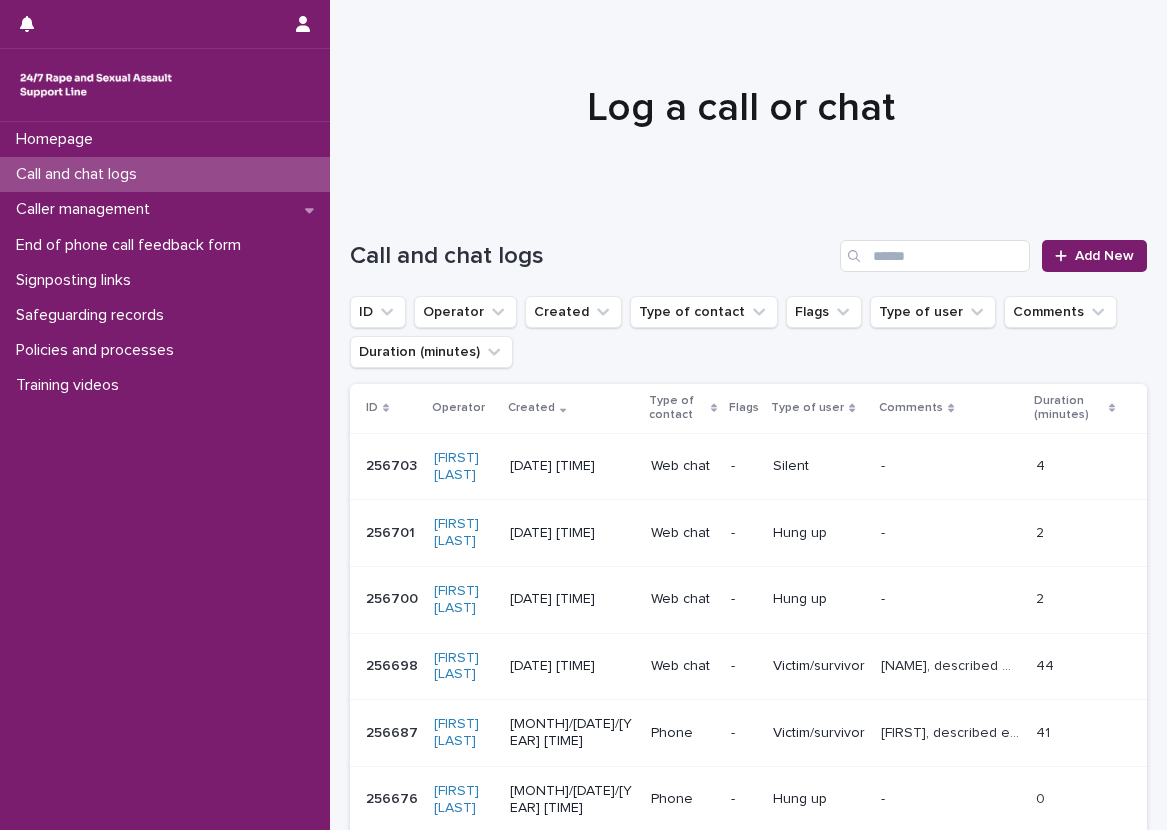 scroll, scrollTop: 0, scrollLeft: 0, axis: both 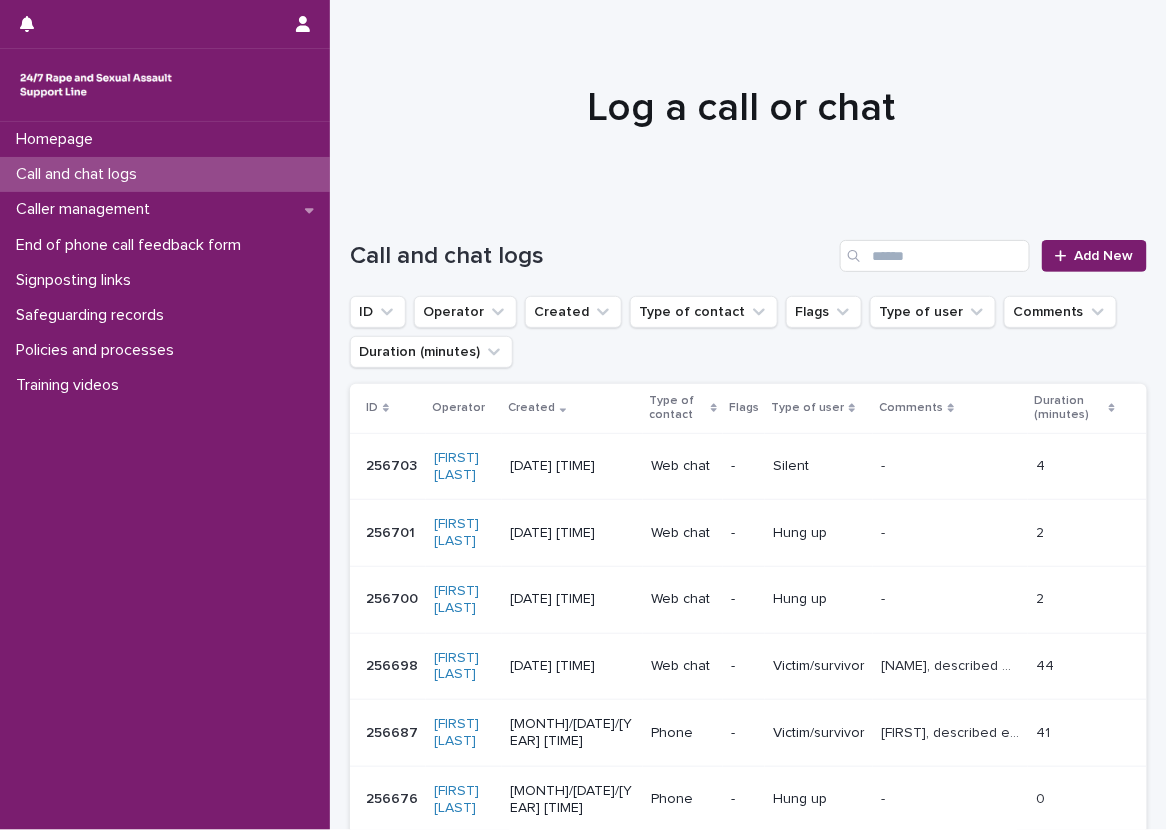 click on "Call and chat logs Add New" at bounding box center (748, 248) 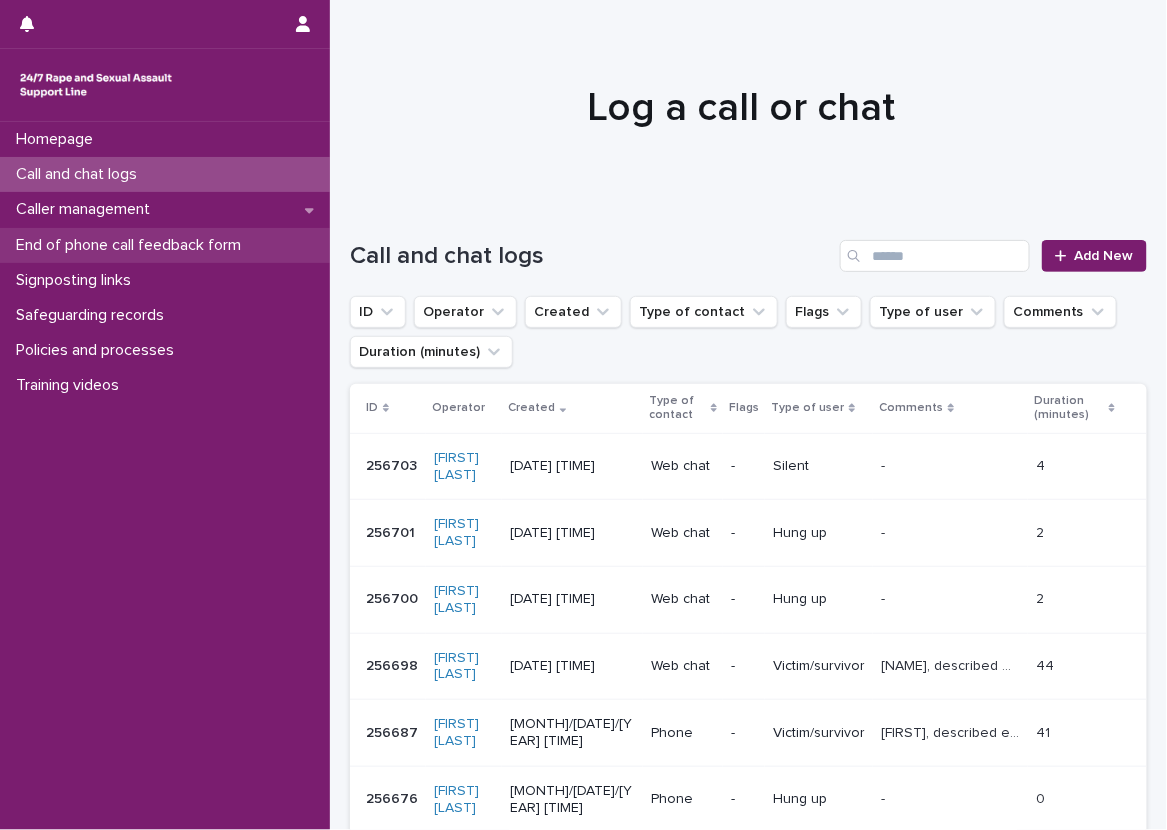 click on "End of phone call feedback form" at bounding box center (165, 245) 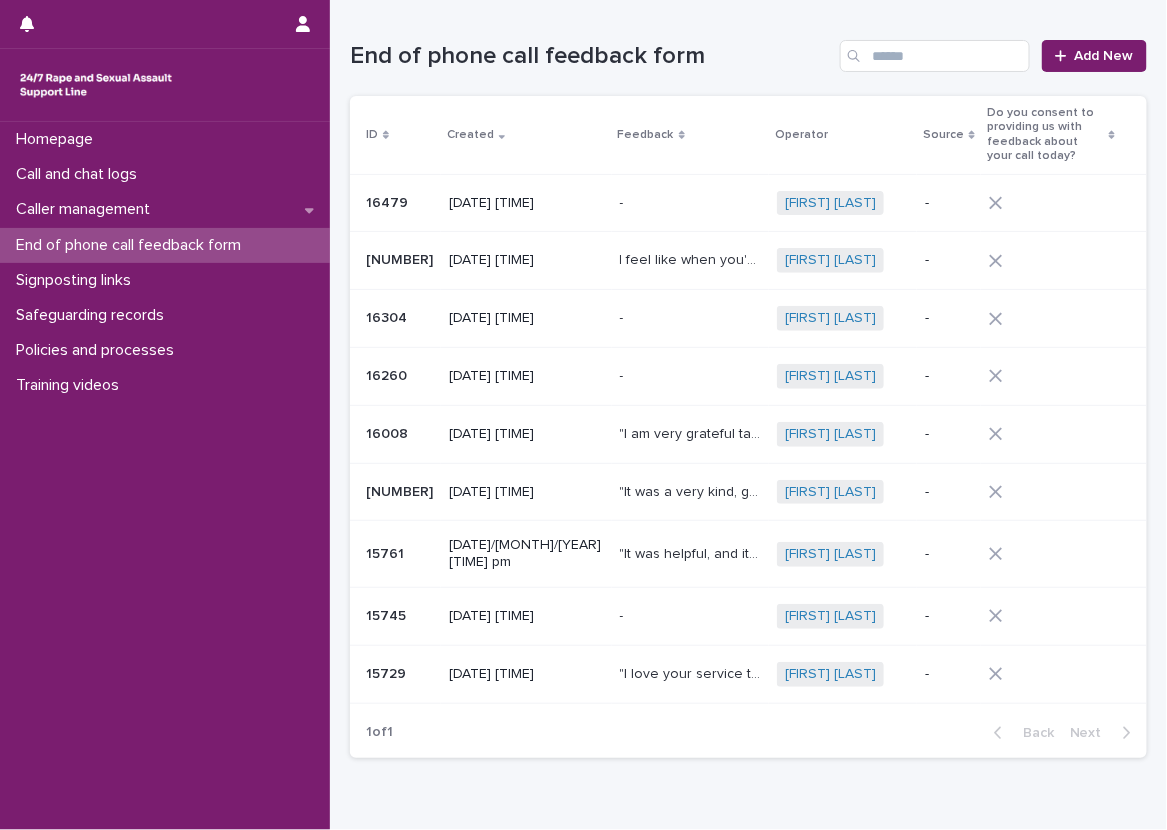 click on "End of phone call feedback form" at bounding box center [591, 56] 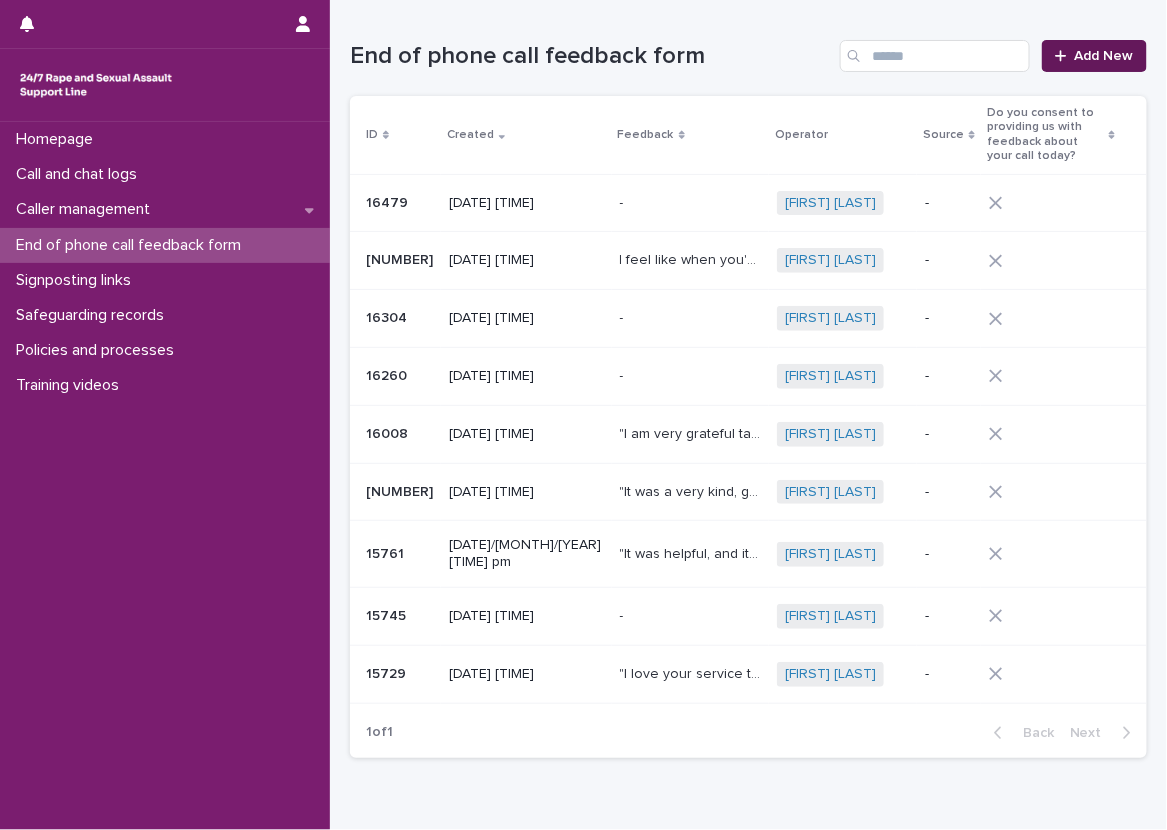 click on "Add New" at bounding box center [1104, 56] 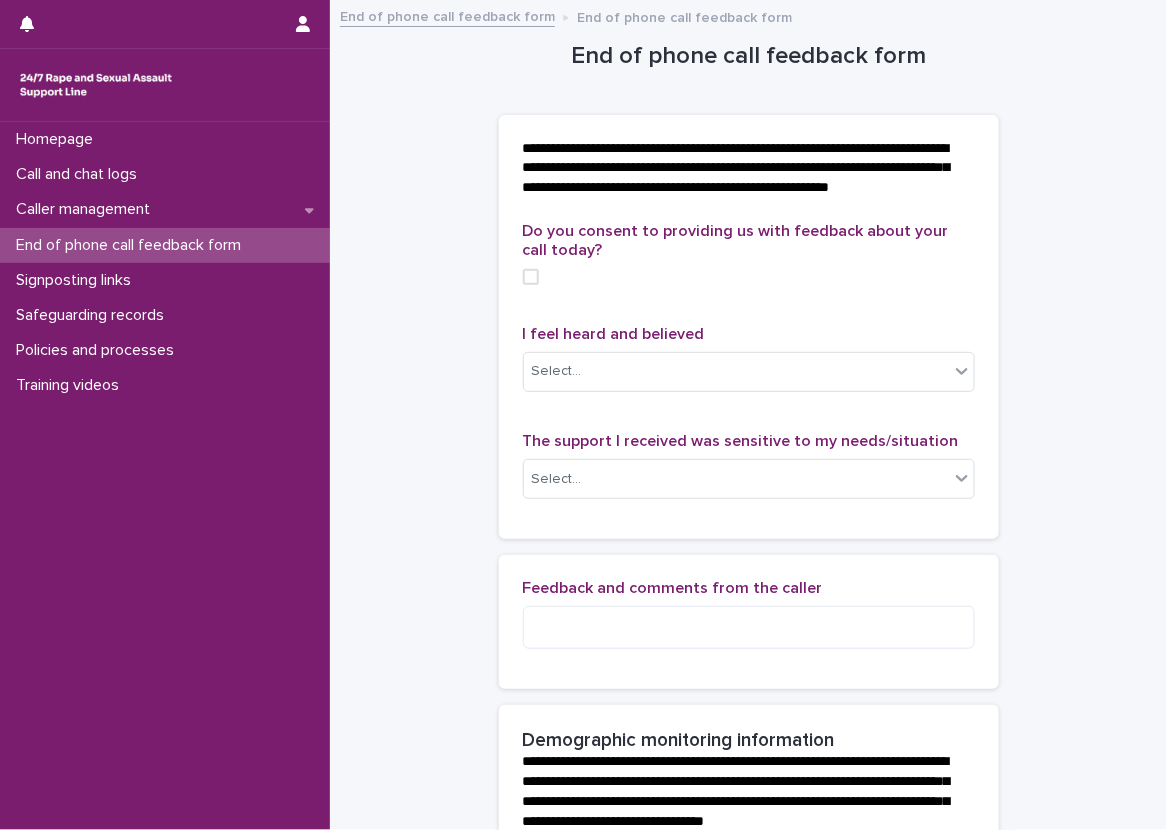 click on "End of phone call feedback form" at bounding box center (132, 245) 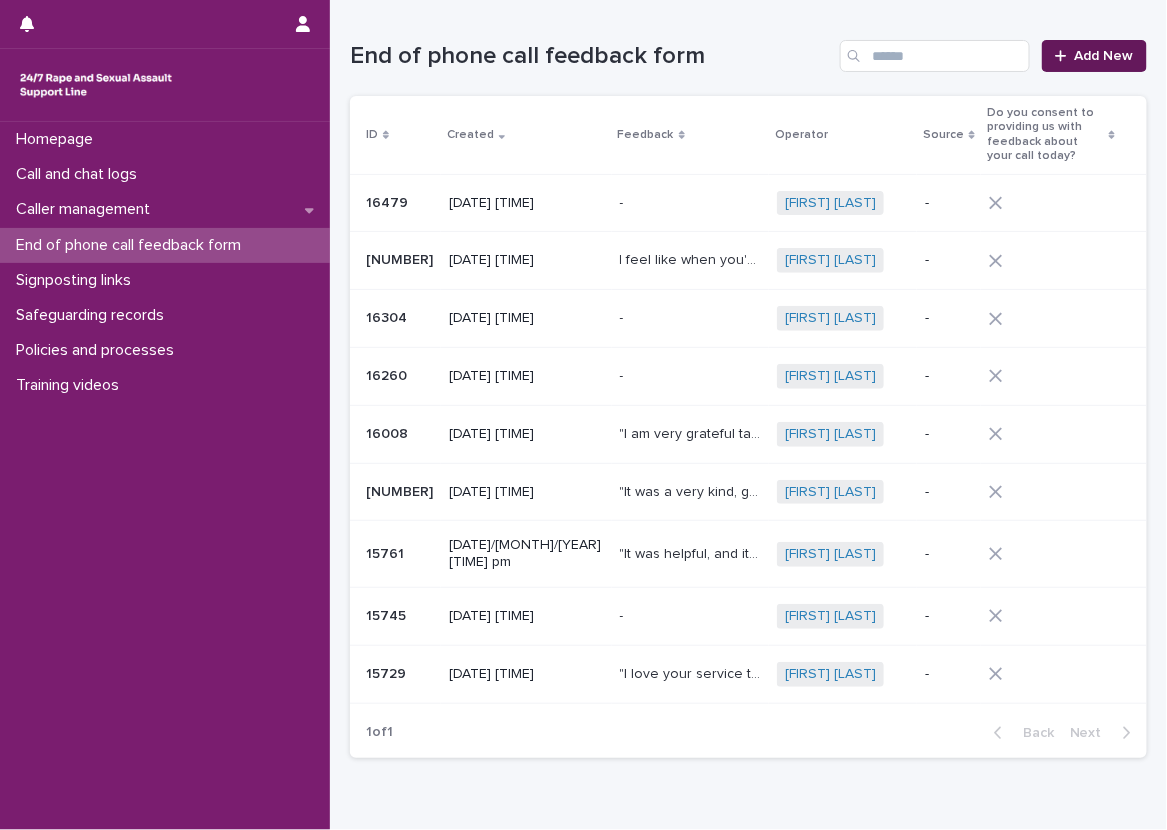 click on "Add New" at bounding box center [1094, 56] 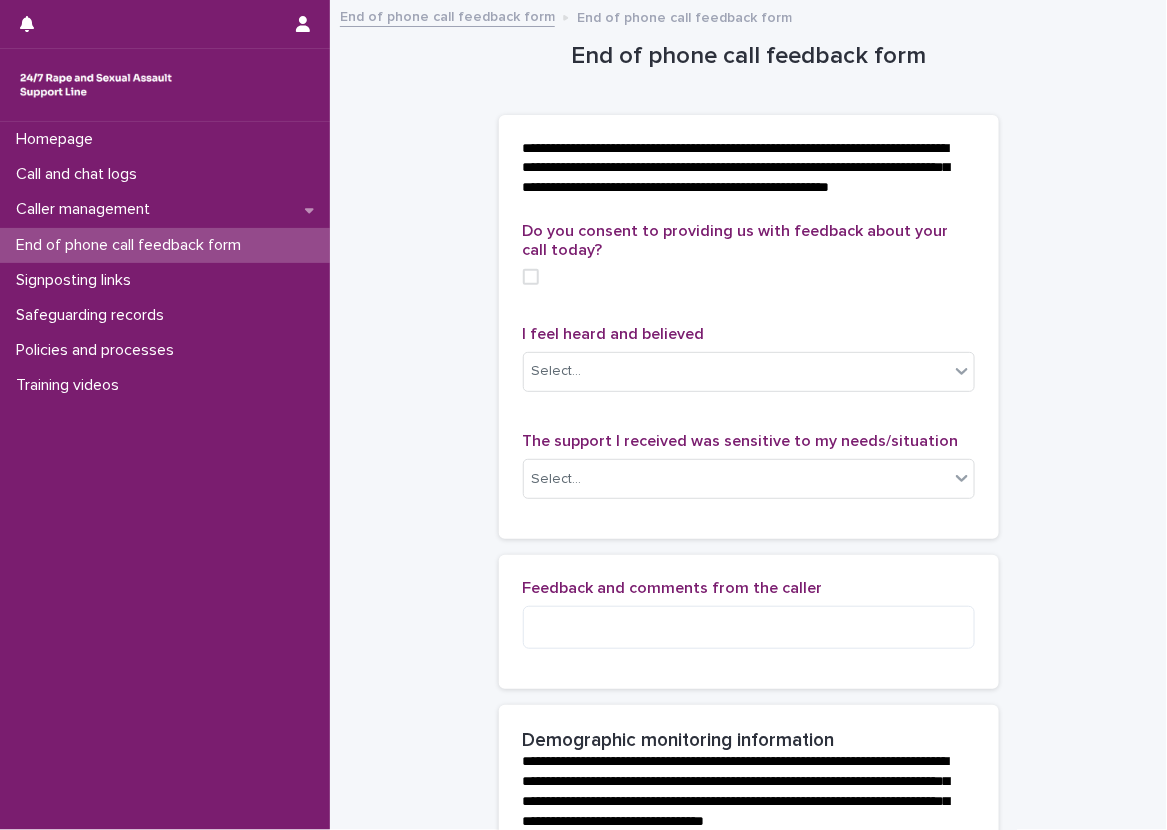drag, startPoint x: 1030, startPoint y: 185, endPoint x: 1018, endPoint y: 184, distance: 12.0415945 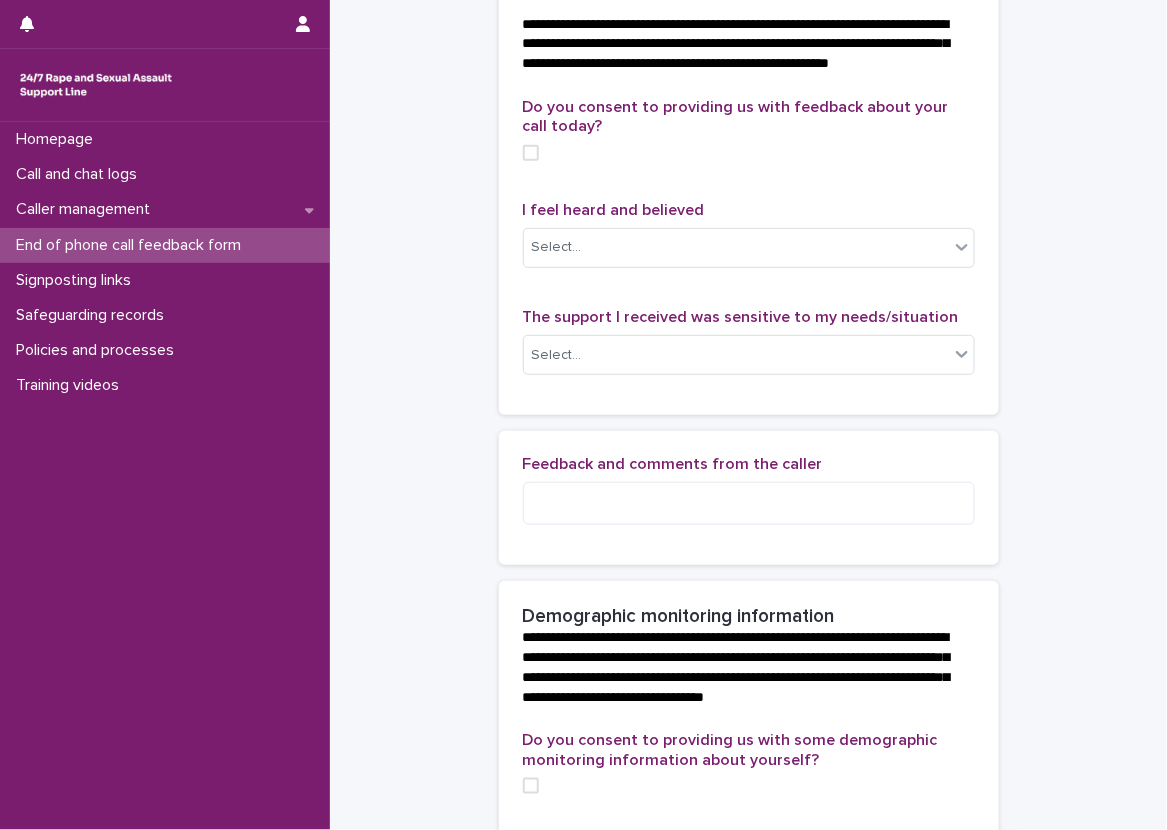 scroll, scrollTop: 0, scrollLeft: 0, axis: both 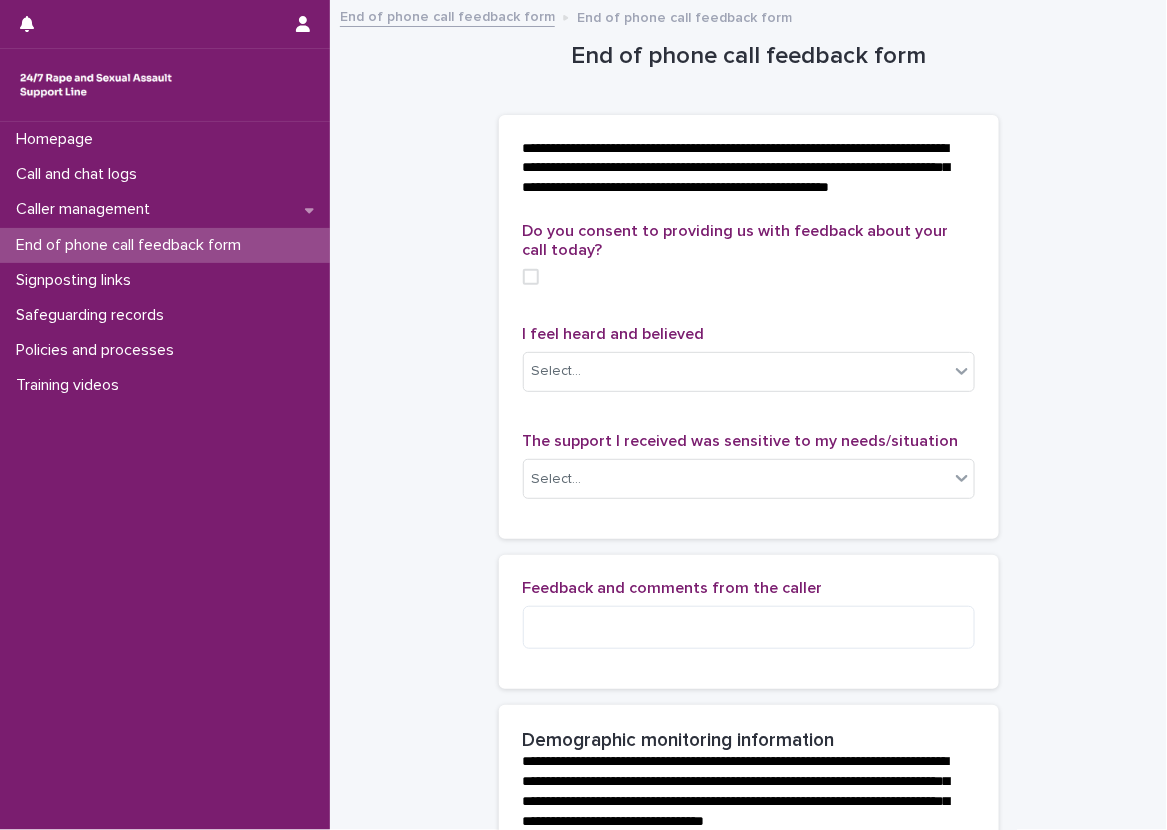 click on "**********" at bounding box center (748, 889) 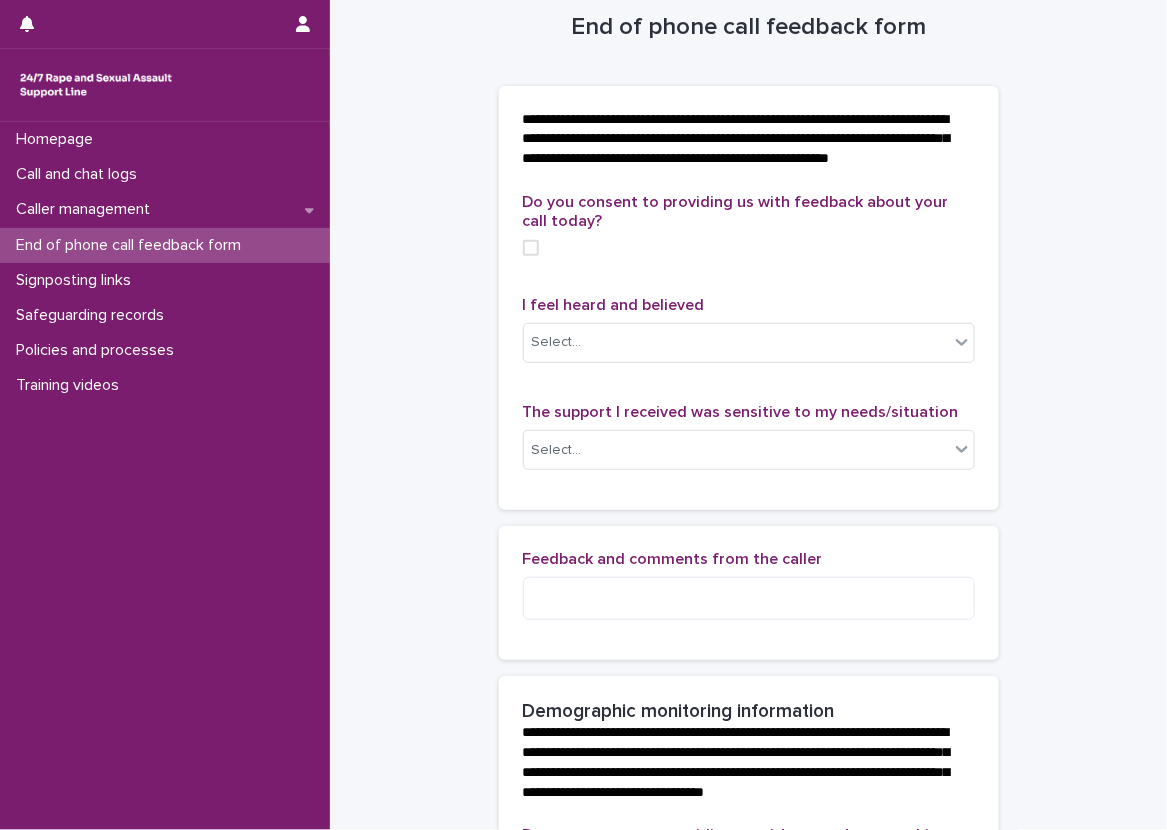 scroll, scrollTop: 0, scrollLeft: 0, axis: both 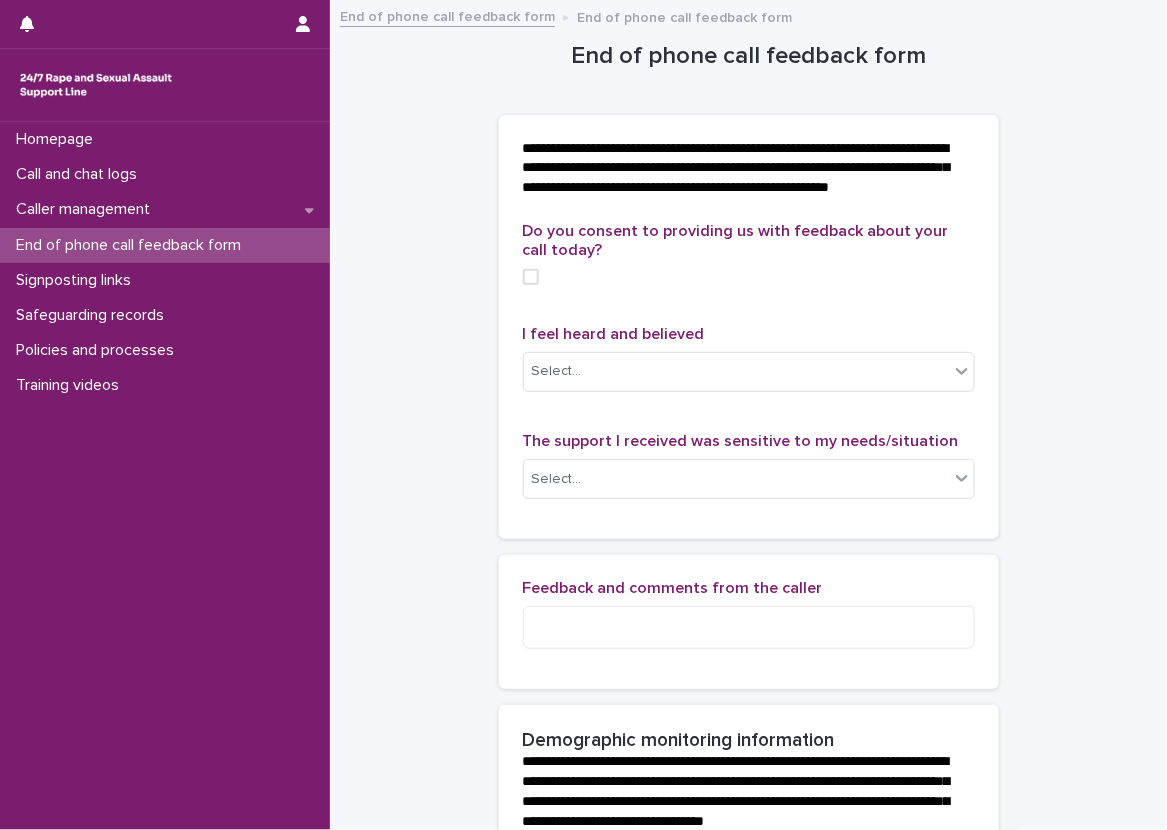 click on "**********" at bounding box center [748, 889] 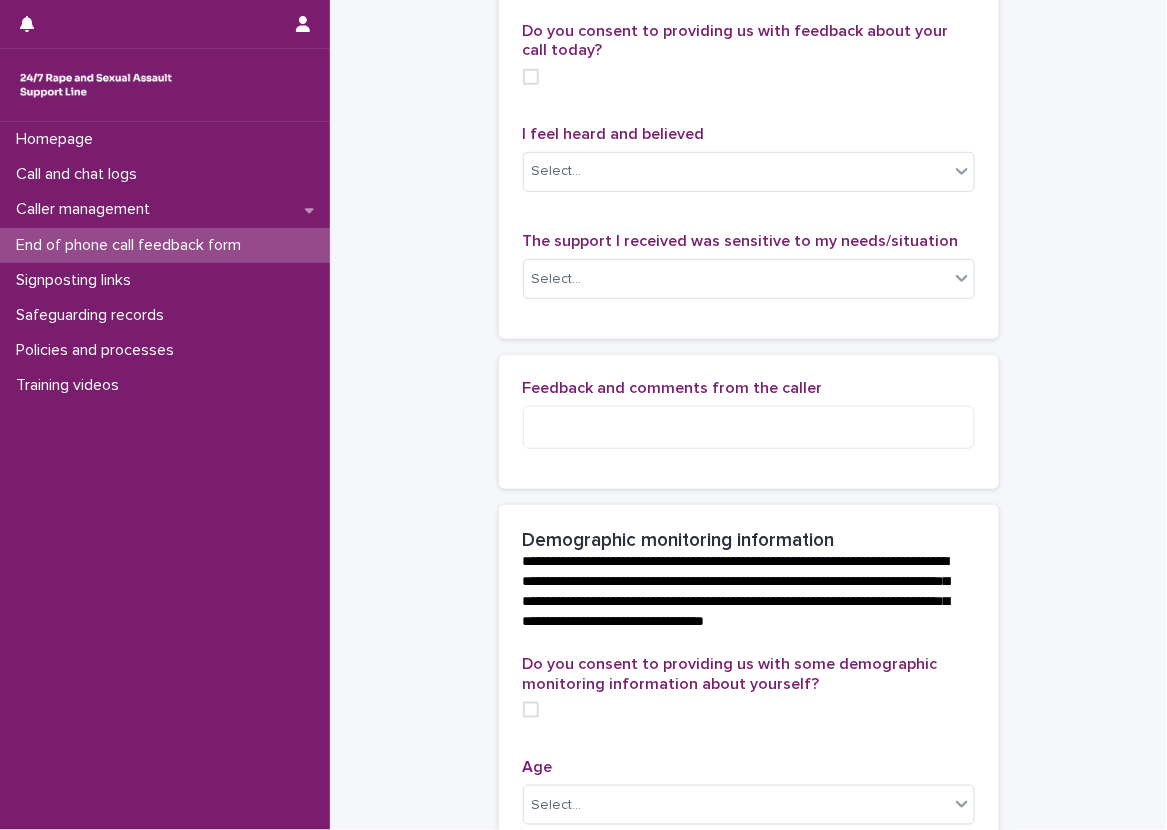scroll, scrollTop: 100, scrollLeft: 0, axis: vertical 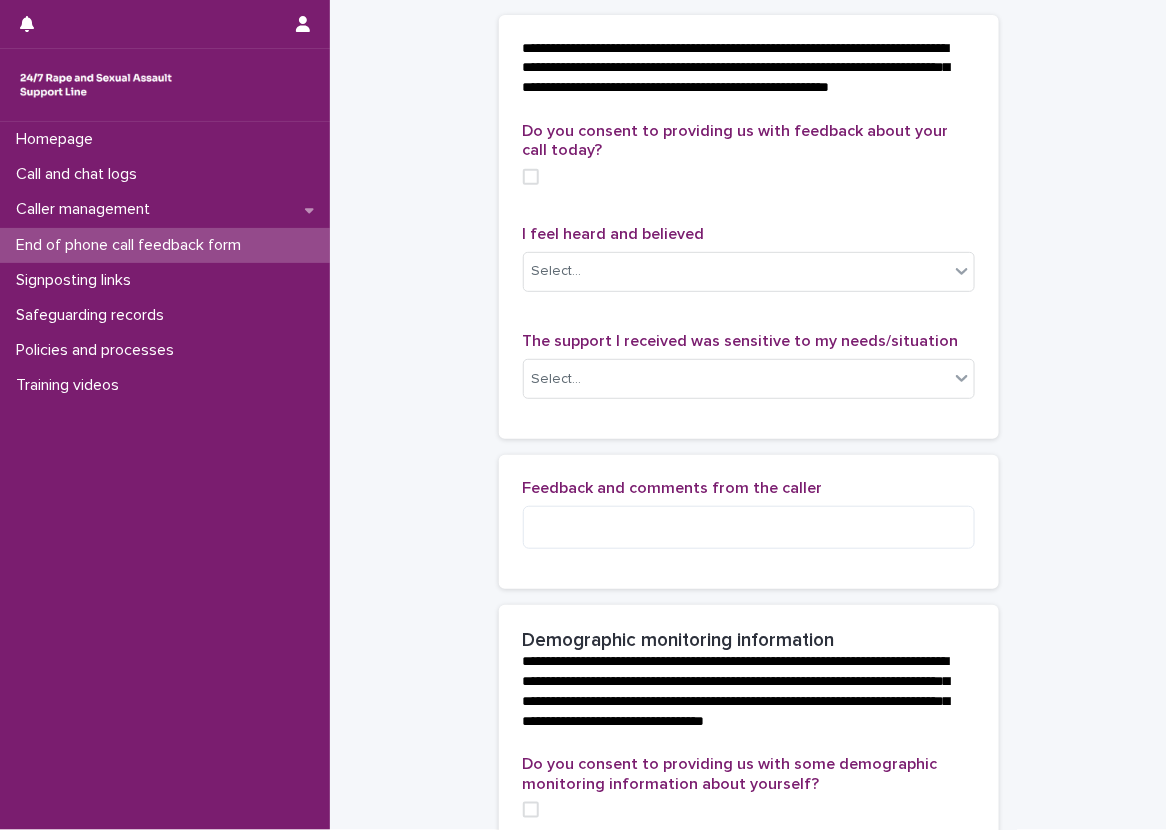 click at bounding box center (749, 177) 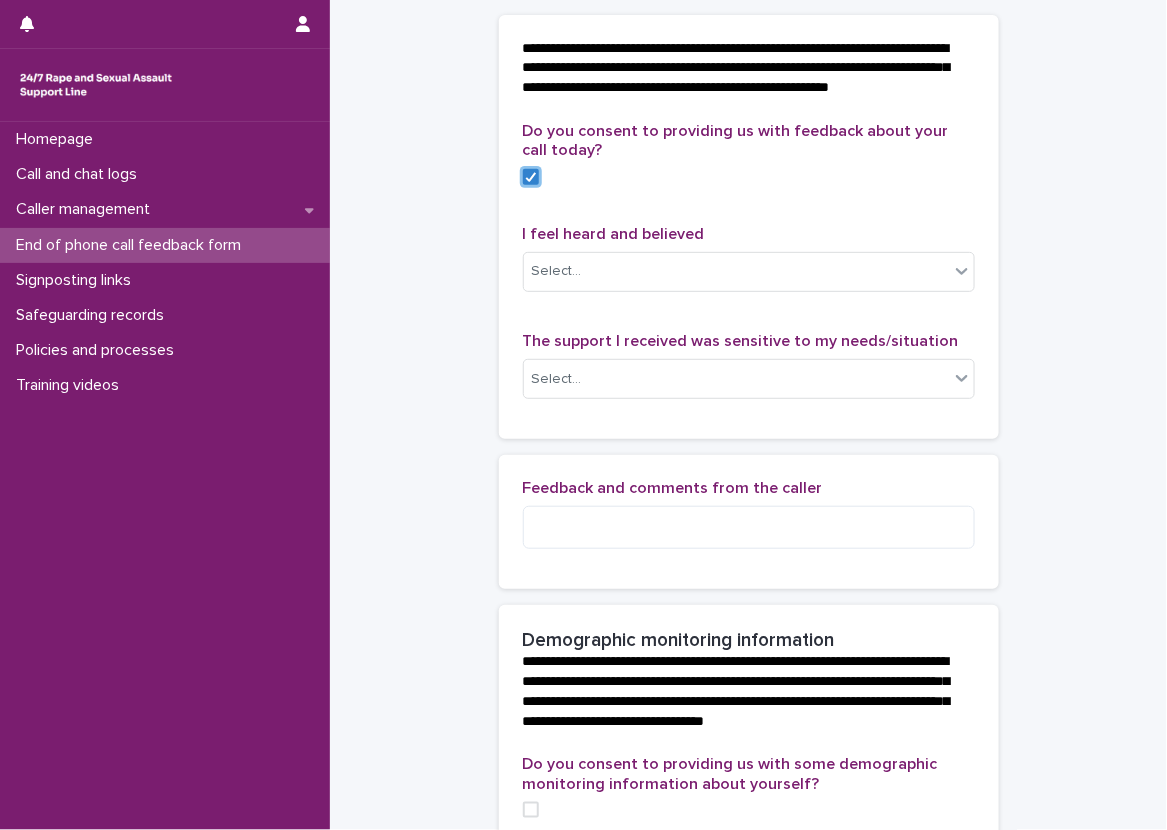 click on "Do you consent to providing us with feedback about your call today?" at bounding box center (749, 161) 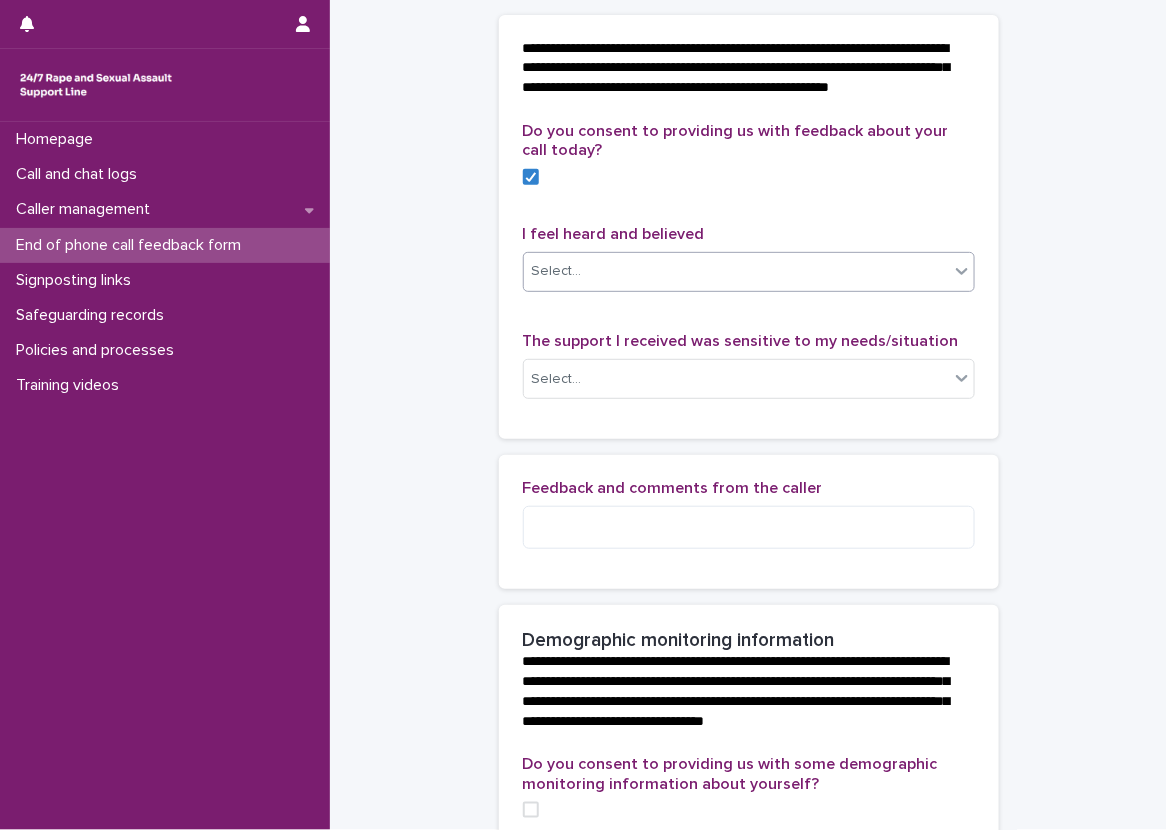 click at bounding box center (962, 271) 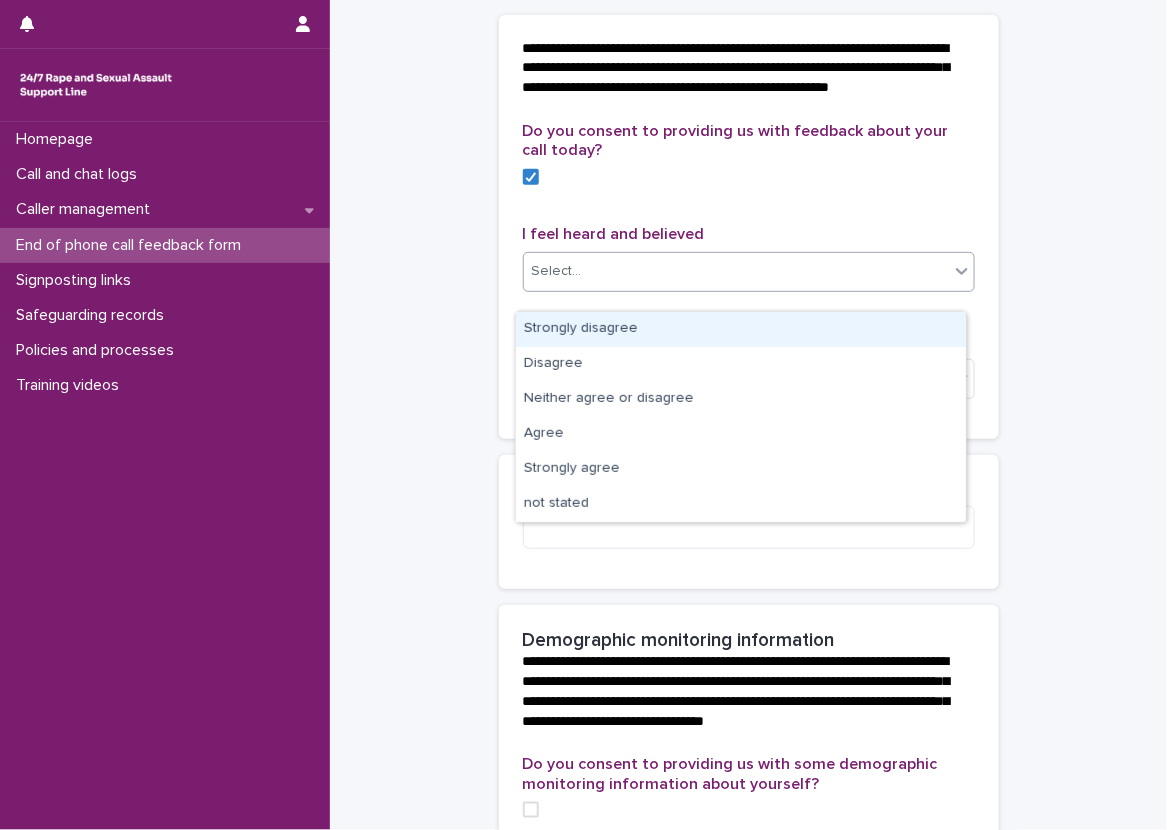 click on "I feel heard and believed" at bounding box center (749, 234) 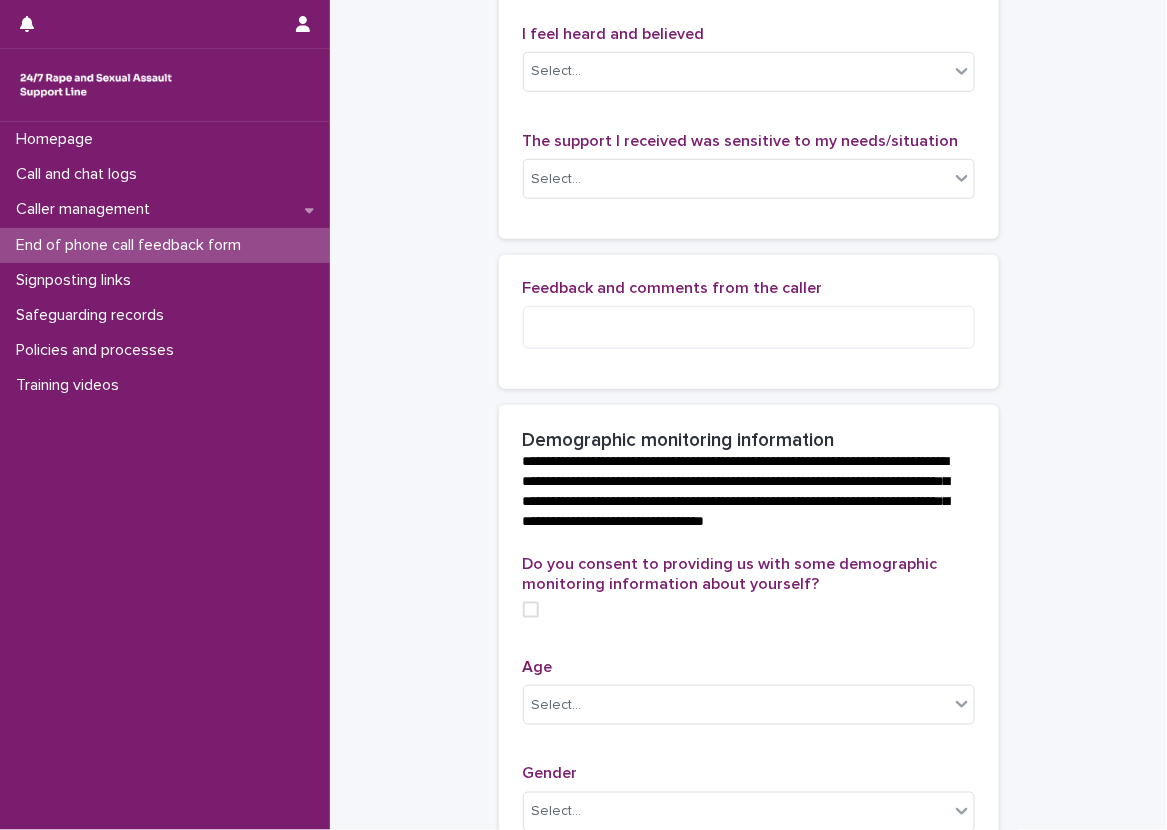 scroll, scrollTop: 200, scrollLeft: 0, axis: vertical 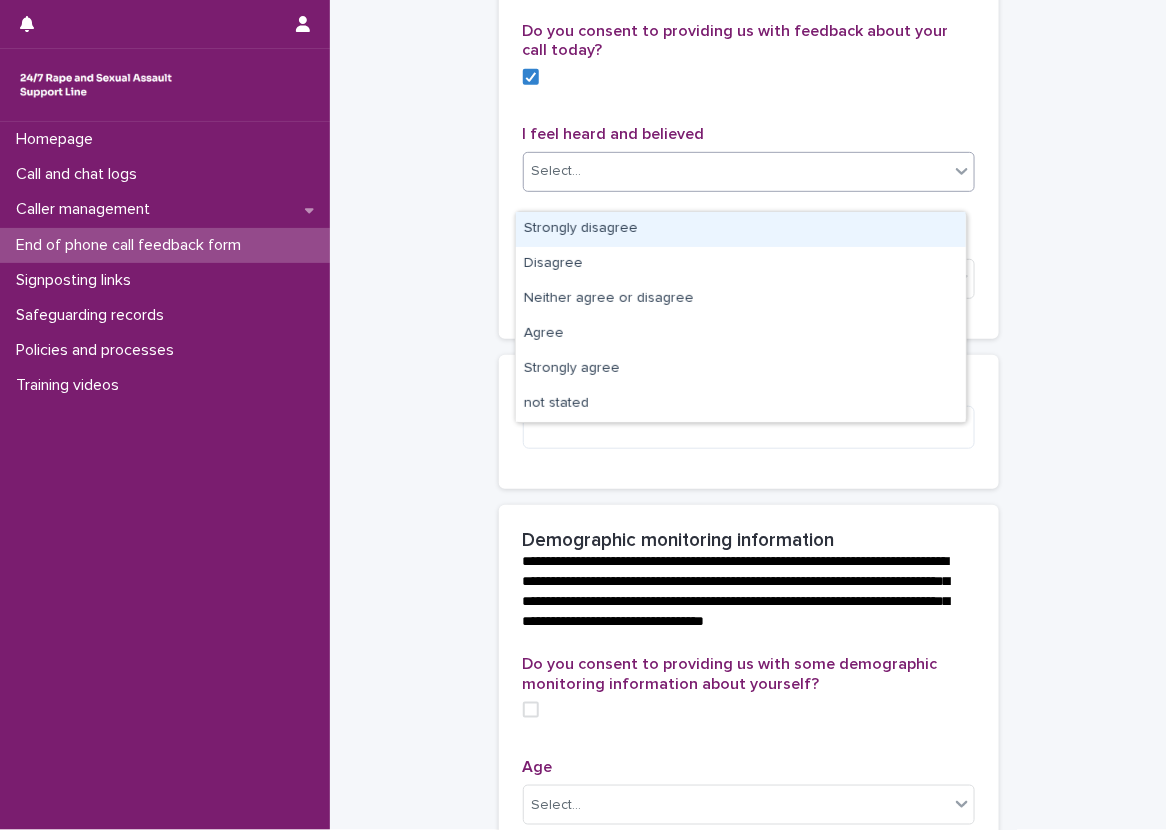 click at bounding box center (962, 171) 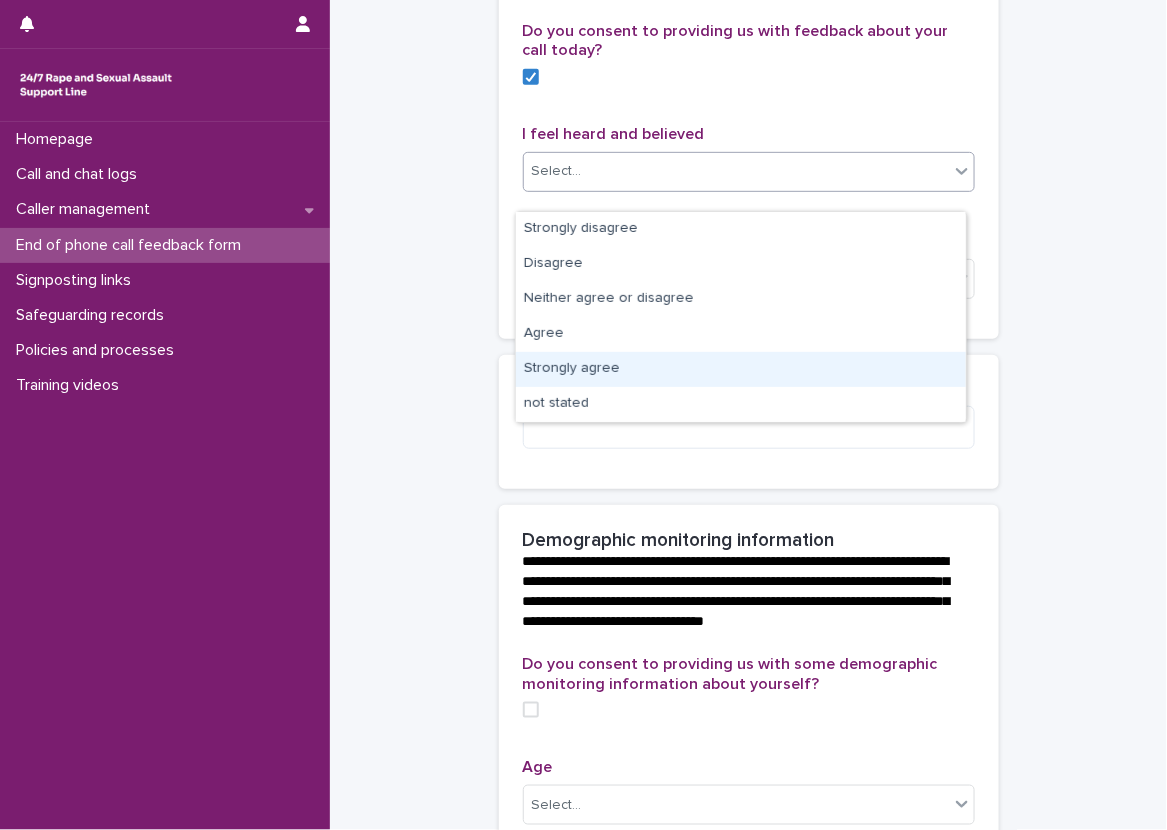 click on "Strongly agree" at bounding box center [741, 369] 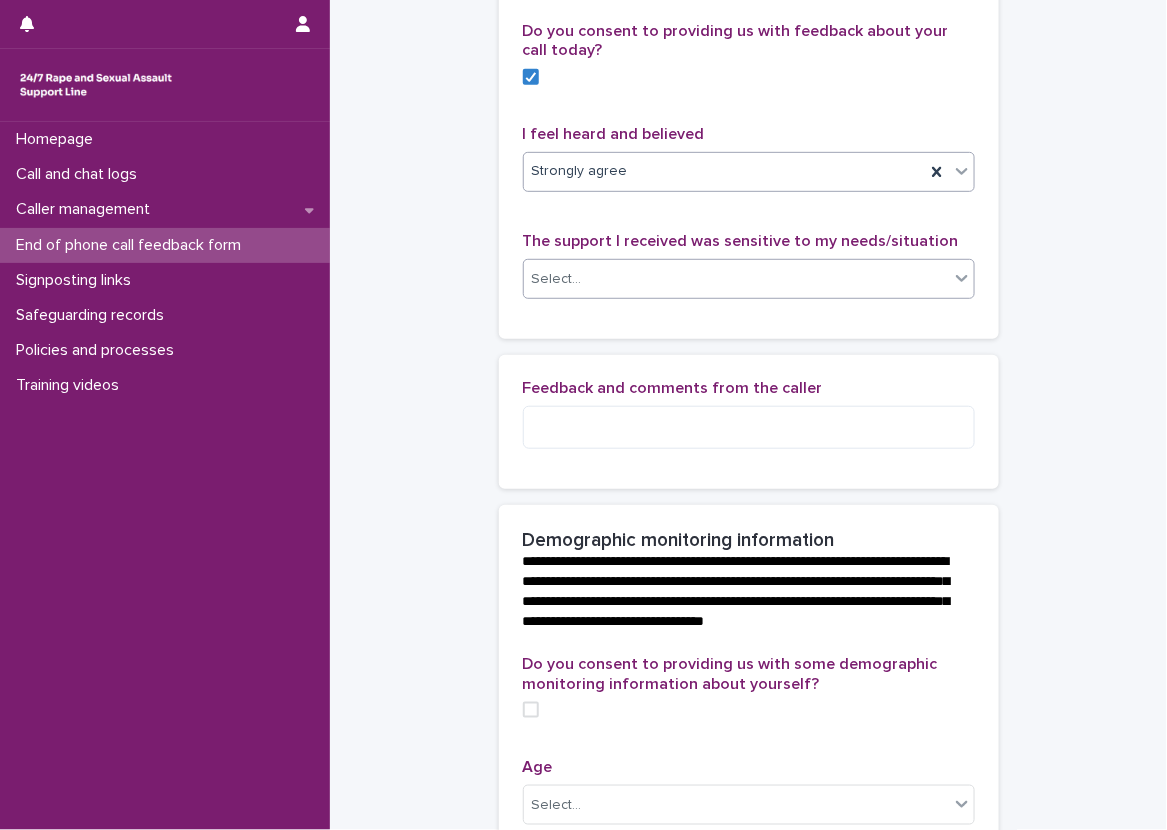 click 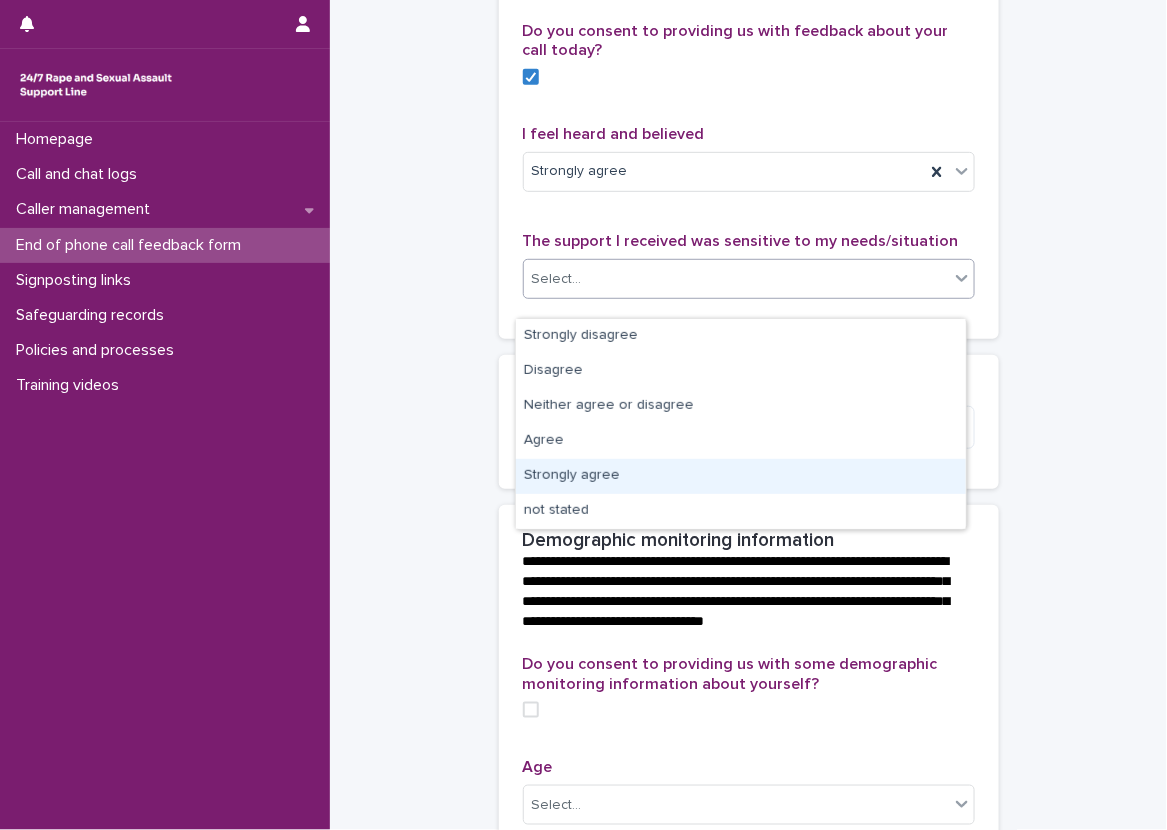 click on "Strongly agree" at bounding box center [741, 476] 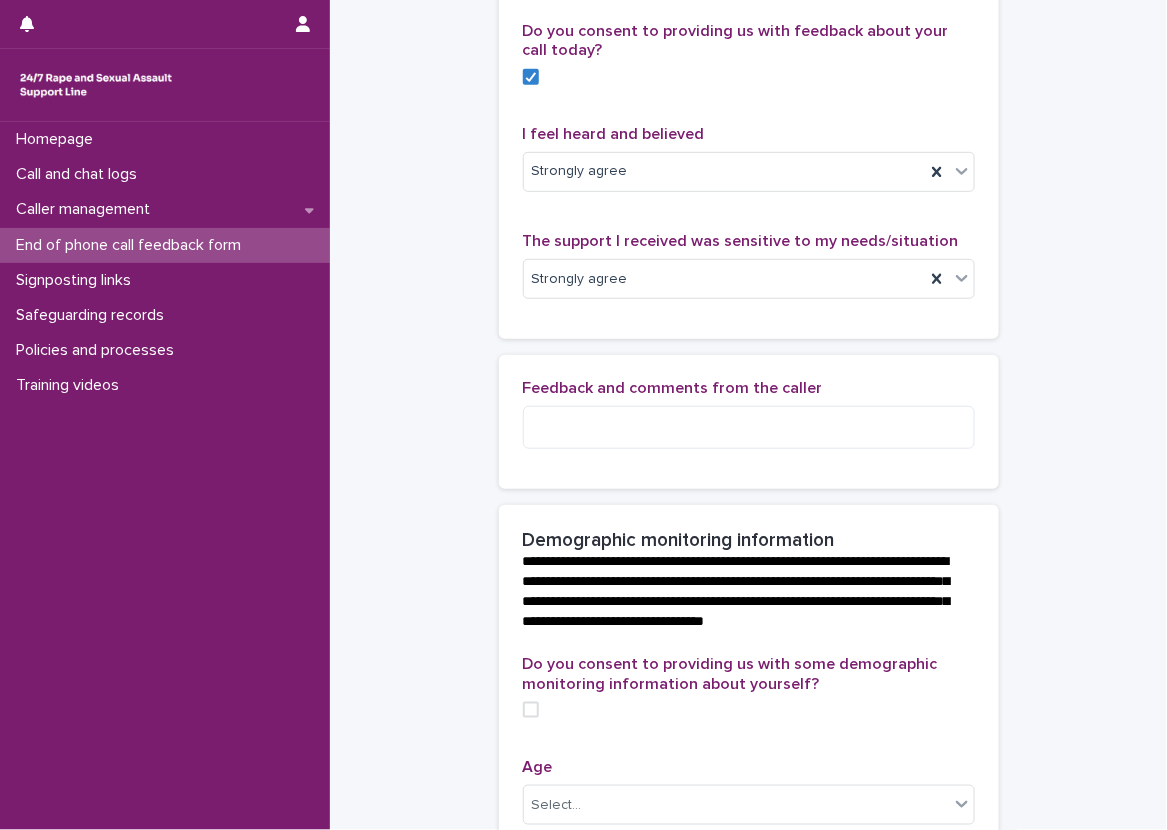 click on "**********" at bounding box center [748, 689] 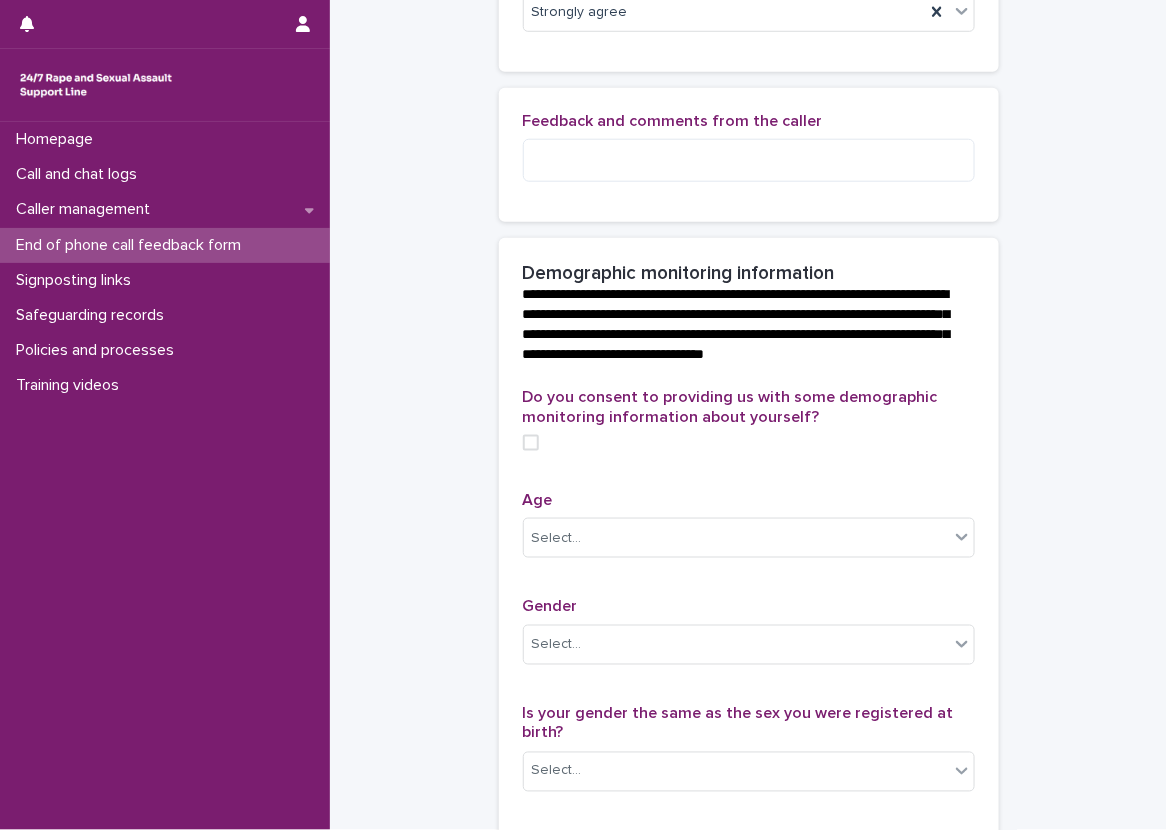scroll, scrollTop: 500, scrollLeft: 0, axis: vertical 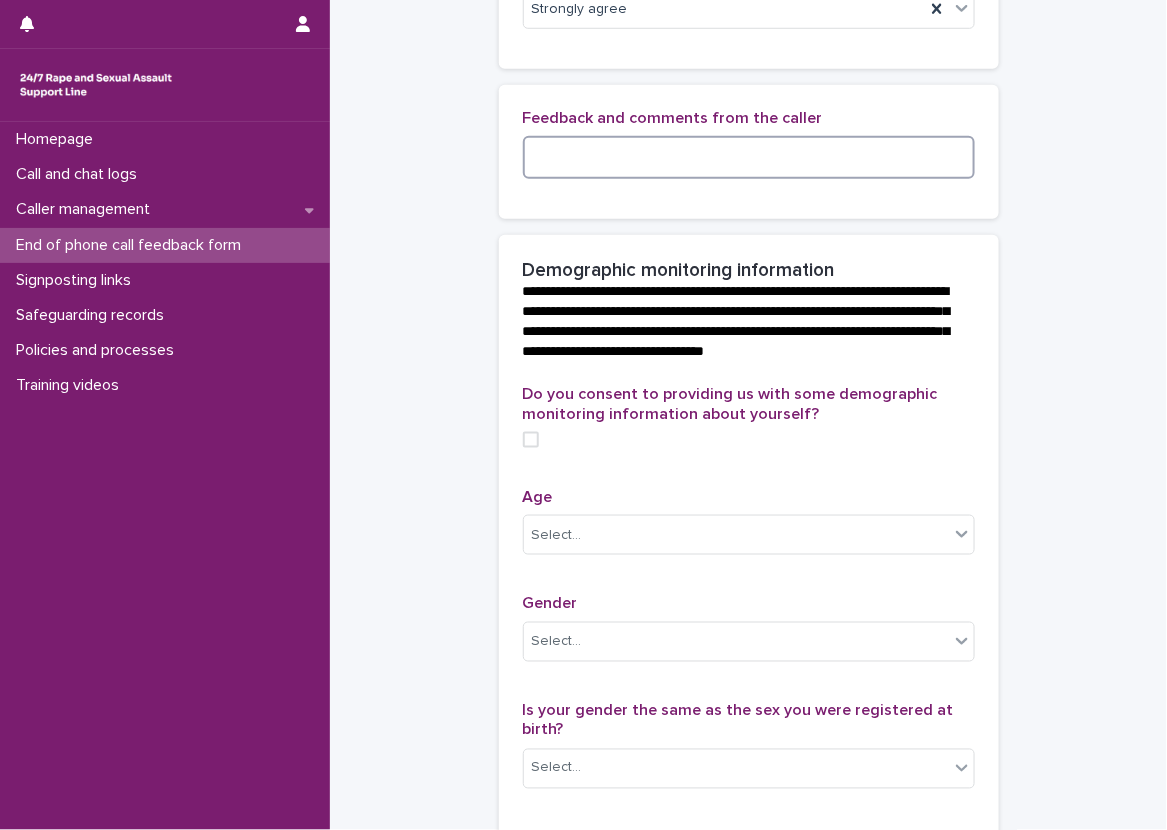 click at bounding box center [749, 157] 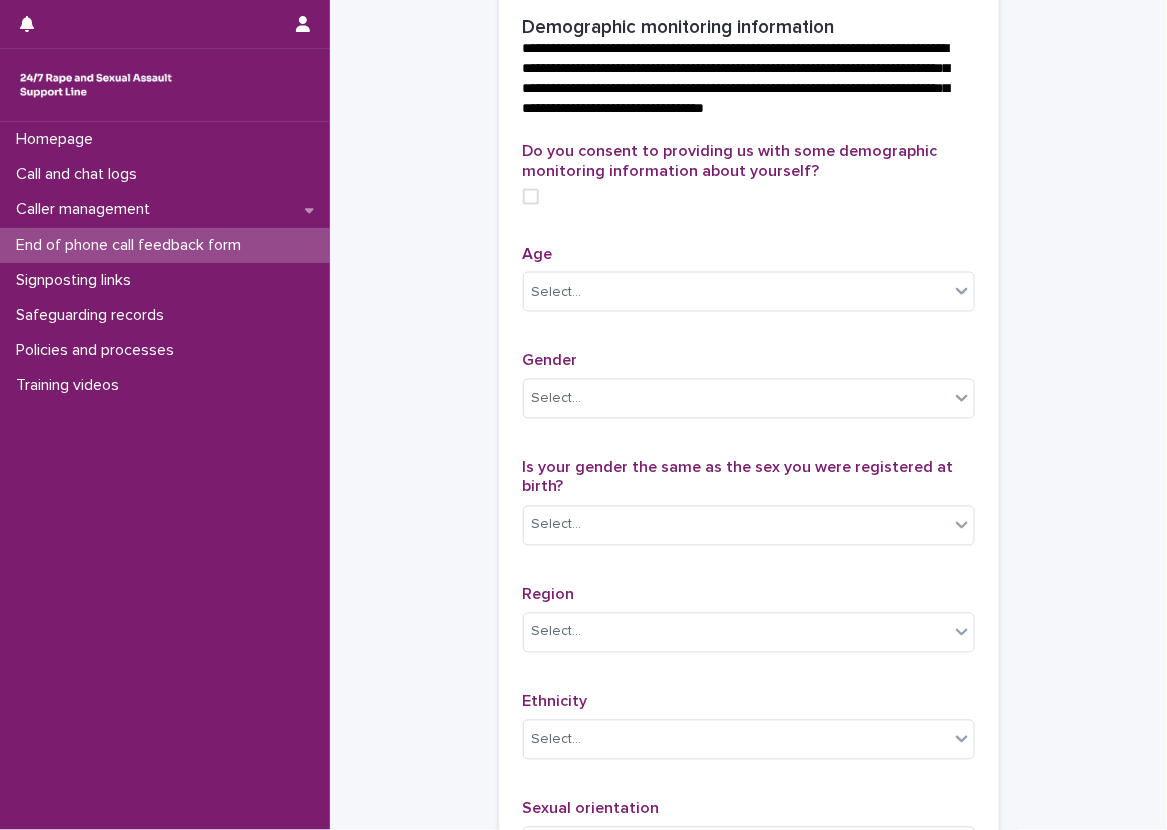 scroll, scrollTop: 700, scrollLeft: 0, axis: vertical 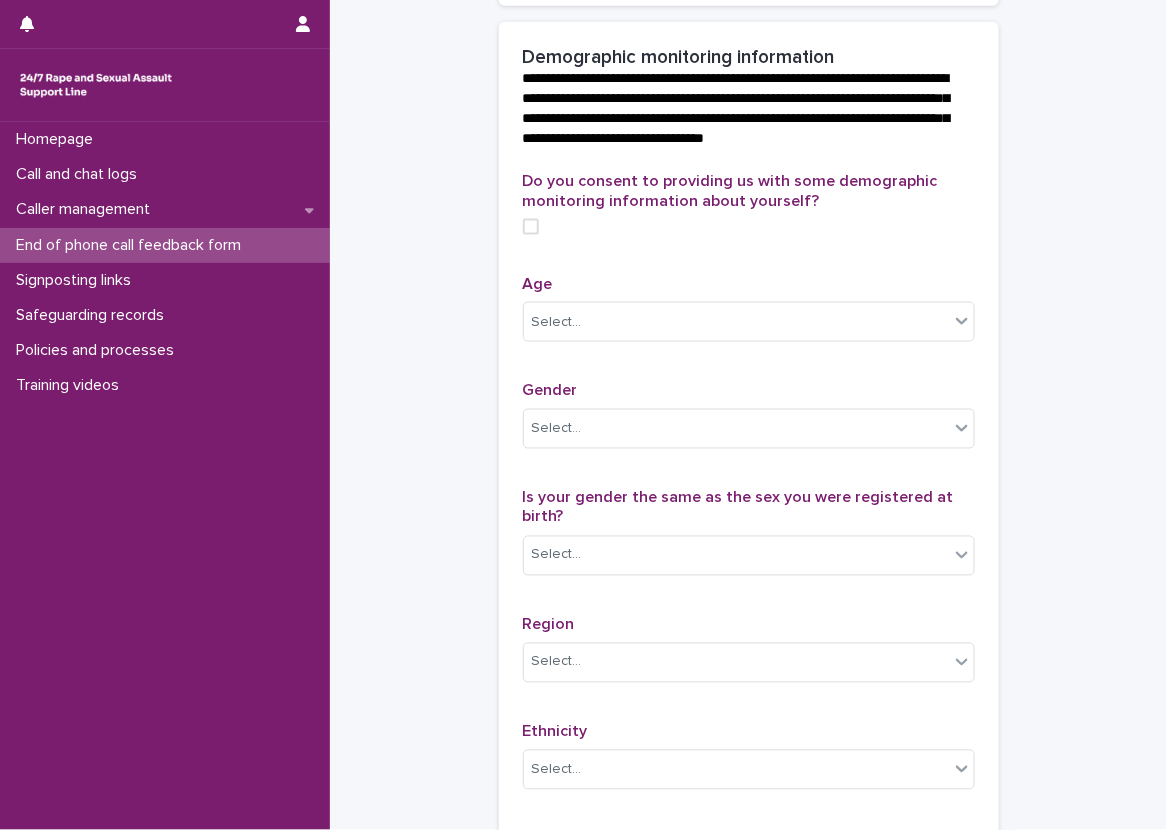 click at bounding box center [531, 227] 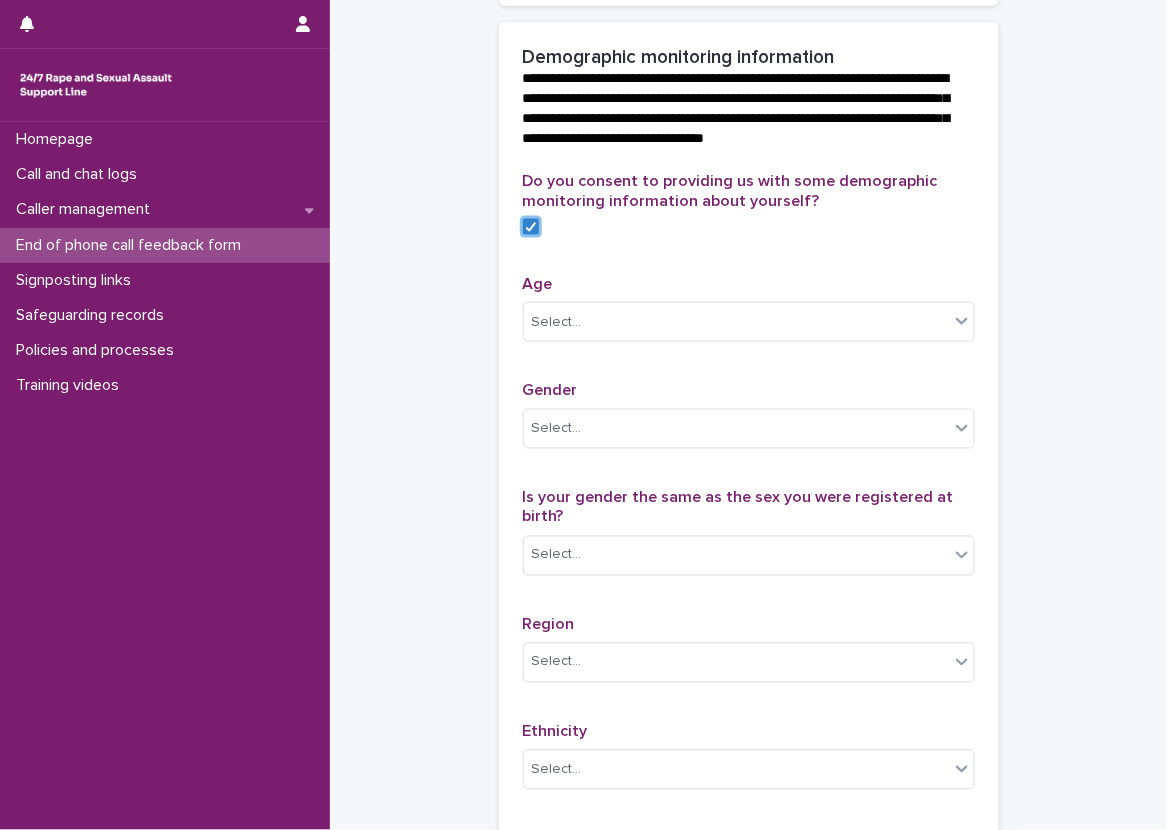click on "Do you consent to providing us with some demographic monitoring information about yourself?" at bounding box center (749, 191) 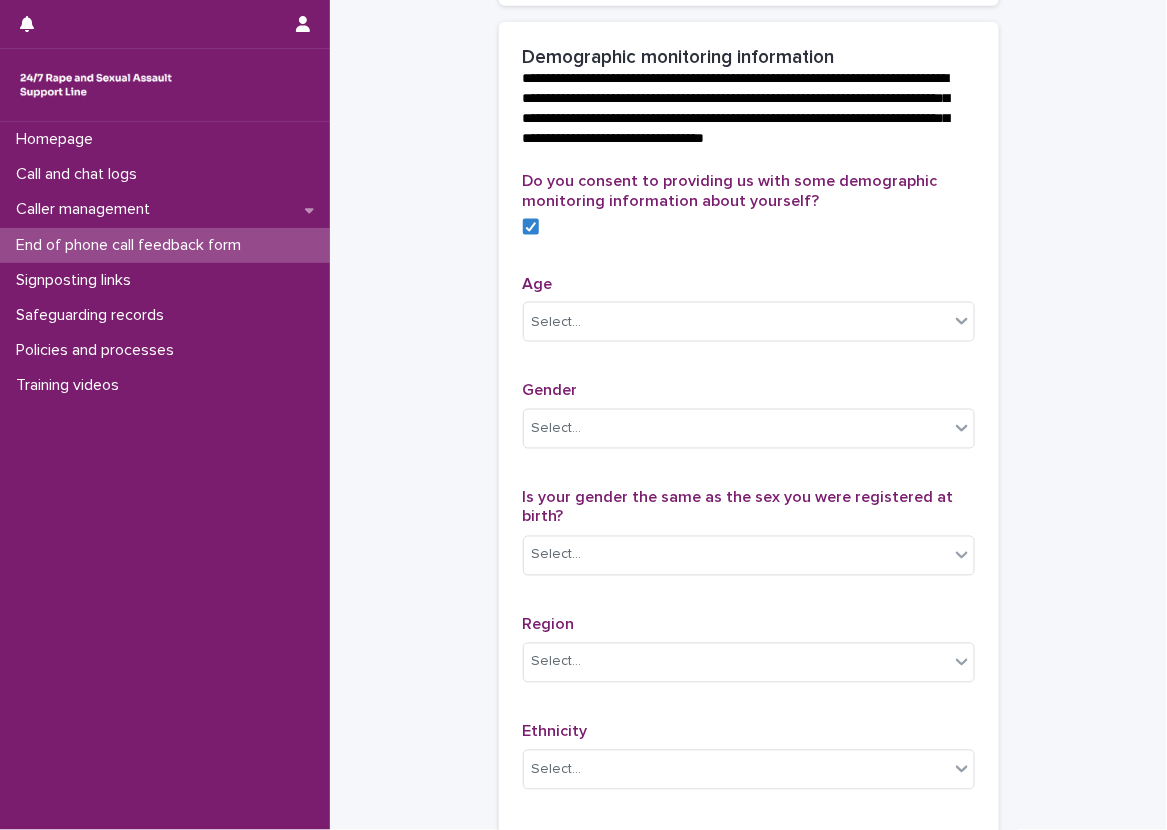 click on "Do you consent to providing us with some demographic monitoring information about yourself? Age Select... Gender Select... Is your gender the same as the sex you were registered at birth? Select... Region Select... Ethnicity Select... Sexual orientation Select... Disability Select..." at bounding box center [749, 608] 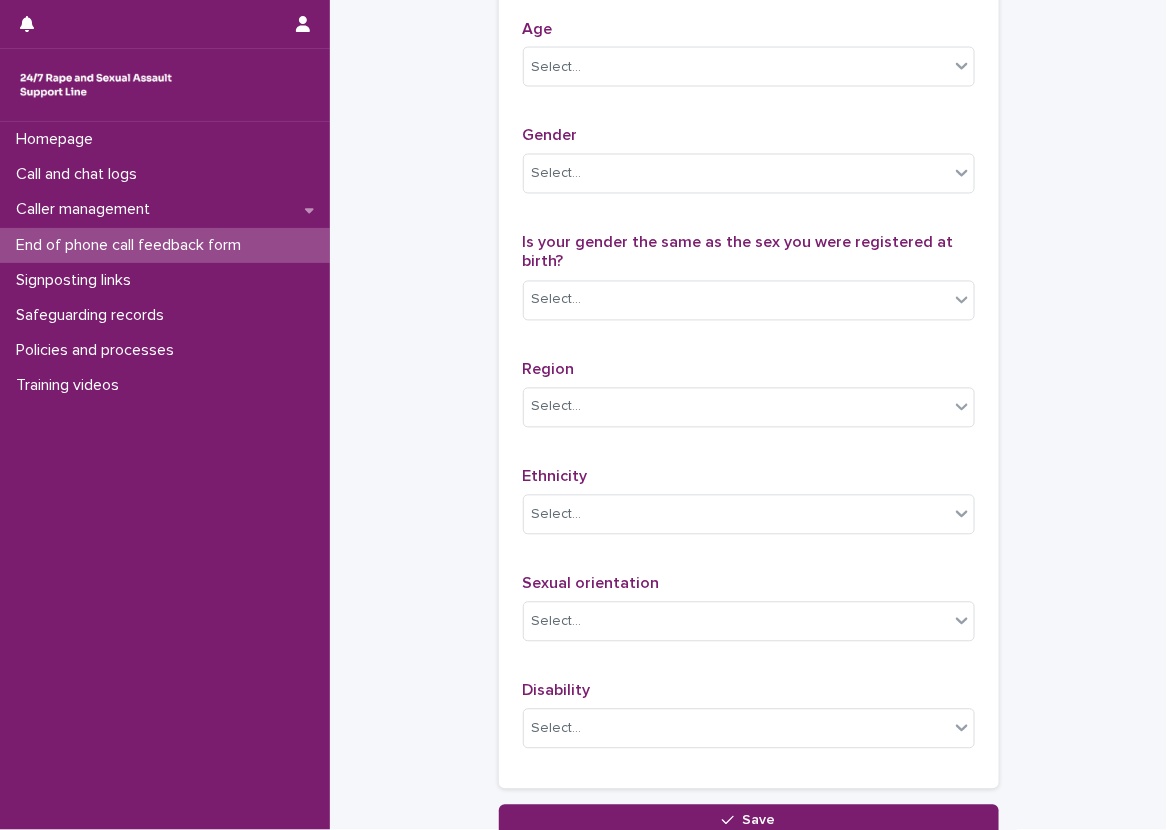 scroll, scrollTop: 1000, scrollLeft: 0, axis: vertical 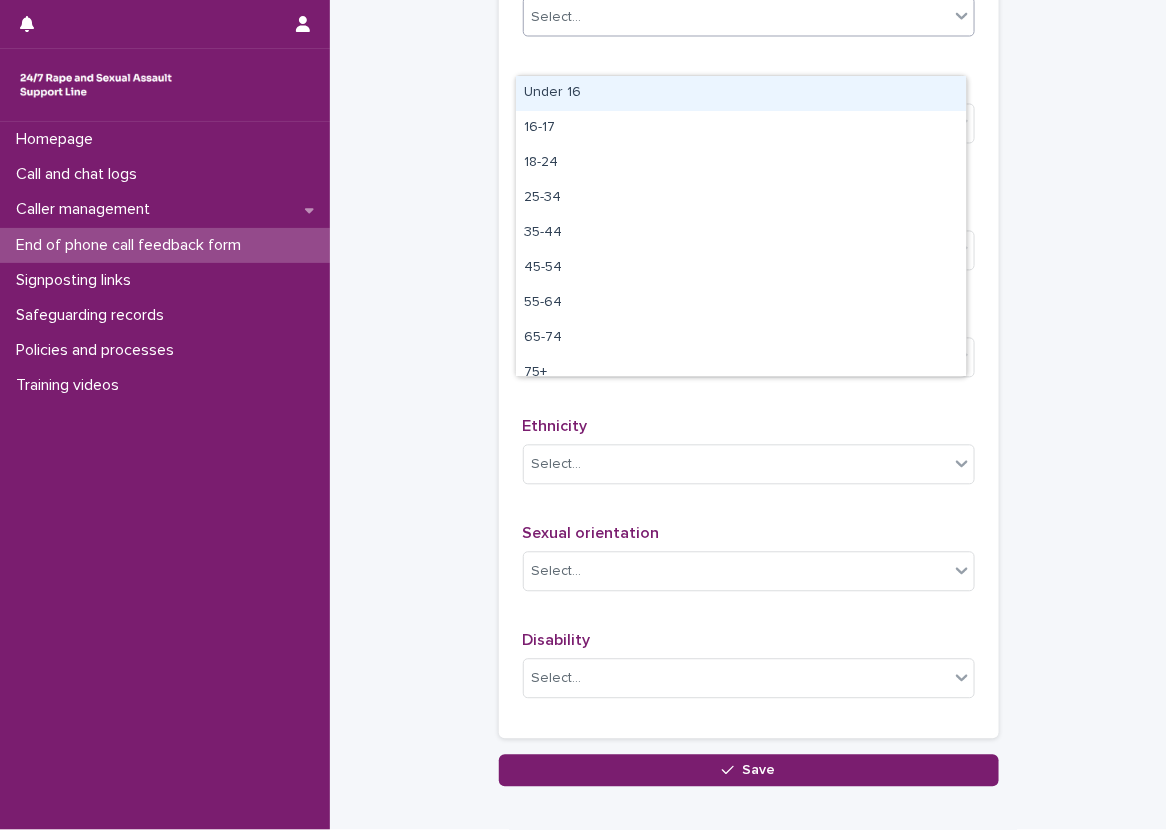 click at bounding box center (962, 16) 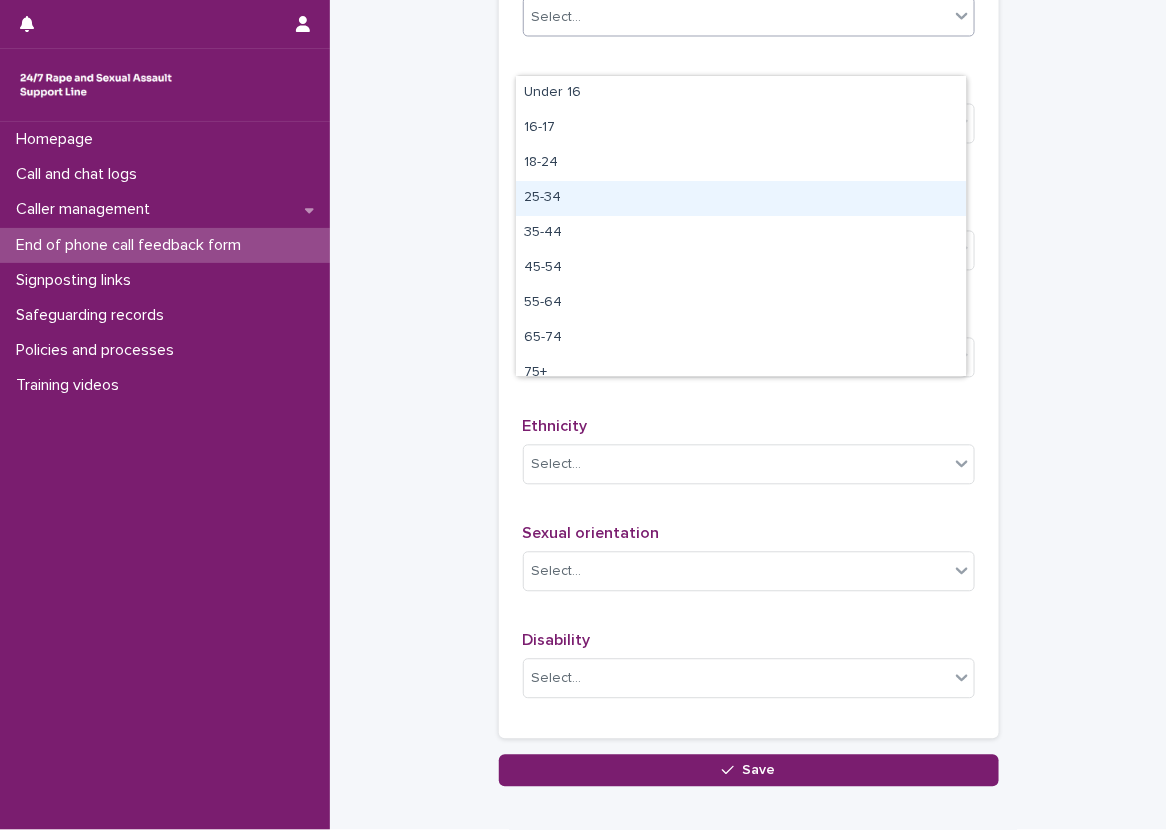 click on "25-34" at bounding box center (741, 198) 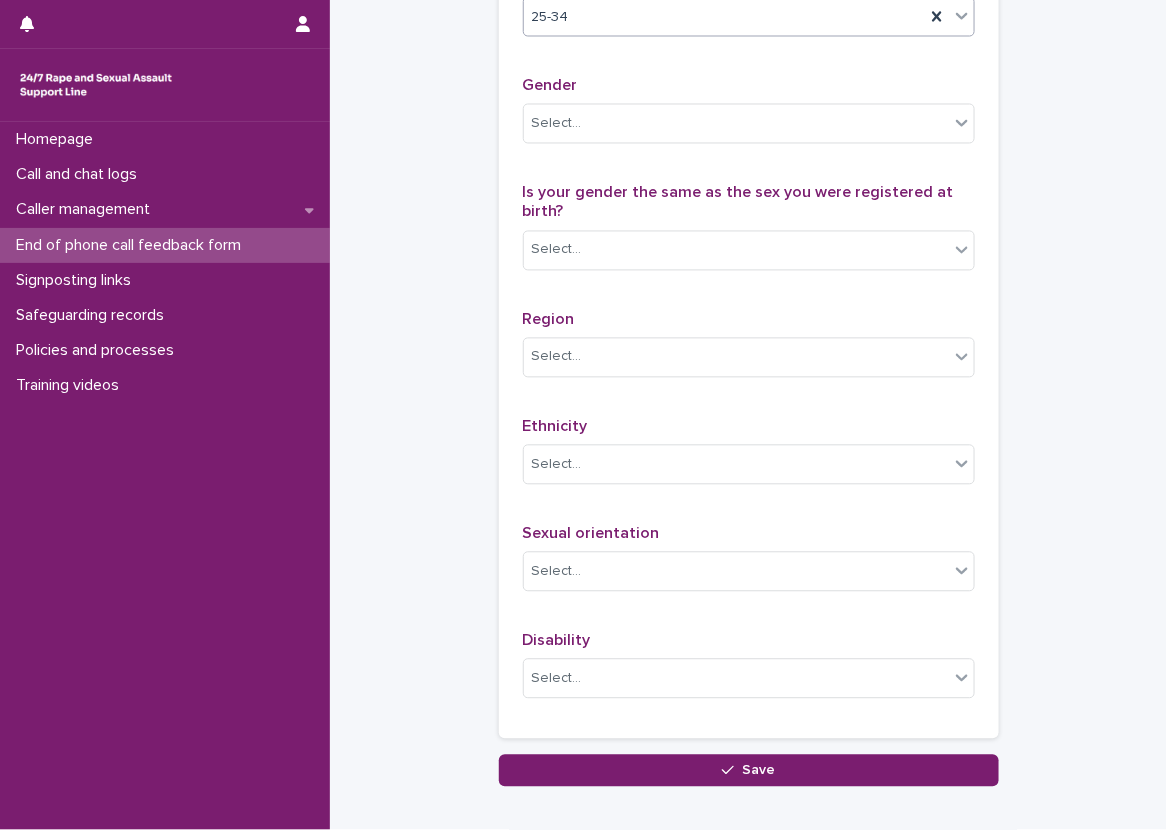 click on "Age   option 25-34, selected.     0 results available. Select is focused ,type to refine list, press Down to open the menu,  25-34 Gender Select... Is your gender the same as the sex you were registered at birth? Select... Region Select... Ethnicity Select... Sexual orientation Select... Disability Select..." at bounding box center (749, 291) 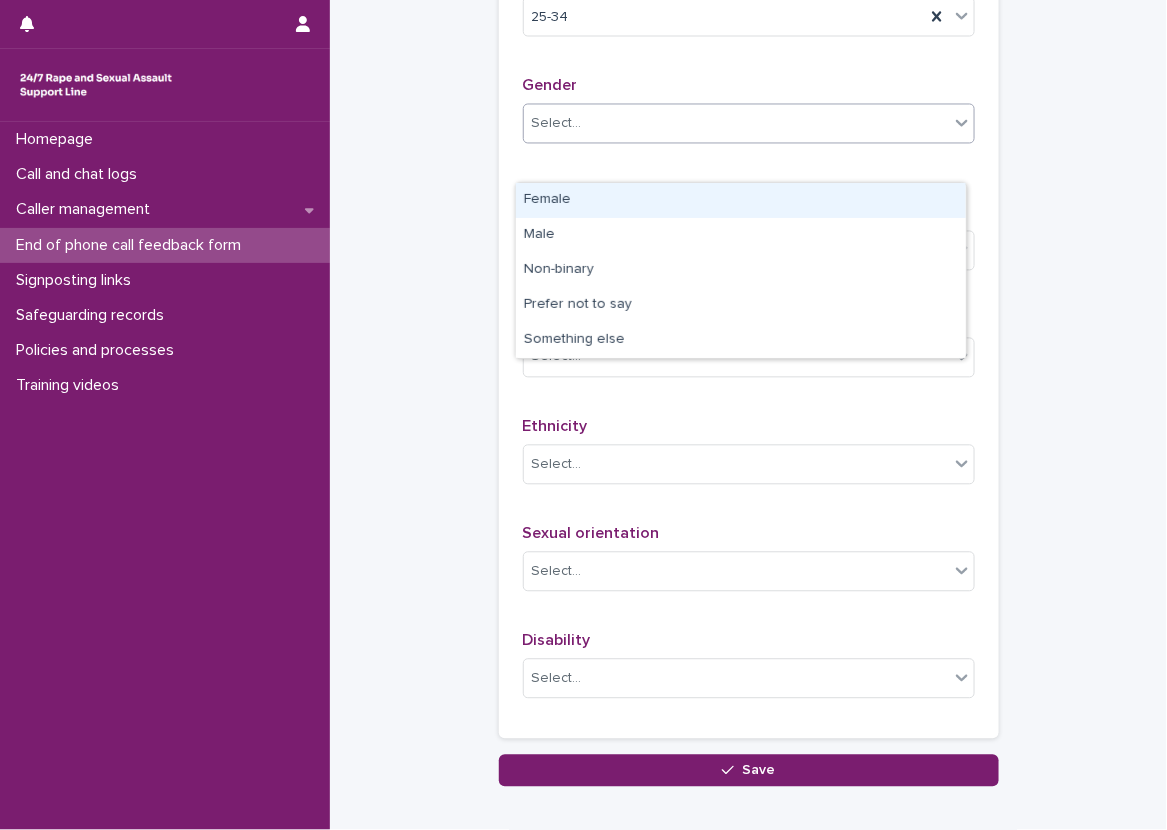 click at bounding box center (962, 123) 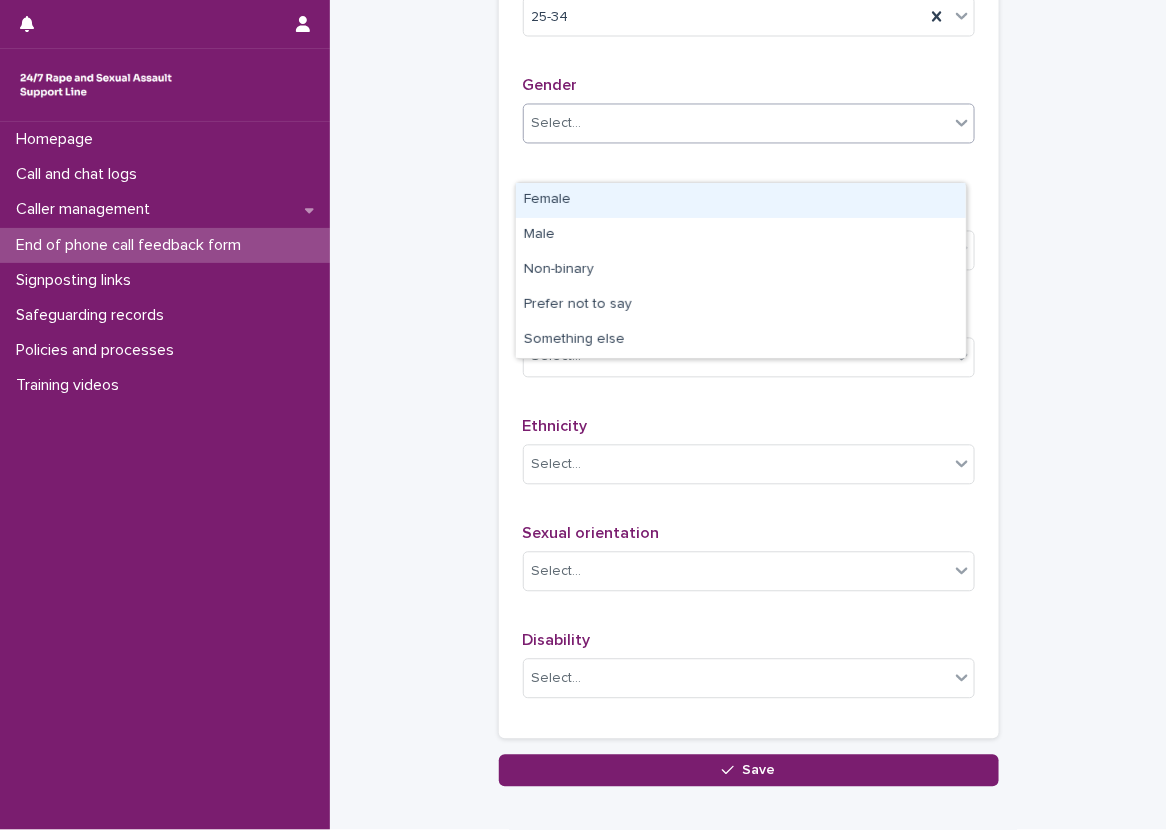 click on "Female" at bounding box center (741, 200) 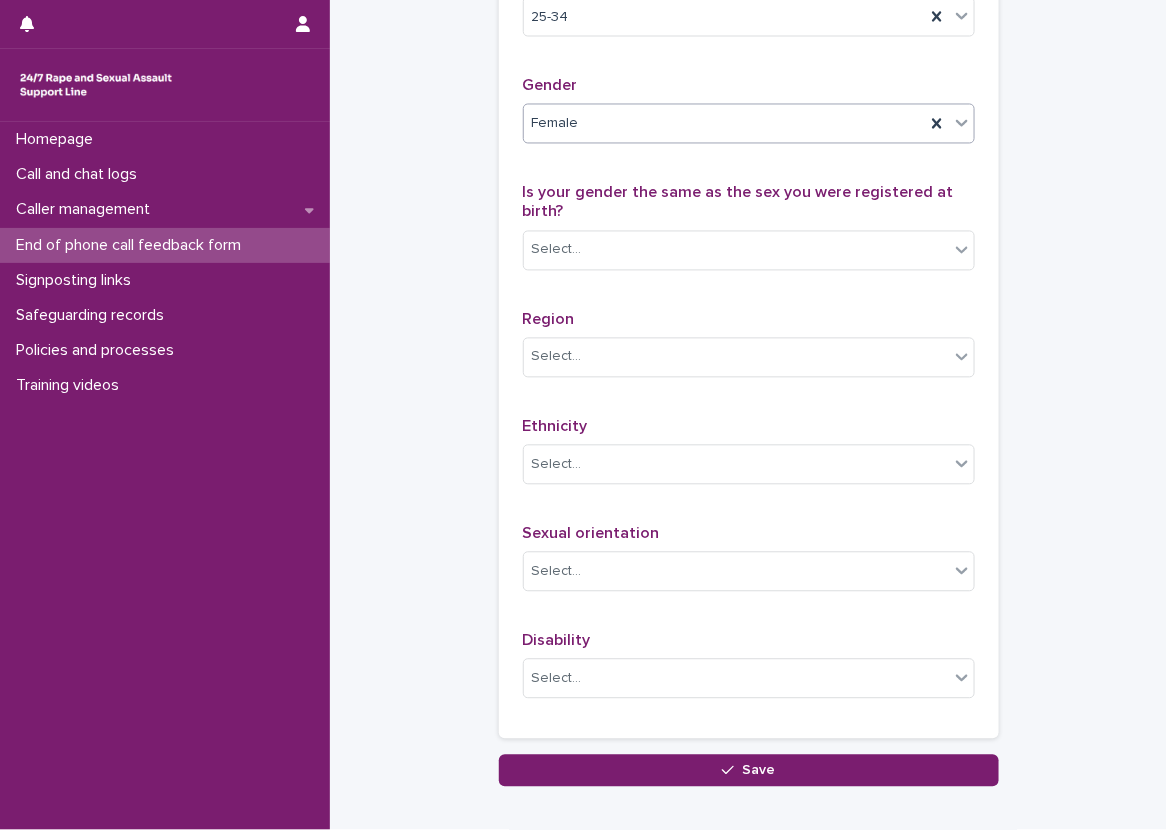 click on "Do you consent to providing us with some demographic monitoring information about yourself? Age [AGE_RANGE] Gender   option [GENDER], selected.     0 results available. Select is focused ,type to refine list, press Down to open the menu,  [GENDER] Is your gender the same as the sex you were registered at birth? Select... Region Select... Ethnicity Select... Sexual orientation Select... Disability Select..." at bounding box center [749, 291] 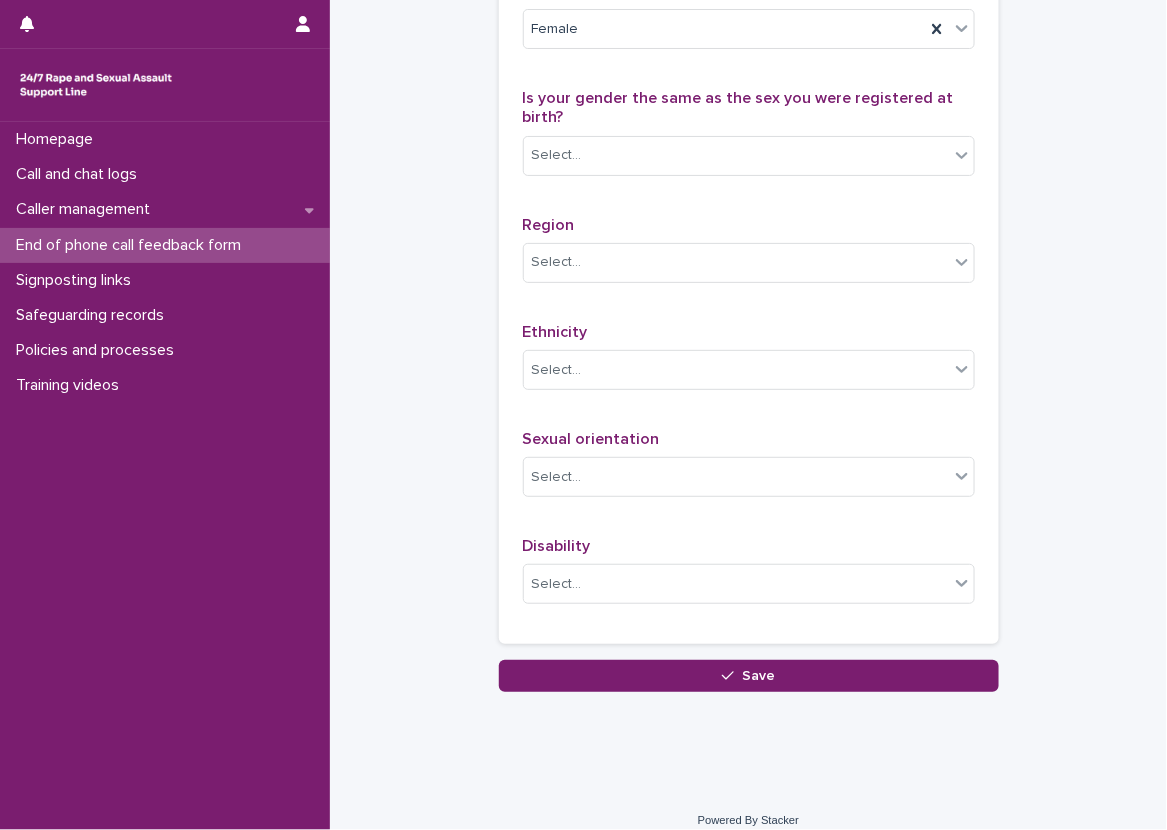 scroll, scrollTop: 1056, scrollLeft: 0, axis: vertical 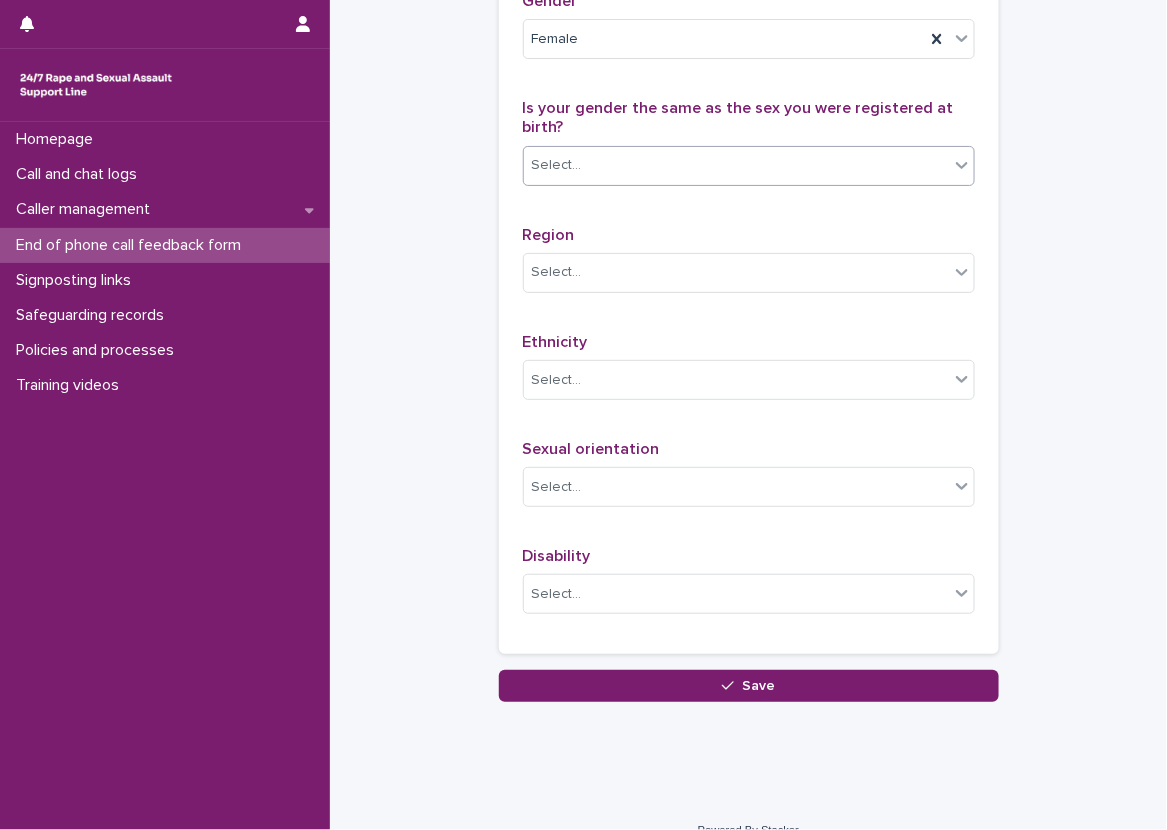 click on "Select..." at bounding box center (736, 165) 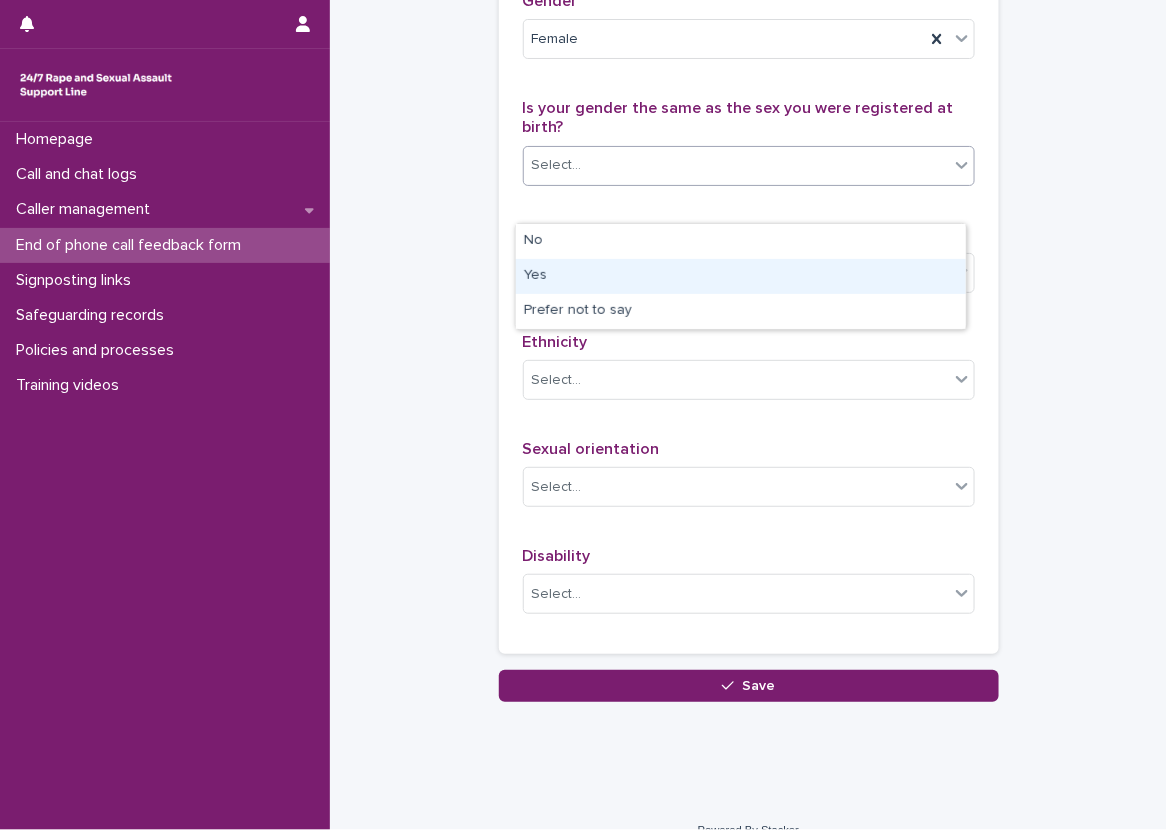 click on "Yes" at bounding box center [741, 276] 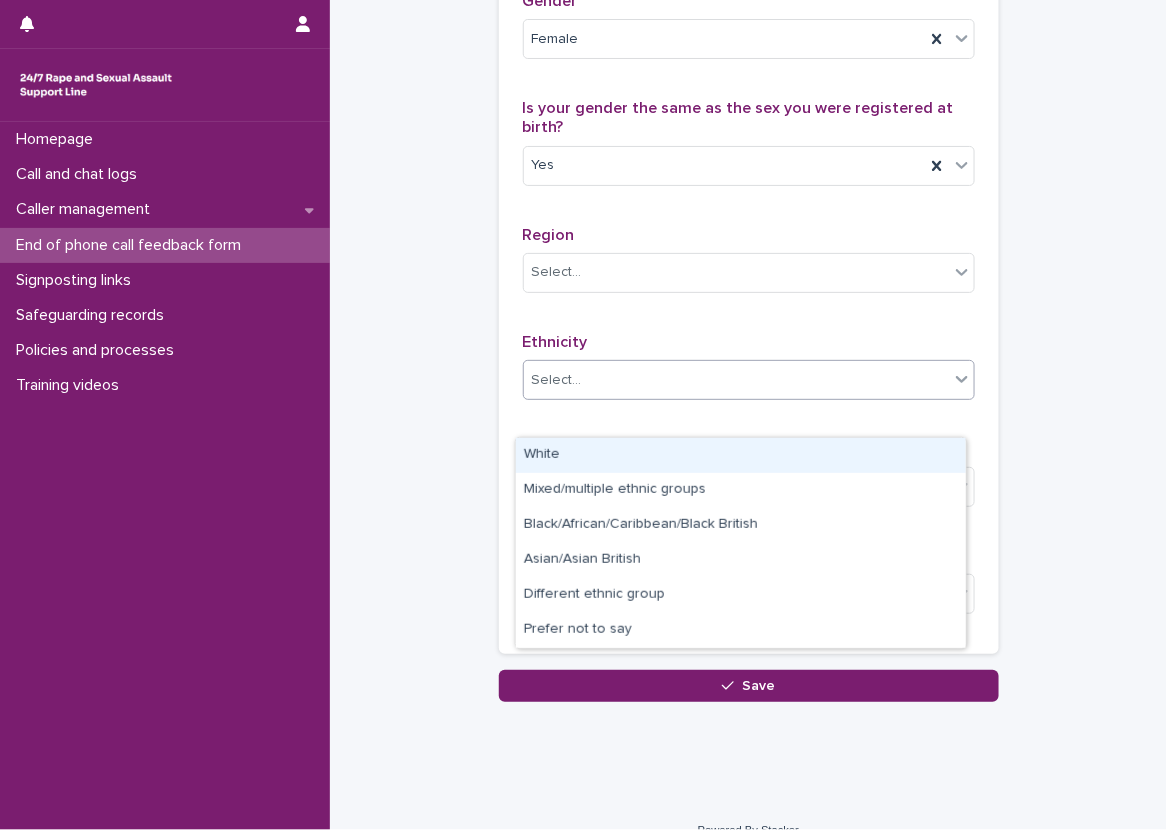 click on "Select..." at bounding box center (736, 380) 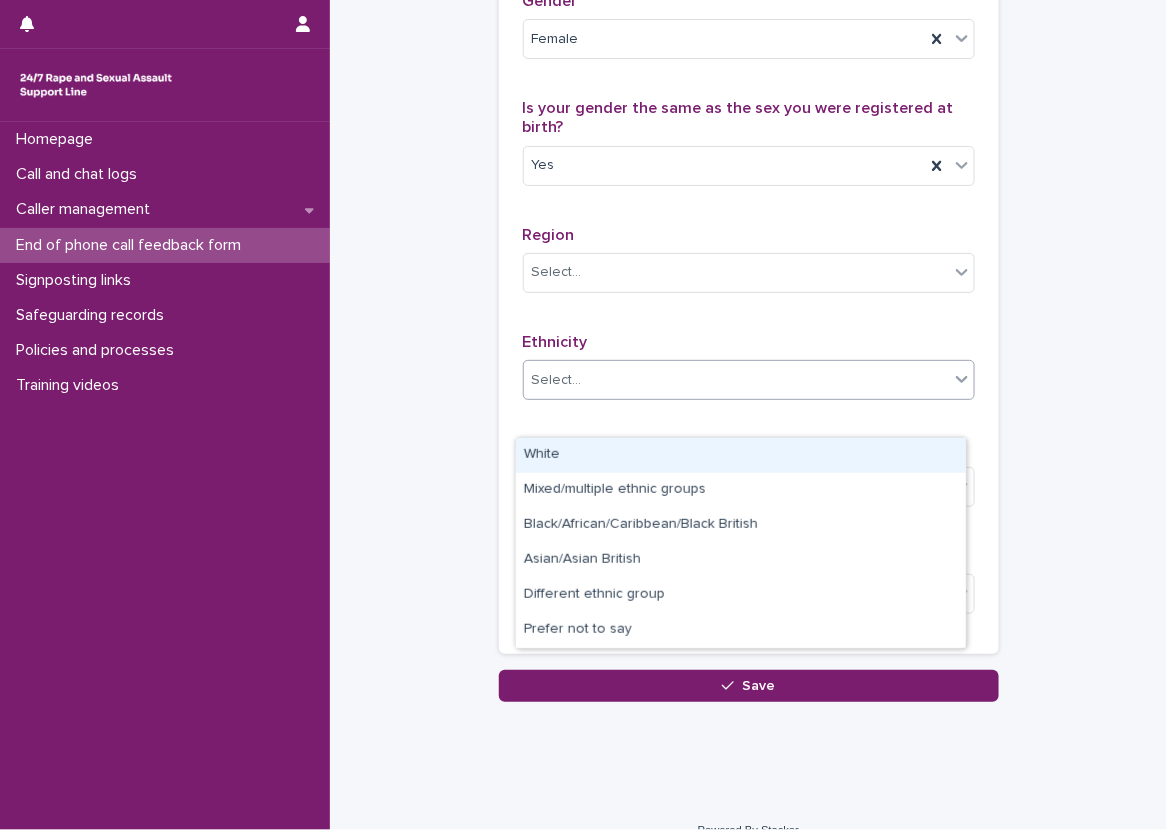 click on "White" at bounding box center [741, 455] 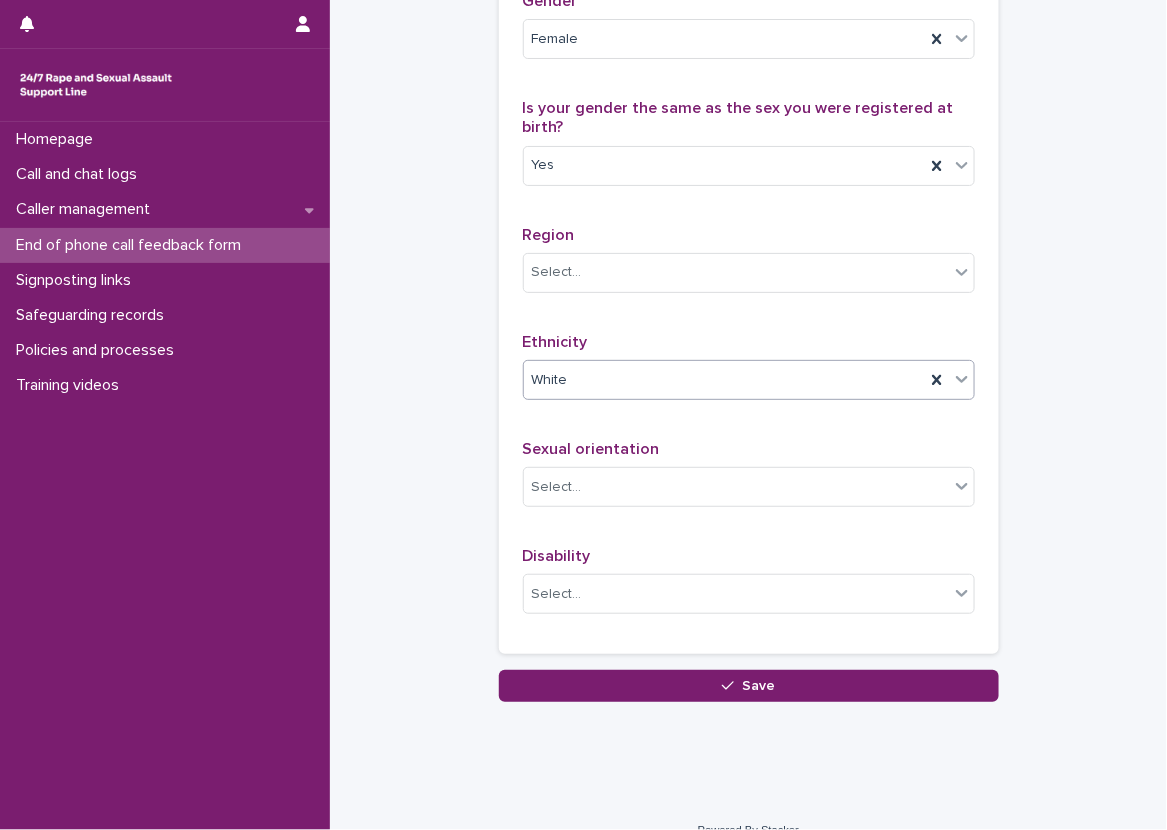 click on "Sexual orientation" at bounding box center [749, 449] 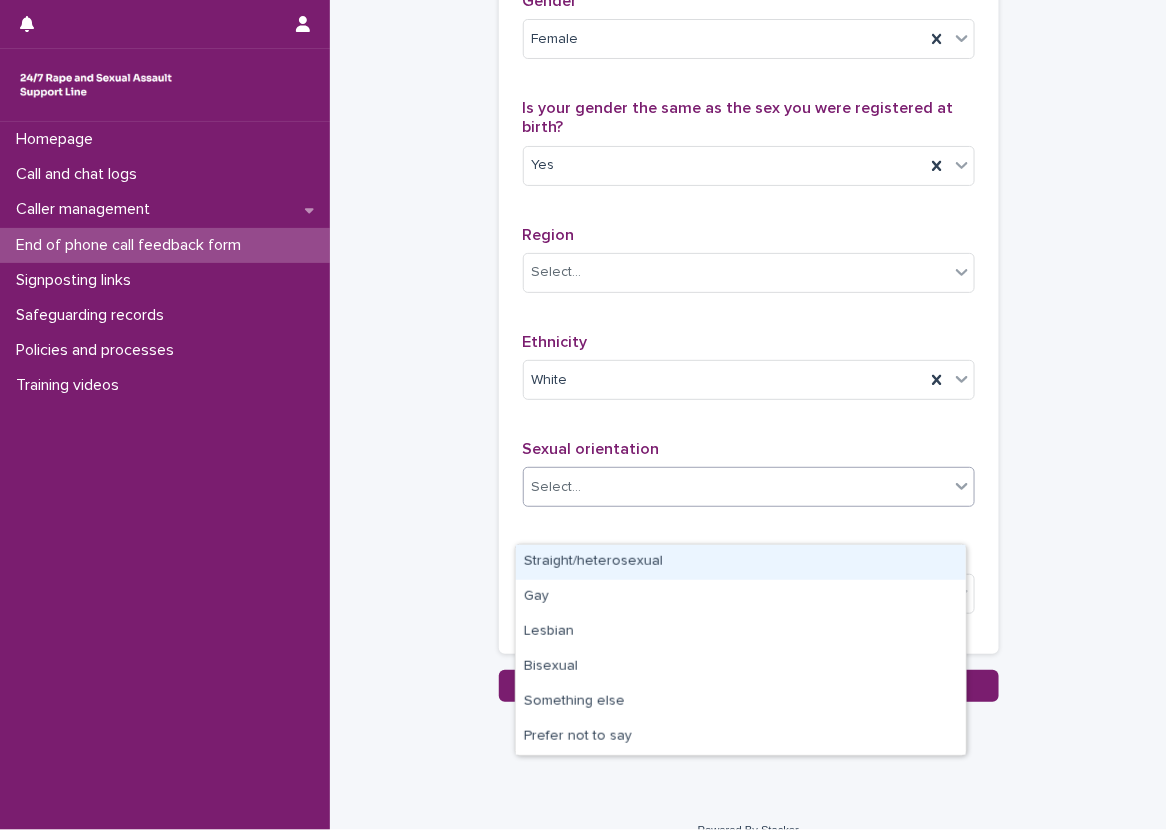 click at bounding box center [962, 486] 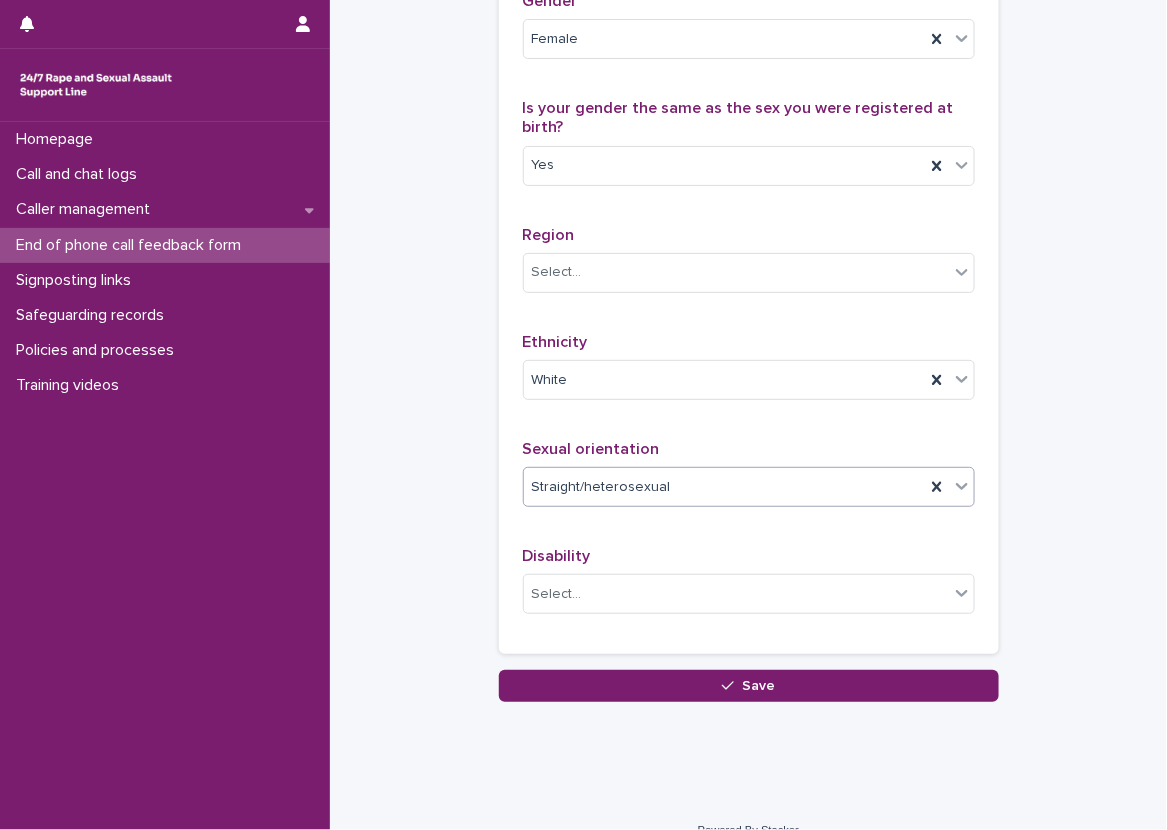 click on "Do you consent to providing us with some demographic monitoring information about yourself? Age [AGE] Gender Female Is your gender the same as the sex you were registered at birth? Yes Region Select... Ethnicity White Sexual orientation   option Straight/heterosexual, selected.     0 results available. Select is focused ,type to refine list, press Down to open the menu,  Straight/heterosexual Disability Select..." at bounding box center [749, 206] 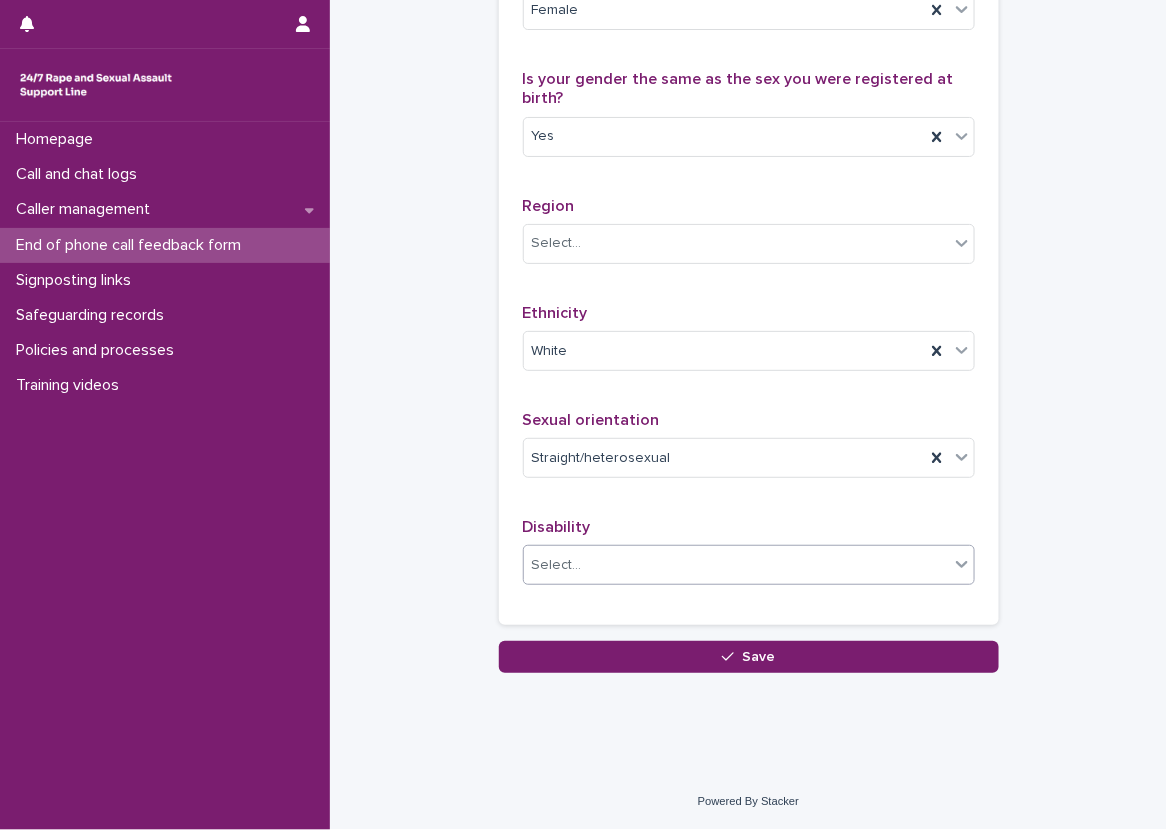 scroll, scrollTop: 1156, scrollLeft: 0, axis: vertical 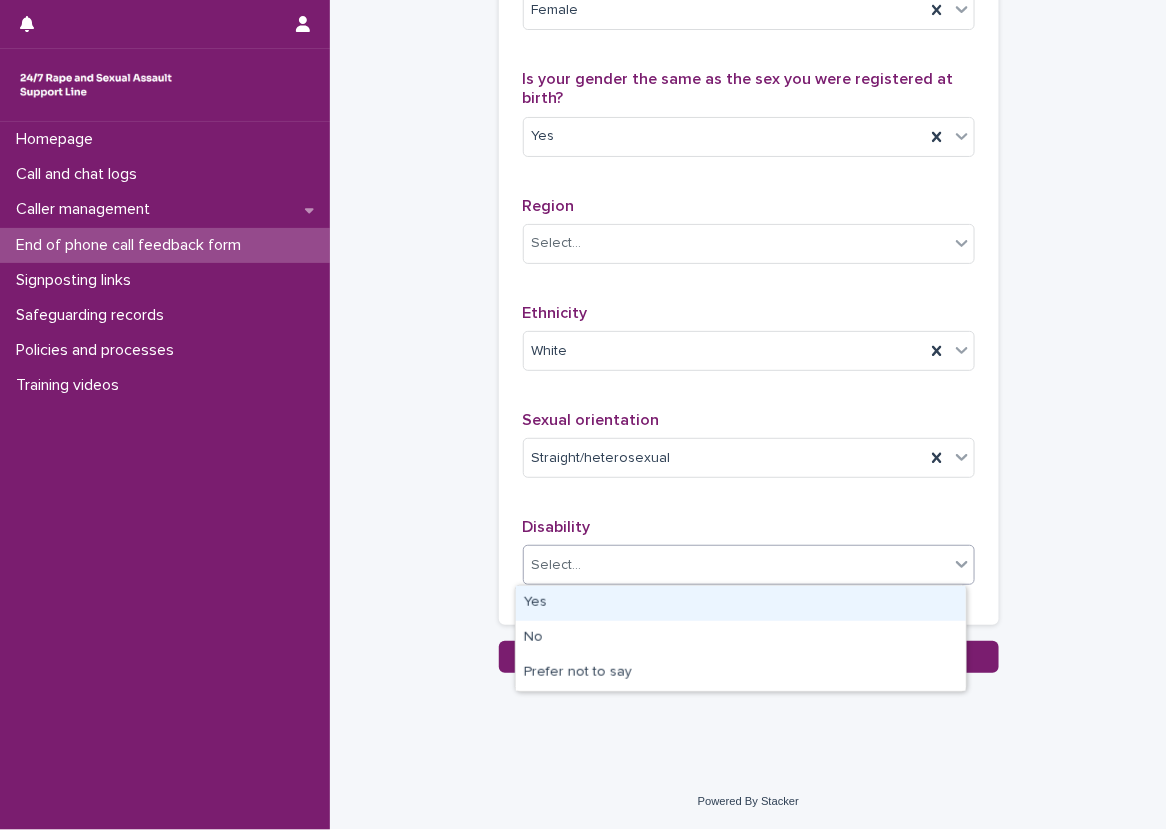 click at bounding box center [962, 564] 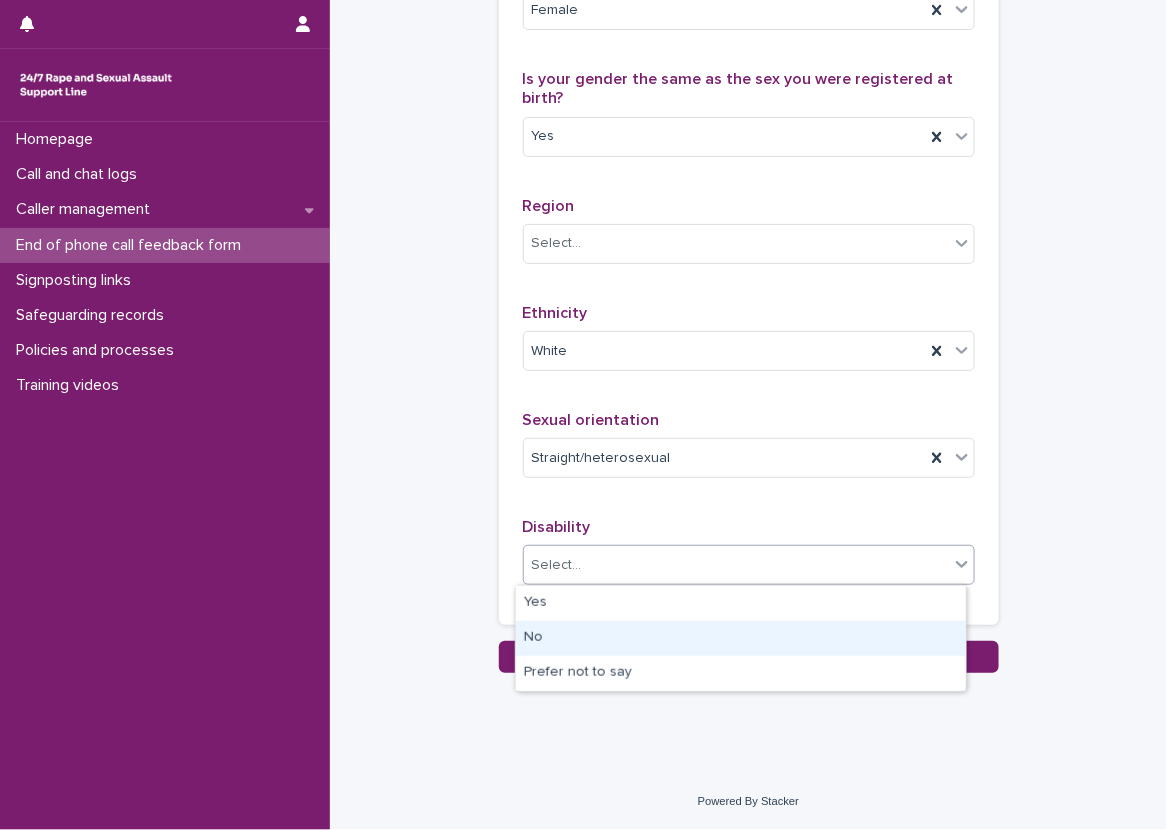 click on "No" at bounding box center (741, 638) 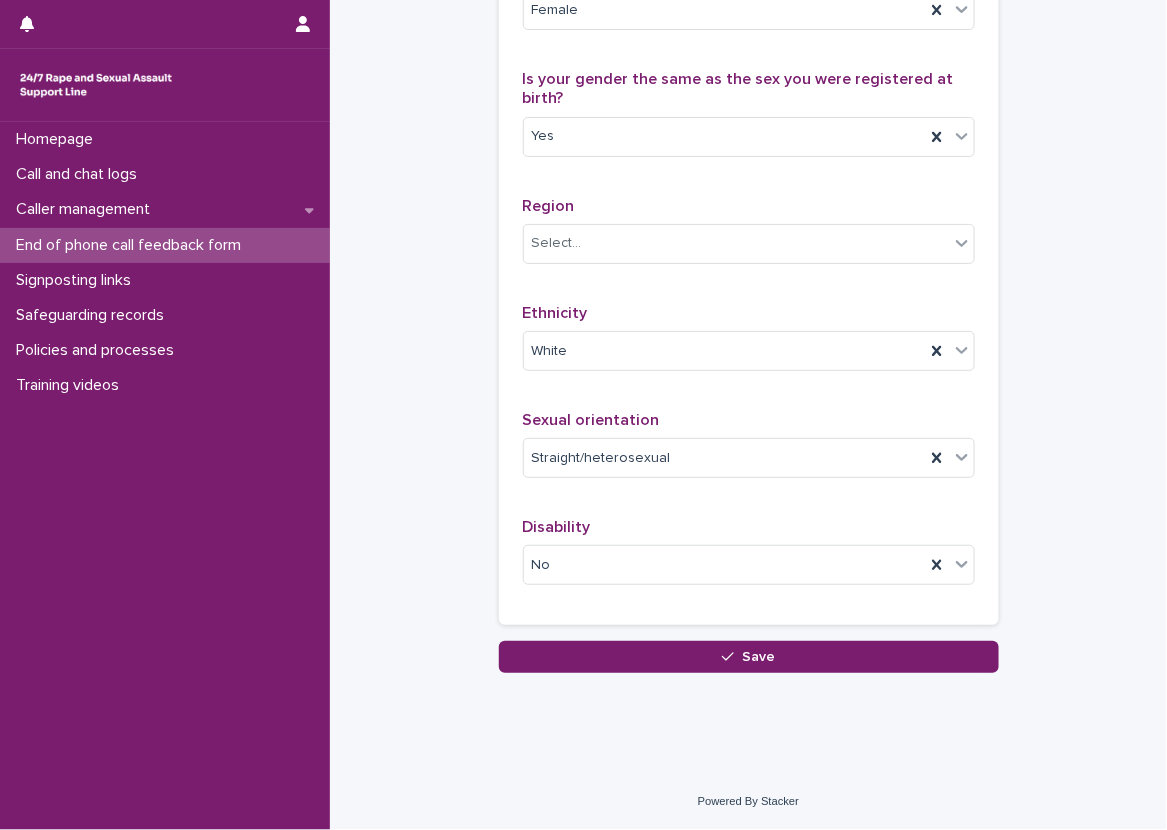 click on "**********" at bounding box center (748, -222) 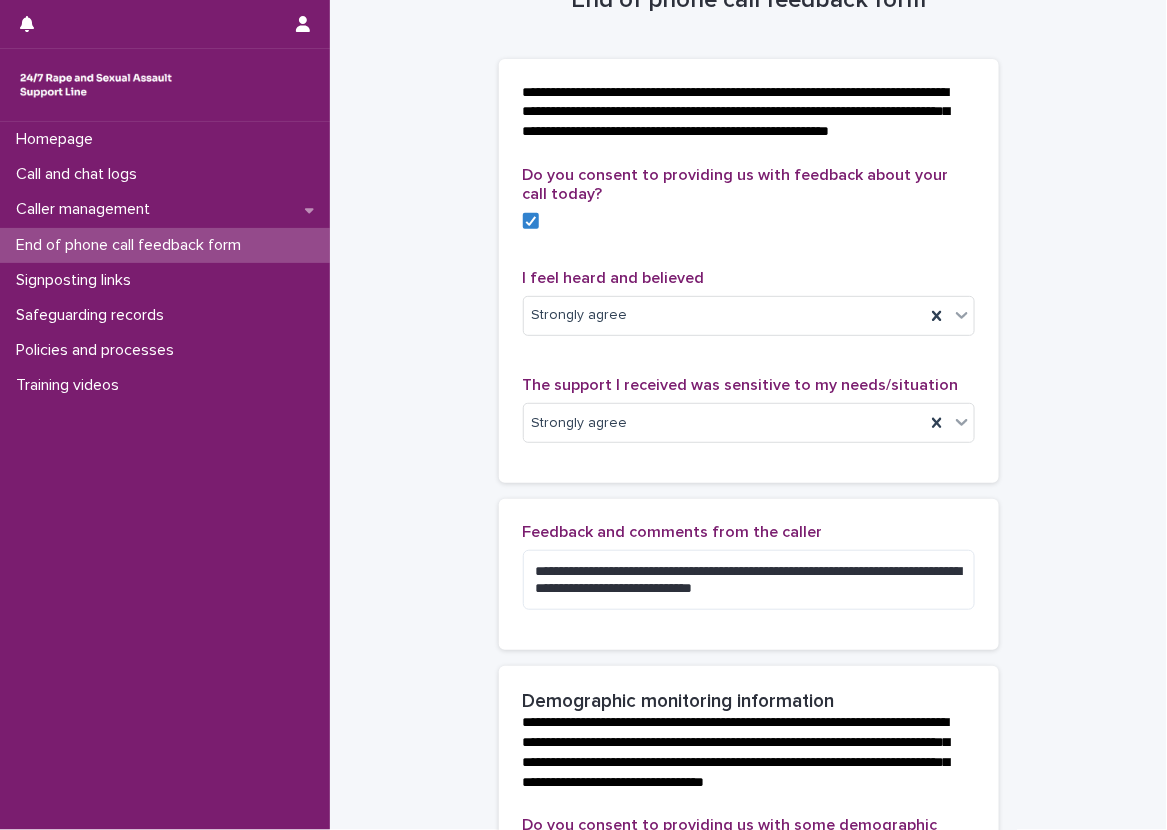 scroll, scrollTop: 0, scrollLeft: 0, axis: both 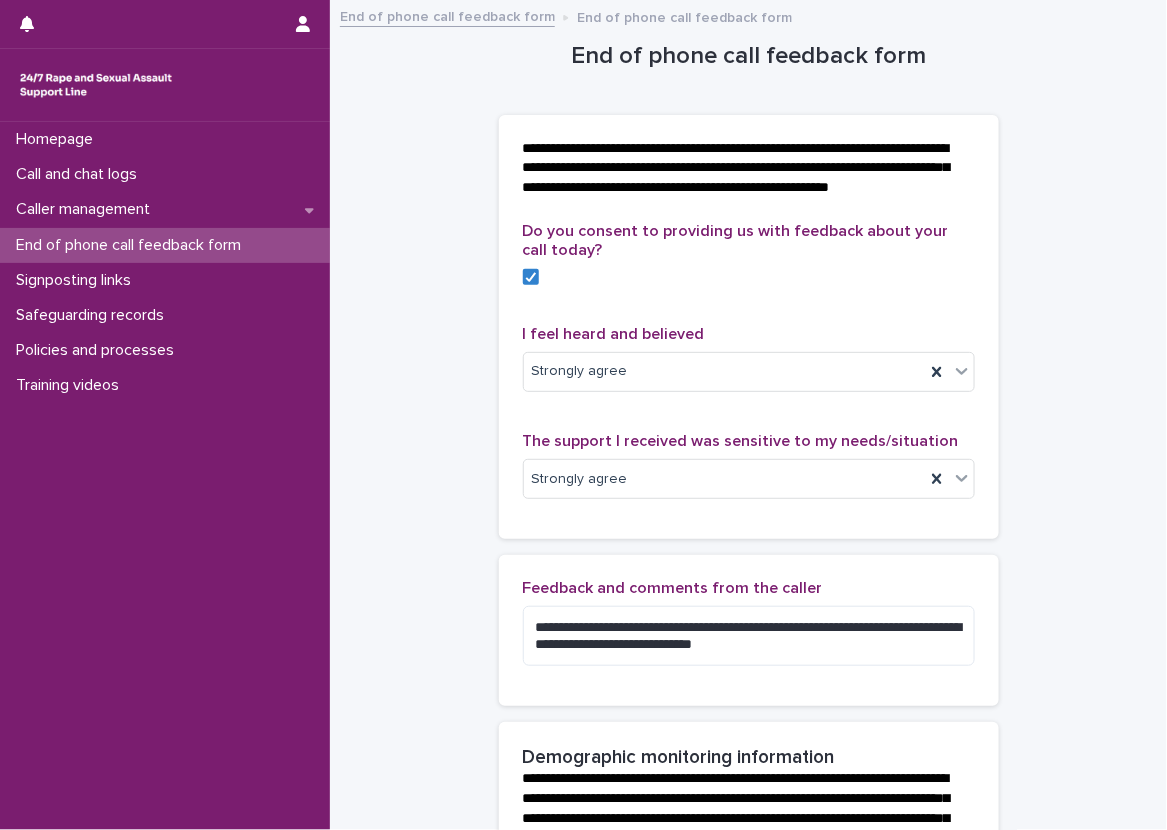 click on "**********" at bounding box center (748, 897) 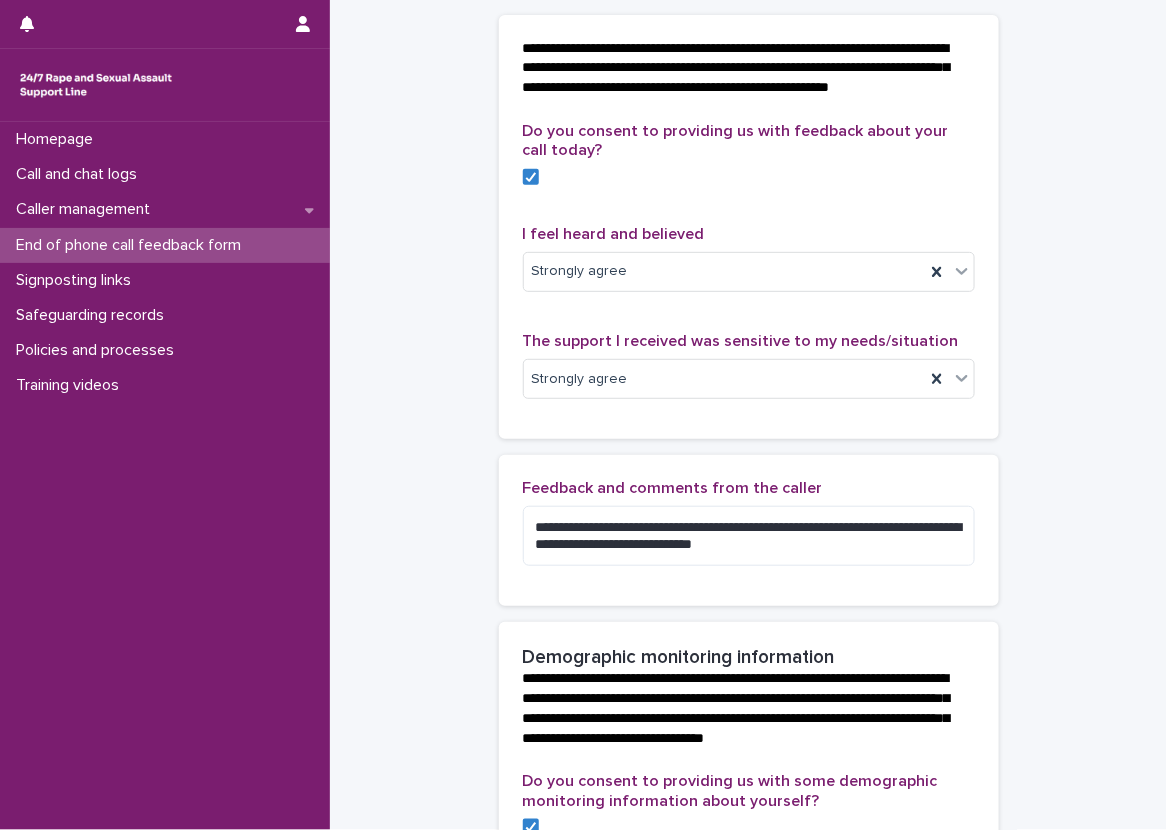 scroll, scrollTop: 200, scrollLeft: 0, axis: vertical 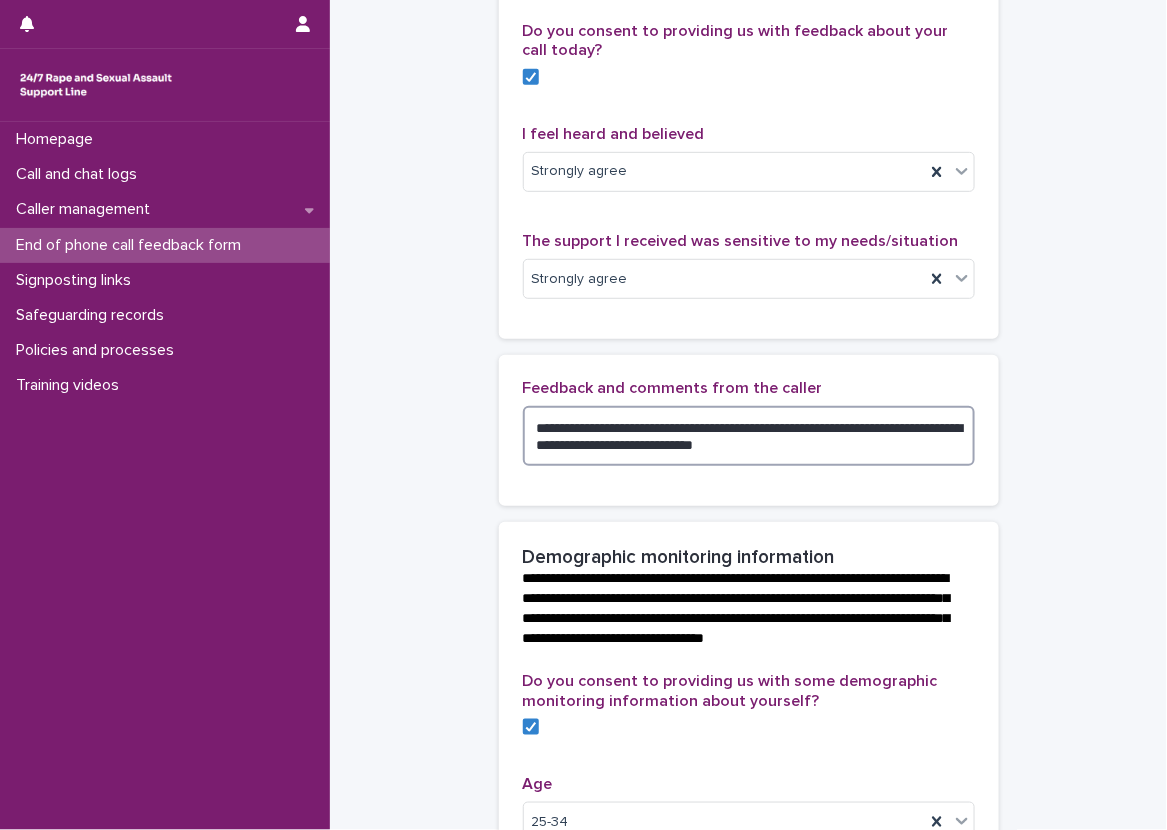 click on "**********" at bounding box center (749, 436) 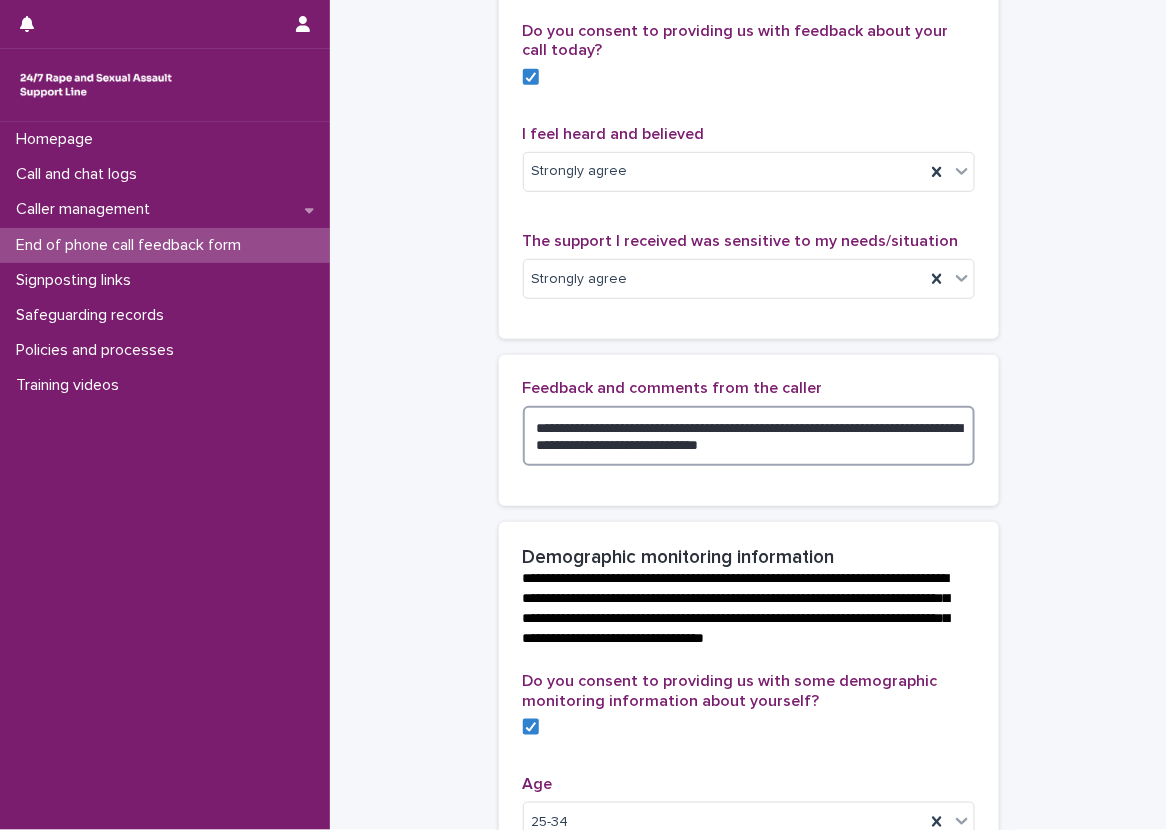 click on "**********" at bounding box center [749, 436] 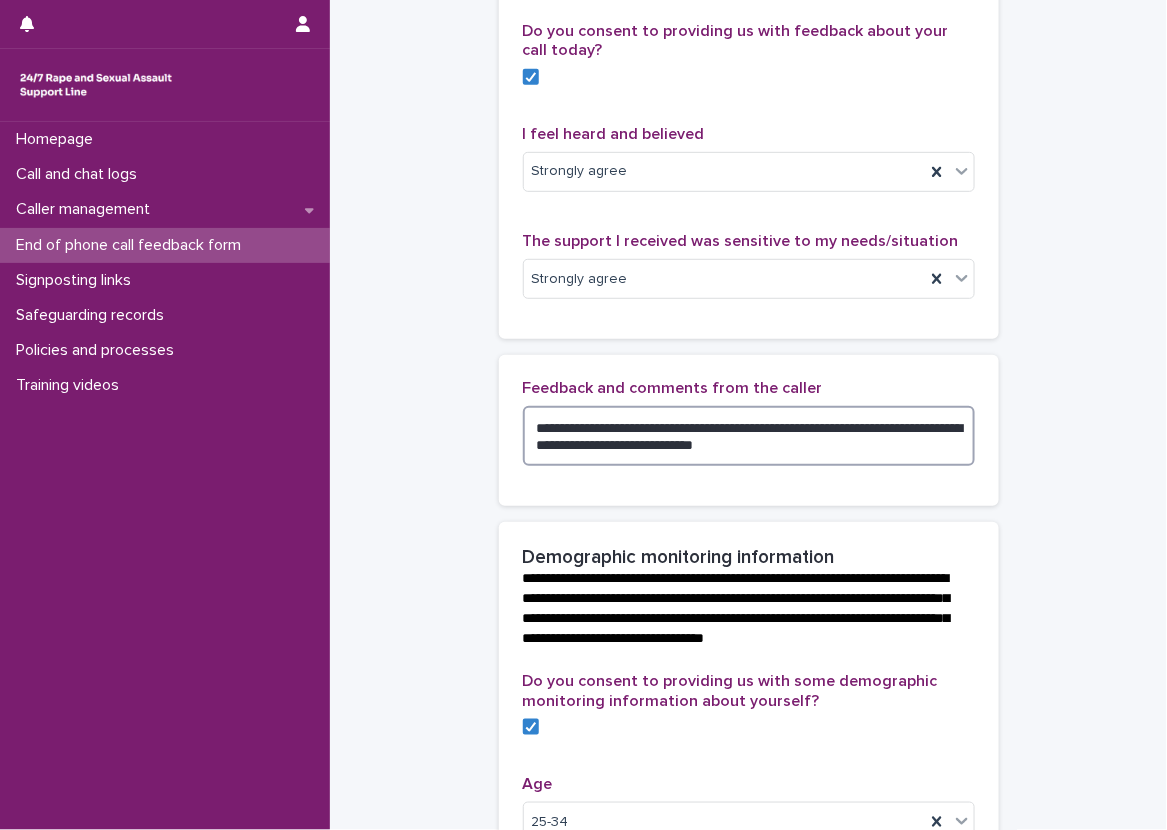 click on "**********" at bounding box center (749, 436) 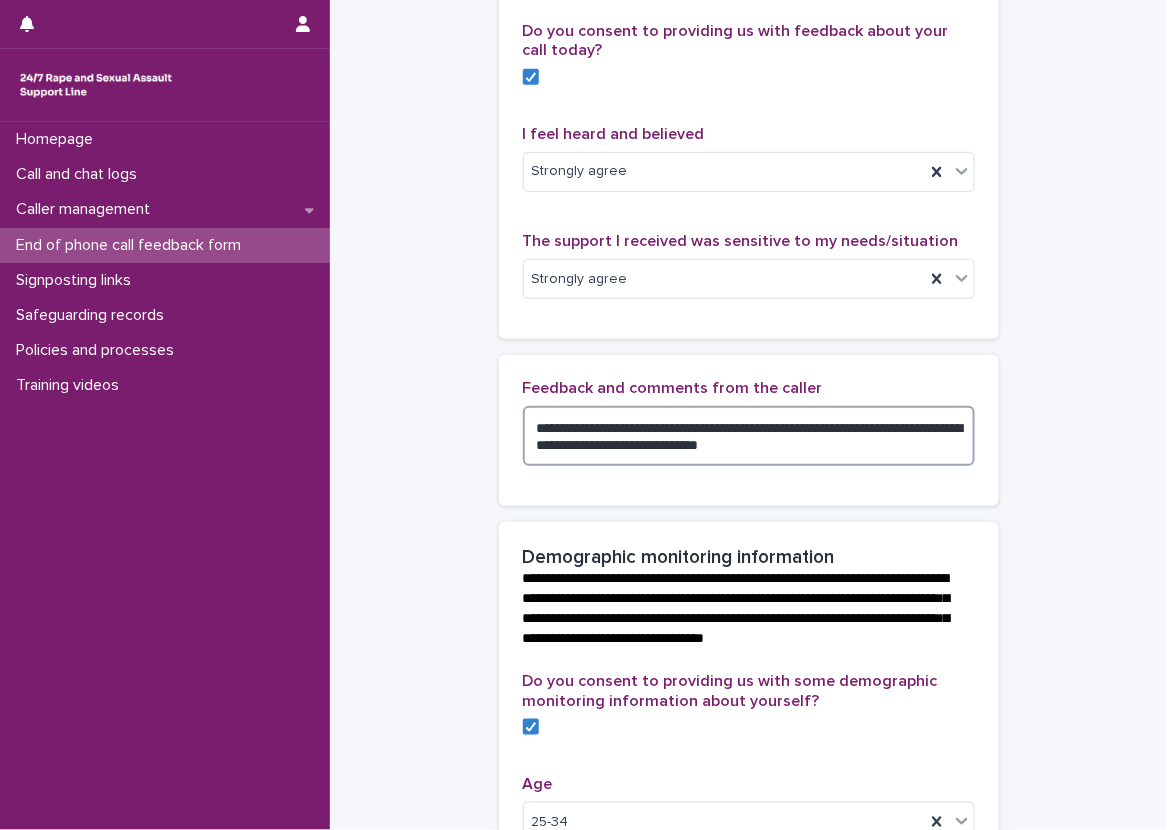 click on "**********" at bounding box center (749, 436) 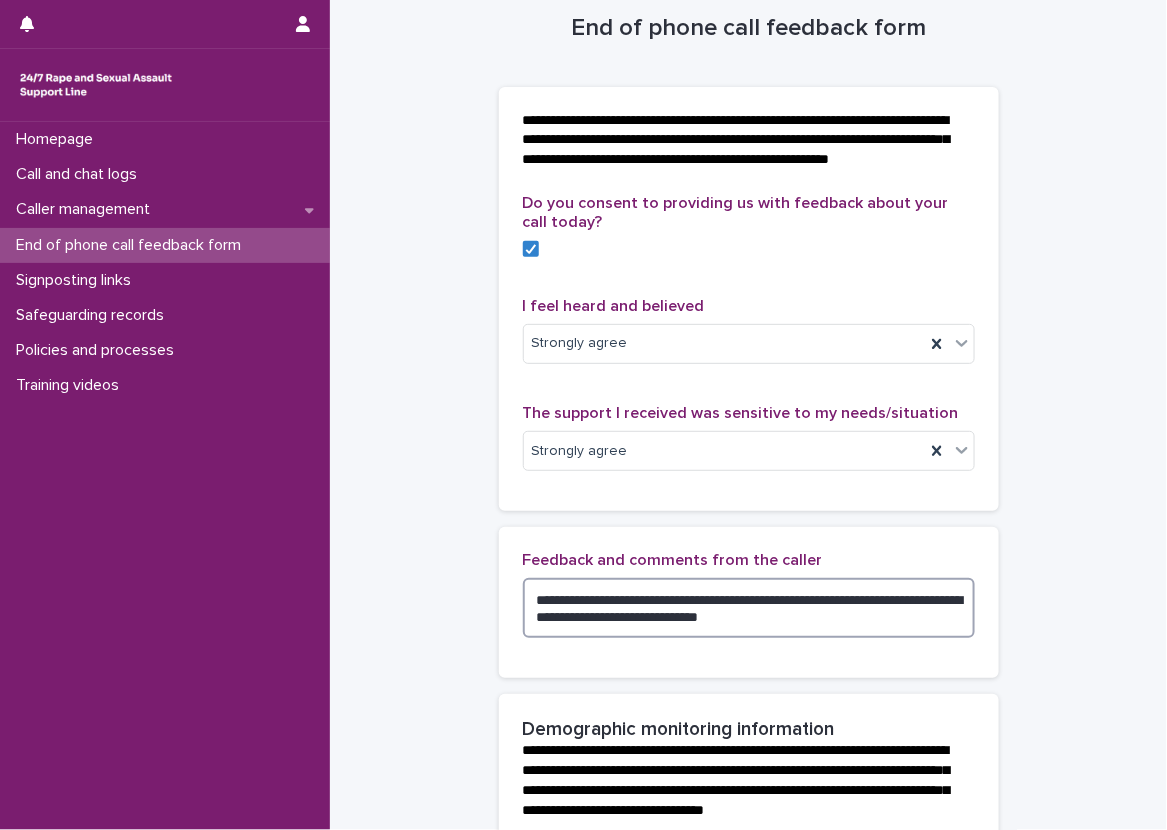 scroll, scrollTop: 0, scrollLeft: 0, axis: both 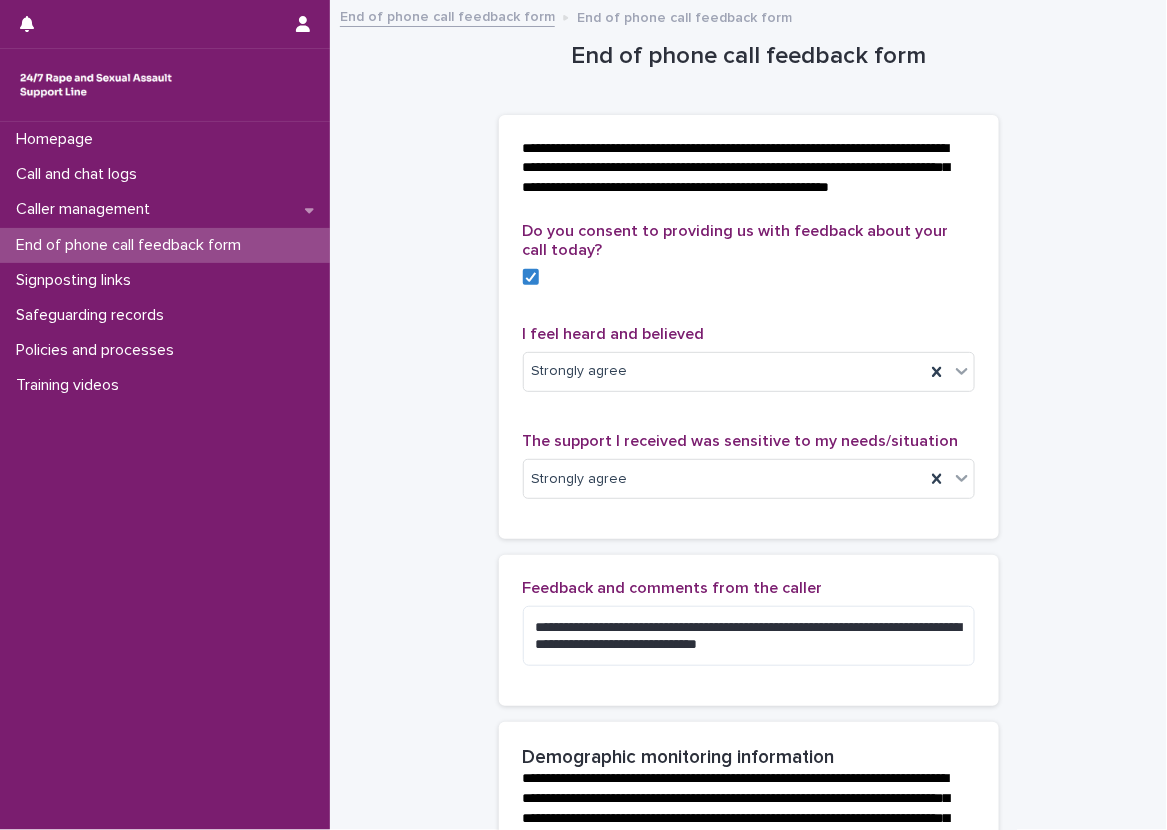 click on "**********" at bounding box center (748, 897) 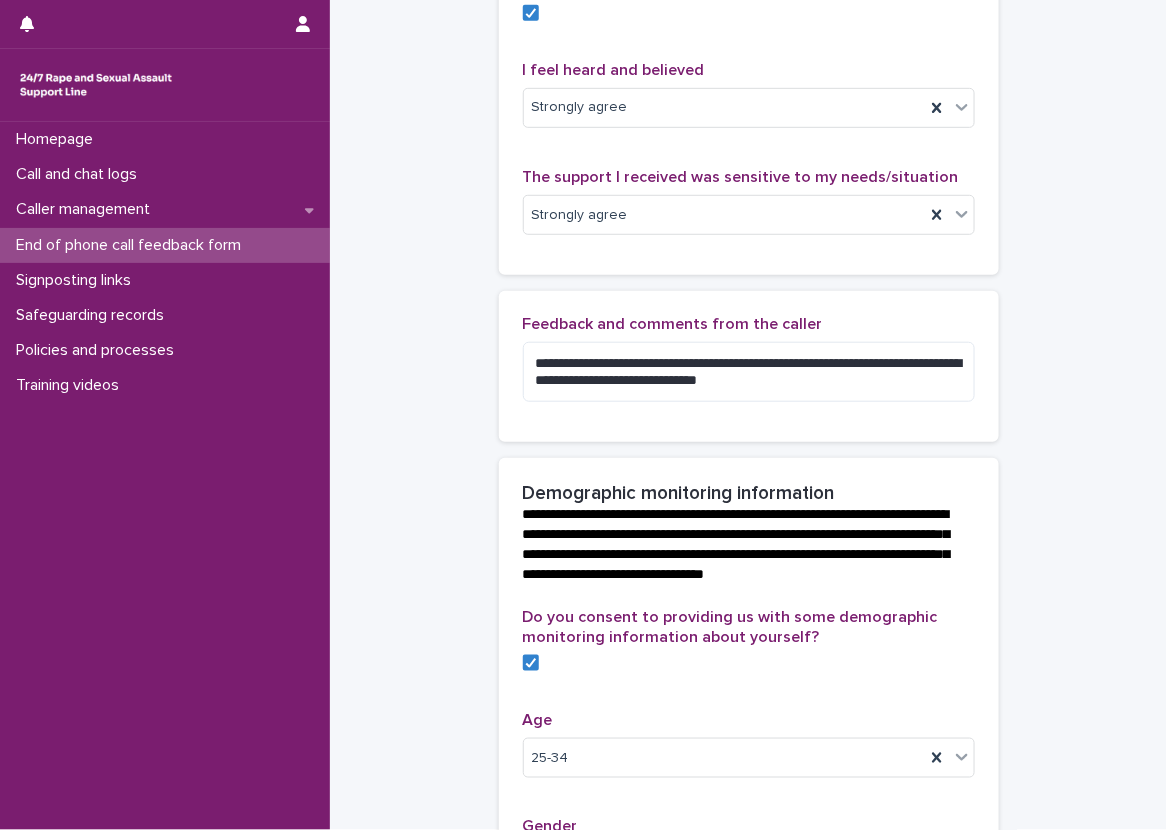 scroll, scrollTop: 300, scrollLeft: 0, axis: vertical 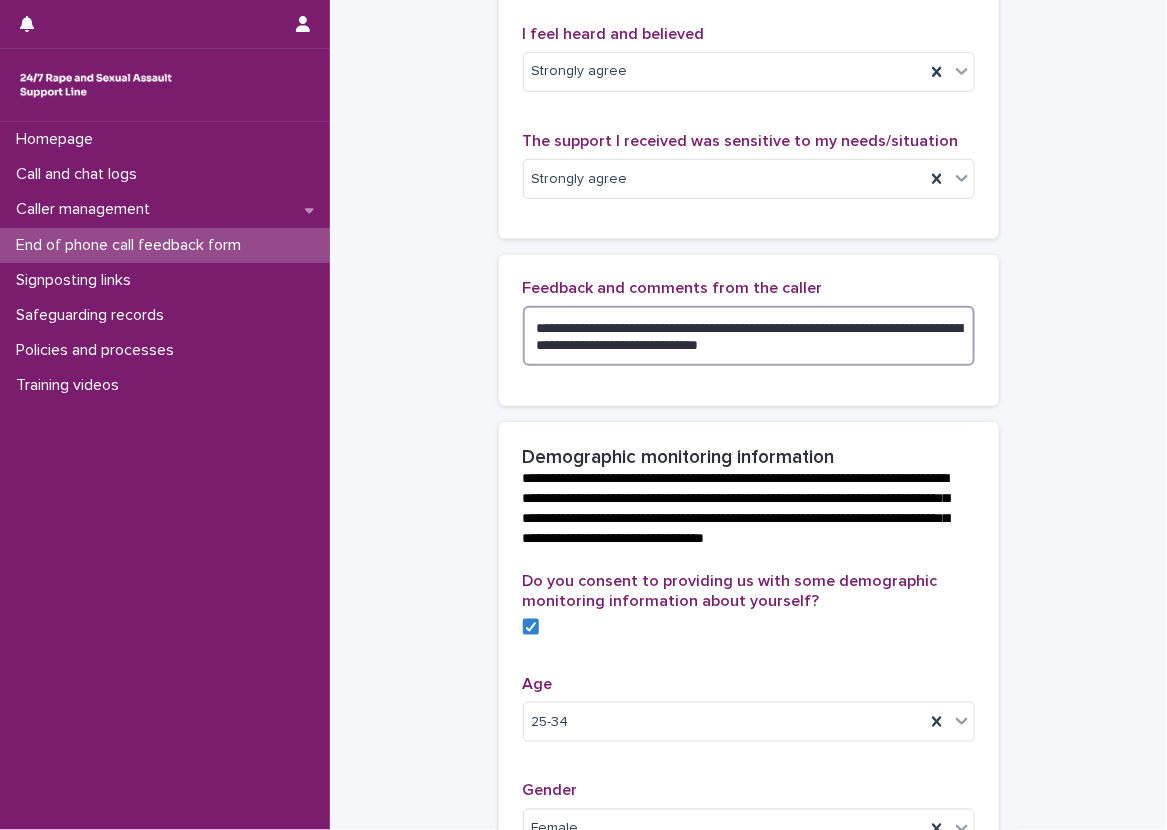 click on "**********" at bounding box center (749, 336) 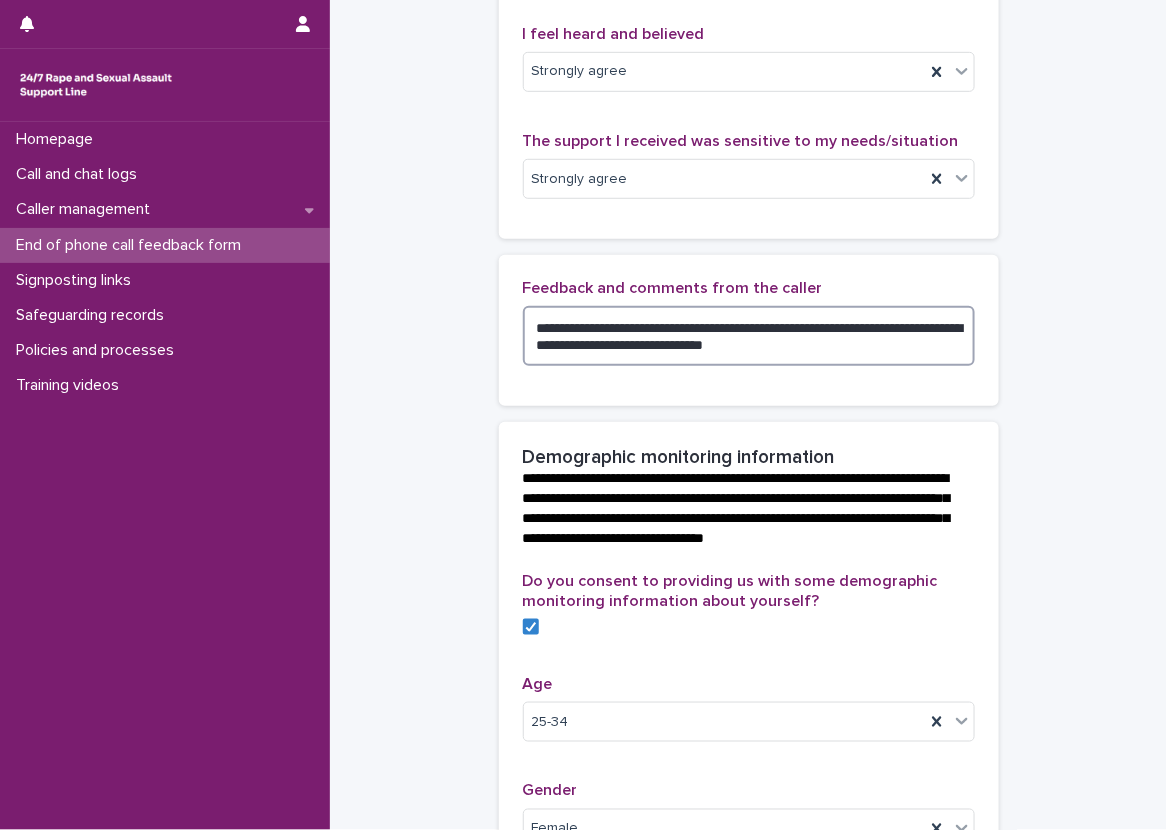click on "**********" at bounding box center (749, 336) 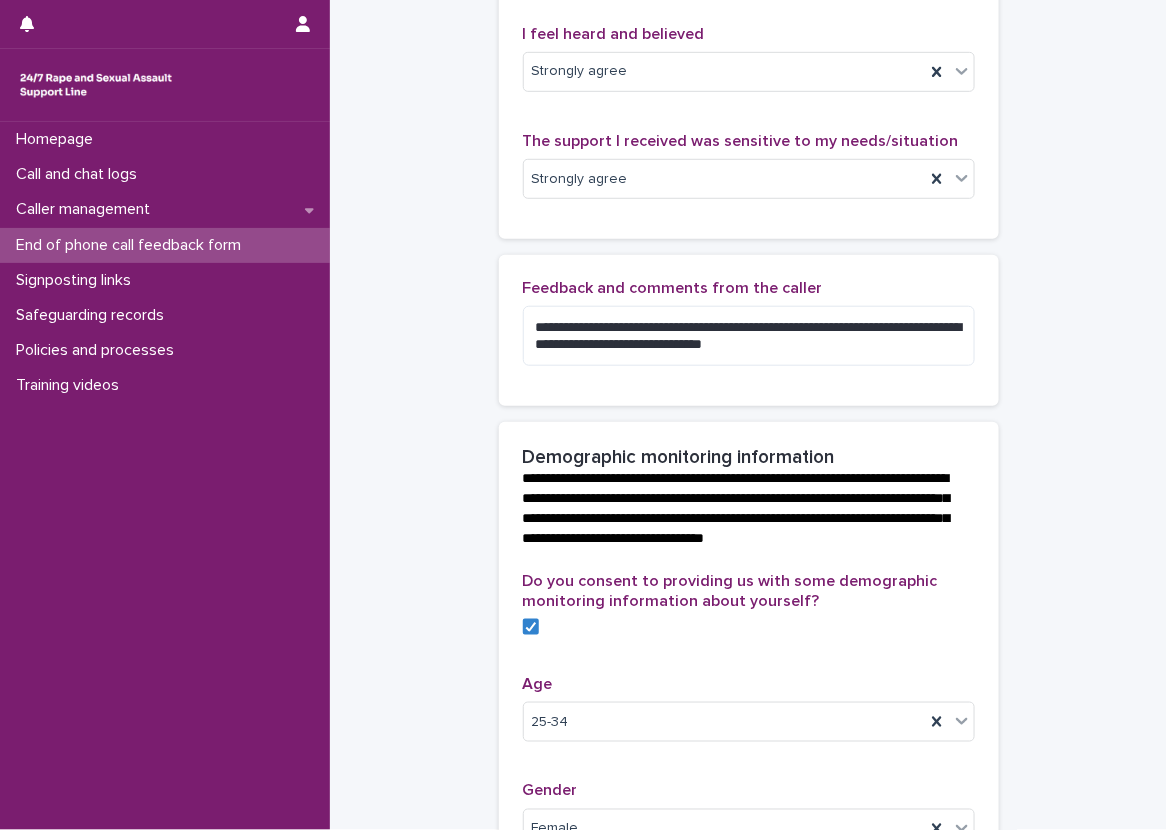 click on "Age [AGE] Gender Female Yes Region Select..." at bounding box center [748, 597] 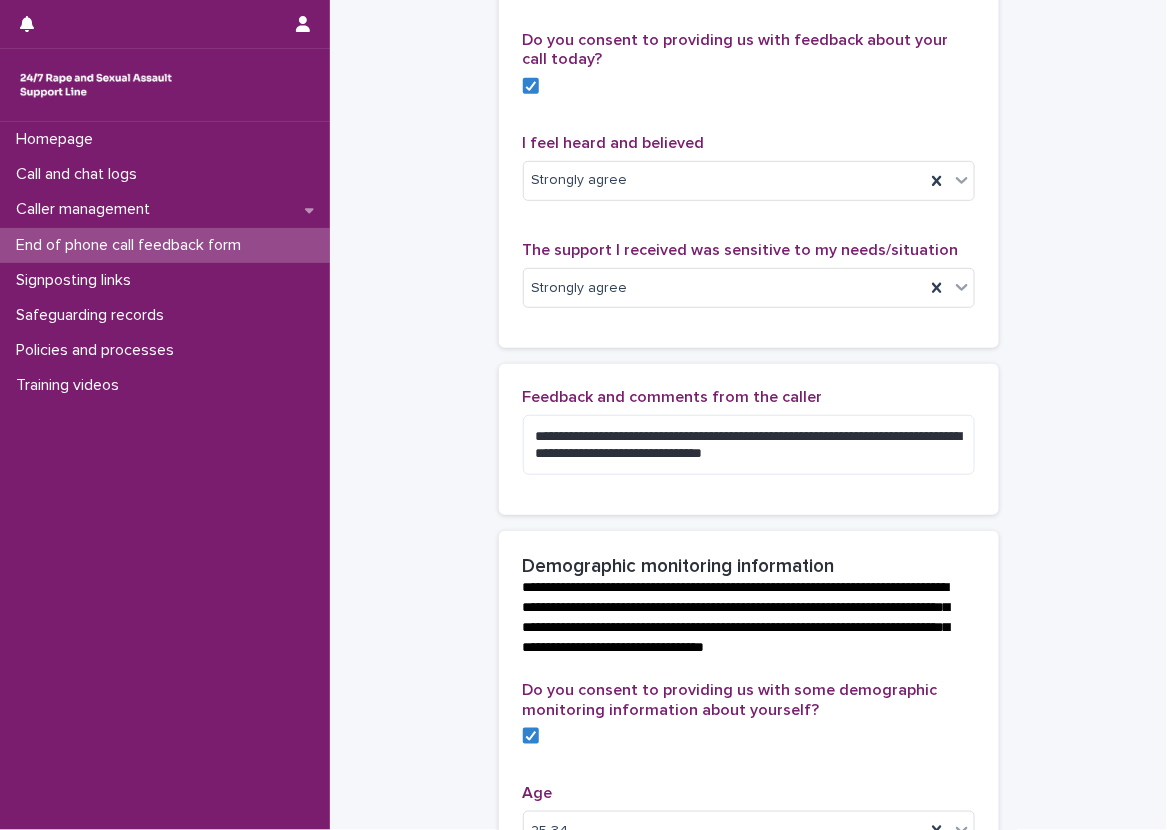 scroll, scrollTop: 200, scrollLeft: 0, axis: vertical 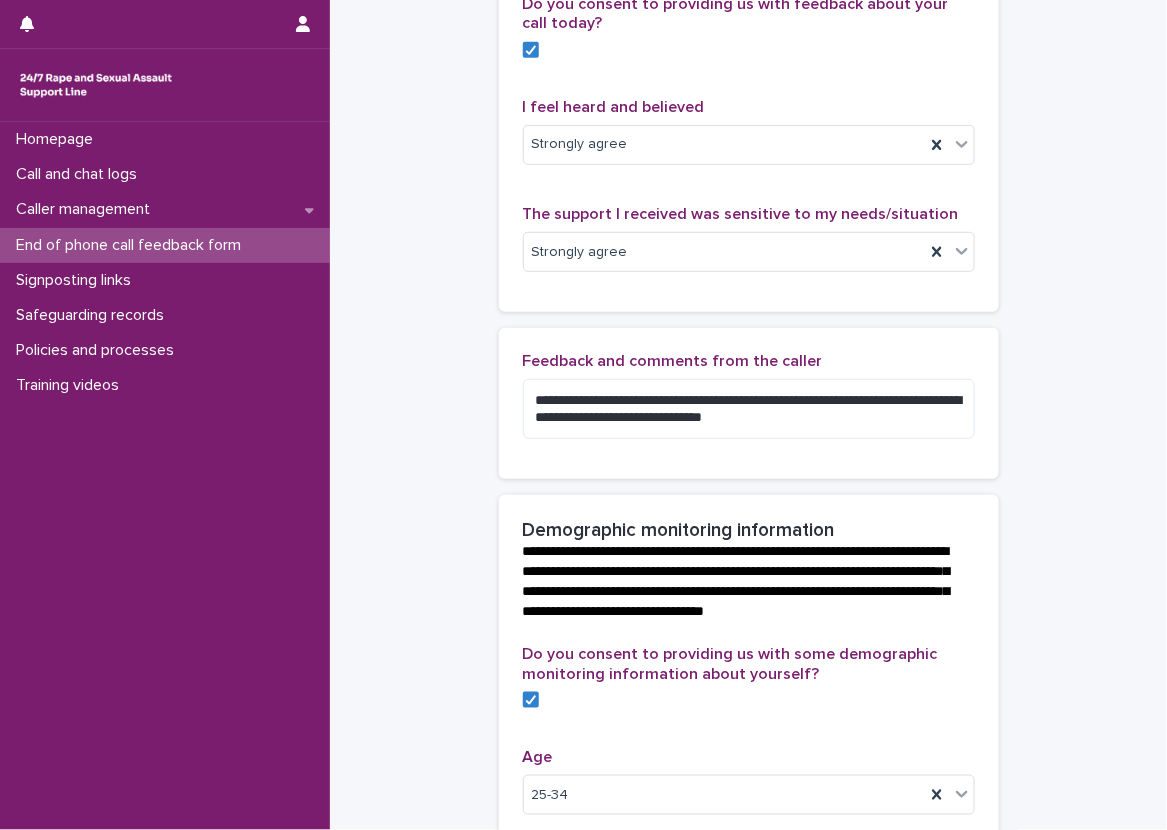 click on "Age [AGE] Gender Female Yes Region Select..." at bounding box center [748, 670] 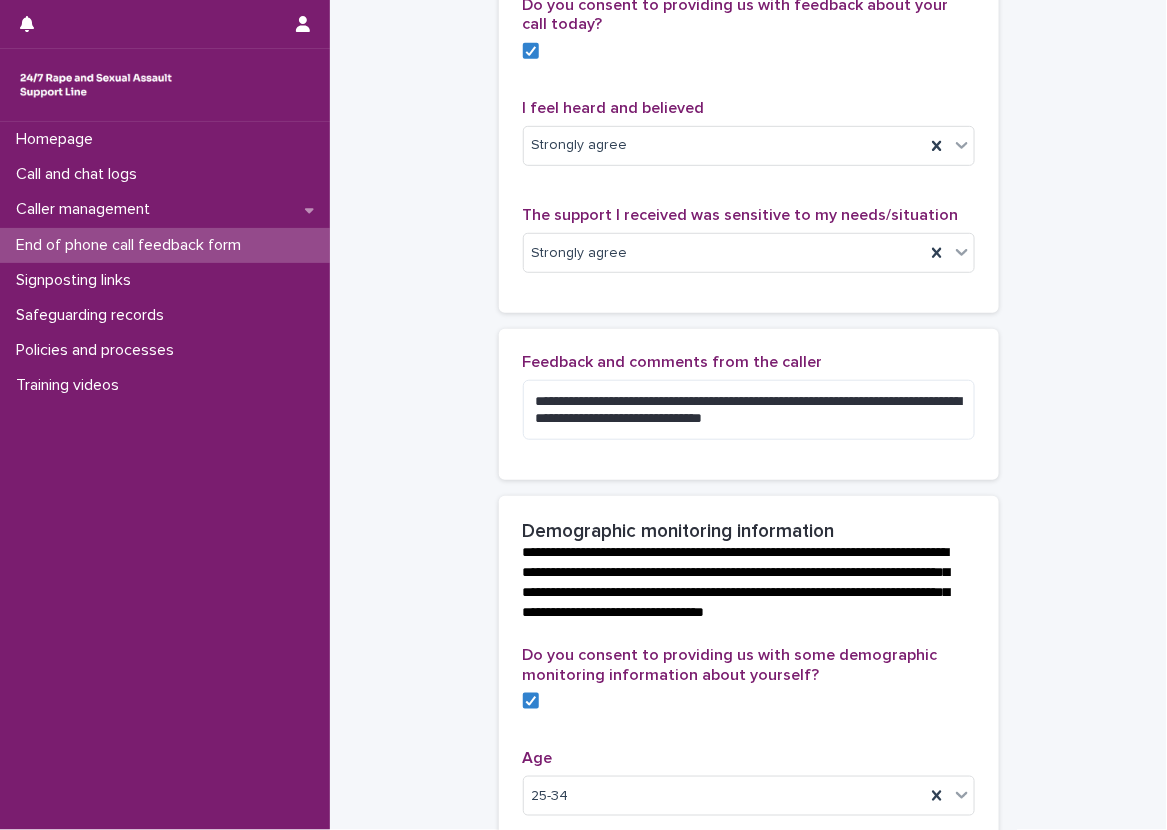 scroll, scrollTop: 227, scrollLeft: 0, axis: vertical 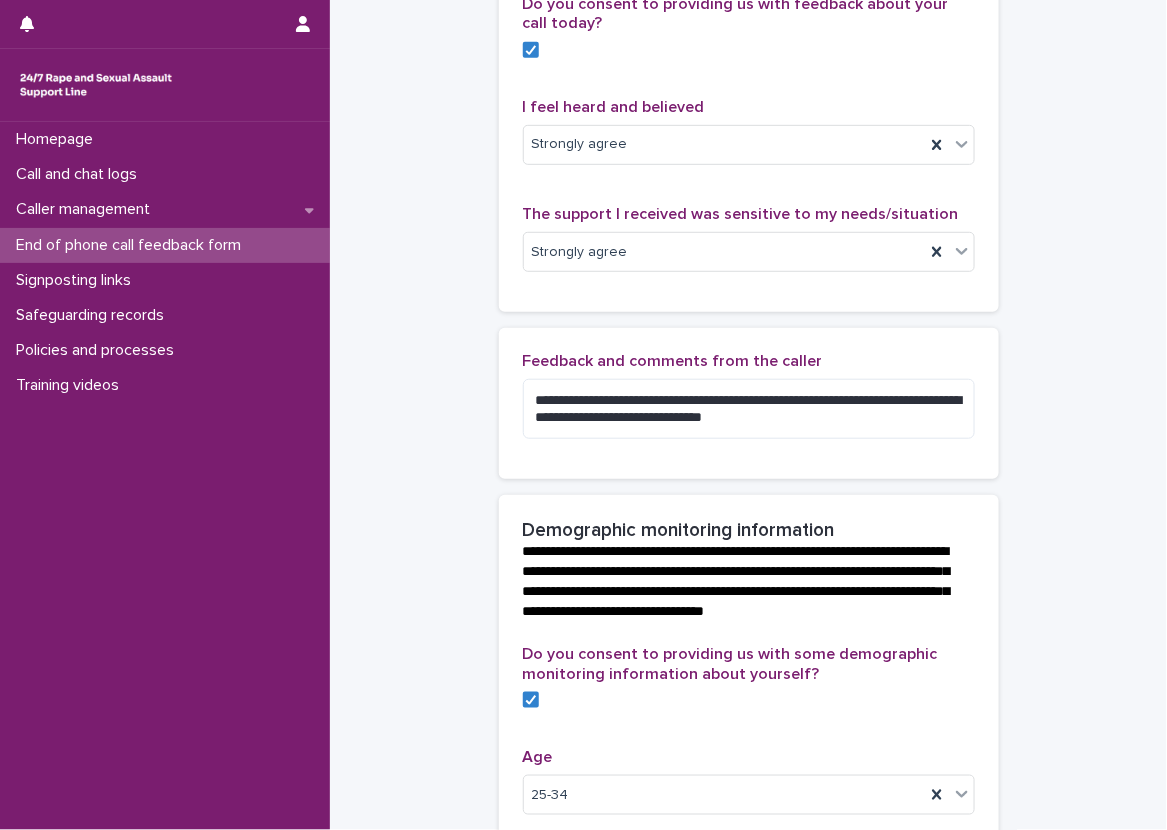 click on "Age [AGE] Gender Female Yes Region Select..." at bounding box center (748, 670) 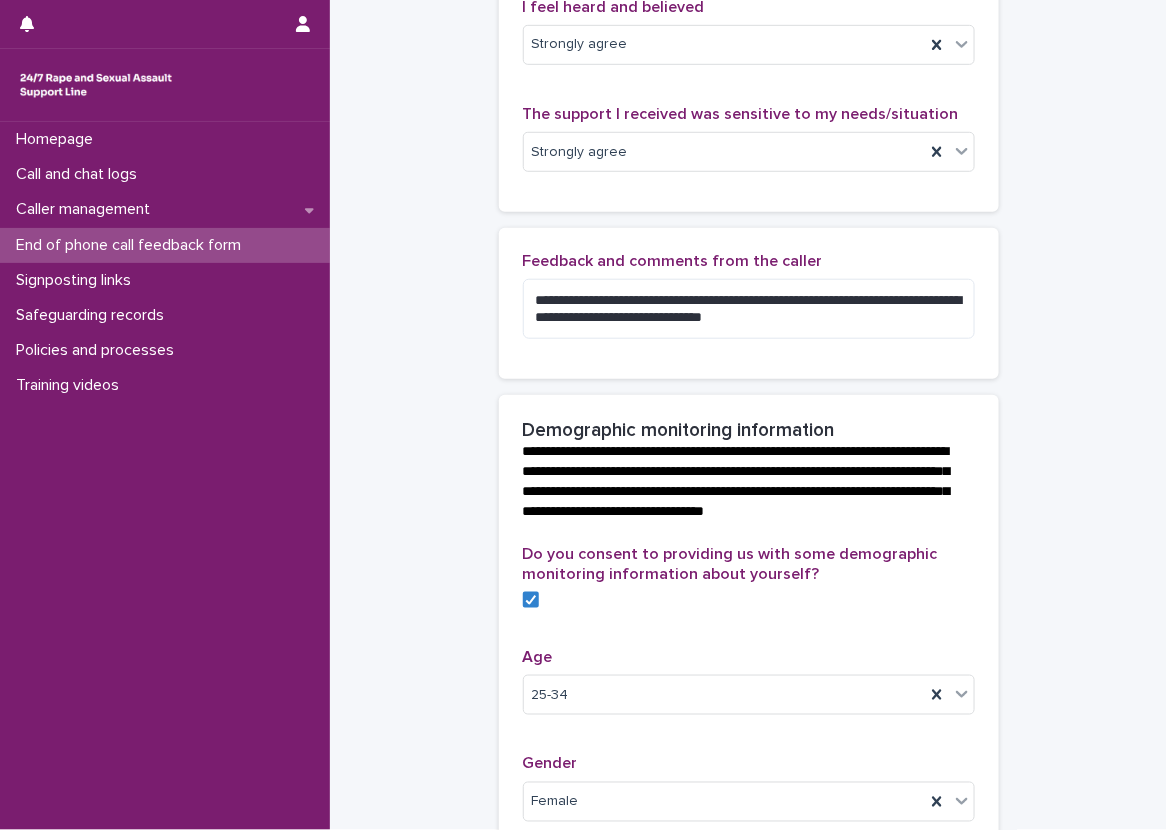 scroll, scrollTop: 427, scrollLeft: 0, axis: vertical 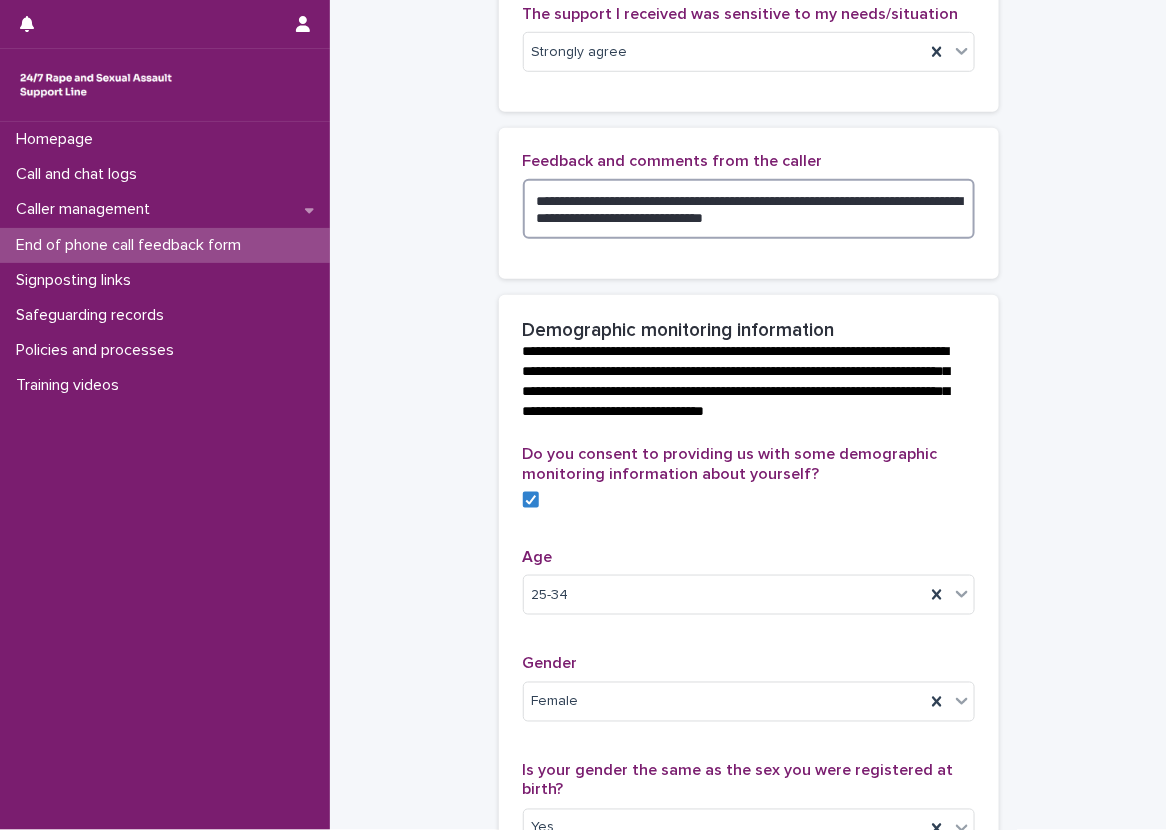 click on "**********" at bounding box center (749, 209) 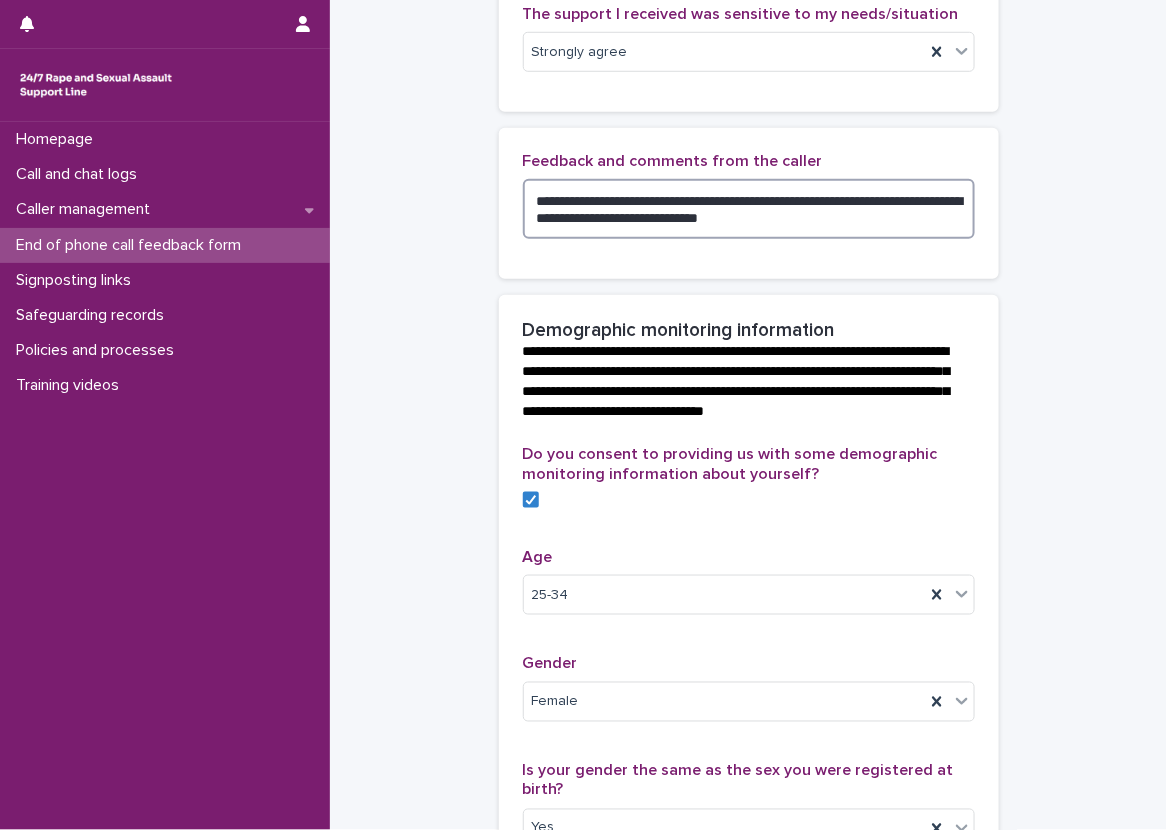 click on "**********" at bounding box center [749, 209] 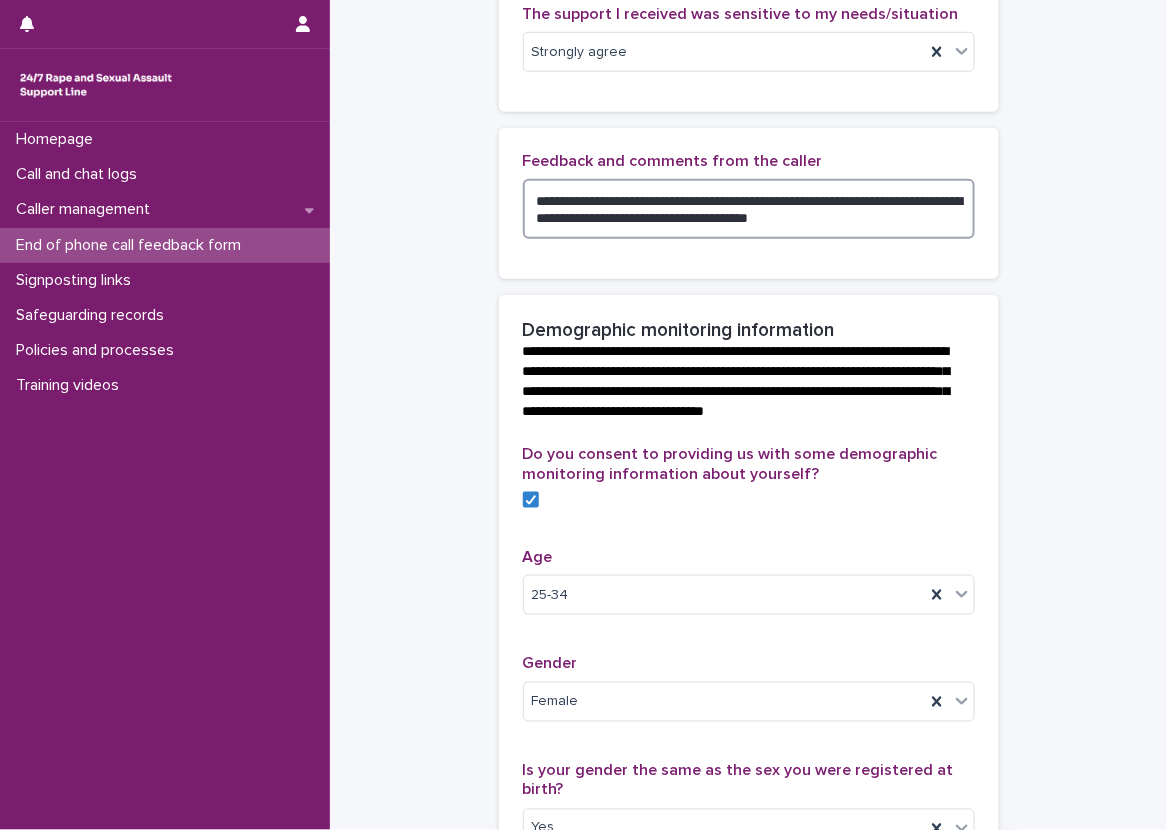 click on "**********" at bounding box center (749, 209) 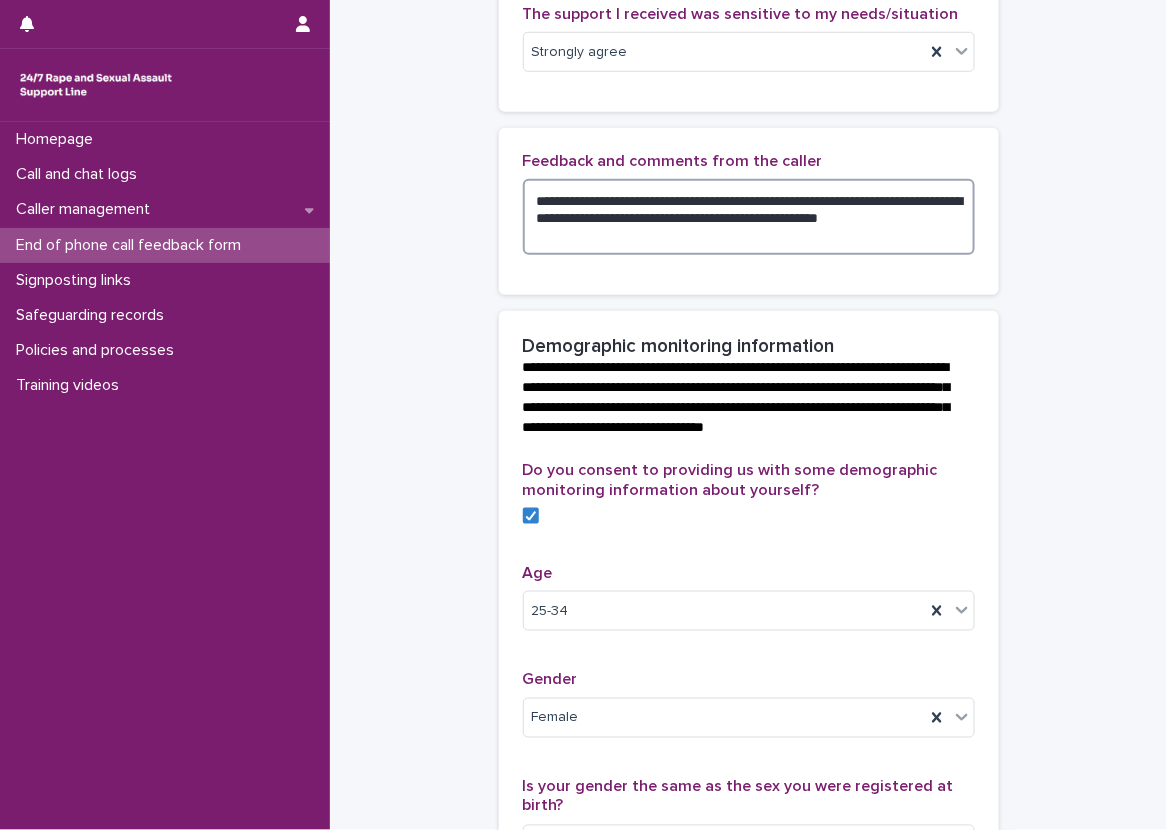 type on "**********" 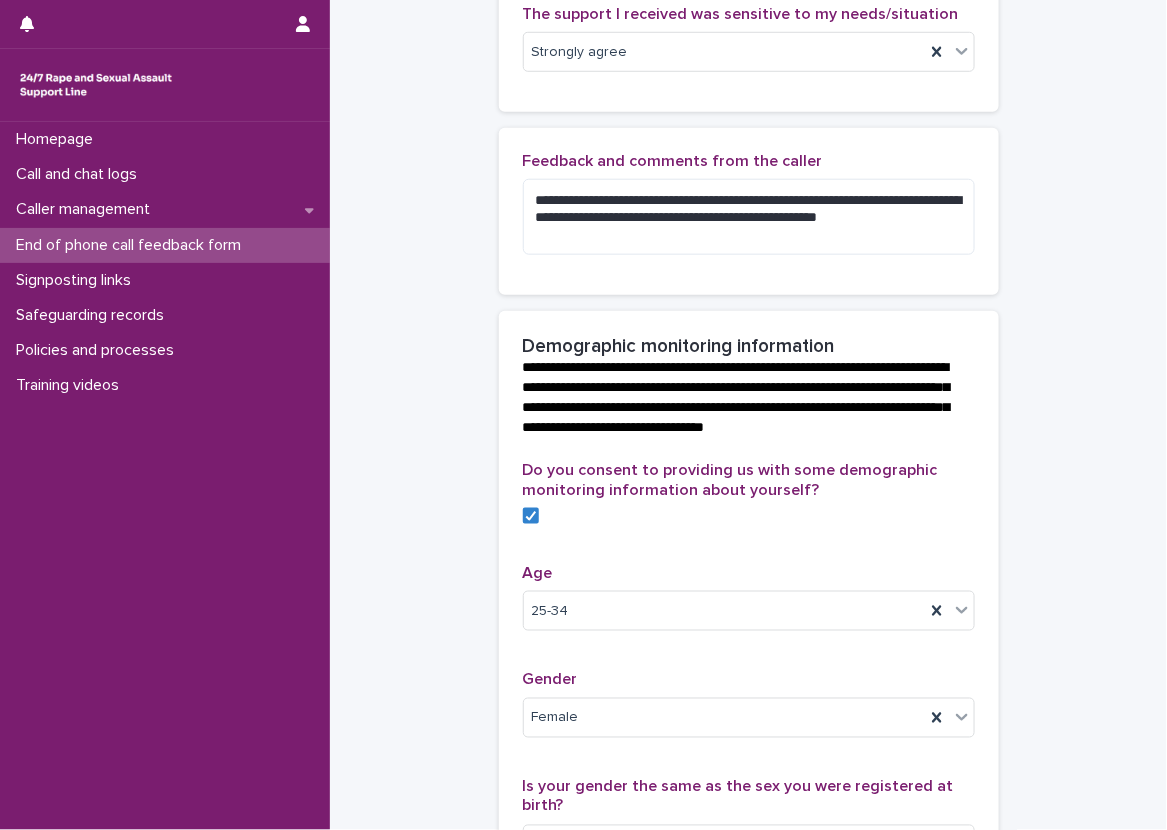 click on "Demographic monitoring information                                         •••                                                                     Age [AGE] Gender Yes" at bounding box center [748, 478] 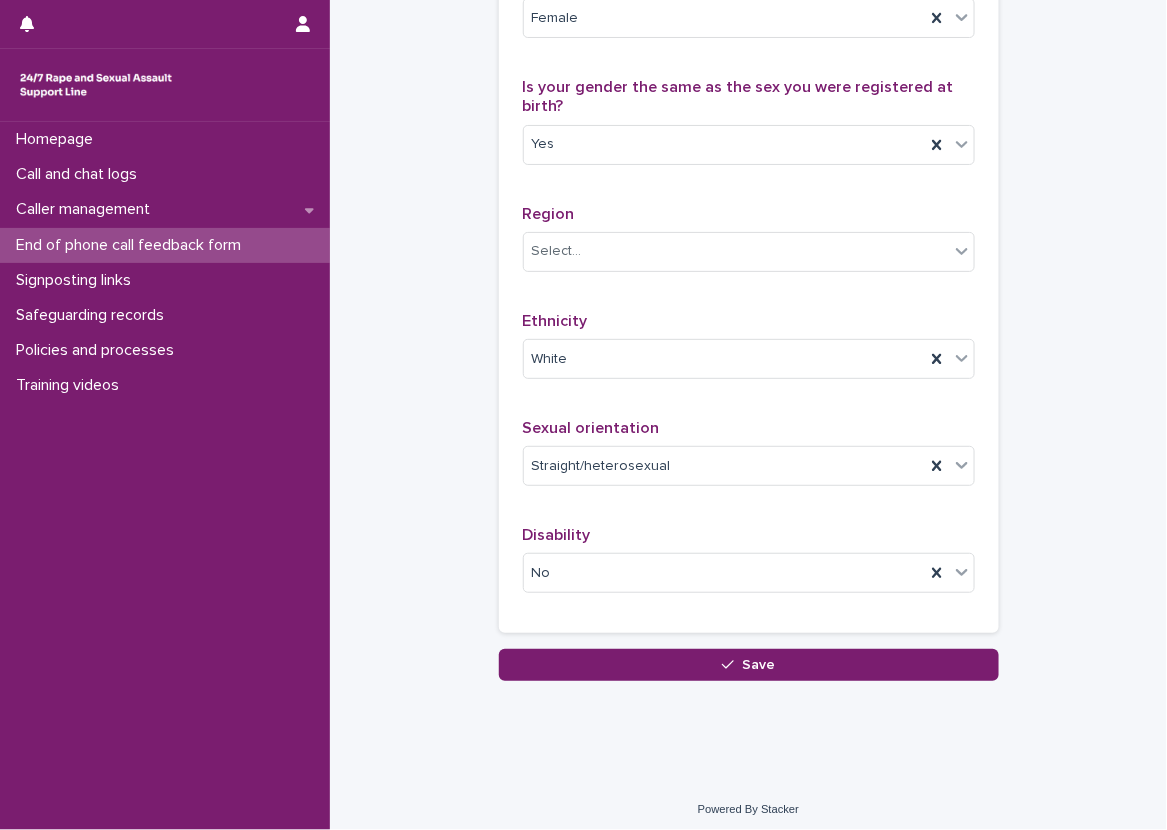 scroll, scrollTop: 1171, scrollLeft: 0, axis: vertical 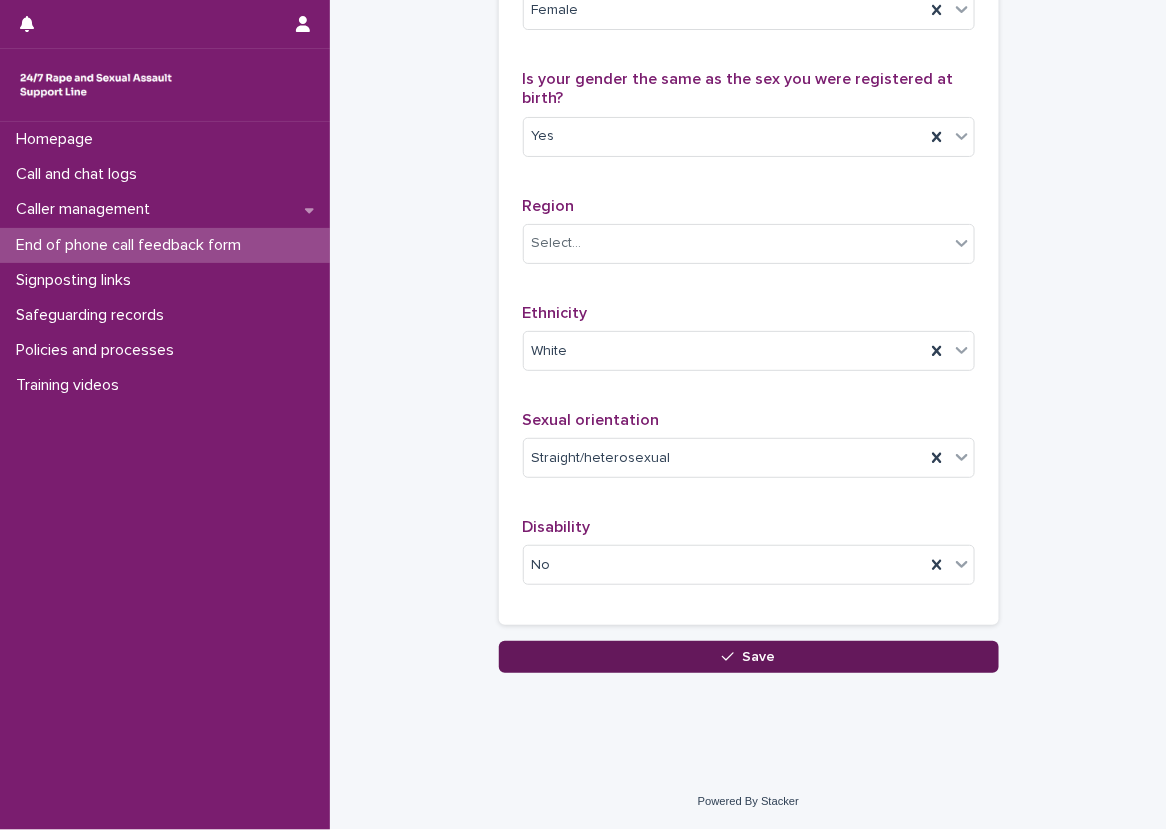 click on "Save" at bounding box center [749, 657] 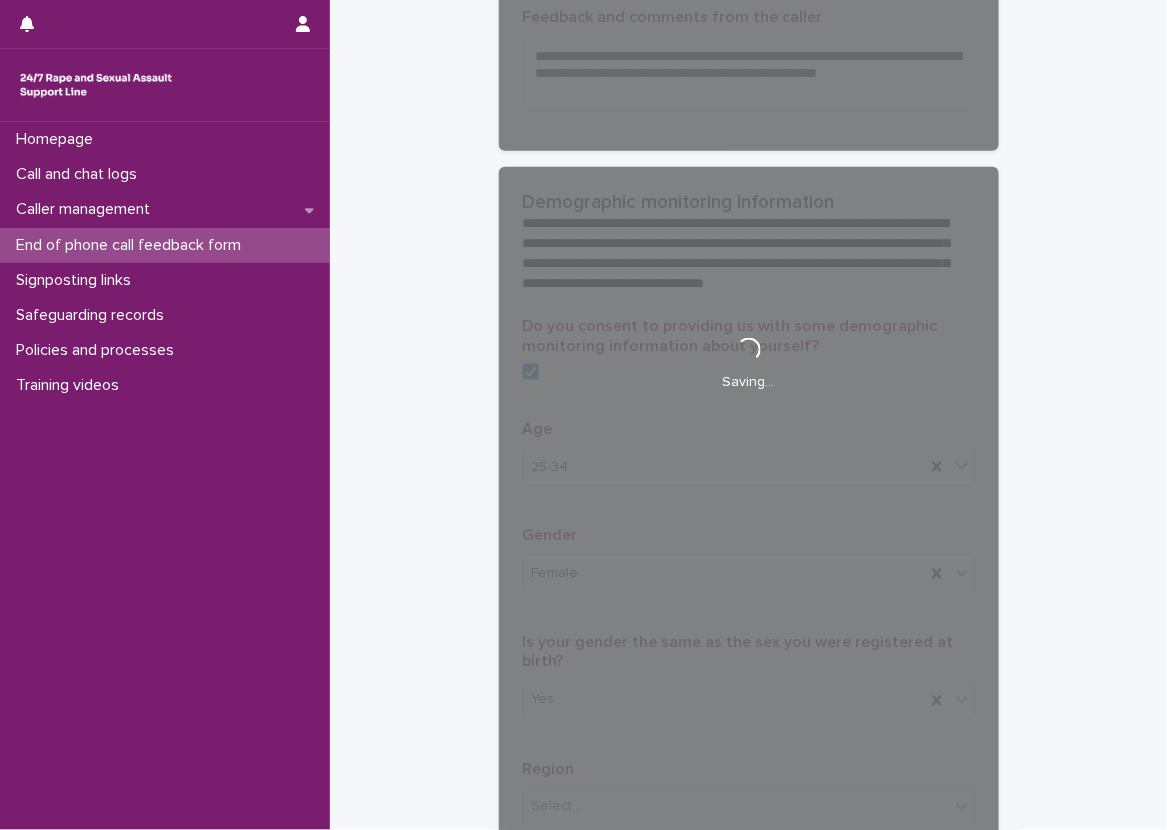 scroll, scrollTop: 271, scrollLeft: 0, axis: vertical 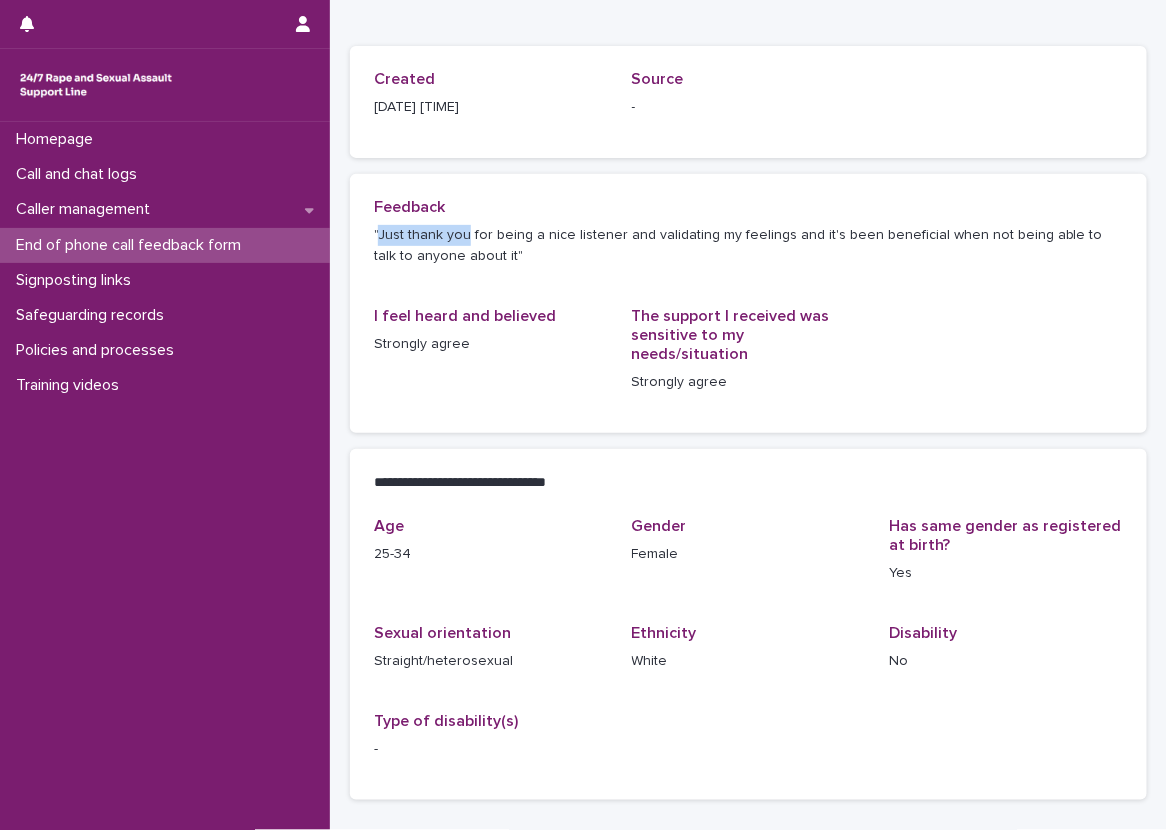 drag, startPoint x: 378, startPoint y: 236, endPoint x: 467, endPoint y: 245, distance: 89.453896 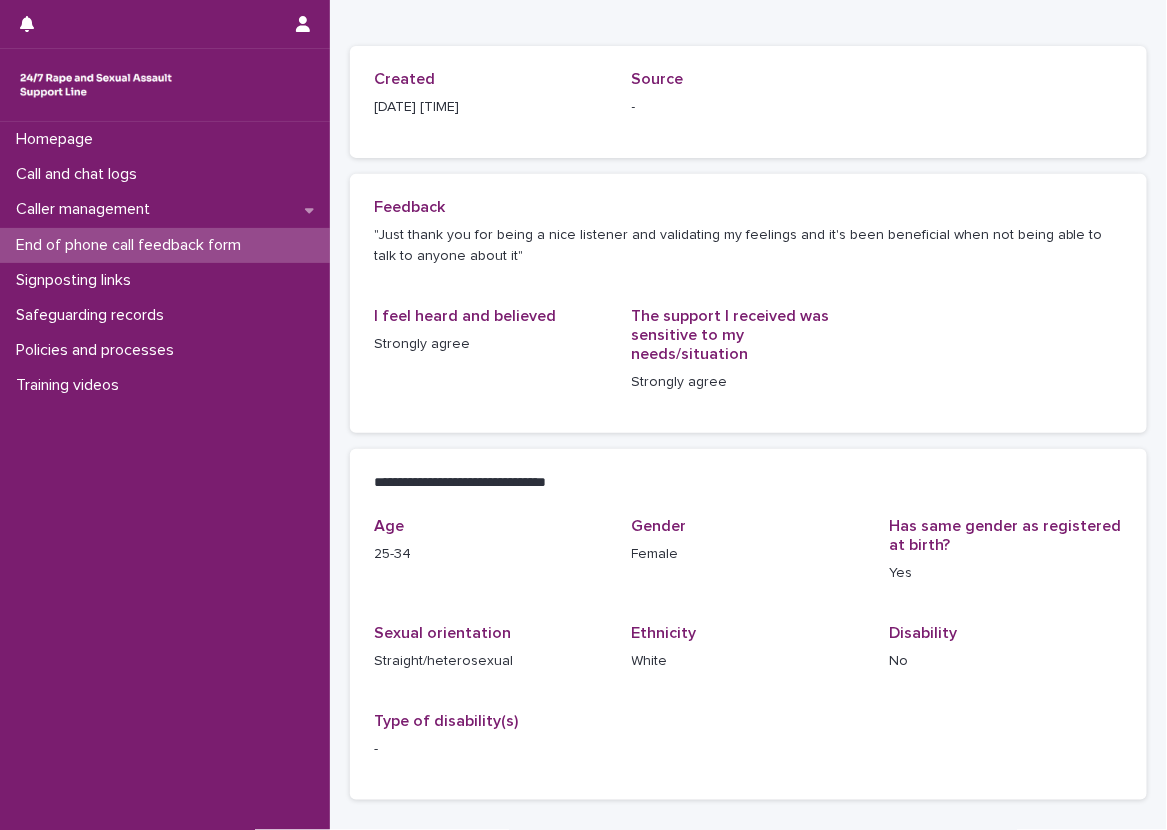 drag, startPoint x: 467, startPoint y: 245, endPoint x: 481, endPoint y: 250, distance: 14.866069 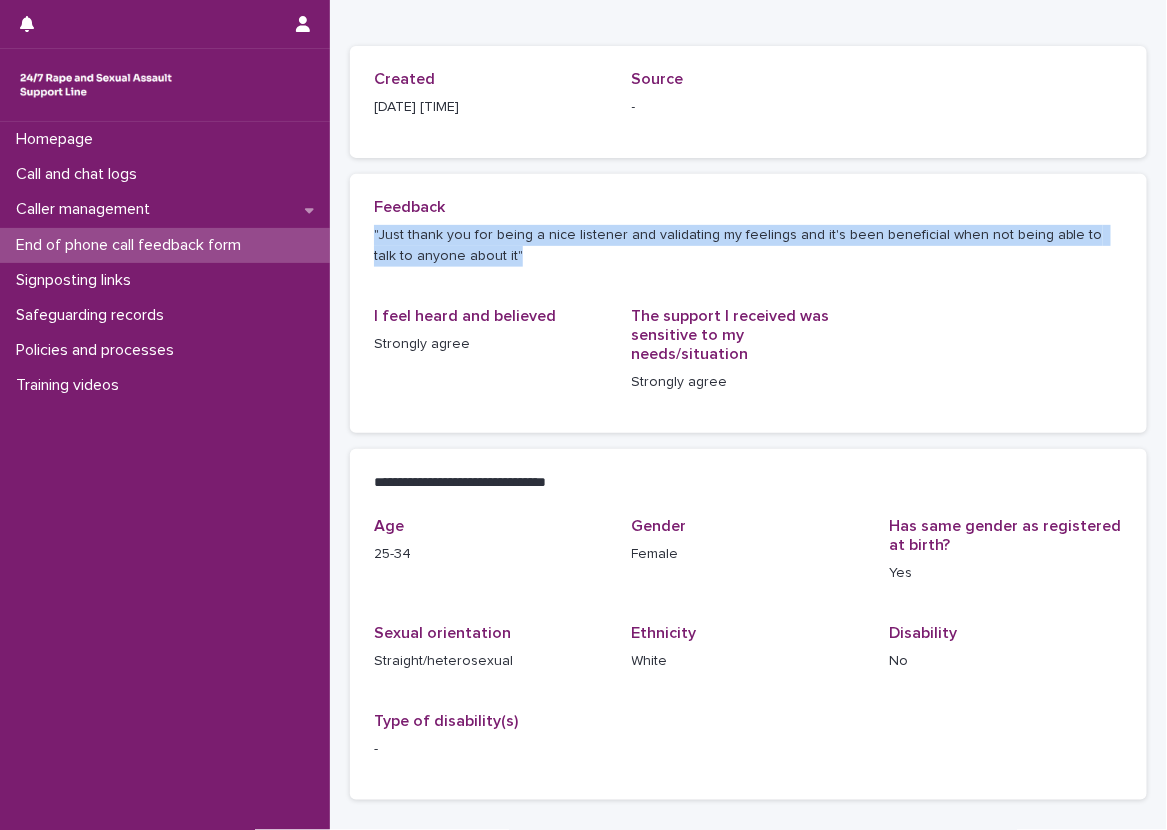 drag, startPoint x: 473, startPoint y: 258, endPoint x: 368, endPoint y: 222, distance: 111 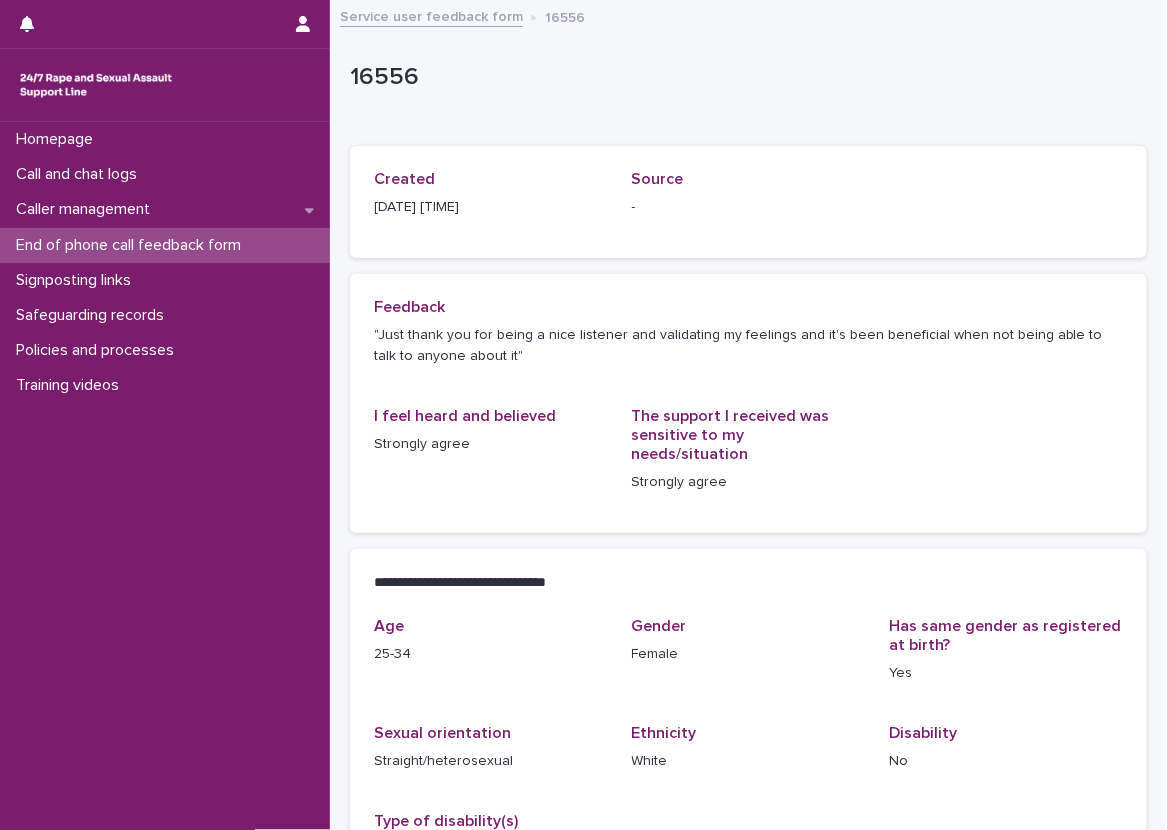 scroll, scrollTop: 100, scrollLeft: 0, axis: vertical 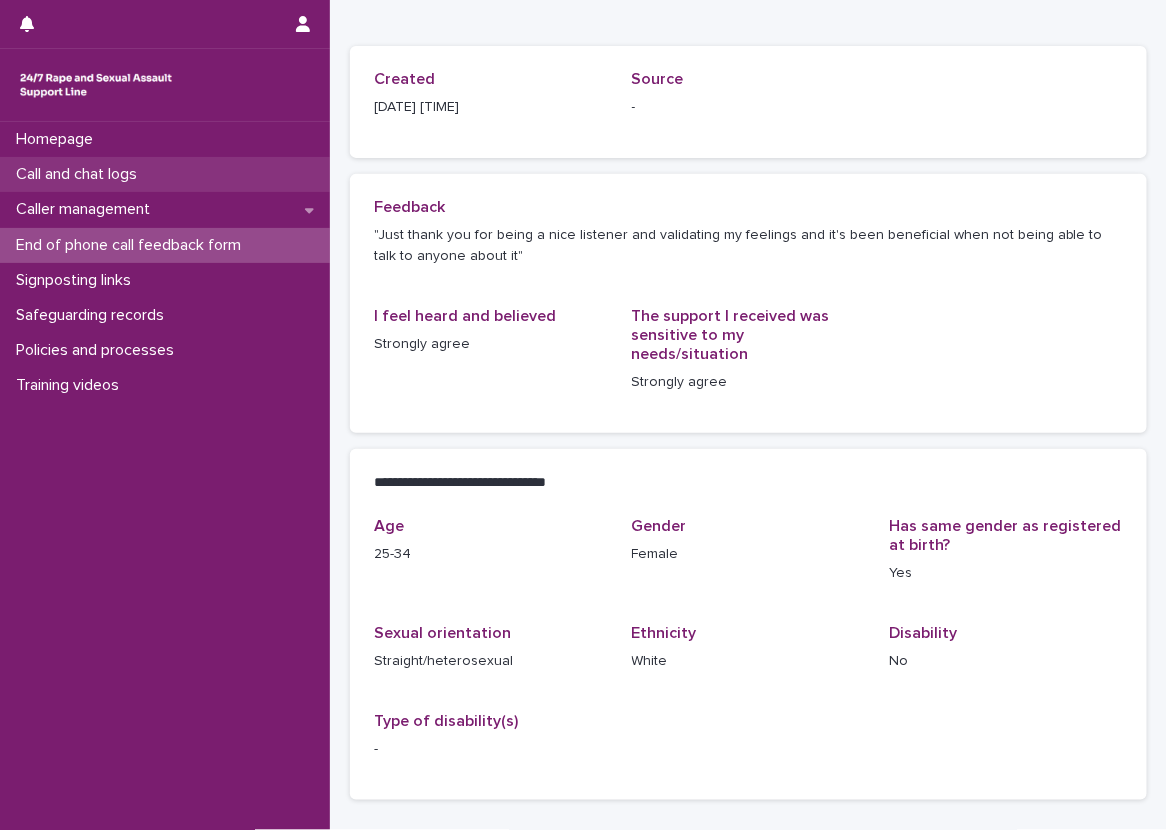 click on "Call and chat logs" at bounding box center [165, 174] 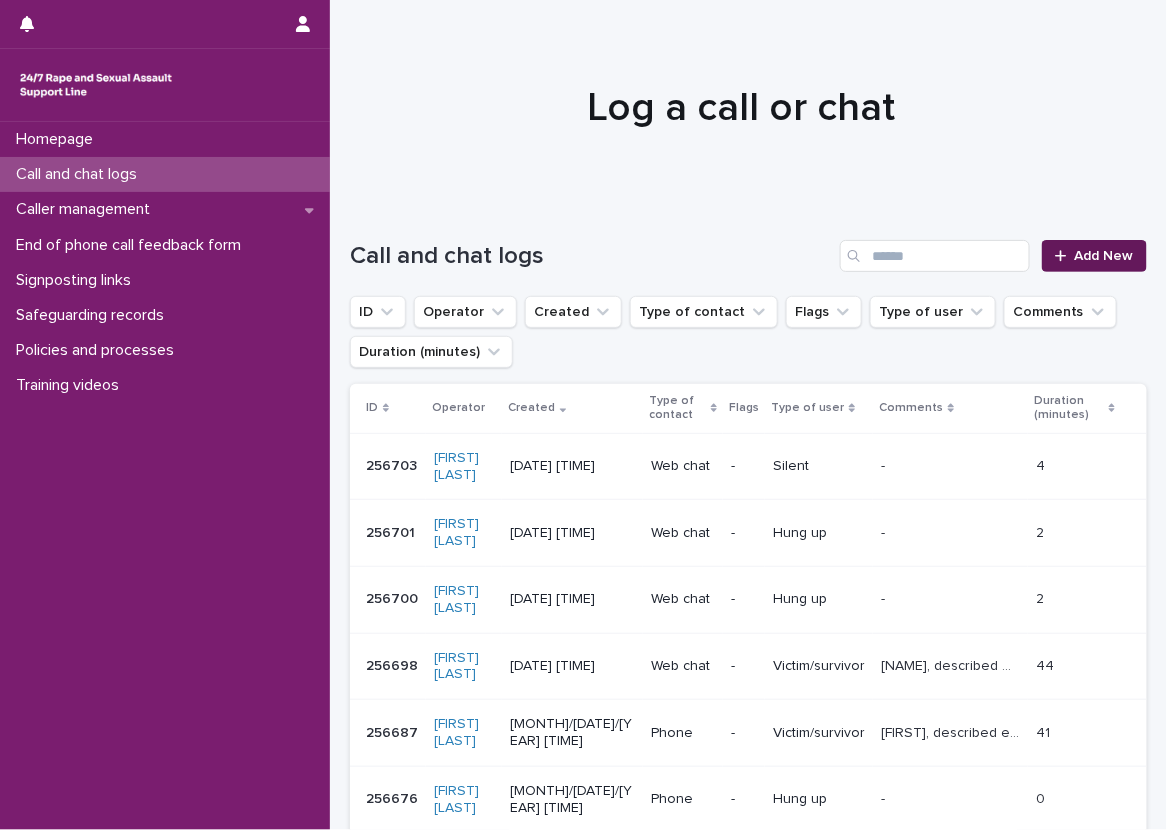 click 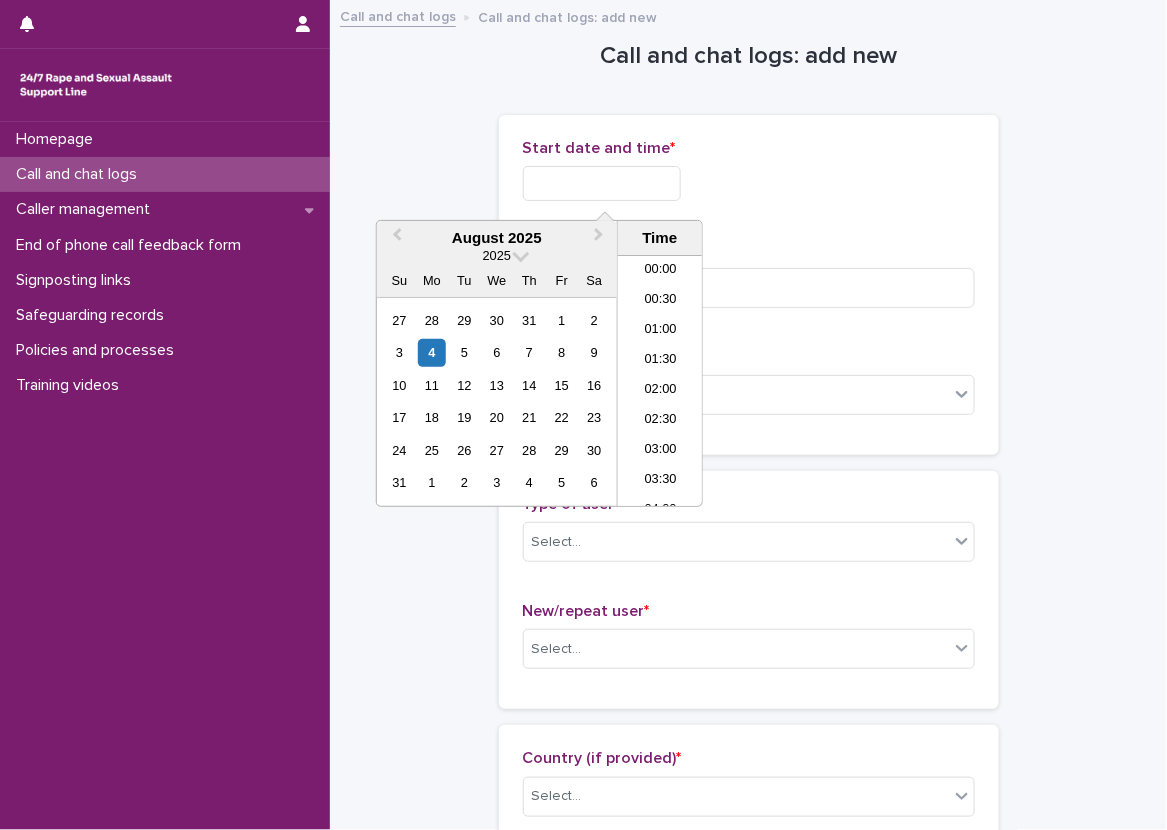 click at bounding box center [602, 183] 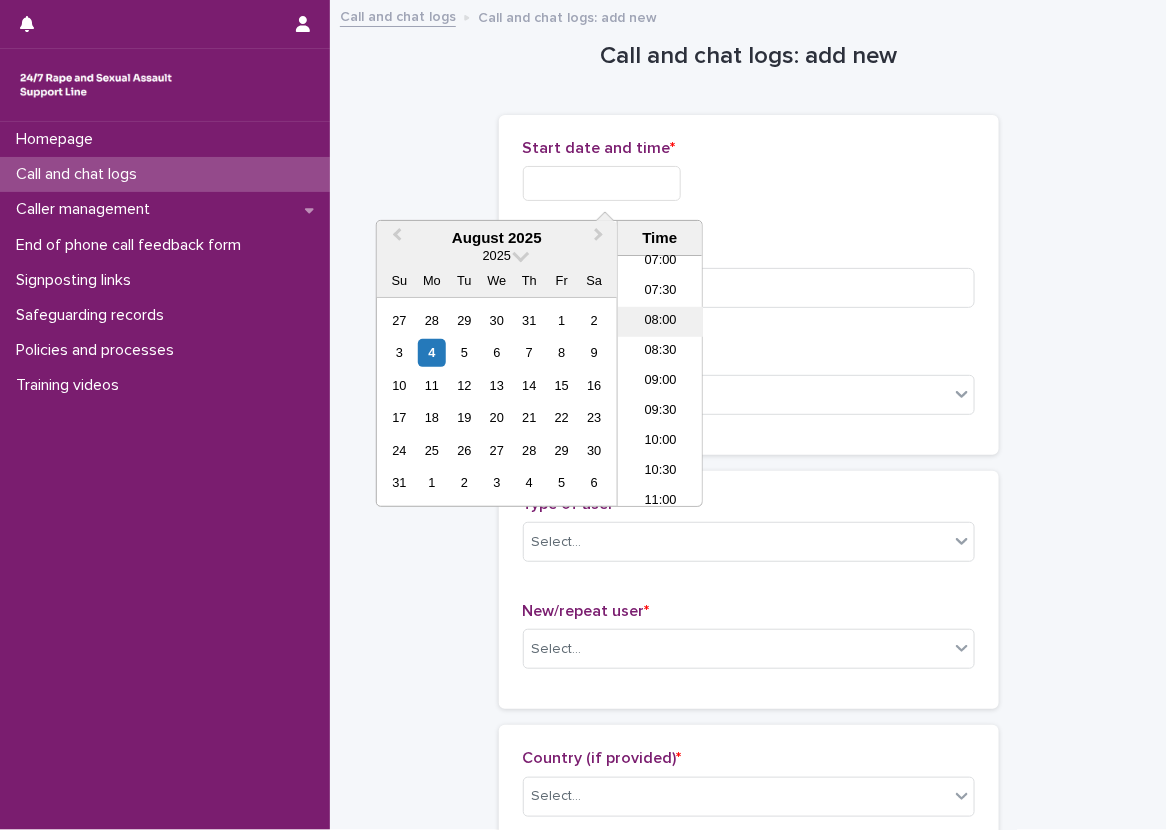 click on "08:00" at bounding box center (660, 322) 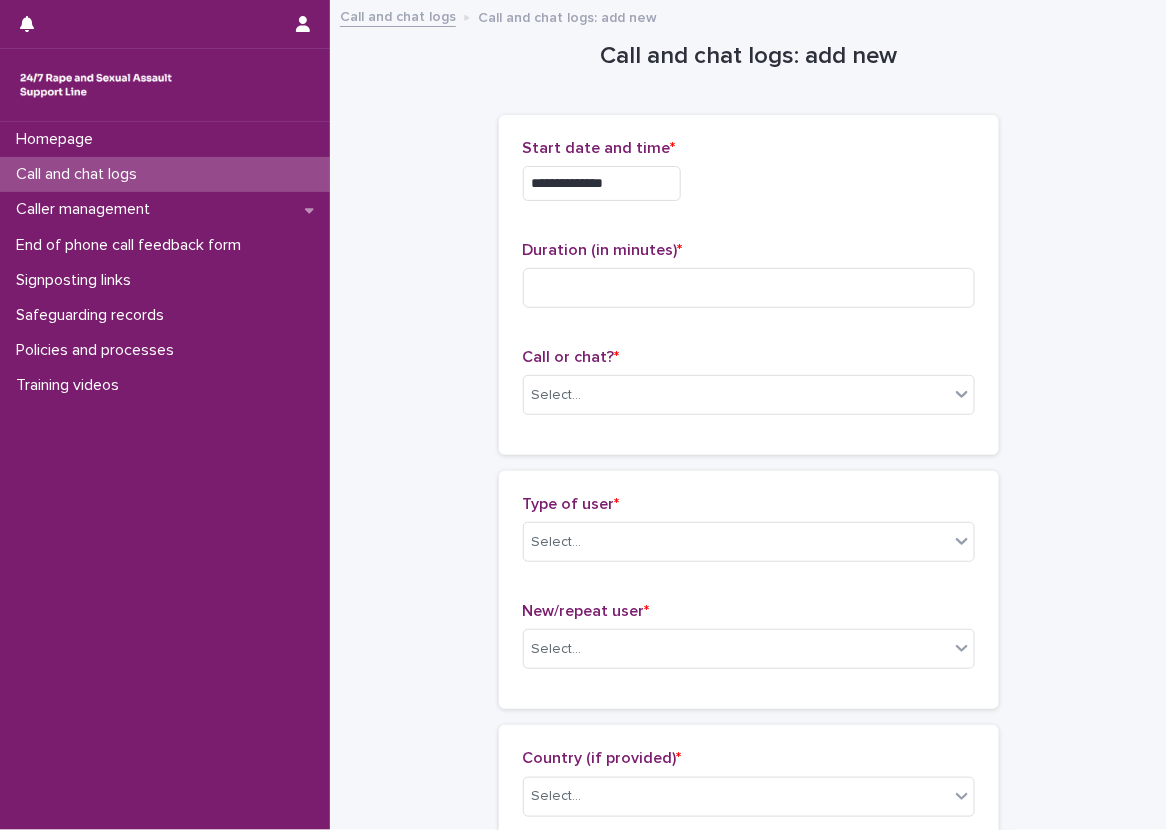 click on "**********" at bounding box center (749, 178) 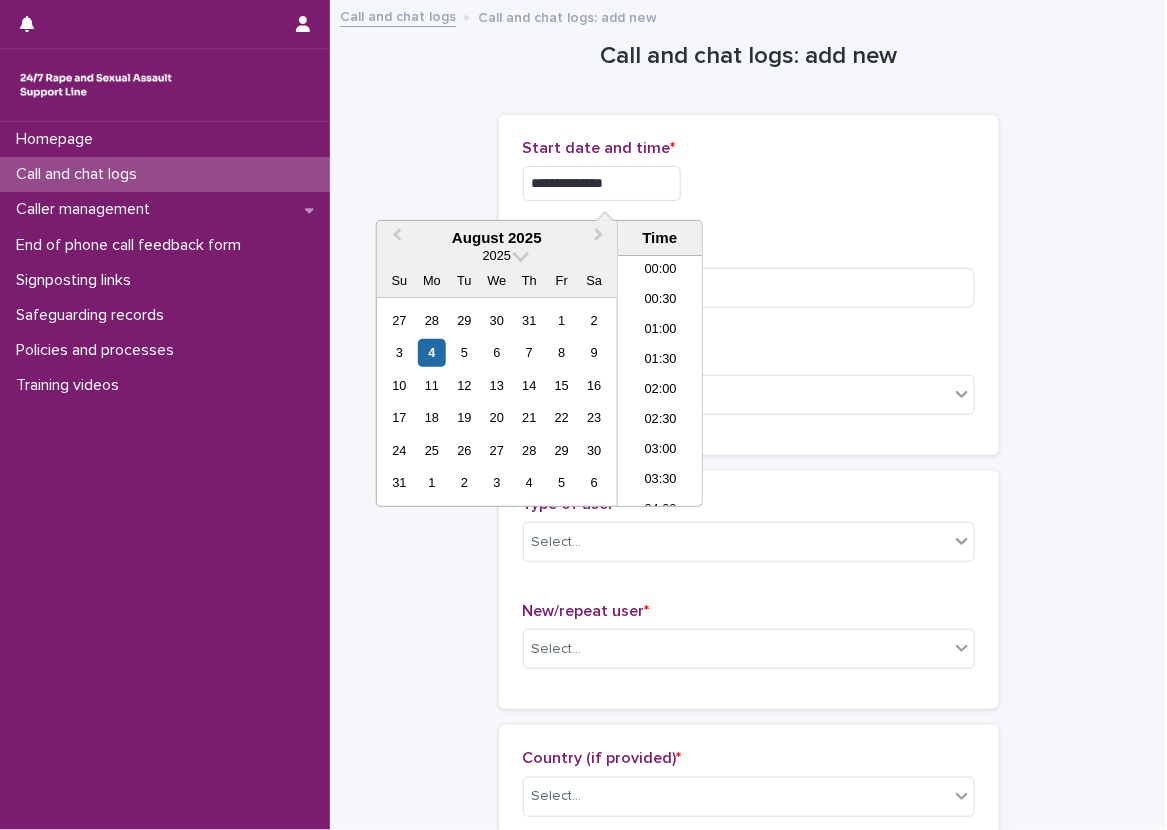 click on "**********" at bounding box center (602, 183) 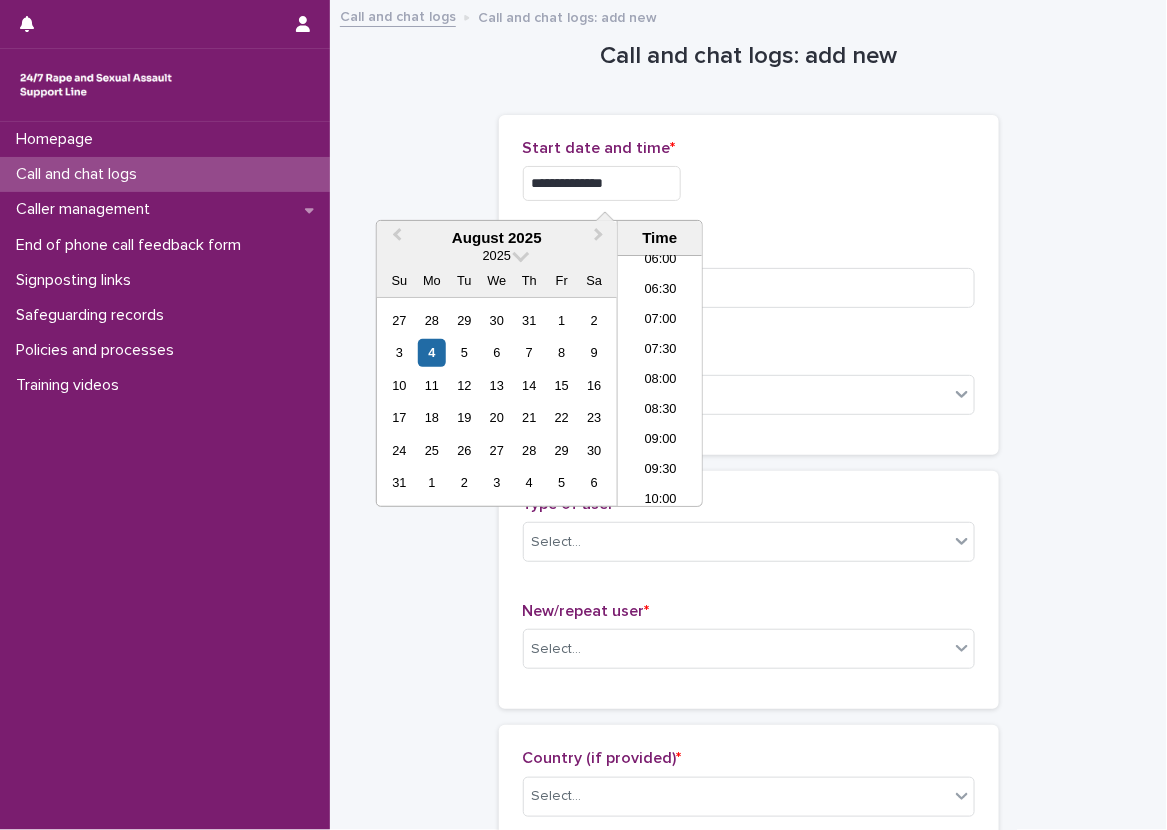 click on "**********" at bounding box center [602, 183] 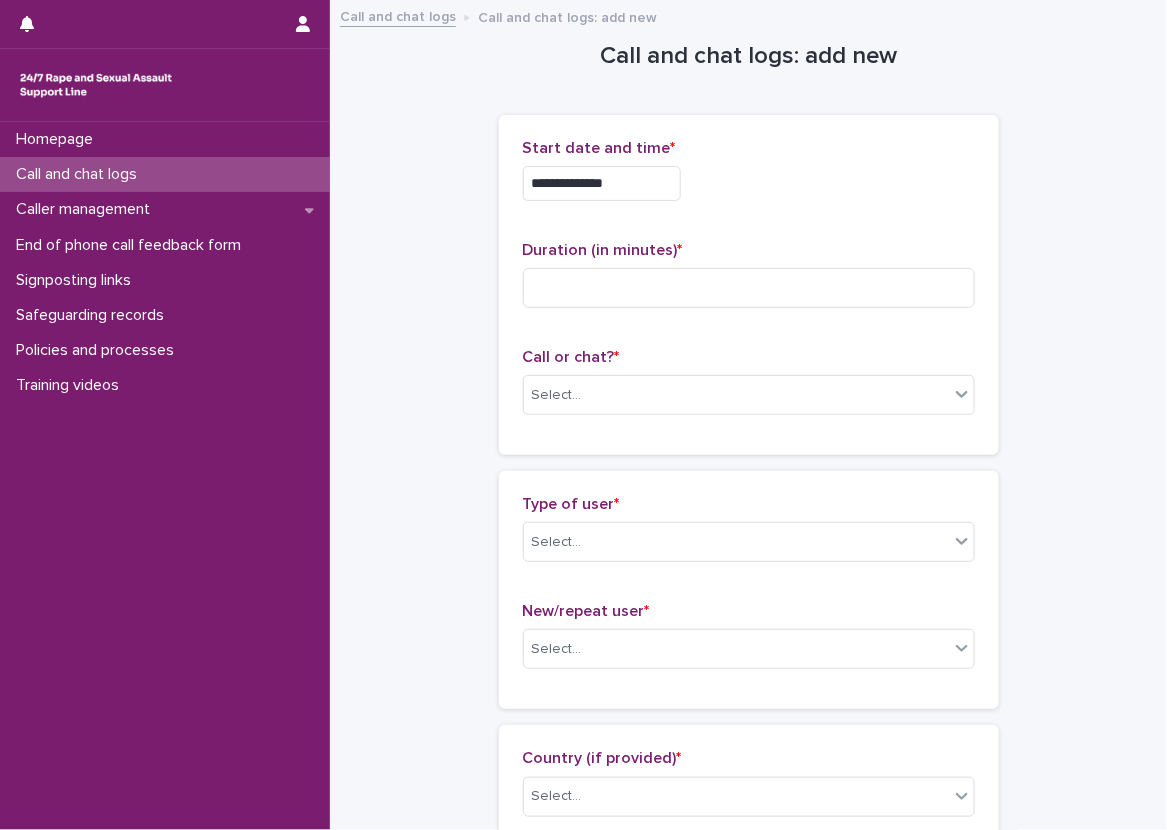 scroll, scrollTop: 100, scrollLeft: 0, axis: vertical 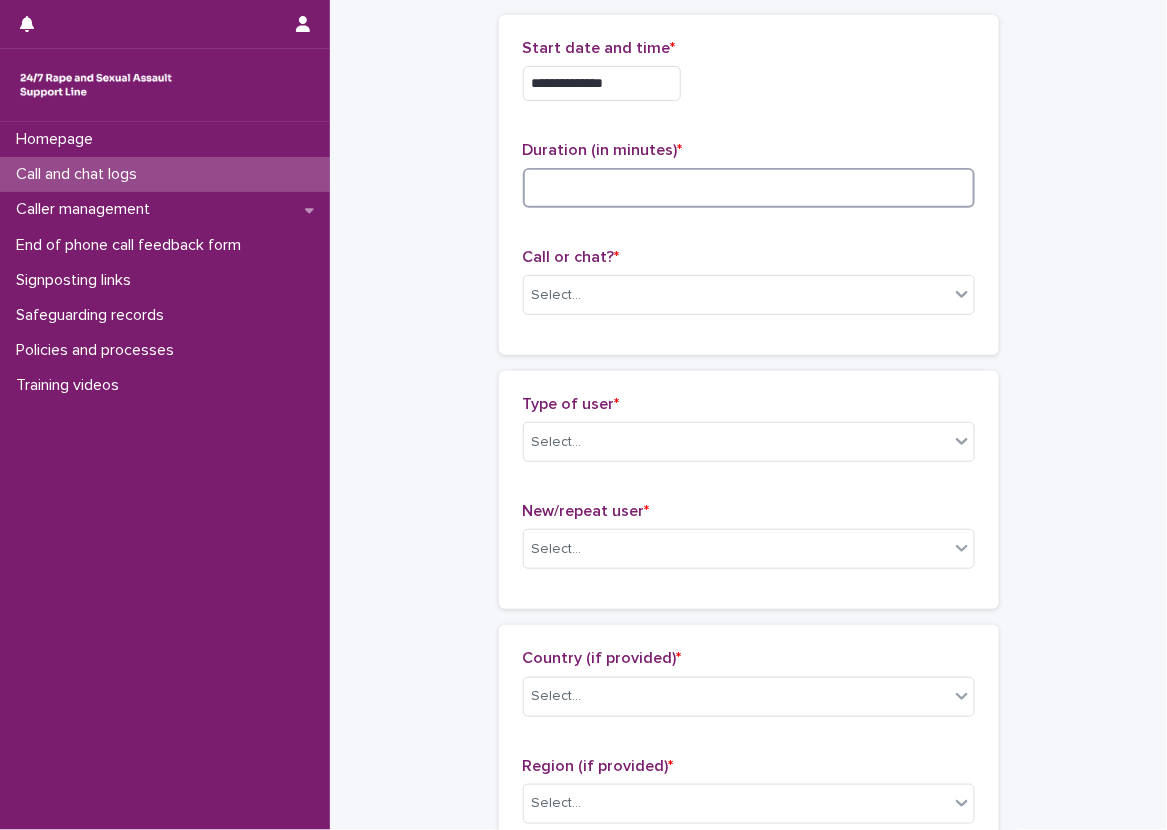click at bounding box center (749, 188) 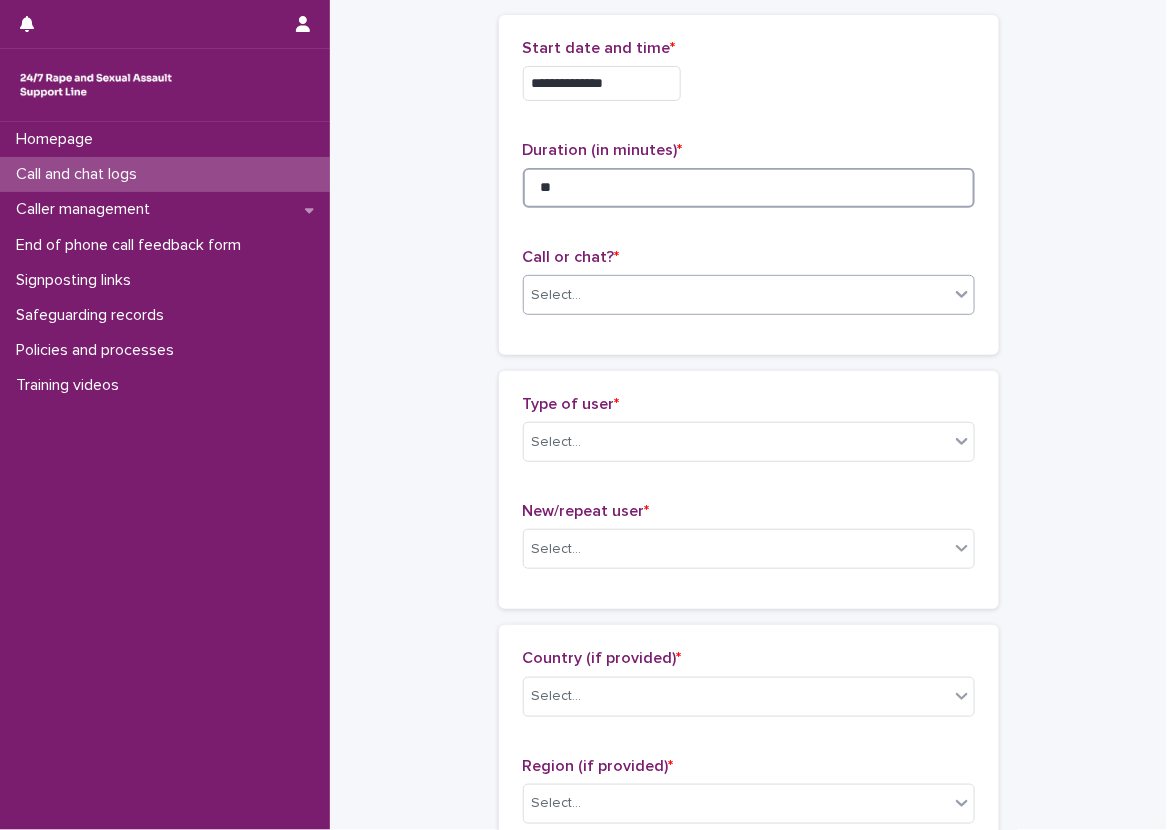 type on "**" 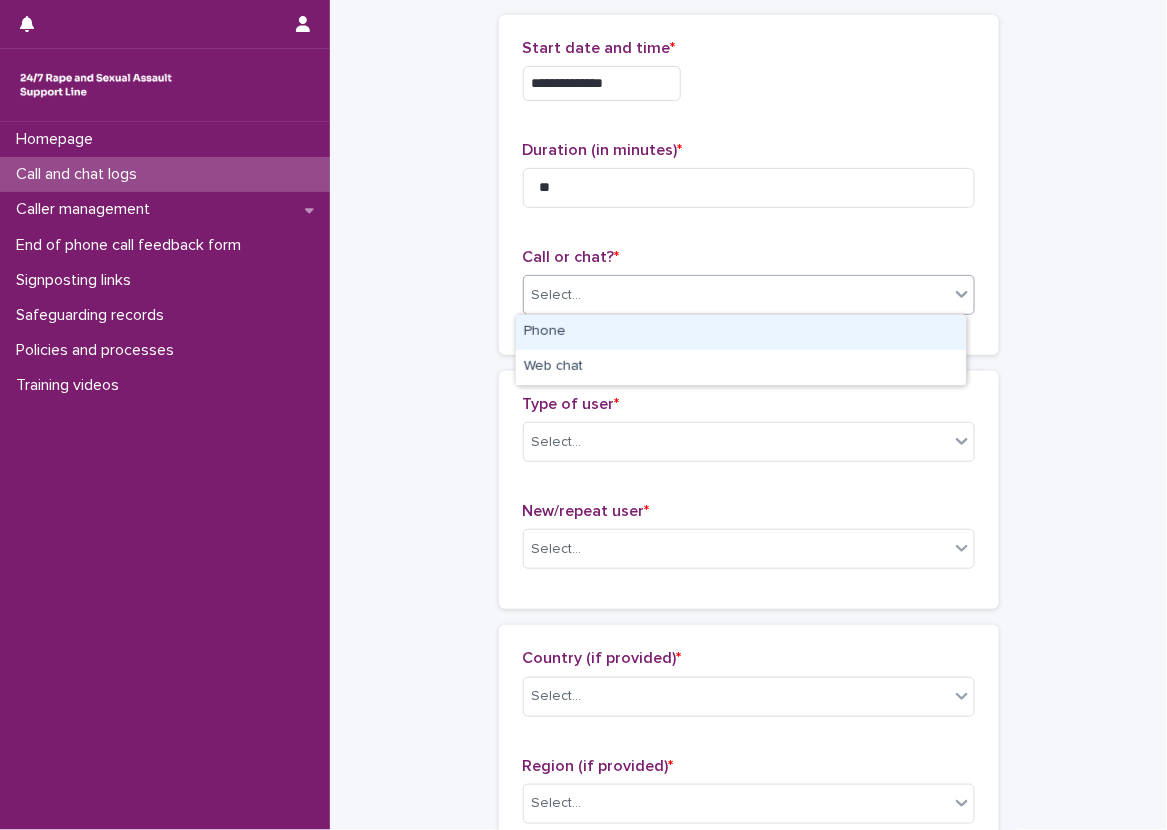 click on "Select..." at bounding box center (557, 295) 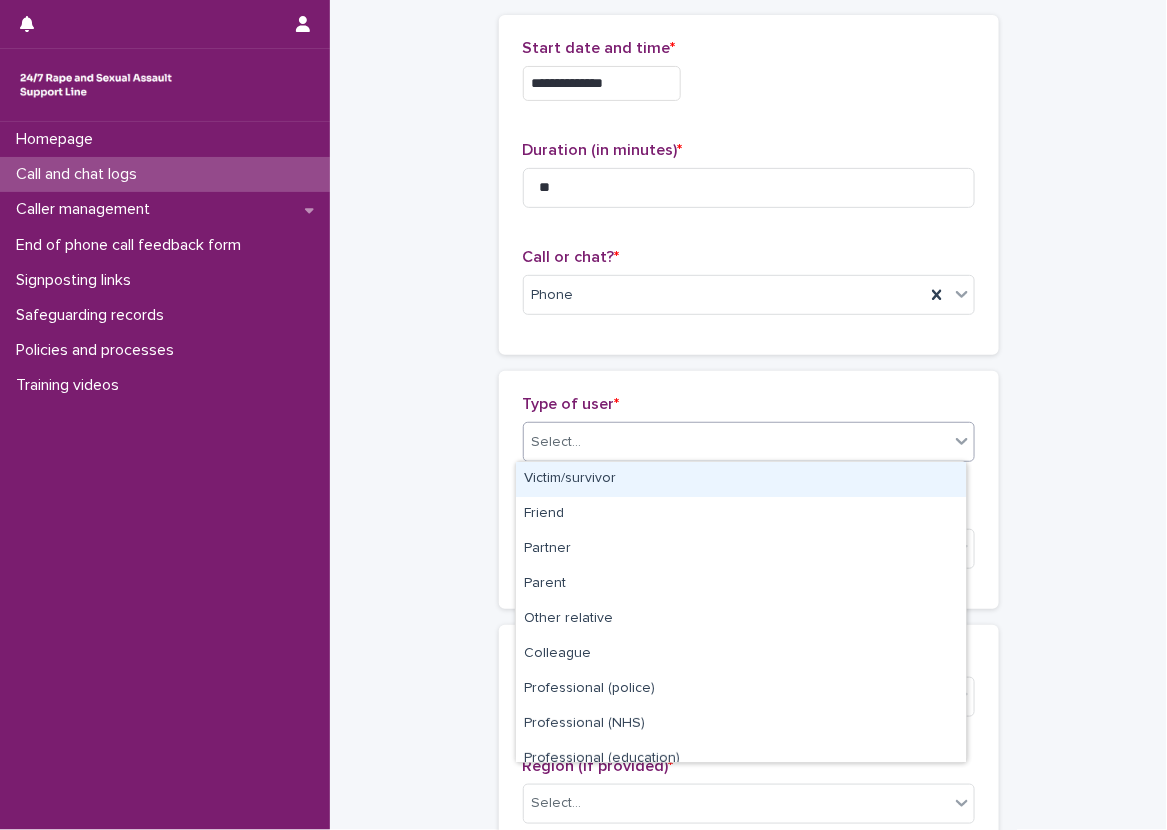 click on "Select..." at bounding box center (736, 442) 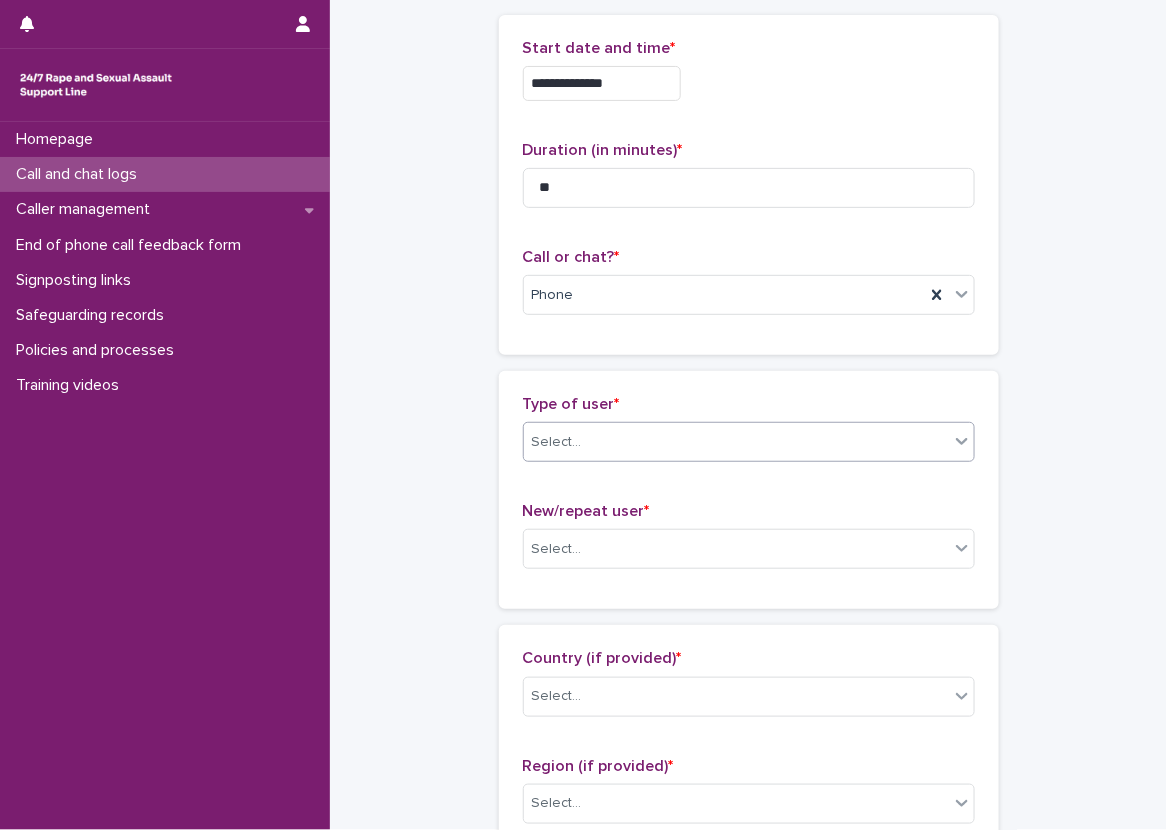 click on "**********" at bounding box center (748, 984) 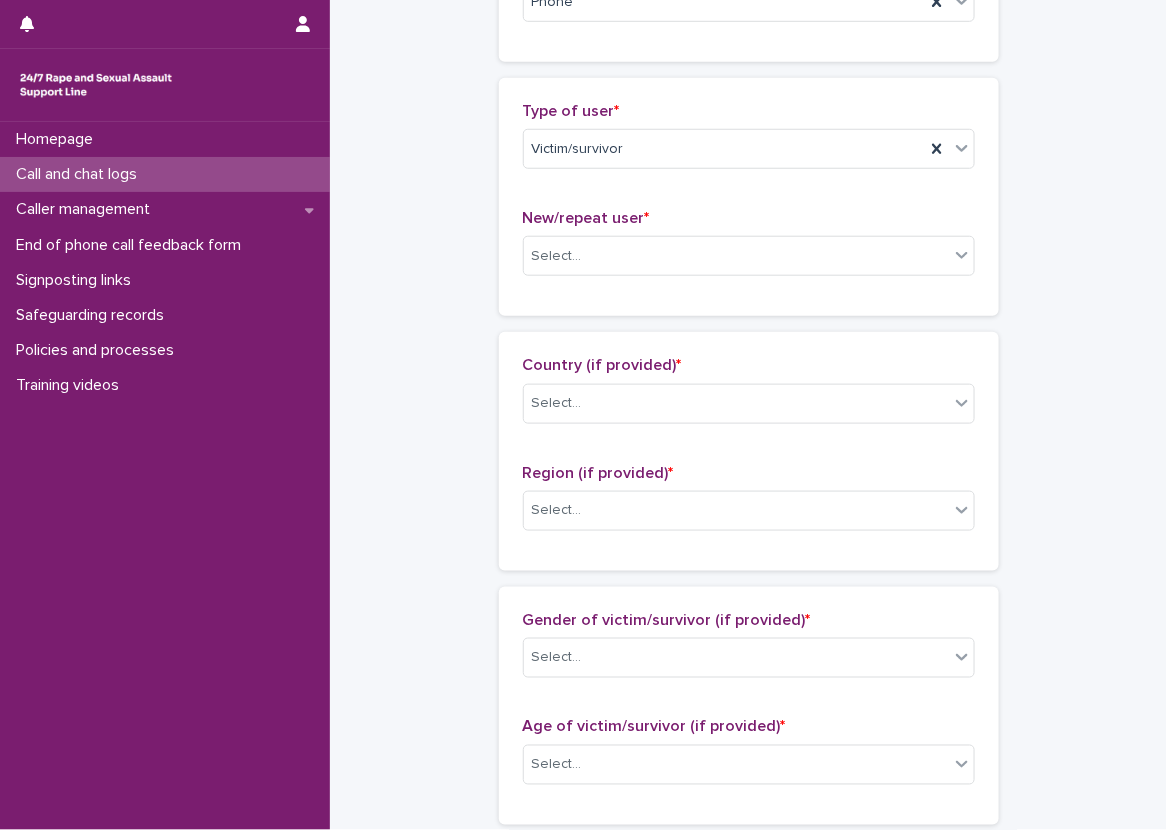 scroll, scrollTop: 400, scrollLeft: 0, axis: vertical 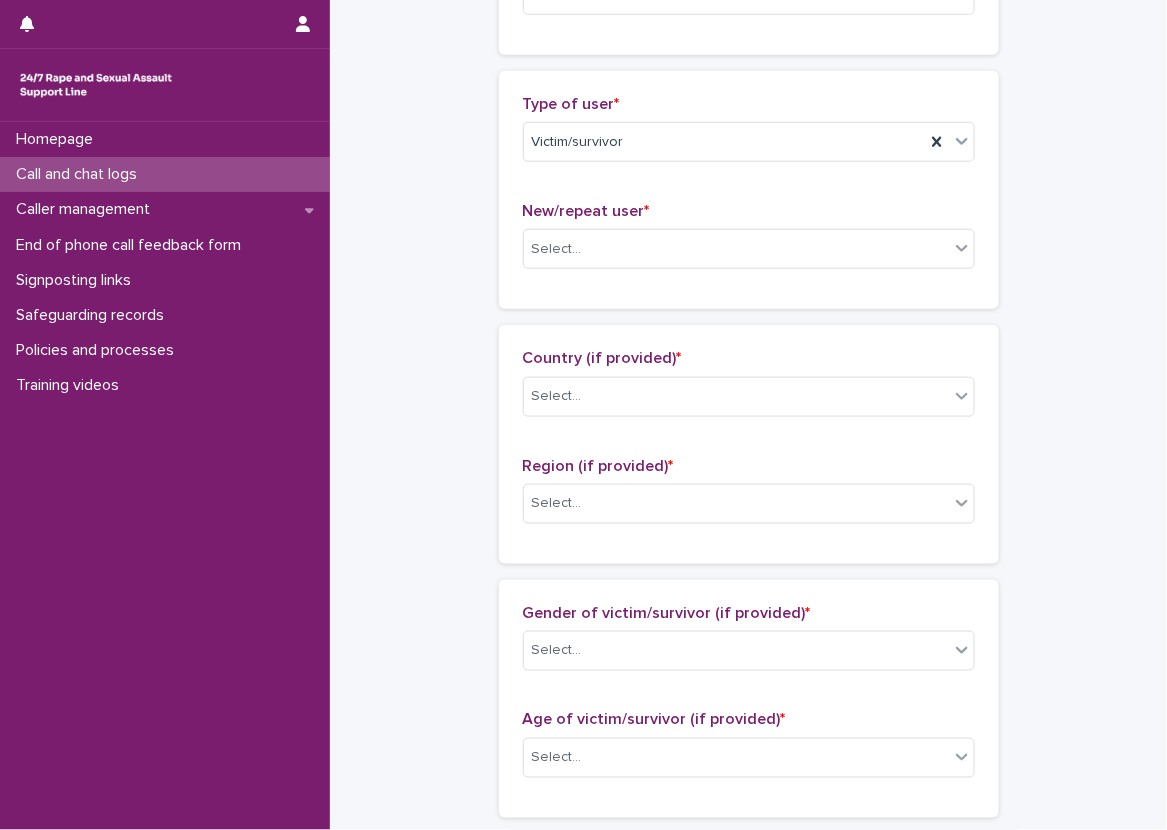 click on "New/repeat user * Select..." at bounding box center (749, 243) 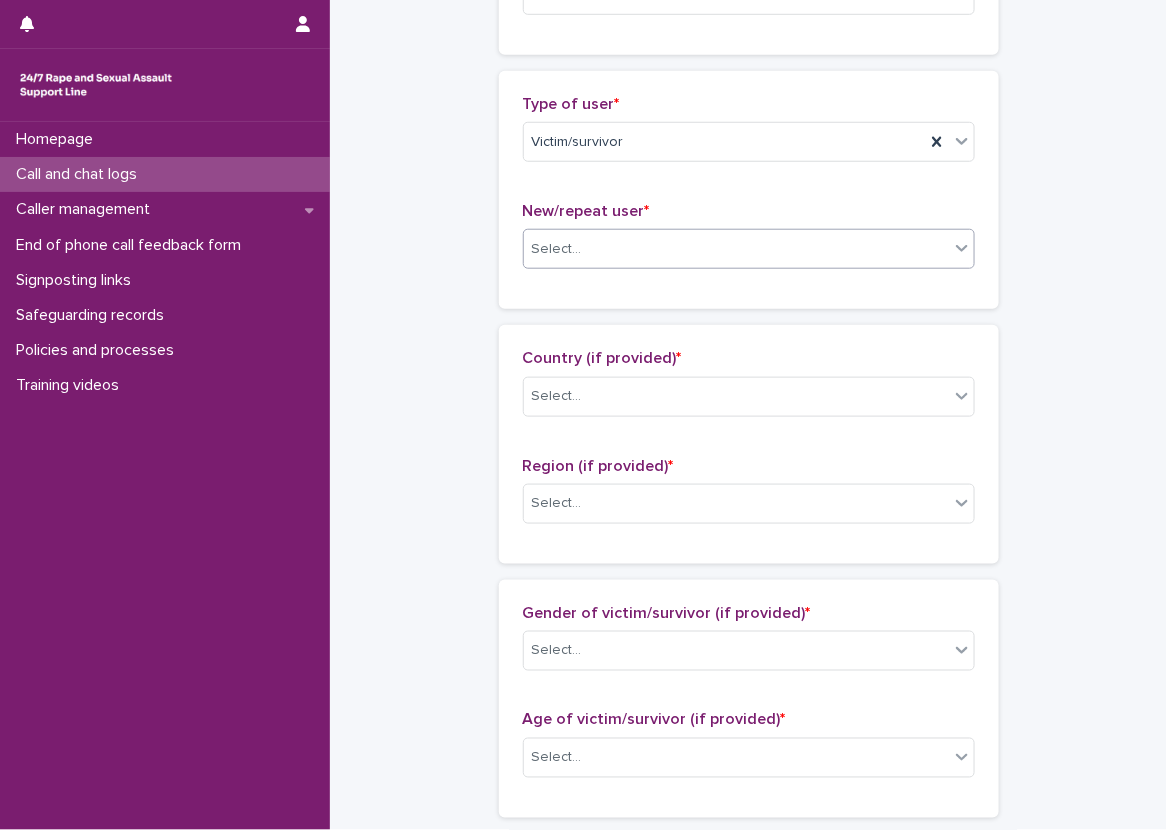 click on "Select..." at bounding box center [736, 249] 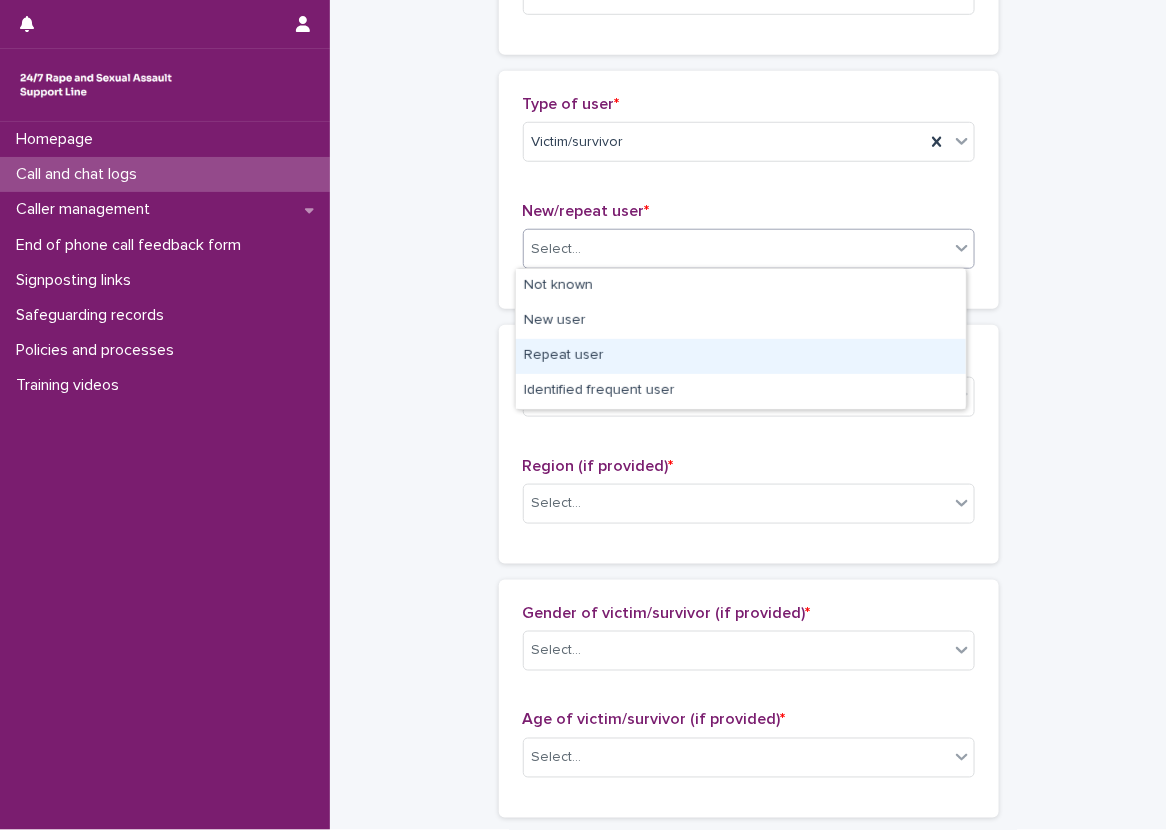 click on "Repeat user" at bounding box center [741, 356] 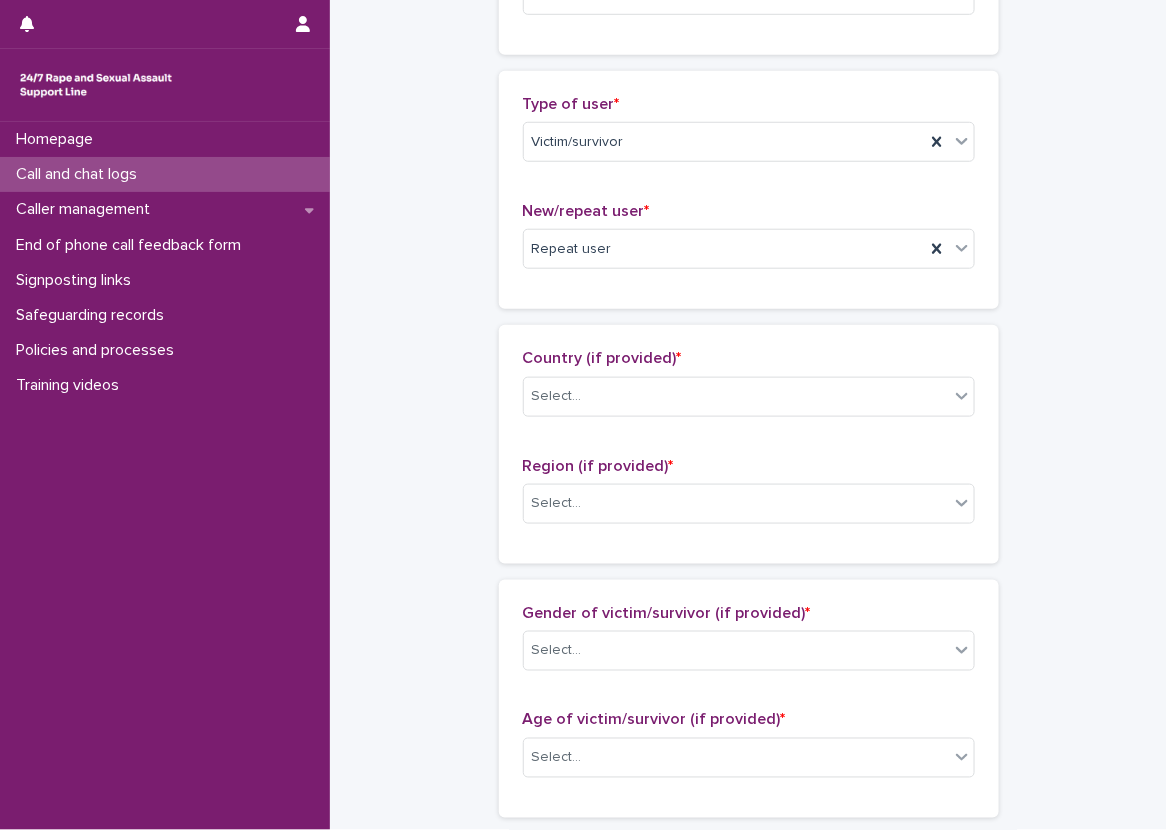 click on "Country (if provided) * Select... Region (if provided) * Select..." at bounding box center (749, 444) 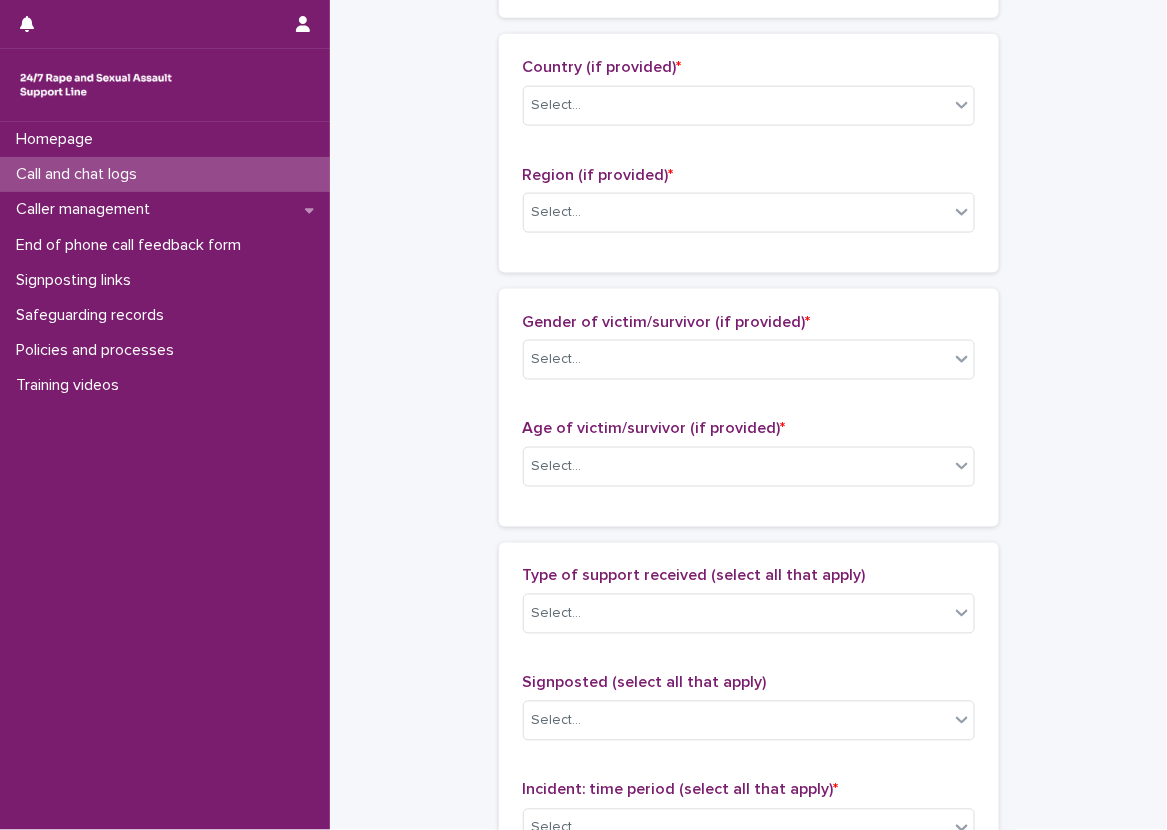 scroll, scrollTop: 700, scrollLeft: 0, axis: vertical 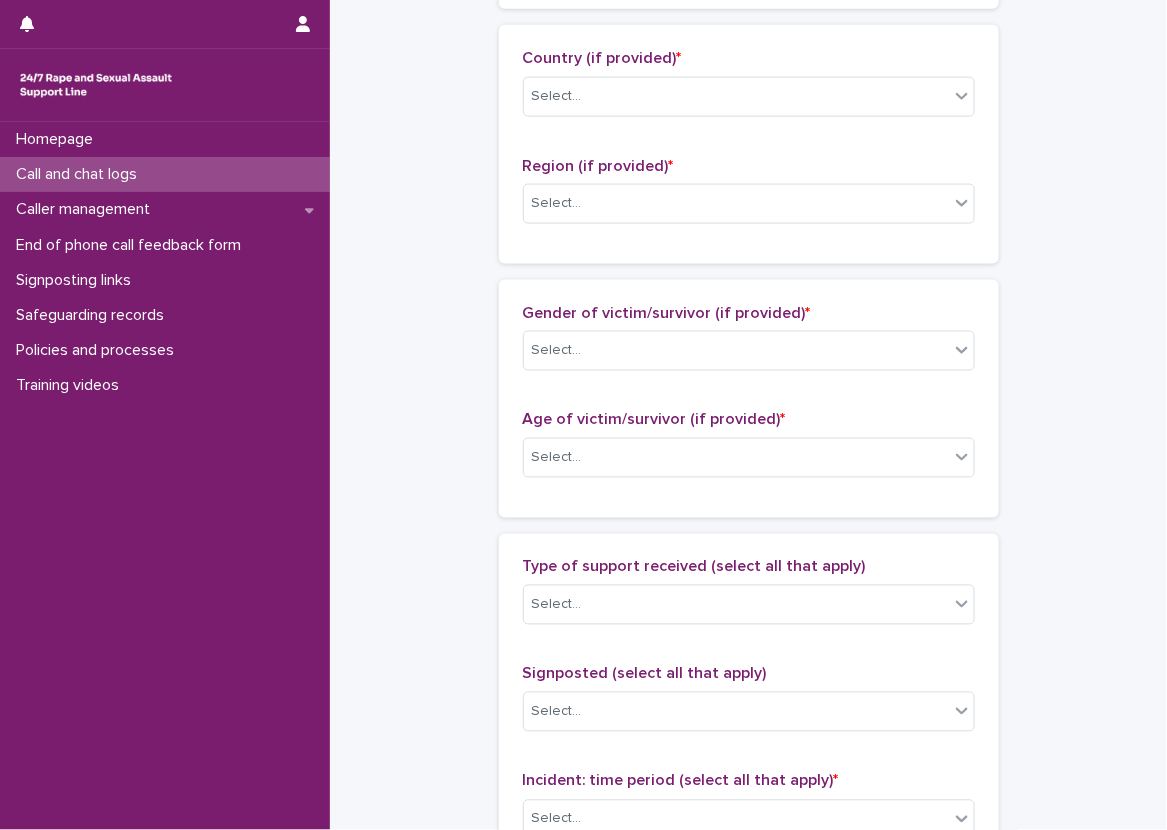 click on "Country (if provided) *" at bounding box center [749, 58] 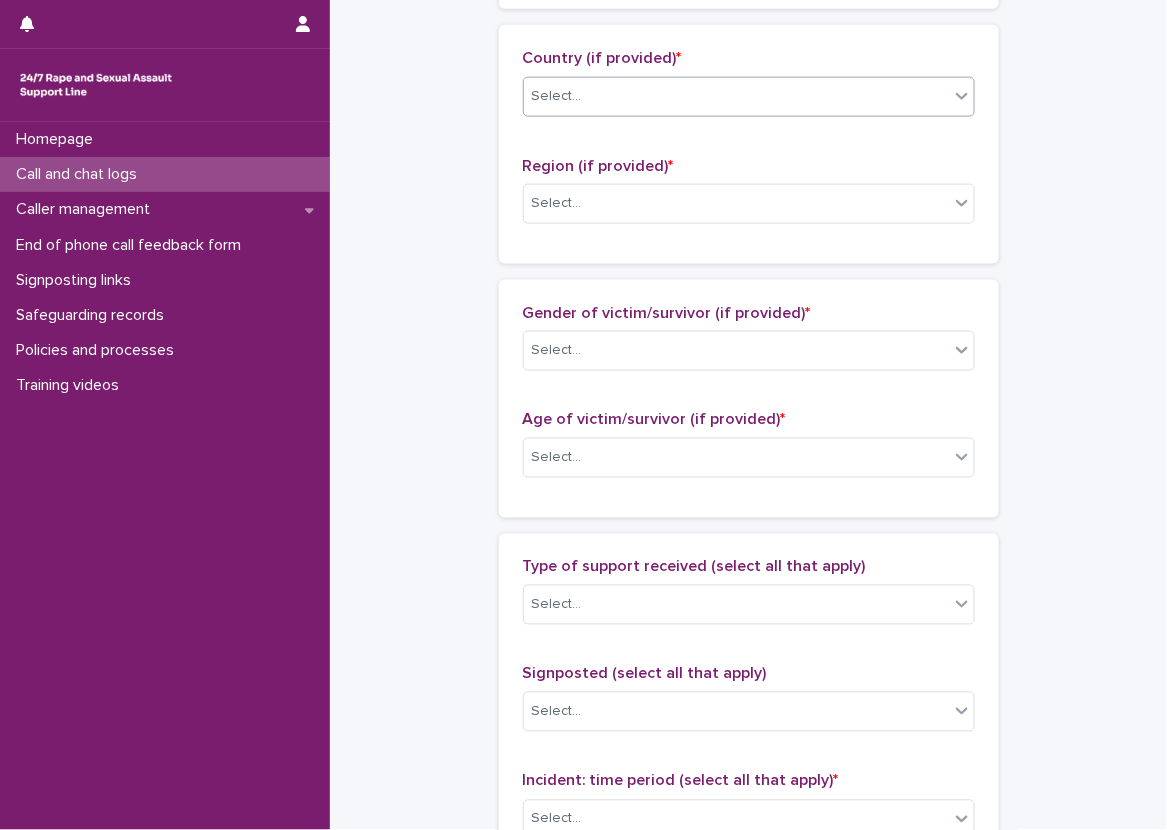 click on "Select..." at bounding box center (736, 96) 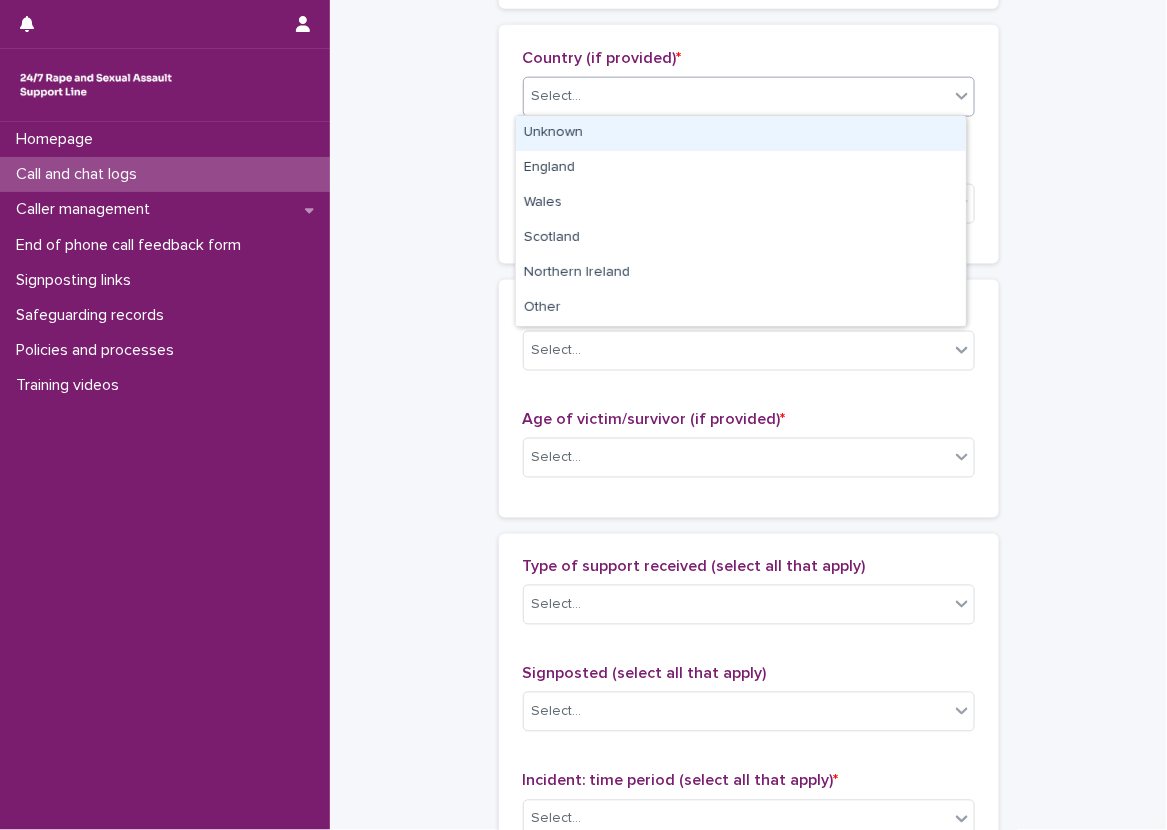 click on "Unknown" at bounding box center (741, 133) 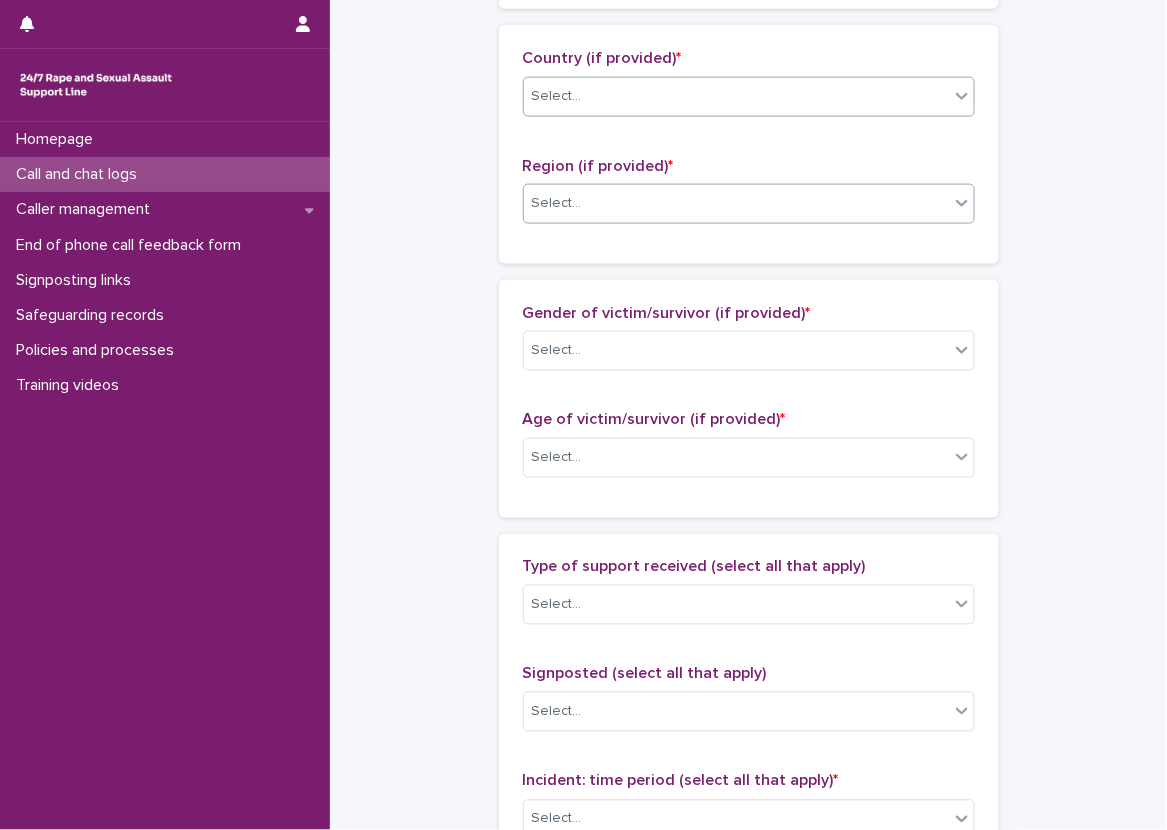click on "Select..." at bounding box center (736, 203) 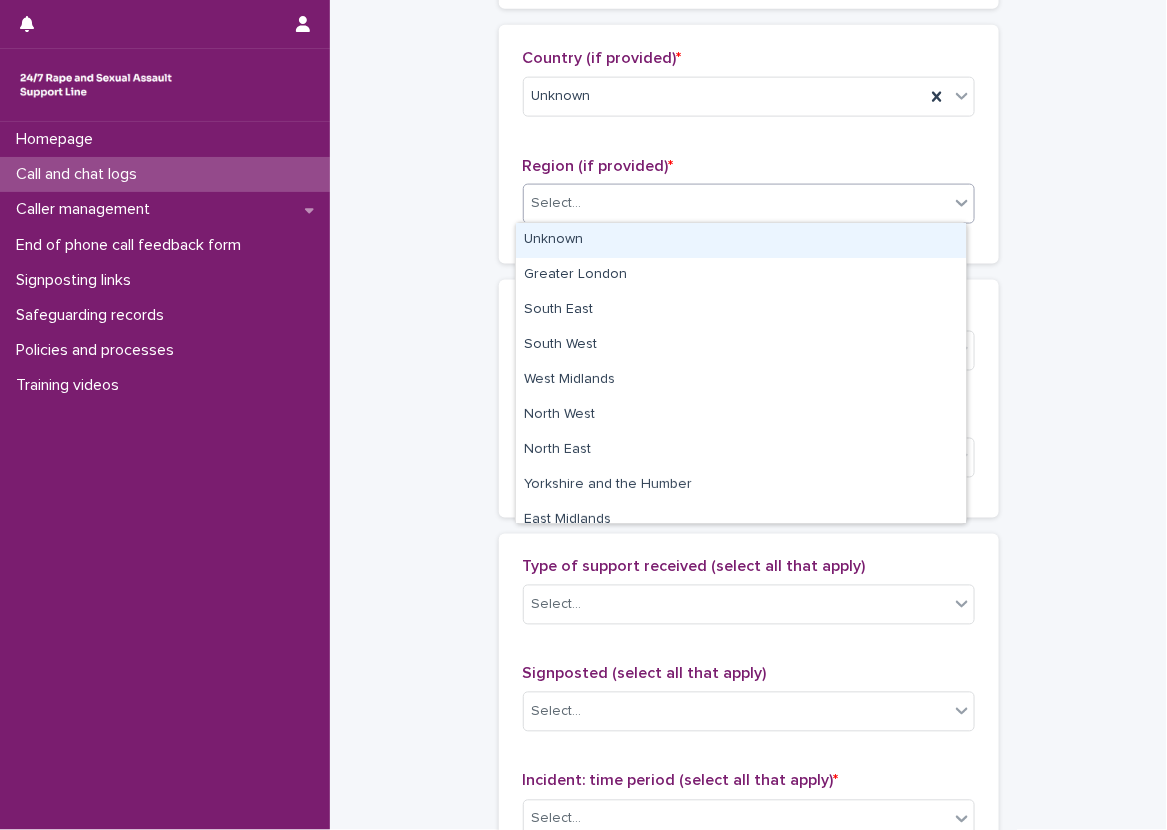 click on "Unknown" at bounding box center (741, 240) 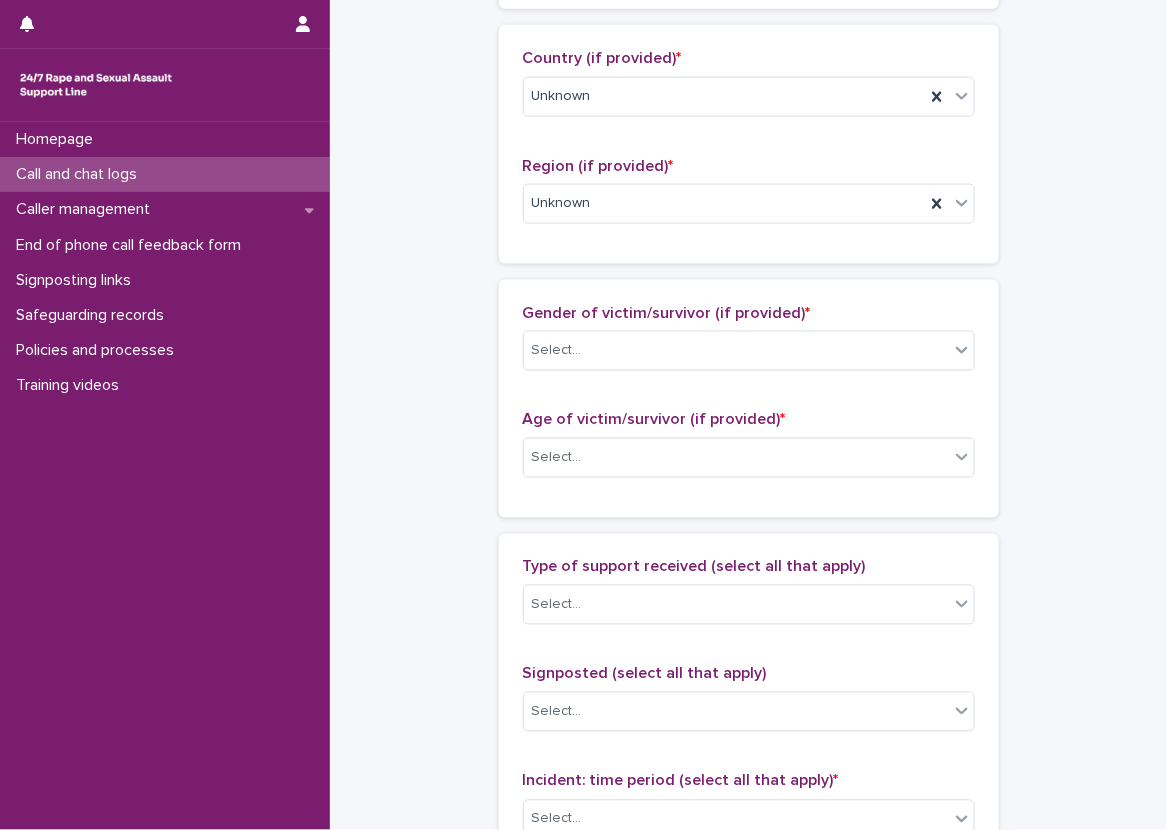 click on "Loading... Saving… Country (if provided) * Unknown Region (if provided) * Unknown" at bounding box center [749, 152] 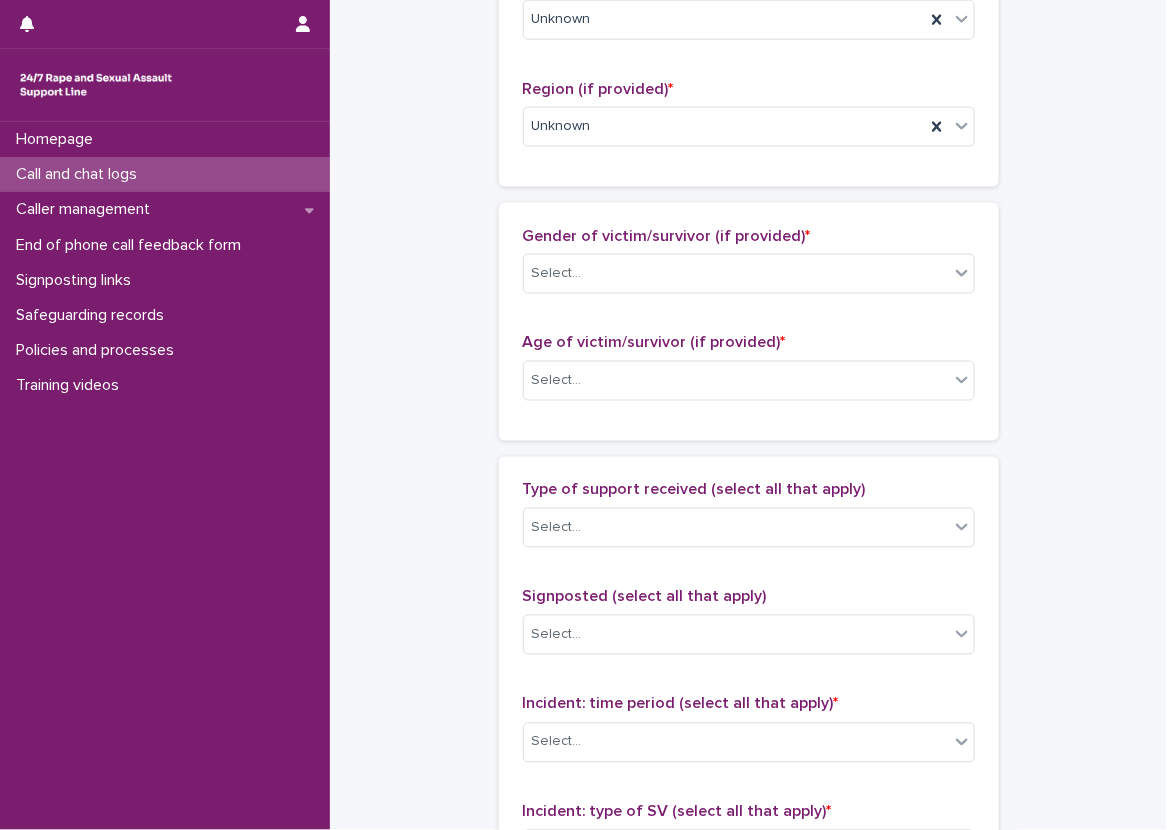 scroll, scrollTop: 900, scrollLeft: 0, axis: vertical 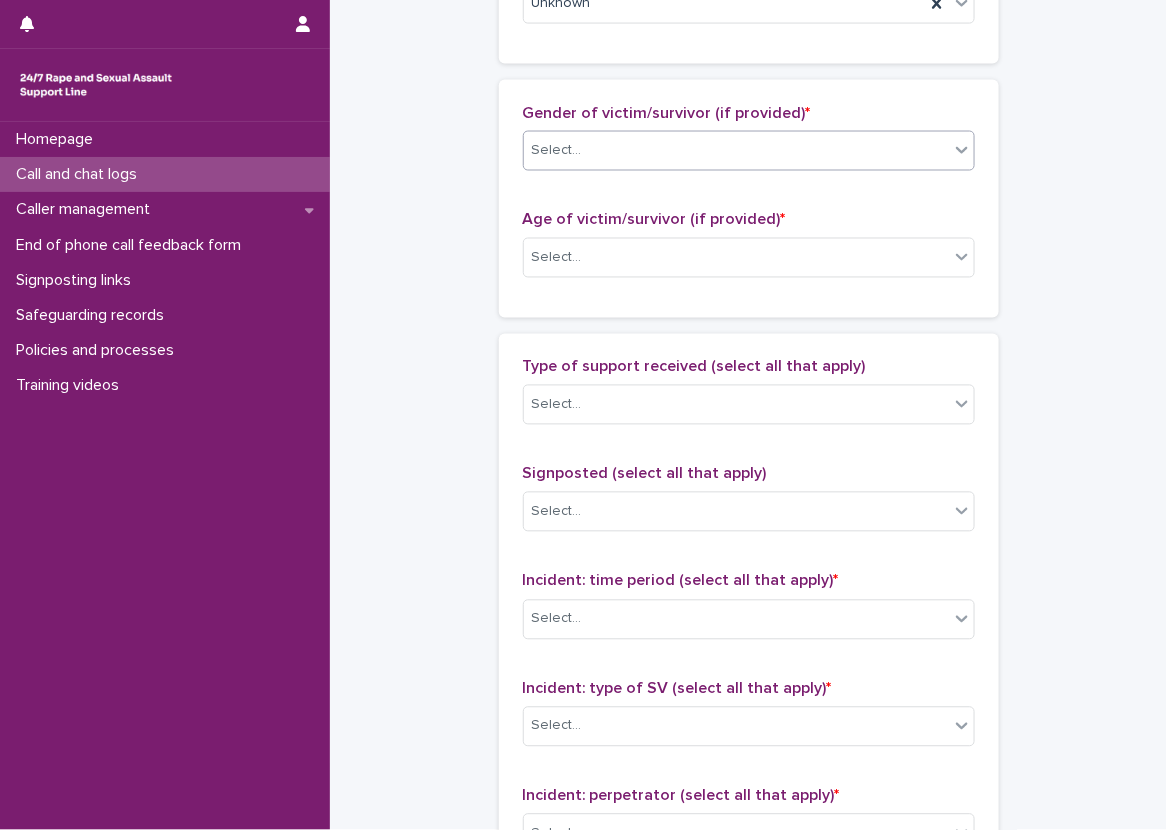 click on "Select..." at bounding box center (736, 150) 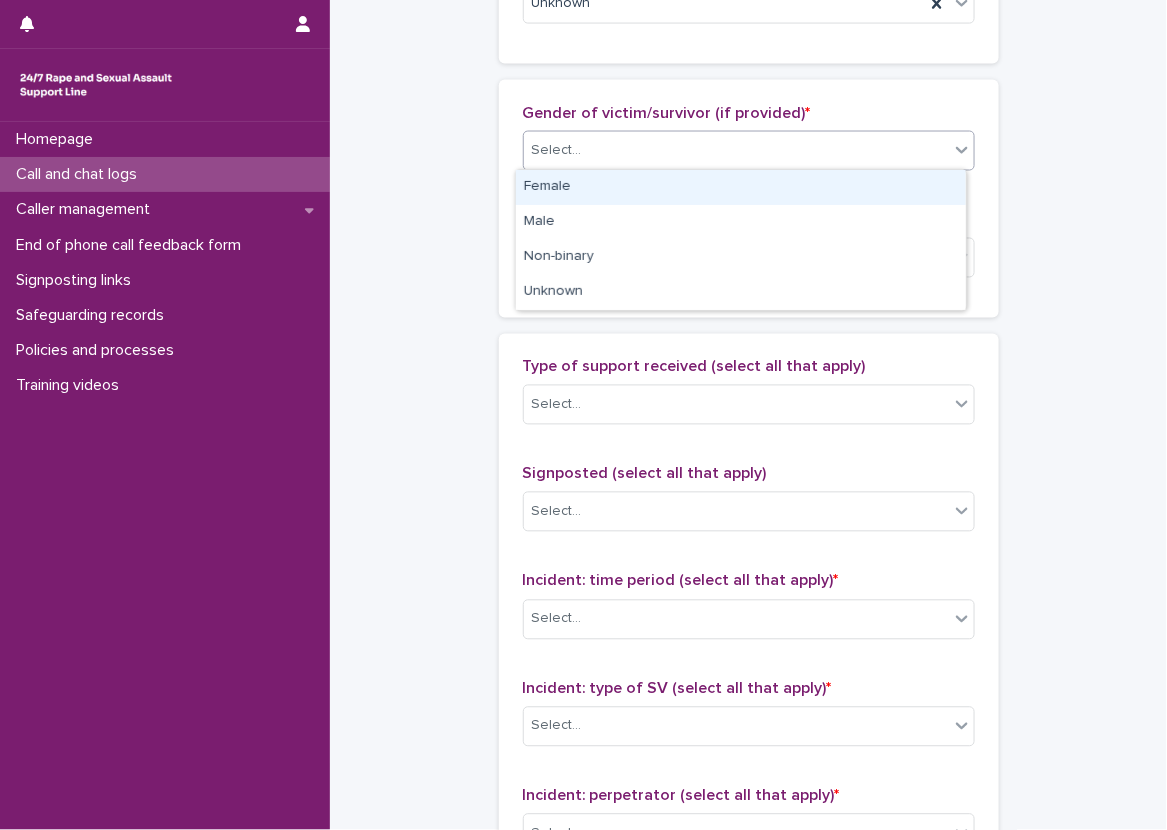 click on "Female" at bounding box center [741, 187] 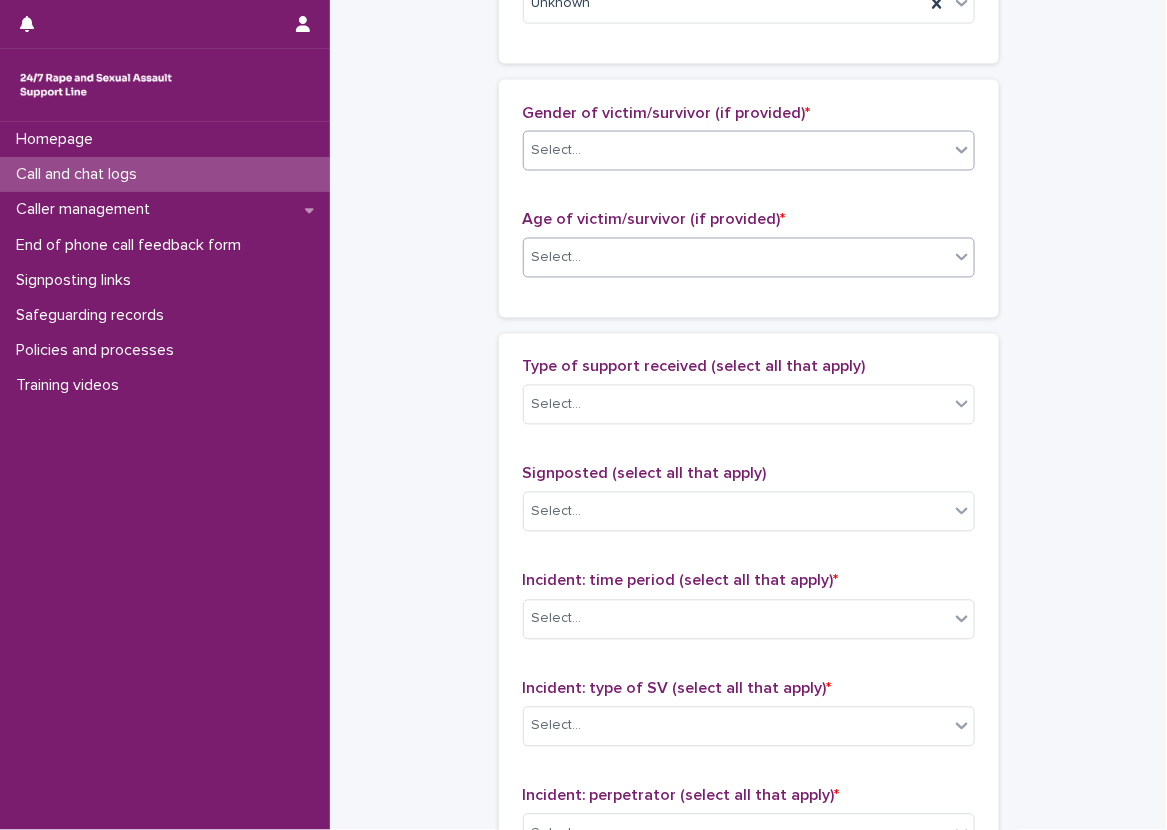 click on "Select..." at bounding box center (749, 258) 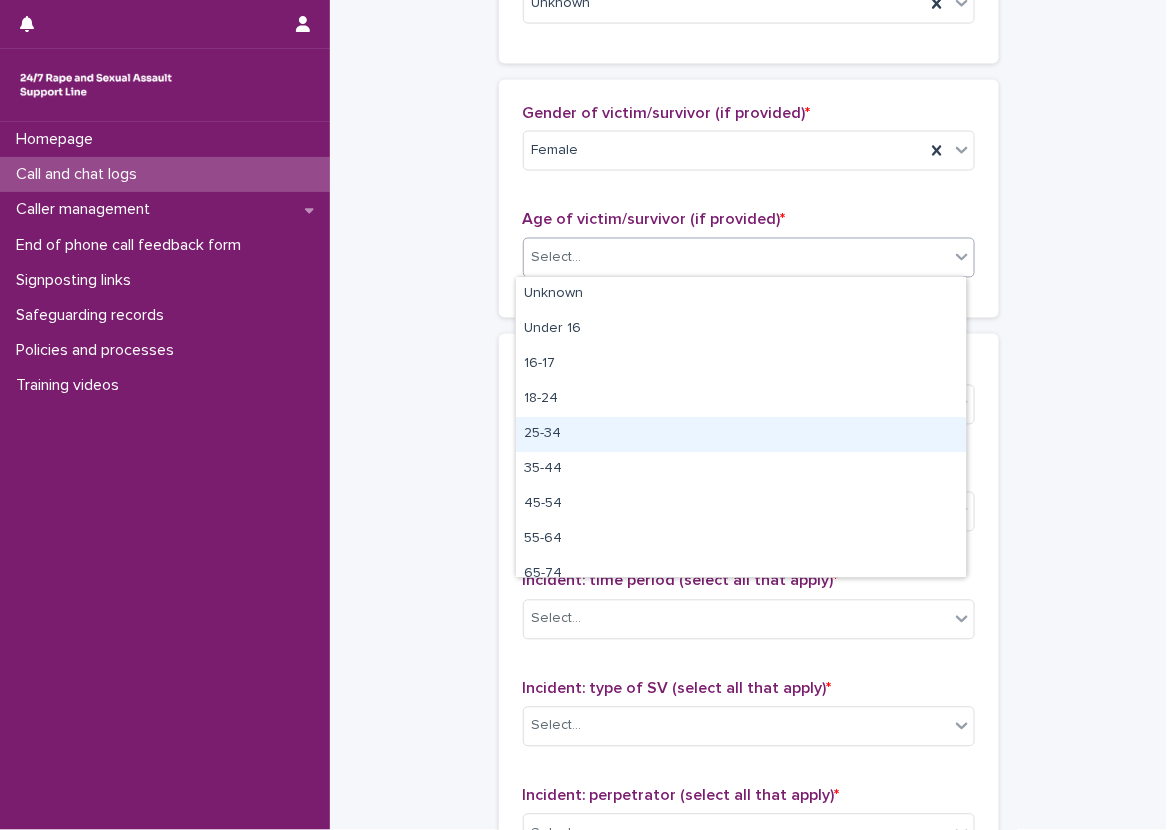 click on "25-34" at bounding box center [741, 434] 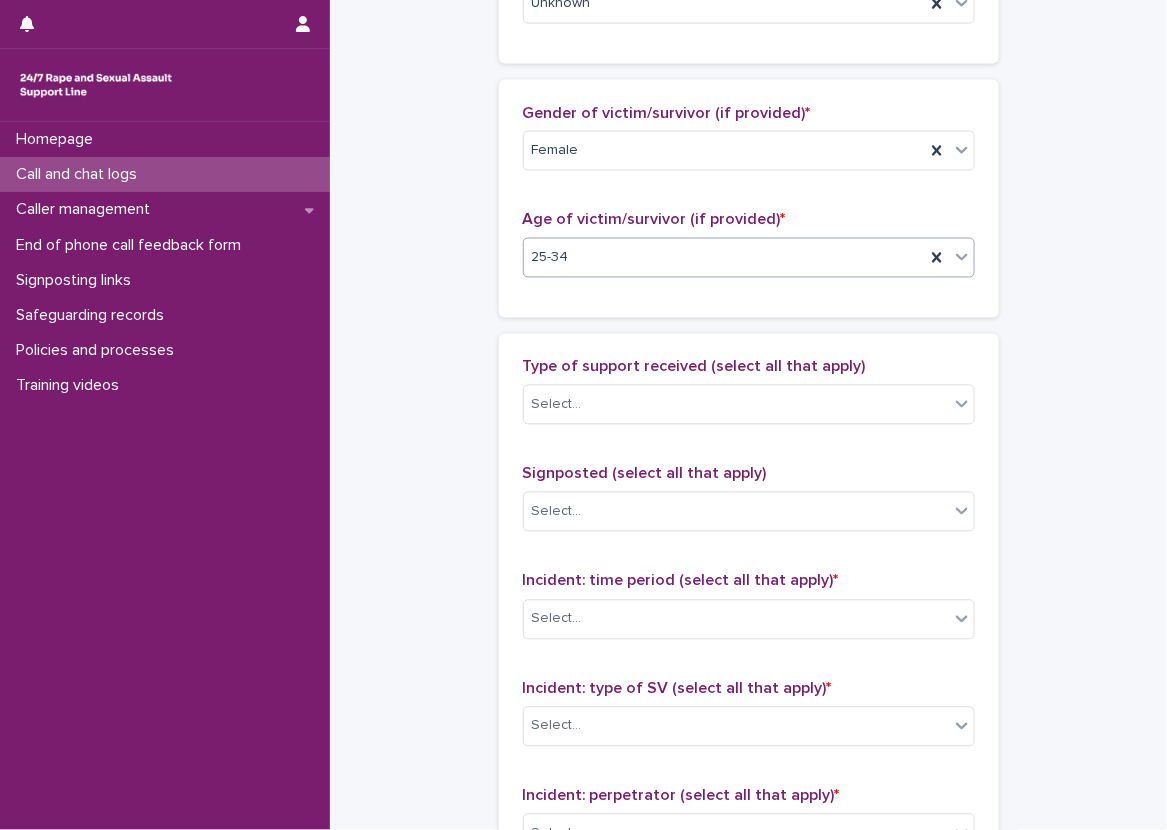 click on "**********" at bounding box center (748, 184) 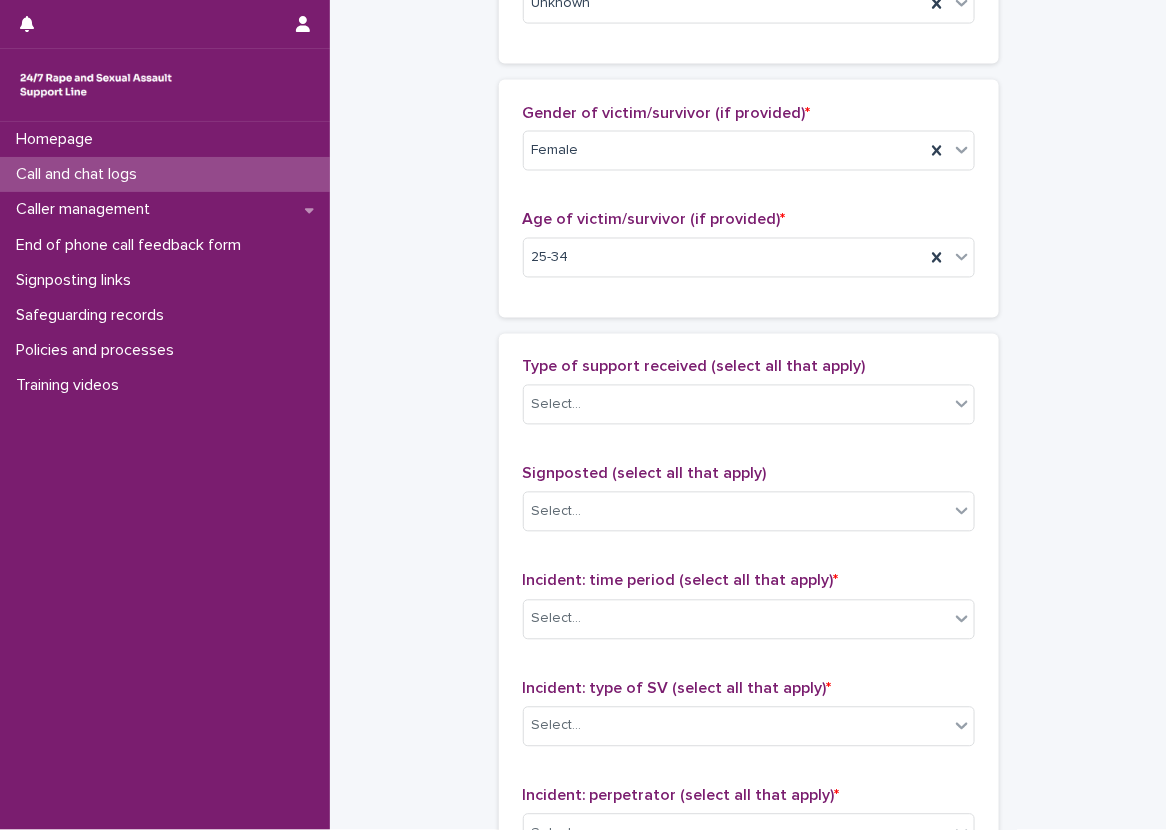 scroll, scrollTop: 1100, scrollLeft: 0, axis: vertical 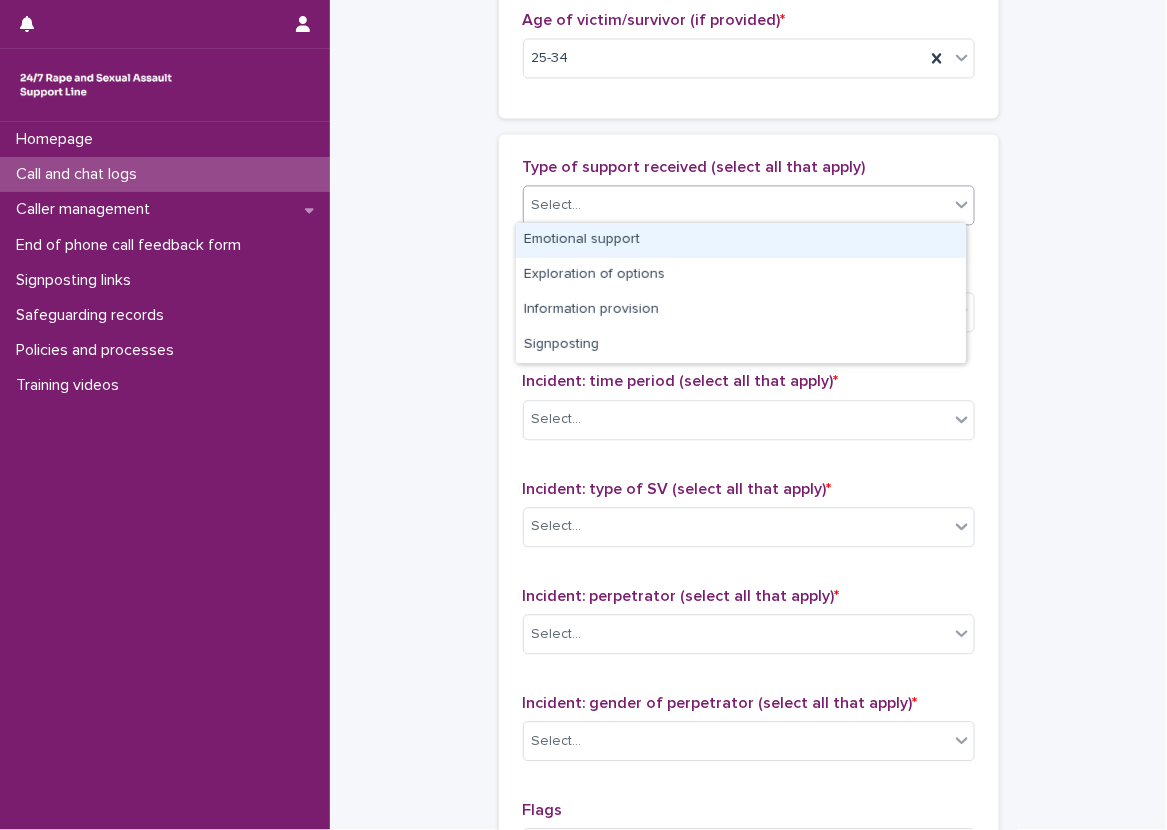 click at bounding box center [585, 205] 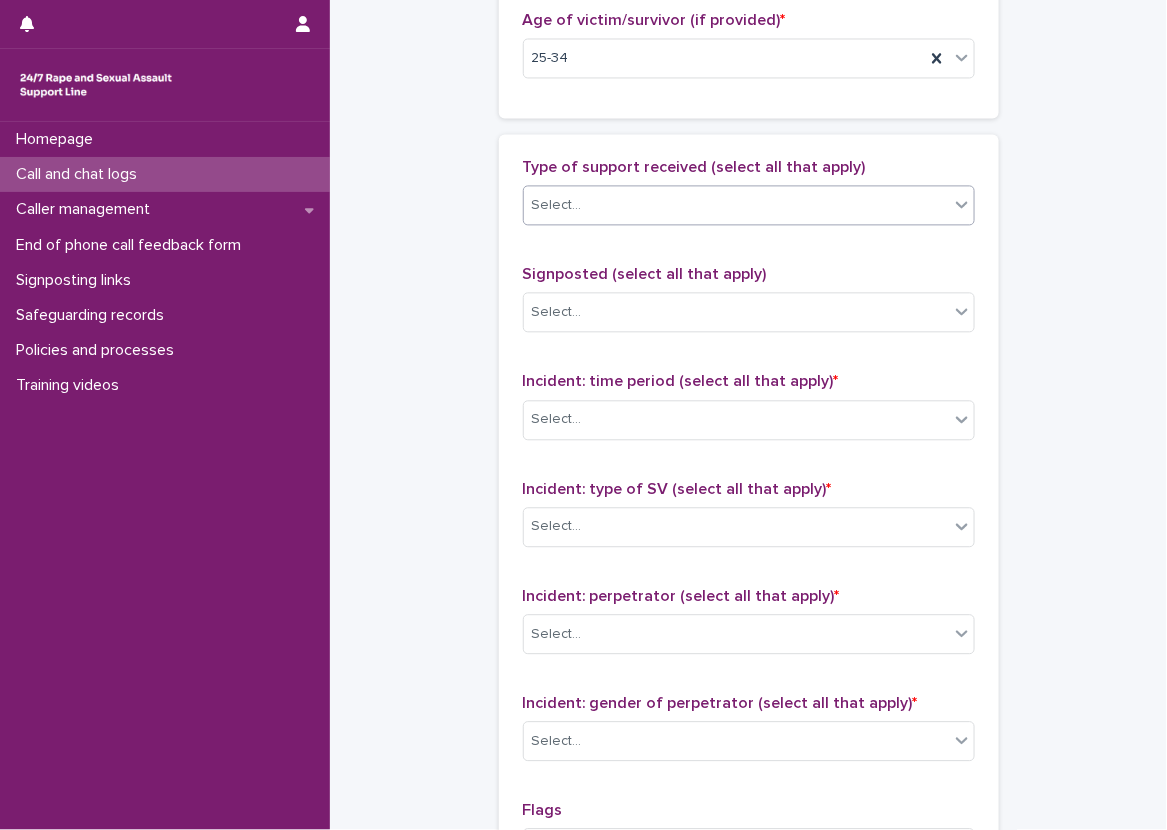 click on "Select..." at bounding box center (736, 205) 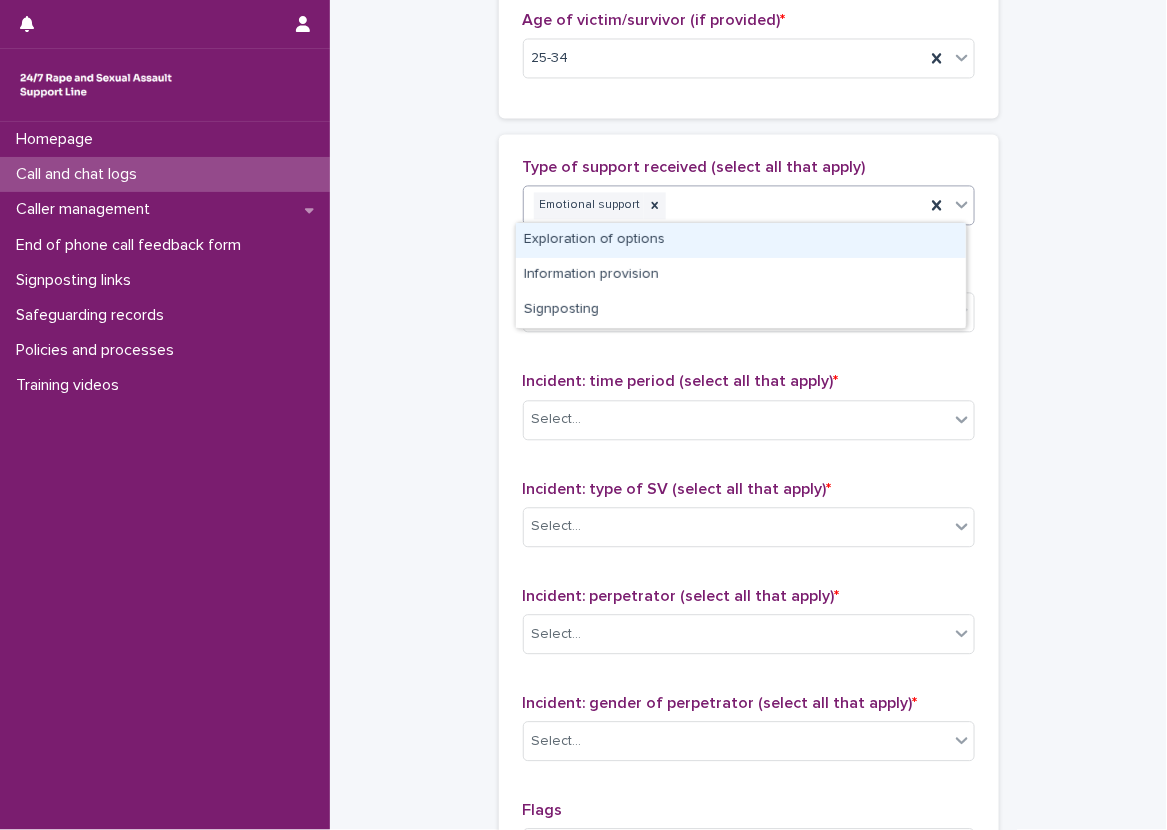 click on "Type of support received (select all that apply)   option Emotional support, selected.    option Exploration of options focused, 2 of 4. 3 results available. Use Up and Down to choose options, press Enter to select the currently focused option, press Escape to exit the menu, press Tab to select the option and exit the menu. Emotional support Signposted (select all that apply) Select... Incident: time period (select all that apply) * Select... Incident: type of SV (select all that apply) * Select... Incident: perpetrator (select all that apply) * Select... Incident: gender of perpetrator (select all that apply) * Select... Flags Select... Comments" at bounding box center (749, 576) 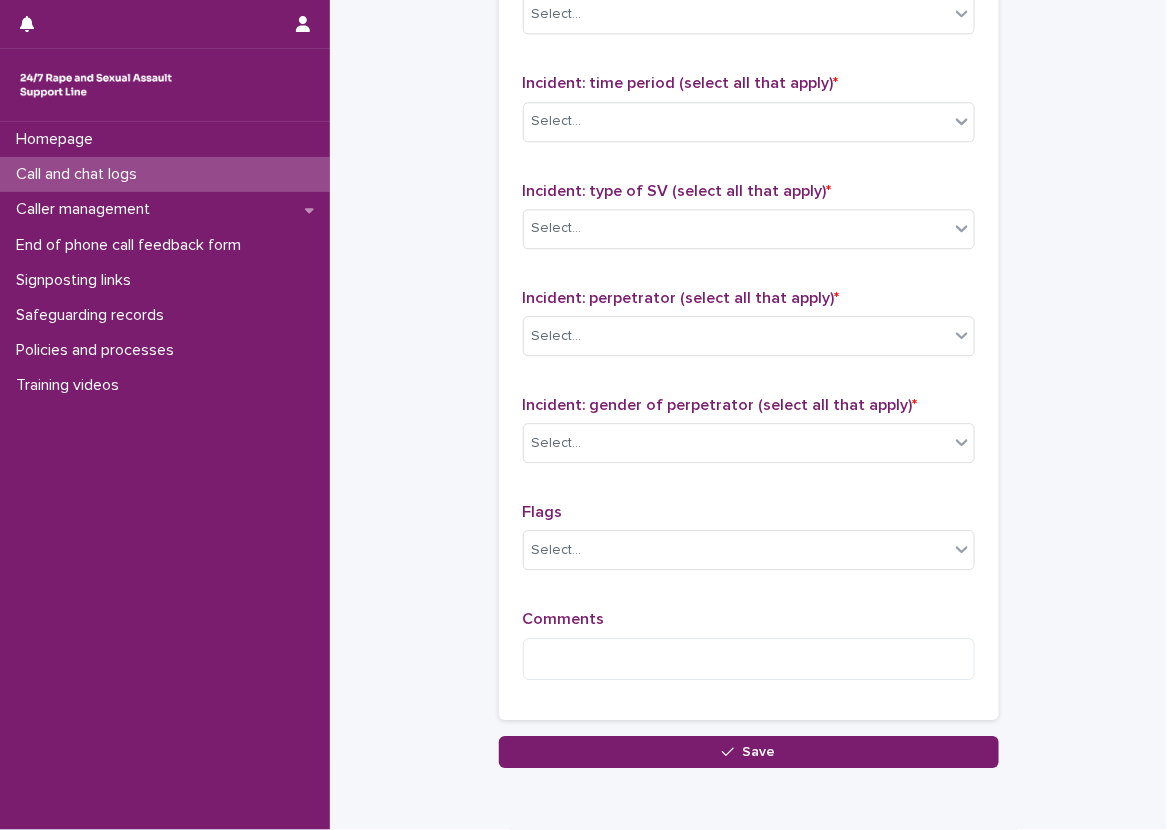 scroll, scrollTop: 1400, scrollLeft: 0, axis: vertical 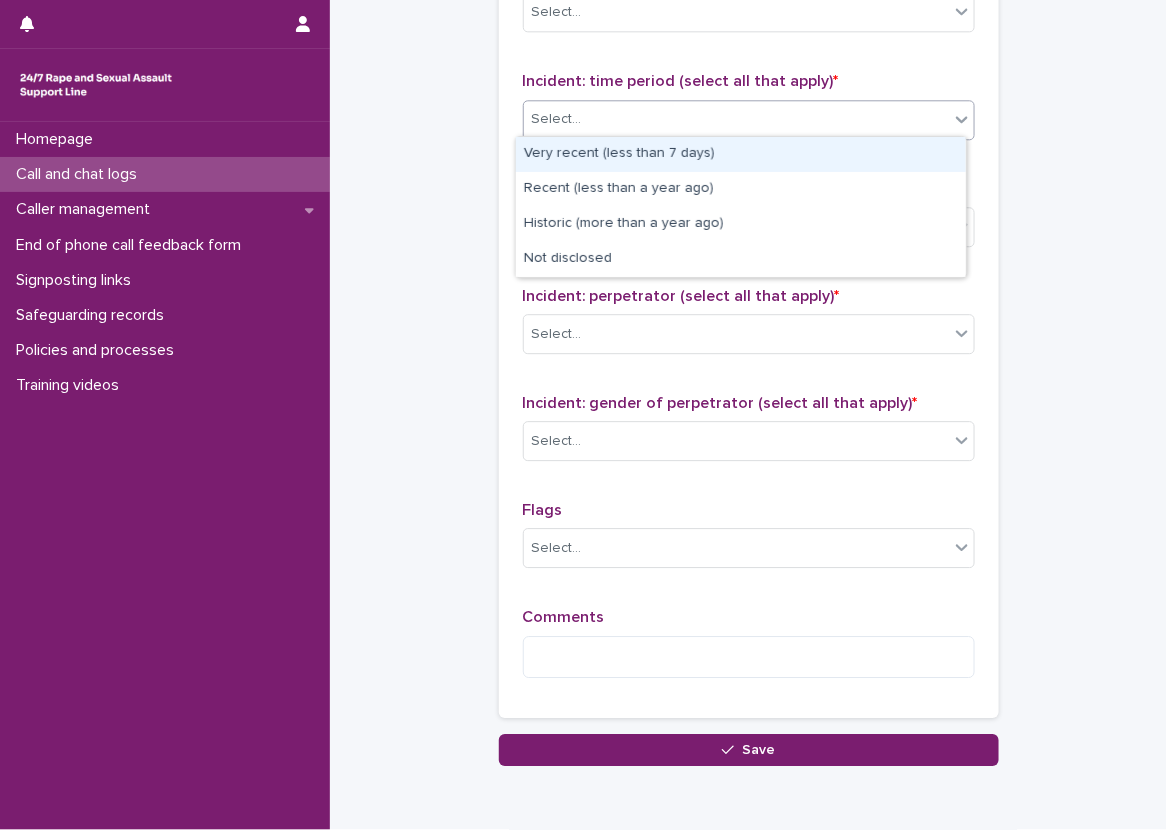 click on "Select..." at bounding box center [736, 119] 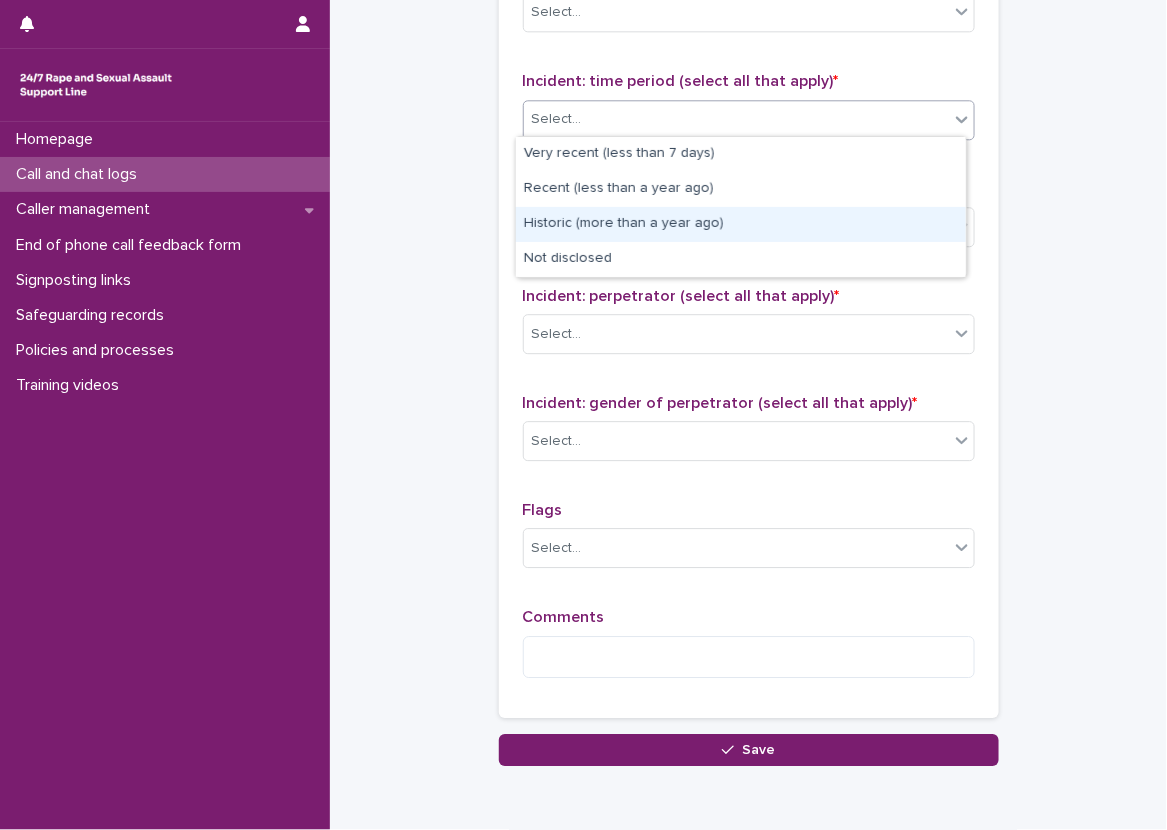 drag, startPoint x: 760, startPoint y: 164, endPoint x: 757, endPoint y: 204, distance: 40.112343 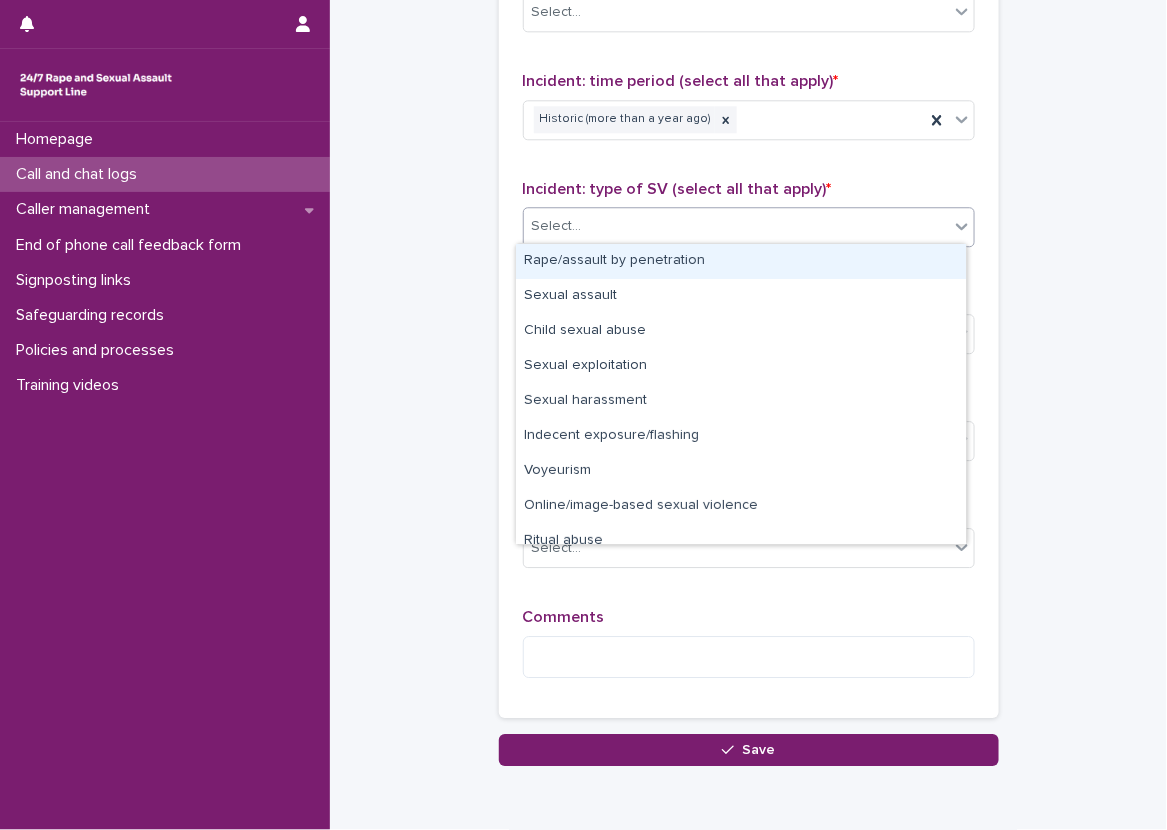 click on "Select..." at bounding box center [736, 226] 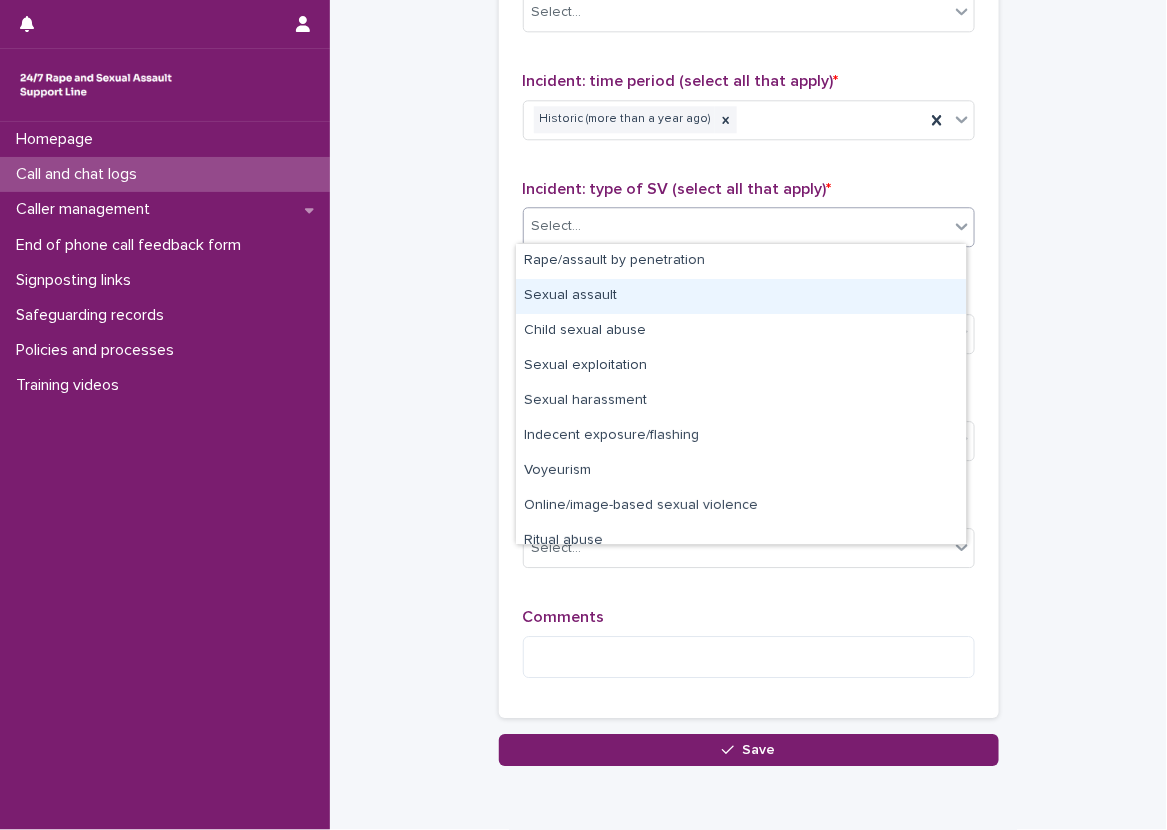 click on "Sexual assault" at bounding box center [741, 296] 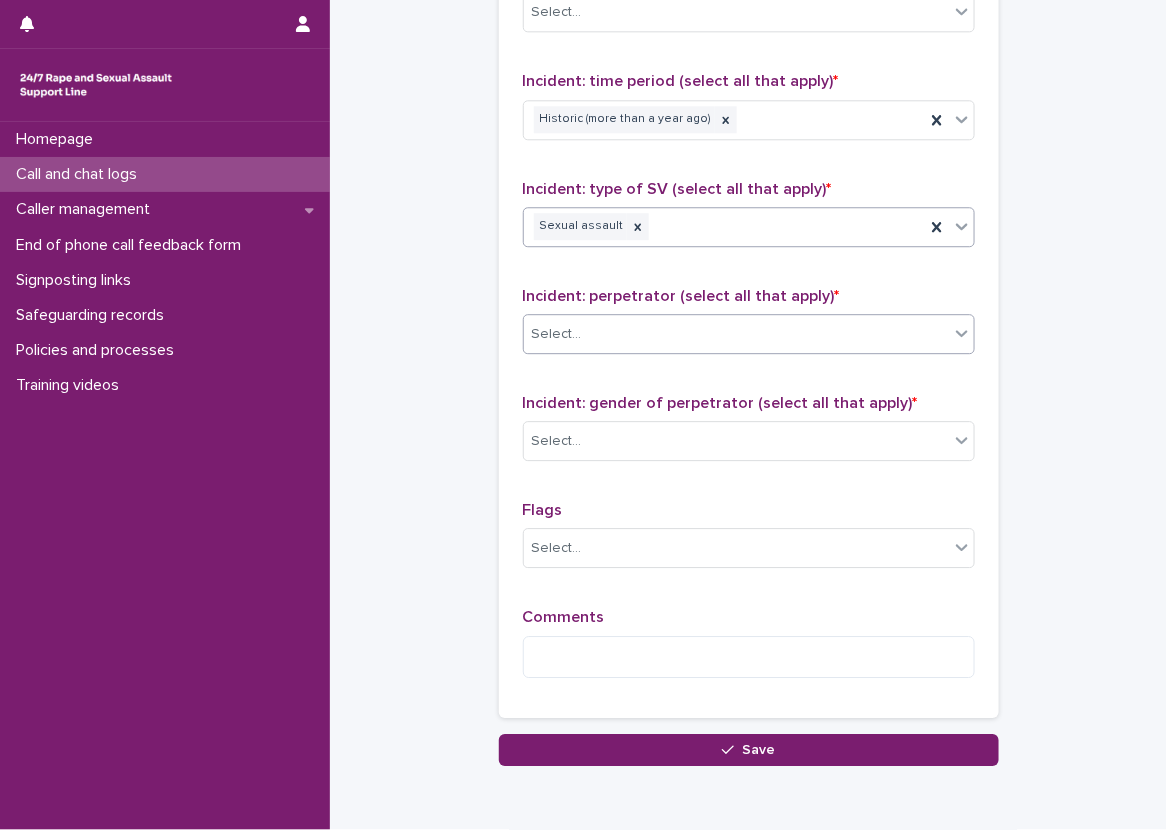 click on "Select..." at bounding box center (736, 334) 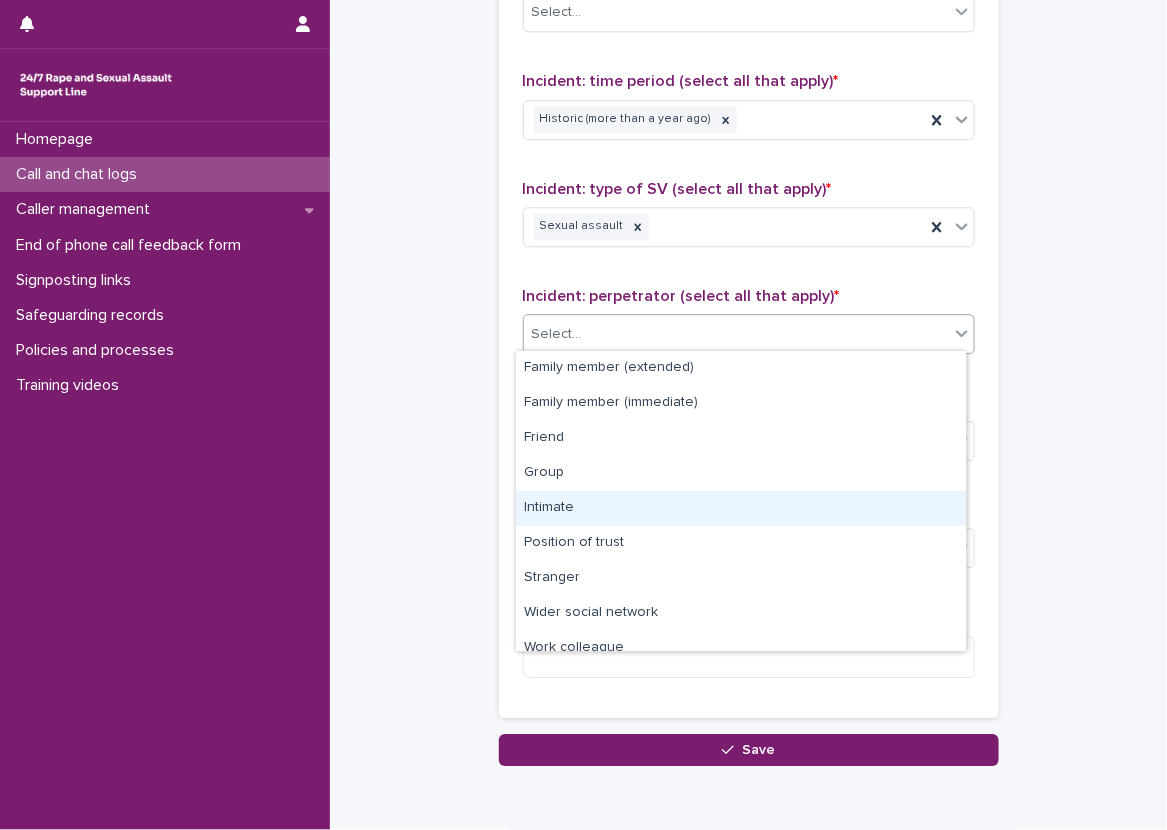click on "Intimate" at bounding box center [741, 508] 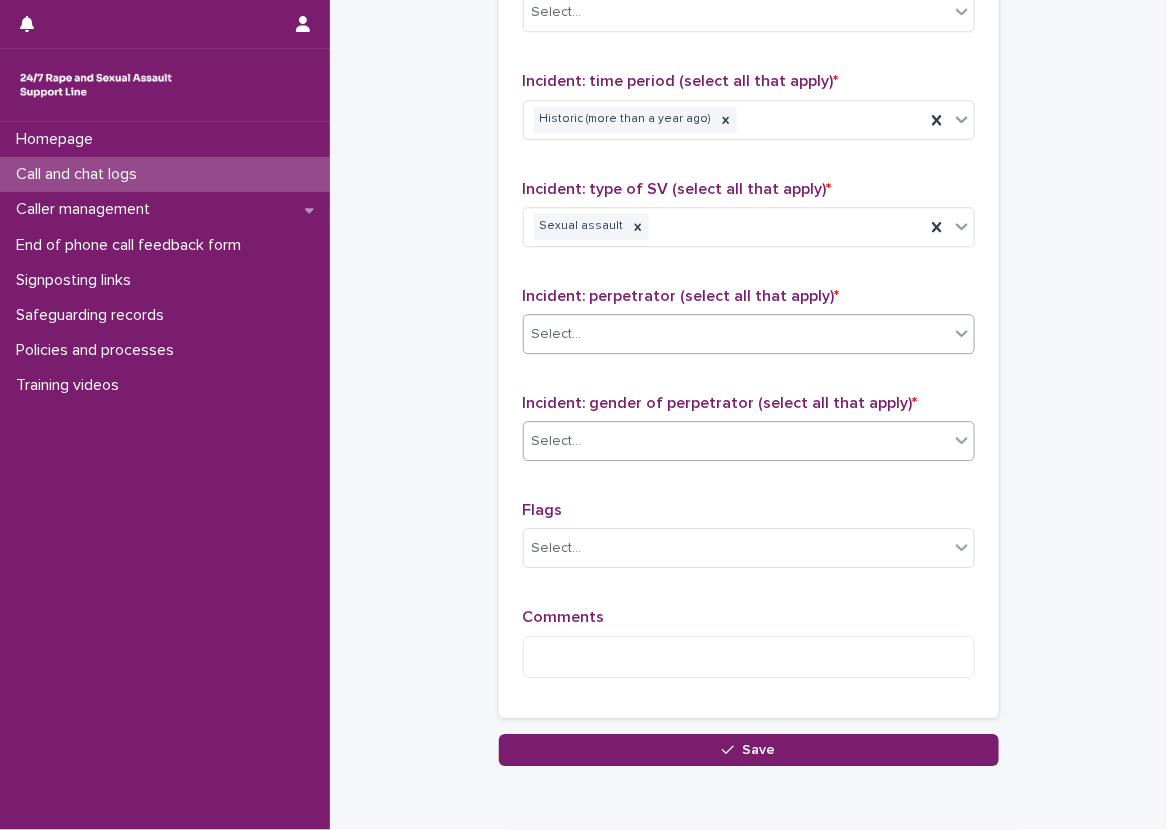 click on "Select..." at bounding box center [736, 441] 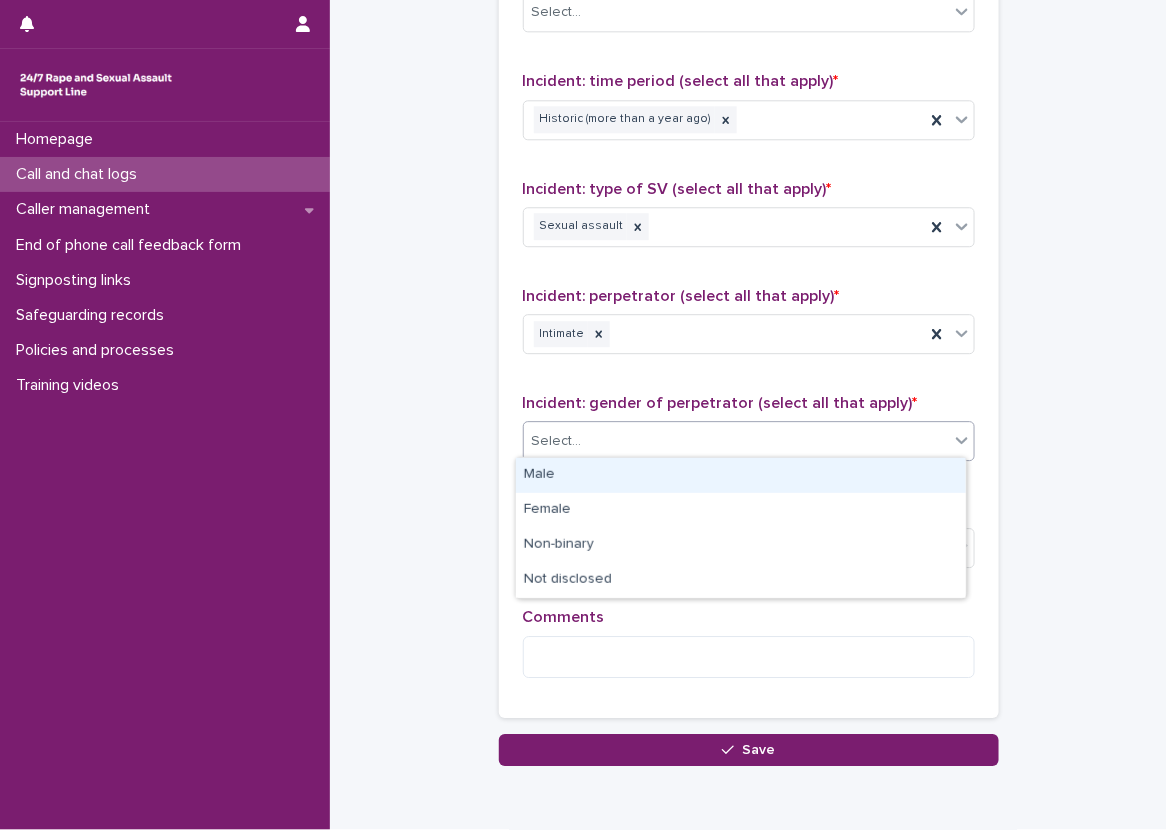 click on "Male" at bounding box center (741, 475) 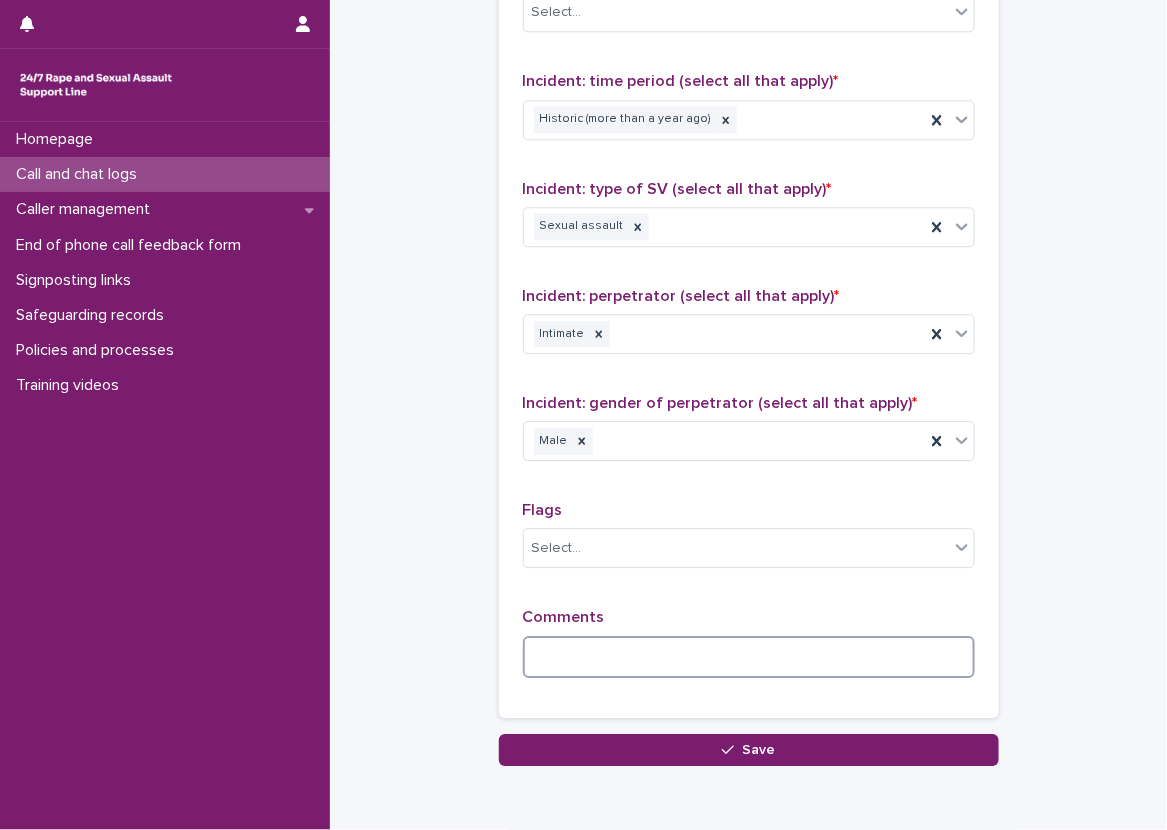 click at bounding box center [749, 657] 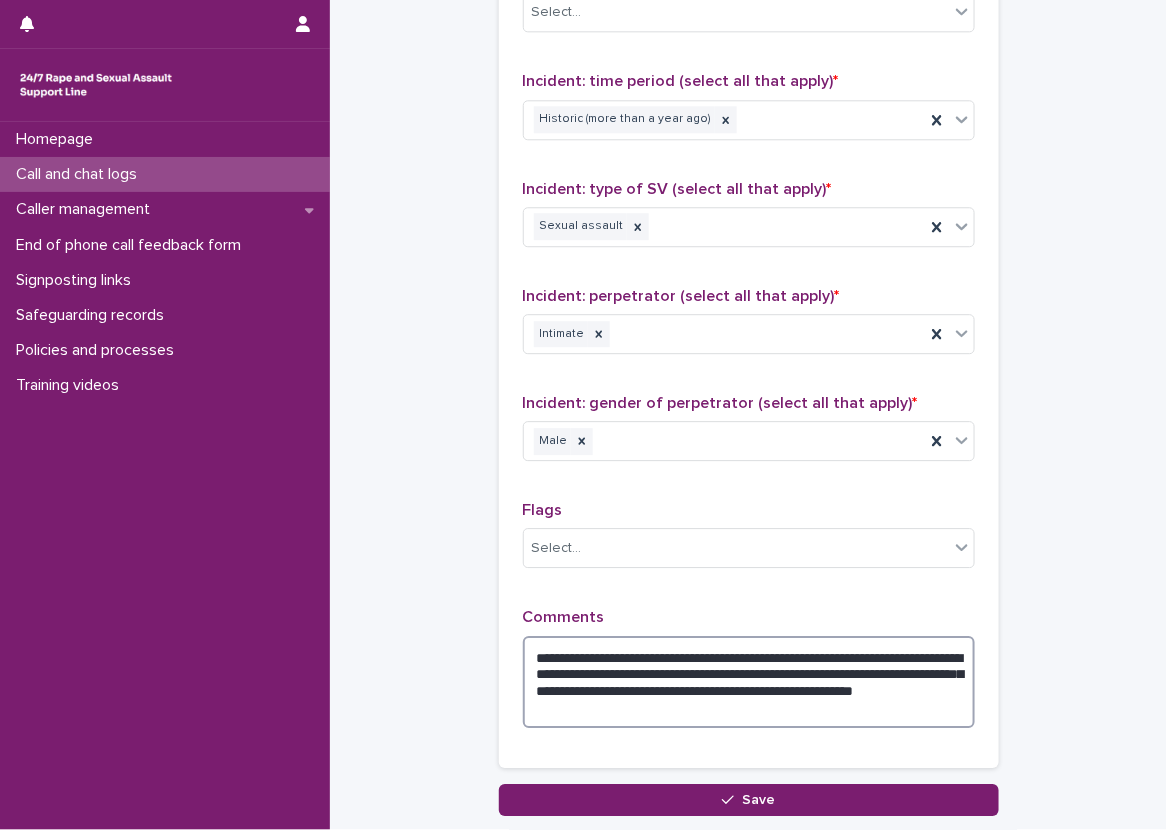 drag, startPoint x: 820, startPoint y: 666, endPoint x: 902, endPoint y: 670, distance: 82.0975 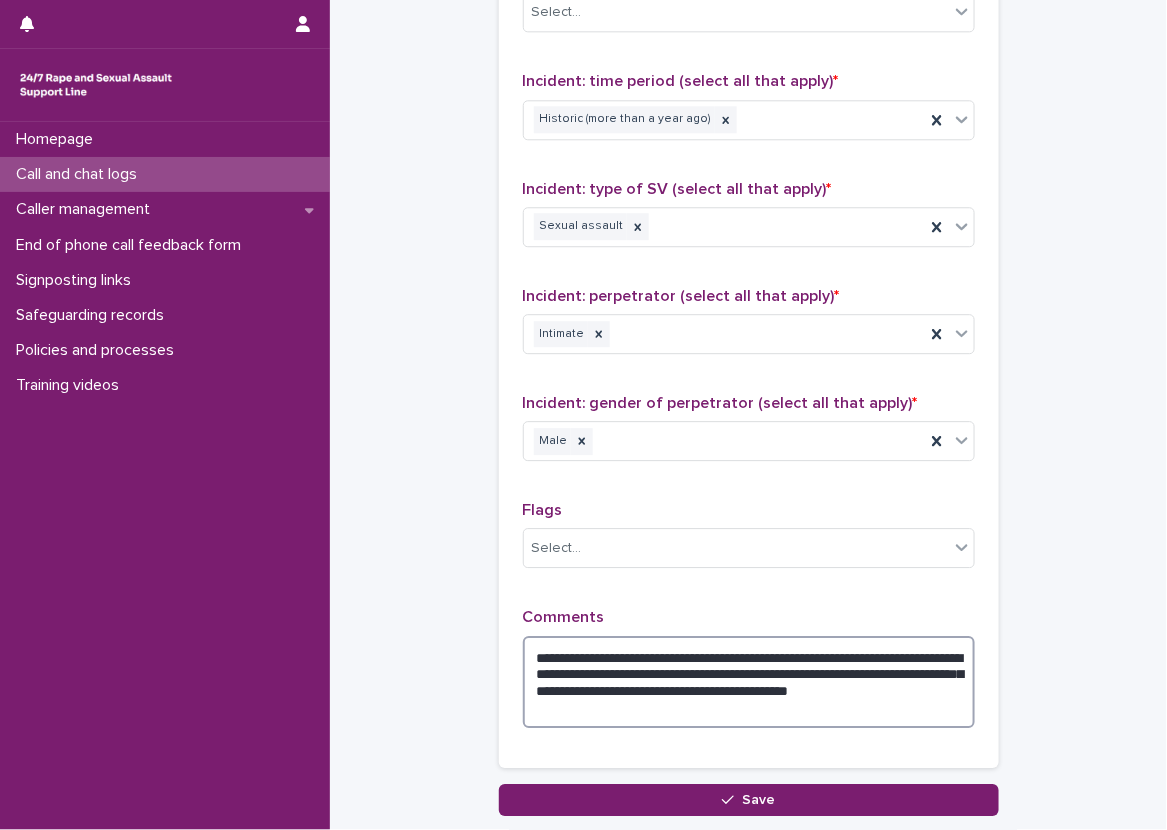 type on "**********" 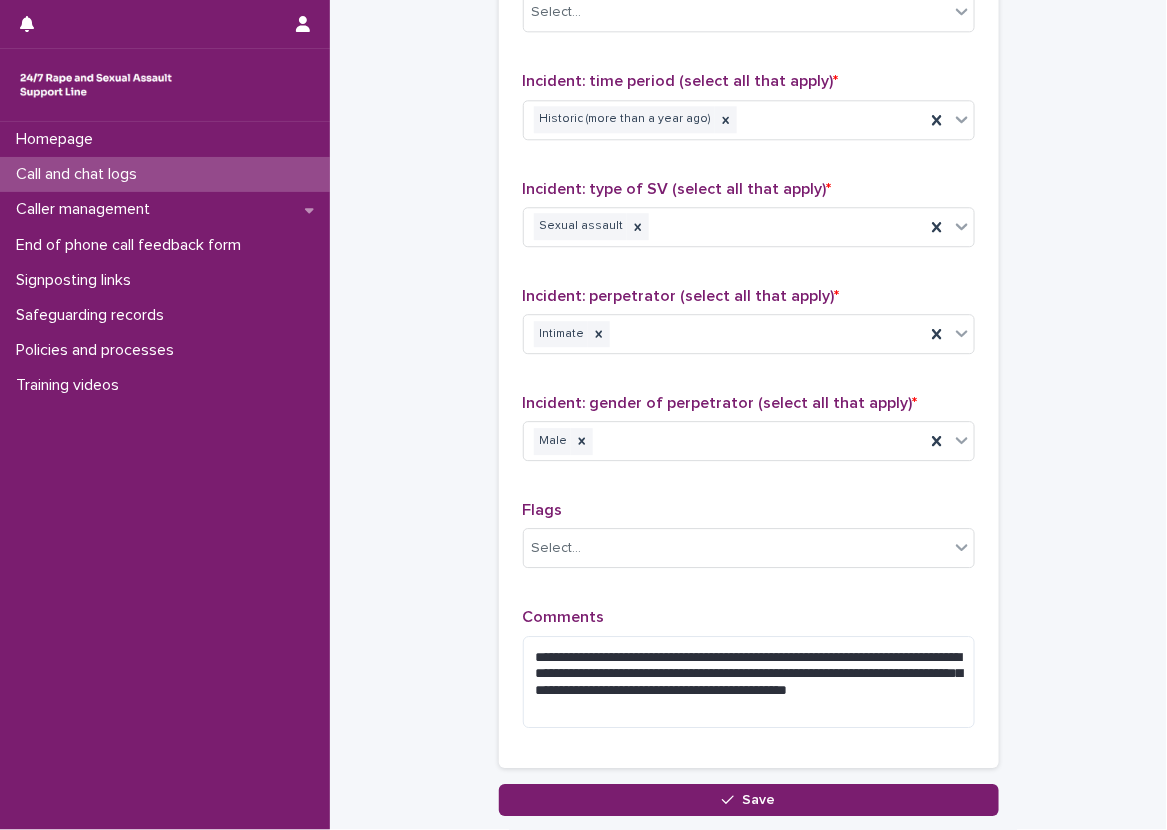 click on "**********" at bounding box center (749, 676) 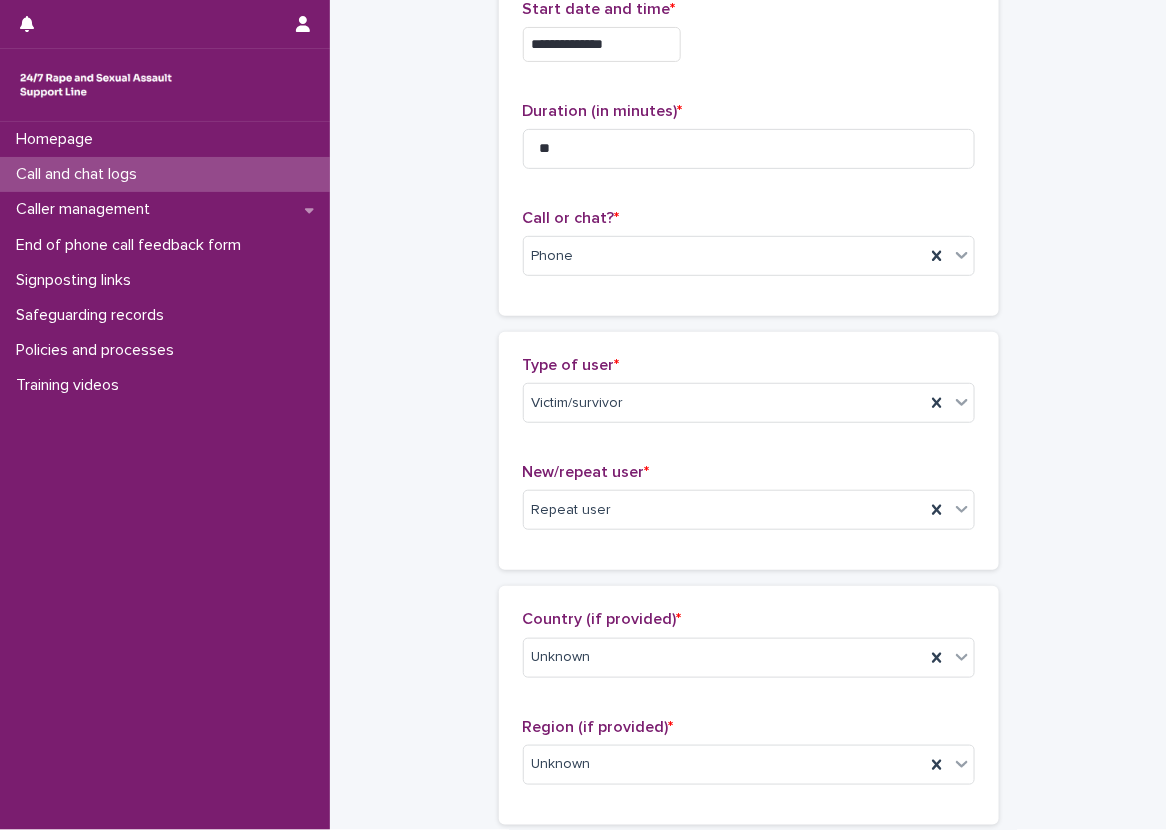 scroll, scrollTop: 0, scrollLeft: 0, axis: both 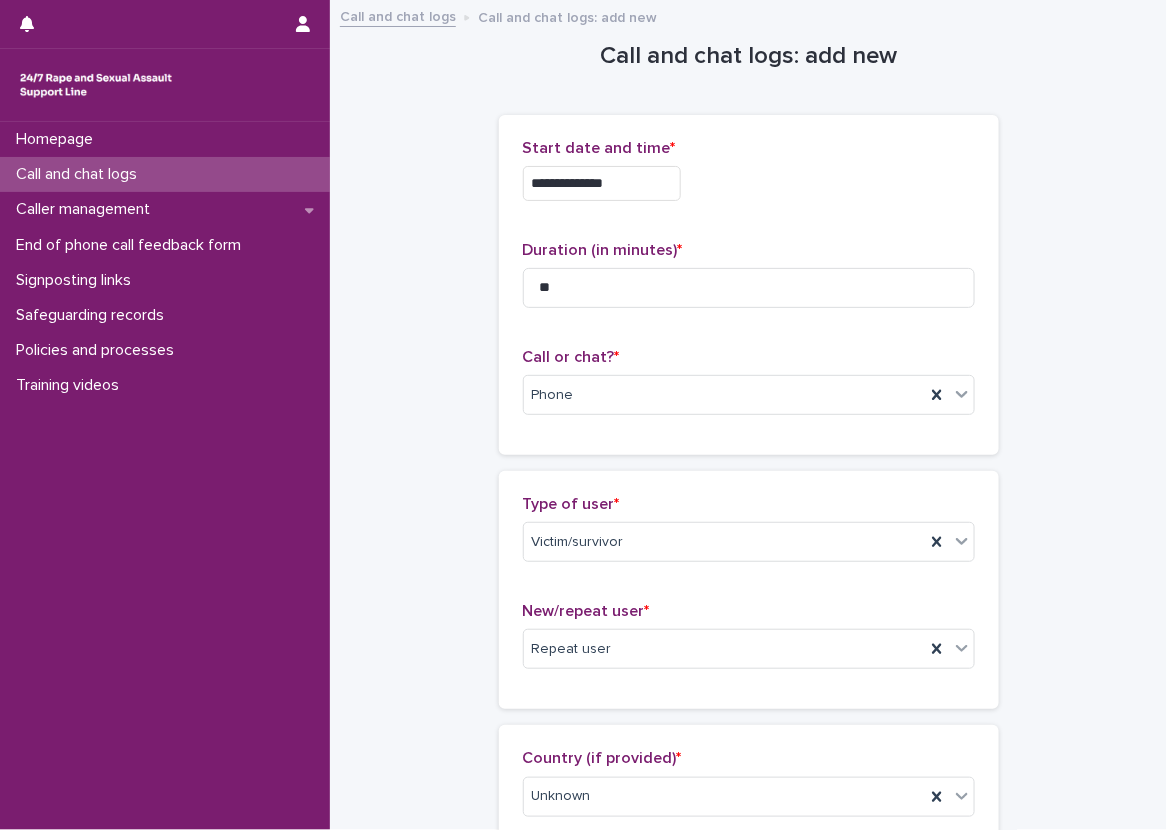 click on "**********" at bounding box center (748, 1109) 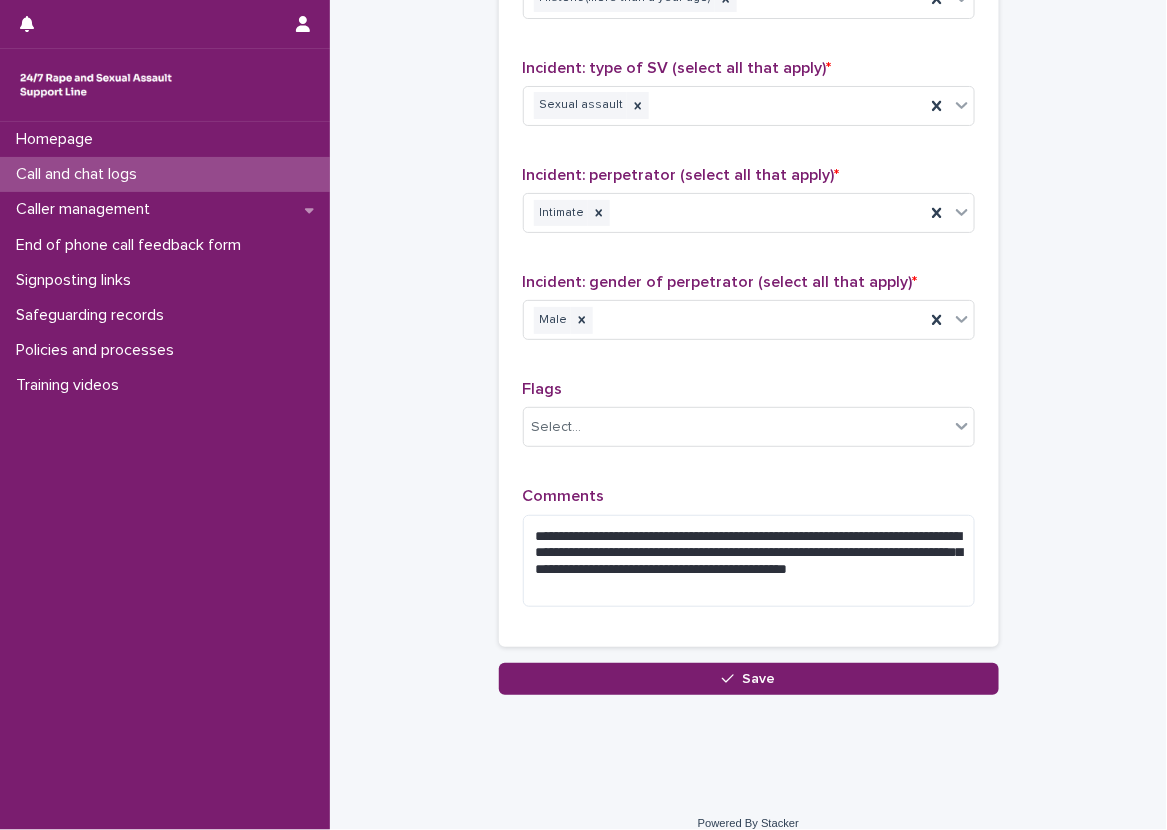 scroll, scrollTop: 1538, scrollLeft: 0, axis: vertical 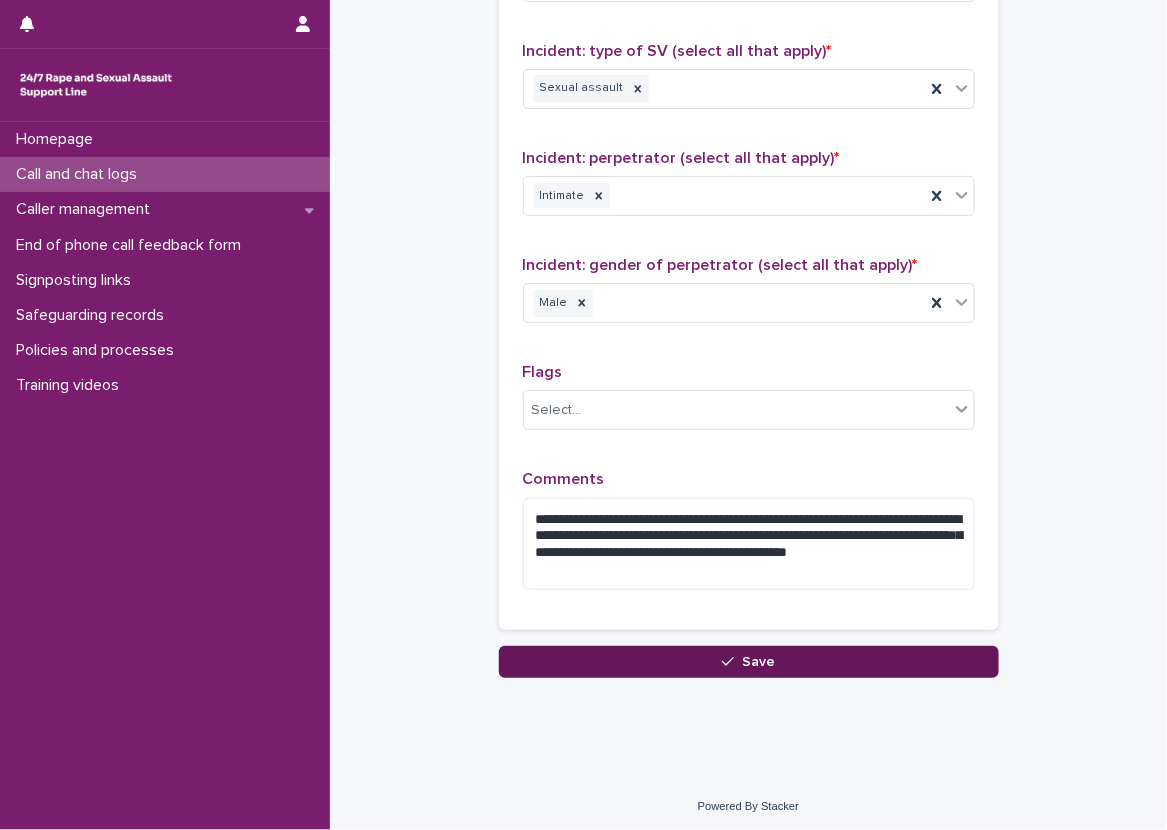 click on "Save" at bounding box center [749, 662] 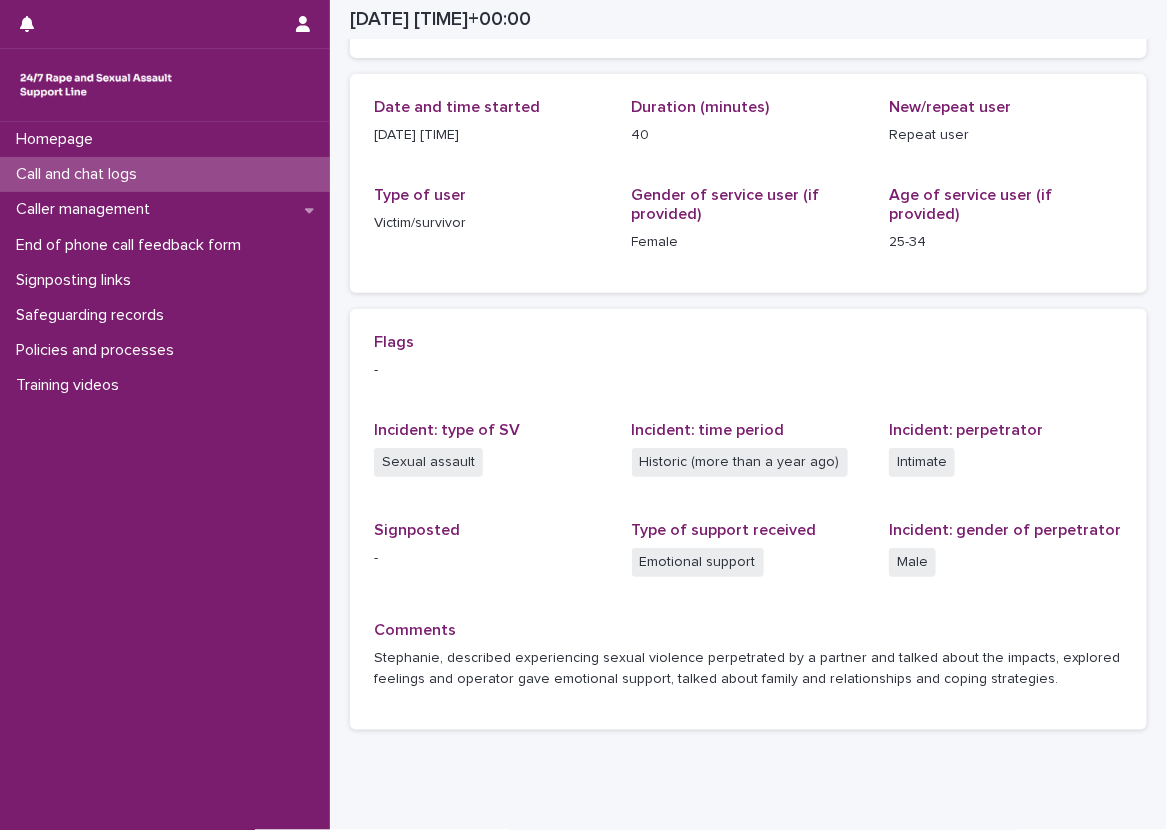 scroll, scrollTop: 100, scrollLeft: 0, axis: vertical 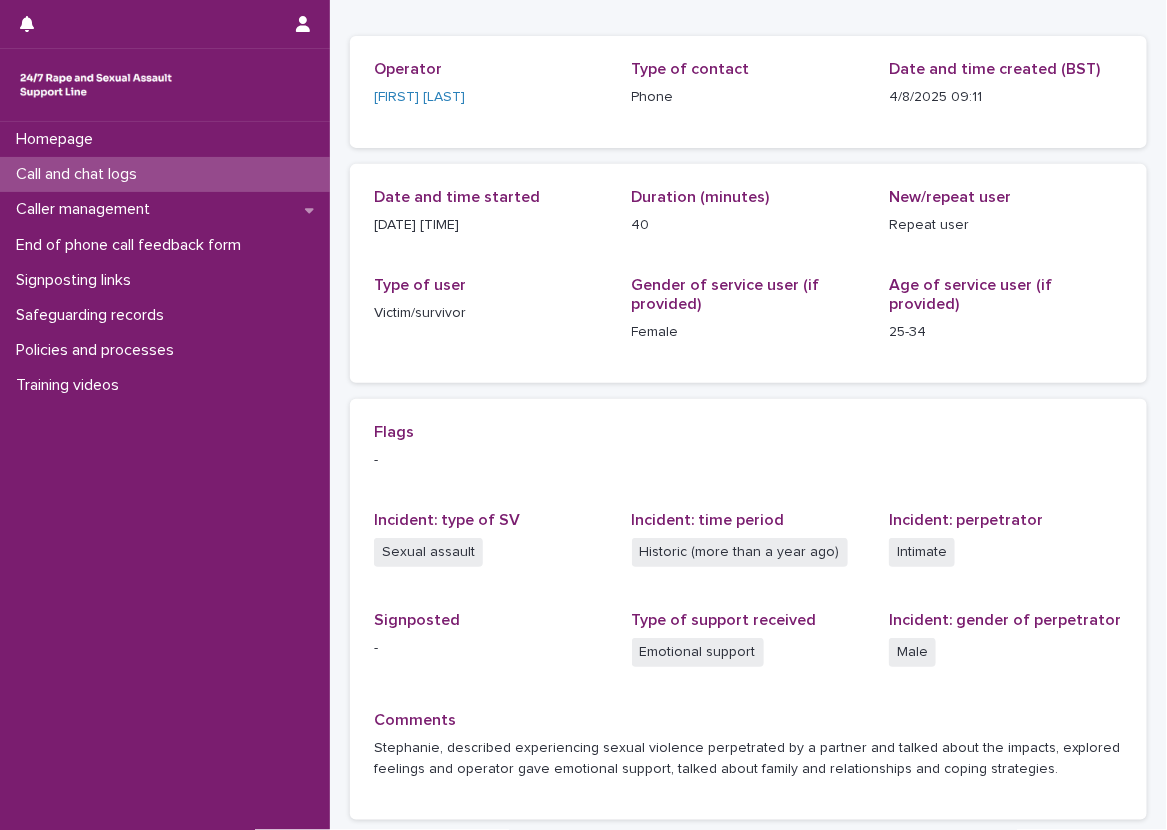 click on "Loading... Saving… Loading... Saving… [DATE] [TIME]+00:00 [DATE] [TIME] Sorry, there was an error saving your record. Please try again. Please fill out the required fields below. Loading... Saving… Loading... Saving… Loading... Saving… Operator [NAME]   Type of contact Phone Date and time created (BST) [DATE] [TIME] Loading... Saving… Date and time started [DATE] [TIME] Duration (minutes) 40 New/repeat user Repeat user Type of user Victim/survivor Gender of service user (if provided) Female Age of service user (if provided) [AGE] Loading... Saving… Loading... Saving… Flags - Incident: type of SV Sexual assault Incident: time period Historic (more than a year ago) Incident: perpetrator Intimate Signposted - Type of support received Emotional support Incident: gender of perpetrator Male Comments" at bounding box center (748, 414) 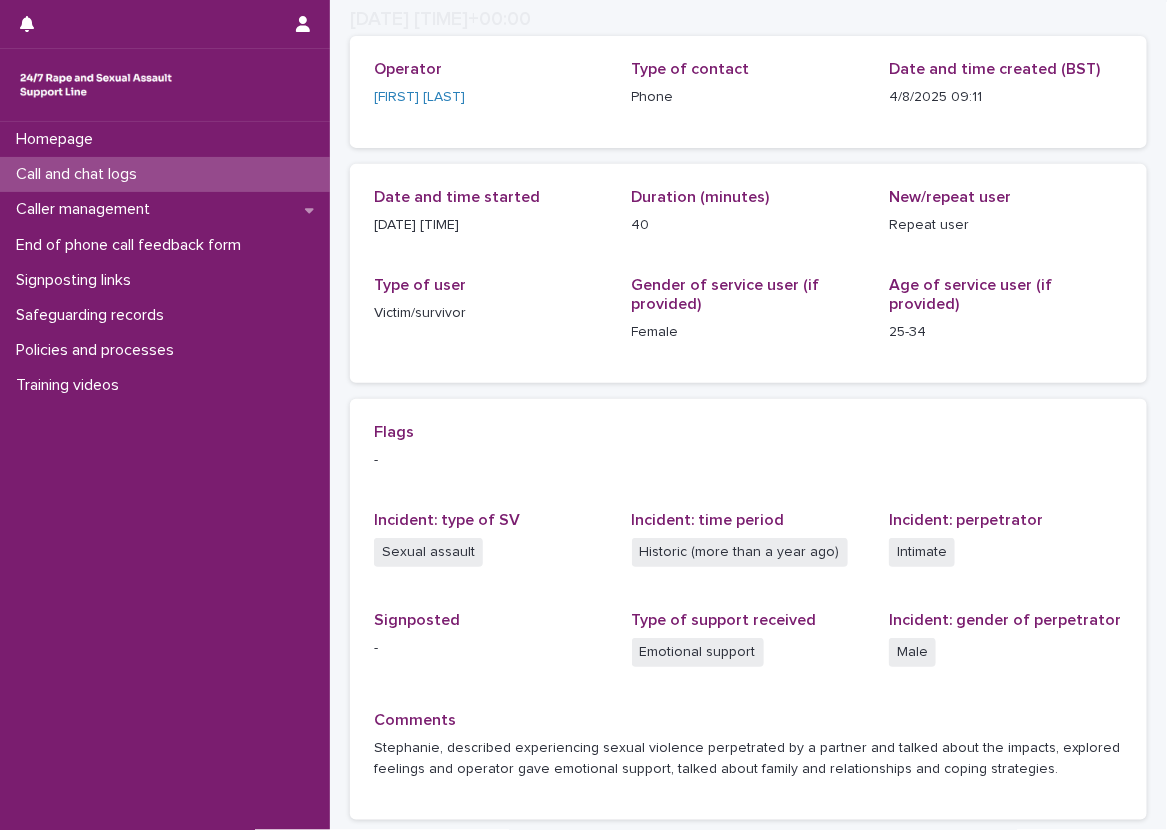 scroll, scrollTop: 271, scrollLeft: 0, axis: vertical 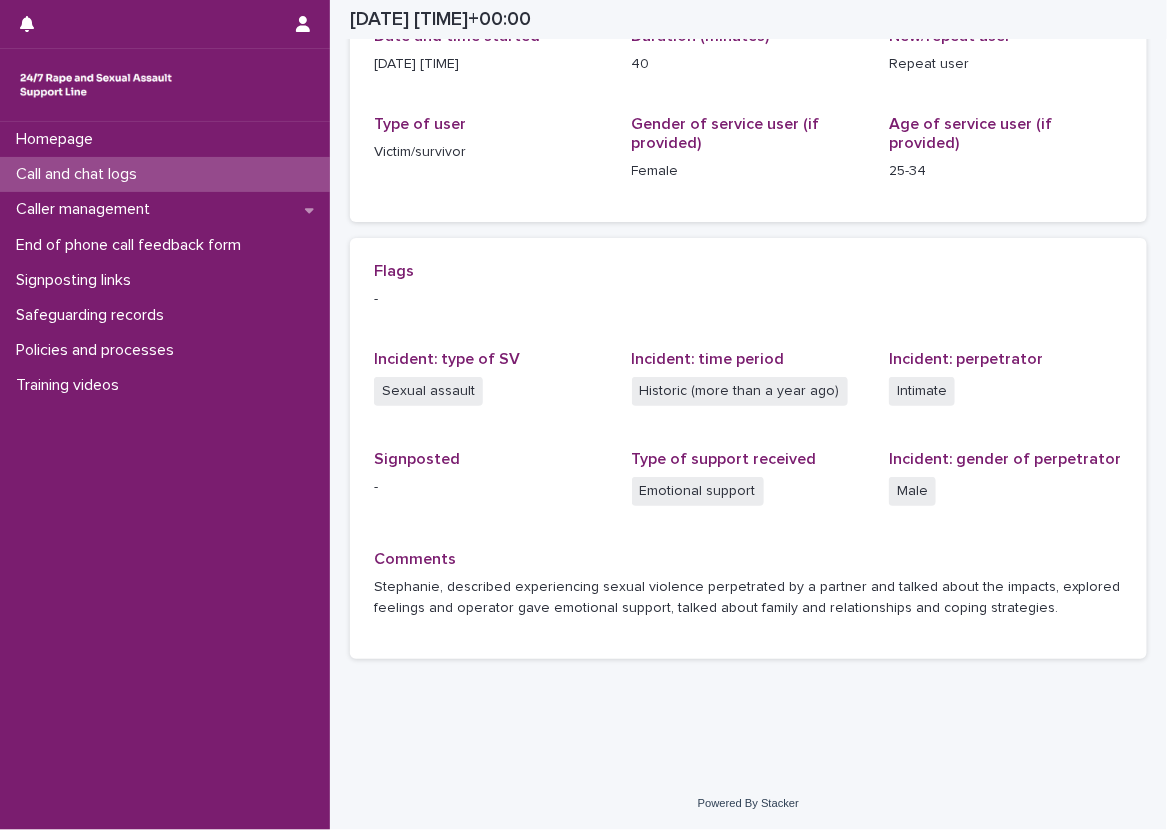 click on "Flags - Incident: type of SV Sexual assault Incident: time period Historic (more than a year ago) Incident: perpetrator Intimate Signposted - Type of support received Emotional support Incident: gender of perpetrator Male Comments [NAME], described experiencing sexual violence perpetrated by a partner and talked about the impacts, explored feelings and operator gave emotional support, talked about family and relationships and coping strategies." at bounding box center [748, 448] 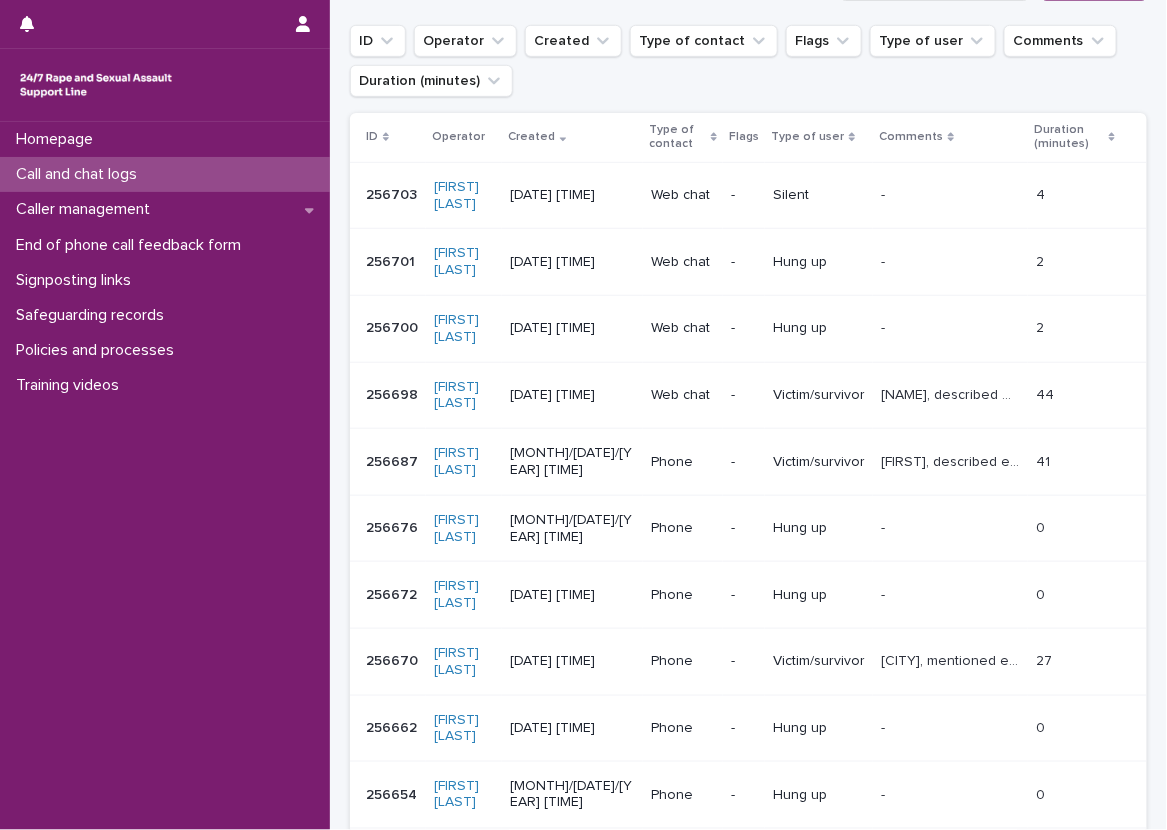 scroll, scrollTop: 0, scrollLeft: 0, axis: both 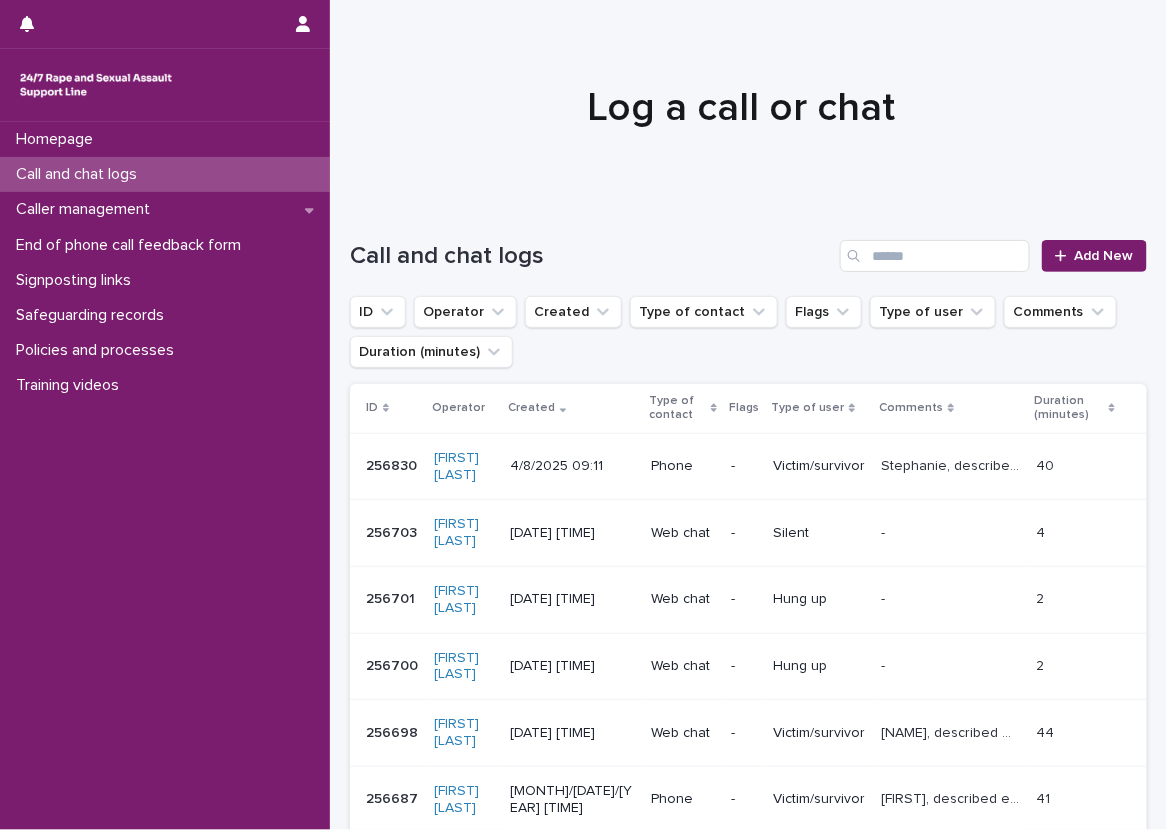click at bounding box center (741, 99) 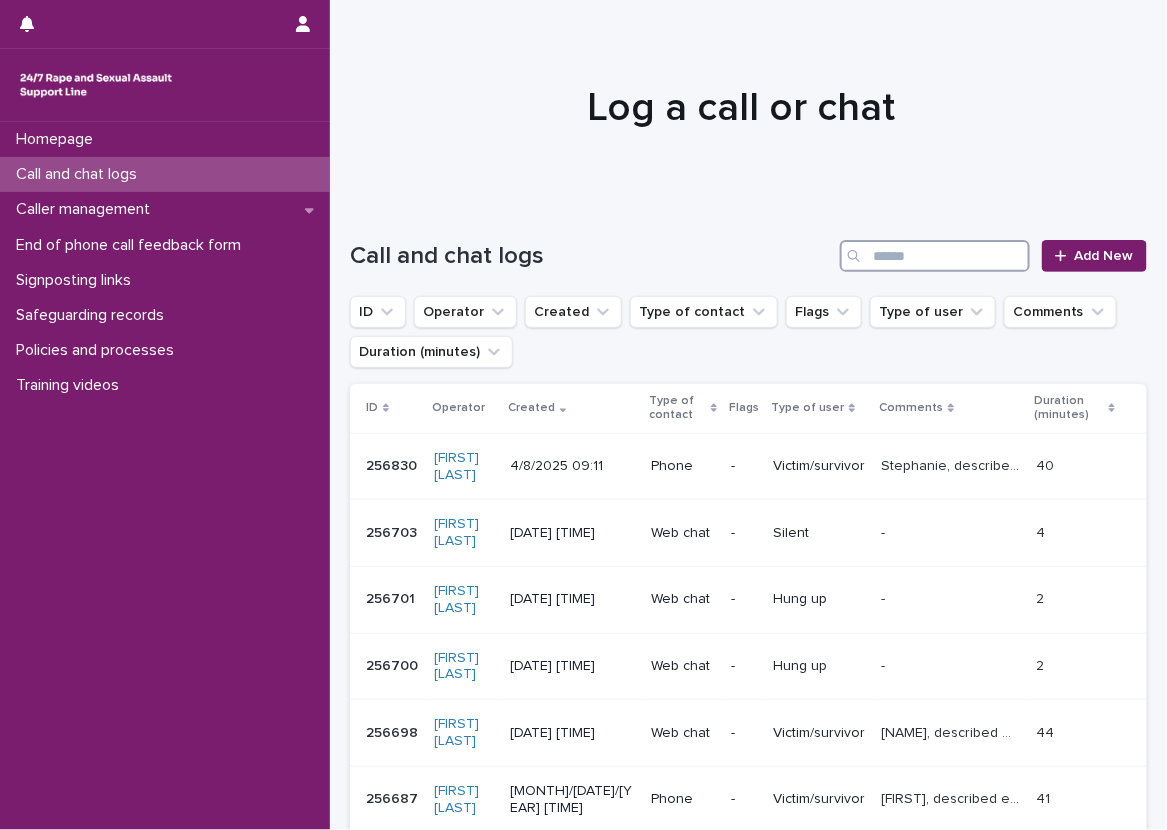 click at bounding box center [935, 256] 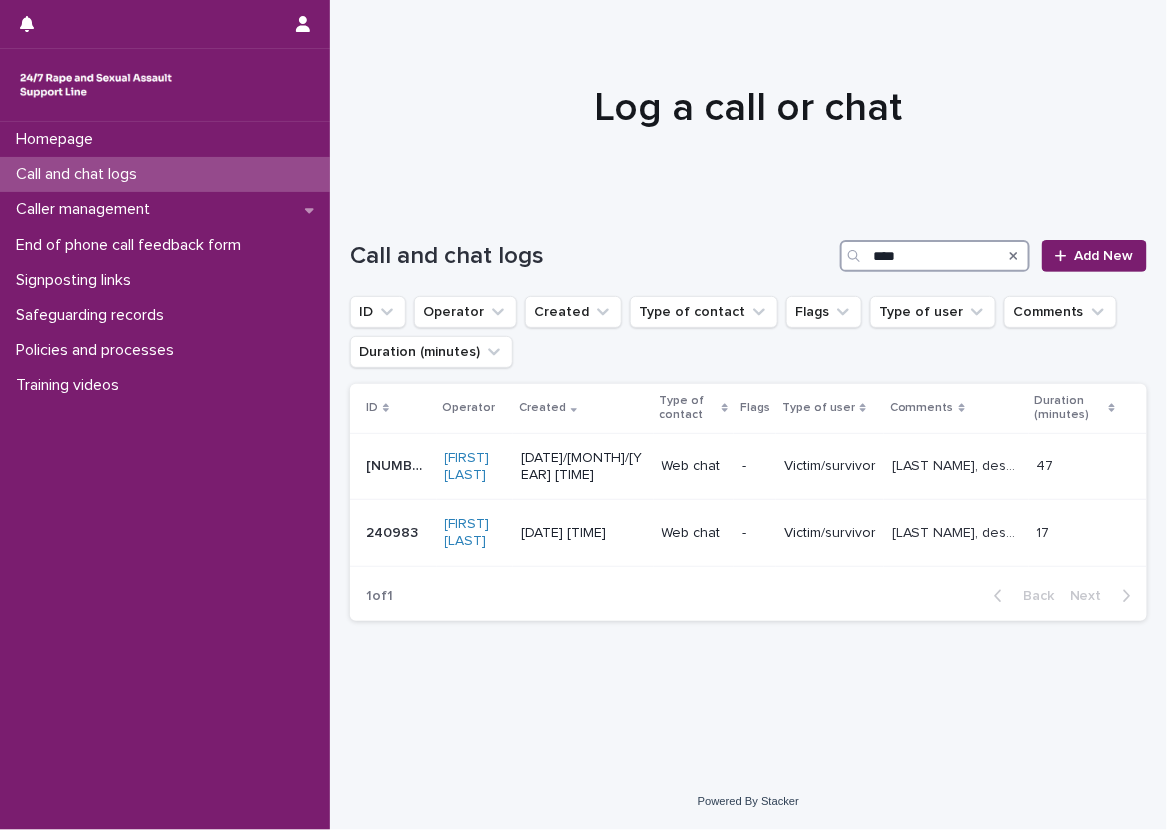 type on "****" 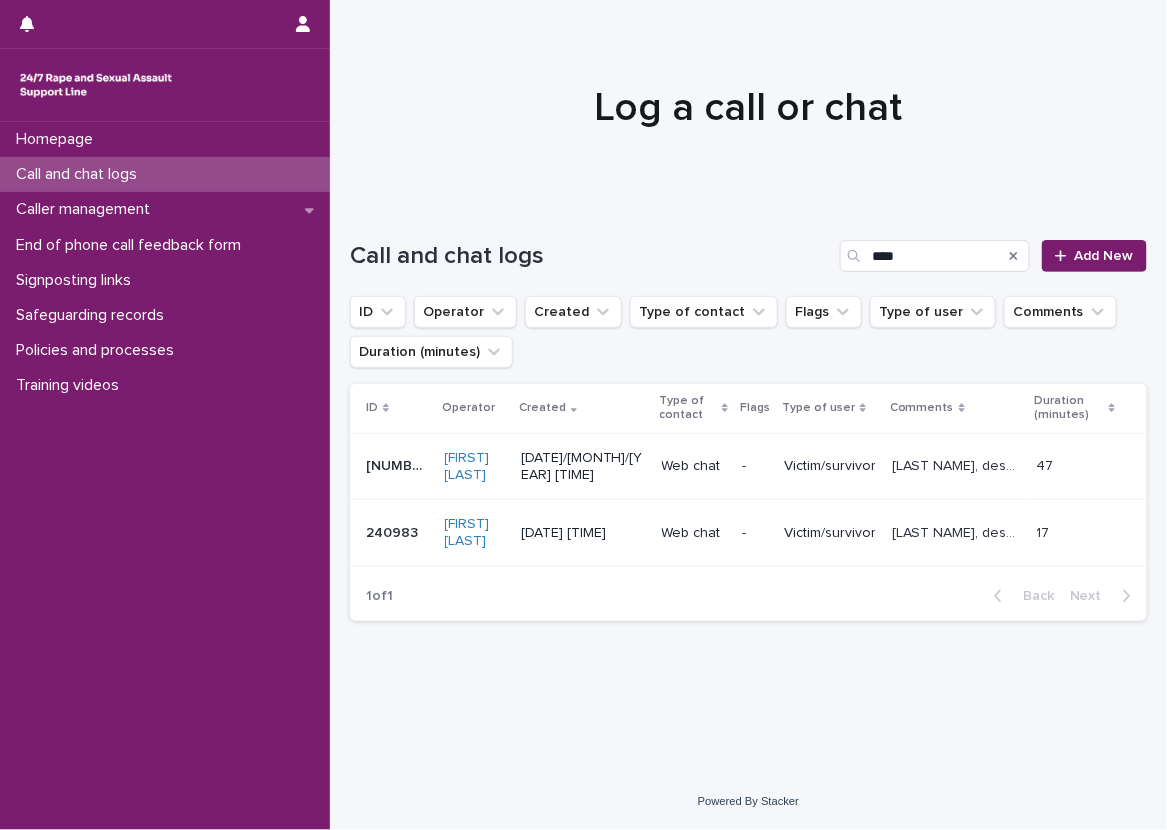 click on "Call and chat logs" at bounding box center (165, 174) 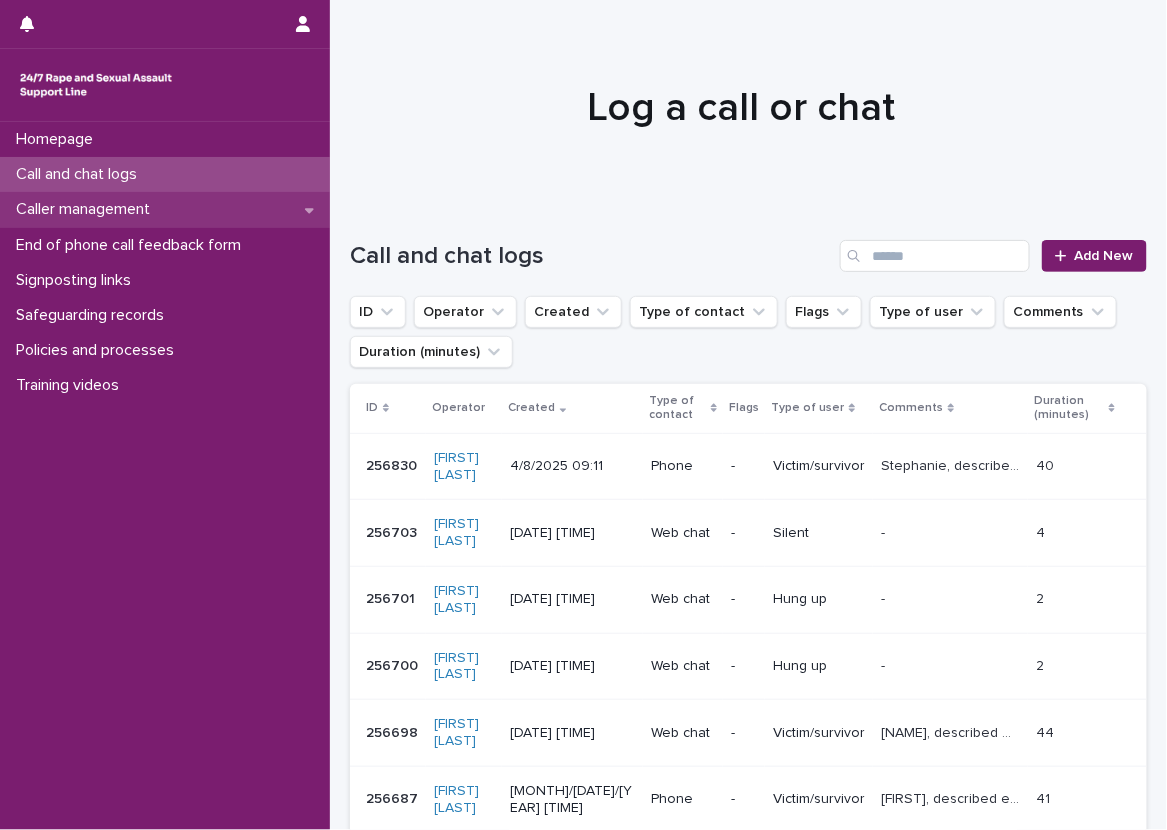 click on "Caller management" at bounding box center (165, 209) 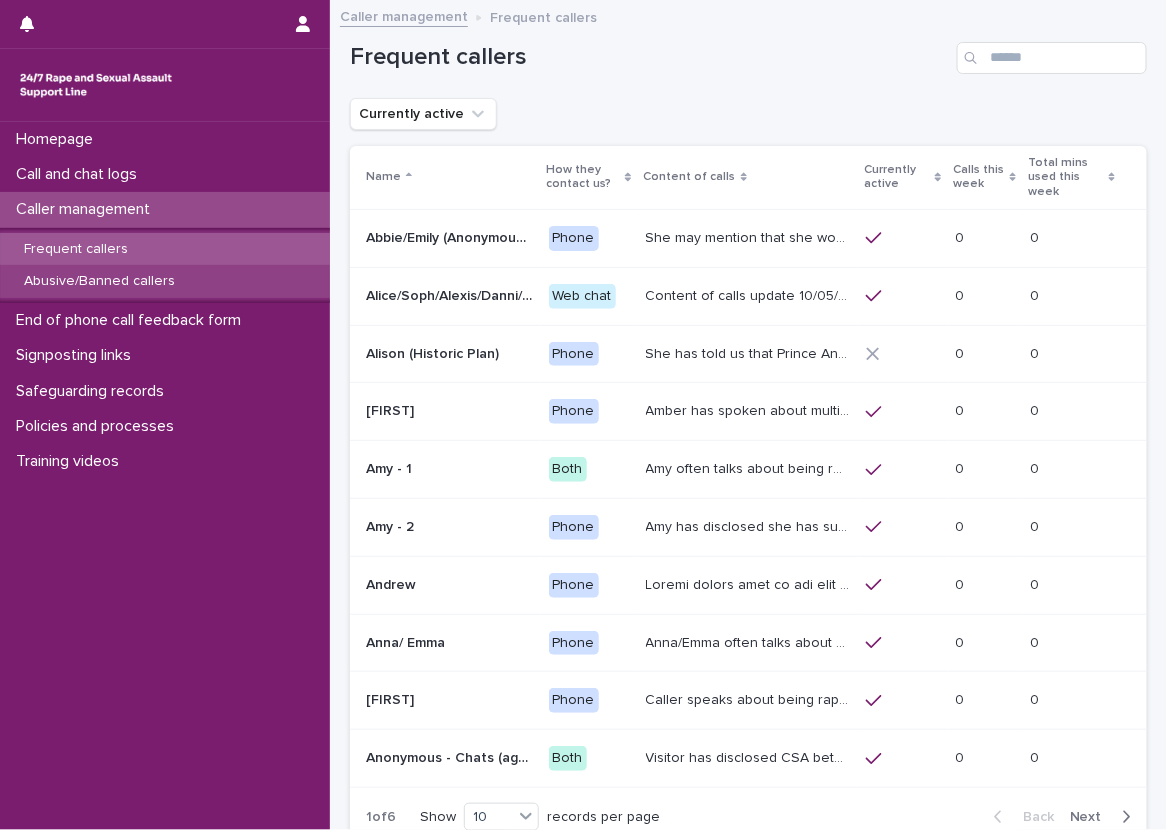 click on "Abusive/Banned callers" at bounding box center [165, 281] 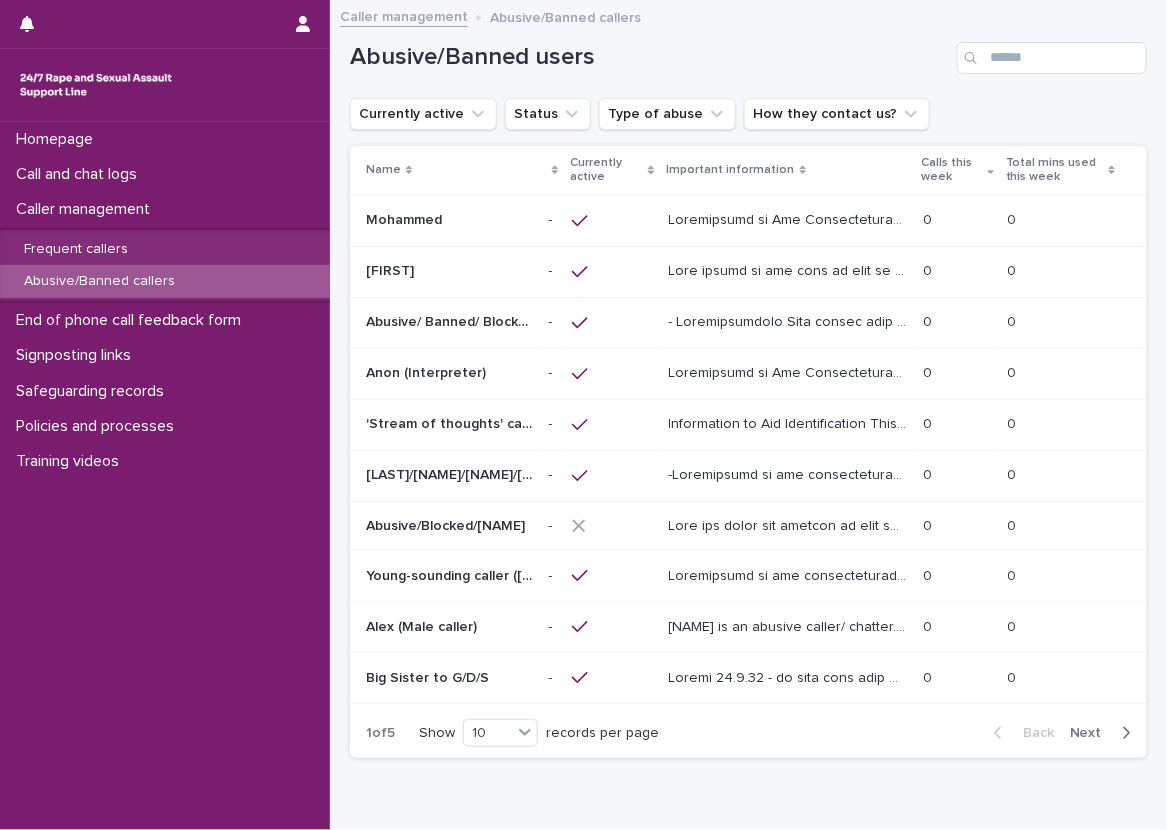 click on "Next" at bounding box center (1092, 733) 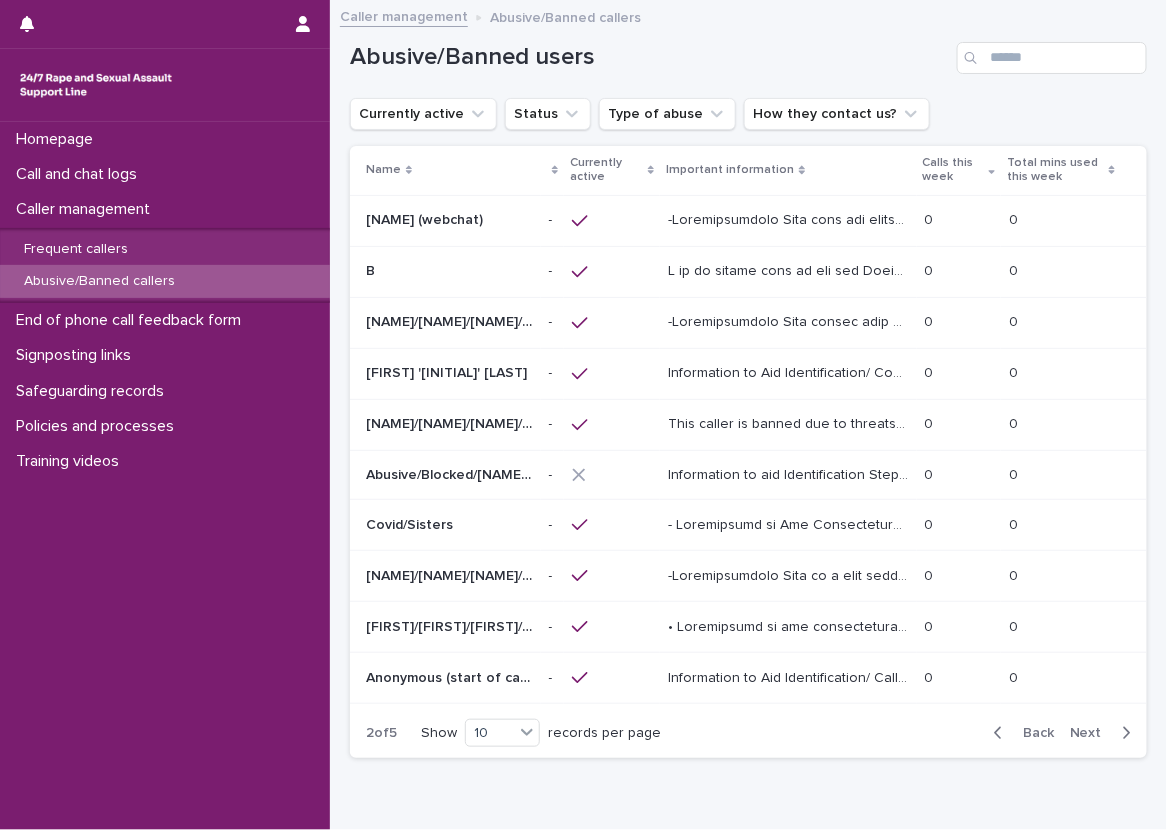 click on "Next" at bounding box center (1092, 733) 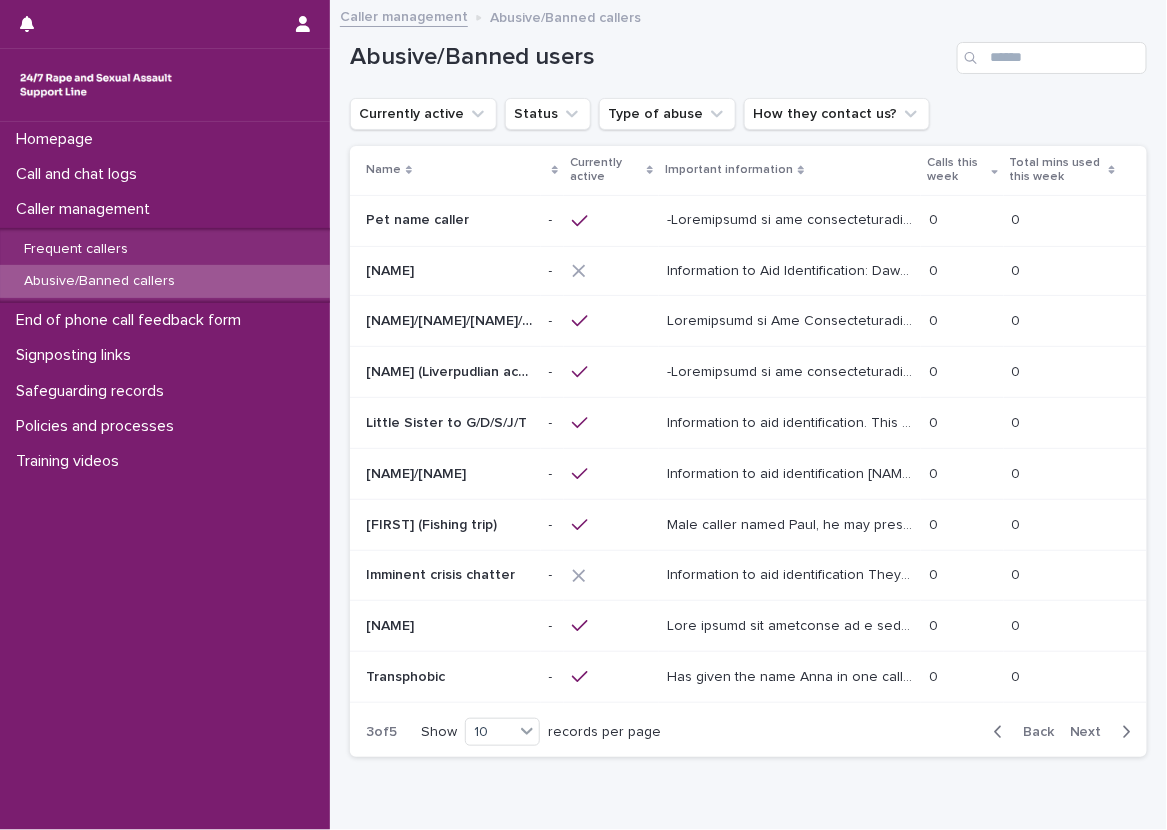 click at bounding box center [792, 319] 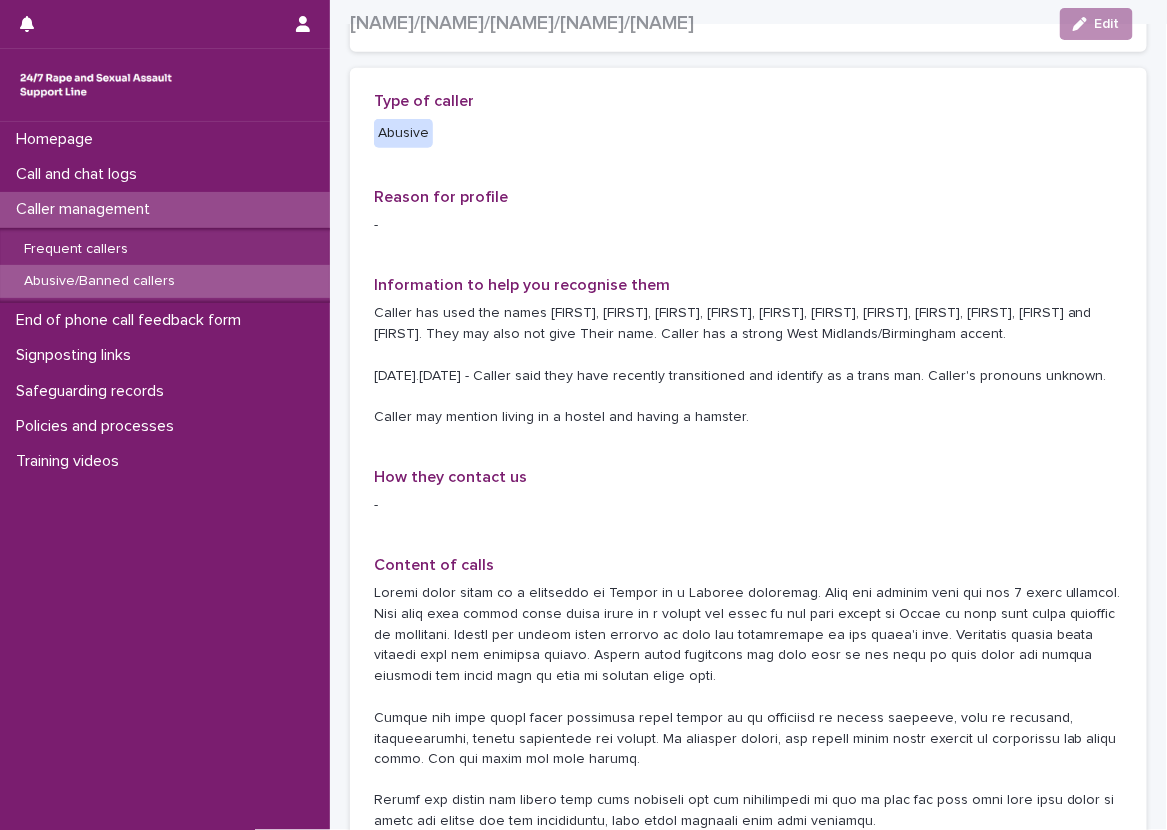 scroll, scrollTop: 300, scrollLeft: 0, axis: vertical 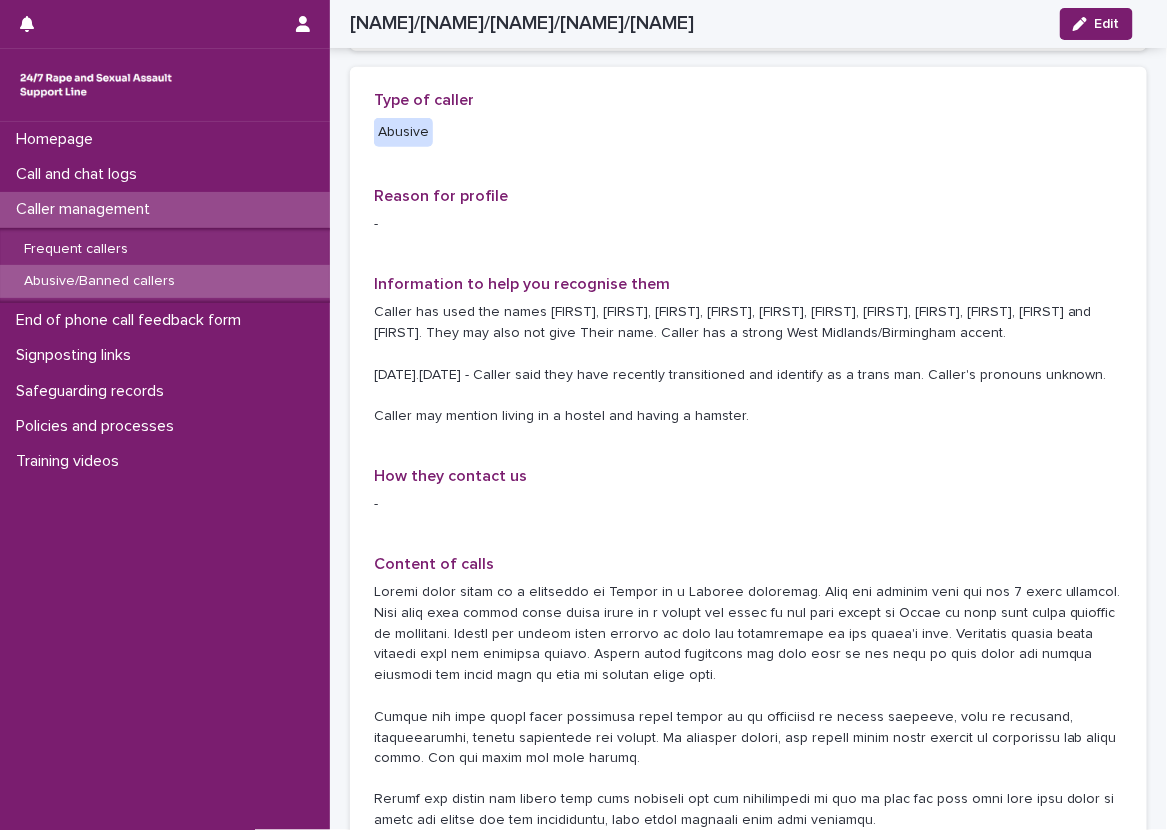 click on "Information to help you recognise them Caller has used the names [NAME], [NAME], [NAME], [NAME], [NAME], [NAME], [NAME], [NAME], [NAME] and [NAME]. They may also not give Their name. Caller has a strong West Midlands/Birmingham accent.
[DATE] - Caller said they have recently transitioned and identify as a trans man. Caller's pronouns unknown.
Caller may mention living in a hostel and having a hamster." at bounding box center (748, 359) 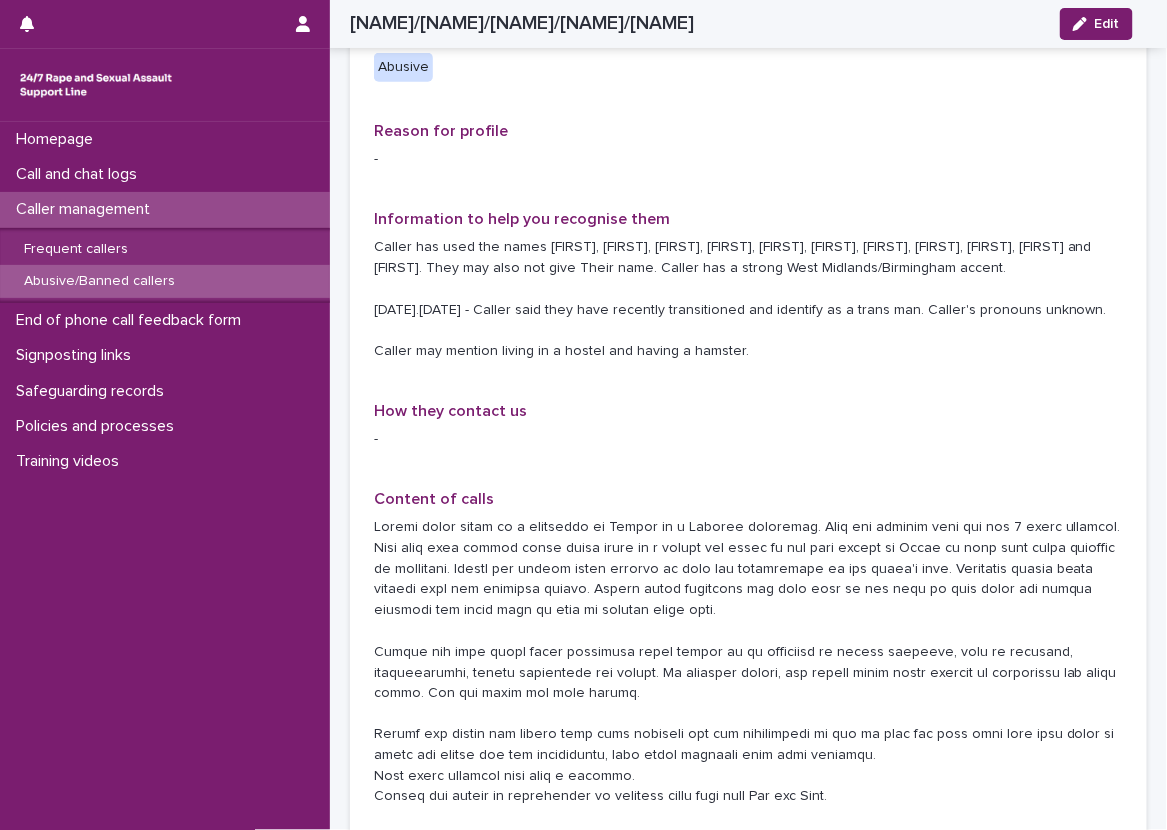 scroll, scrollTop: 400, scrollLeft: 0, axis: vertical 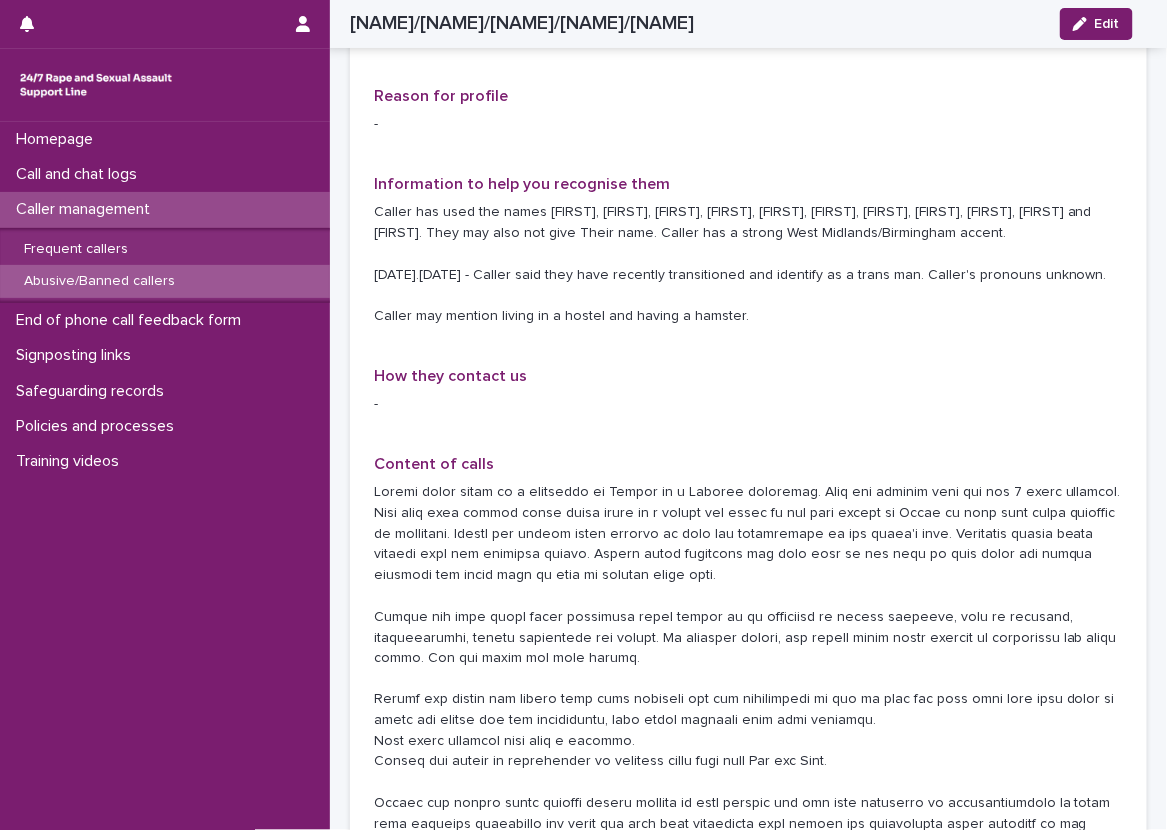 click on "Loading... Saving… Loading... Saving… [NAME]/[NAME]/[NAME]/[NAME]/[NAME] Edit [NAME]/[NAME]/[NAME]/[NAME]/[NAME] Edit Sorry, there was an error saving your record. Please try again. Please fill out the required fields below. Loading... Saving… Loading... Saving… Loading... Saving… Reason for Banning Banned & blocked number Type of abuse Discriminatory Escalated to the police Loading... Saving… Type of caller Abusive Reason for profile - Information to help you recognise them Caller has used the names [NAME], [NAME], [NAME], [NAME], [NAME], [NAME], [NAME], [NAME], [NAME] and [NAME]. They may also not give Their name. Caller has a strong West Midlands/Birmingham accent.
[DATE] - Caller said they have recently transitioned and identify as a trans man. Caller's pronouns unknown.
Caller may mention living in a hostel and having a hamster. How they contact us - Content of calls Signposting •••" at bounding box center [748, 1081] 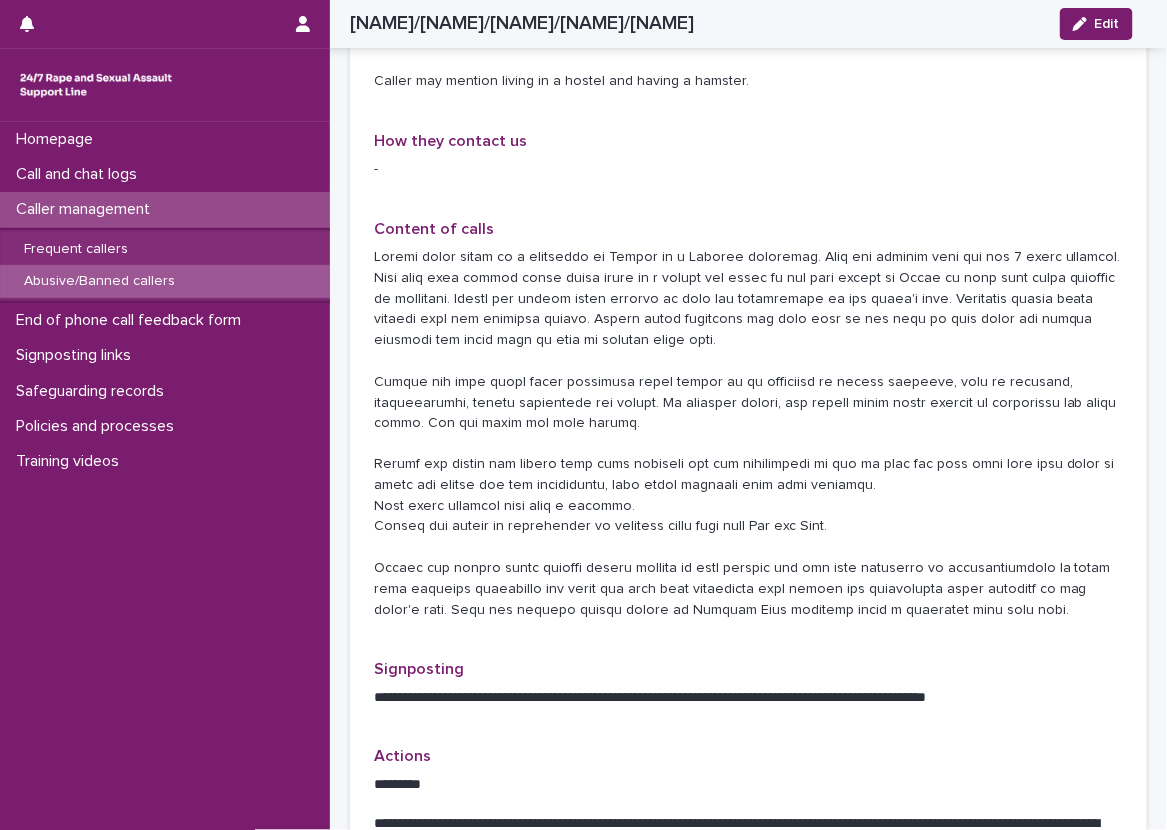 scroll, scrollTop: 700, scrollLeft: 0, axis: vertical 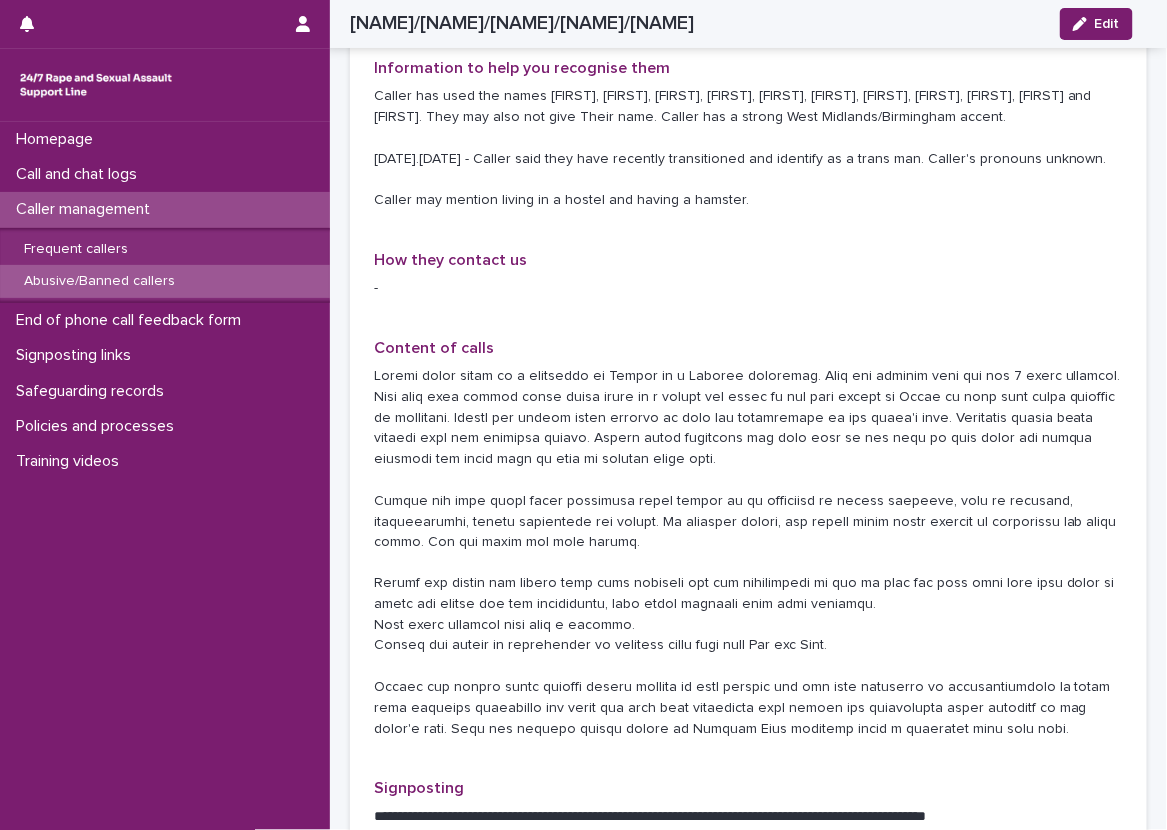 click on "**********" at bounding box center [748, 725] 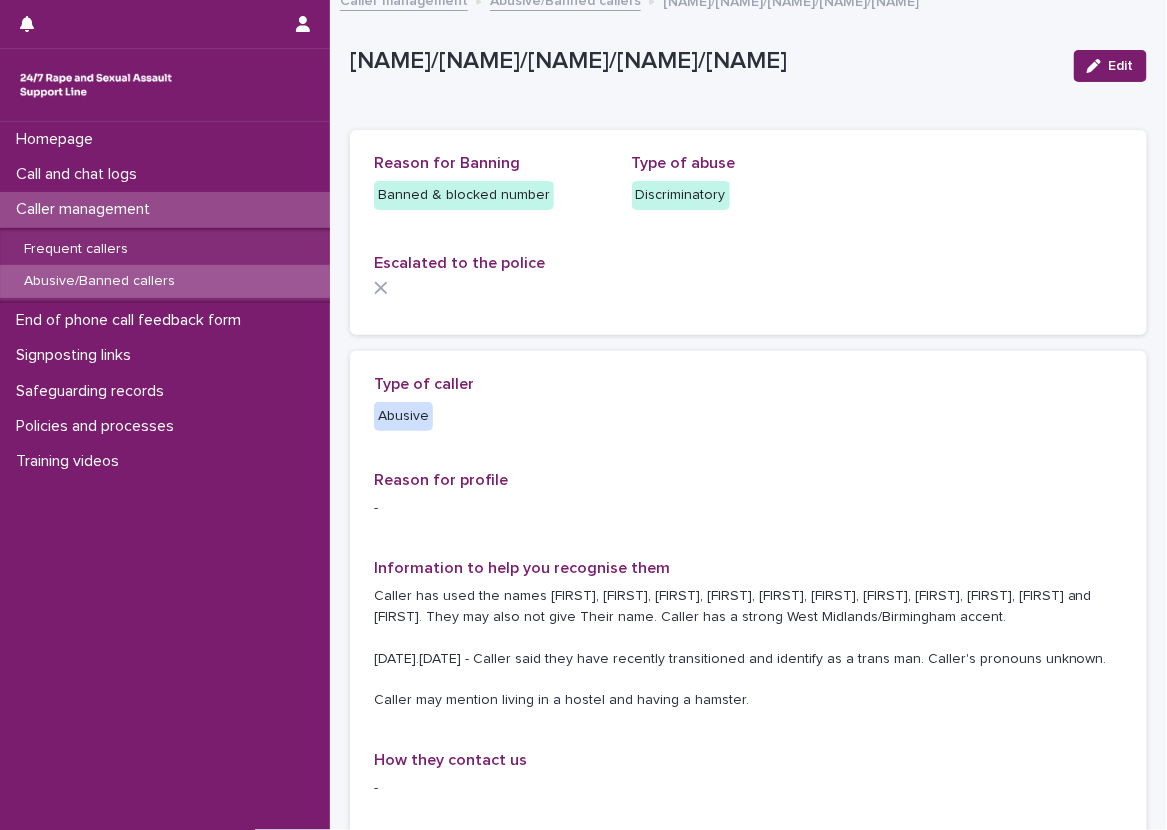 scroll, scrollTop: 0, scrollLeft: 0, axis: both 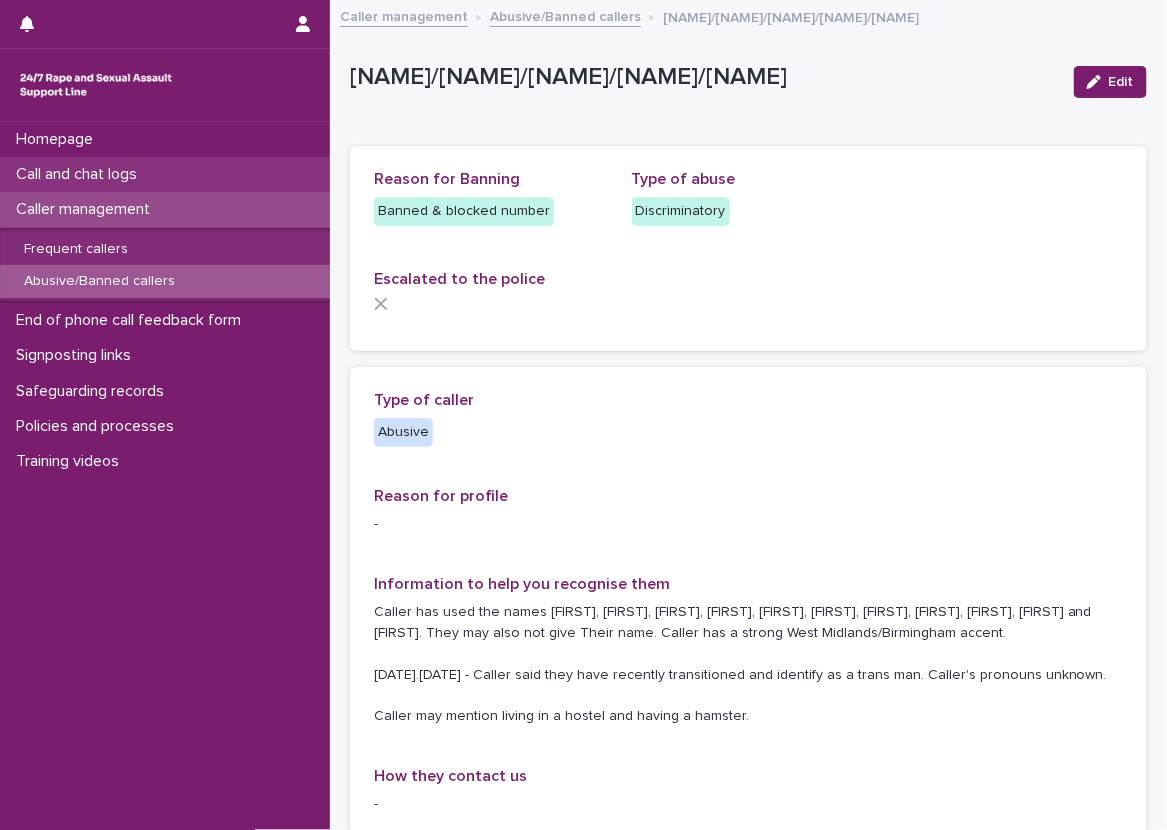 click on "Call and chat logs" at bounding box center (165, 174) 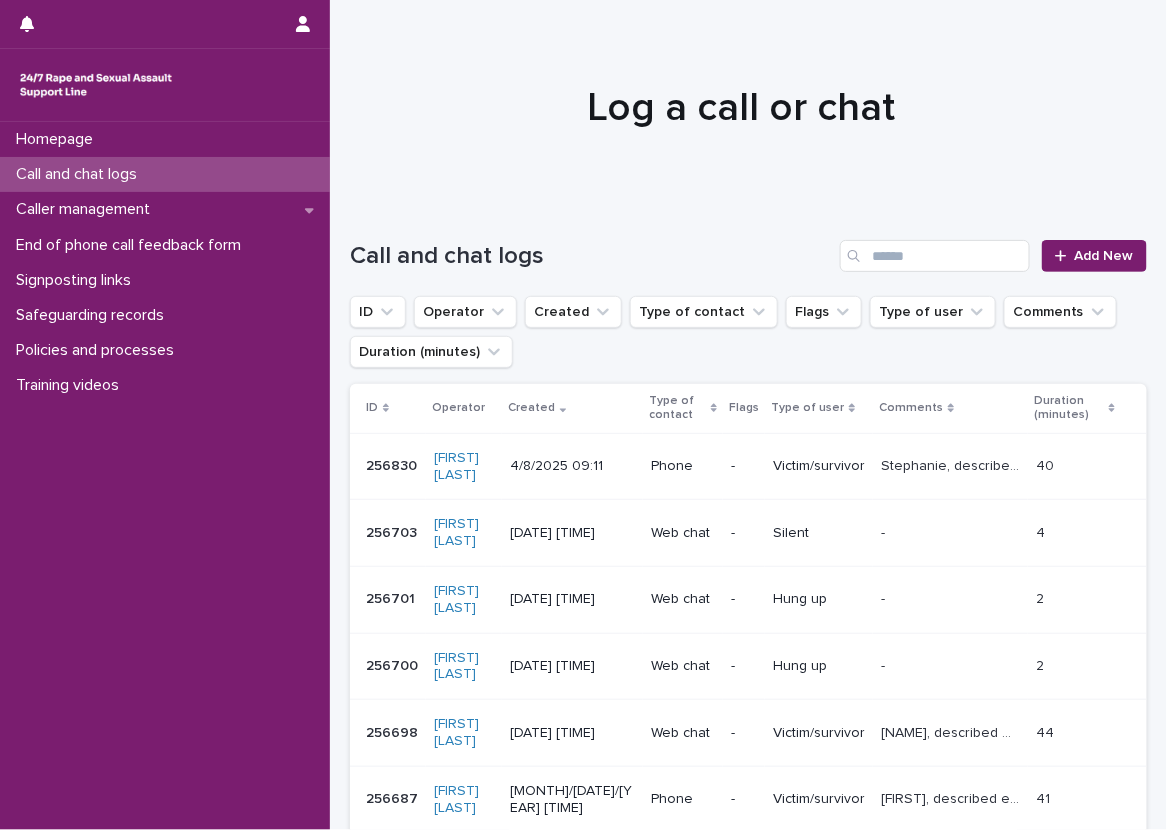 click on "Call and chat logs Add New" at bounding box center (748, 248) 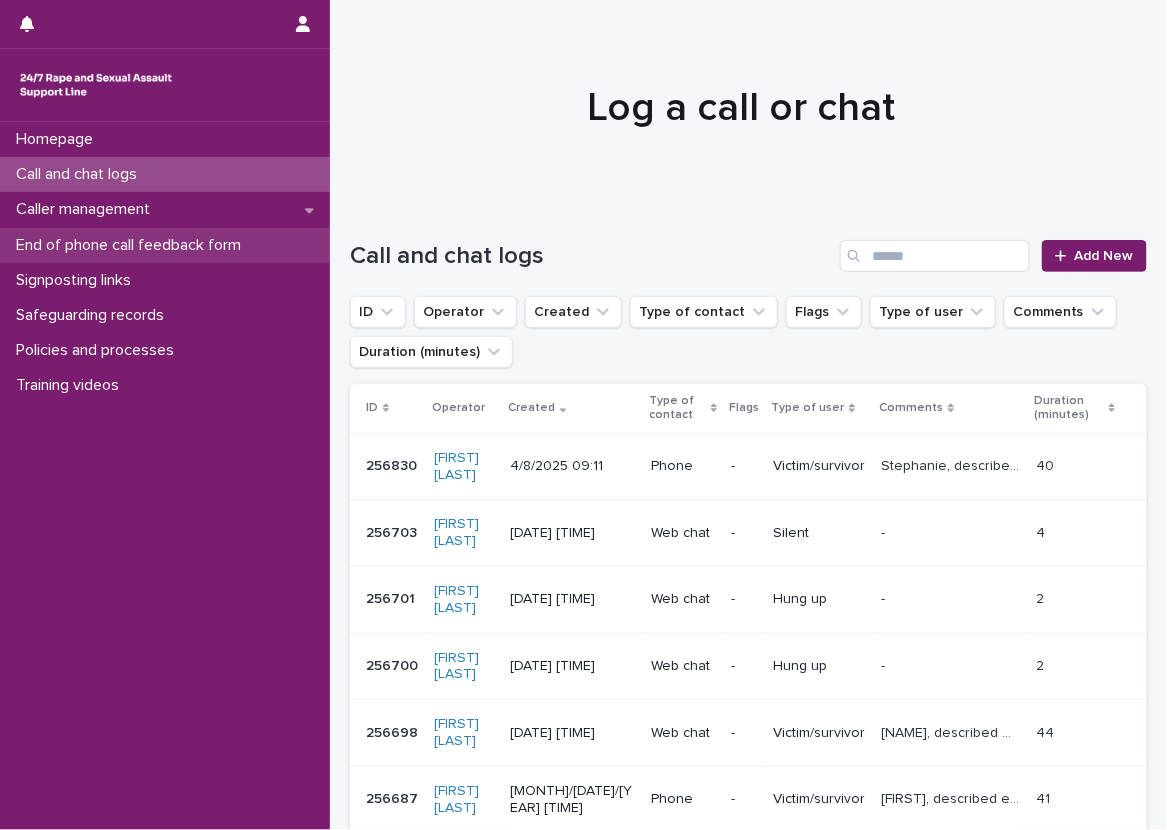 click on "End of phone call feedback form" at bounding box center (165, 245) 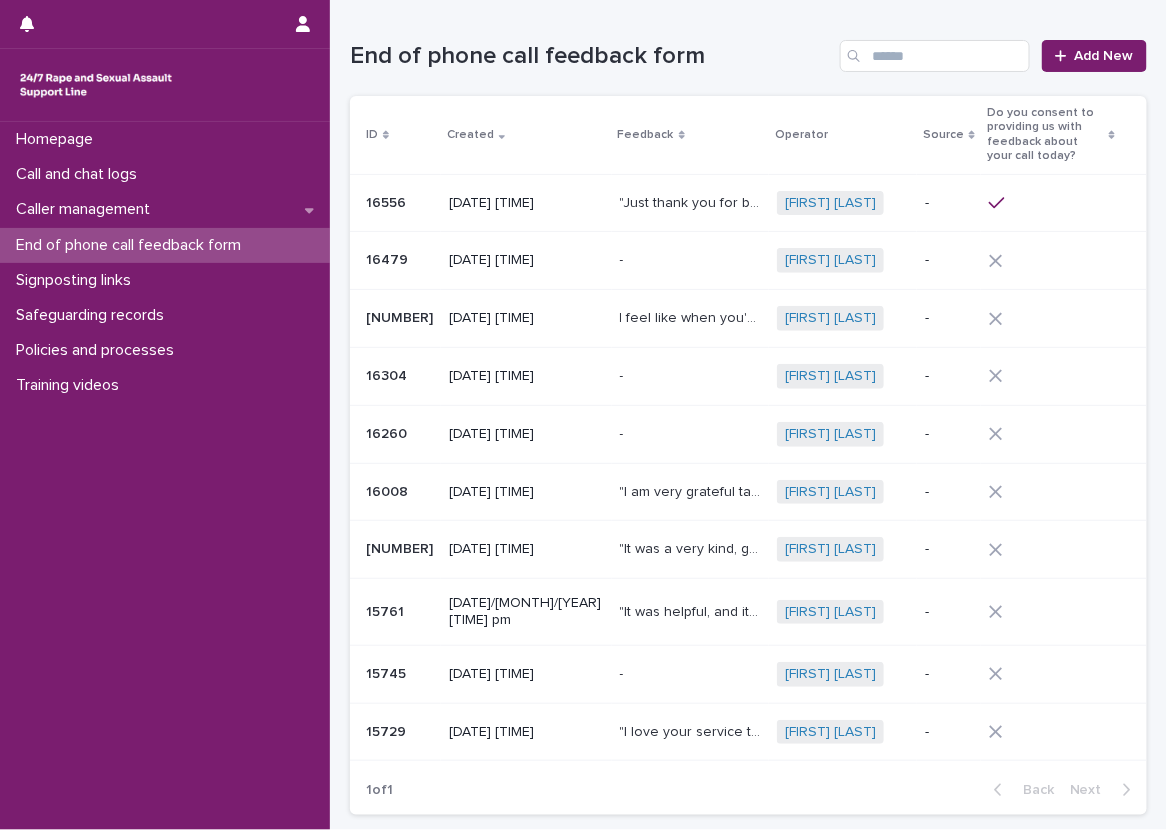 click on "End of phone call feedback form" at bounding box center (591, 56) 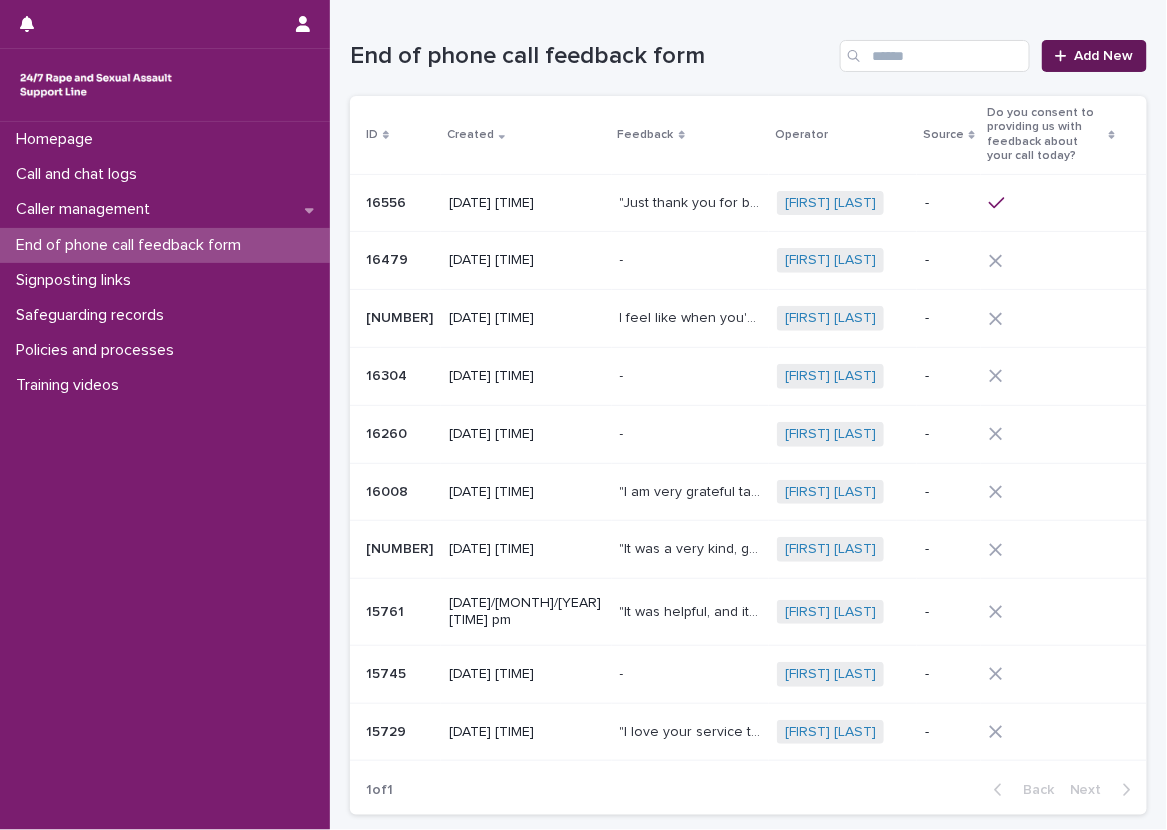 click at bounding box center (1065, 56) 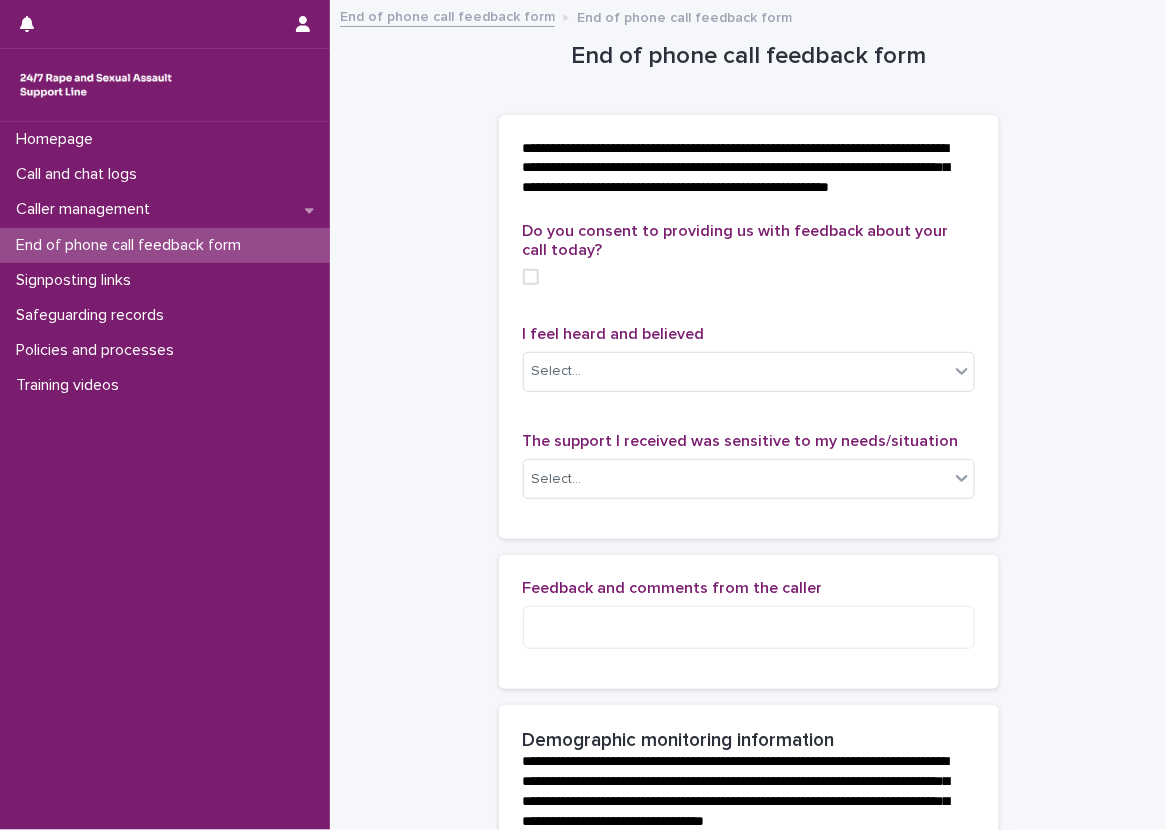 click on "**********" at bounding box center (748, 889) 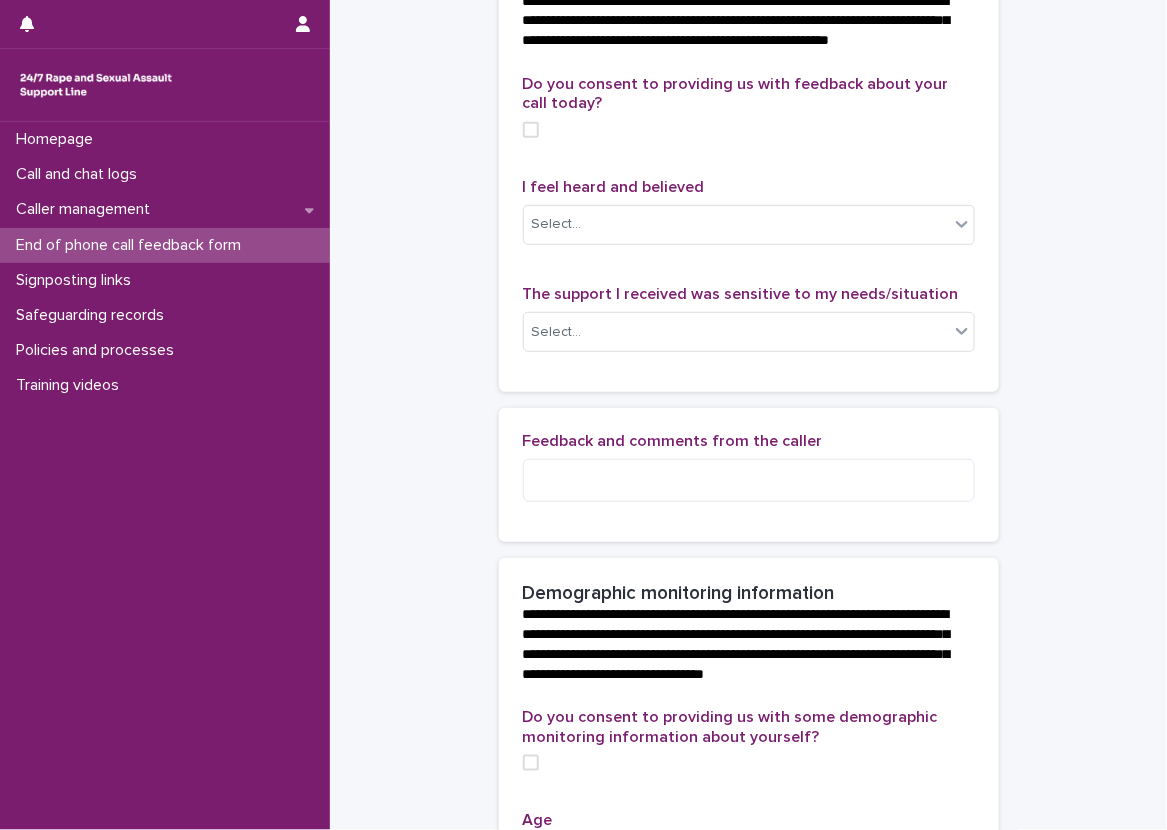 scroll, scrollTop: 100, scrollLeft: 0, axis: vertical 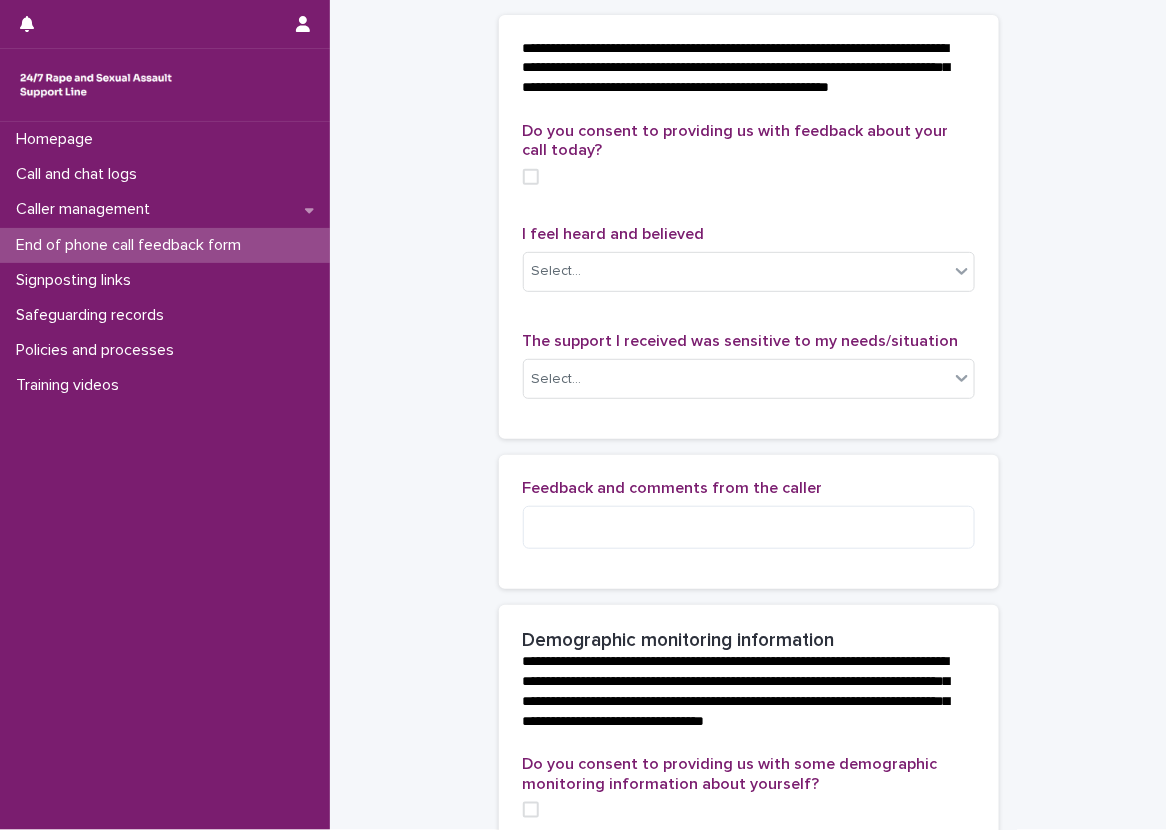 click at bounding box center (749, 177) 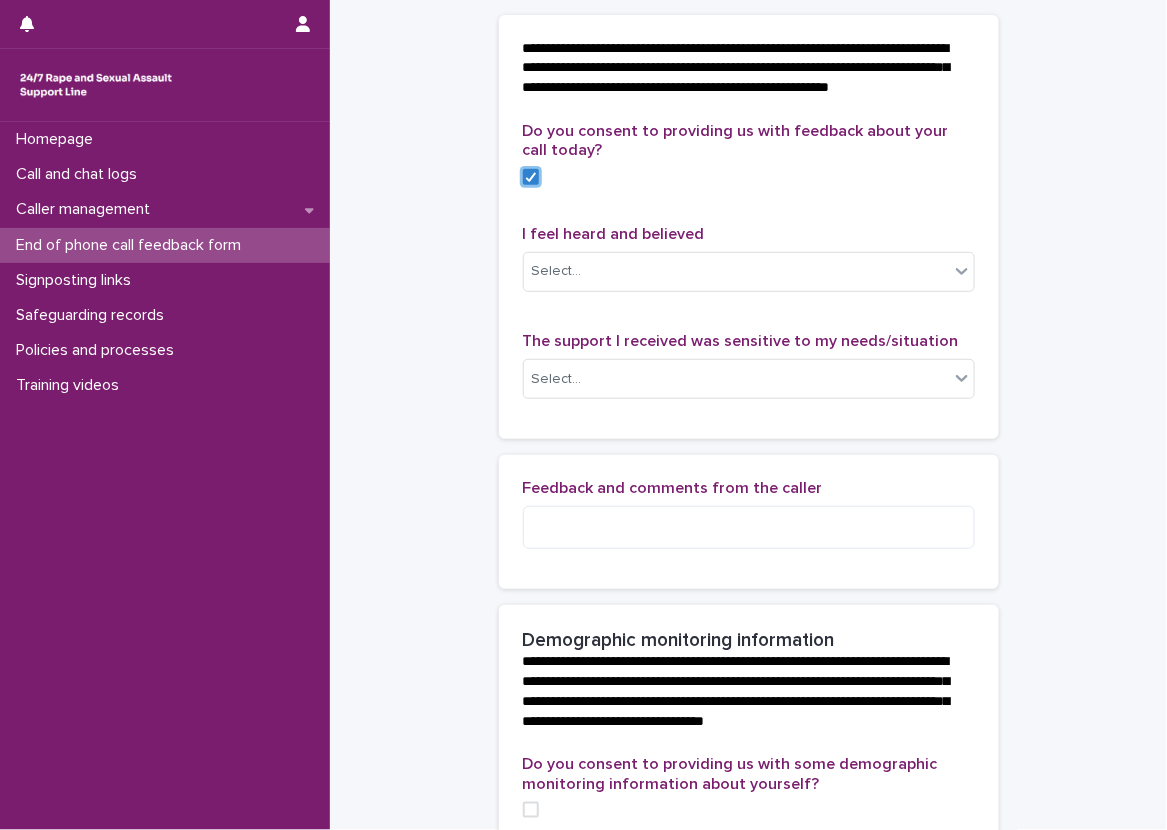 click on "**********" at bounding box center [748, 789] 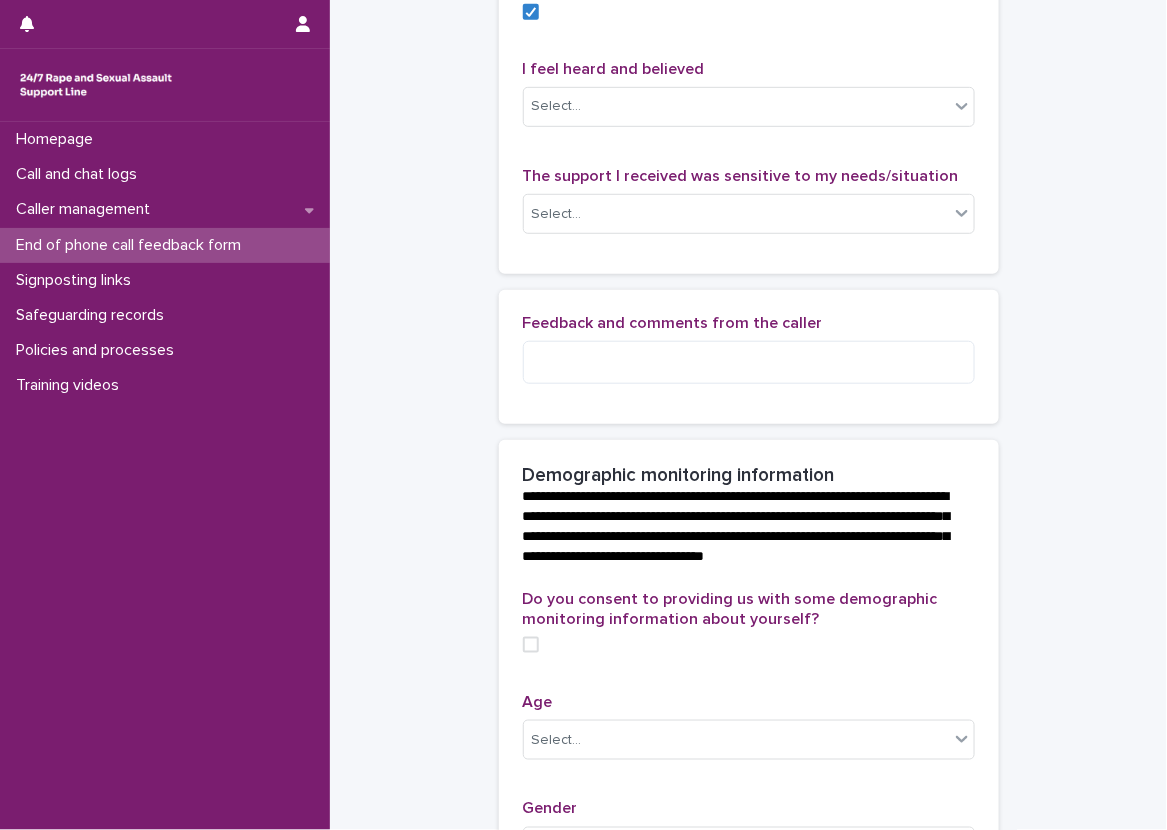 scroll, scrollTop: 300, scrollLeft: 0, axis: vertical 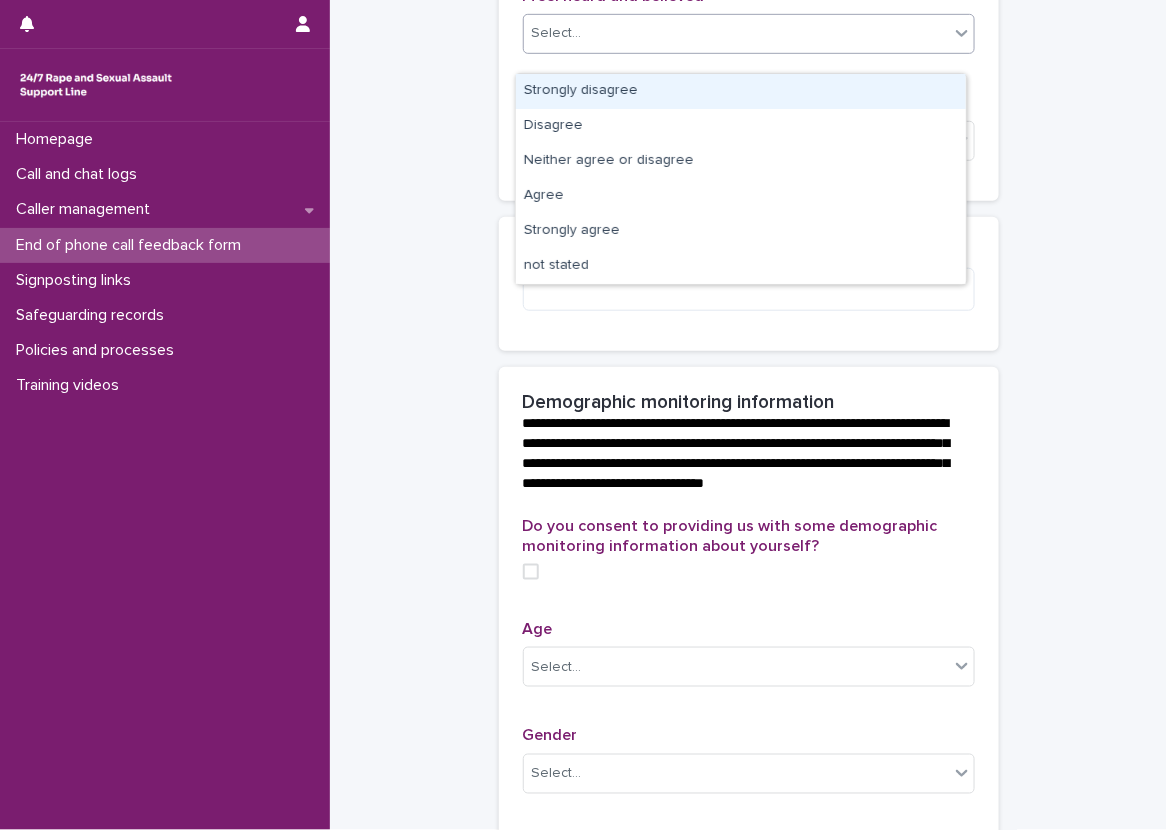click at bounding box center [962, 33] 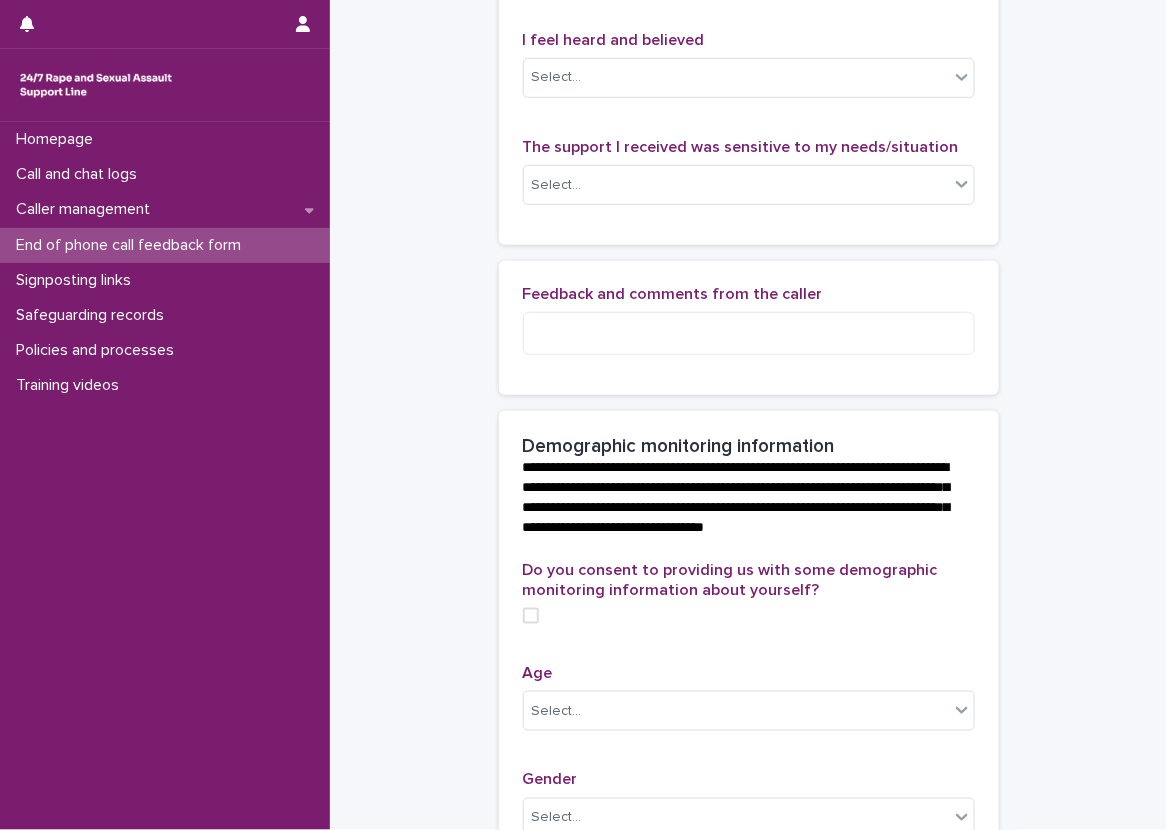 scroll, scrollTop: 338, scrollLeft: 0, axis: vertical 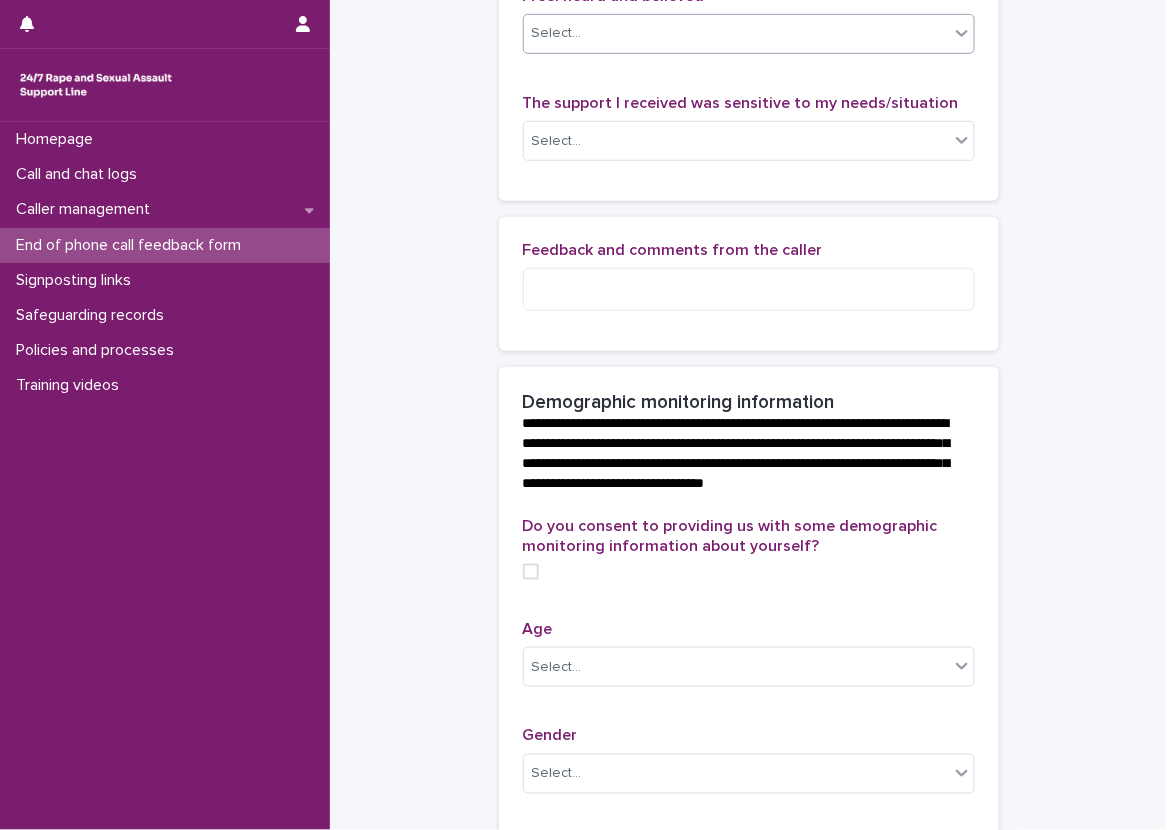 click 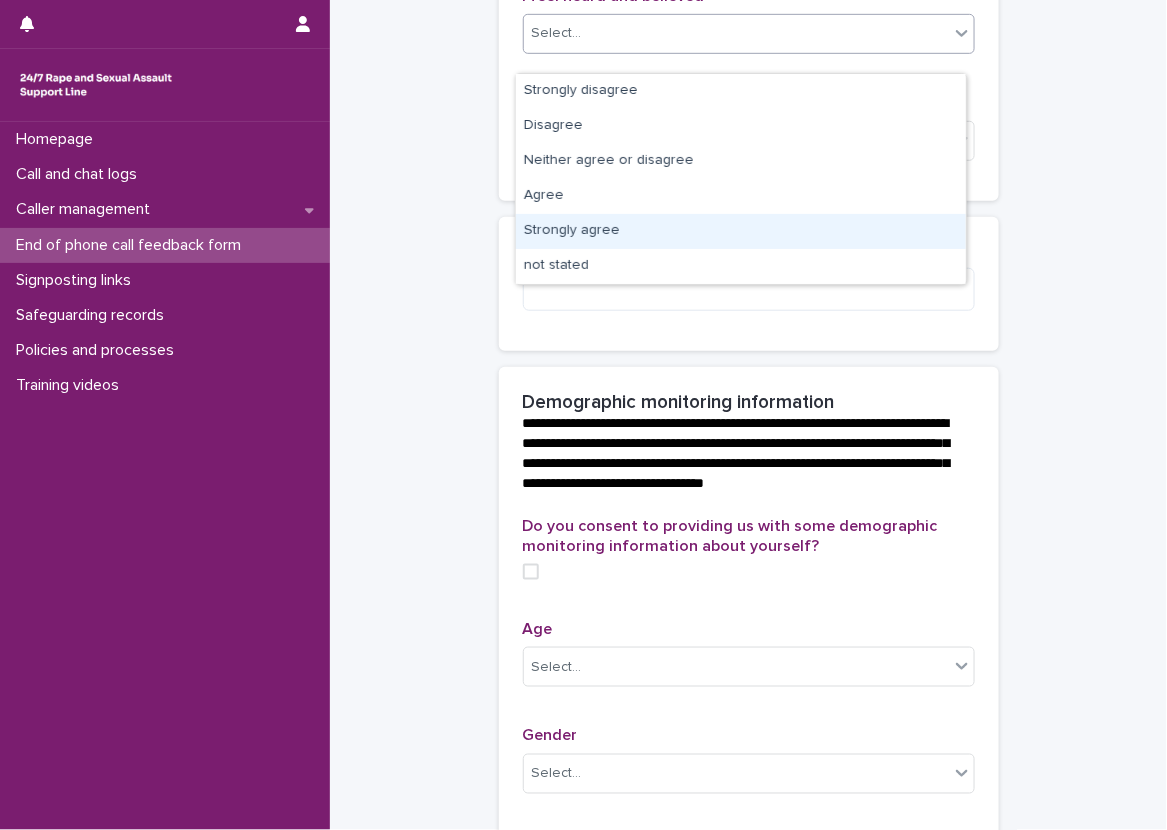 click on "Strongly agree" at bounding box center (741, 231) 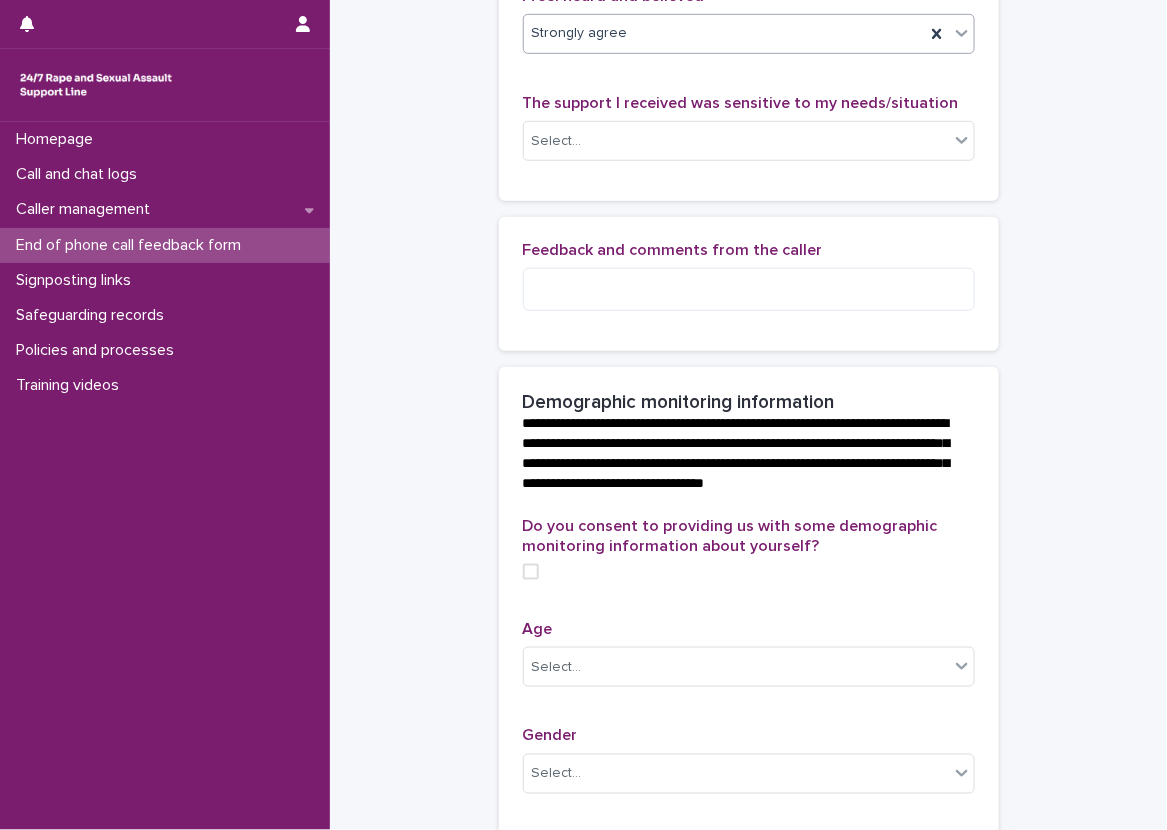 click on "The support I received was sensitive to my needs/situation" at bounding box center (749, 103) 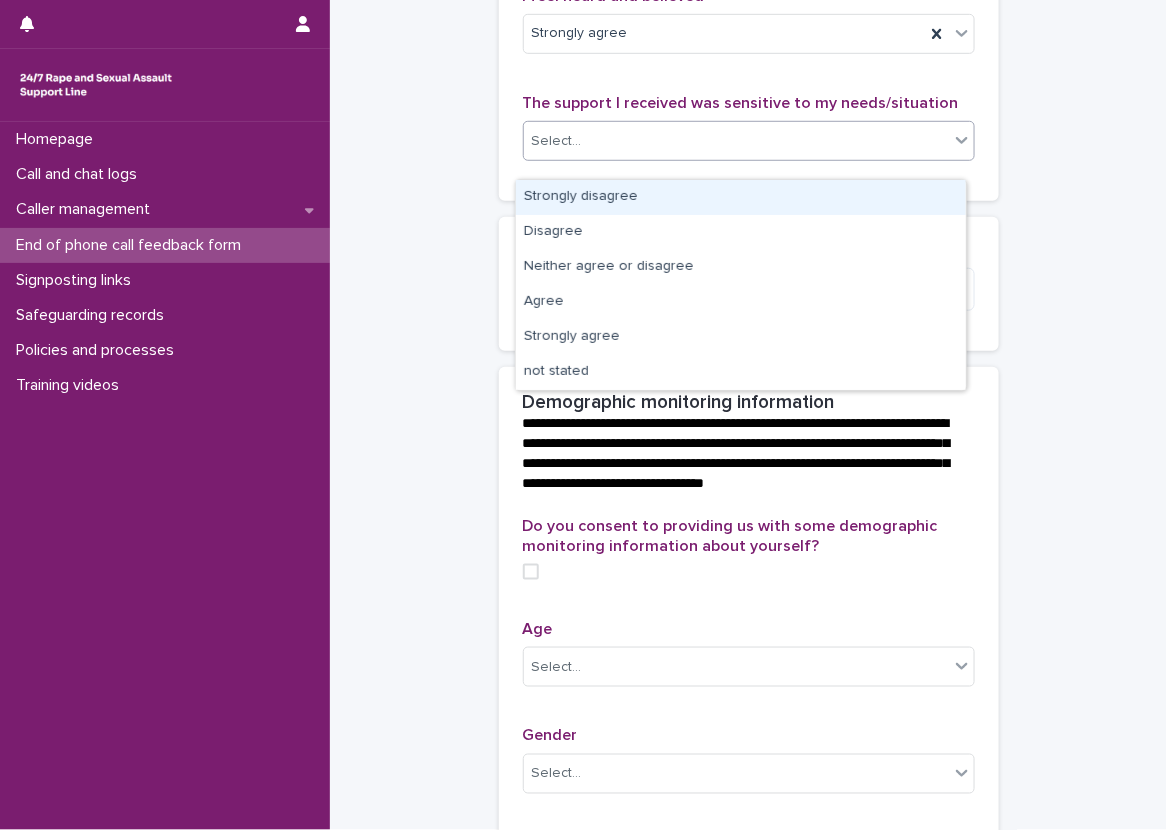 click at bounding box center (962, 140) 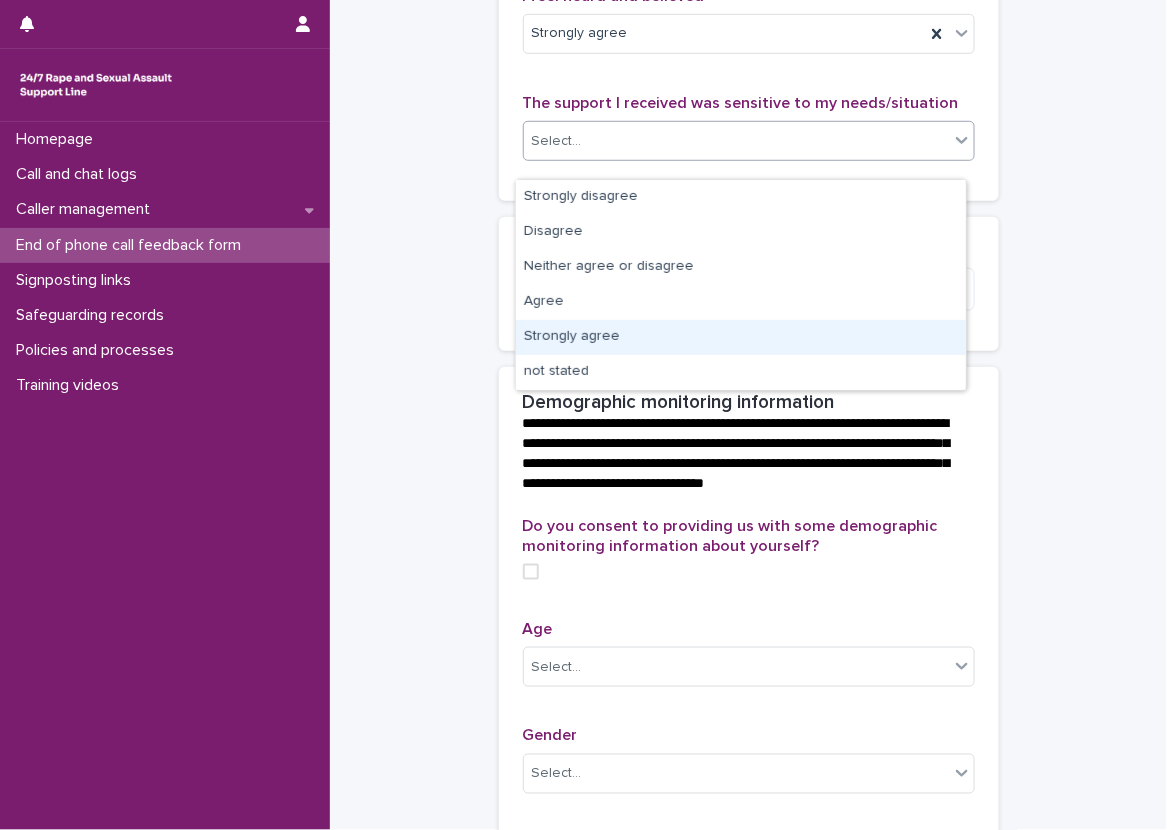 click on "Strongly agree" at bounding box center [741, 337] 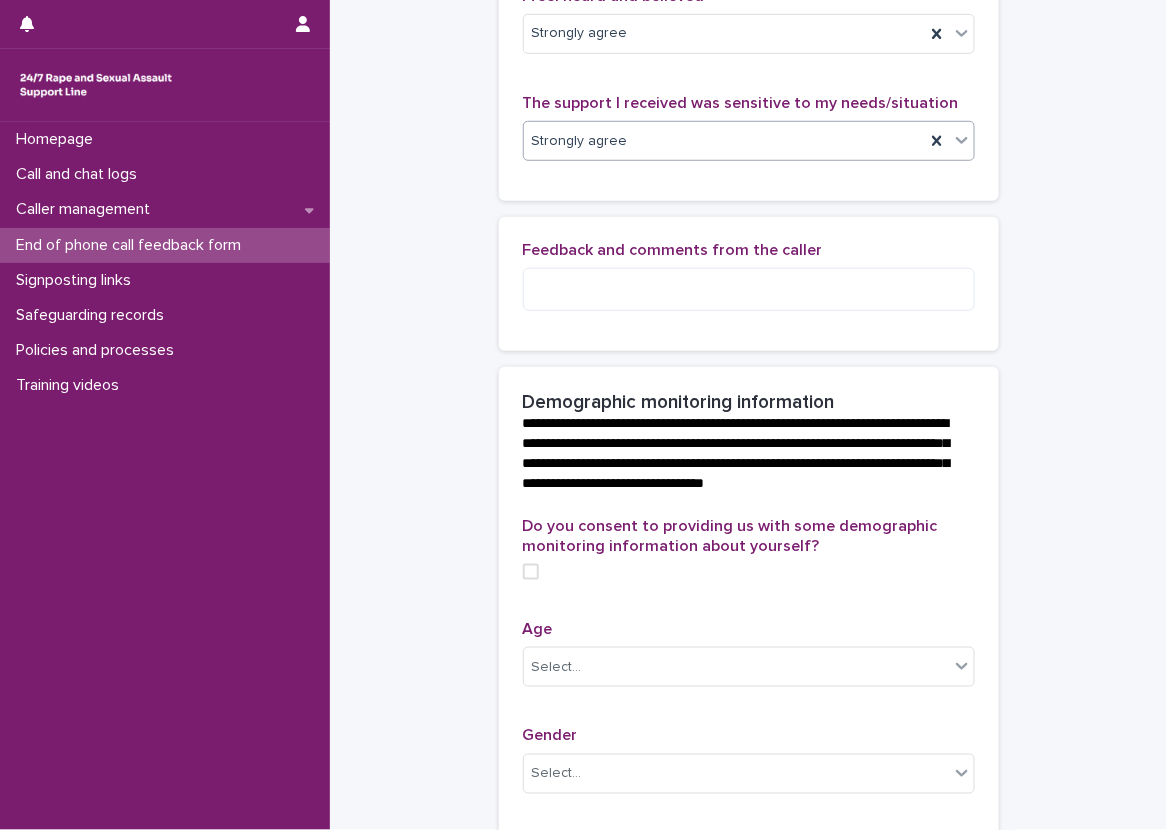 click on "**********" at bounding box center (749, -3) 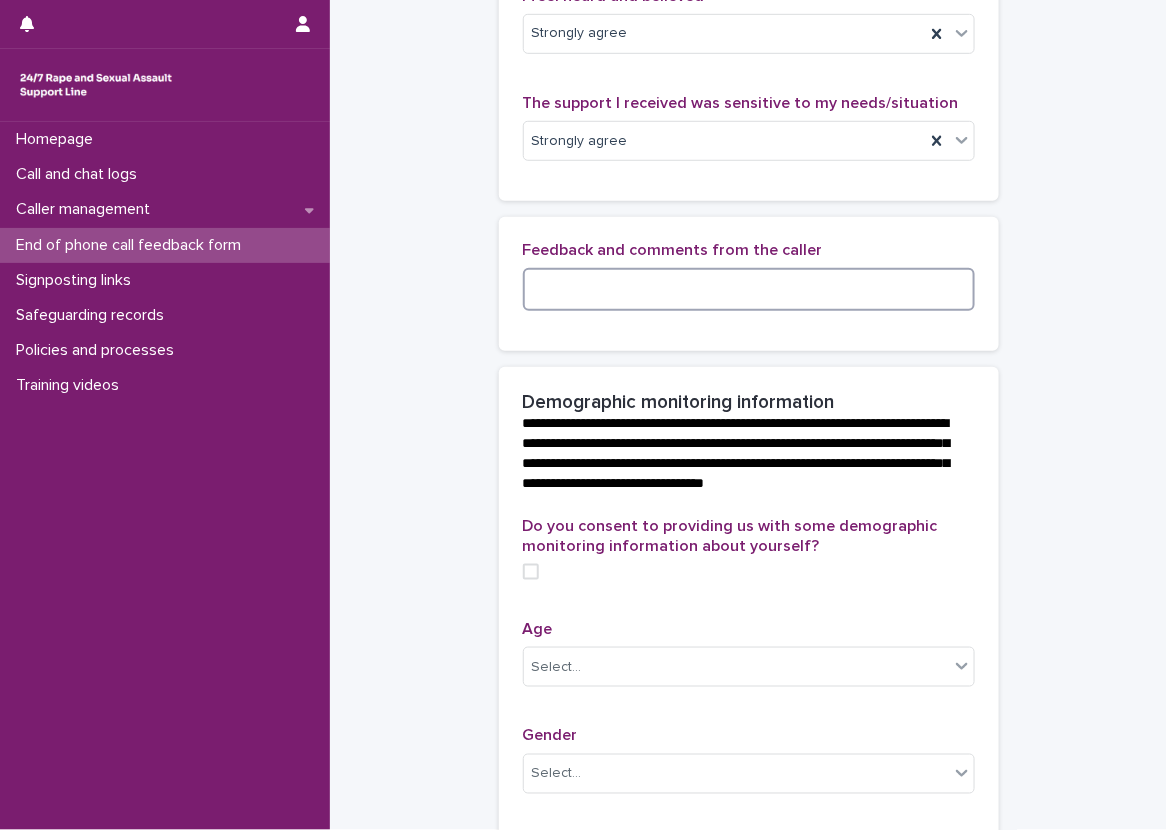click at bounding box center (749, 289) 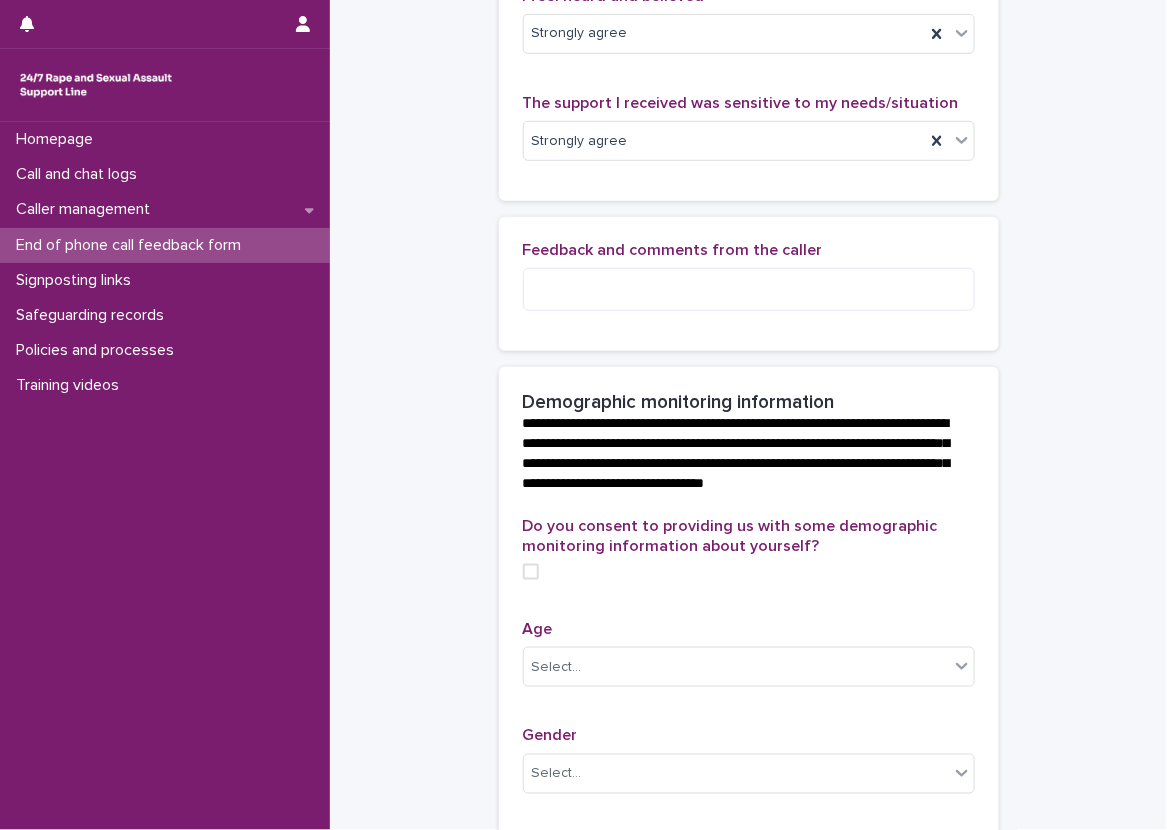 click on "Feedback and comments from the caller" at bounding box center (749, 284) 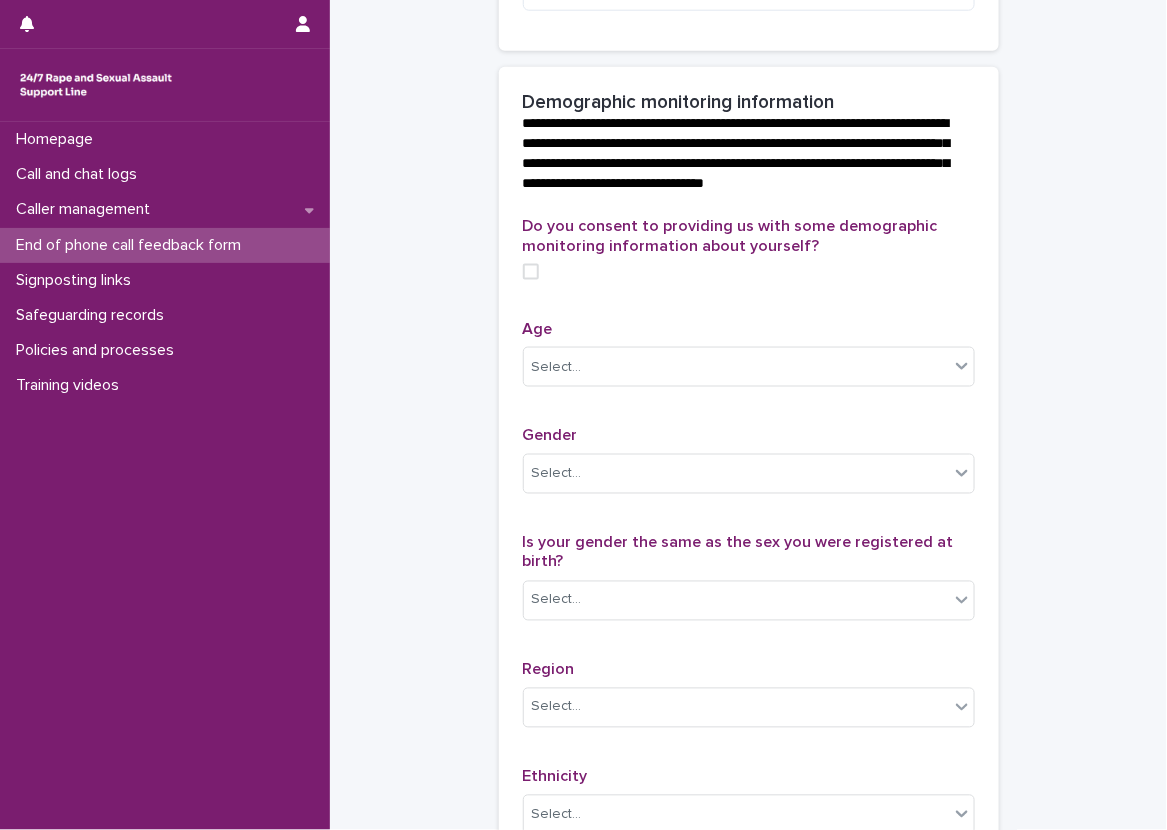 scroll, scrollTop: 738, scrollLeft: 0, axis: vertical 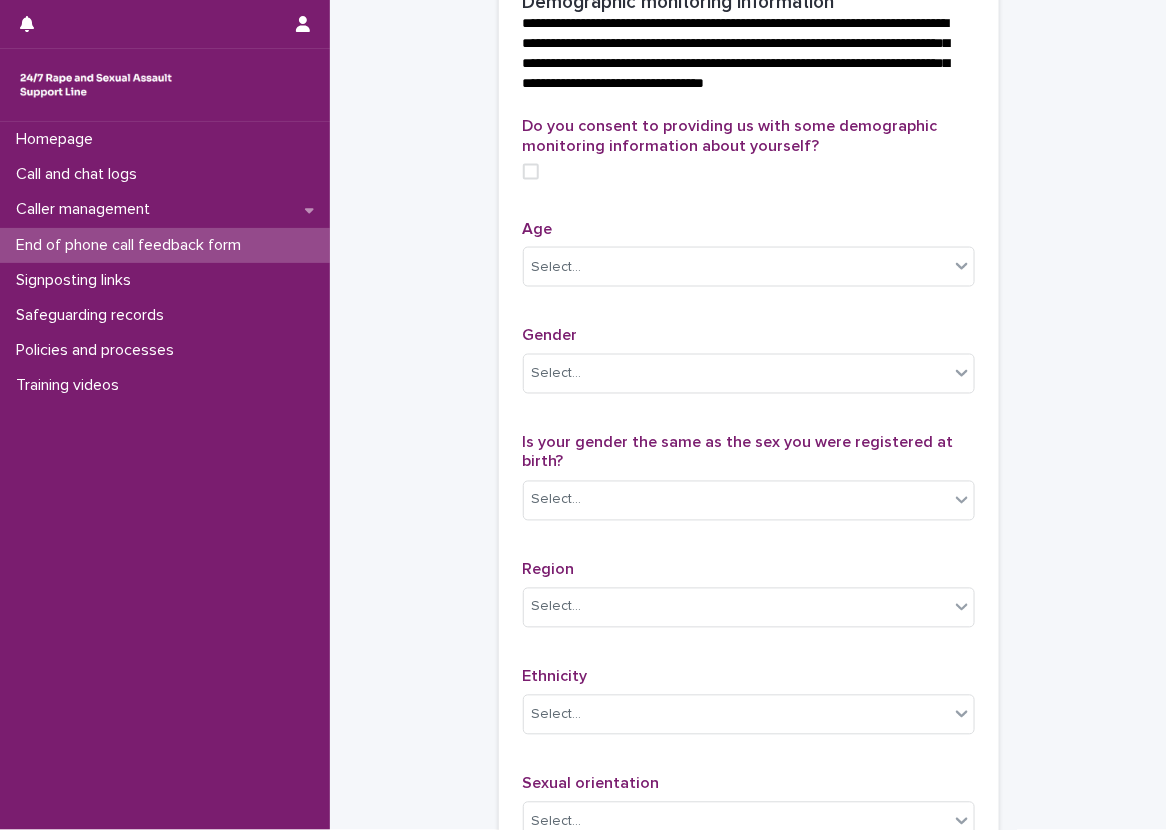 click on "**********" at bounding box center [748, 151] 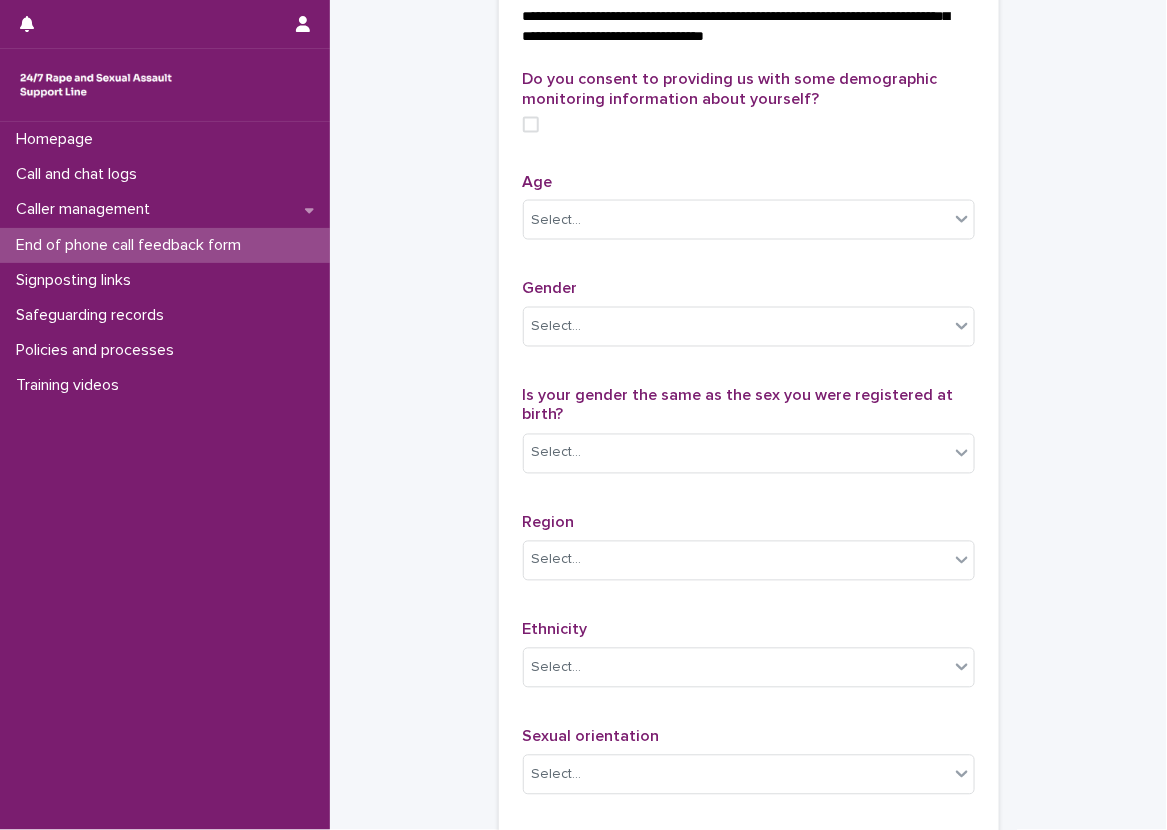 scroll, scrollTop: 738, scrollLeft: 0, axis: vertical 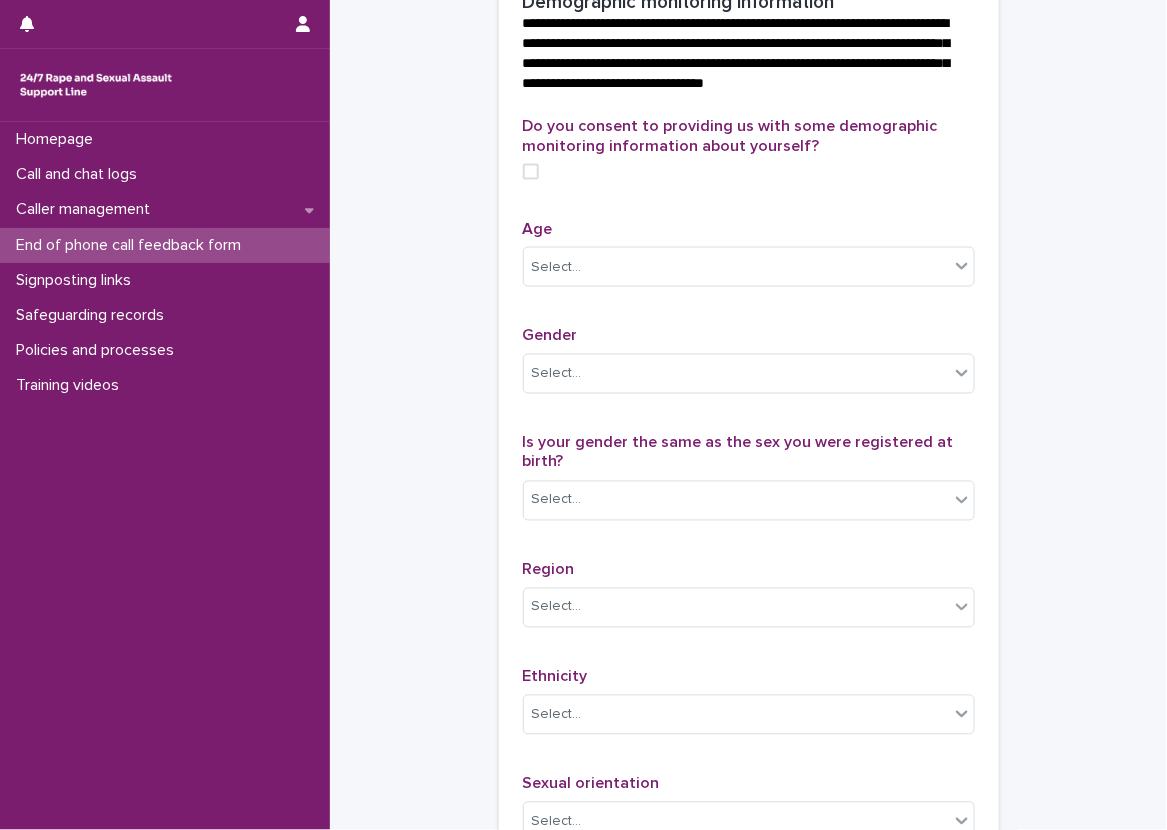 click on "**********" at bounding box center (748, 151) 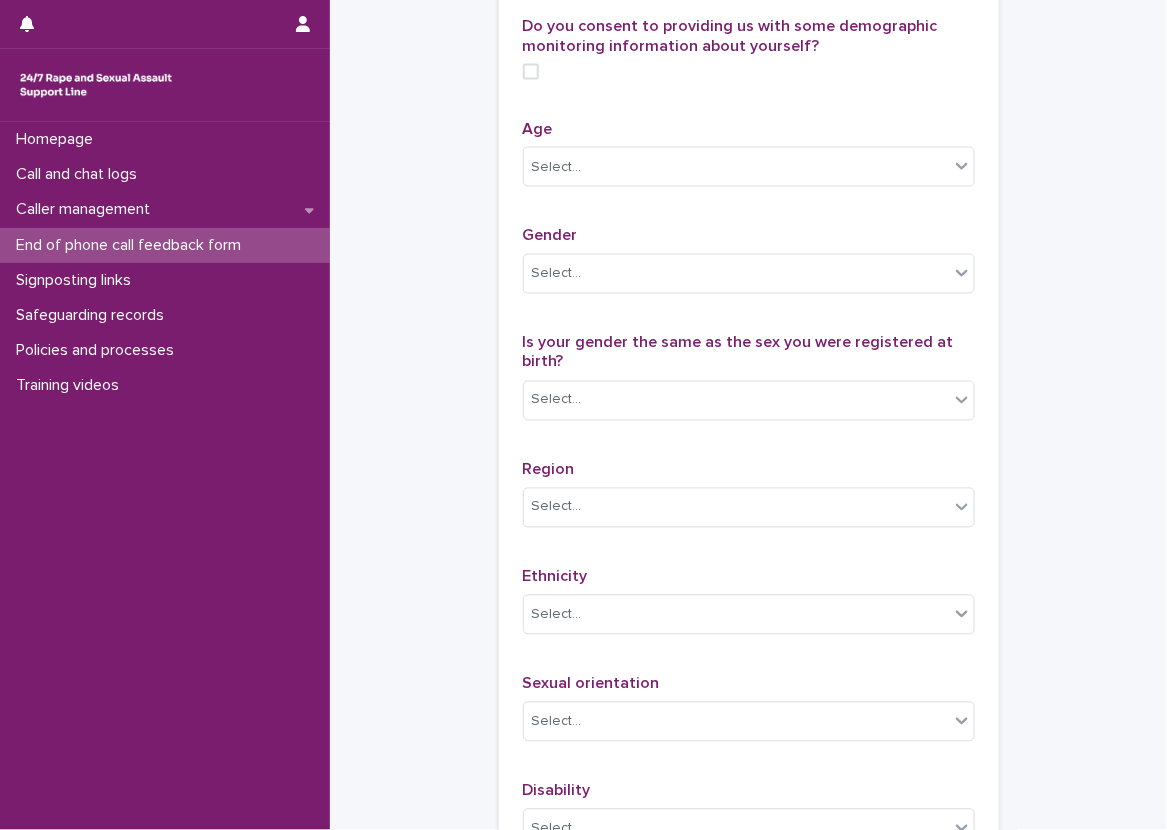 scroll, scrollTop: 738, scrollLeft: 0, axis: vertical 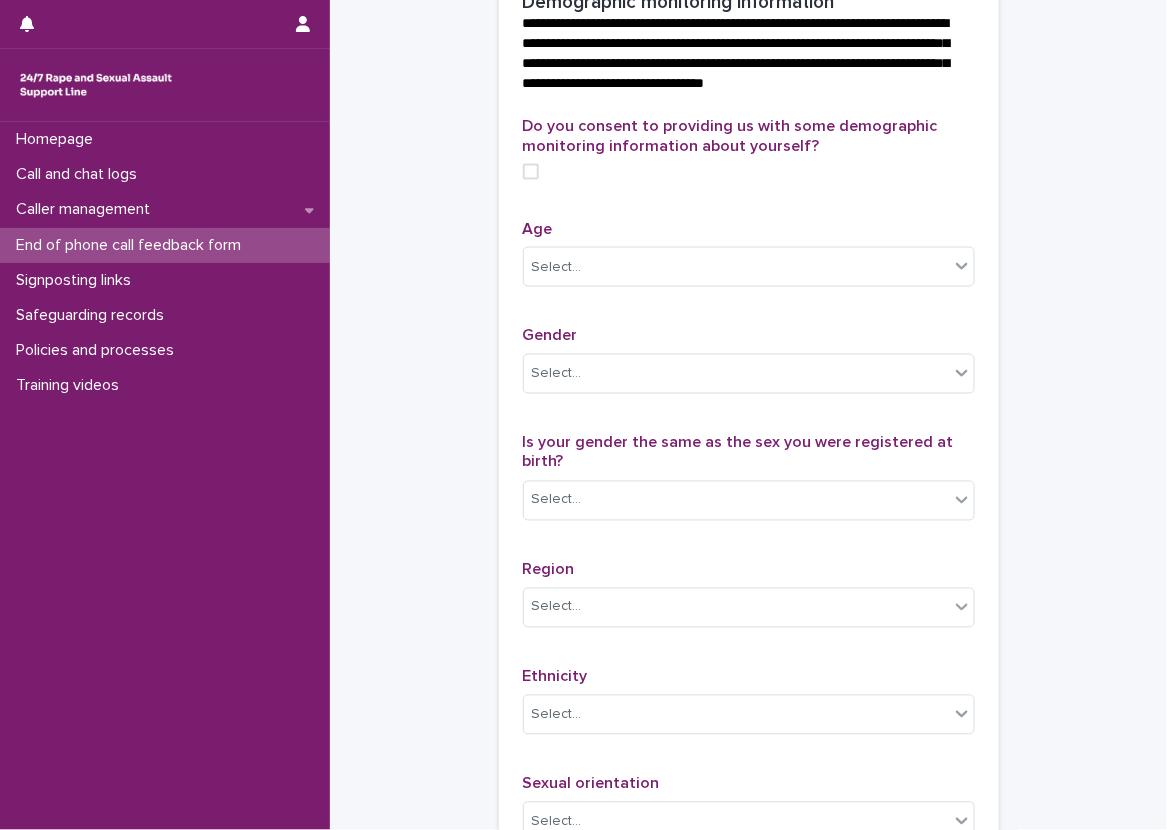 click at bounding box center (531, 172) 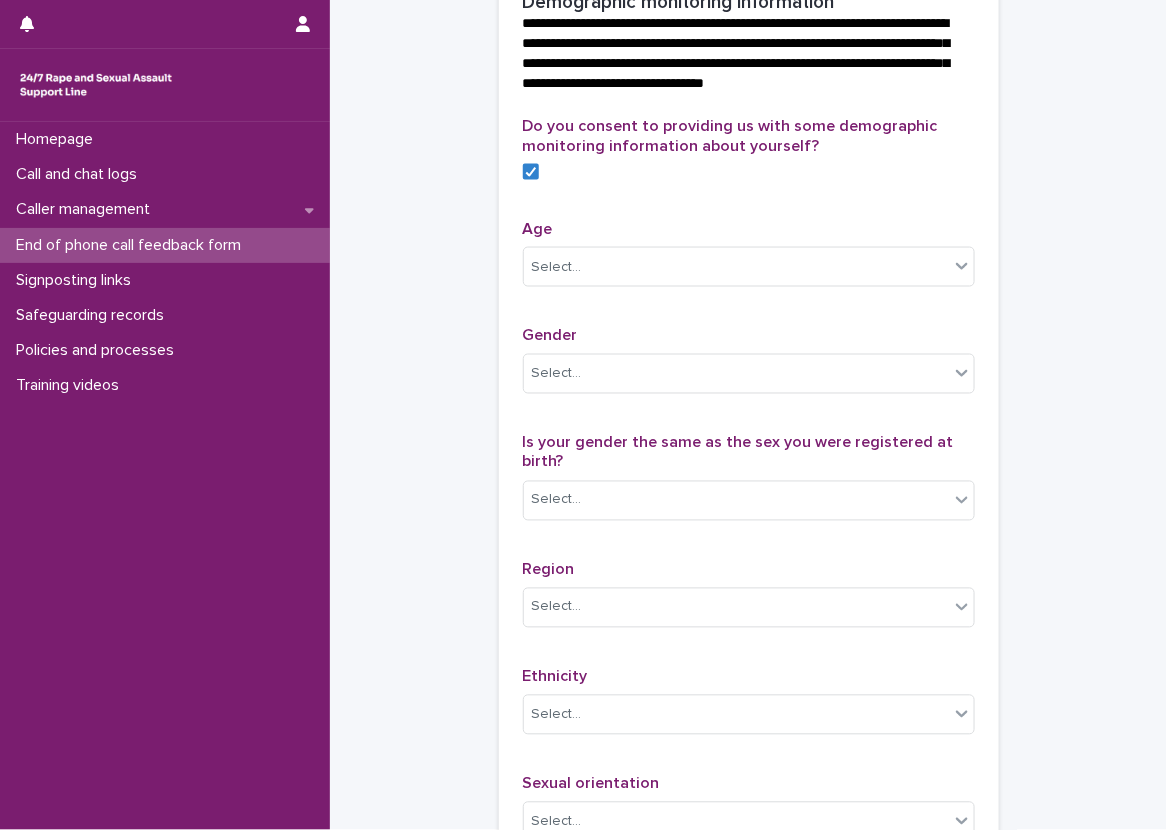 click at bounding box center (749, 172) 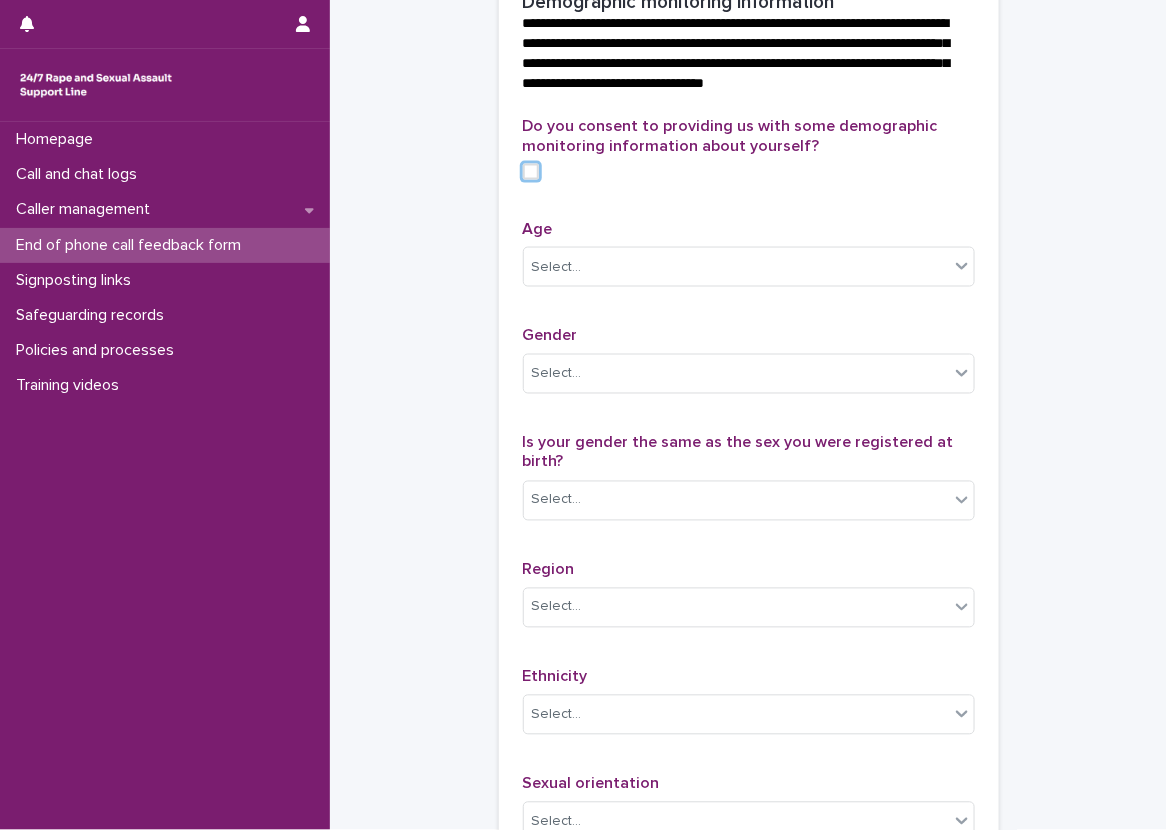 click at bounding box center [749, 172] 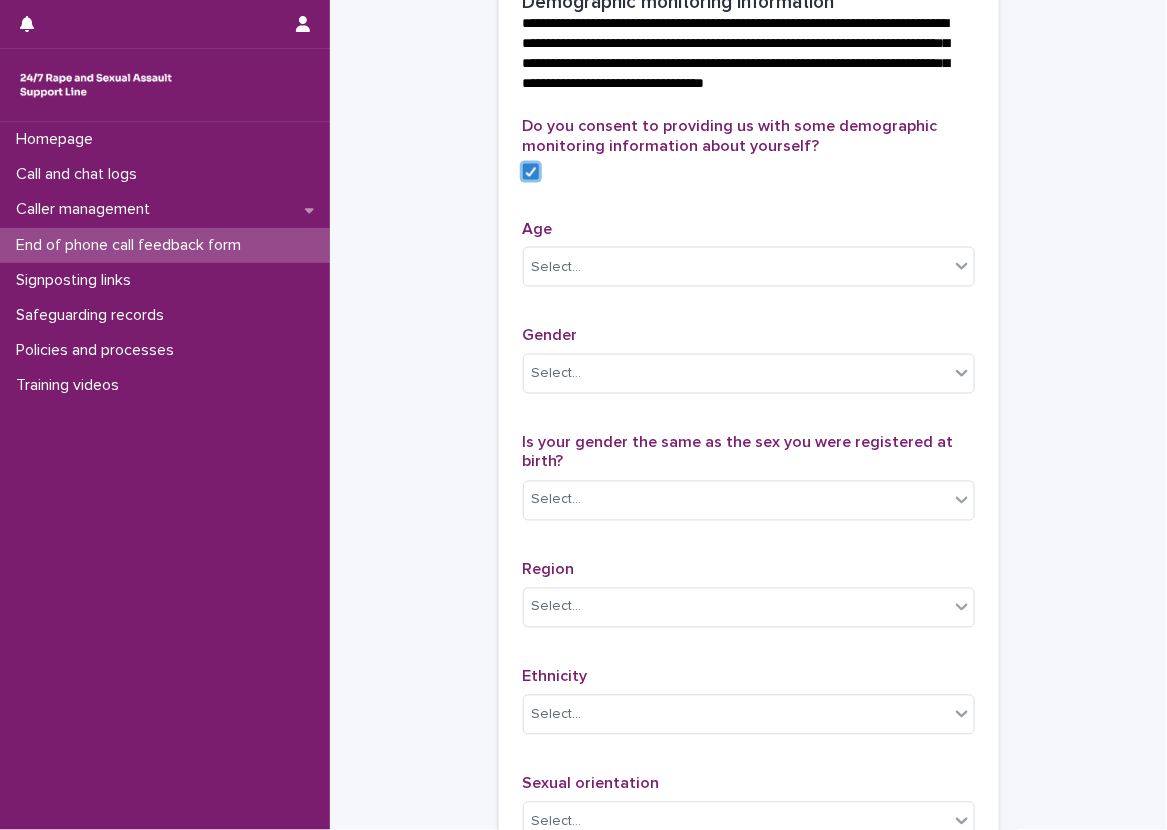 click on "**********" at bounding box center (748, 151) 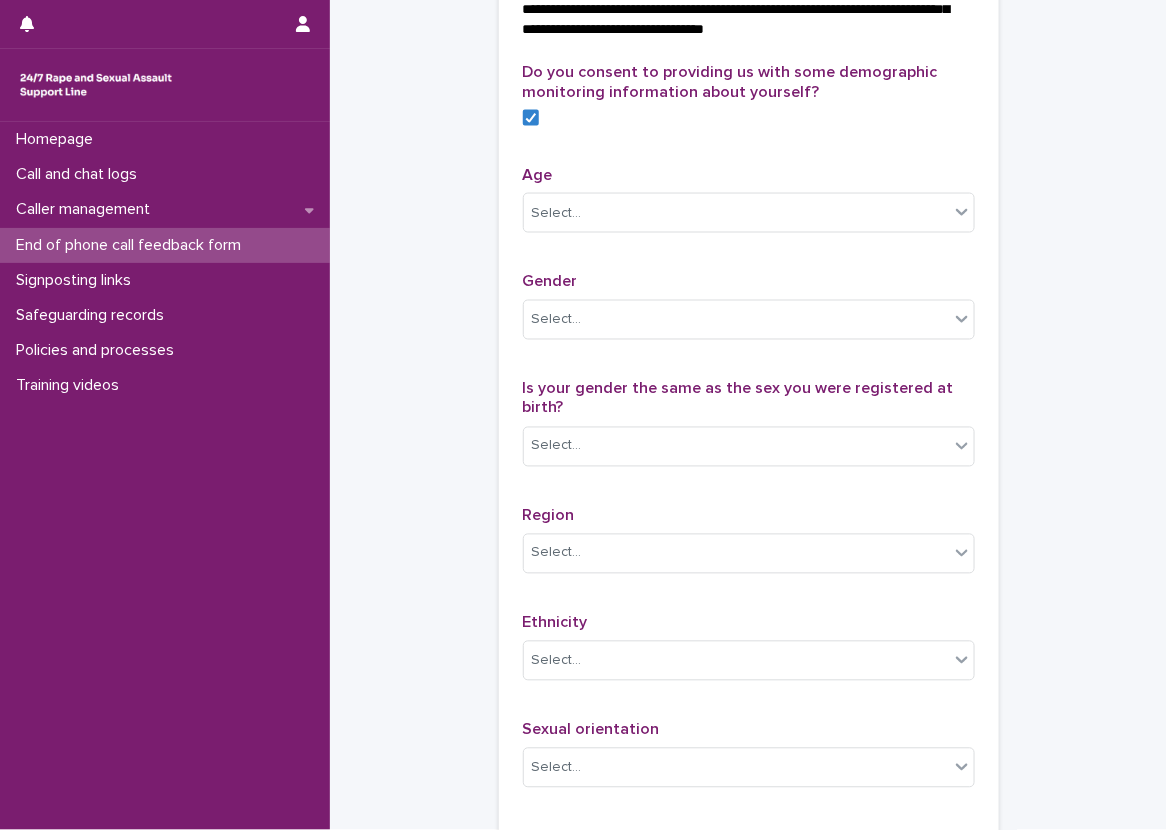 scroll, scrollTop: 838, scrollLeft: 0, axis: vertical 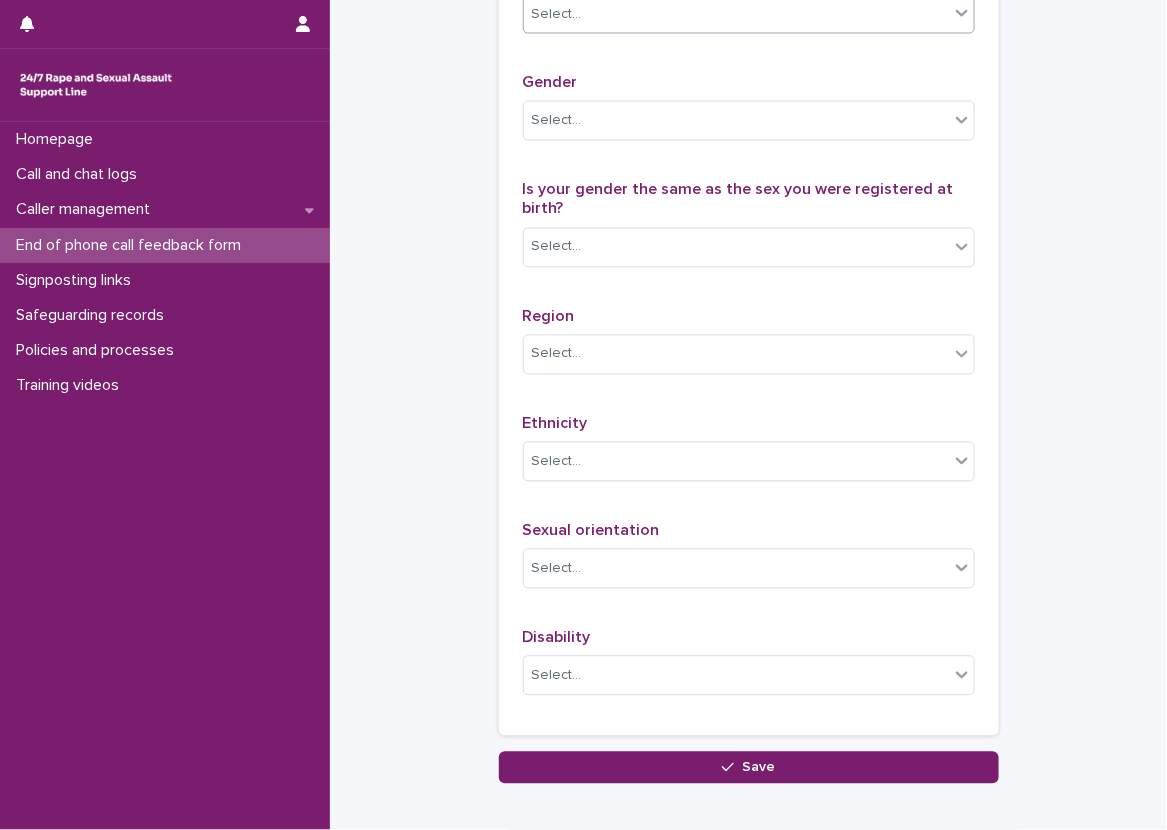 click at bounding box center [962, 13] 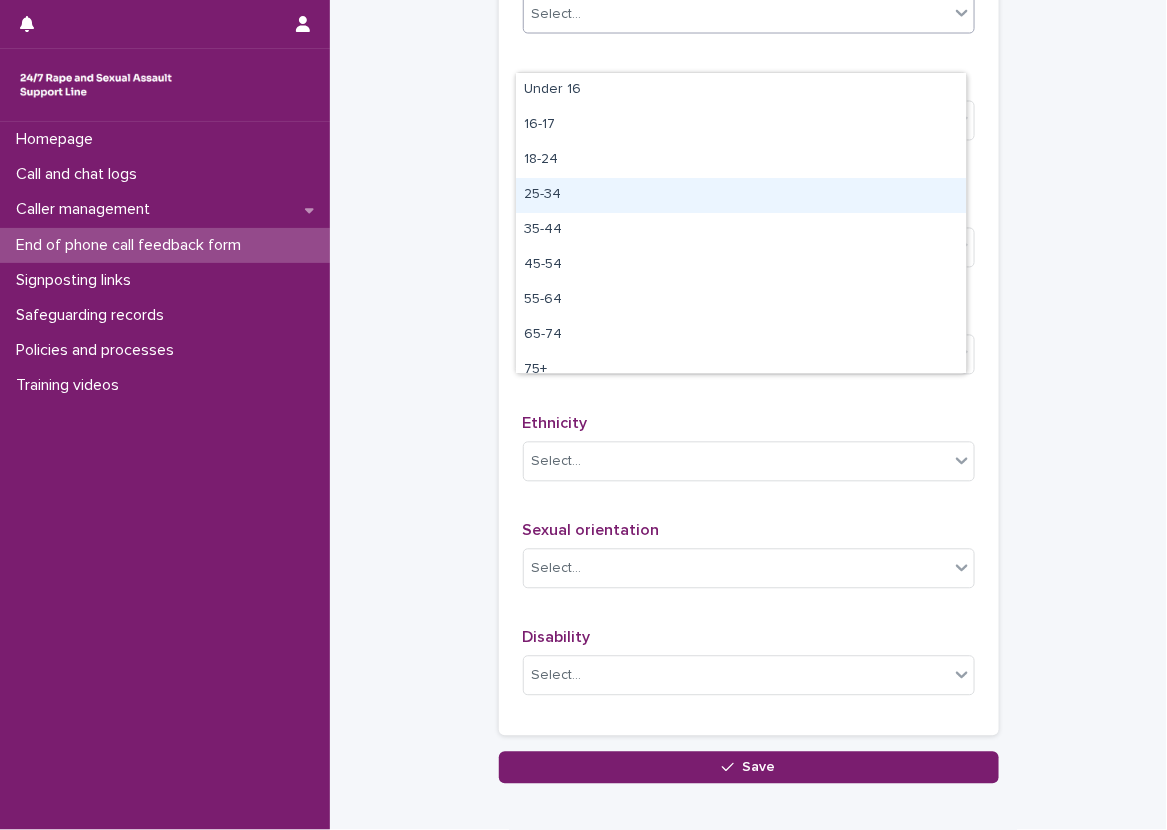 click on "25-34" at bounding box center (741, 195) 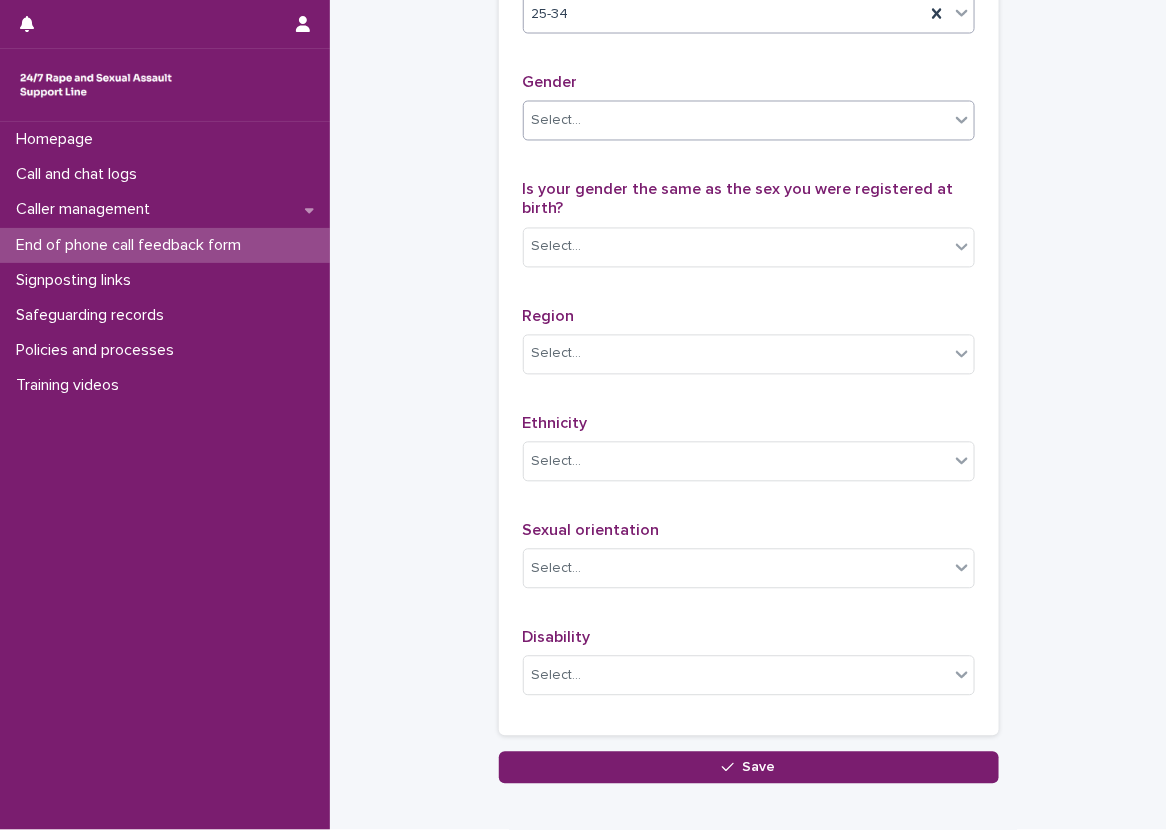 click at bounding box center (962, 120) 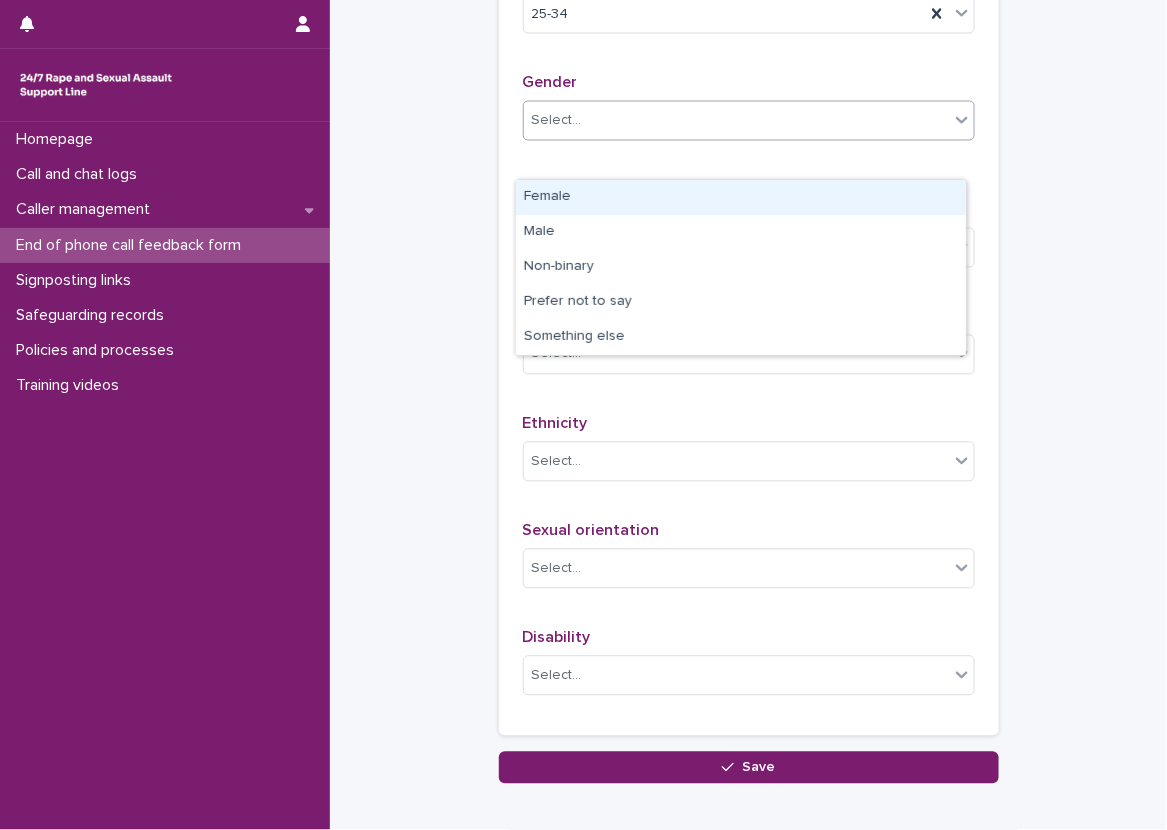 click on "Female" at bounding box center [741, 197] 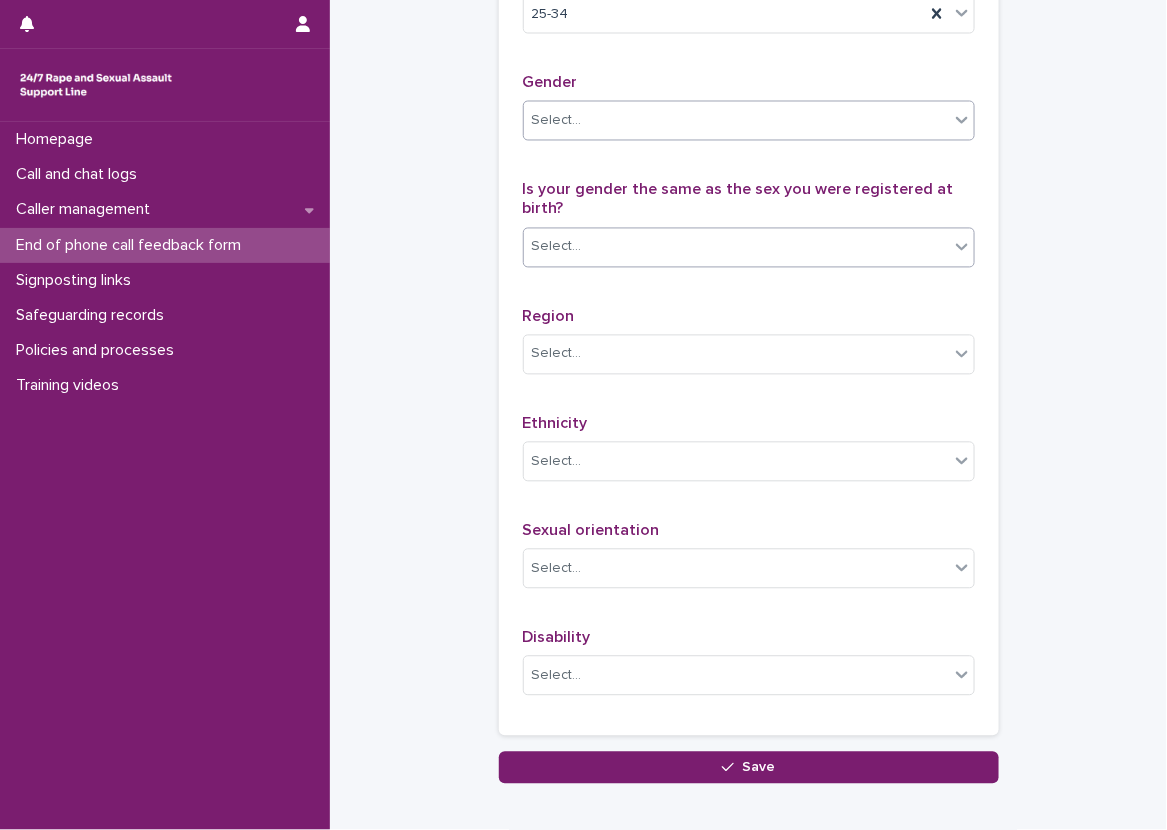click at bounding box center (962, 247) 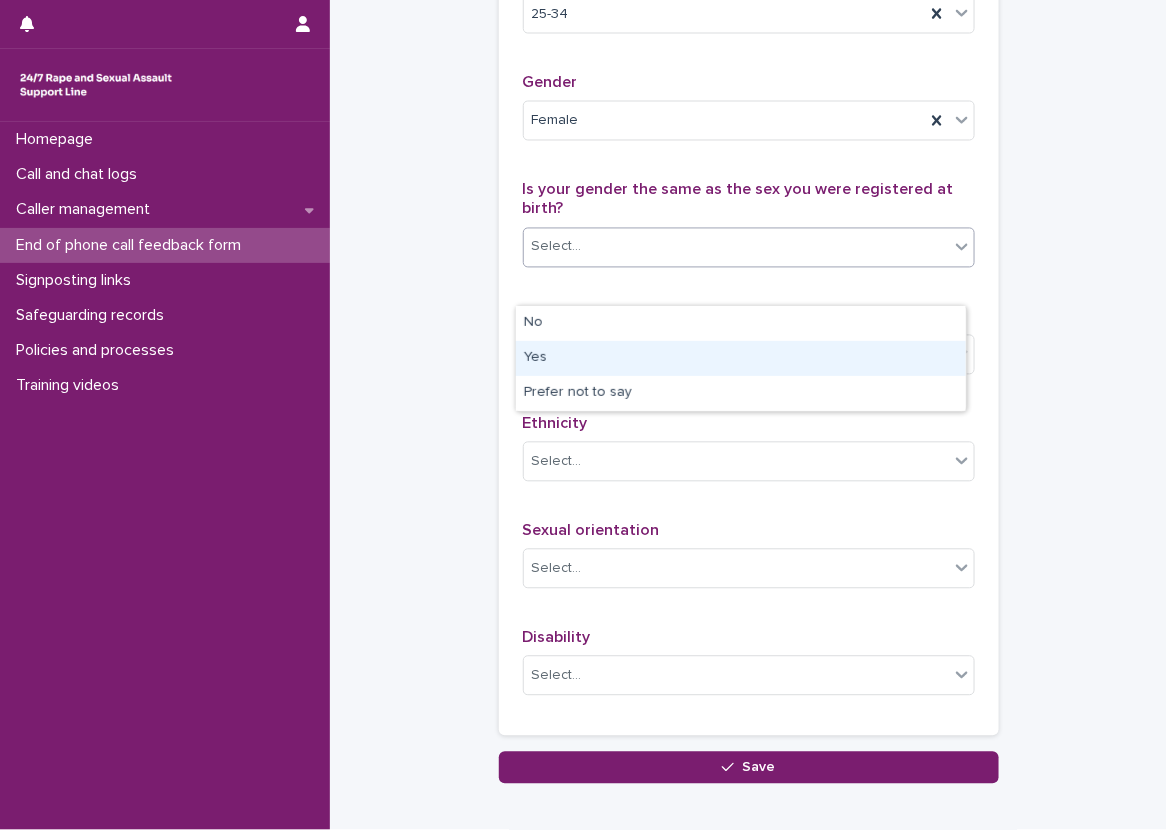 click on "Yes" at bounding box center [741, 358] 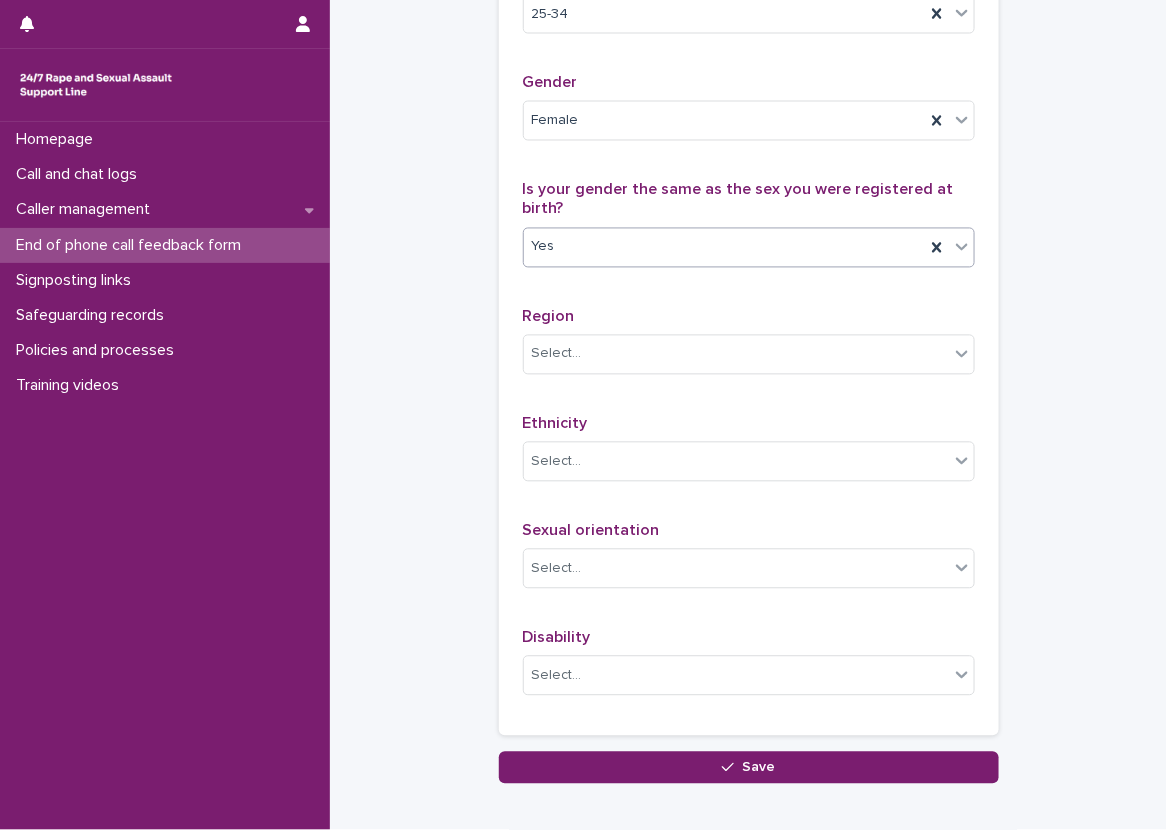click on "Demographic monitoring information                                         •••                                                                     Do you consent to providing us with some demographic monitoring information about yourself? Age [AGE] Gender Female   option Yes, selected.   Yes Region Save" at bounding box center [748, -102] 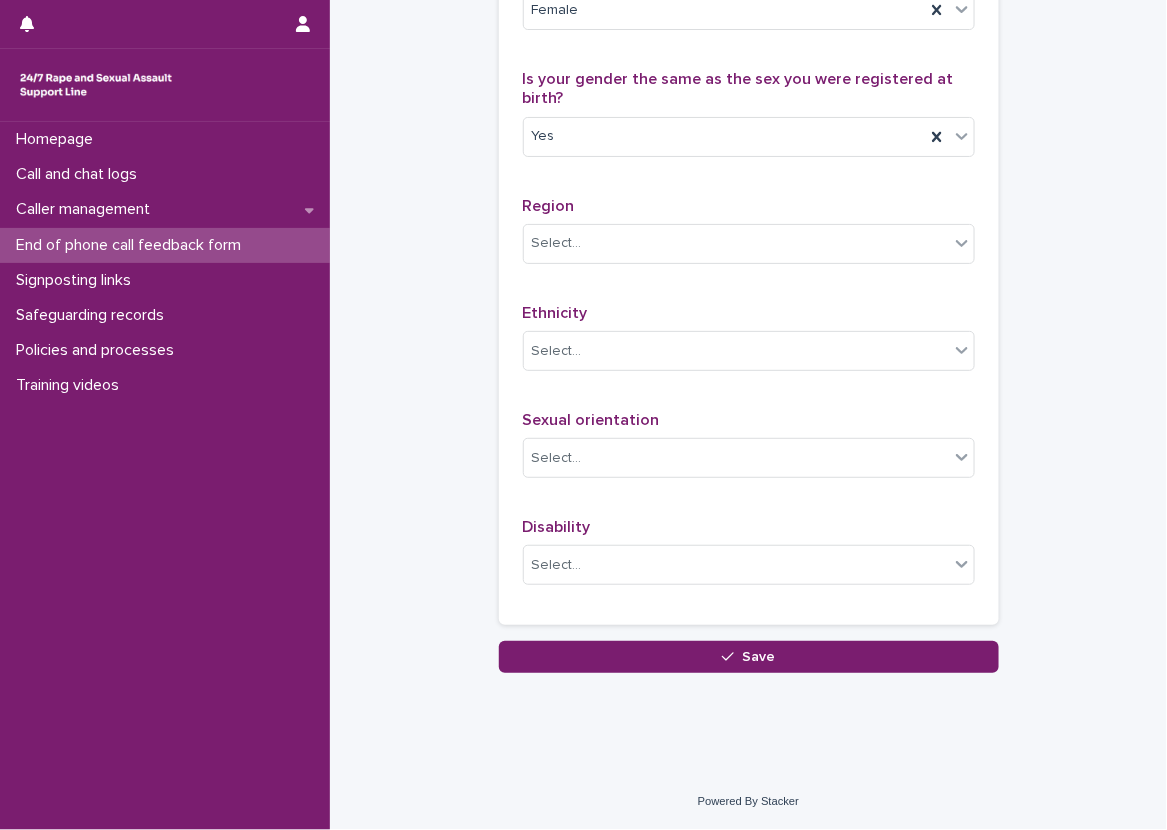 scroll, scrollTop: 1128, scrollLeft: 0, axis: vertical 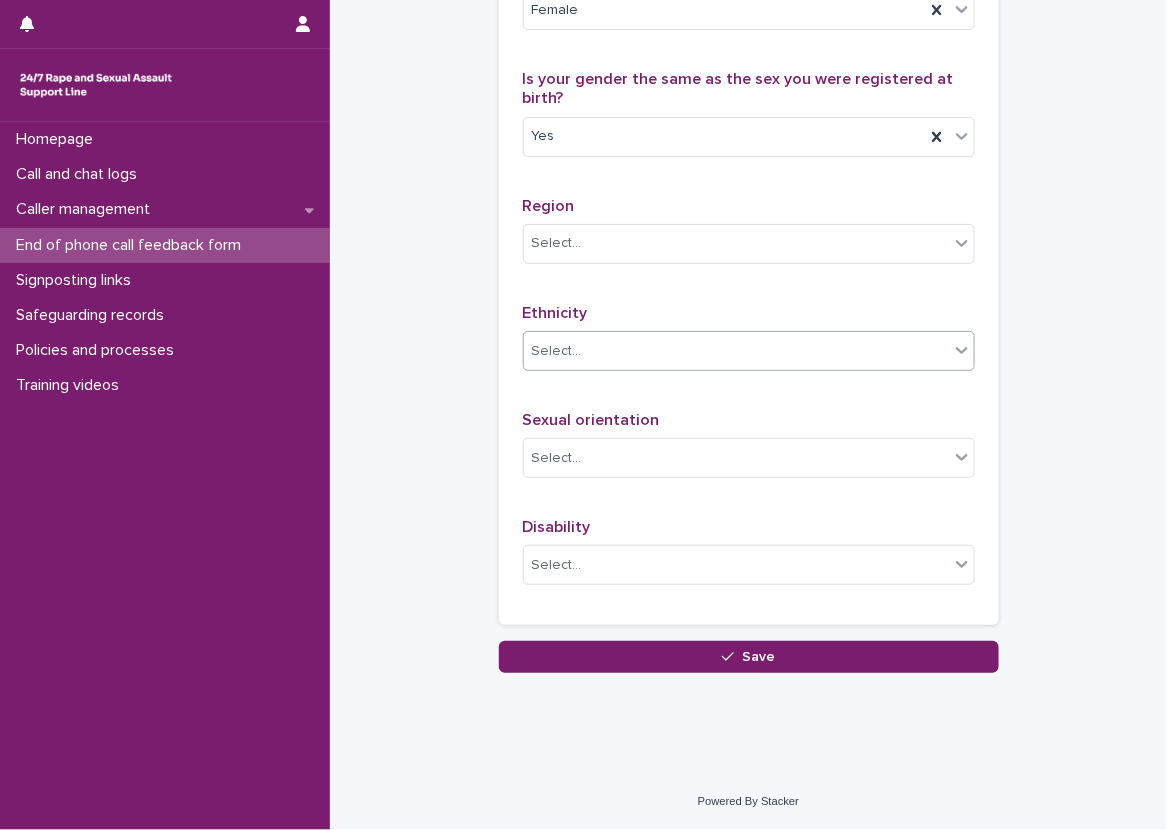 click 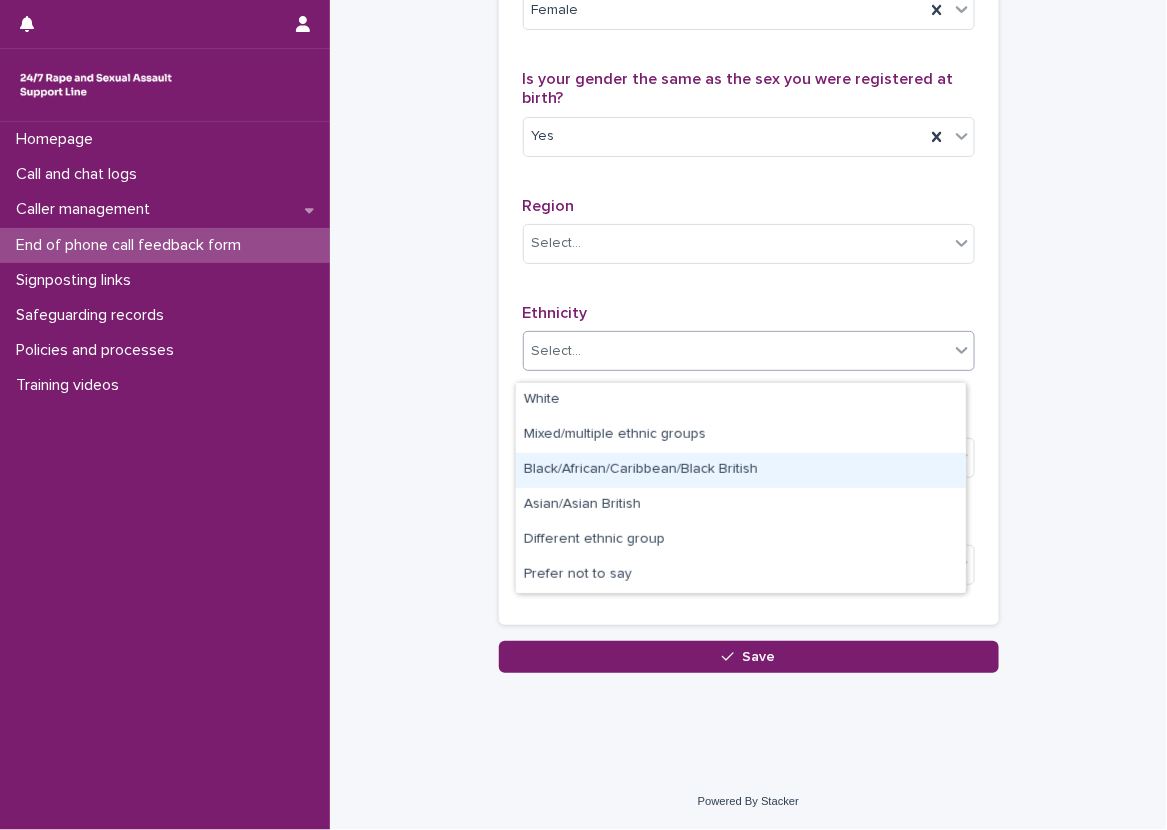 click on "Black/African/Caribbean/Black British" at bounding box center [741, 470] 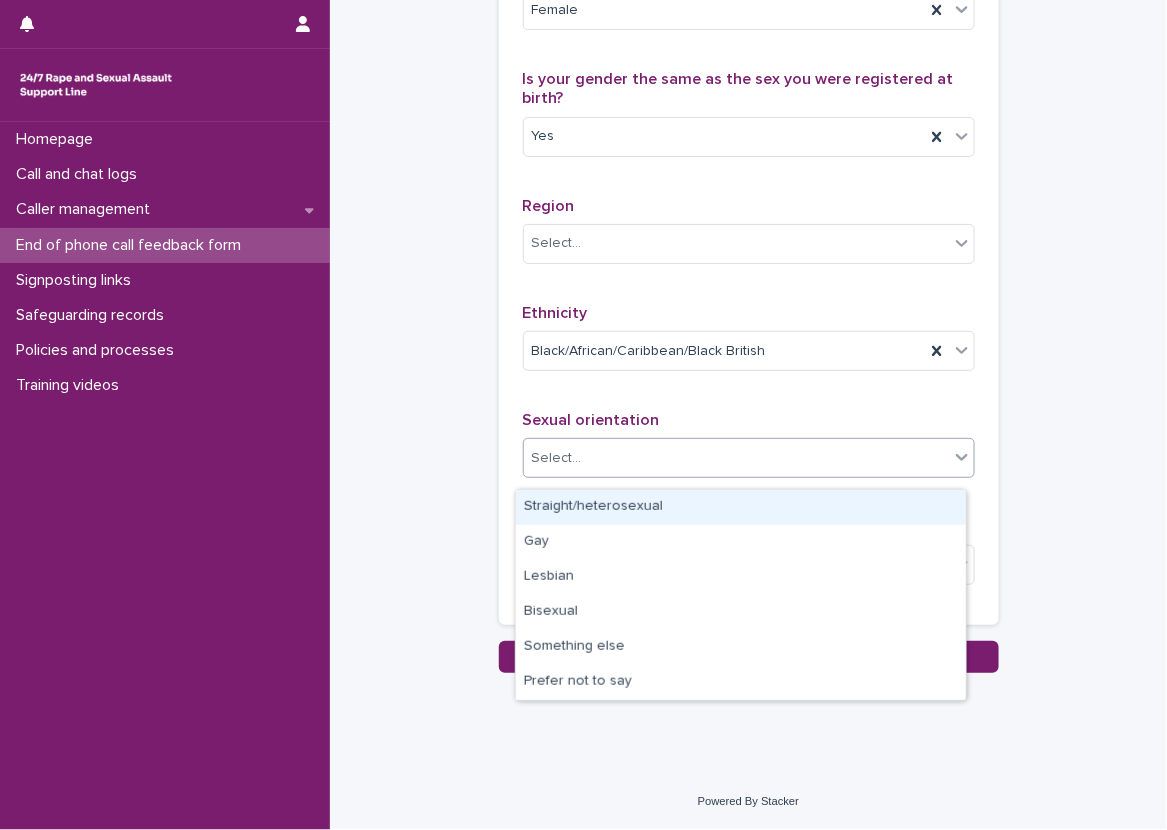 click at bounding box center [962, 457] 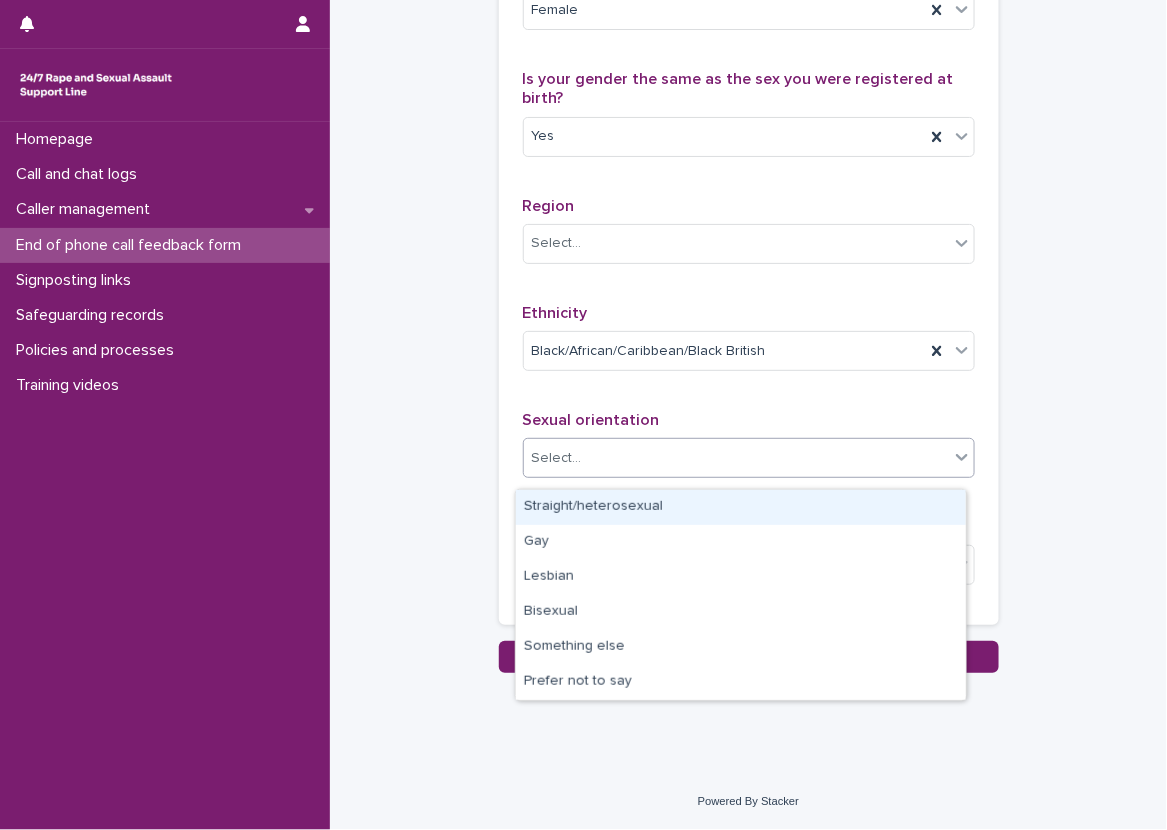 click on "Straight/heterosexual" at bounding box center [741, 507] 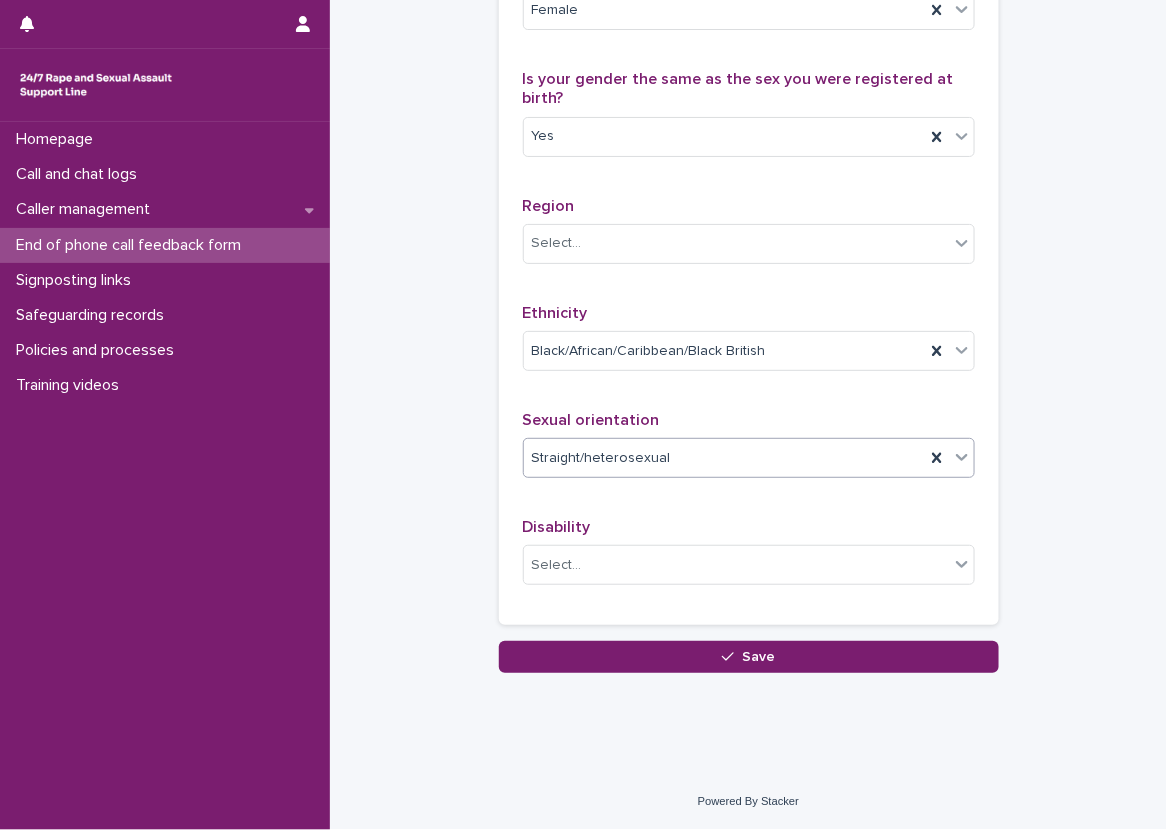 click on "Do you consent to providing us with some demographic monitoring information about yourself? Age [AGE] Gender Female Is your gender the same as the sex you were registered at birth? Yes Region Select... Ethnicity Black/African/Caribbean/Black British Sexual orientation   option Straight/heterosexual, selected.     0 results available. Select is focused ,type to refine list, press Down to open the menu,  Straight/heterosexual Disability Select..." at bounding box center [749, 177] 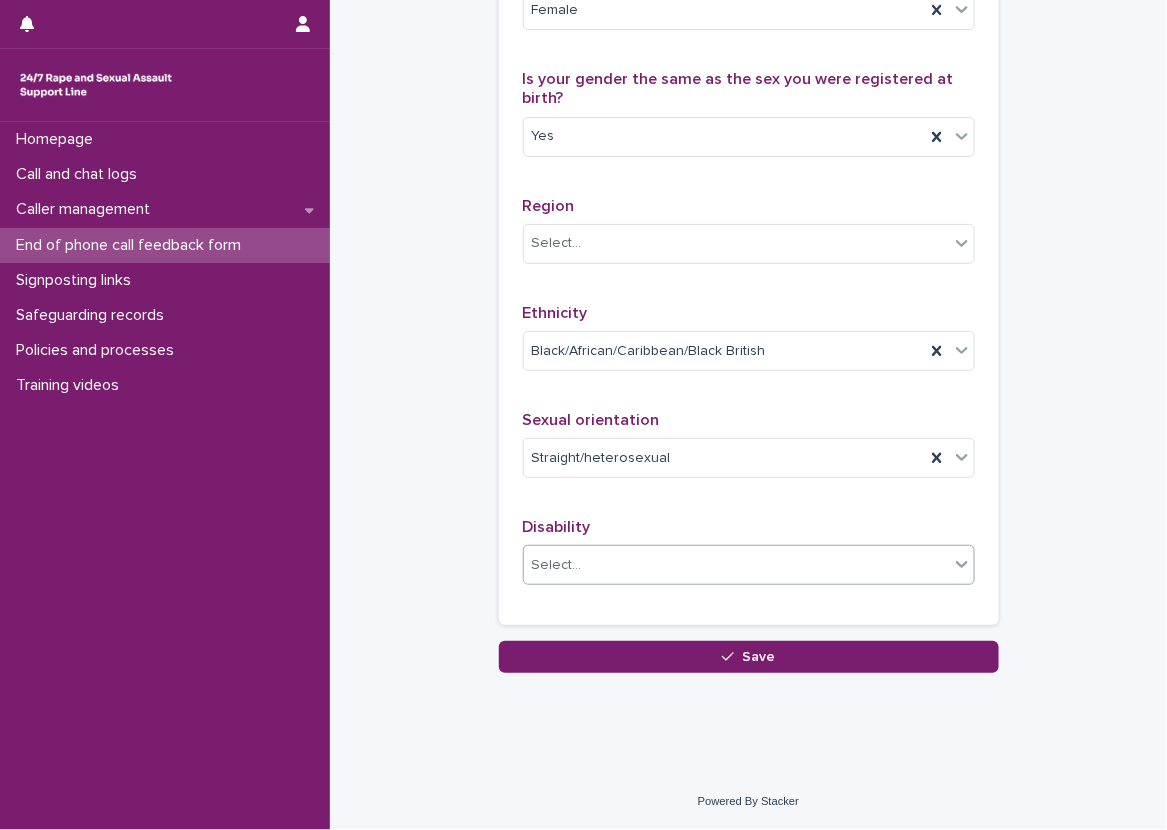 click on "Select..." at bounding box center [749, 565] 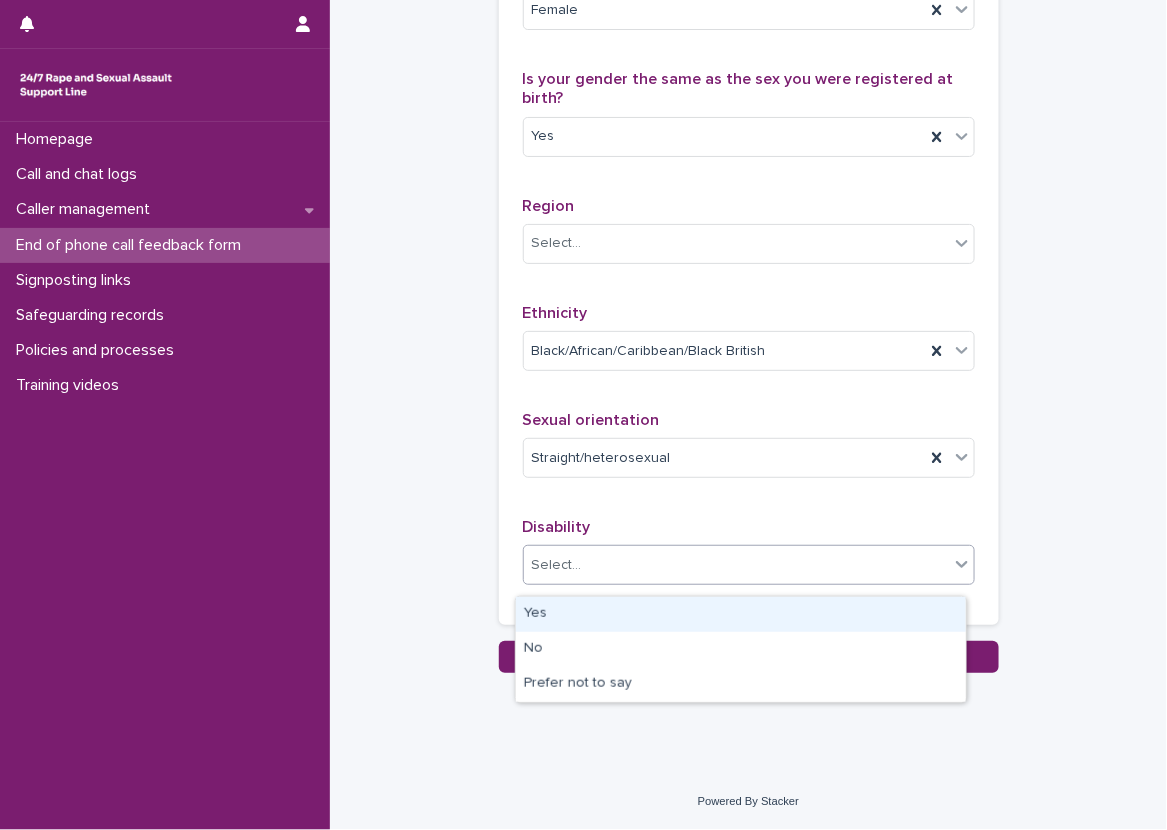 click on "Yes" at bounding box center [741, 614] 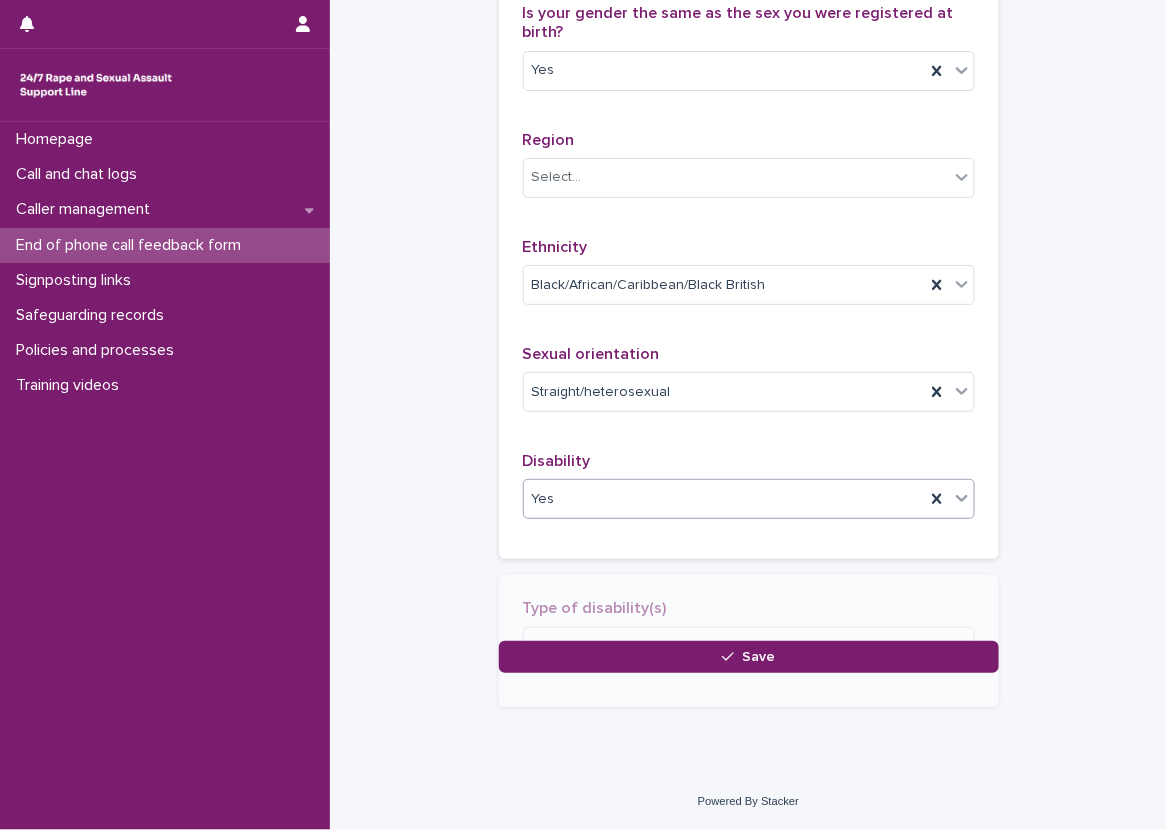 scroll, scrollTop: 1204, scrollLeft: 0, axis: vertical 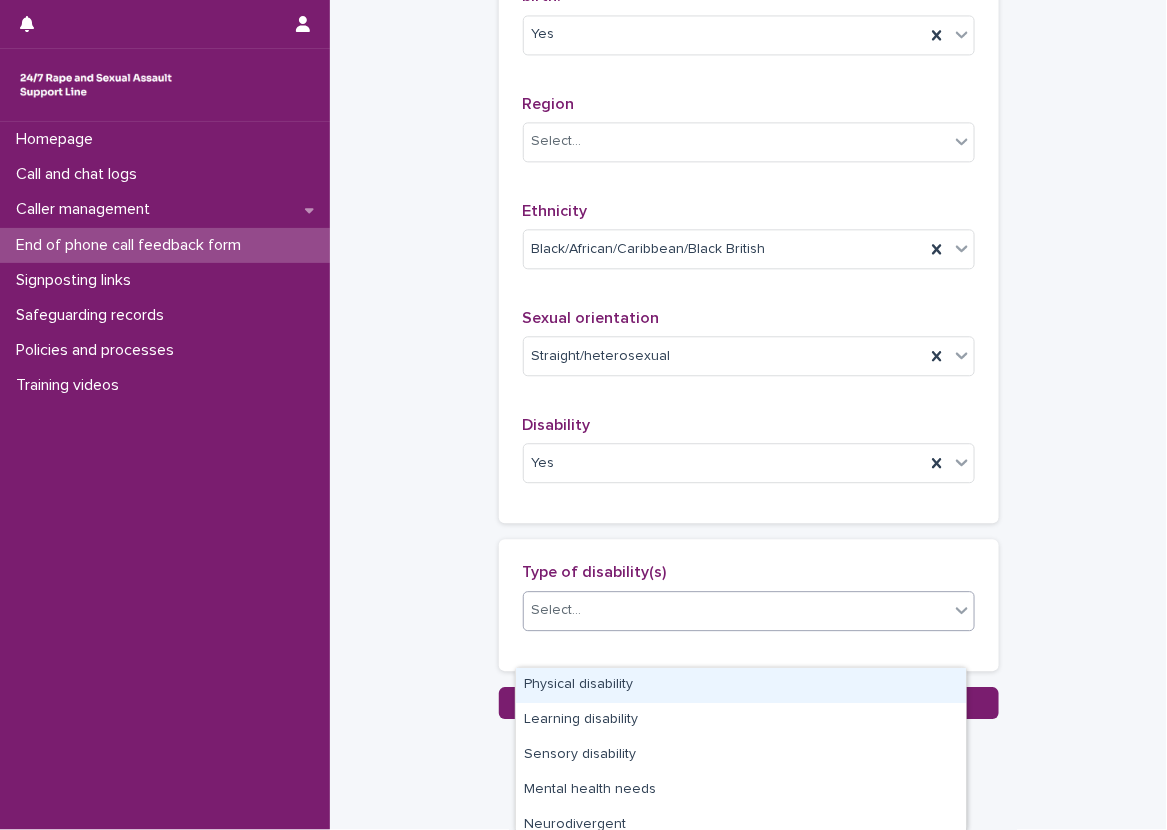click on "Select..." at bounding box center [736, 610] 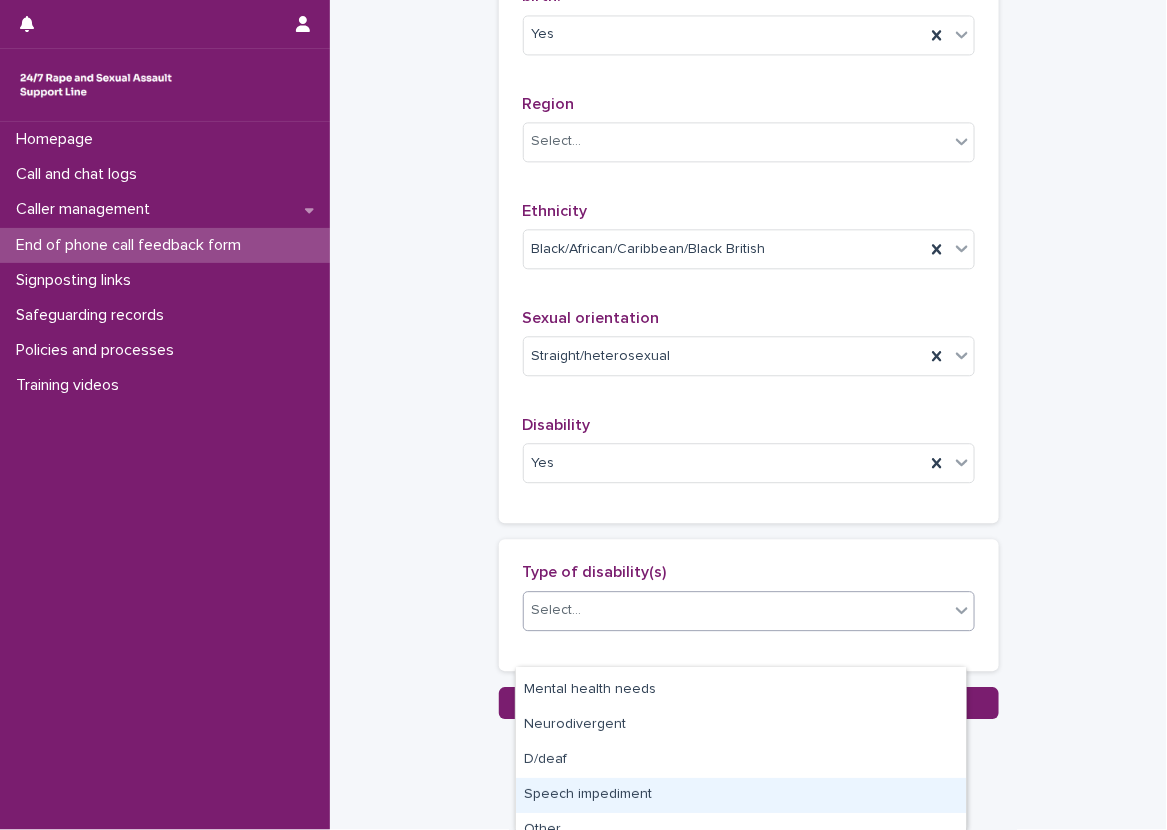 scroll, scrollTop: 51, scrollLeft: 0, axis: vertical 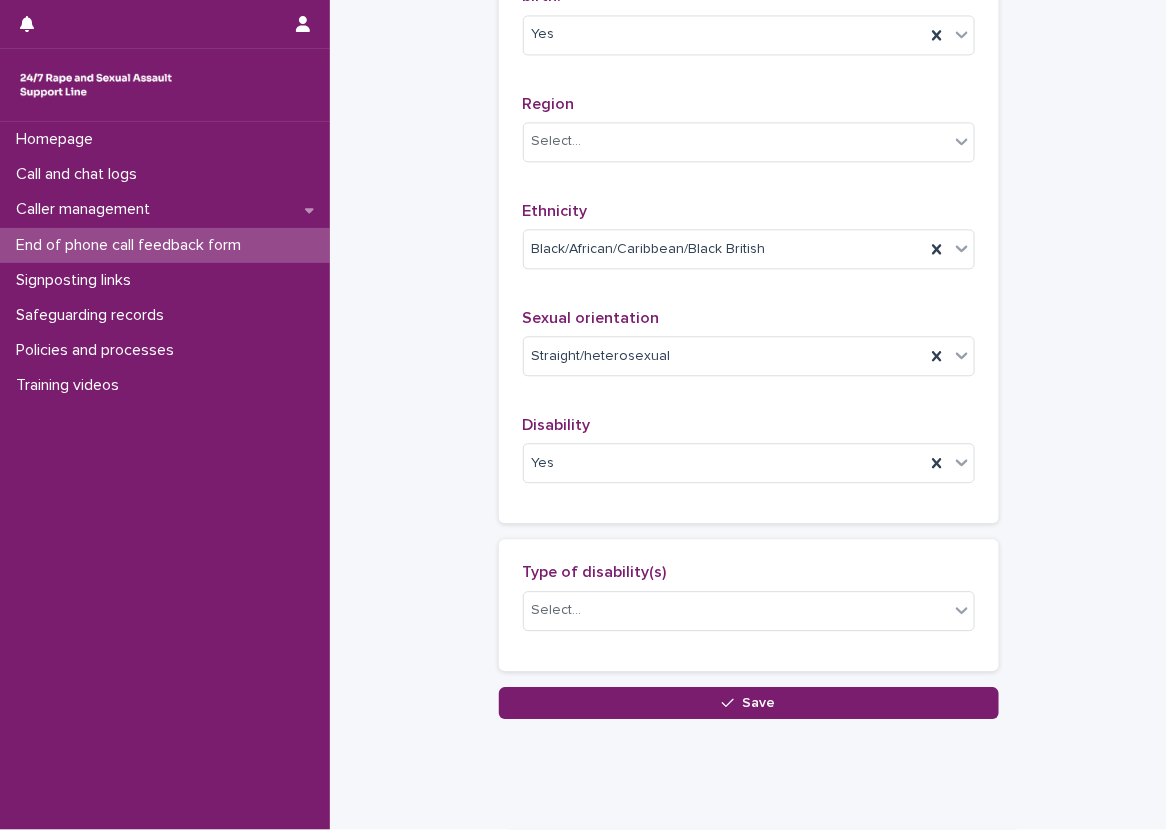 click on "**********" at bounding box center [748, -242] 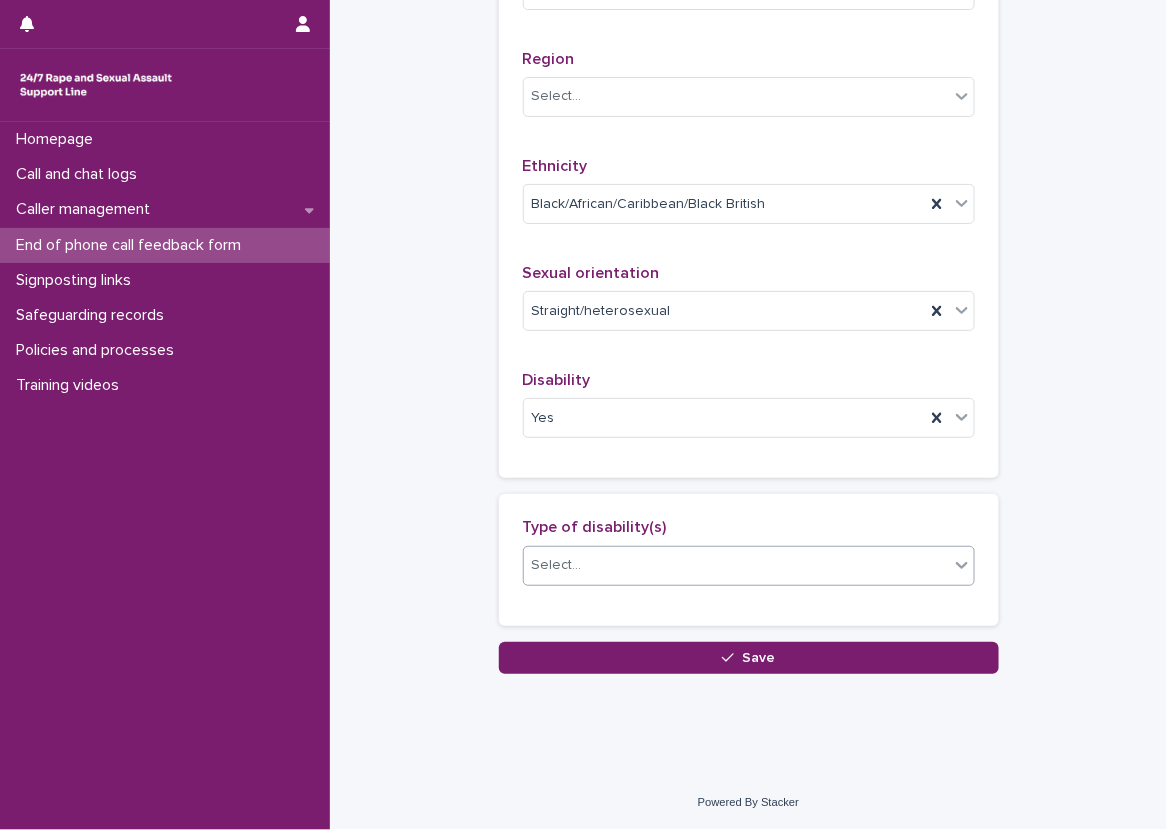 click at bounding box center [962, 565] 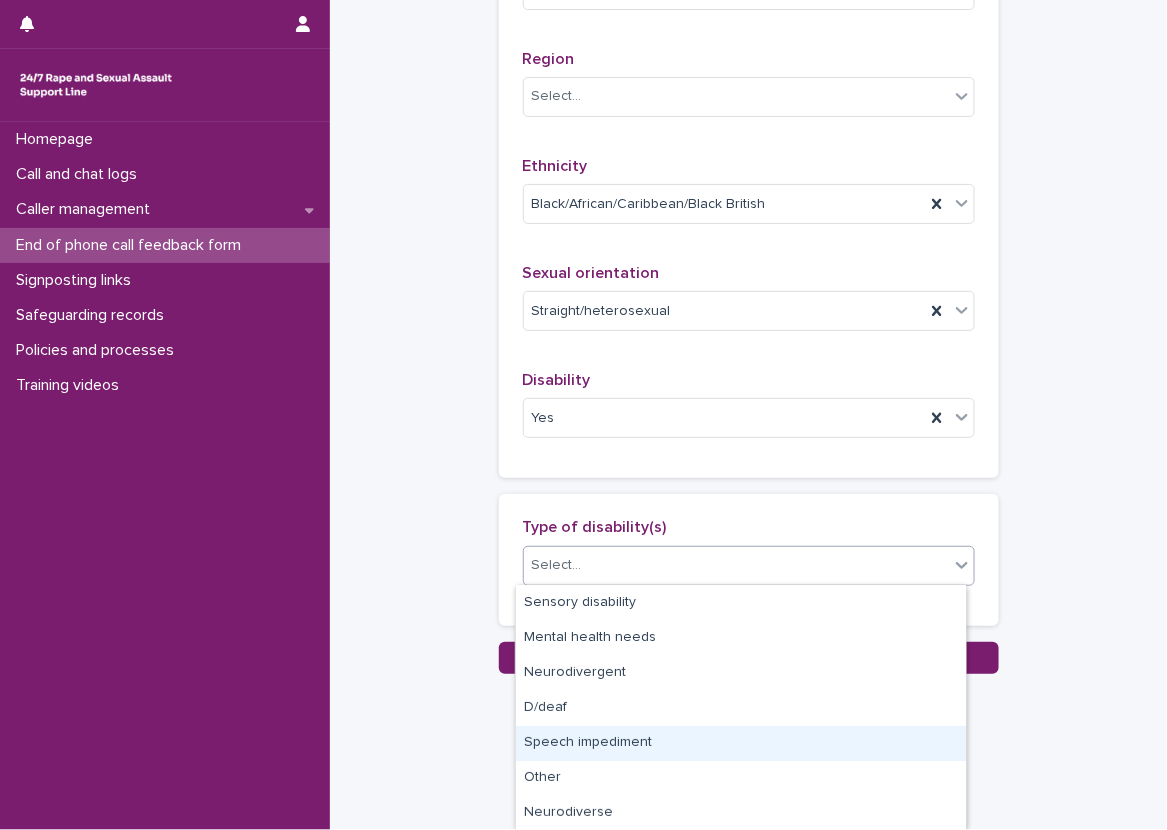 scroll, scrollTop: 0, scrollLeft: 0, axis: both 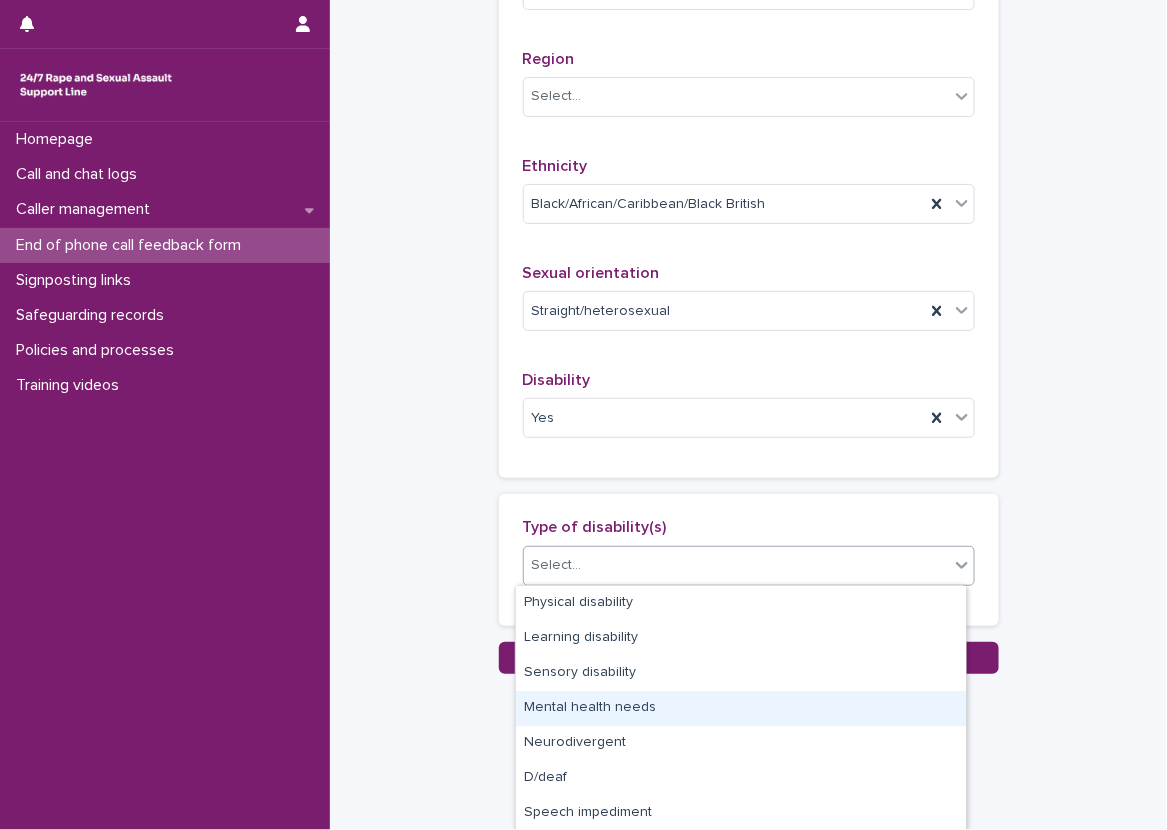 click on "Mental health needs" at bounding box center (741, 708) 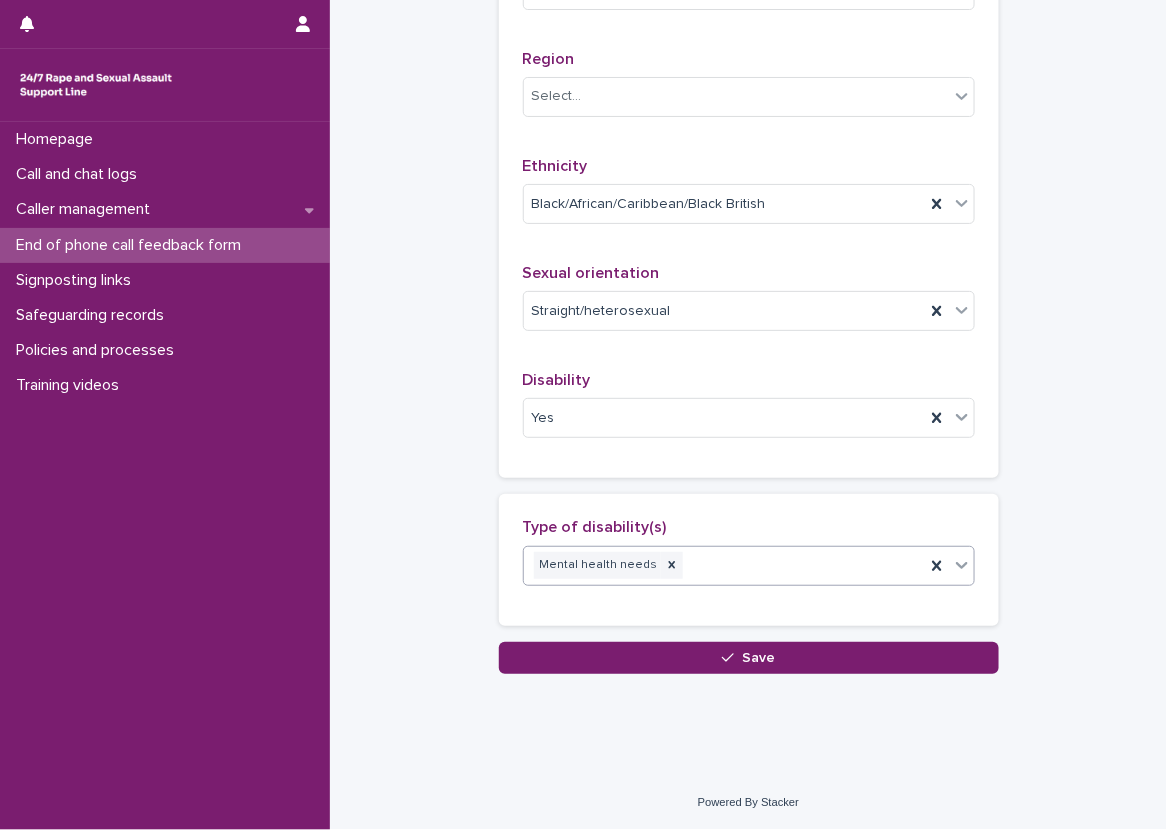 click on "Type of disability(s)" at bounding box center [749, 527] 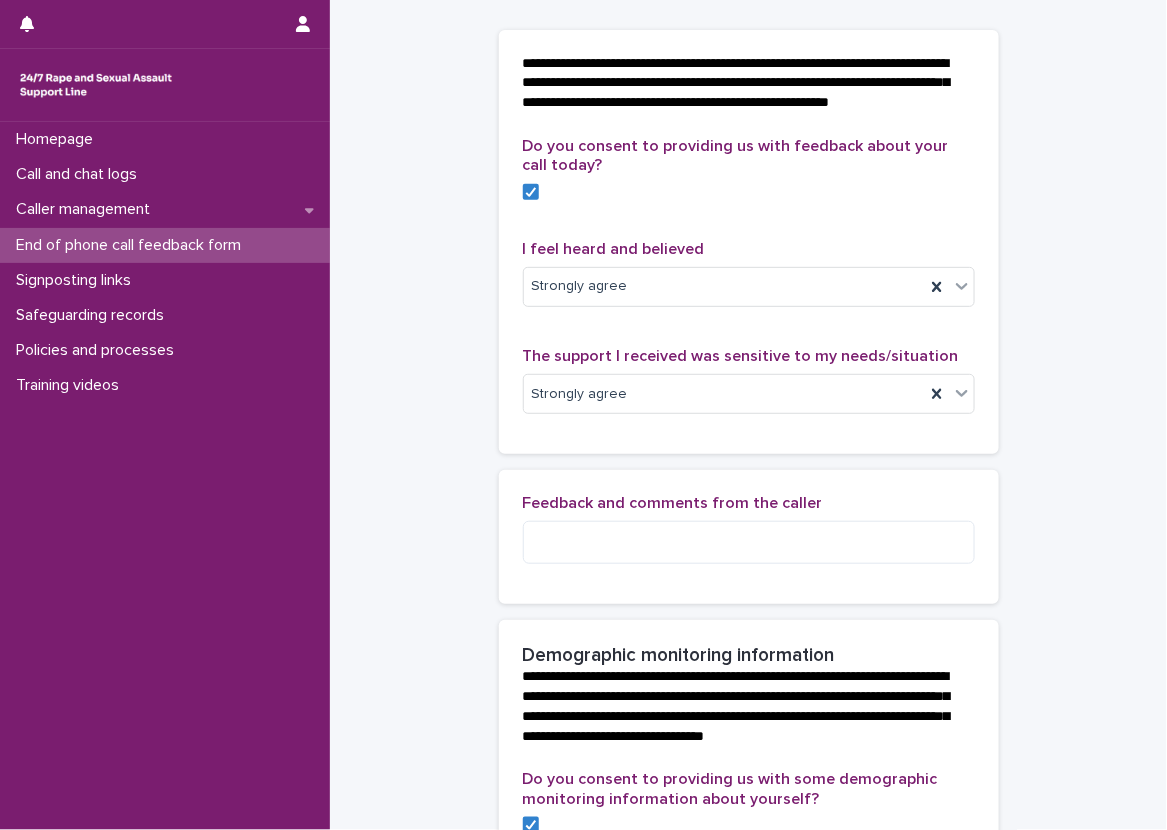 scroll, scrollTop: 0, scrollLeft: 0, axis: both 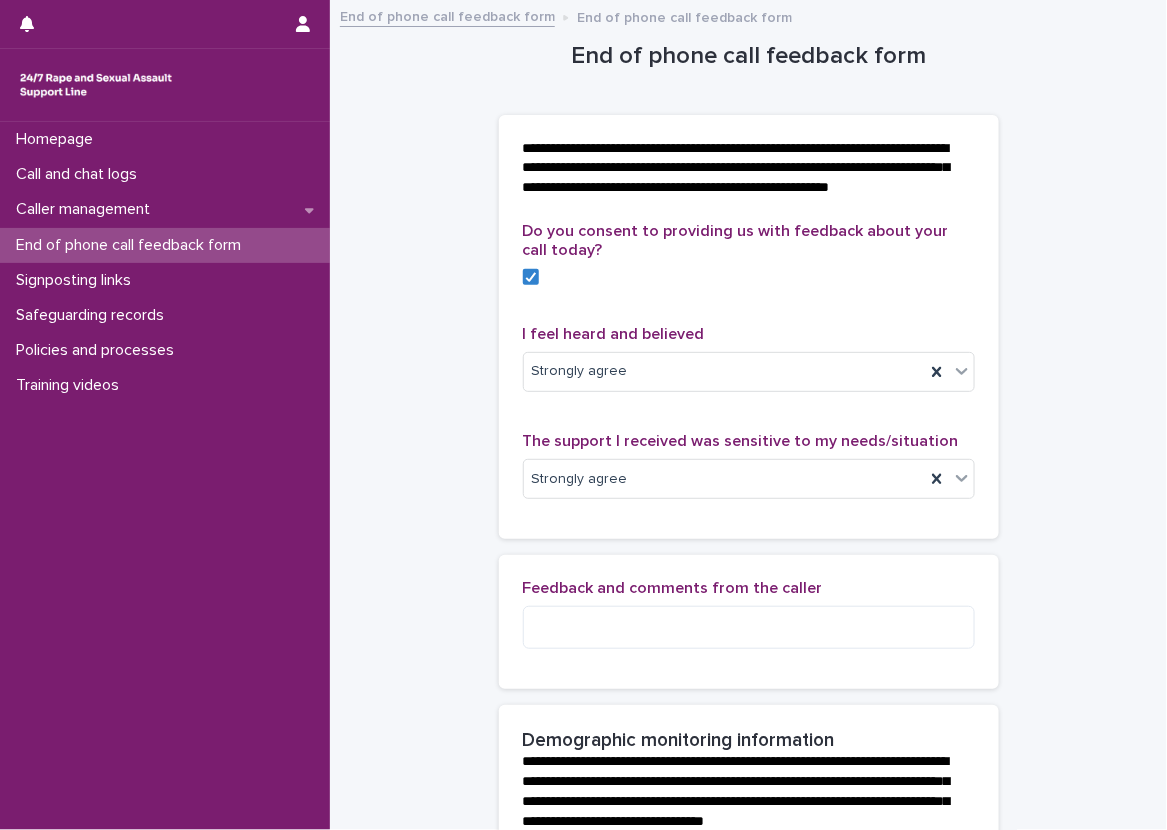 click on "**********" at bounding box center (748, 962) 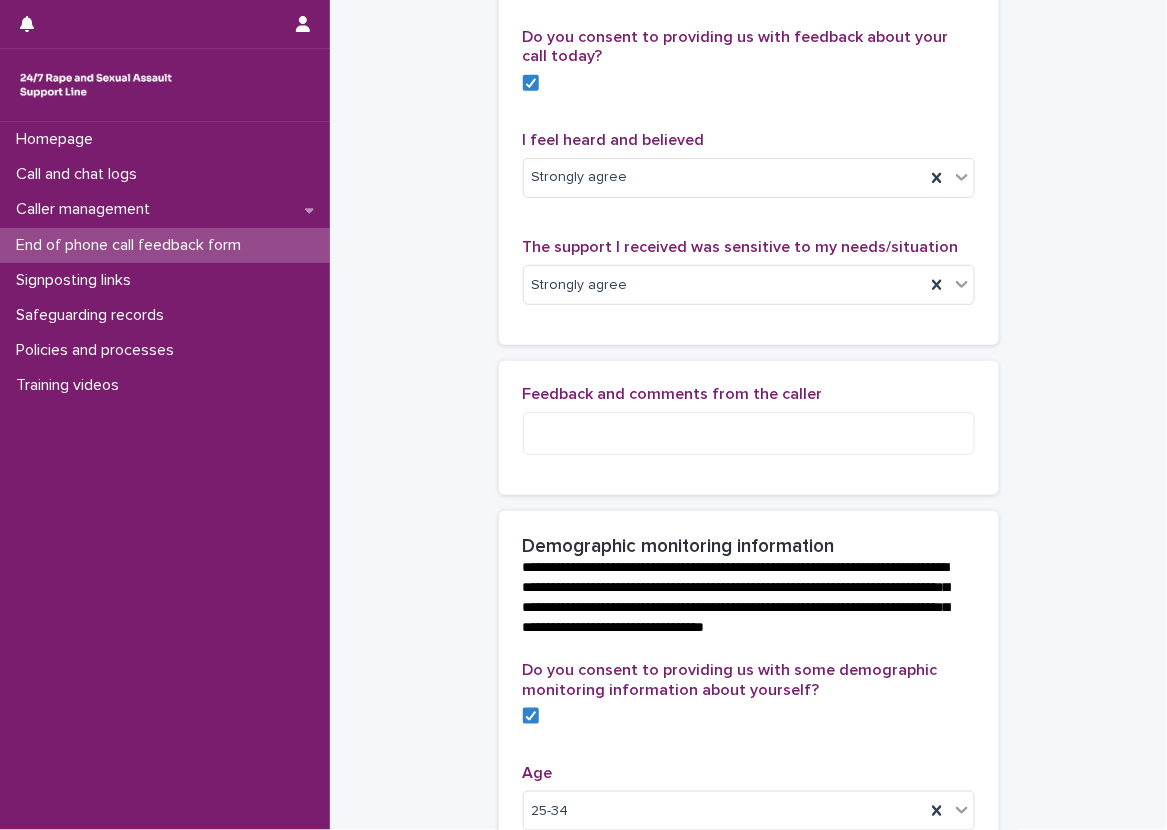 scroll, scrollTop: 200, scrollLeft: 0, axis: vertical 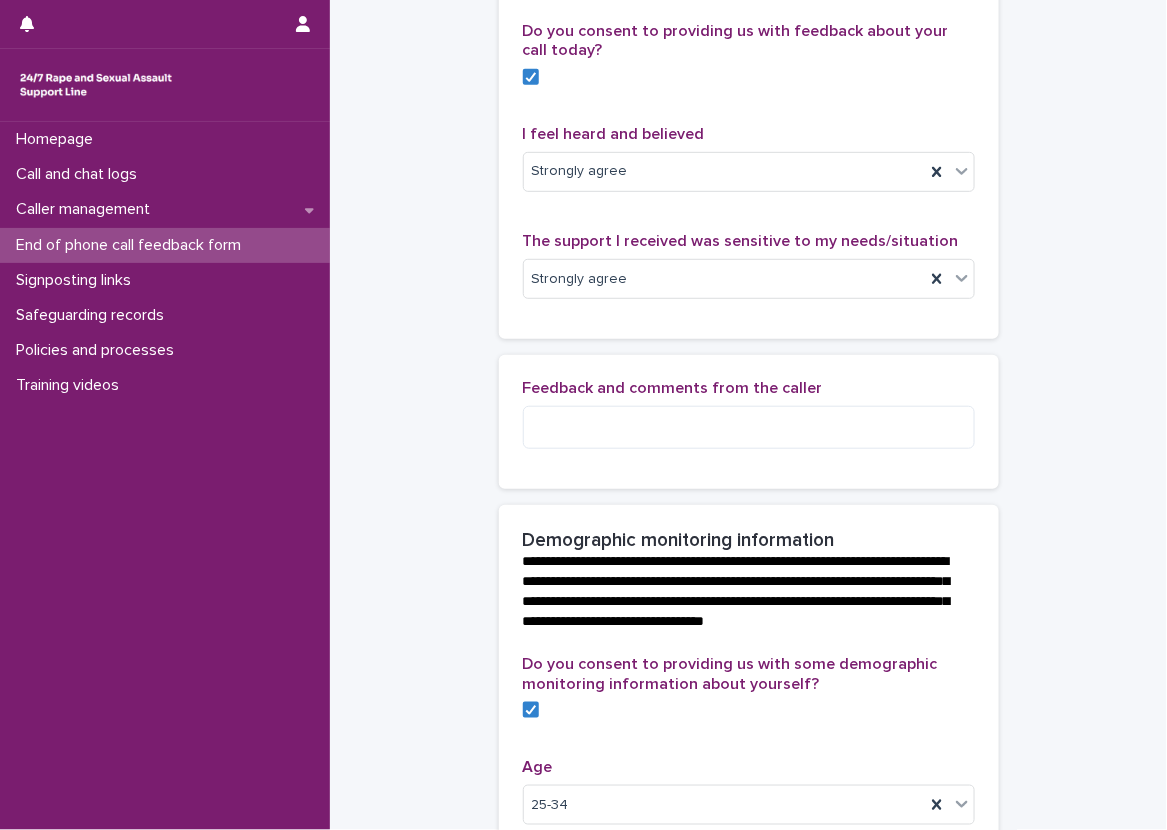 click on "Feedback and comments from the caller" at bounding box center (749, 422) 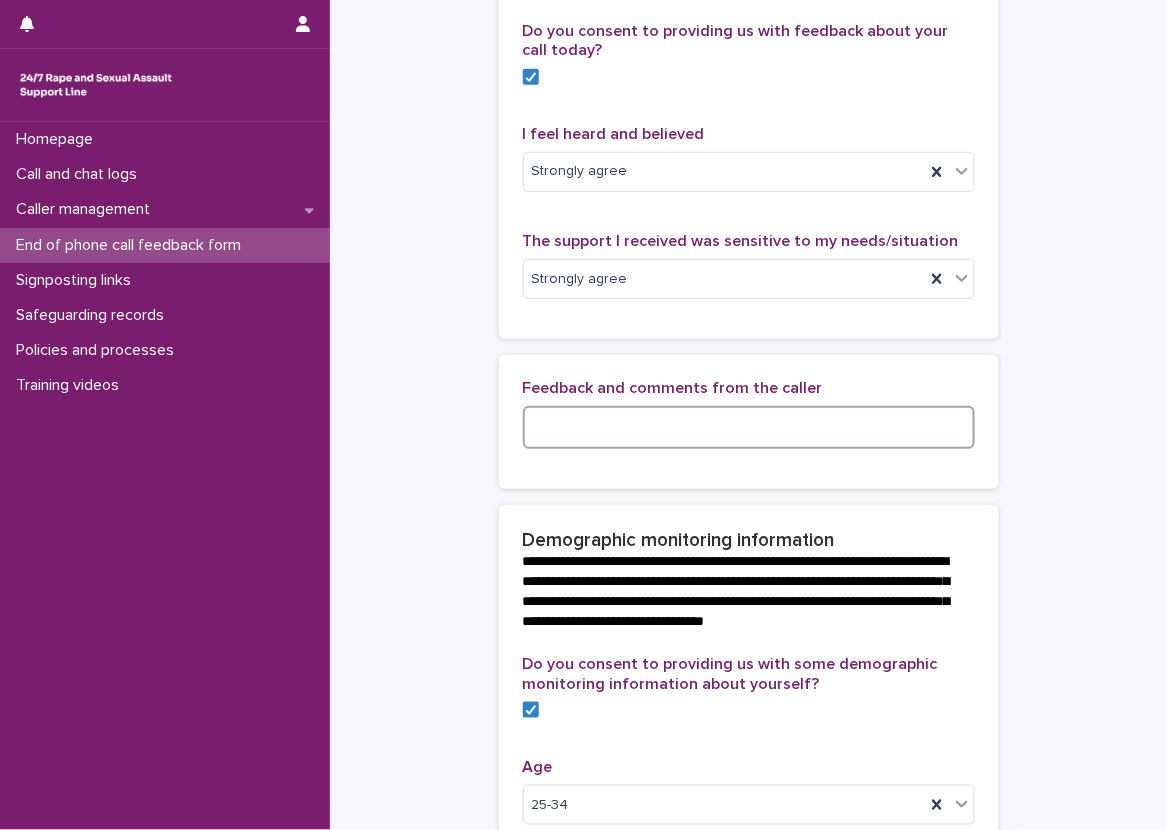 click at bounding box center (749, 427) 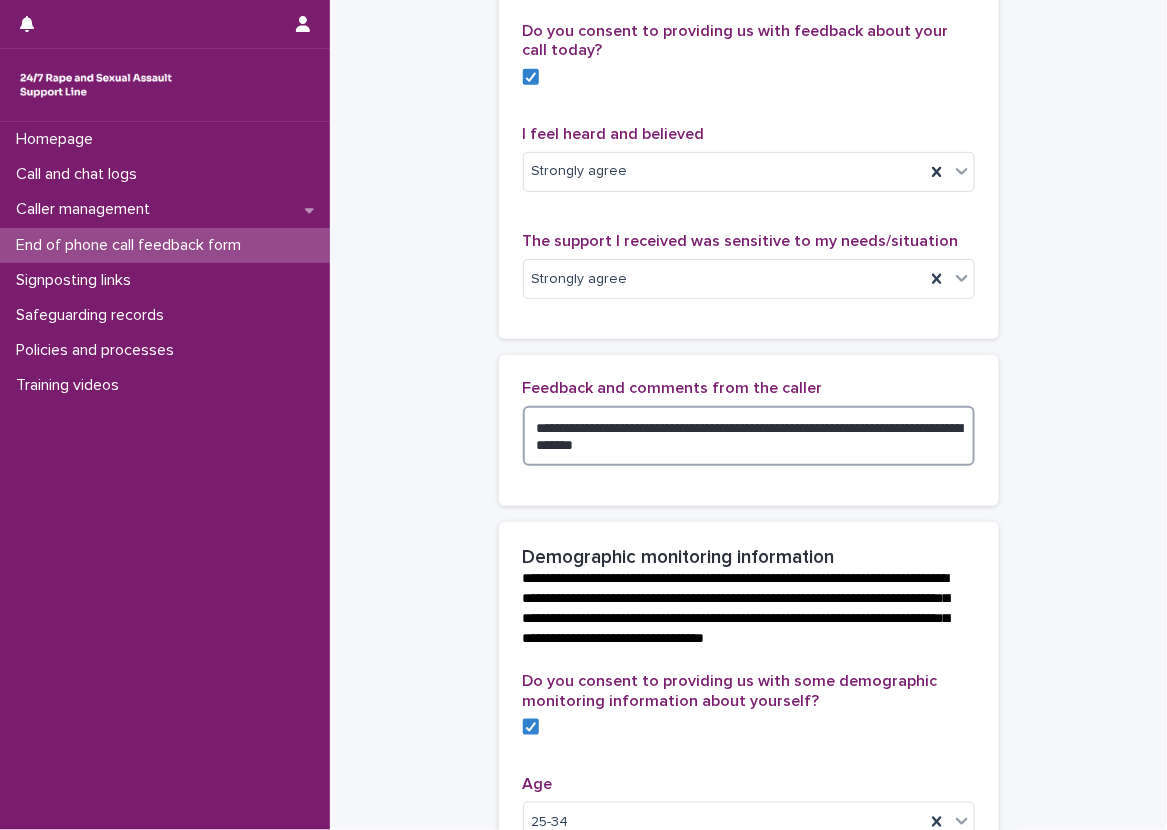 type on "**********" 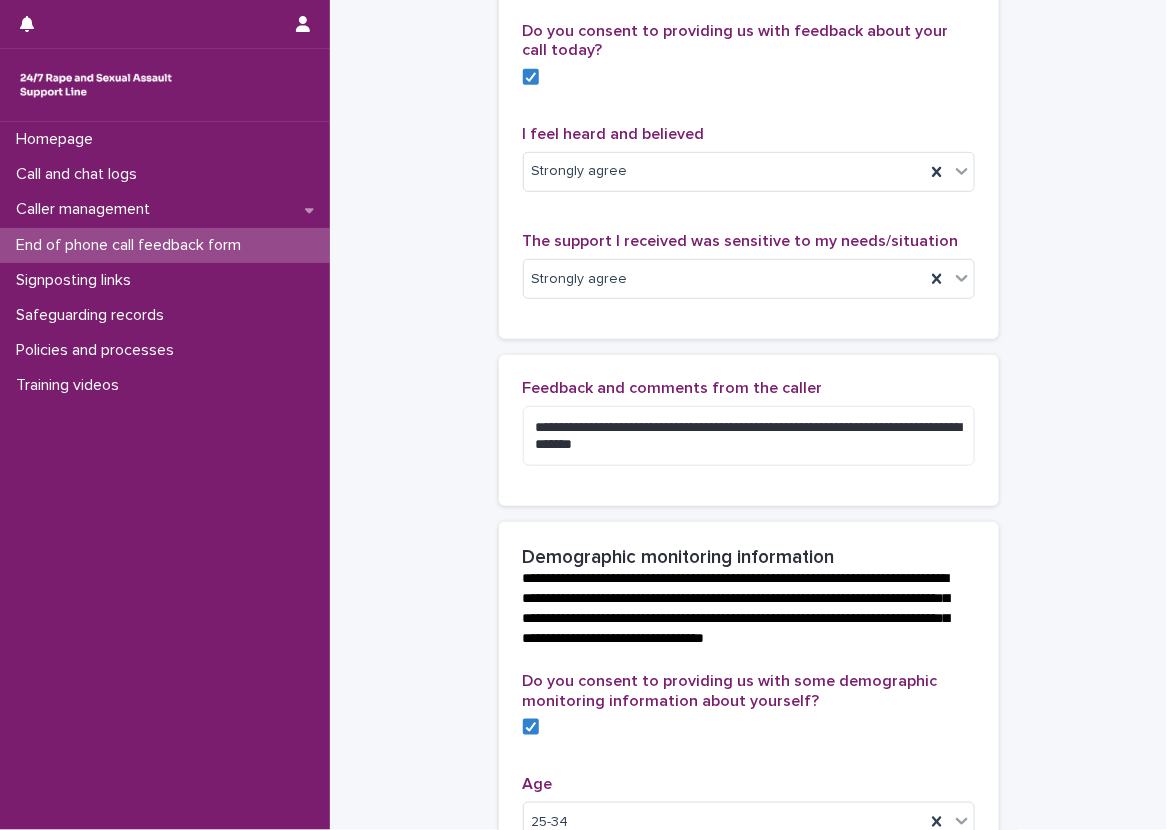 click on "Age 25-34 Gender Female Yes Region Select... Ethnicity Disability Yes" at bounding box center (748, 771) 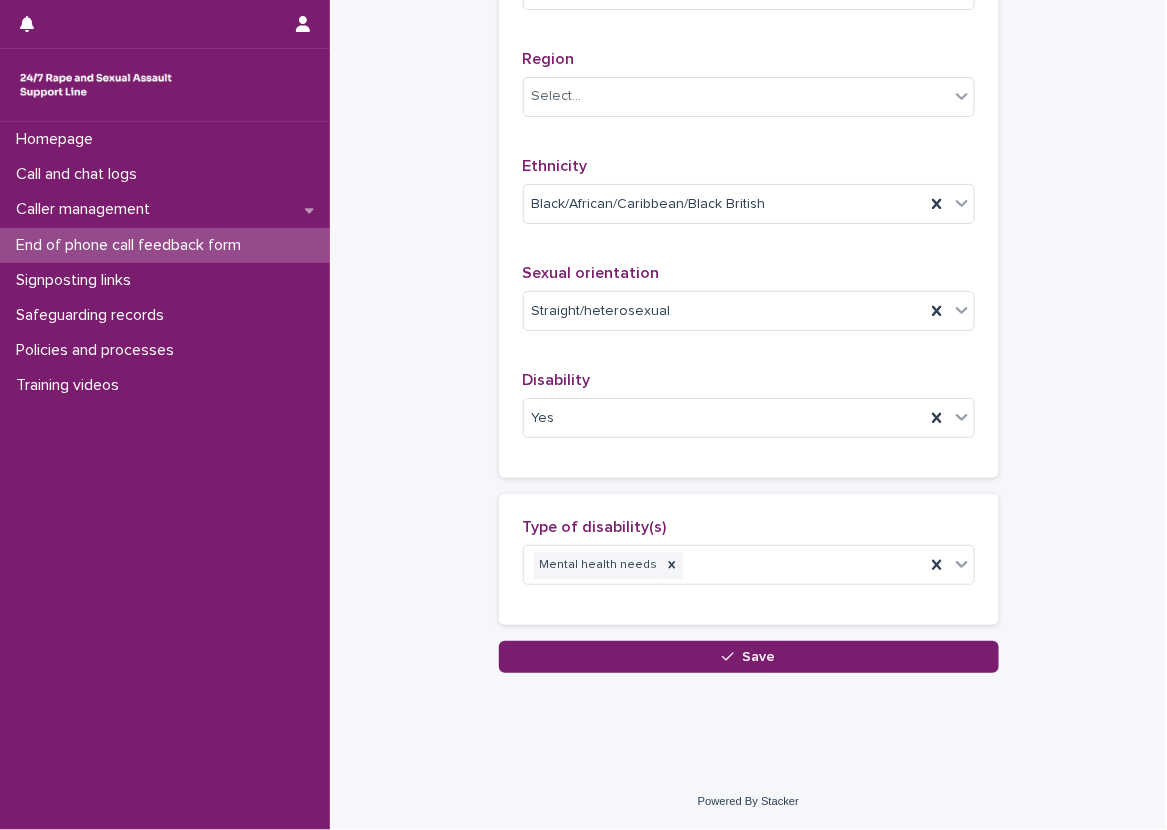 scroll, scrollTop: 1302, scrollLeft: 0, axis: vertical 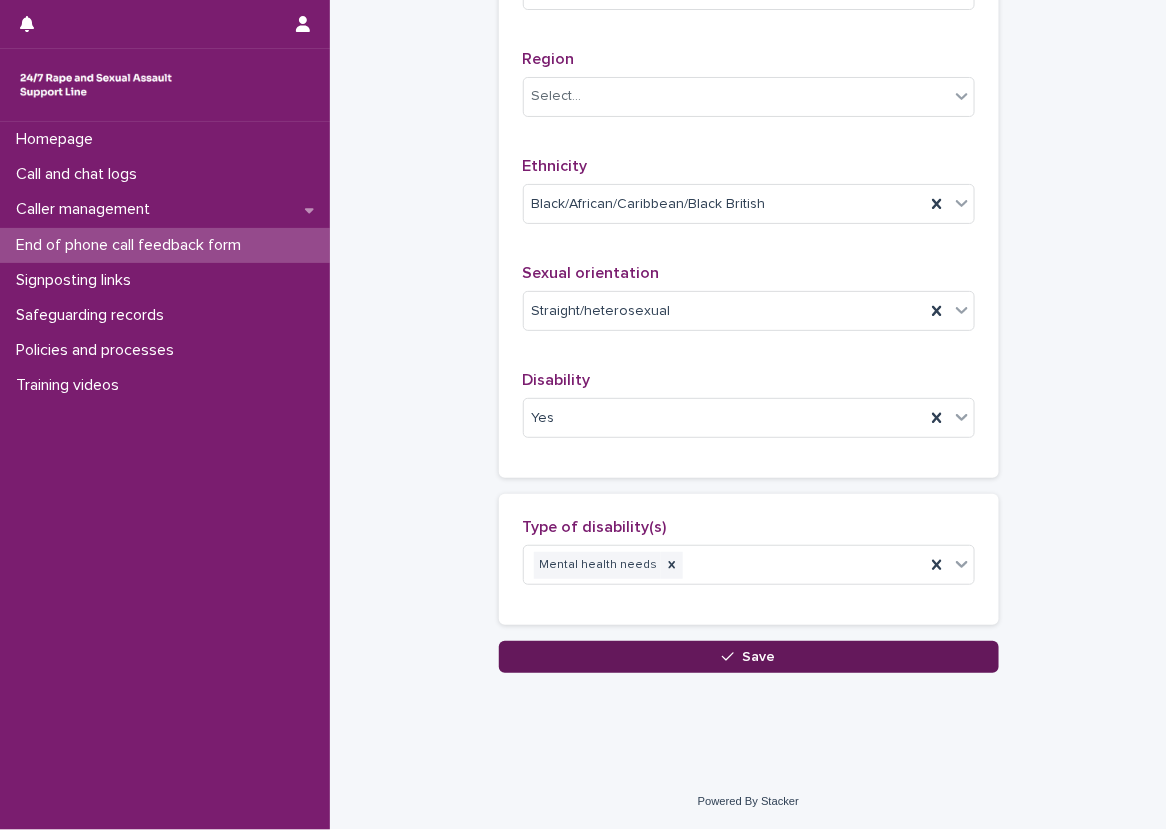 click on "Save" at bounding box center (749, 657) 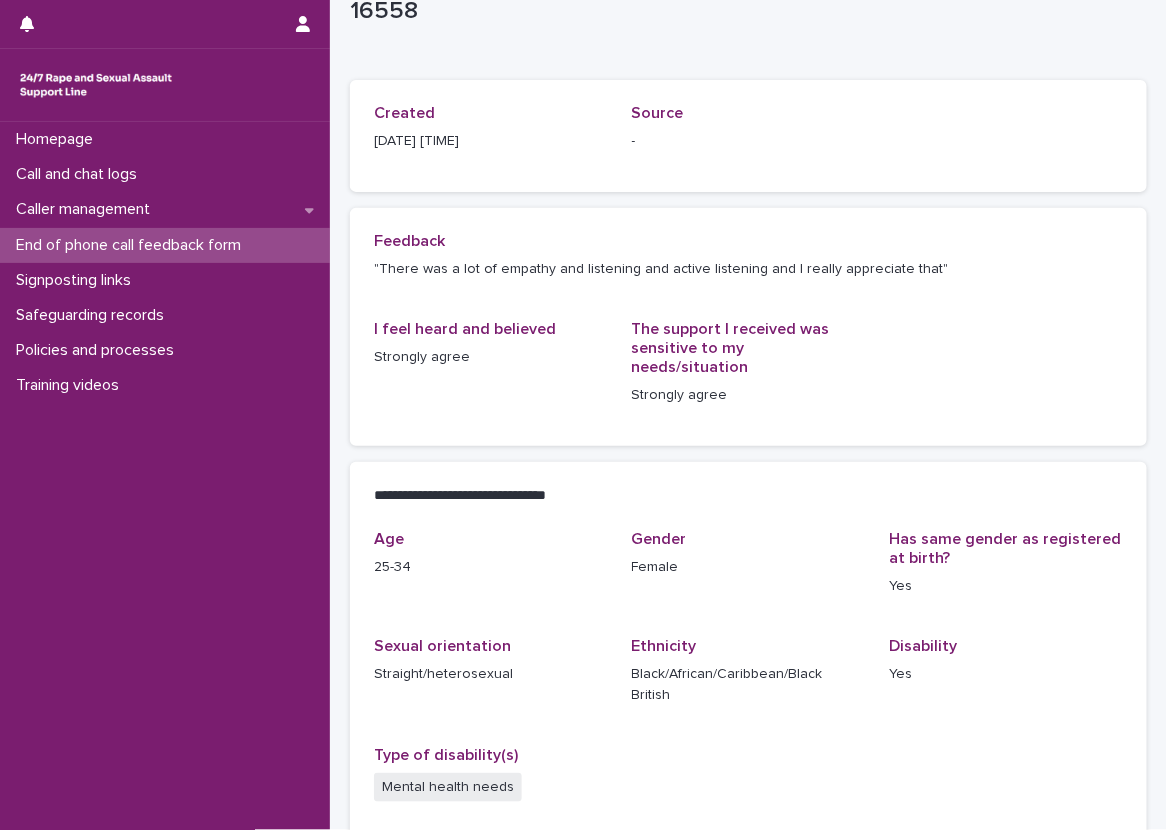 scroll, scrollTop: 100, scrollLeft: 0, axis: vertical 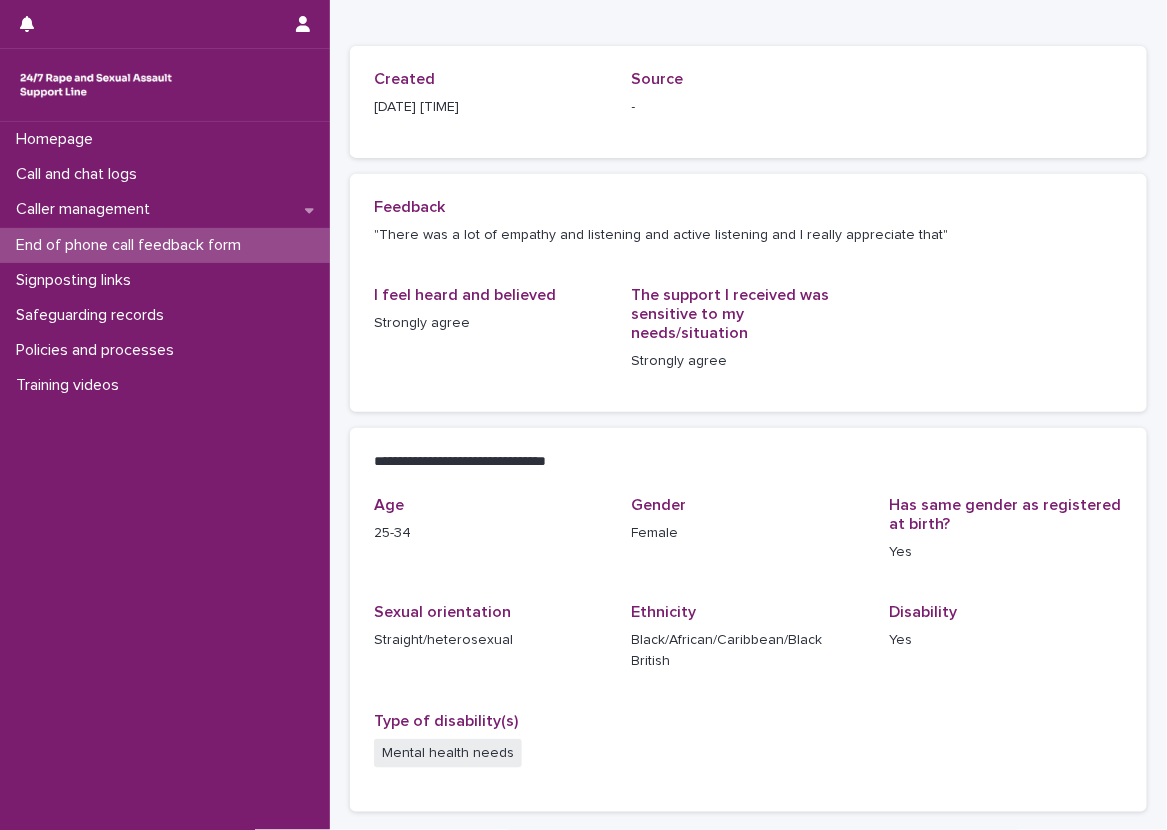 click on "**********" at bounding box center [748, 415] 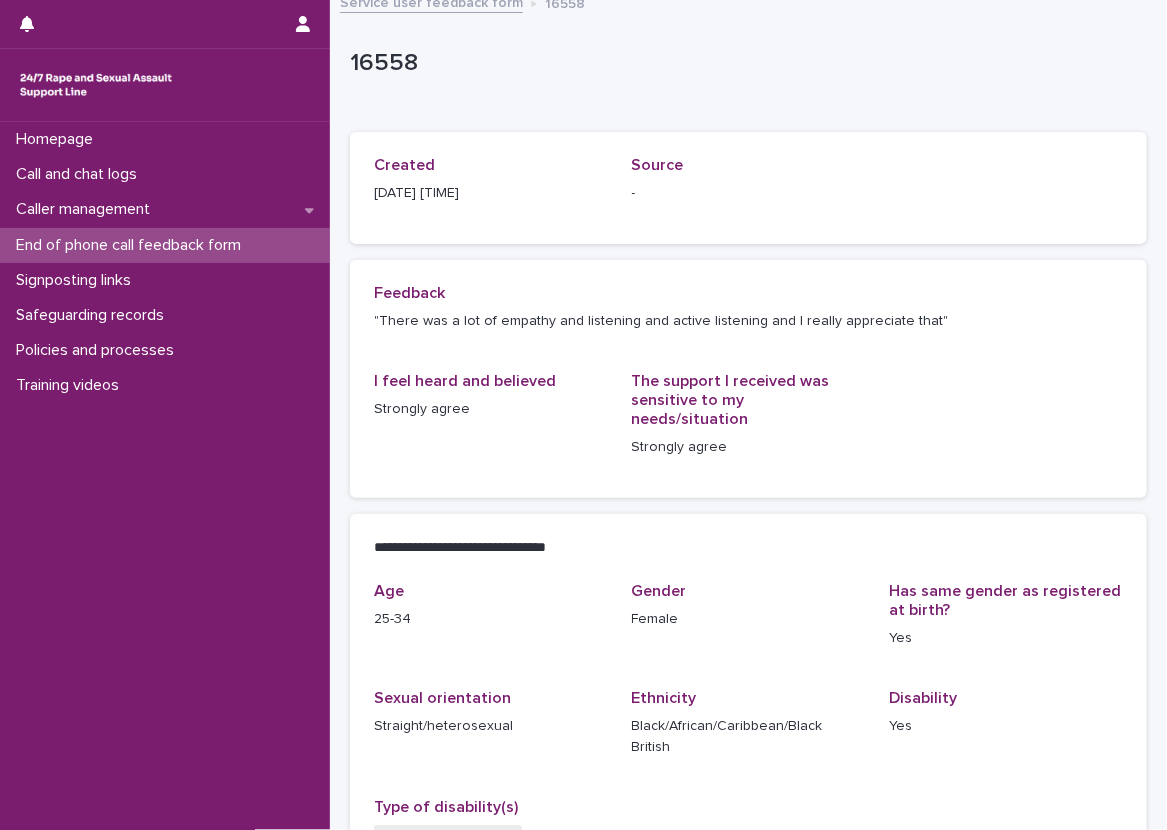 scroll, scrollTop: 114, scrollLeft: 0, axis: vertical 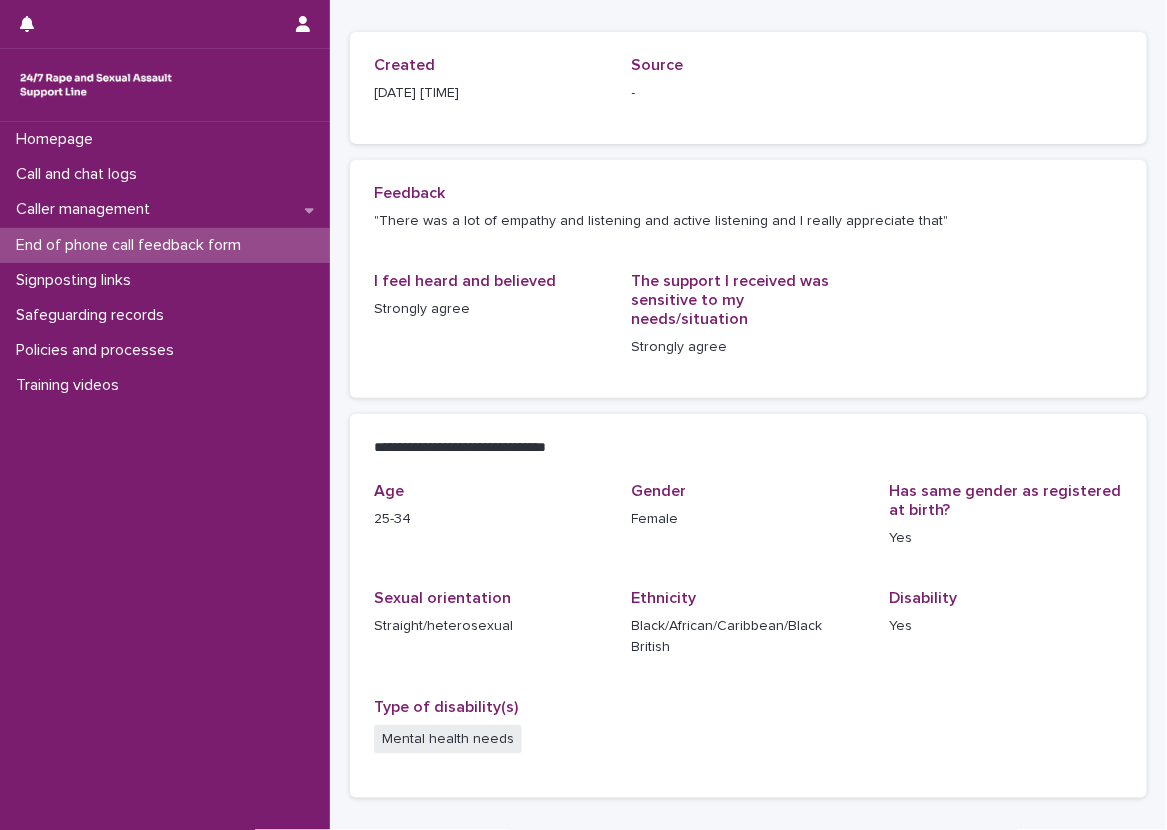 click on "**********" at bounding box center [748, 401] 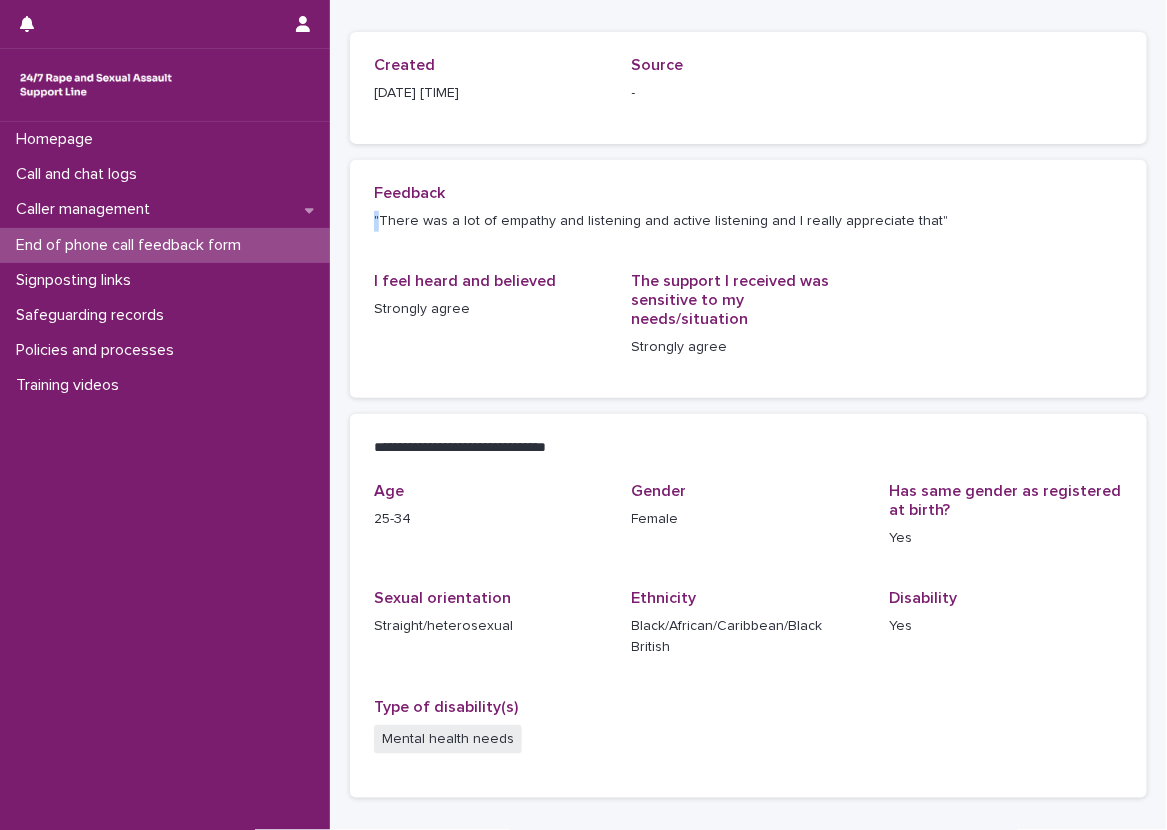 drag, startPoint x: 365, startPoint y: 208, endPoint x: 377, endPoint y: 214, distance: 13.416408 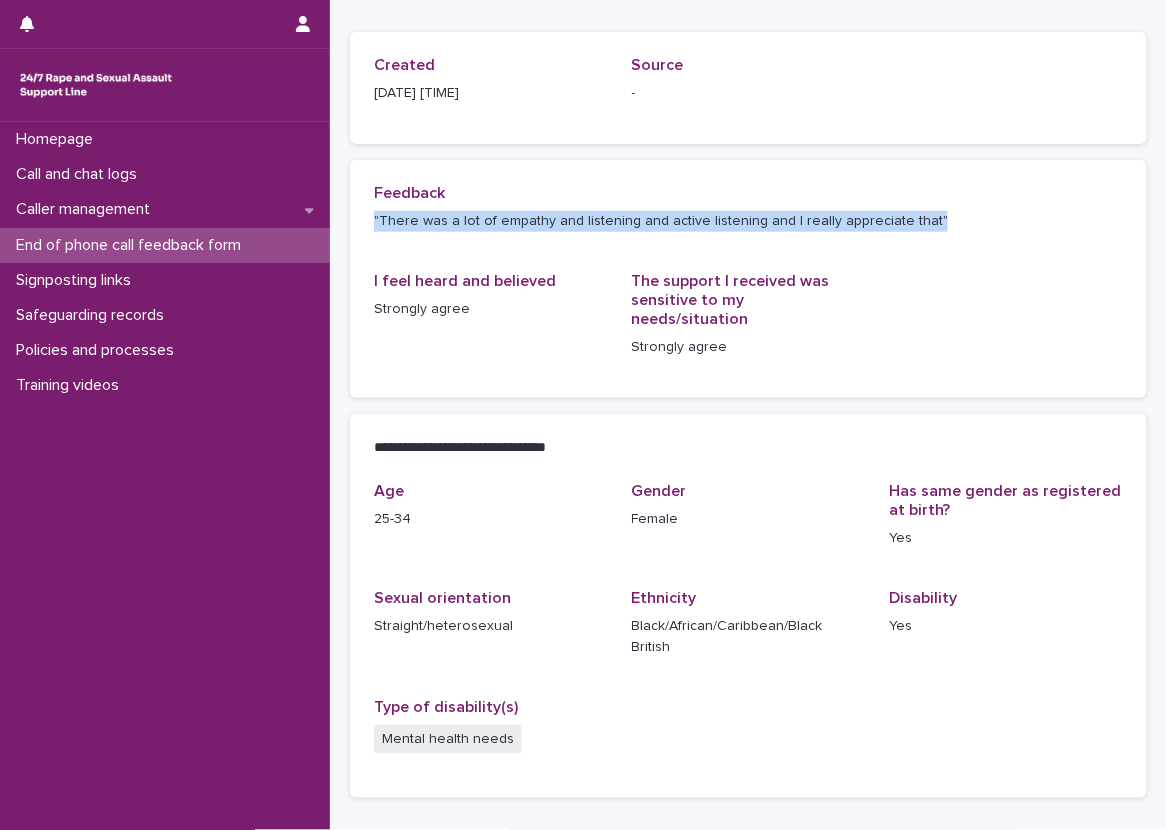 drag, startPoint x: 370, startPoint y: 215, endPoint x: 956, endPoint y: 211, distance: 586.0137 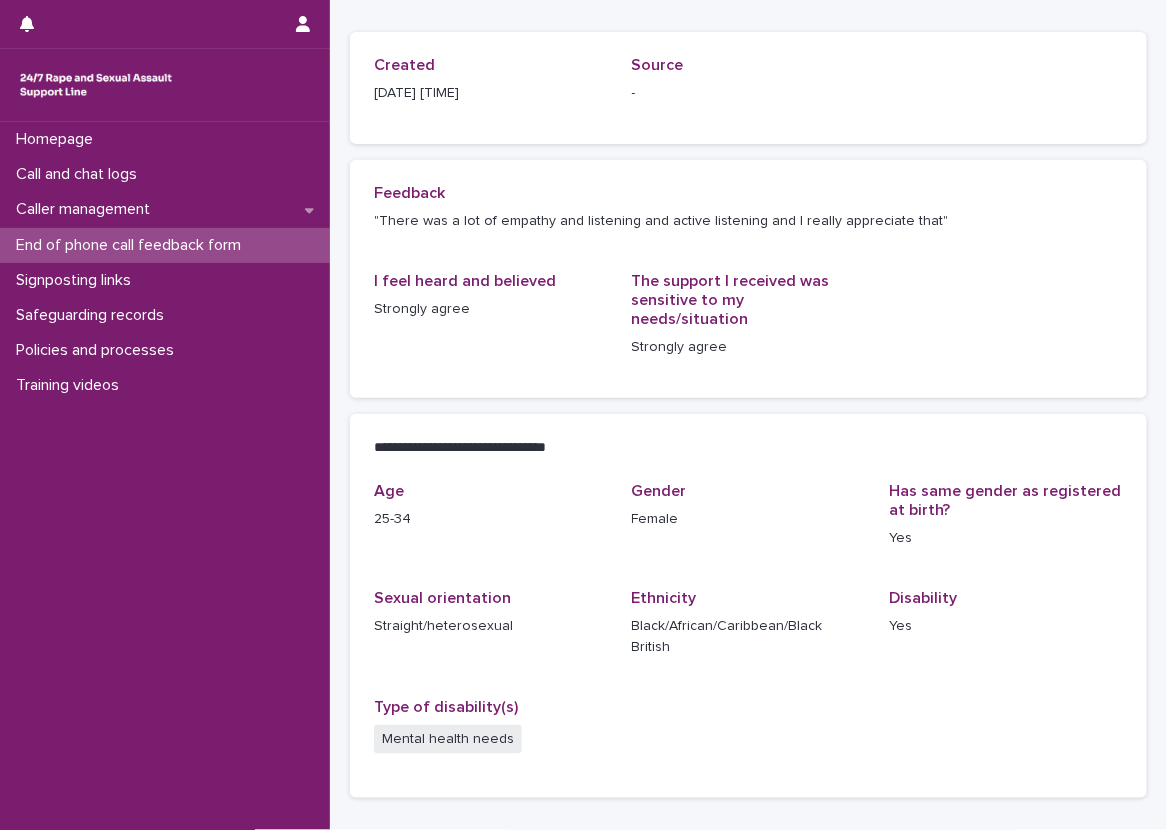 click on "Feedback "There was a lot of empathy and listening and active listening and I really appreciate that" I feel heard and believed Strongly agree The support I received was sensitive to my needs/situation Strongly agree" at bounding box center (748, 279) 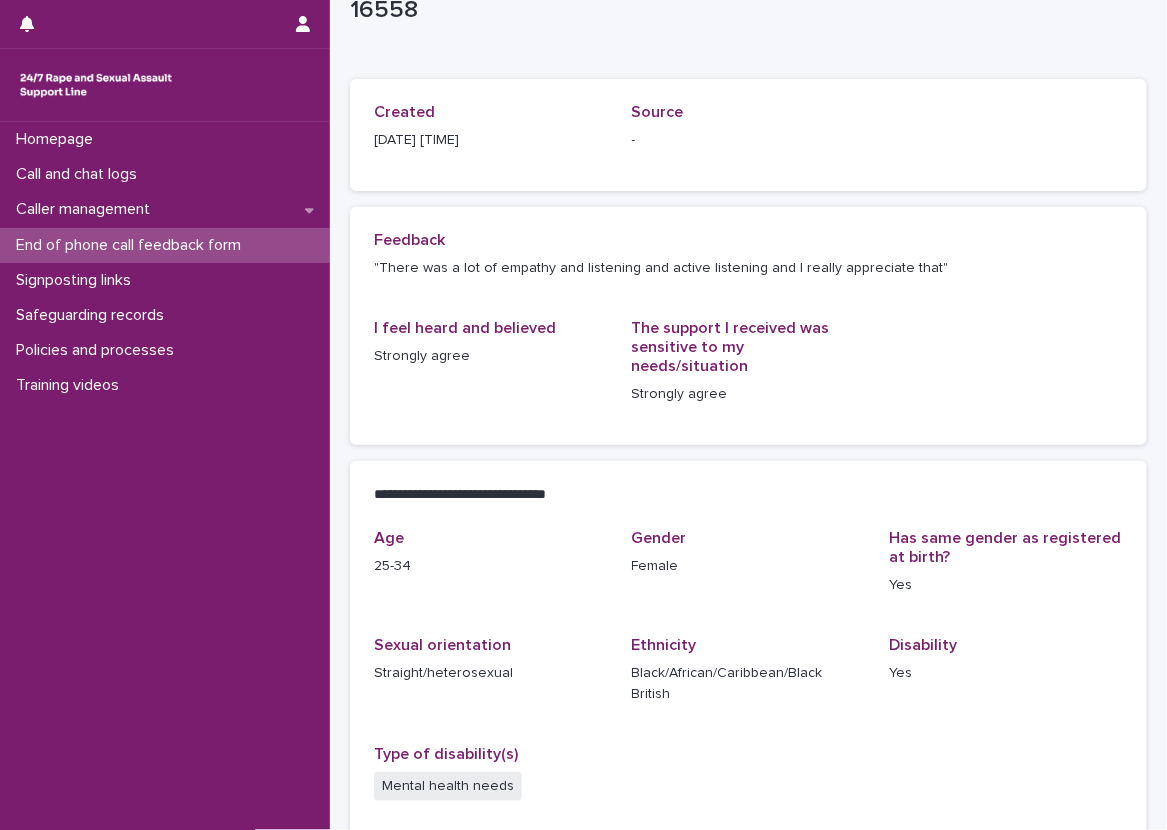 scroll, scrollTop: 114, scrollLeft: 0, axis: vertical 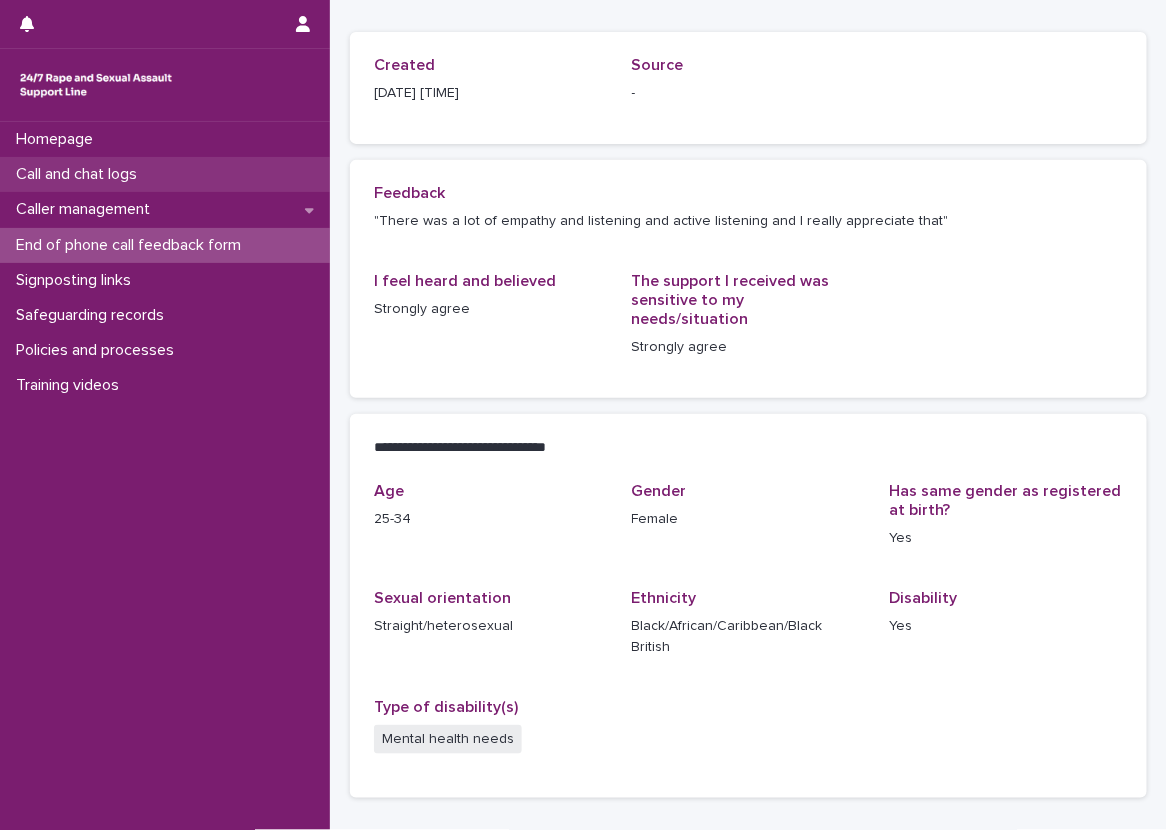 click on "Call and chat logs" at bounding box center [165, 174] 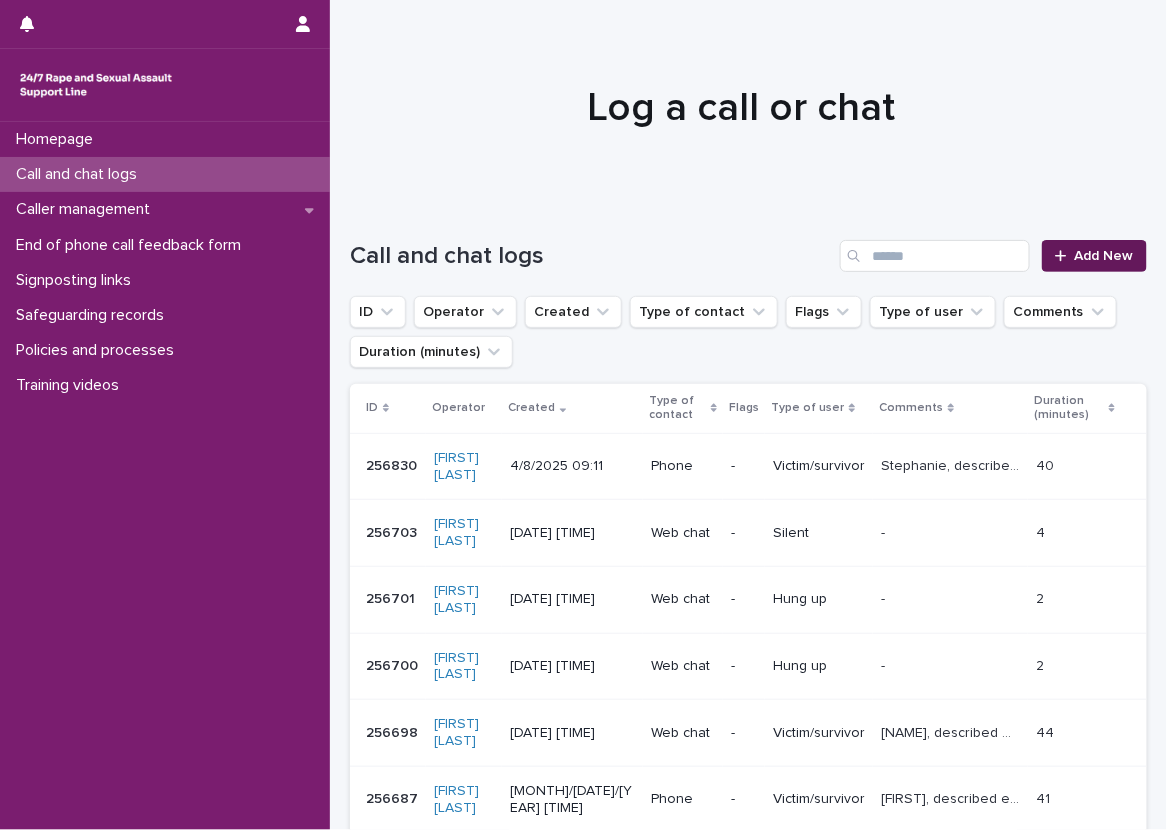 click on "Add New" at bounding box center (1094, 256) 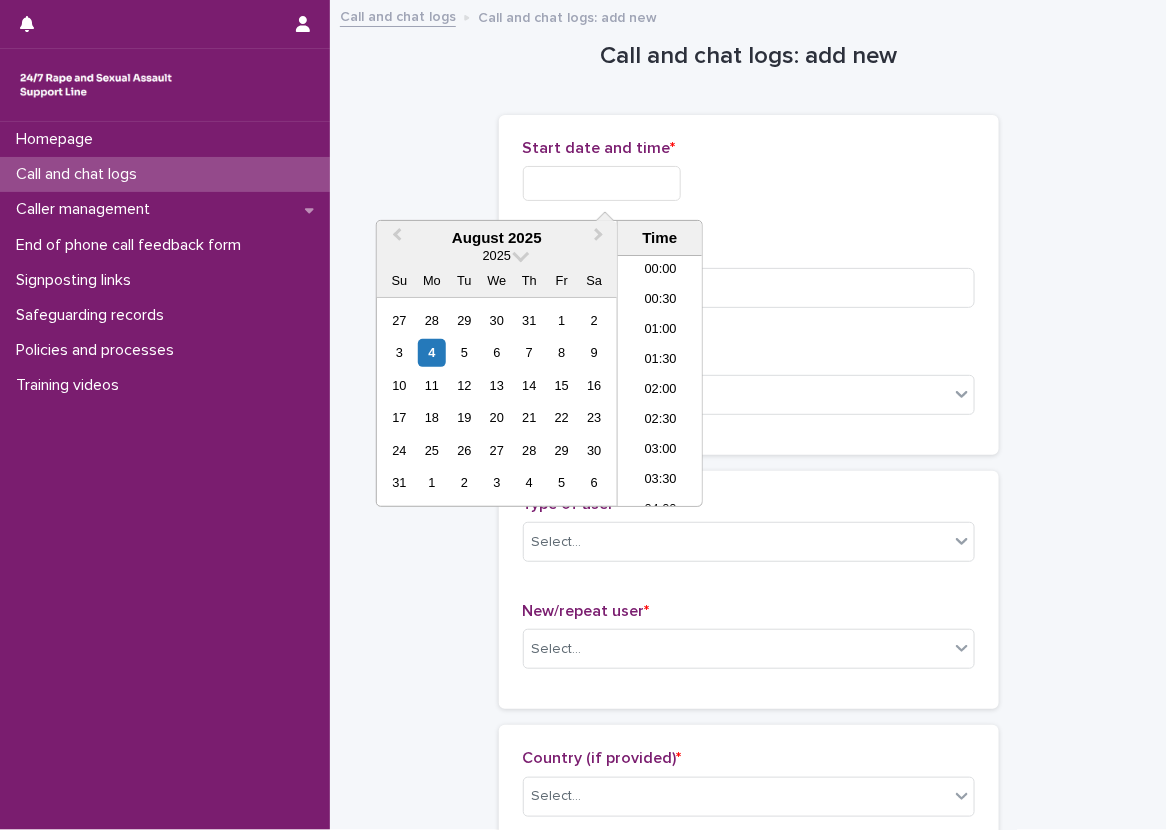 click at bounding box center [602, 183] 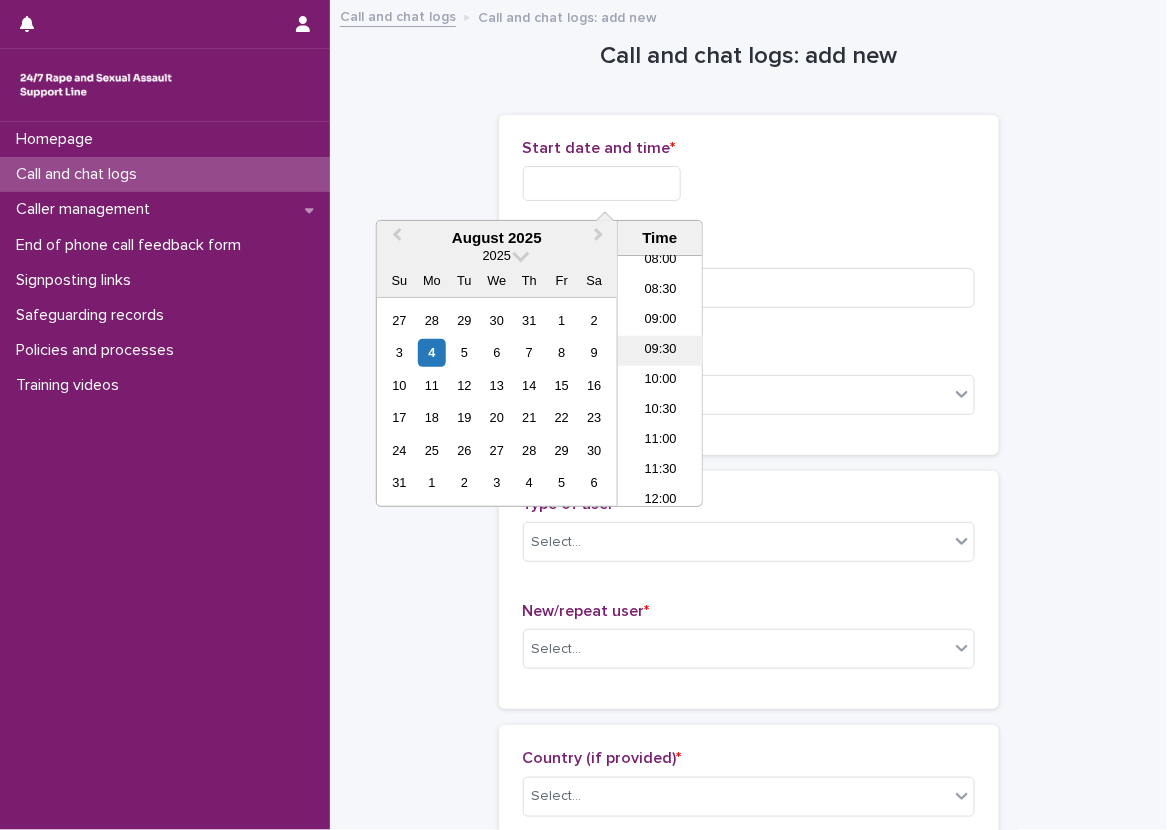 click on "09:30" at bounding box center (660, 351) 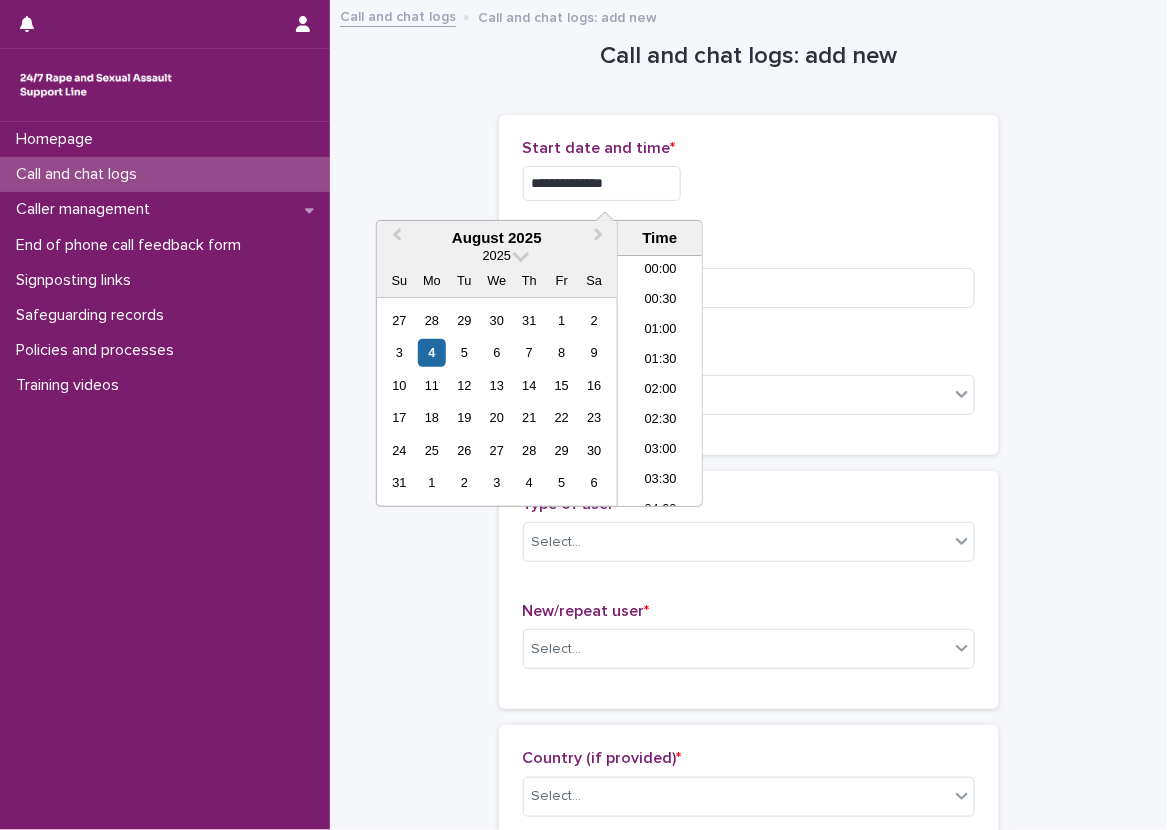 click on "**********" at bounding box center (602, 183) 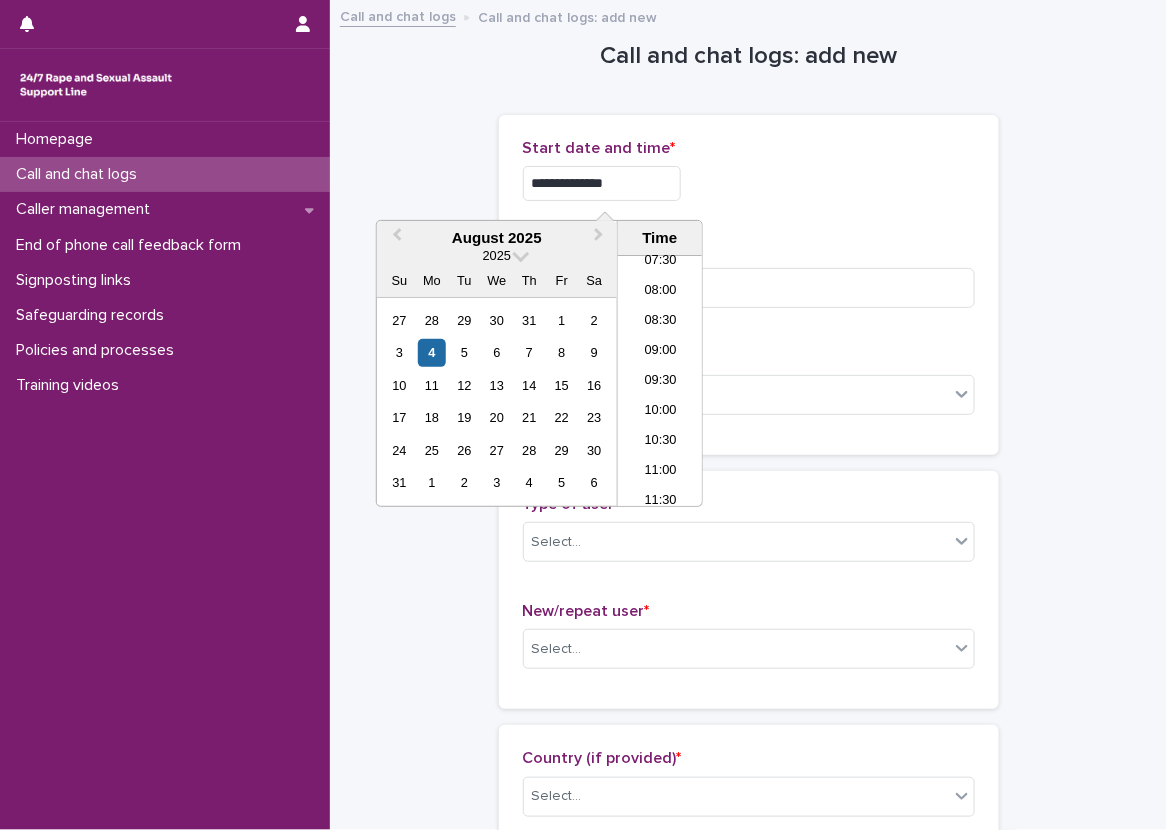 type on "**********" 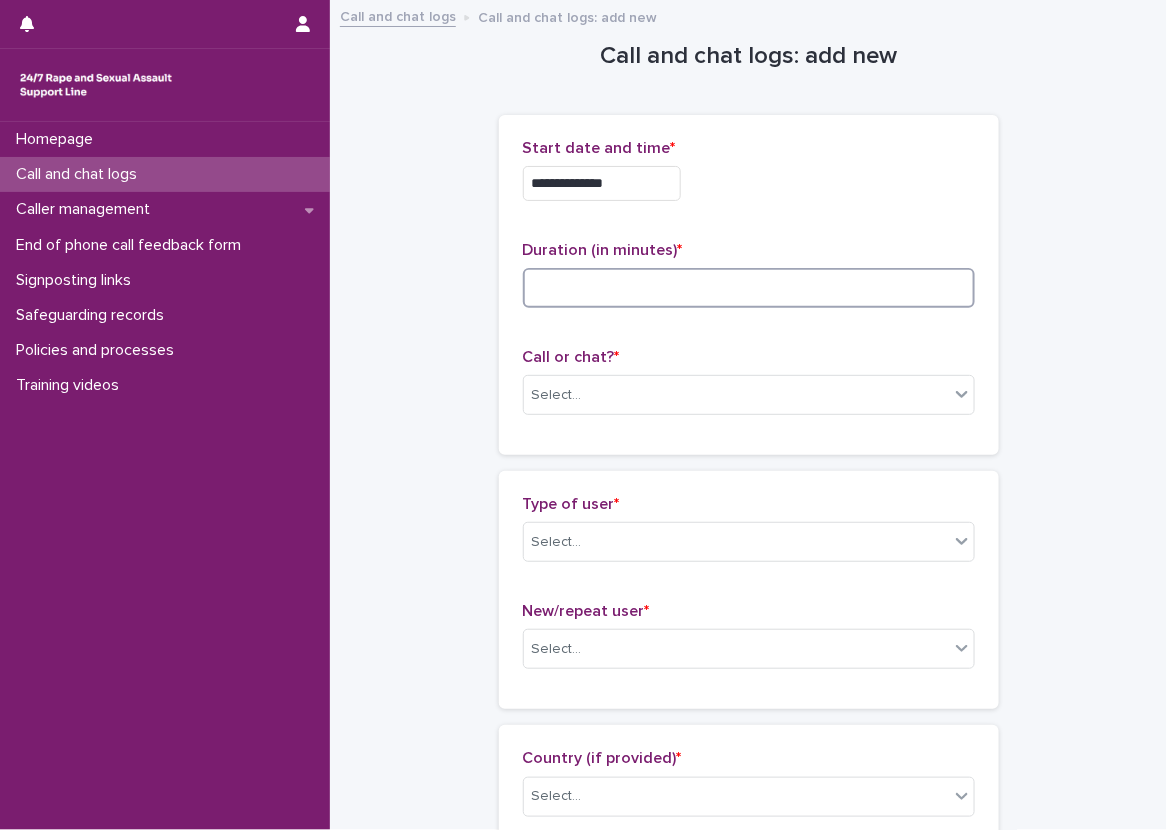 click at bounding box center (749, 288) 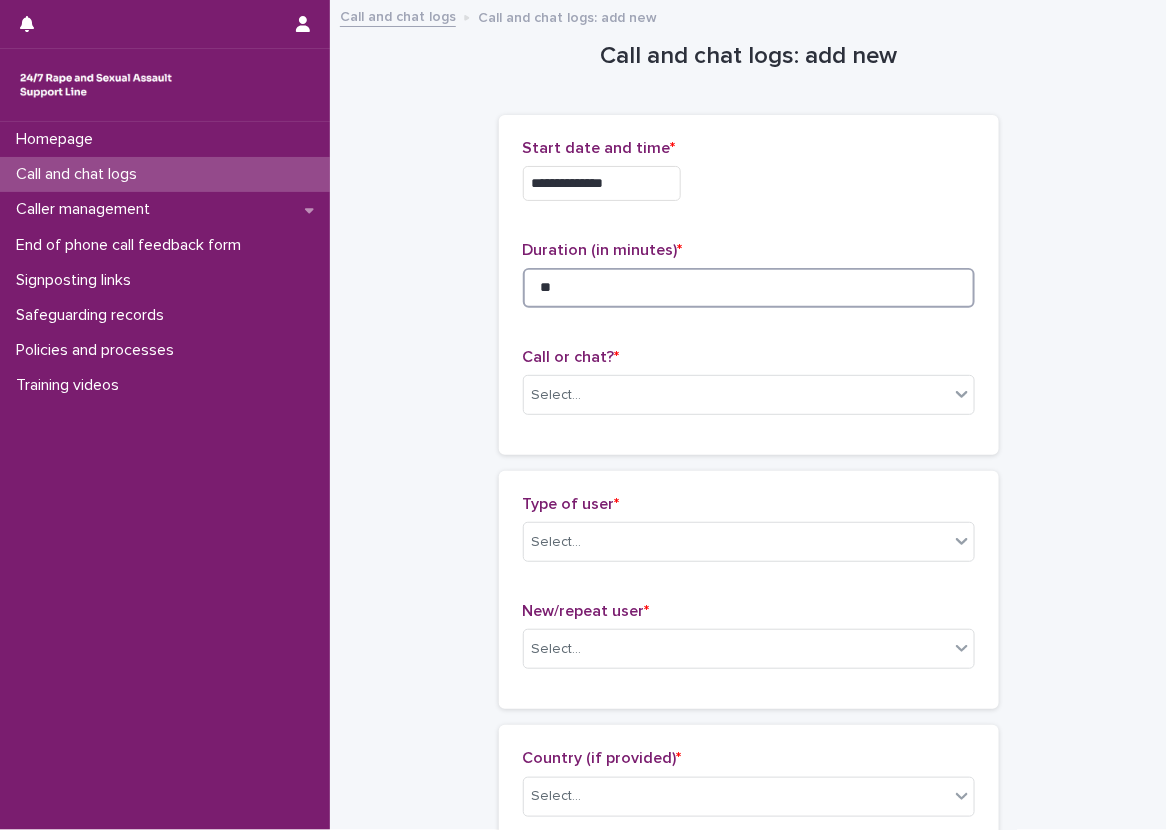 type on "**" 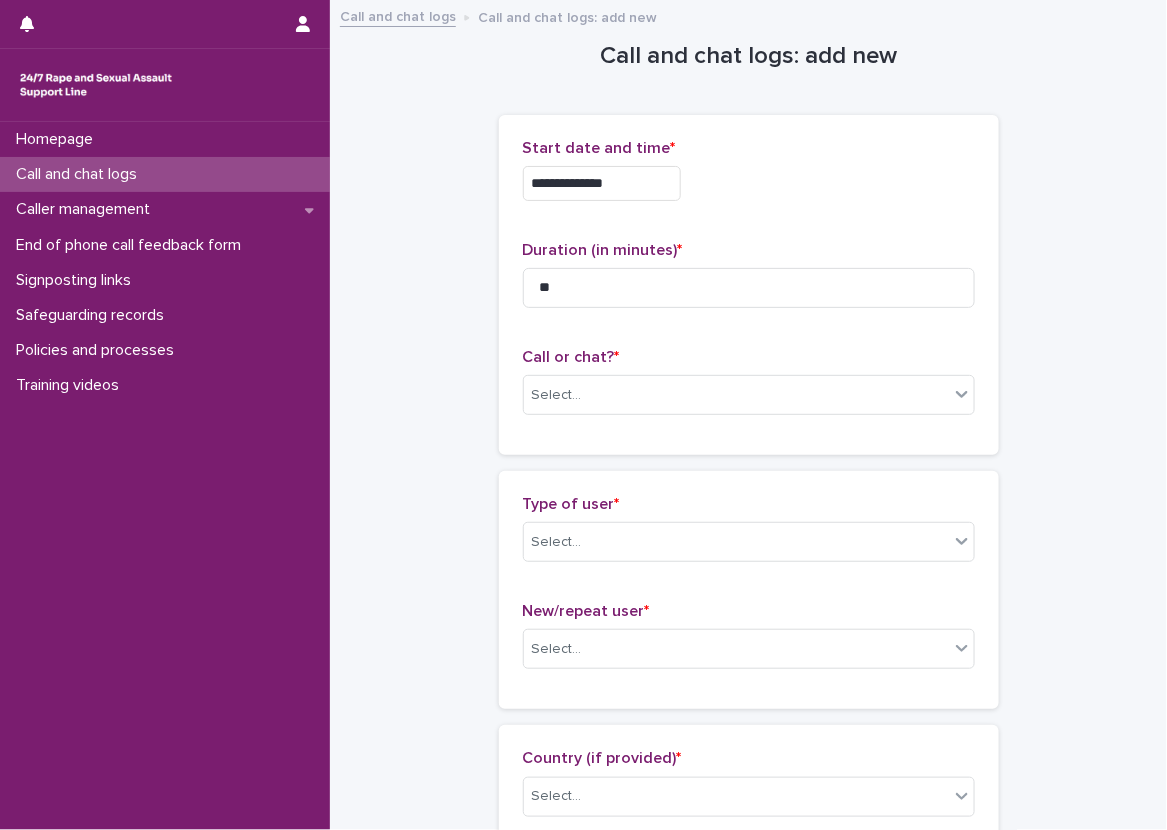 click on "Call or chat? *" at bounding box center (749, 357) 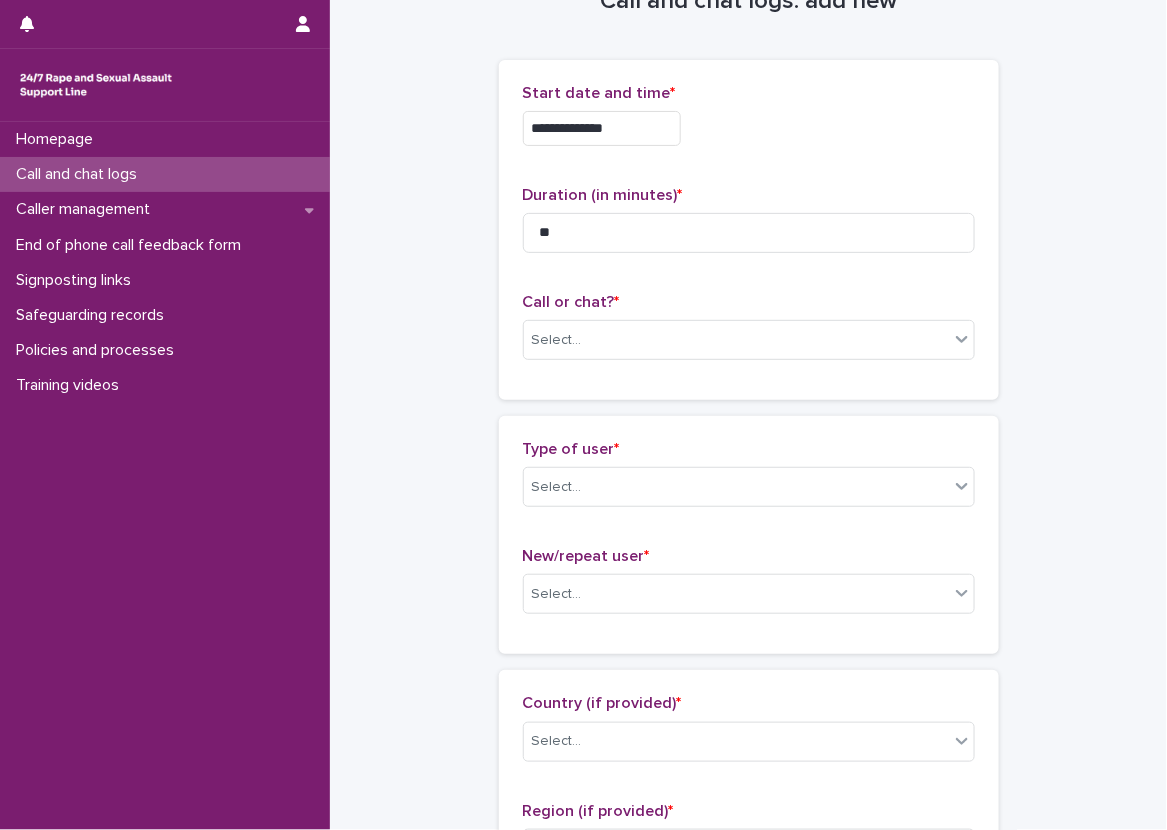 scroll, scrollTop: 100, scrollLeft: 0, axis: vertical 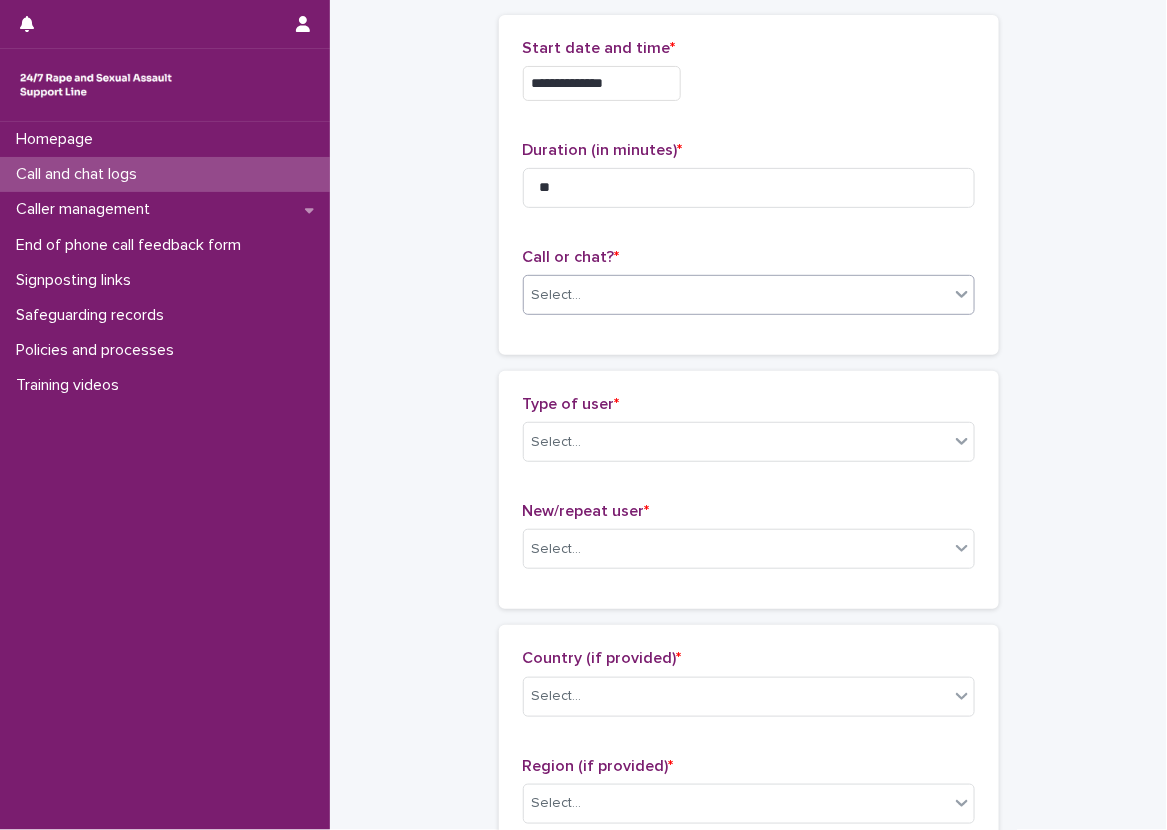 click on "Select..." at bounding box center (557, 295) 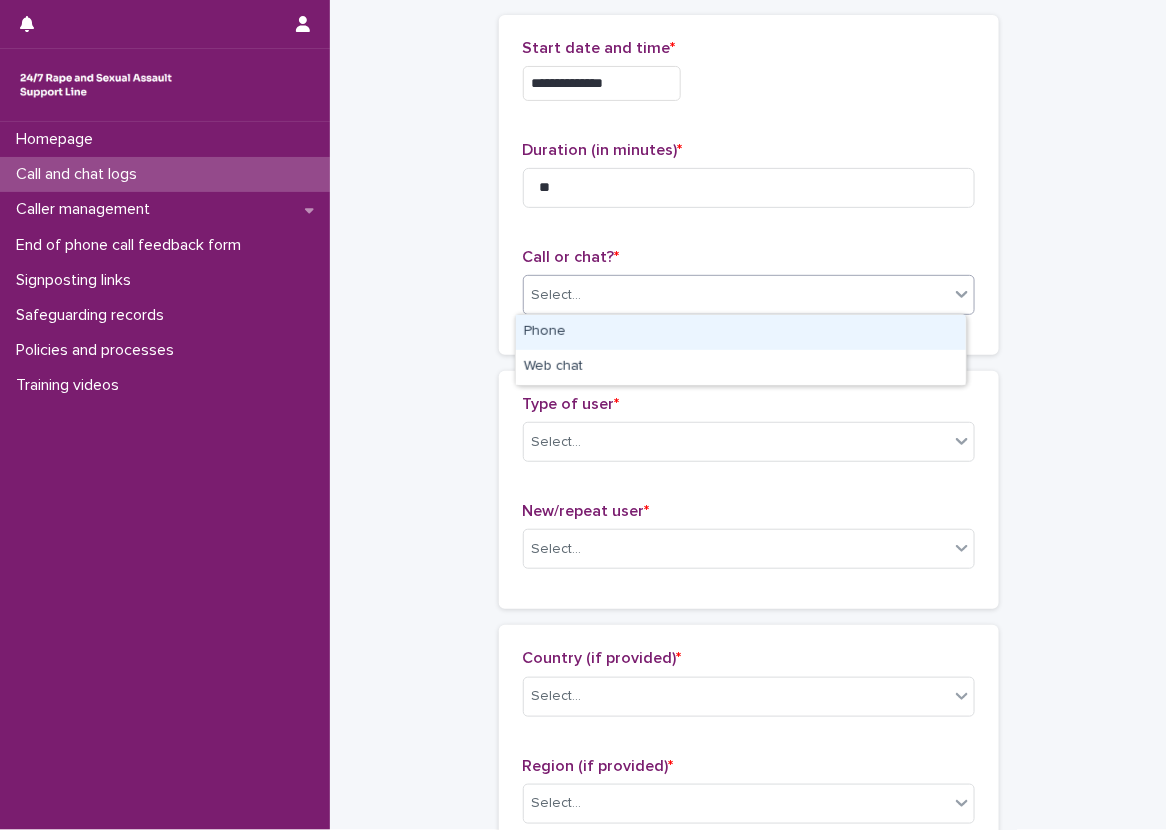 click on "Phone" at bounding box center (741, 332) 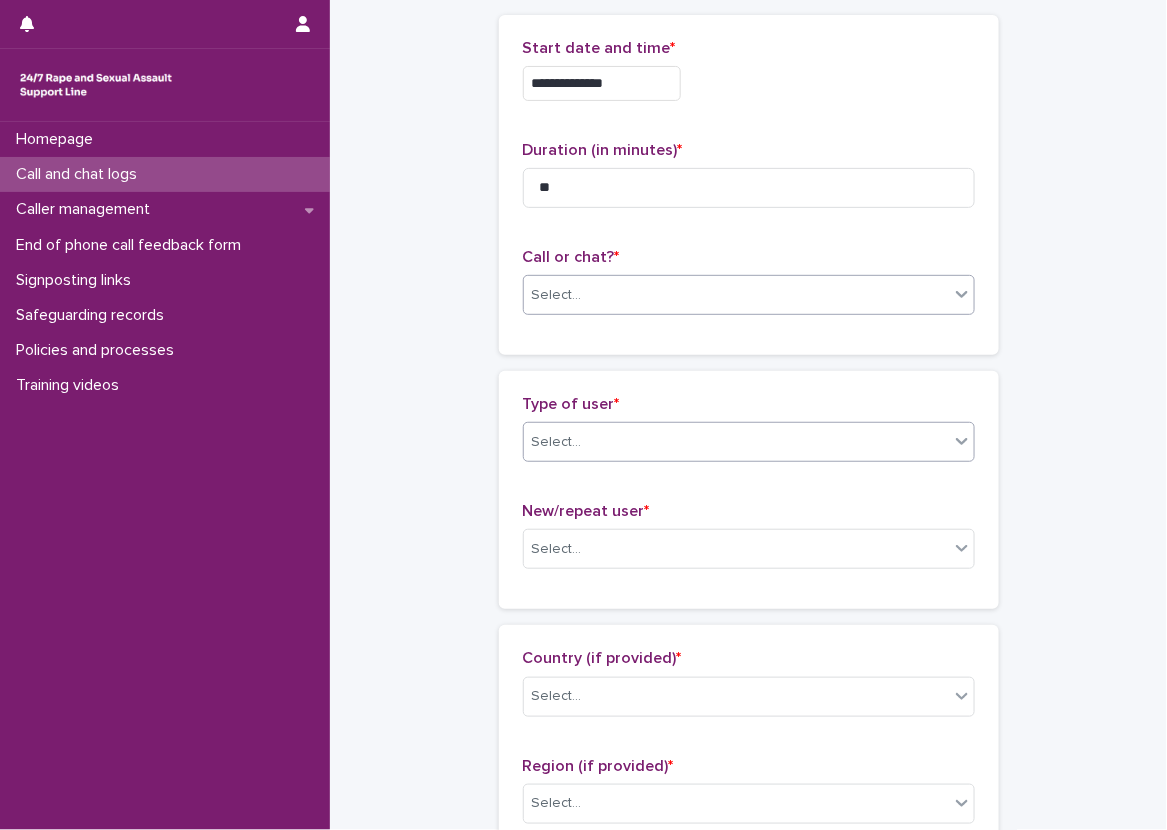 click on "Select..." at bounding box center [557, 442] 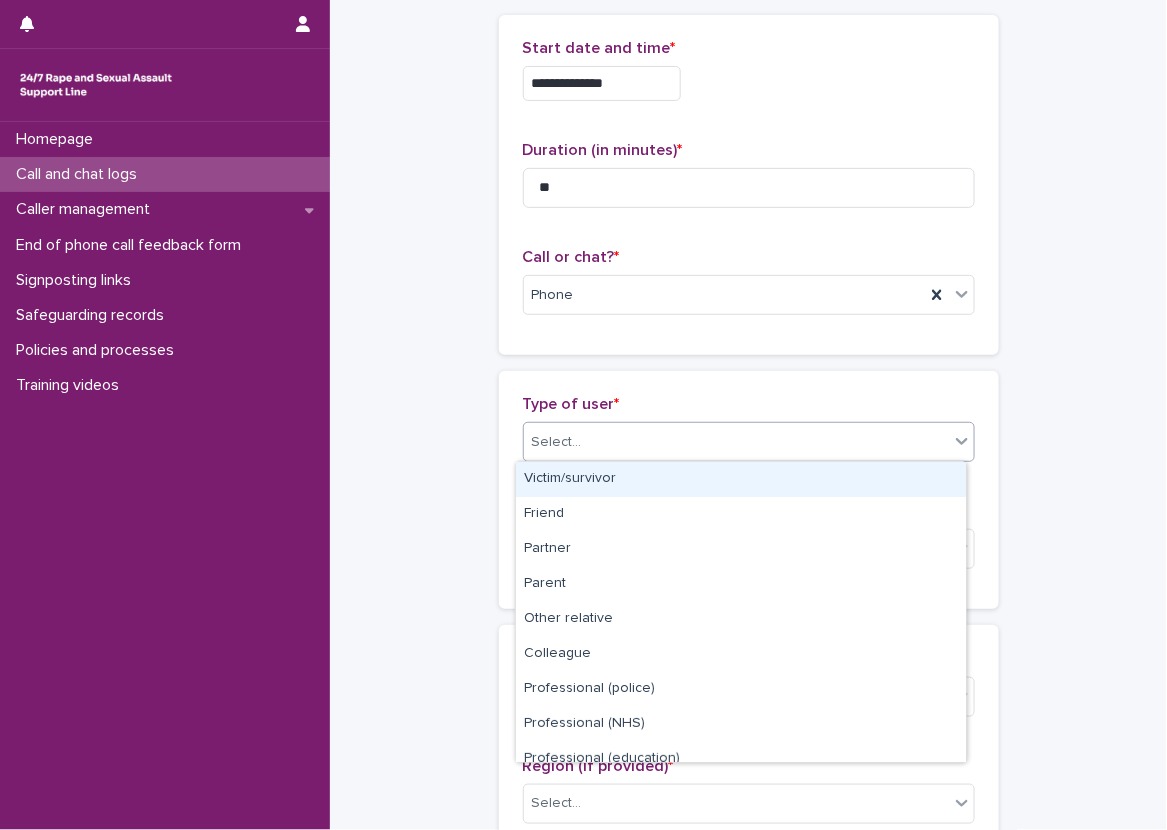 click on "Victim/survivor" at bounding box center [741, 479] 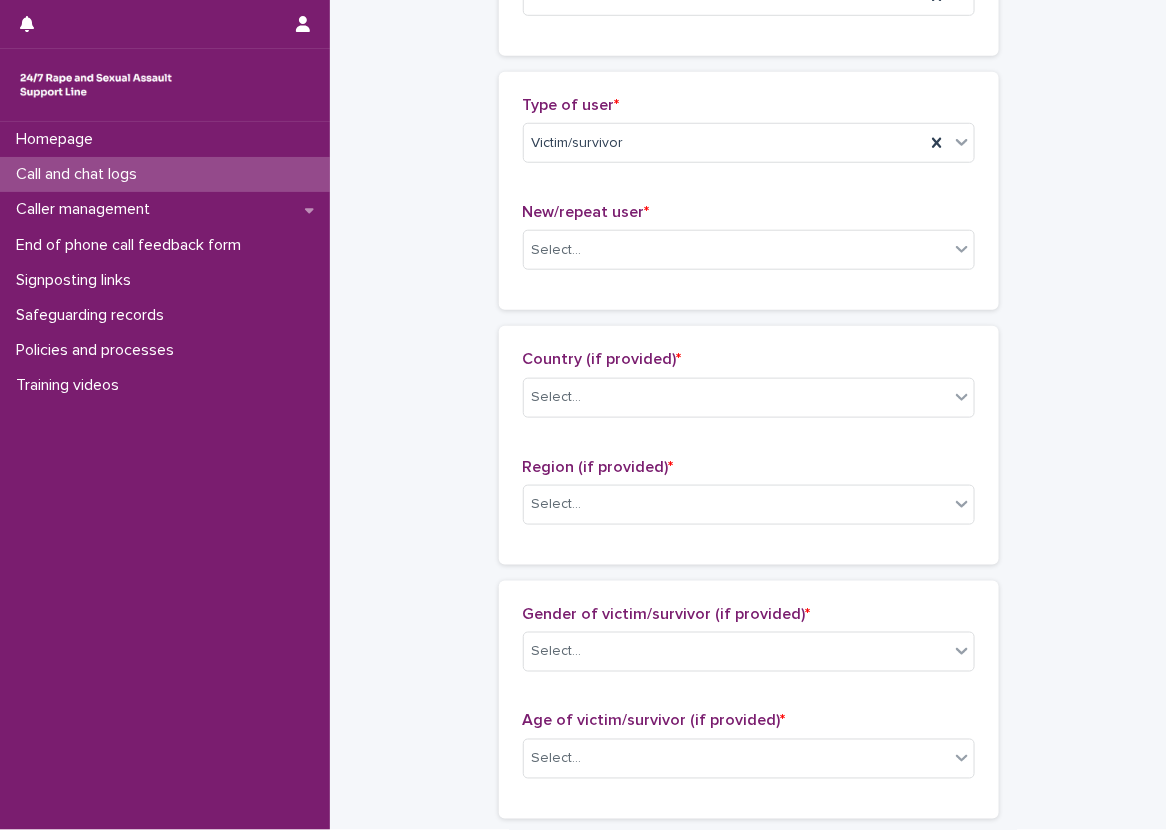 scroll, scrollTop: 400, scrollLeft: 0, axis: vertical 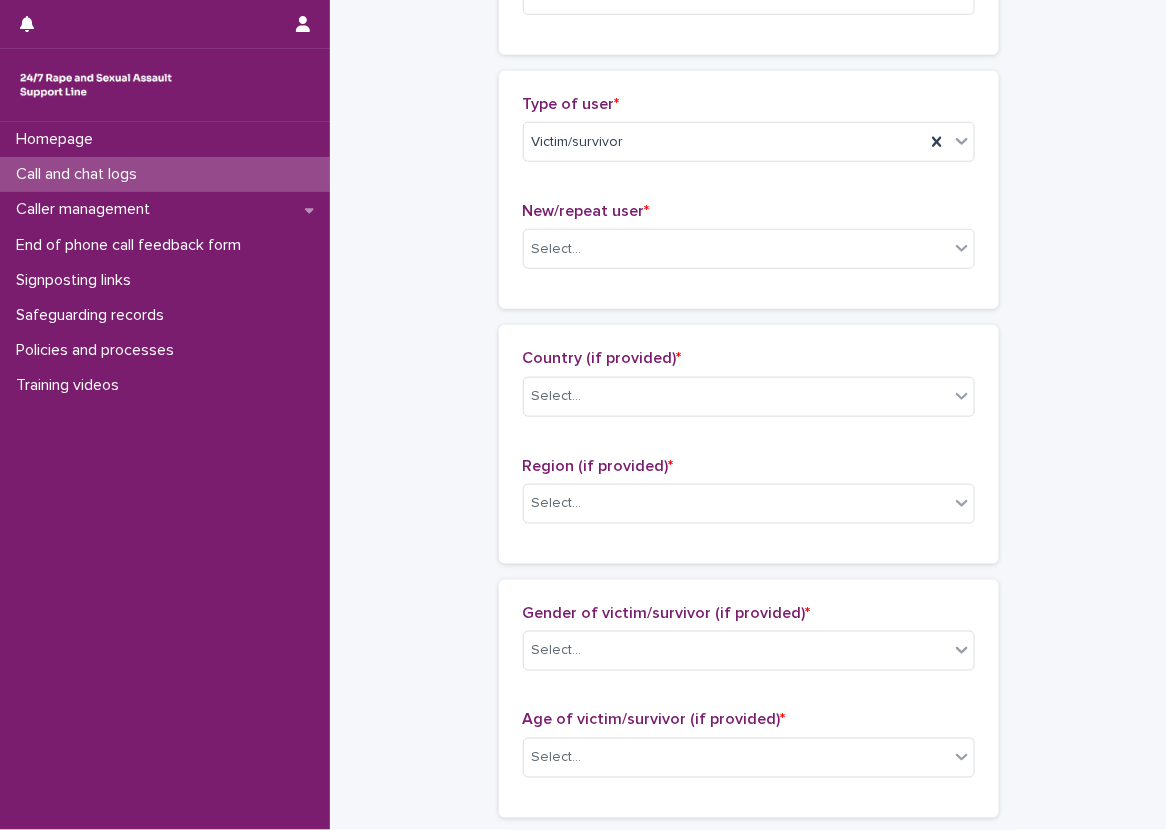 click on "**********" at bounding box center [748, 684] 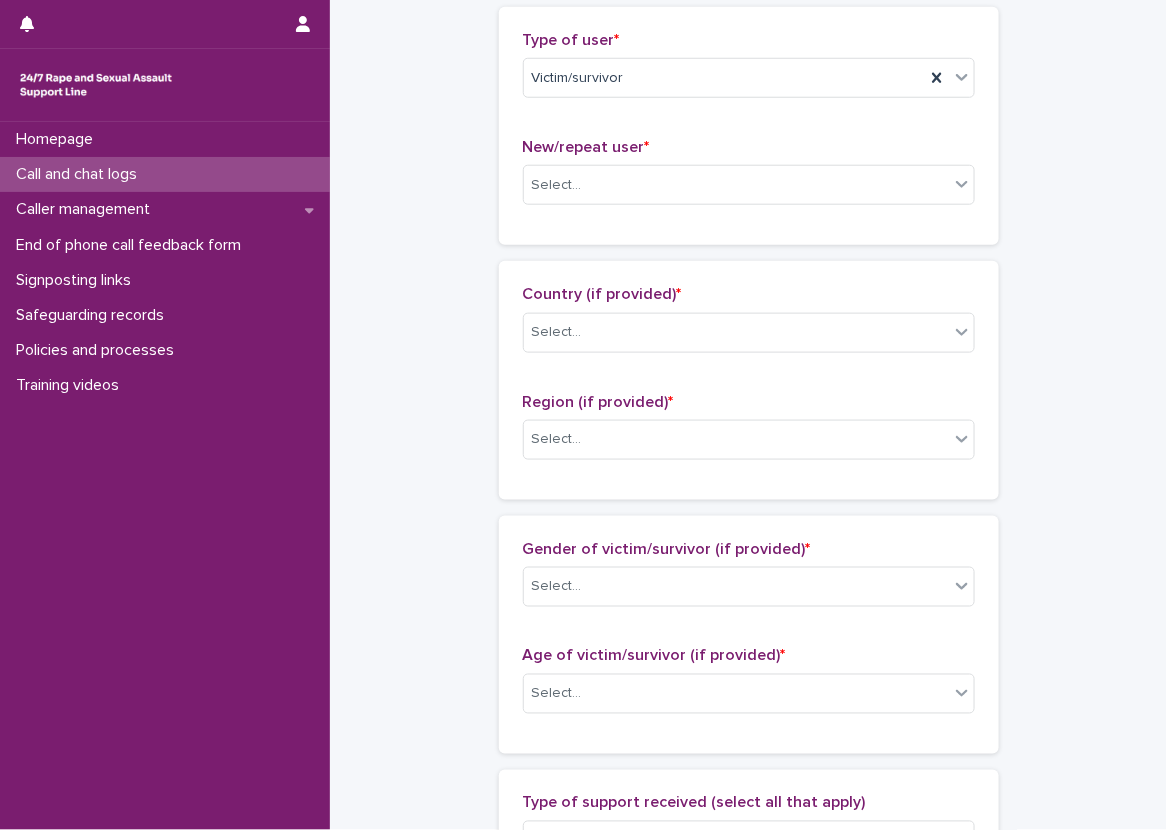 scroll, scrollTop: 500, scrollLeft: 0, axis: vertical 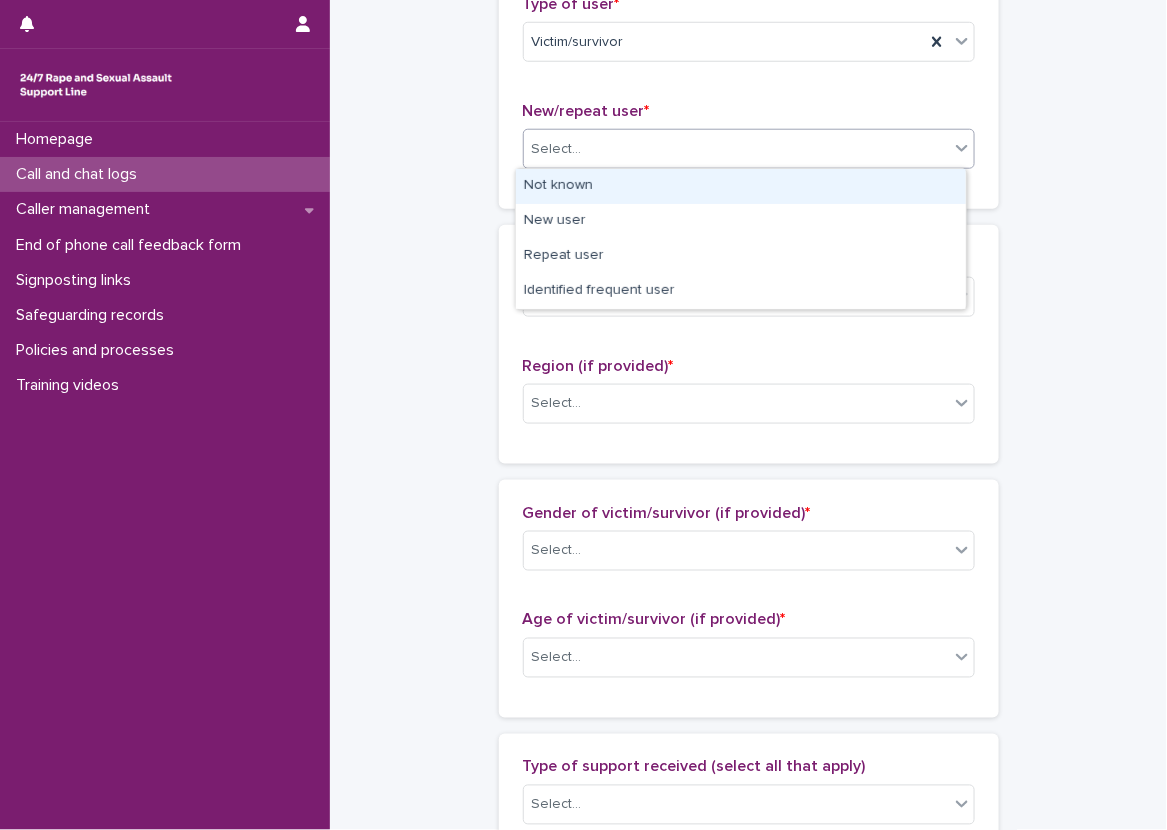 click on "Select..." at bounding box center [749, 149] 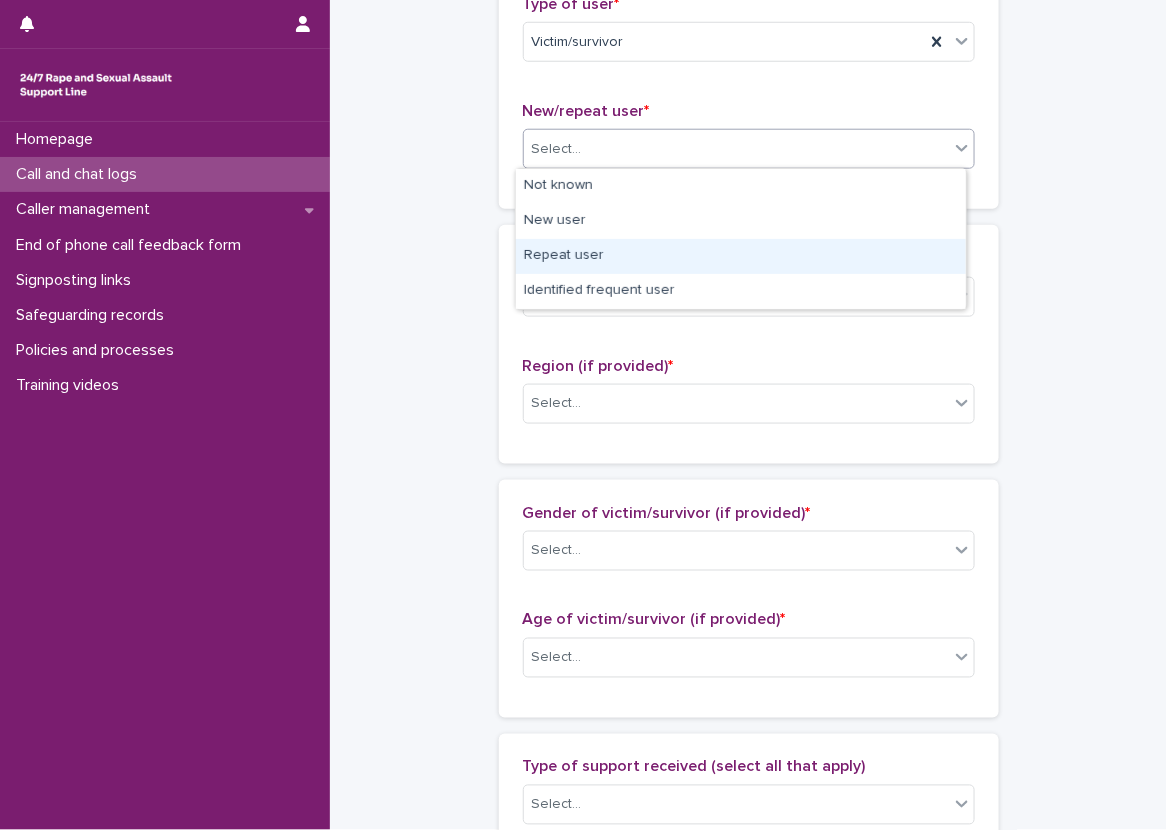 click on "Repeat user" at bounding box center [741, 256] 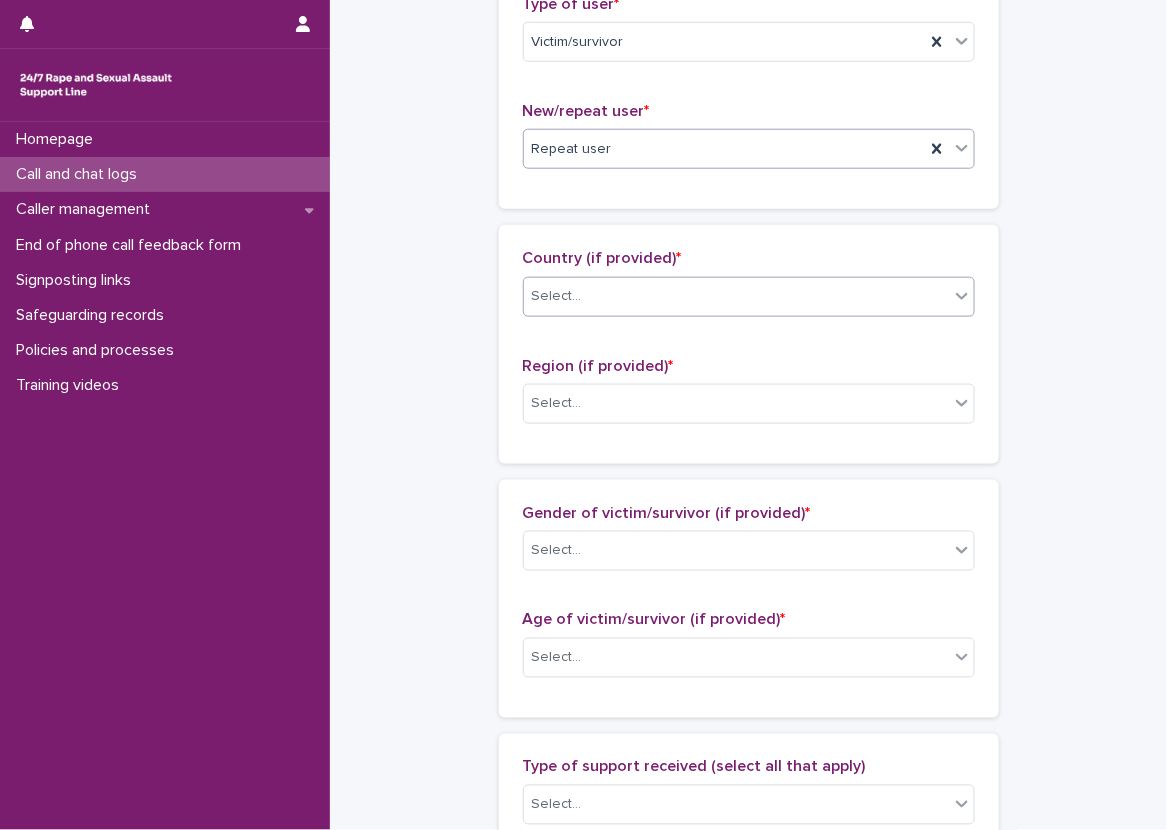 click on "Select..." at bounding box center [736, 296] 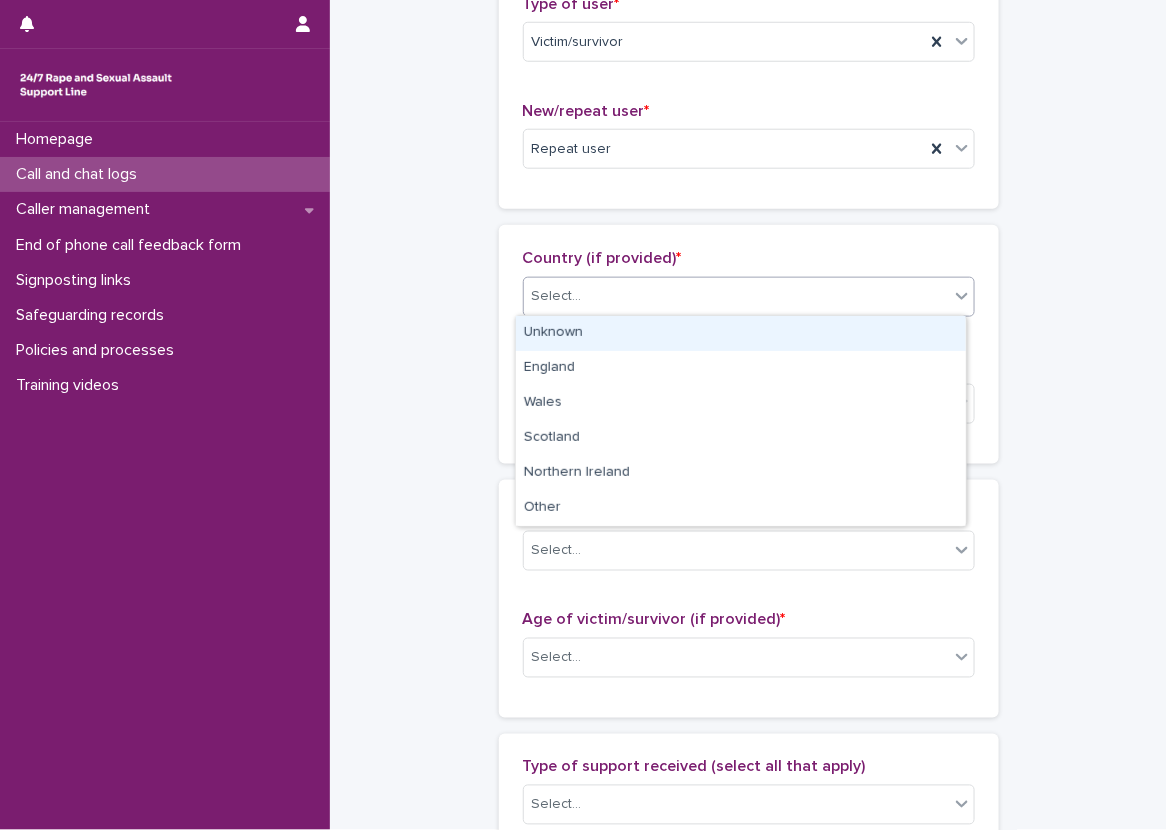 click on "Unknown" at bounding box center [741, 333] 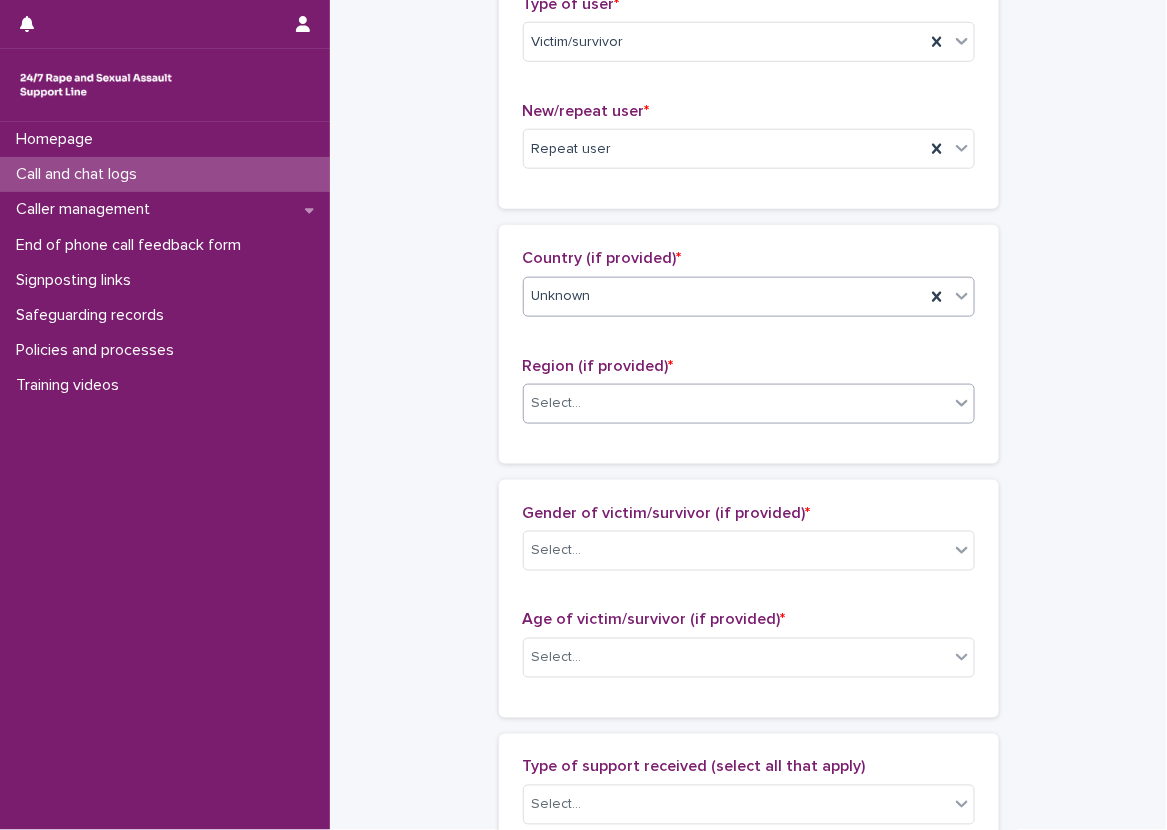 click on "Select..." at bounding box center [749, 404] 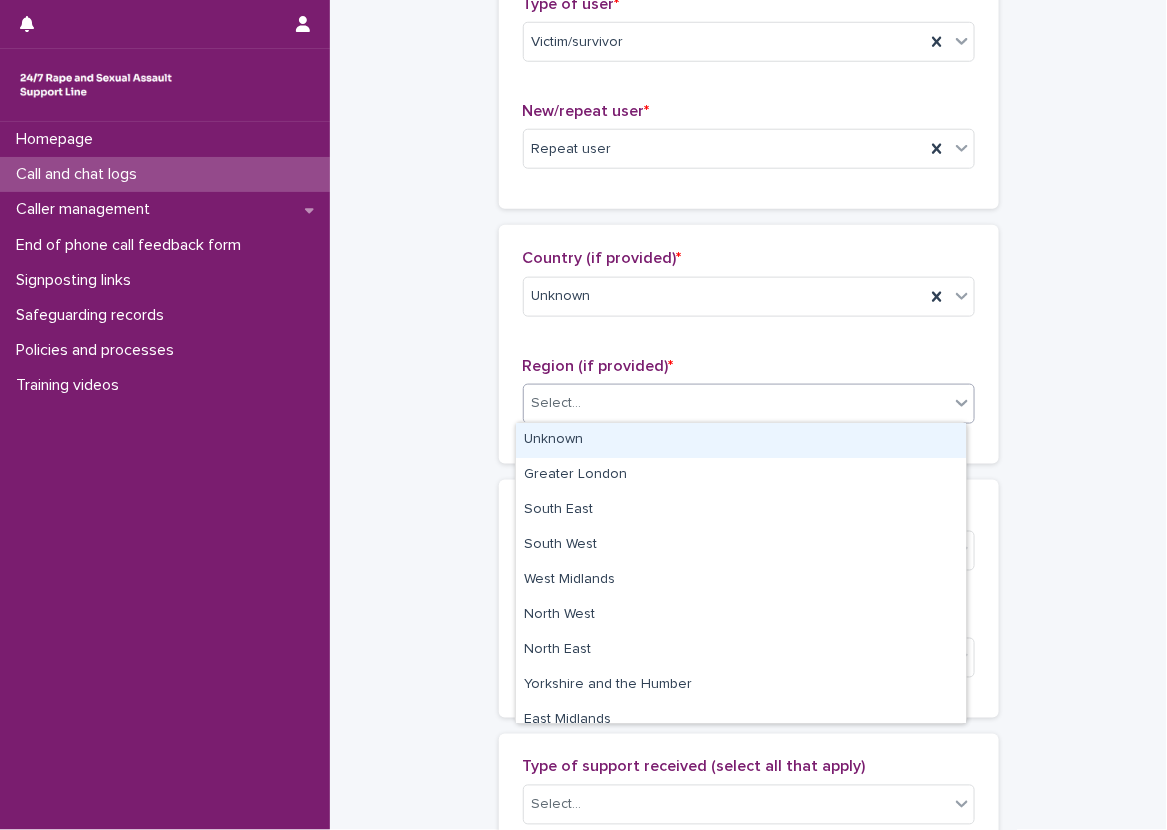 click on "Unknown" at bounding box center [741, 440] 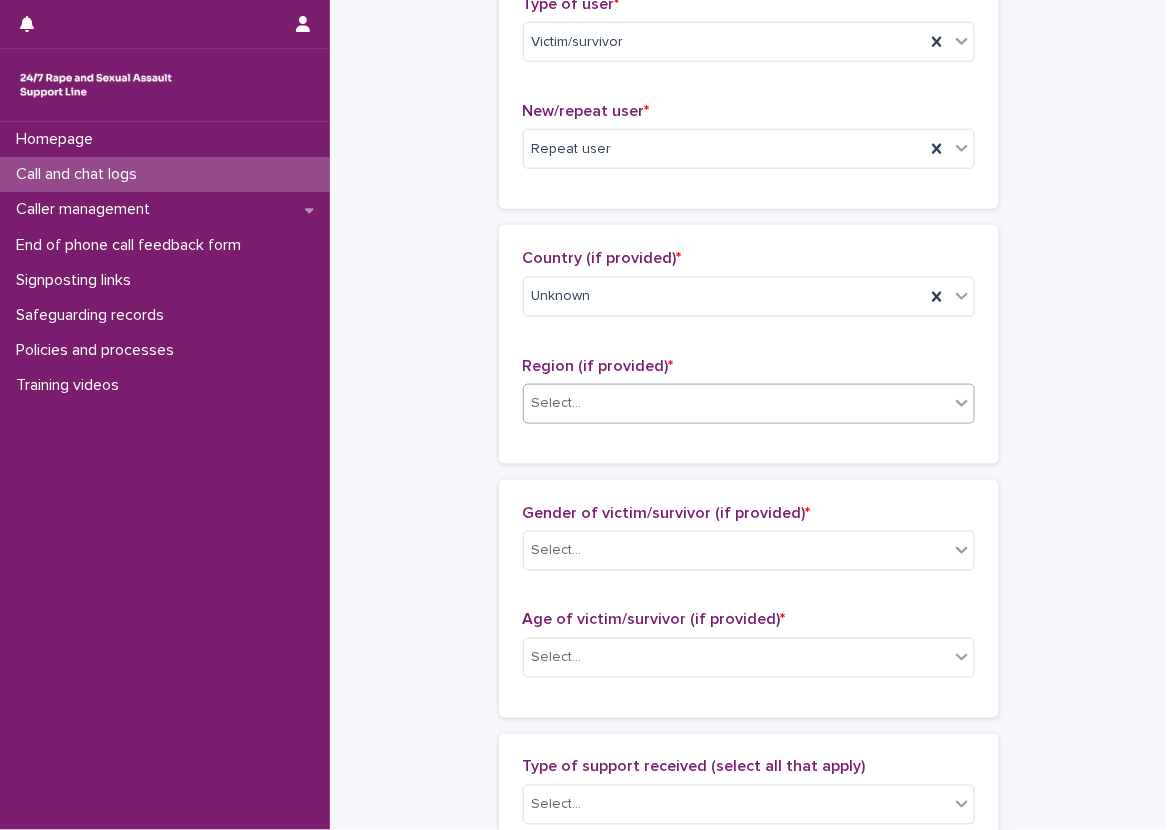 click on "**********" at bounding box center (748, 584) 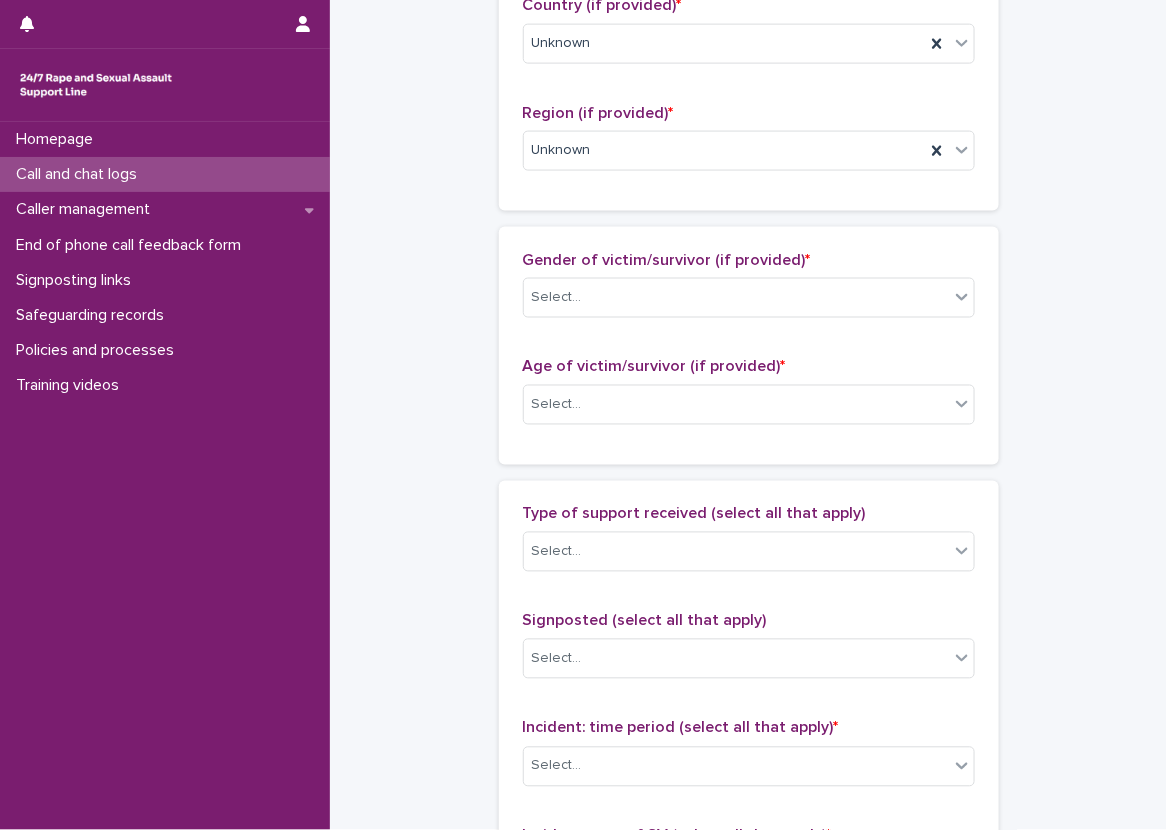 scroll, scrollTop: 800, scrollLeft: 0, axis: vertical 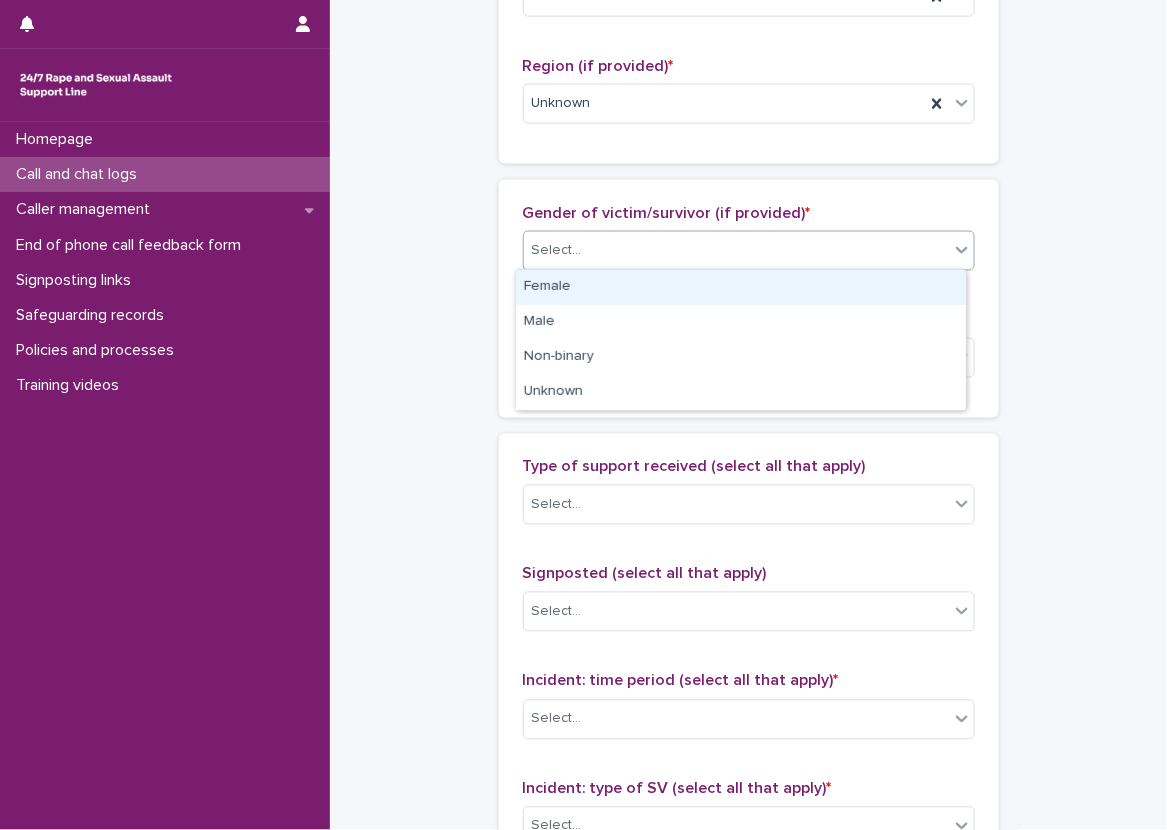 click on "Select..." at bounding box center [736, 250] 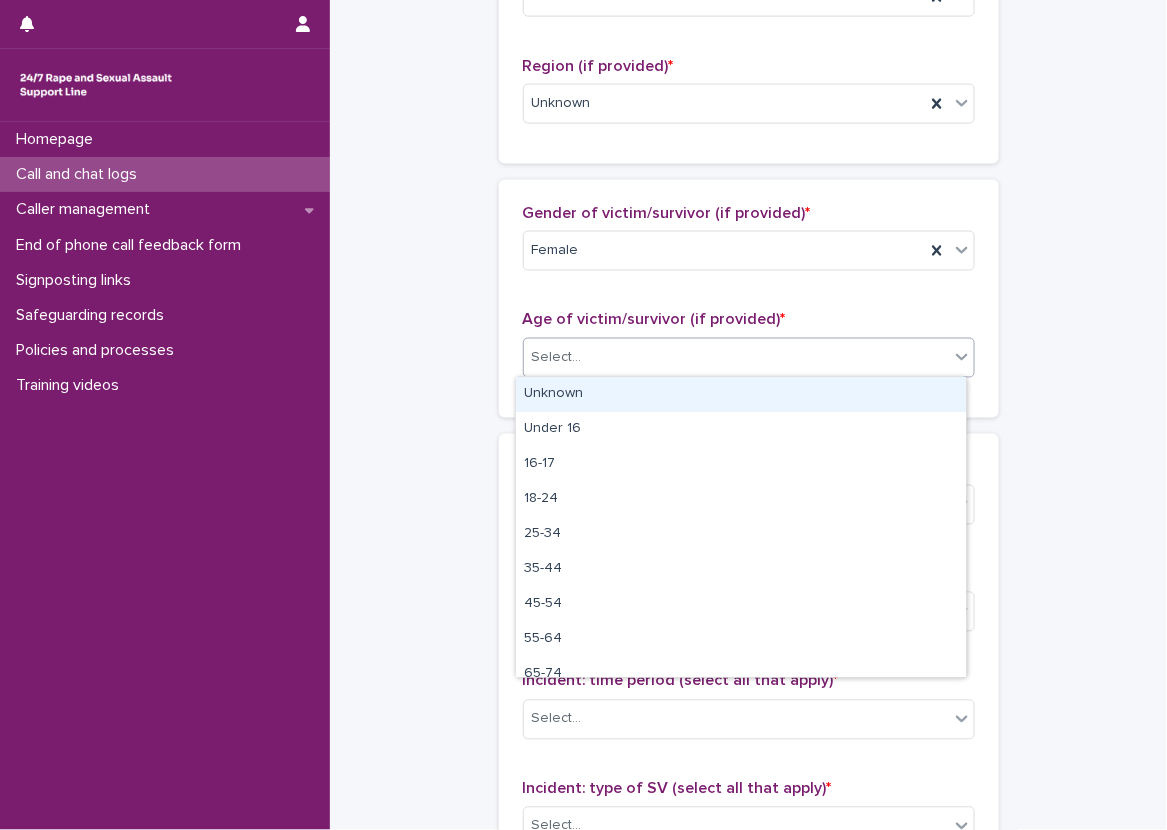 click on "Select..." at bounding box center [736, 358] 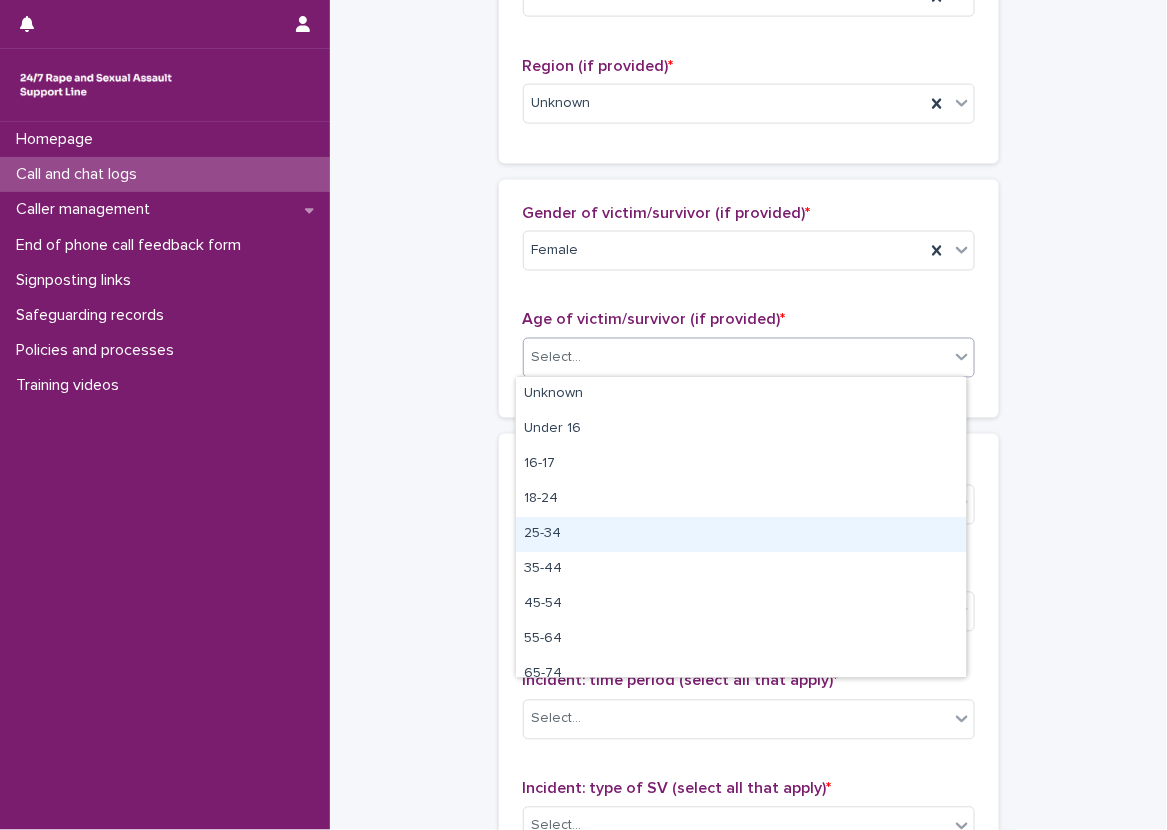 click on "25-34" at bounding box center (741, 534) 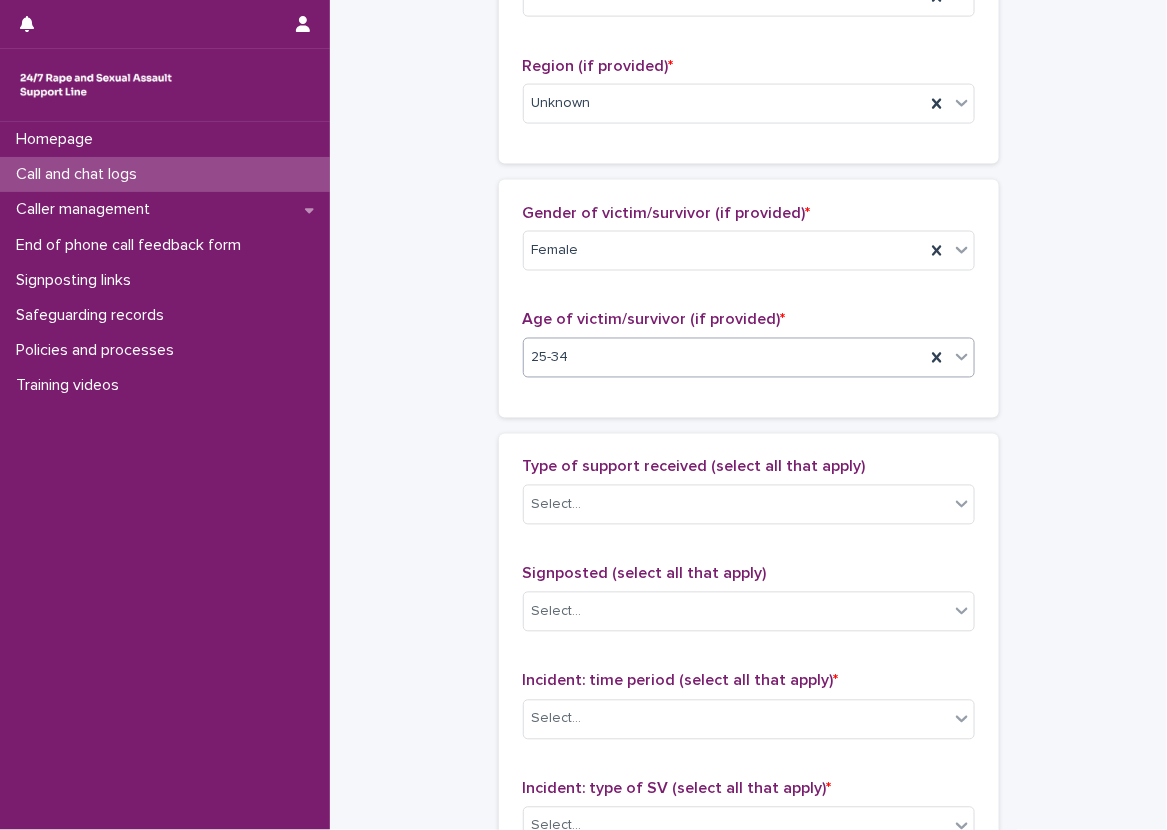 click on "**********" at bounding box center [748, 284] 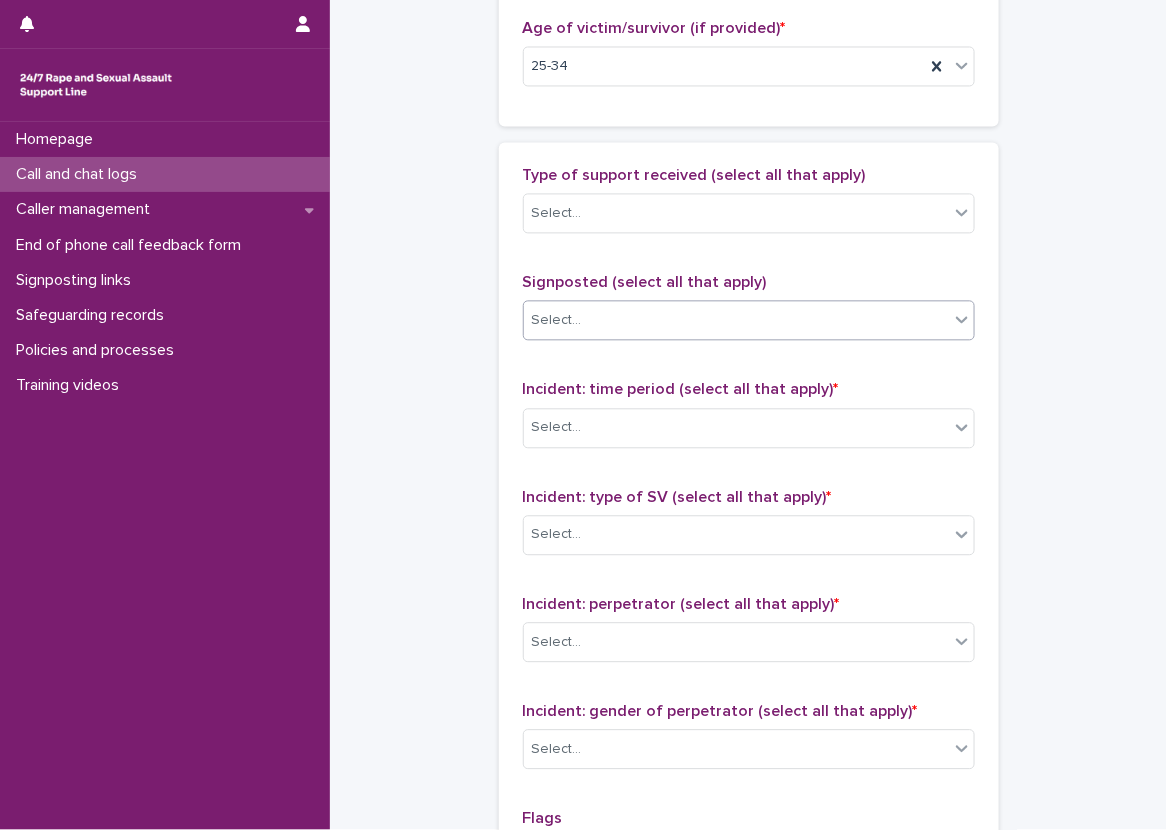 scroll, scrollTop: 1100, scrollLeft: 0, axis: vertical 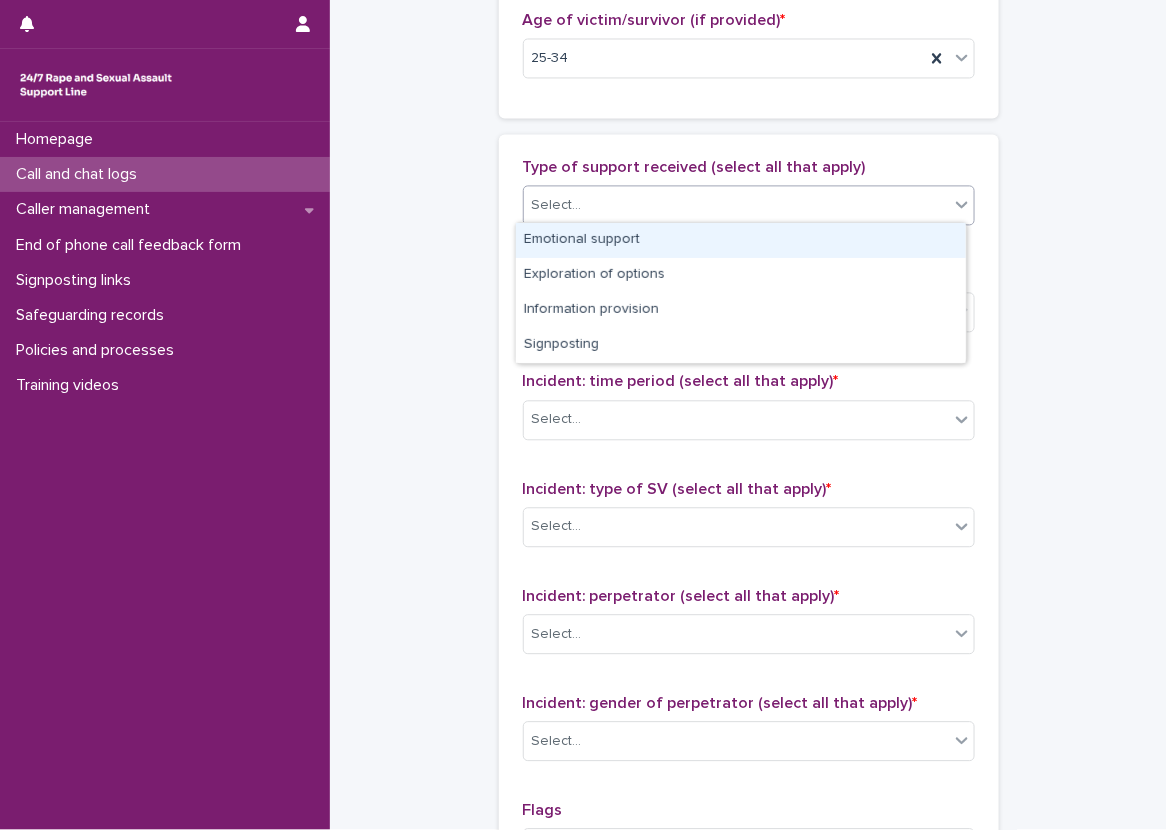 click on "Select..." at bounding box center [736, 205] 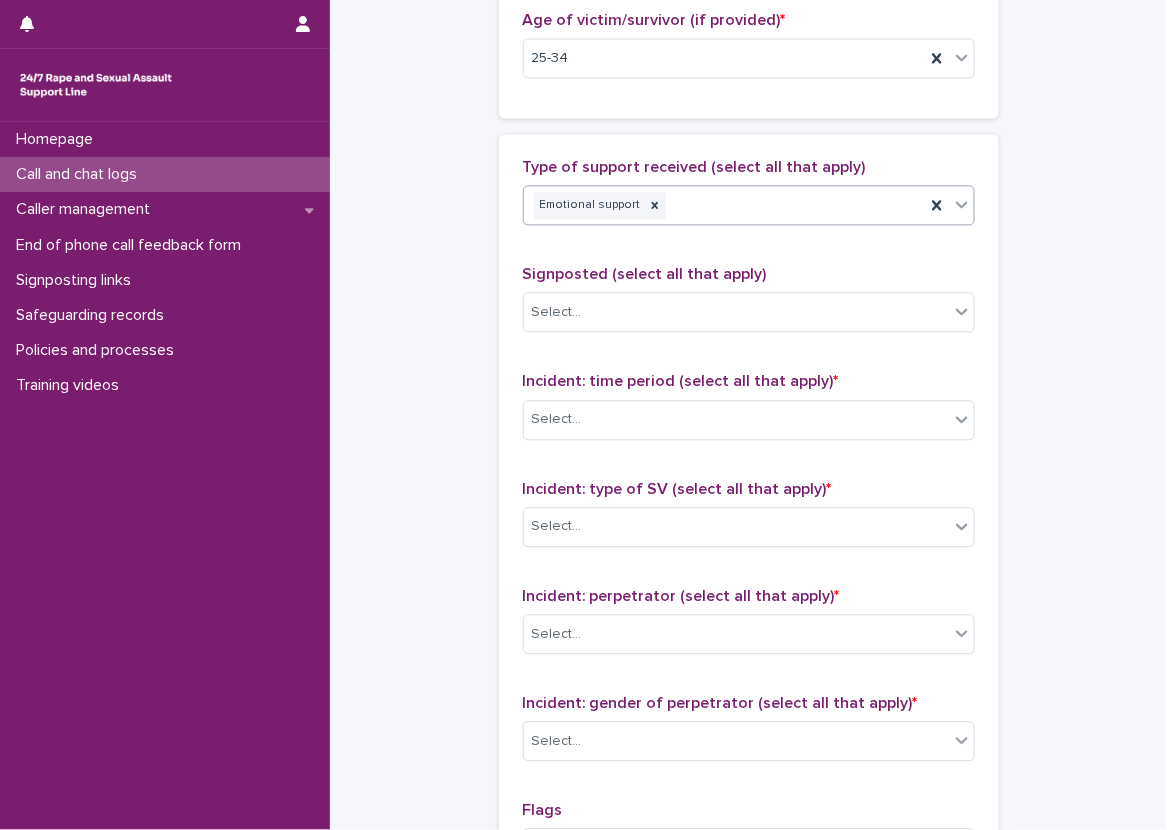 click on "Type of support received (select all that apply)   option Emotional support, selected.     0 results available. Select is focused ,type to refine list, press Down to open the menu,  press left to focus selected values Emotional support Signposted (select all that apply) Select... Incident: time period (select all that apply) * Select... Incident: type of SV (select all that apply) * Select... Incident: perpetrator (select all that apply) * Select... Incident: gender of perpetrator (select all that apply) * Select... Flags Select... Comments" at bounding box center (749, 576) 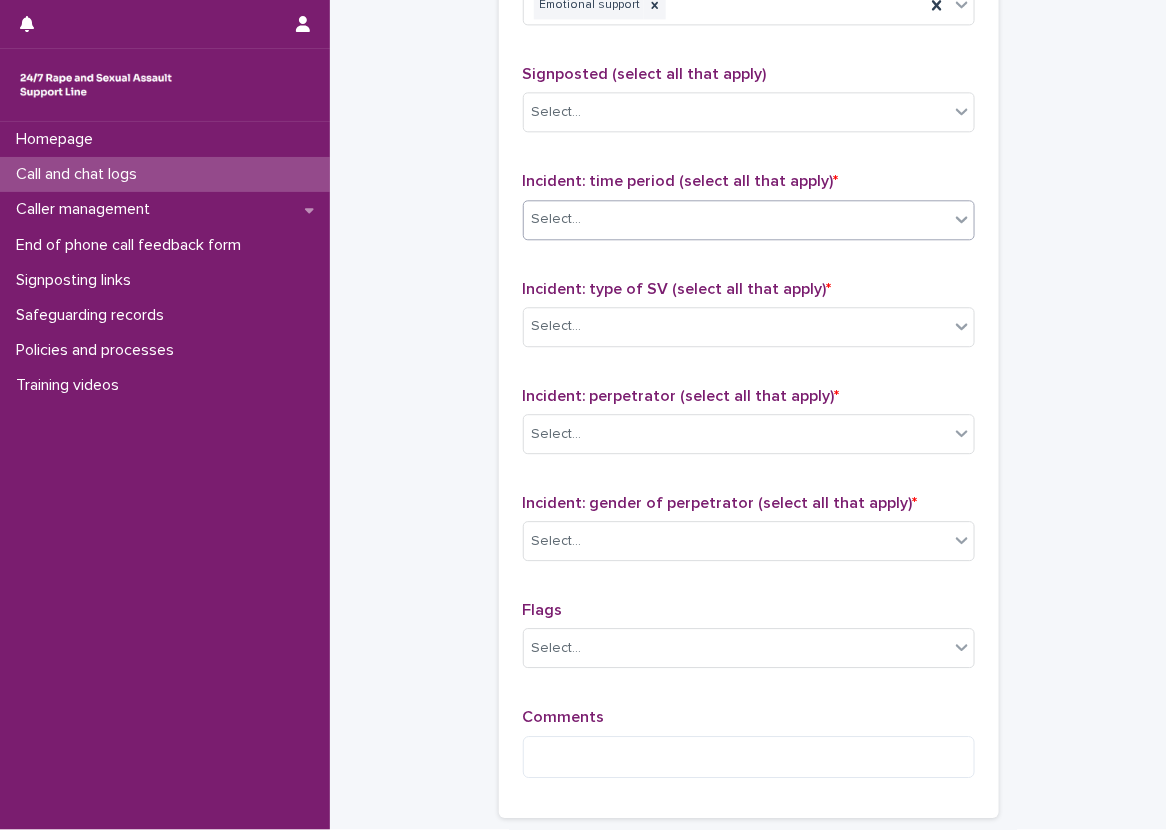scroll, scrollTop: 1400, scrollLeft: 0, axis: vertical 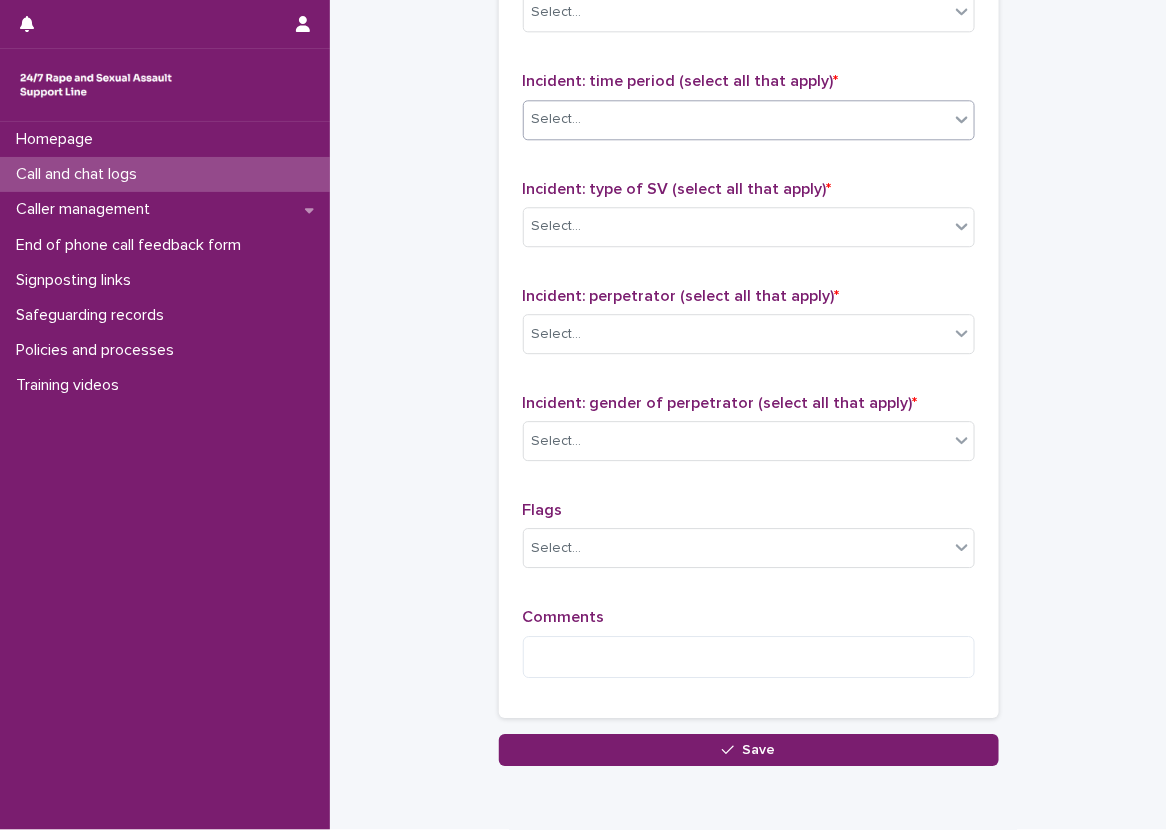 click on "Select..." at bounding box center [749, 120] 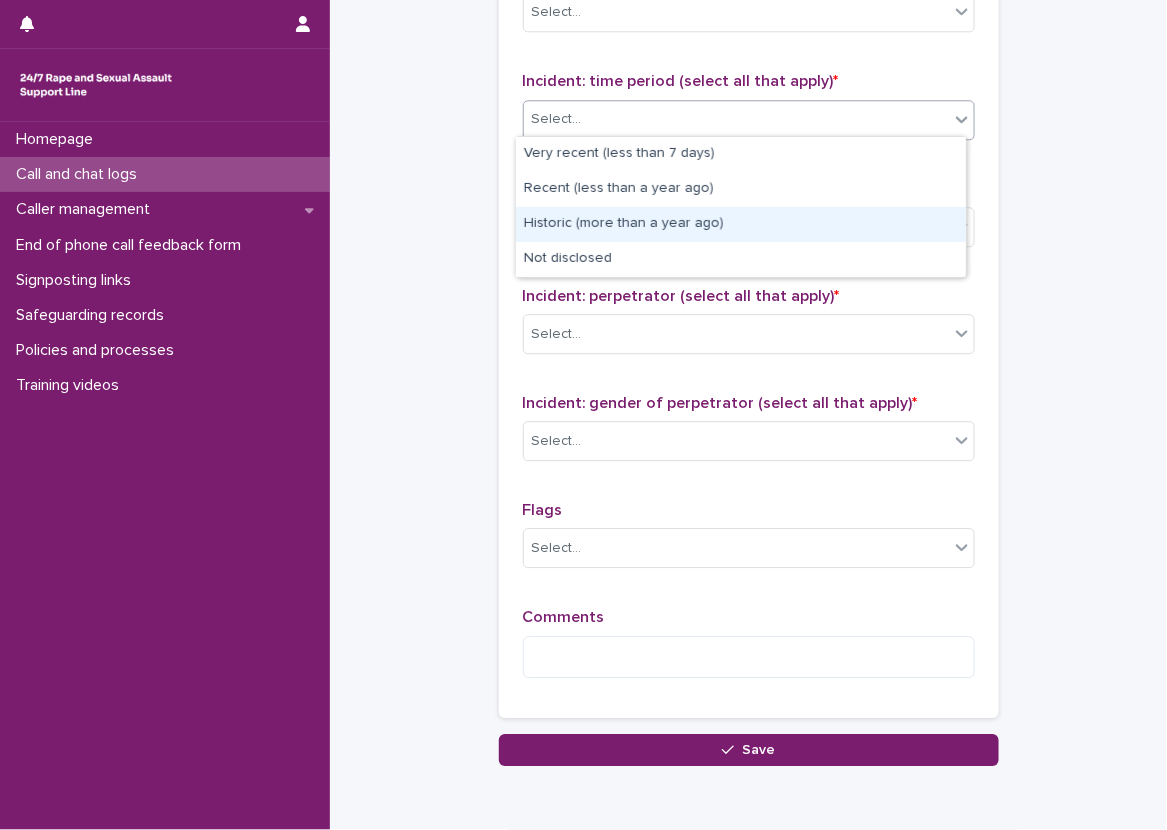 click on "Historic (more than a year ago)" at bounding box center (741, 224) 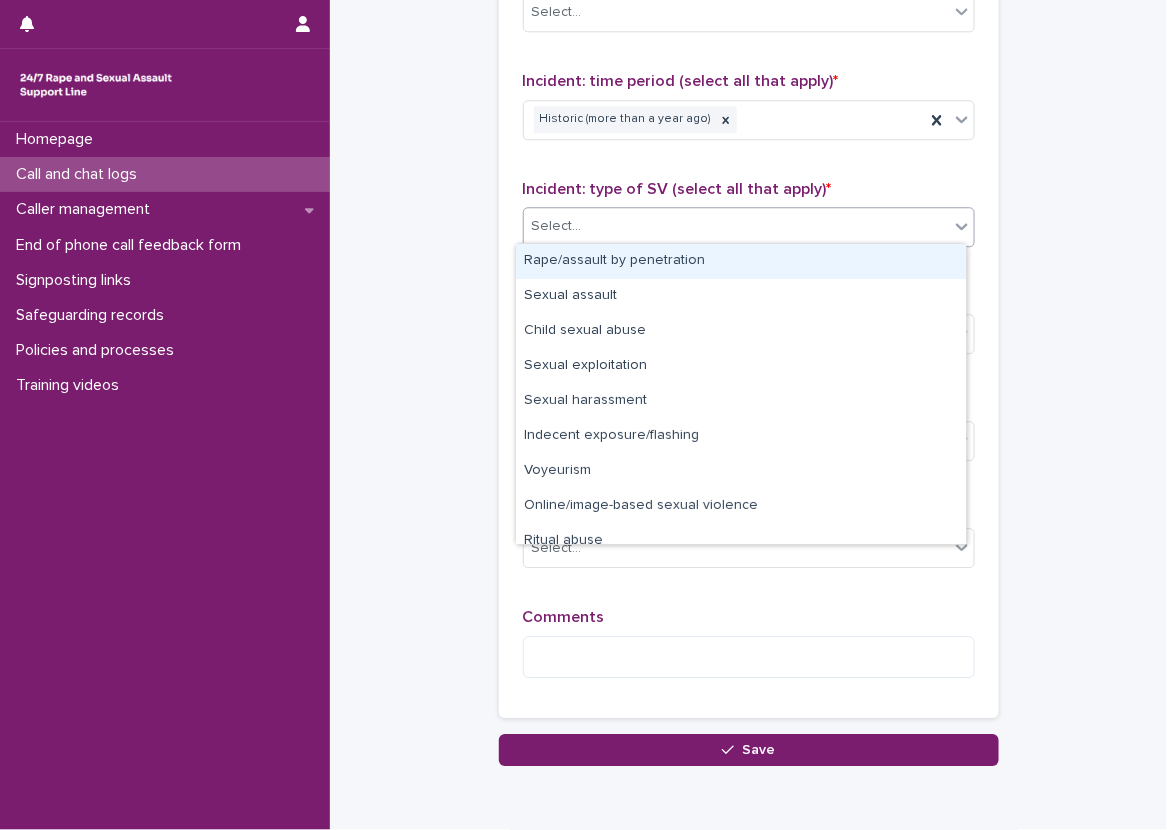 click on "Select..." at bounding box center (736, 226) 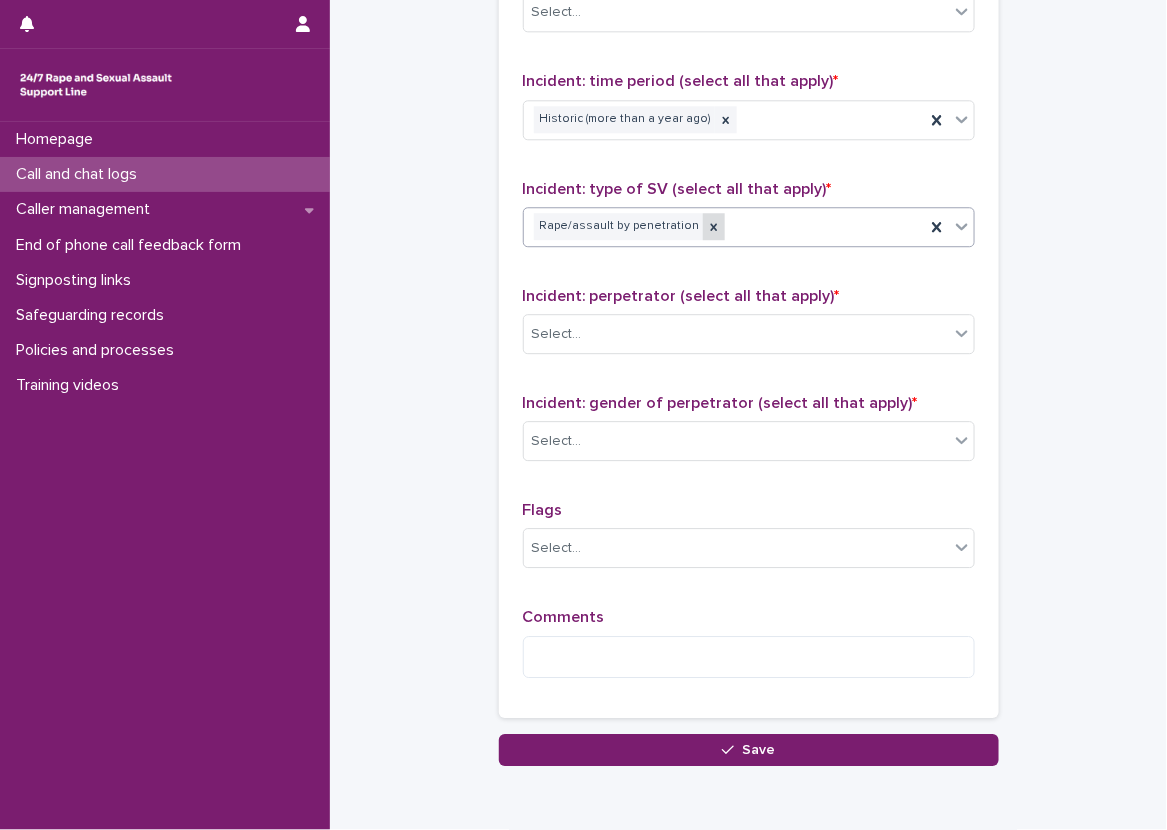 click 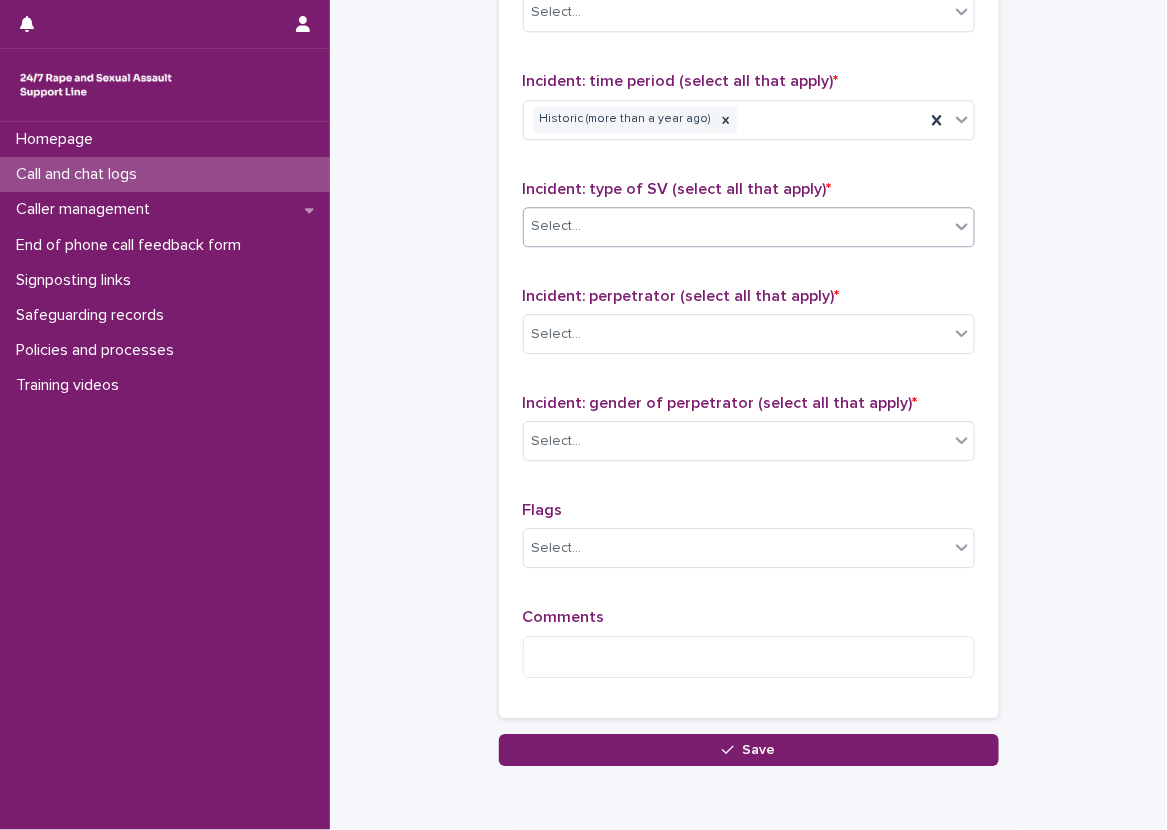 click on "Select..." at bounding box center [736, 226] 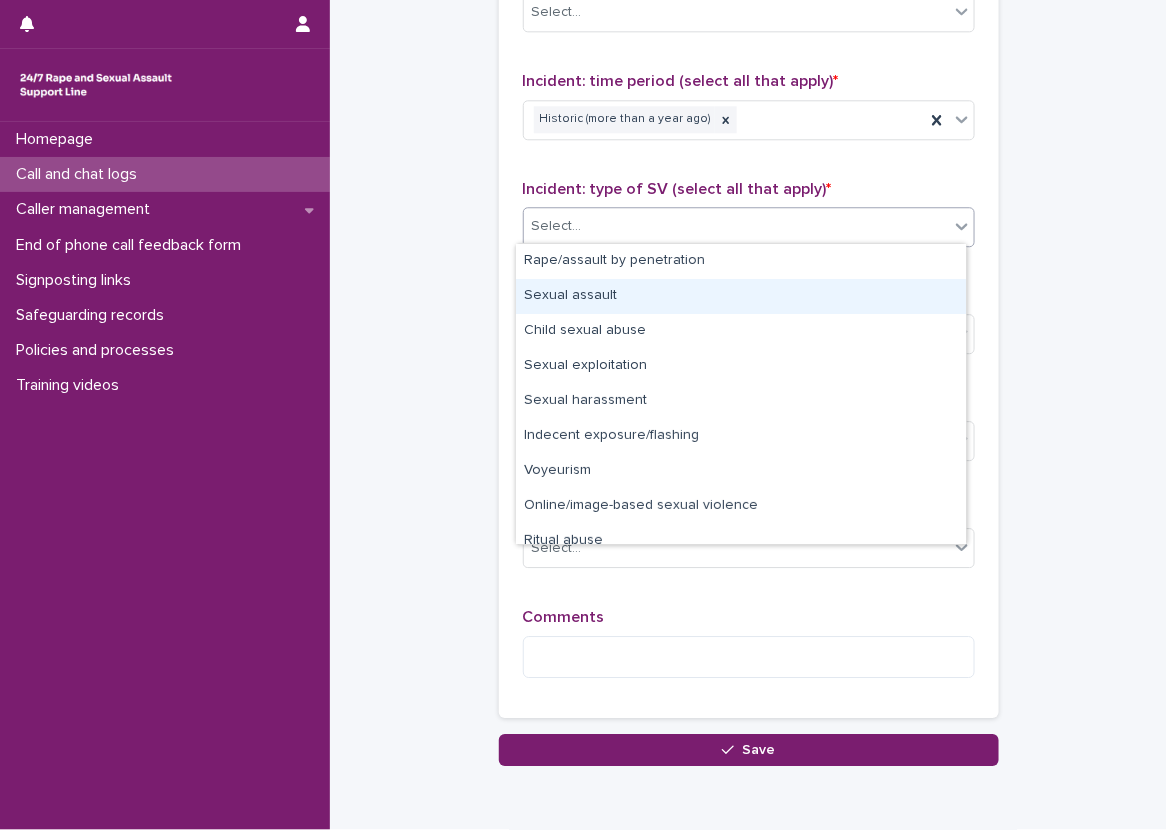 click on "Sexual assault" at bounding box center (741, 296) 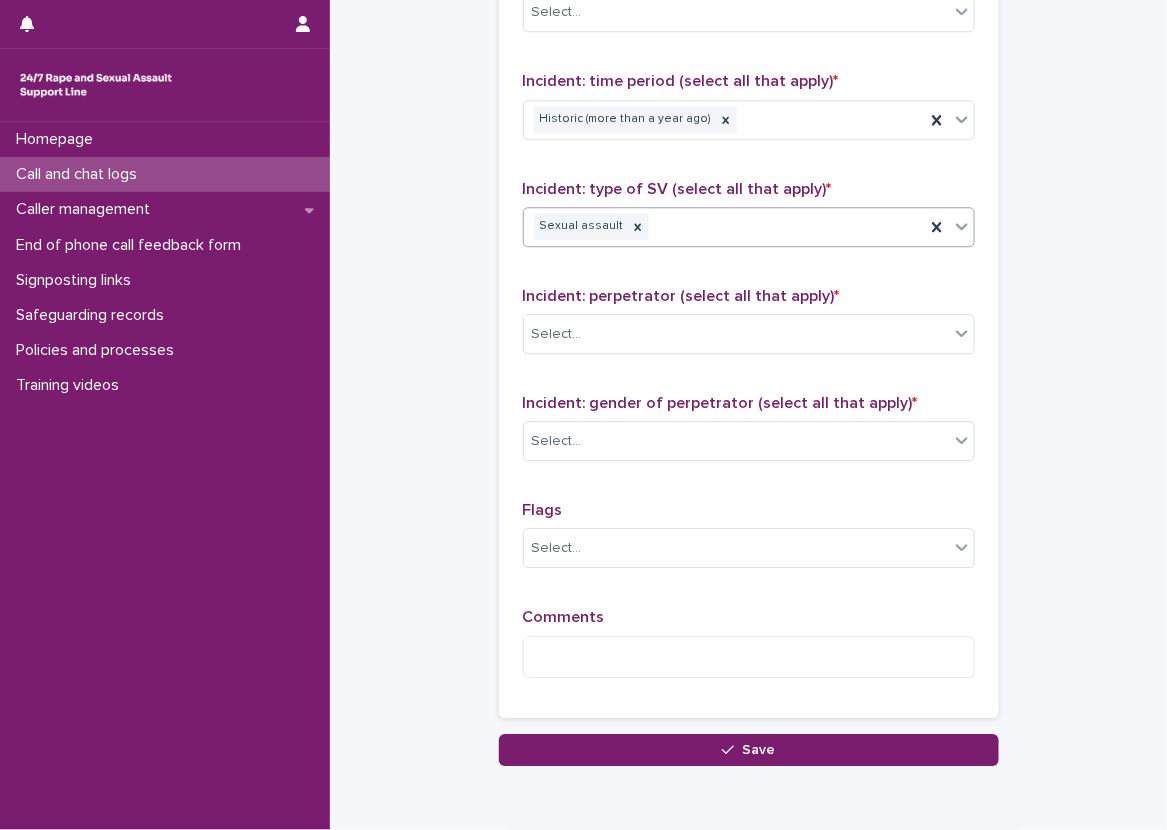 click on "Sexual assault" at bounding box center (724, 226) 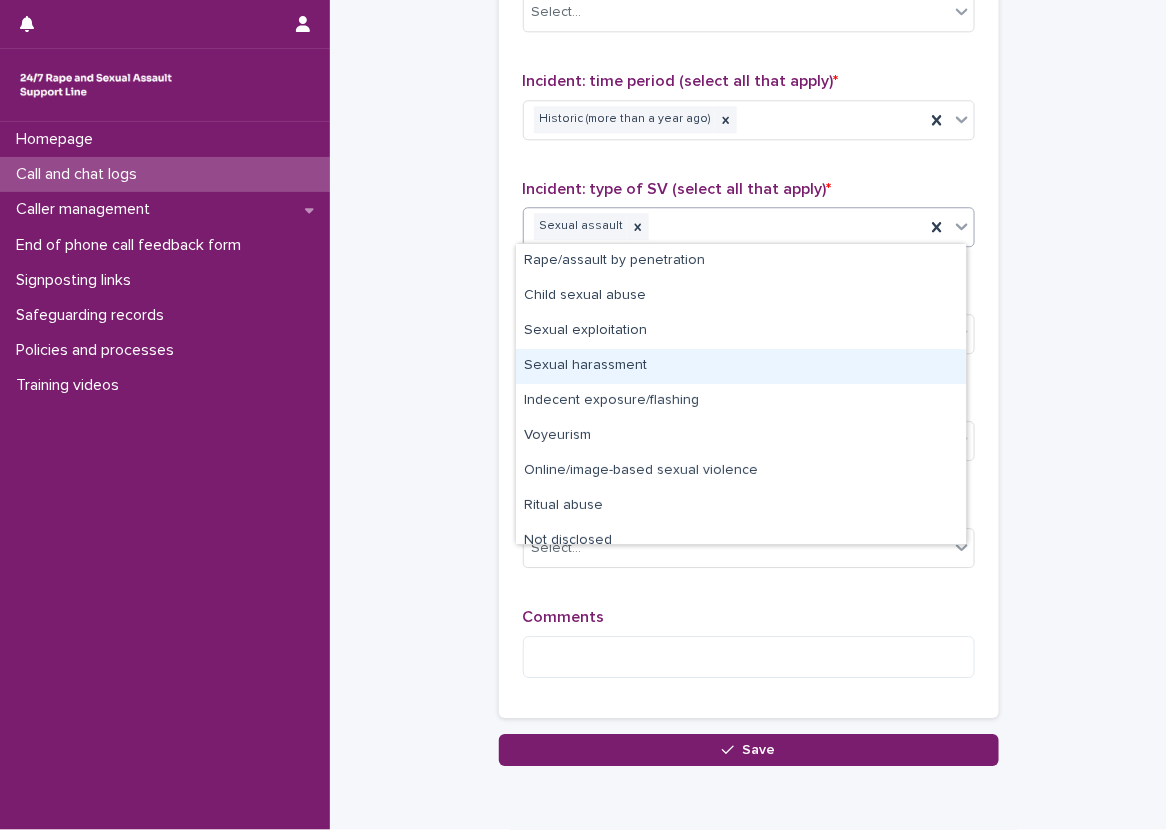 click on "Sexual harassment" at bounding box center (741, 366) 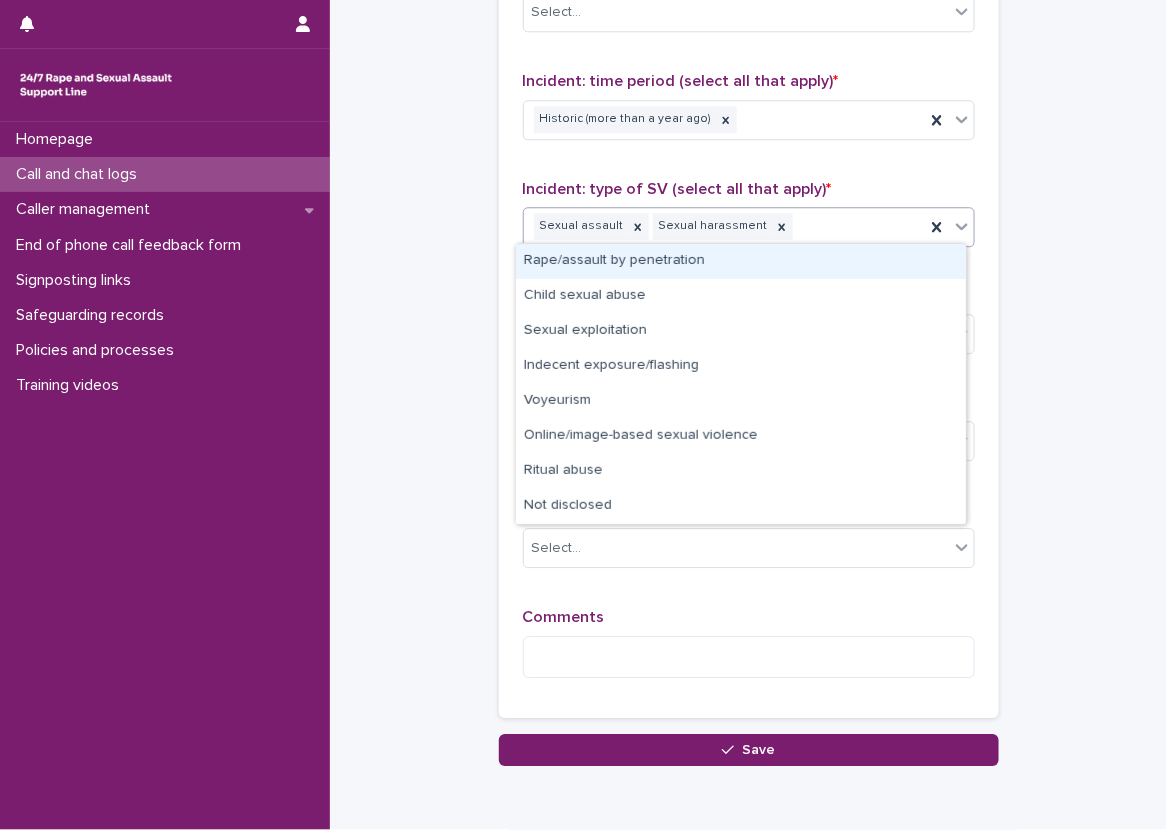 click on "Sexual assault Sexual harassment" at bounding box center [724, 226] 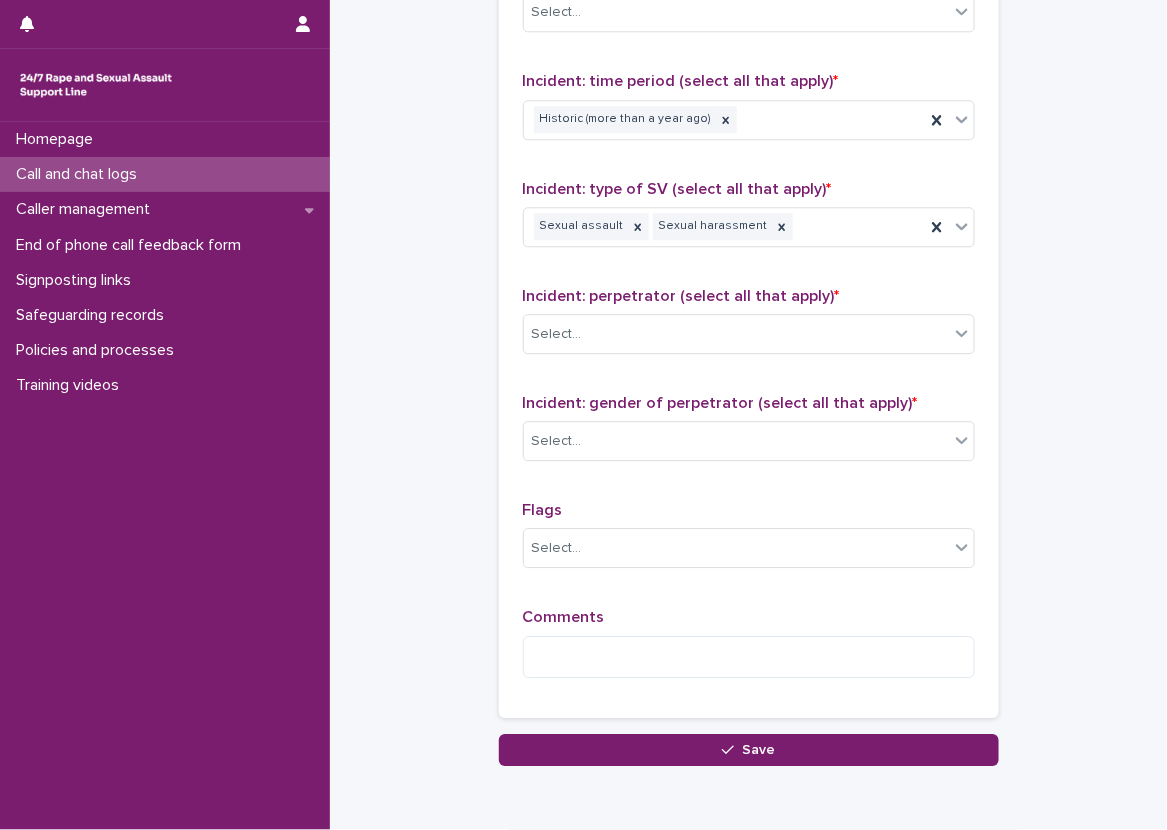 click on "Type of support received (select all that apply) Emotional support Signposted (select all that apply) Select... Incident: time period (select all that apply) * Historic (more than a year ago) Incident: type of SV (select all that apply) * Sexual assault Sexual harassment Incident: perpetrator (select all that apply) * Select... Incident: gender of perpetrator (select all that apply) * Select... Flags Select... Comments" at bounding box center (749, 276) 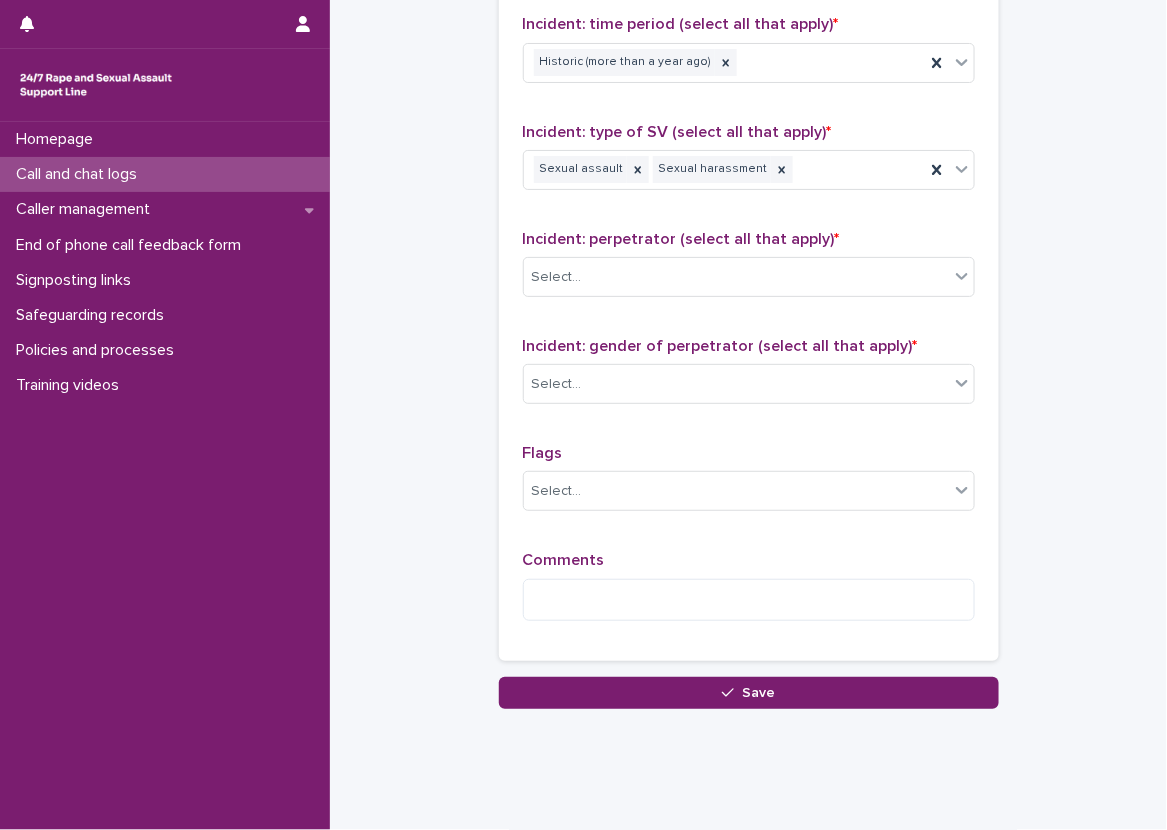 scroll, scrollTop: 1488, scrollLeft: 0, axis: vertical 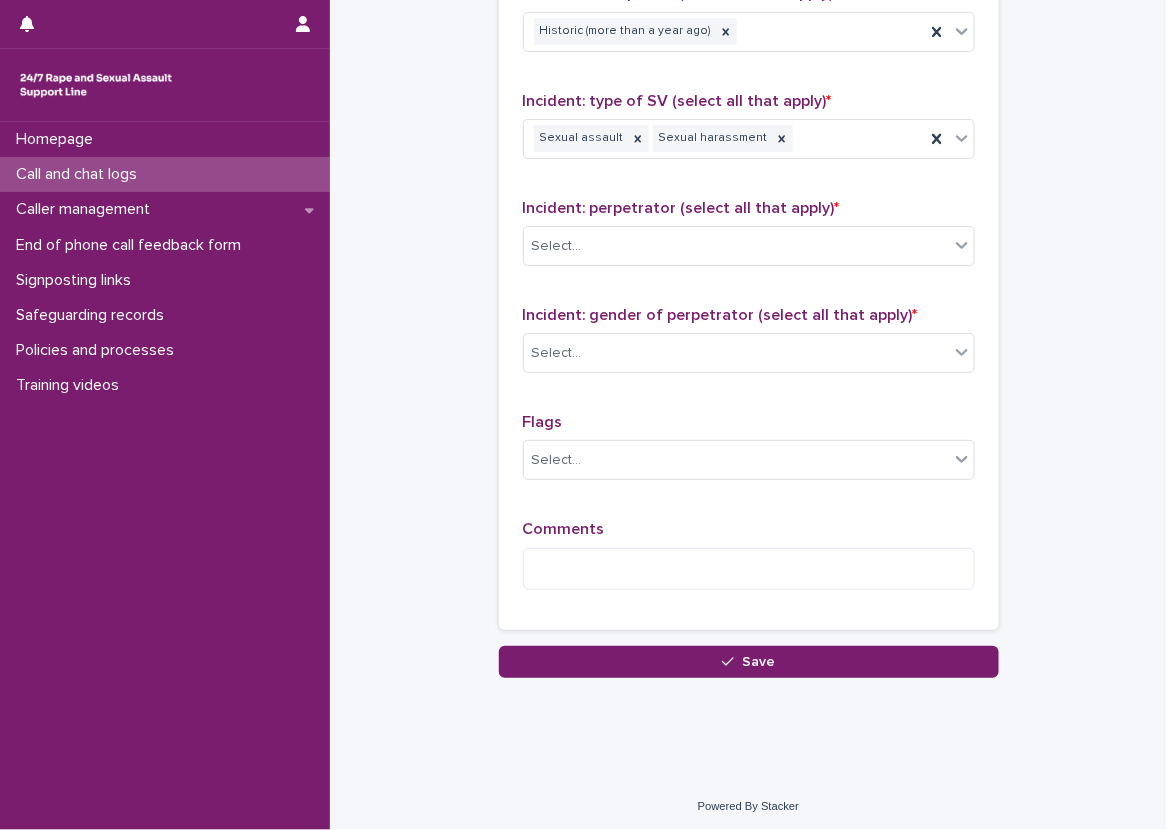 click on "Incident: perpetrator (select all that apply) * Select..." at bounding box center [749, 240] 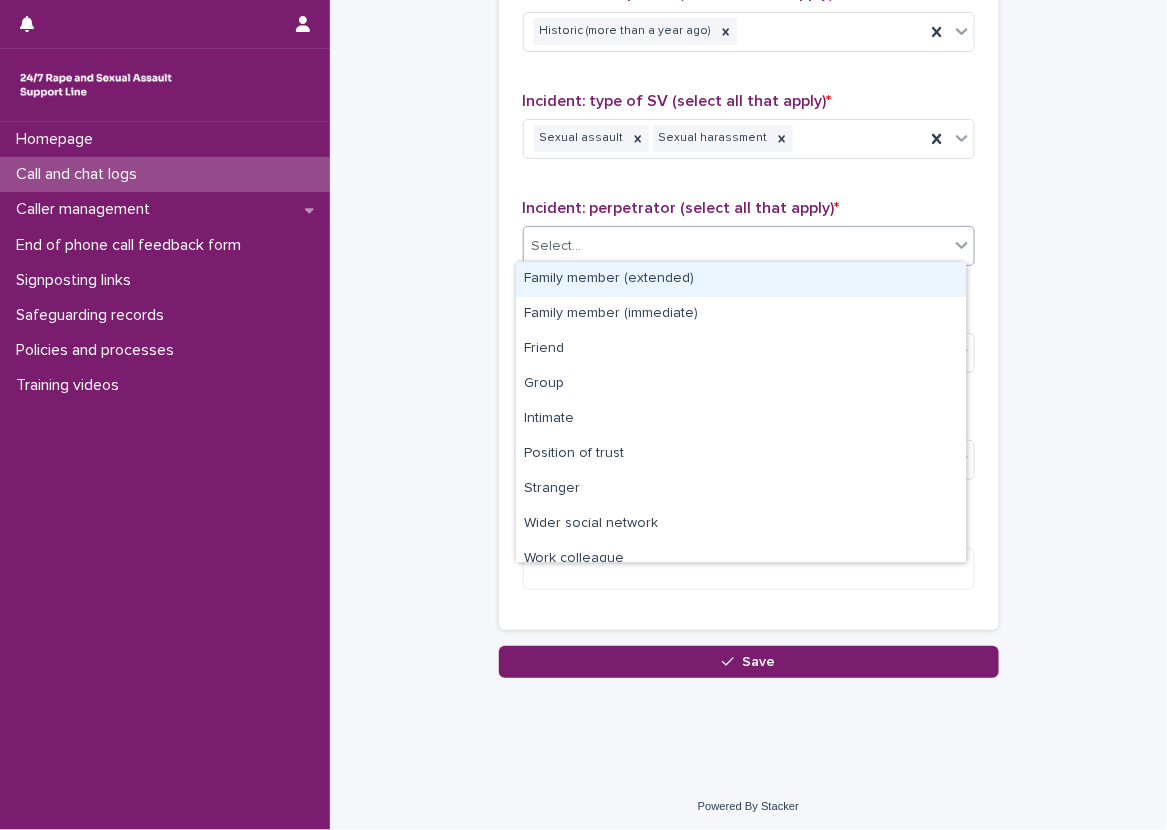 click on "Select..." at bounding box center (736, 246) 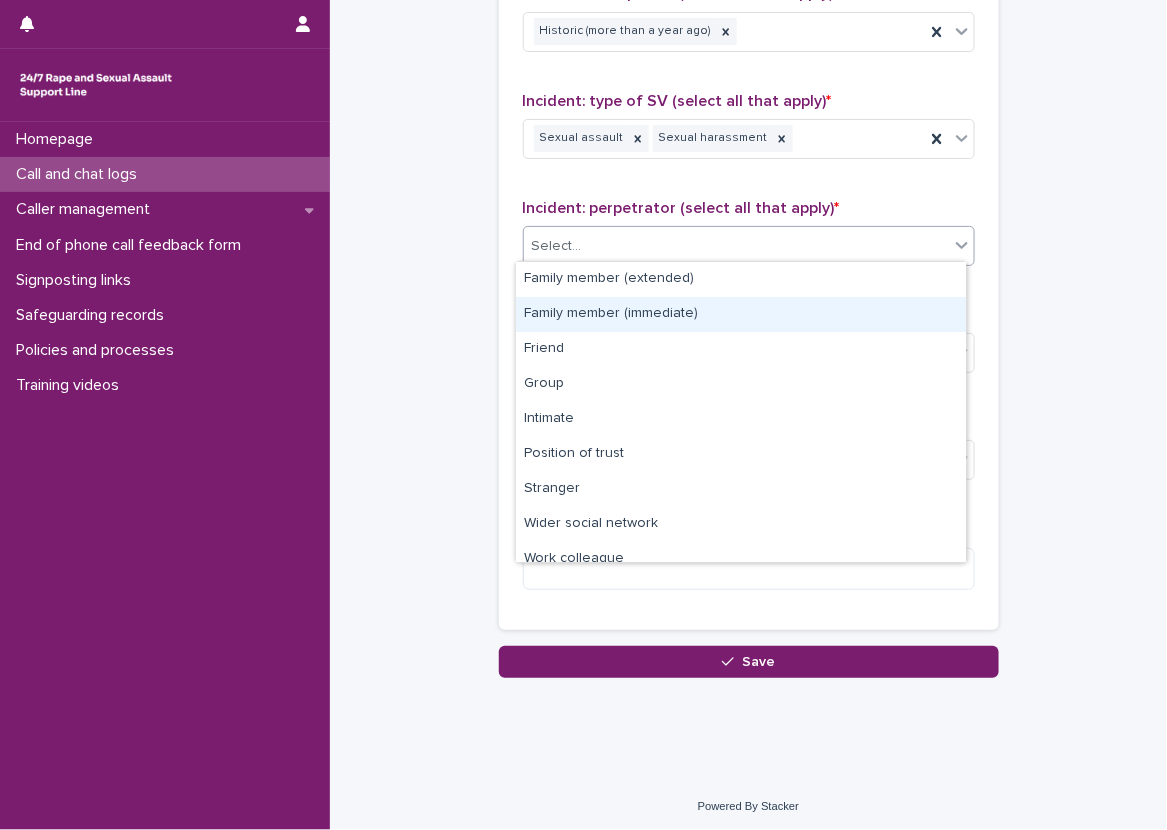 scroll, scrollTop: 85, scrollLeft: 0, axis: vertical 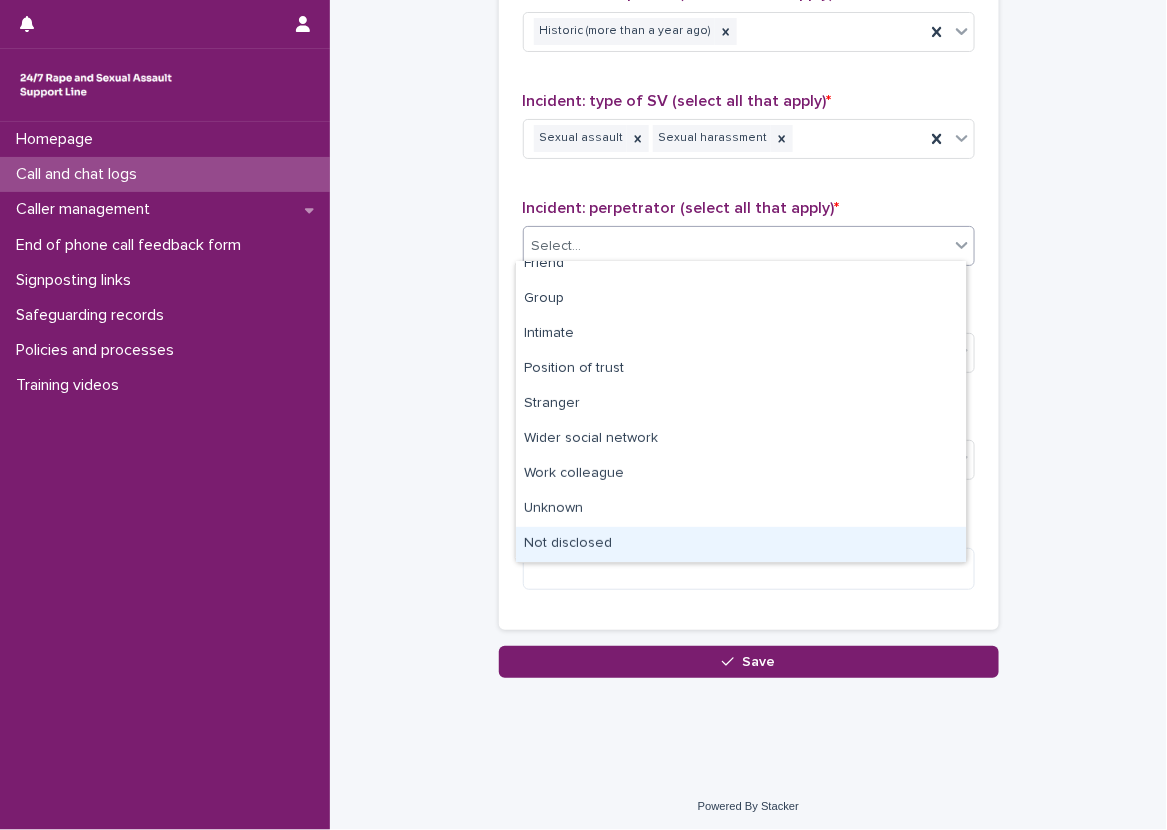 click on "Not disclosed" at bounding box center (741, 544) 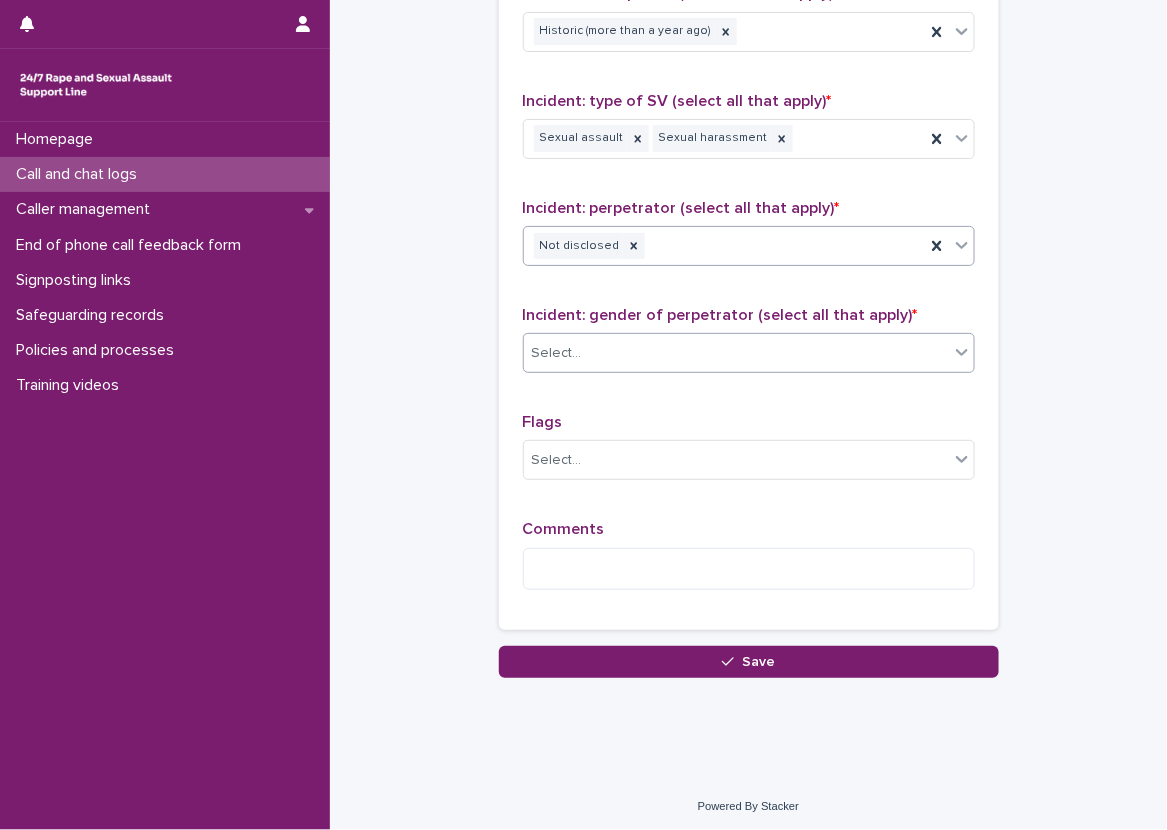 click on "Select..." at bounding box center [736, 353] 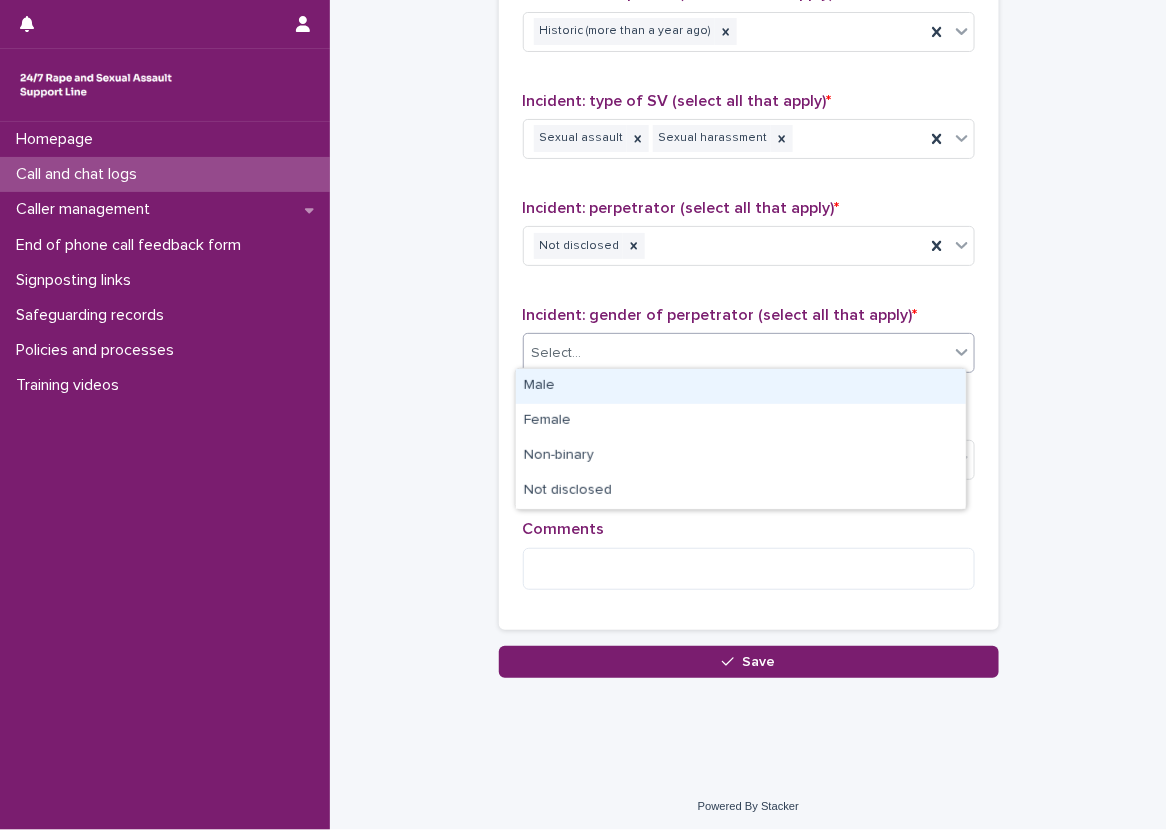 click on "Male" at bounding box center (741, 386) 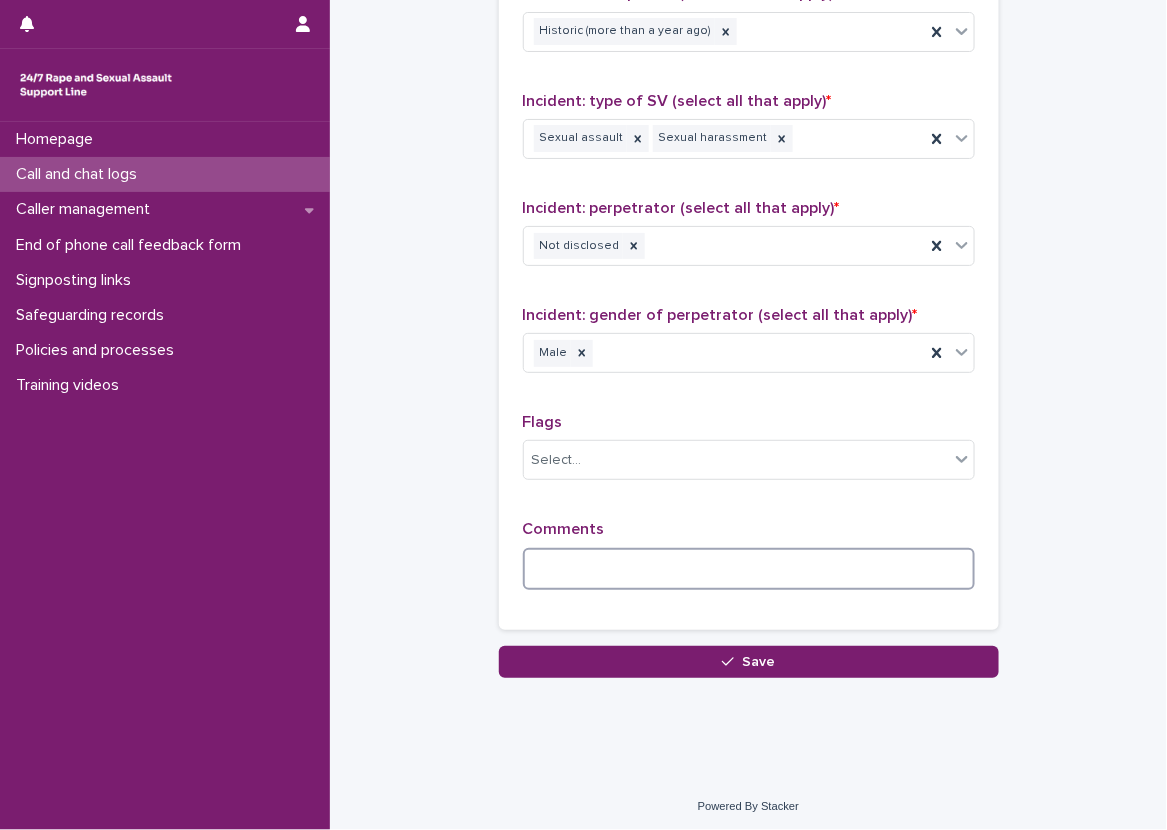 click at bounding box center (749, 569) 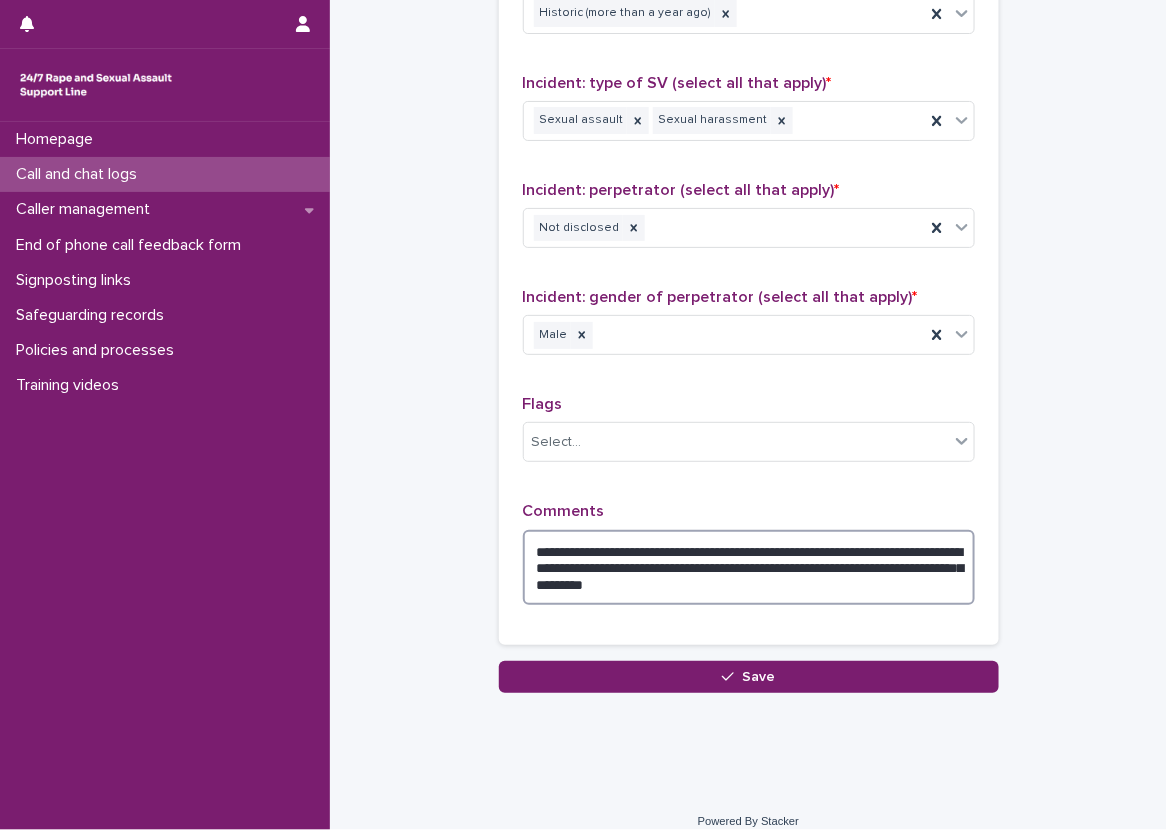 scroll, scrollTop: 1521, scrollLeft: 0, axis: vertical 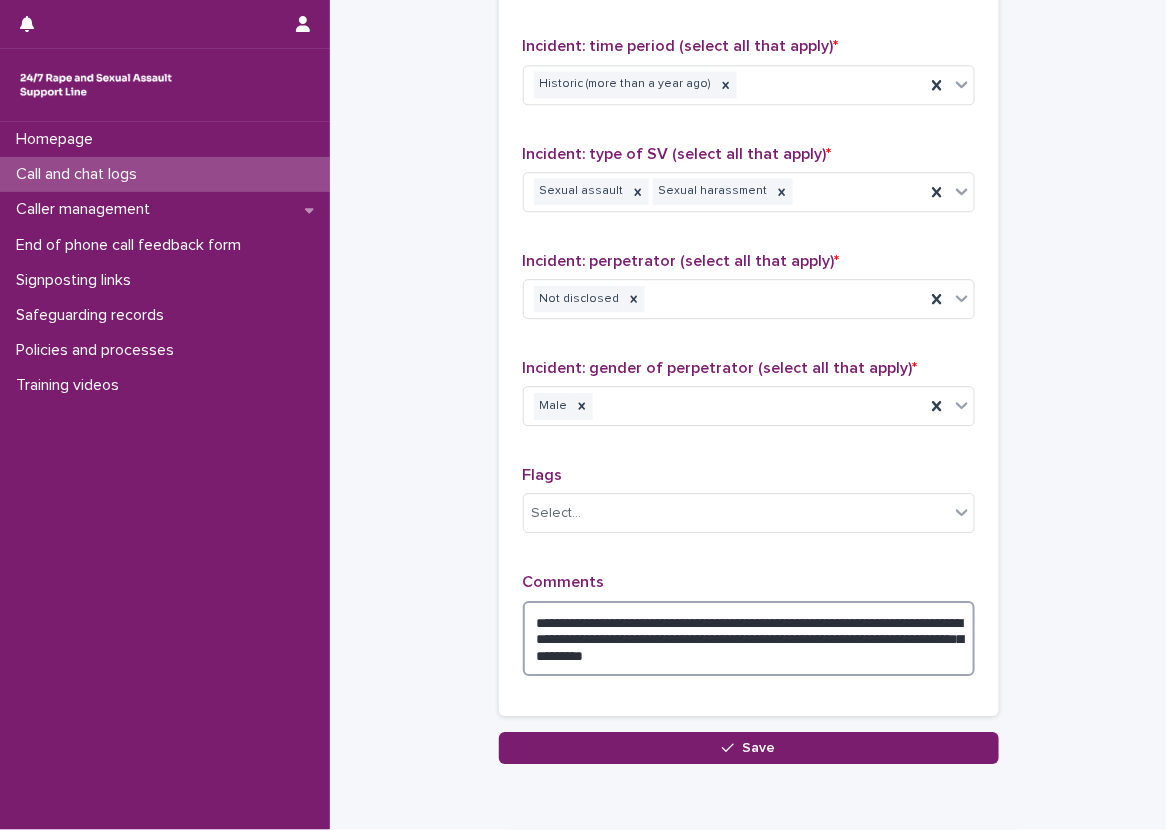 click on "**********" at bounding box center (749, 639) 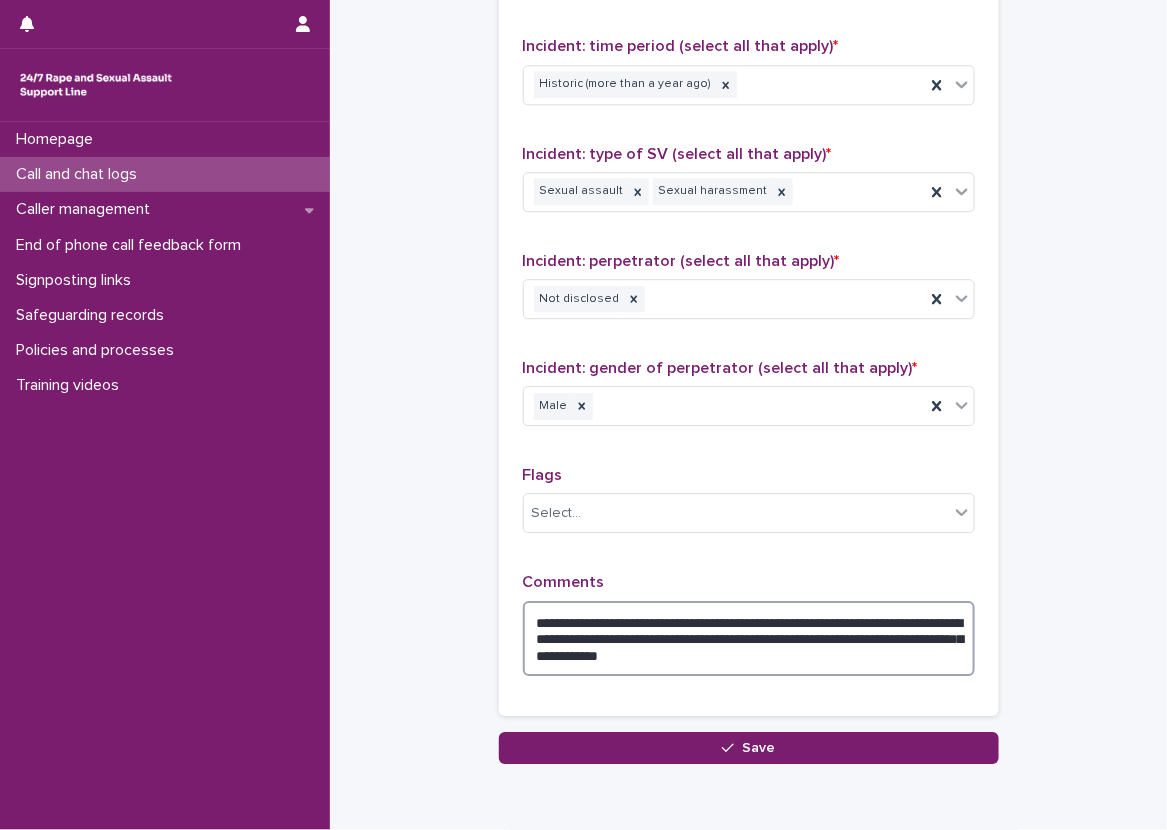 type on "**********" 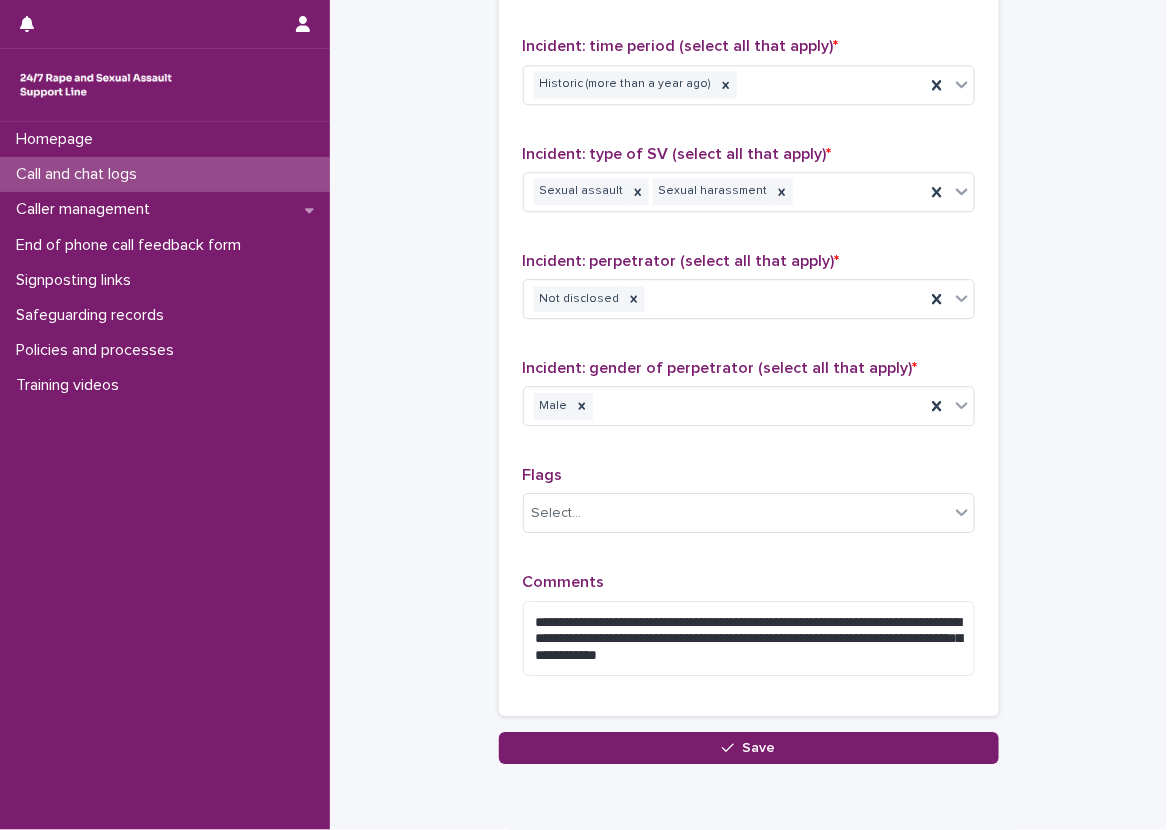 click on "**********" at bounding box center [749, 257] 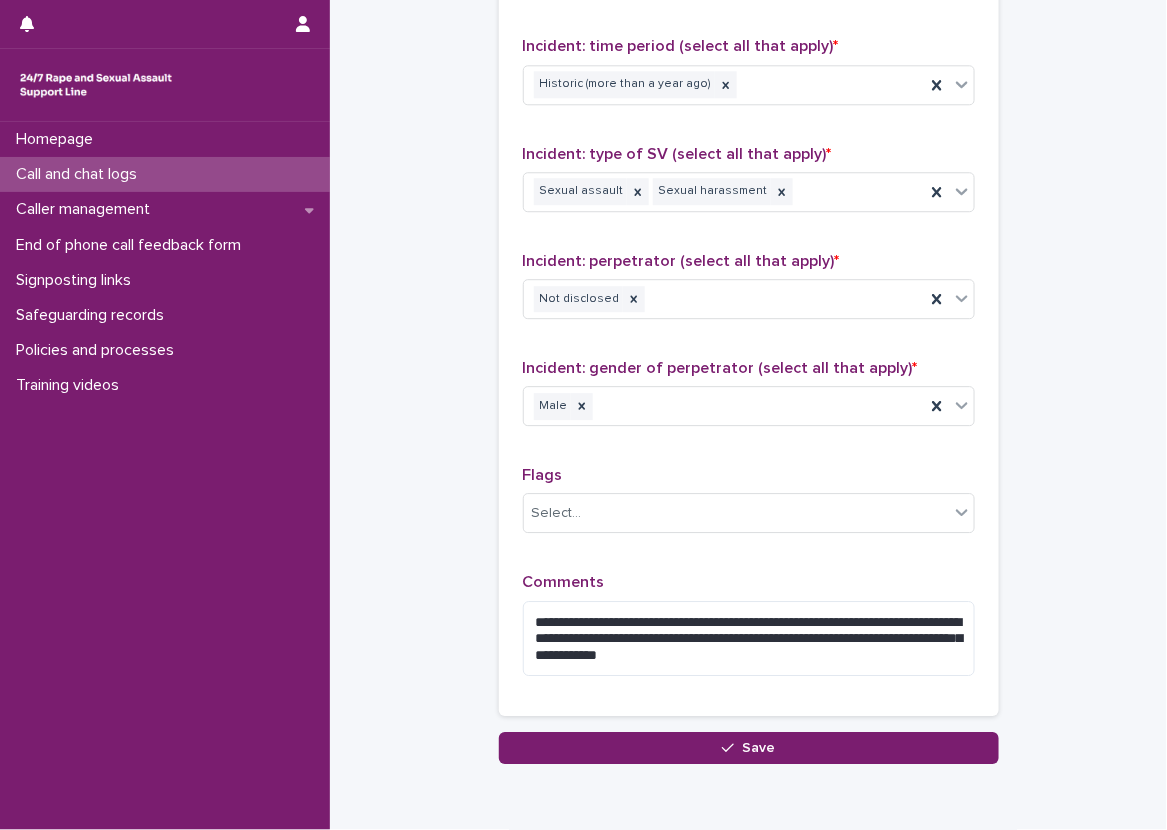 click on "**********" at bounding box center [748, -334] 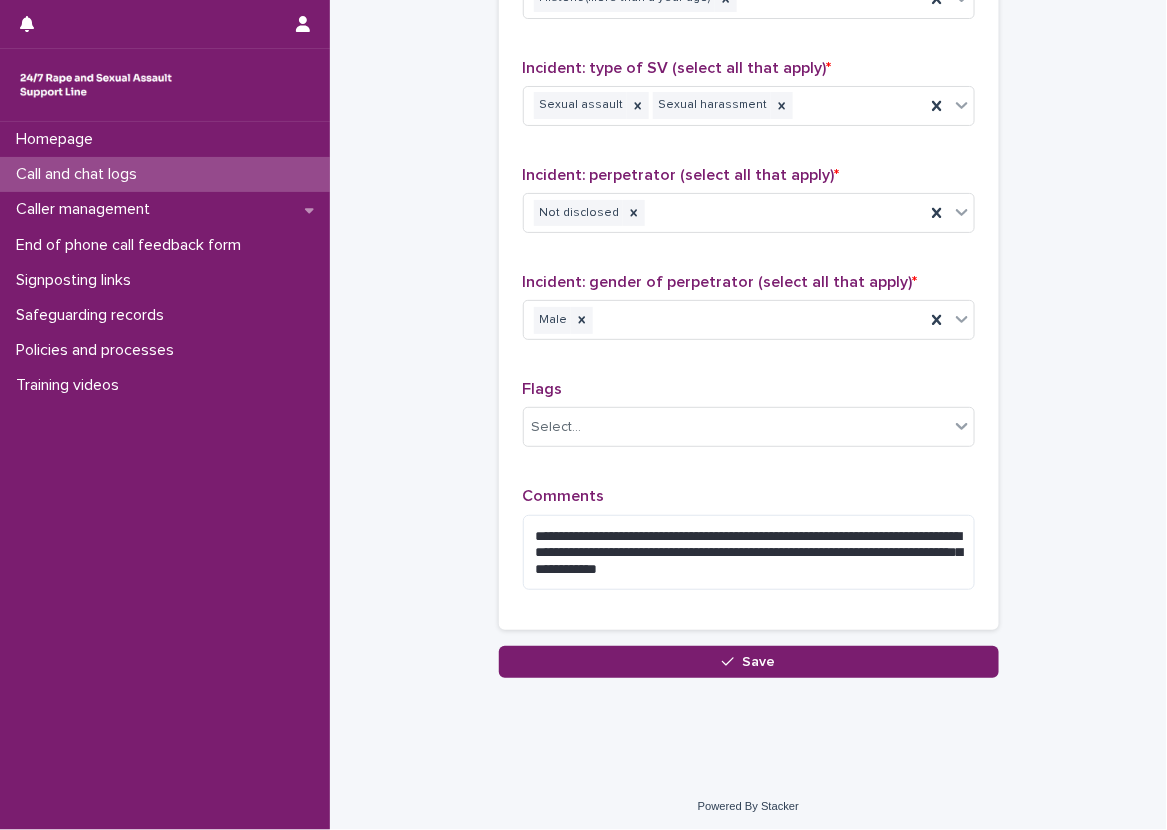 scroll, scrollTop: 1421, scrollLeft: 0, axis: vertical 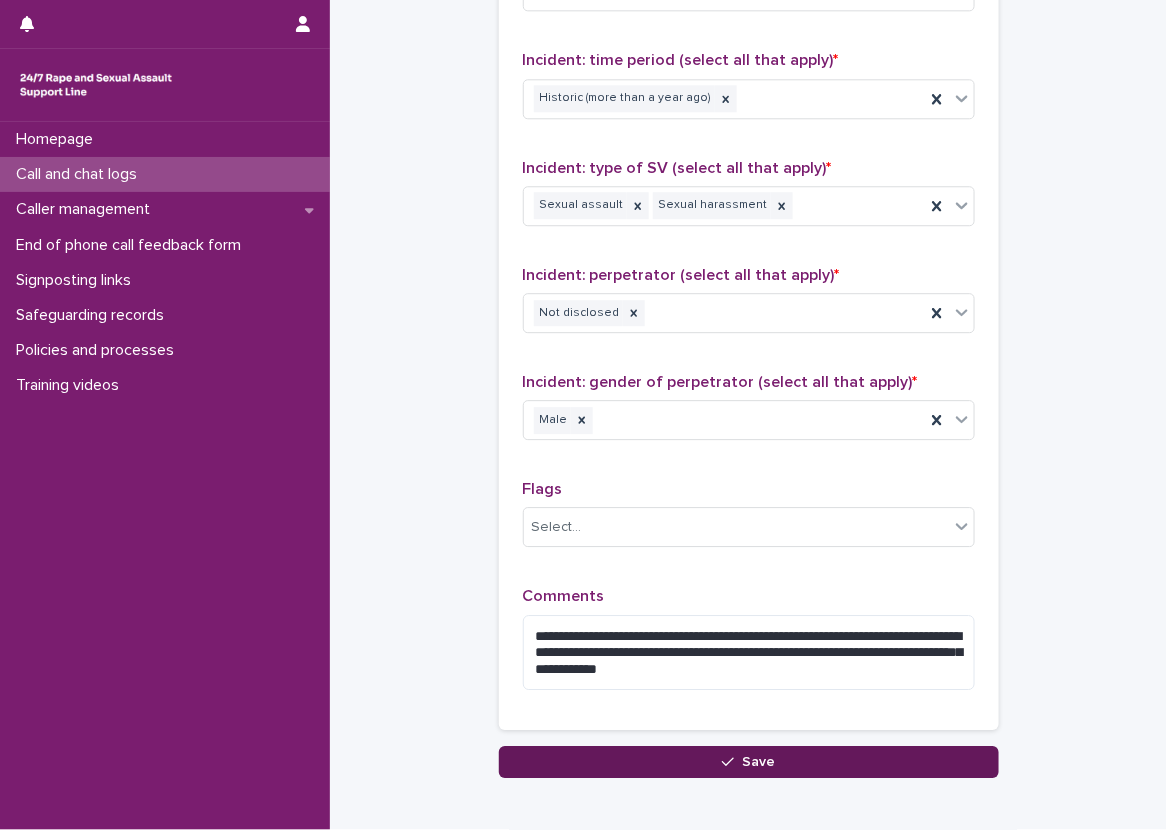 click on "Save" at bounding box center (749, 762) 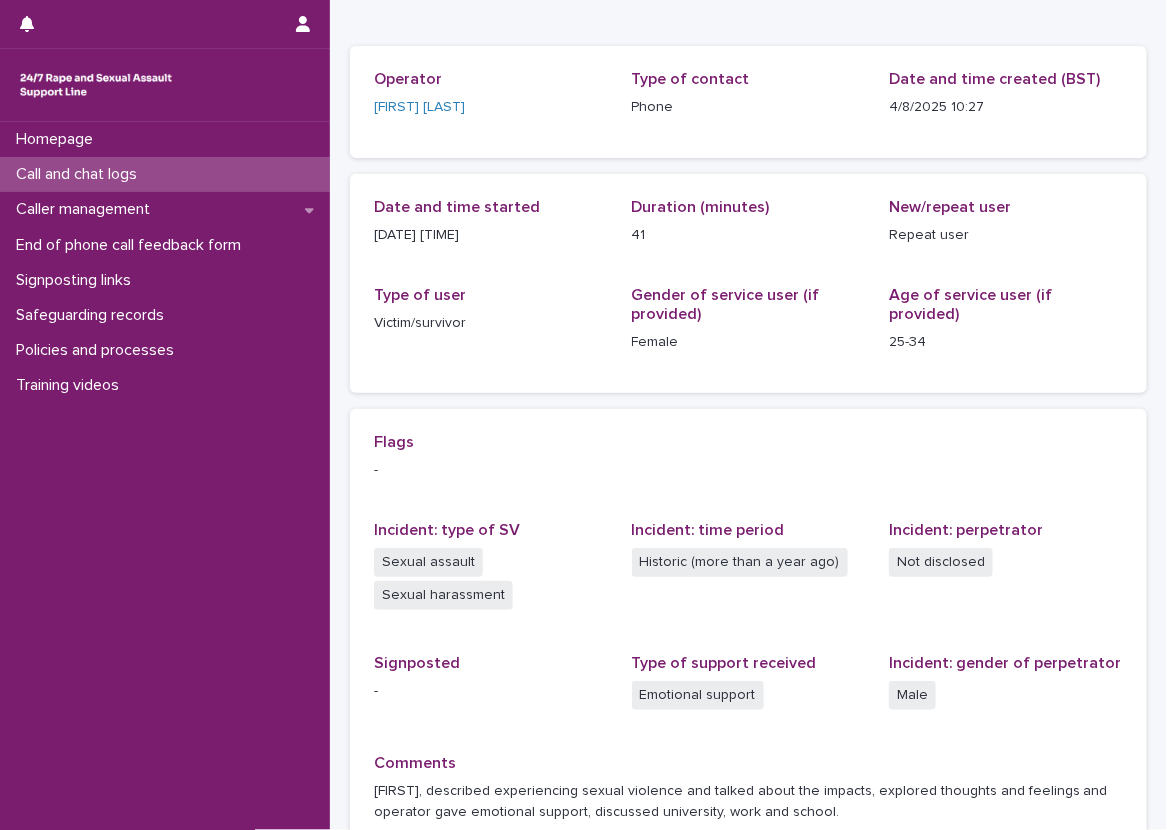scroll, scrollTop: 200, scrollLeft: 0, axis: vertical 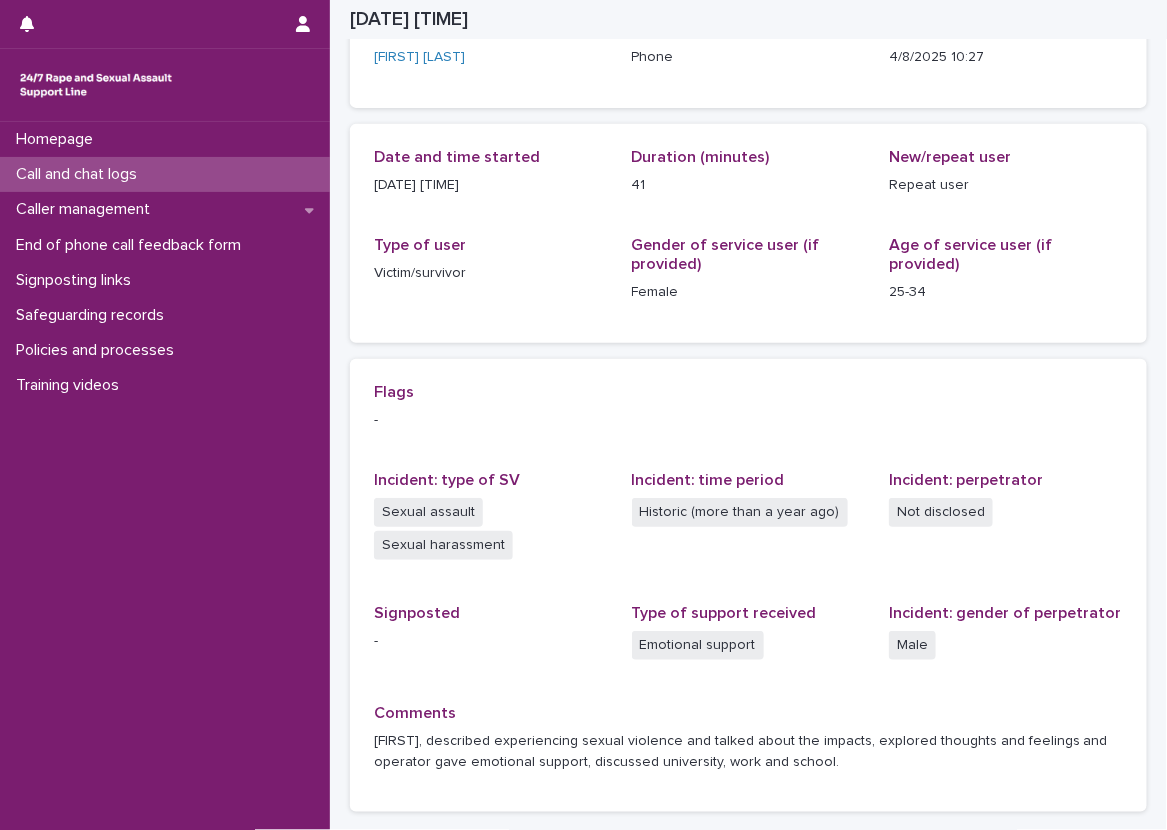 click on "Loading... Saving… Loading... Saving… [YEAR]-[MONTH]-[DATE] [TIME]+00:00 [MONTH]/[DATE]/[YEAR] [TIME] Sorry, there was an error saving your record. Please try again. Please fill out the required fields below. Loading... Saving… Loading... Saving… Loading... Saving… Operator [FIRST] [LAST]   Type of contact Phone Date and time created (BST) [MONTH]/[DATE]/[YEAR] [TIME] Loading... Saving… Date and time started [MONTH]/[DATE]/[YEAR] [TIME] Duration (minutes) [NUMBER] New/repeat user Repeat user Type of user Victim/survivor Gender of service user (if provided) [GENDER] Age of service user (if provided) [AGE_RANGE] Loading... Saving… Loading... Saving… Flags - Incident: type of SV Sexual assault Sexual harassment Incident: time period Historic (more than a year ago) Incident: perpetrator Not disclosed Signposted - Type of support received Emotional support Incident: gender of perpetrator [GENDER] Comments" at bounding box center (748, 390) 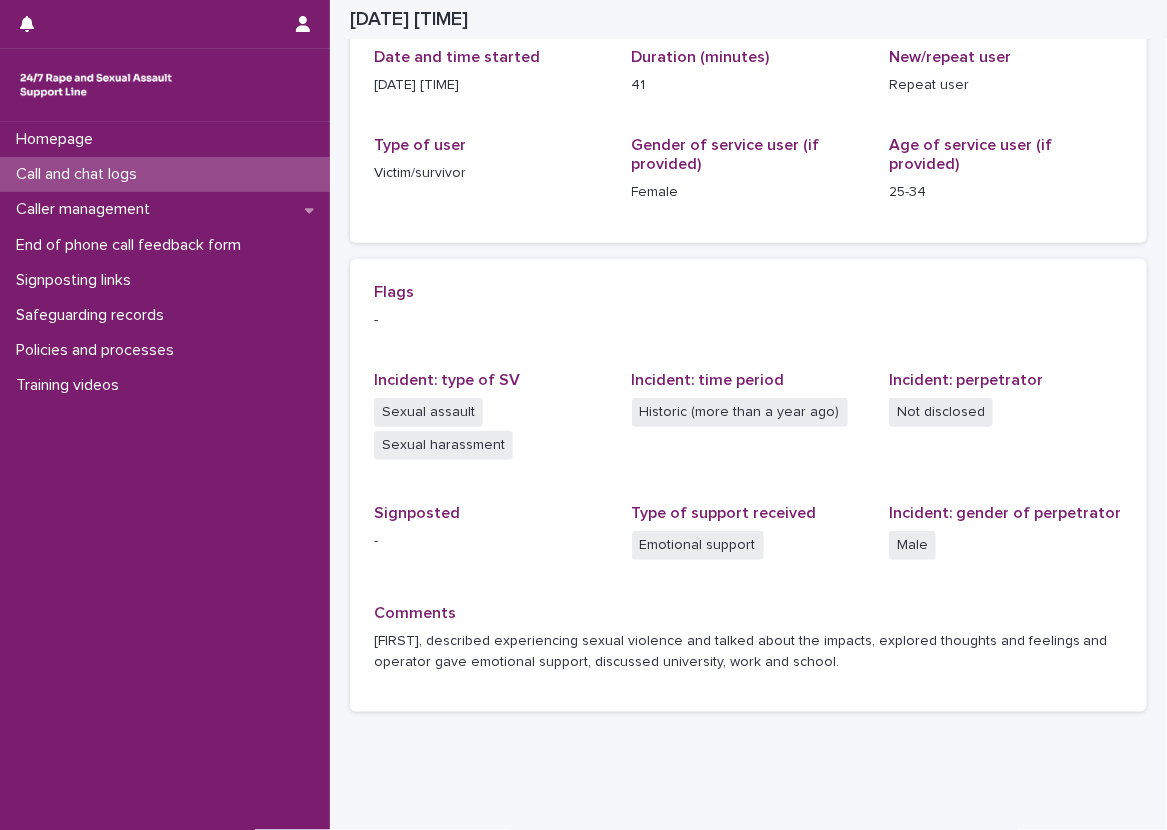 scroll, scrollTop: 305, scrollLeft: 0, axis: vertical 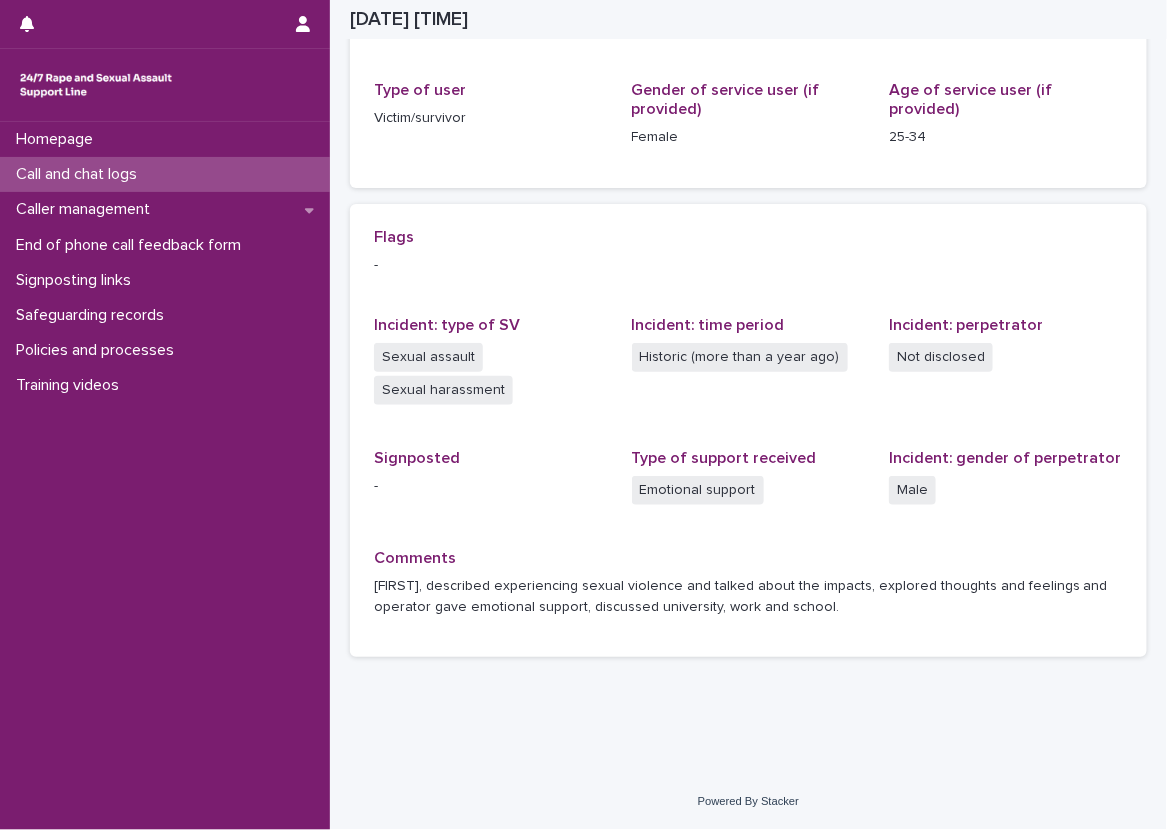click on "Loading... Saving… Loading... Saving… [YEAR]-[MONTH]-[DATE] [TIME]+00:00 [MONTH]/[DATE]/[YEAR] [TIME] Sorry, there was an error saving your record. Please try again. Please fill out the required fields below. Loading... Saving… Loading... Saving… Loading... Saving… Operator [FIRST] [LAST]   Type of contact Phone Date and time created (BST) [MONTH]/[DATE]/[YEAR] [TIME] Loading... Saving… Date and time started [MONTH]/[DATE]/[YEAR] [TIME] Duration (minutes) [NUMBER] New/repeat user Repeat user Type of user Victim/survivor Gender of service user (if provided) [GENDER] Age of service user (if provided) [AGE_RANGE] Loading... Saving… Loading... Saving… Flags - Incident: type of SV Sexual assault Sexual harassment Incident: time period Historic (more than a year ago) Incident: perpetrator Not disclosed Signposted - Type of support received Emotional support Incident: gender of perpetrator [GENDER] Comments" at bounding box center [748, 235] 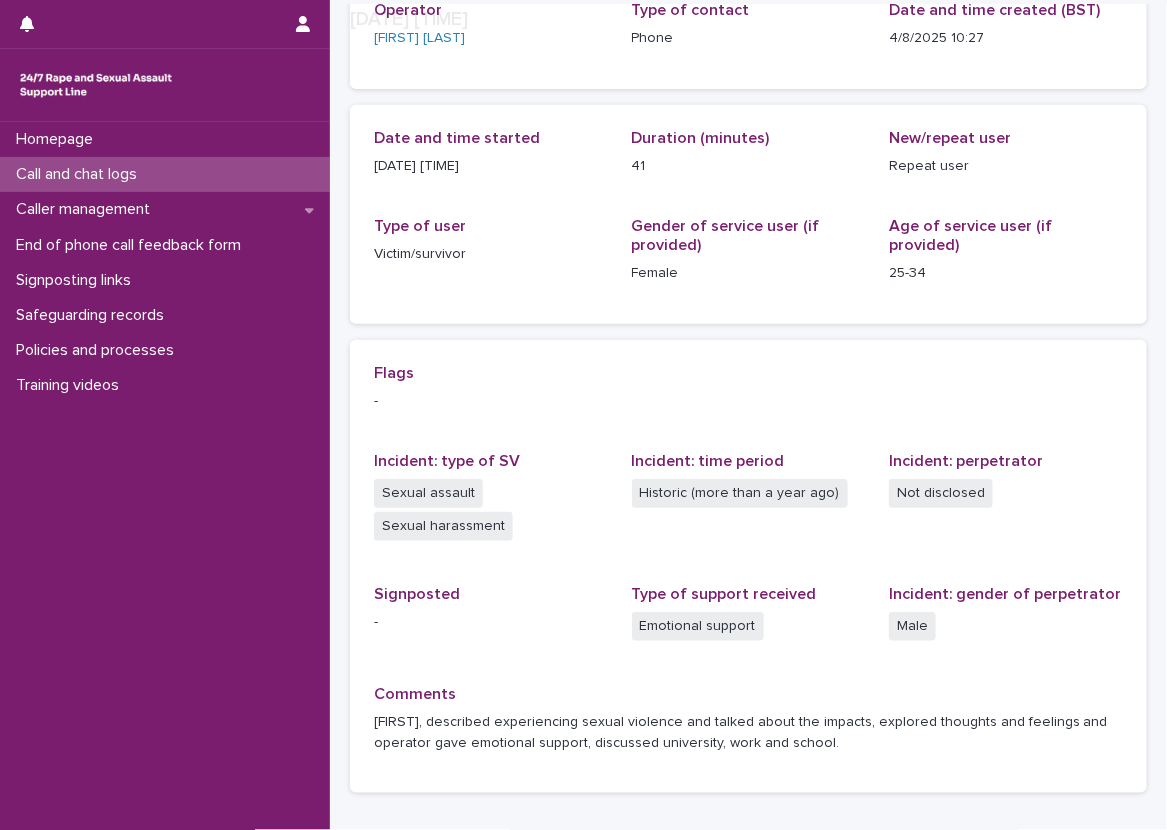 scroll, scrollTop: 205, scrollLeft: 0, axis: vertical 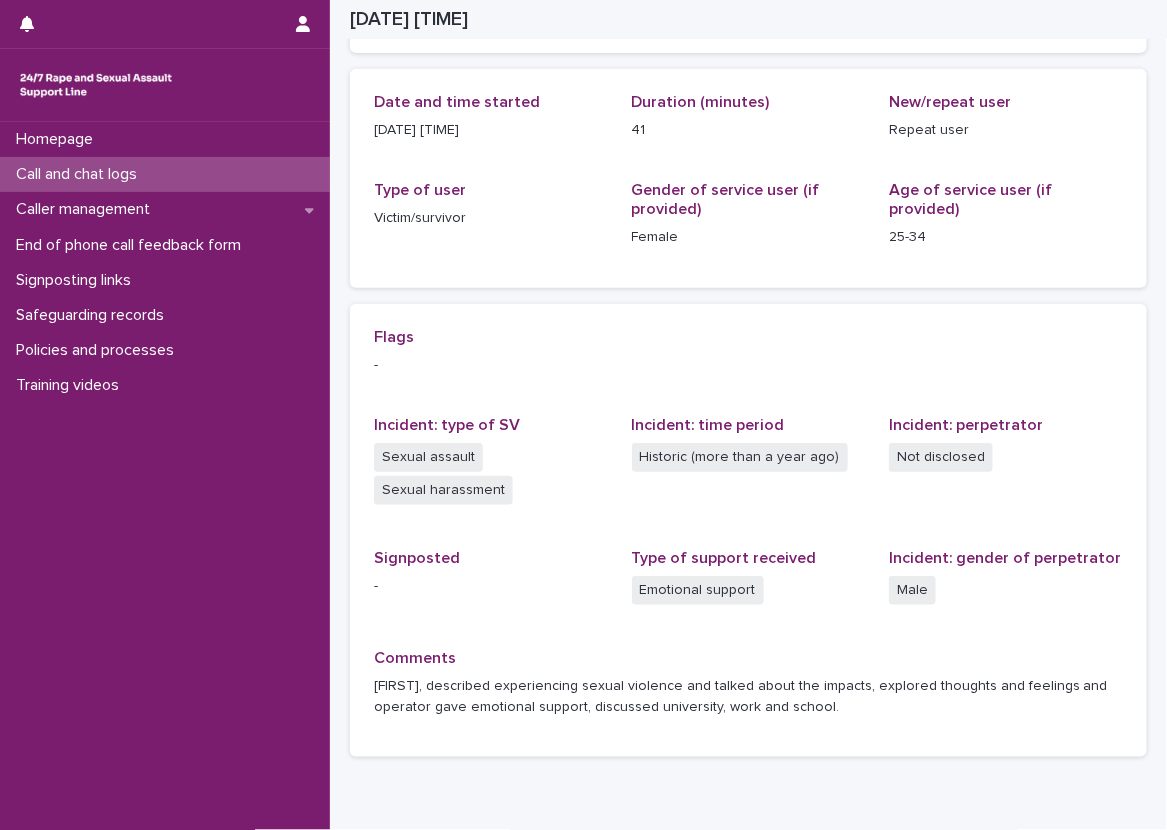 click on "Loading... Saving… Loading... Saving… [YEAR]-[MONTH]-[DATE] [TIME]+00:00 [MONTH]/[DATE]/[YEAR] [TIME] Sorry, there was an error saving your record. Please try again. Please fill out the required fields below. Loading... Saving… Loading... Saving… Loading... Saving… Operator [FIRST] [LAST]   Type of contact Phone Date and time created (BST) [MONTH]/[DATE]/[YEAR] [TIME] Loading... Saving… Date and time started [MONTH]/[DATE]/[YEAR] [TIME] Duration (minutes) [NUMBER] New/repeat user Repeat user Type of user Victim/survivor Gender of service user (if provided) [GENDER] Age of service user (if provided) [AGE_RANGE] Loading... Saving… Loading... Saving… Flags - Incident: type of SV Sexual assault Sexual harassment Incident: time period Historic (more than a year ago) Incident: perpetrator Not disclosed Signposted - Type of support received Emotional support Incident: gender of perpetrator [GENDER] Comments" at bounding box center [748, 335] 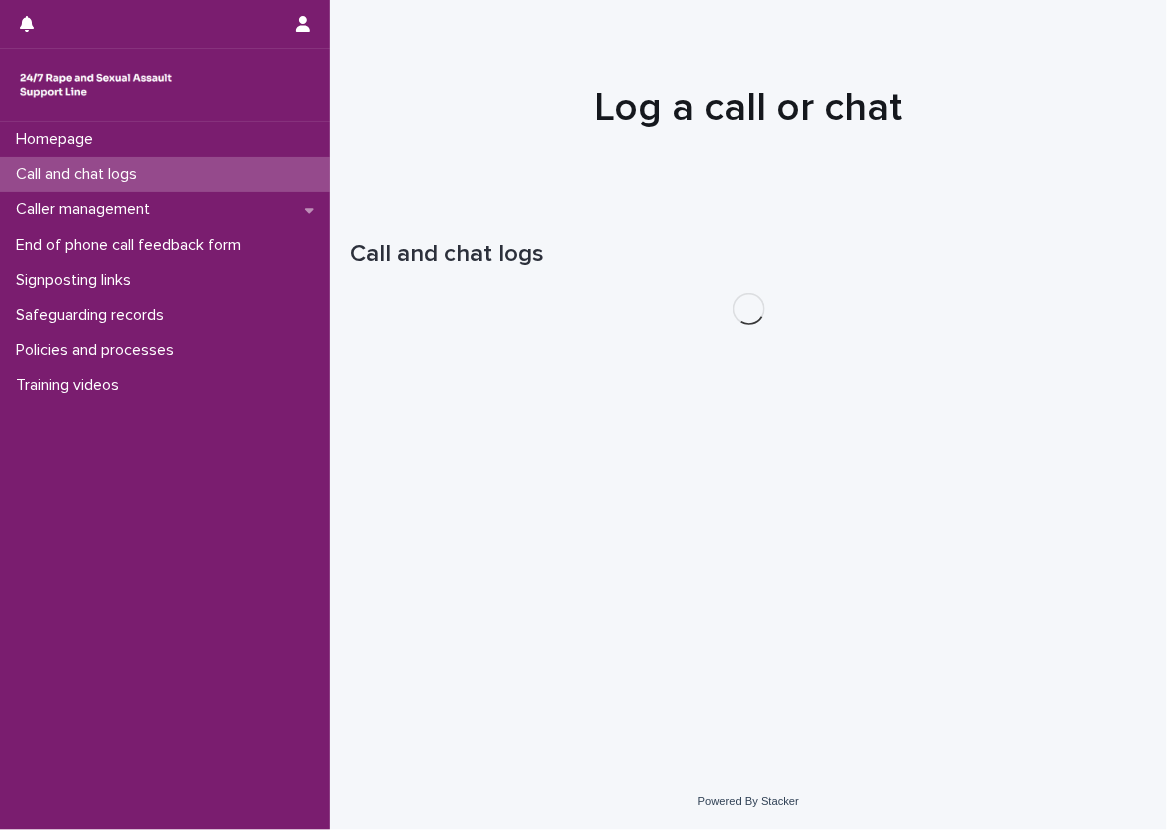 scroll, scrollTop: 0, scrollLeft: 0, axis: both 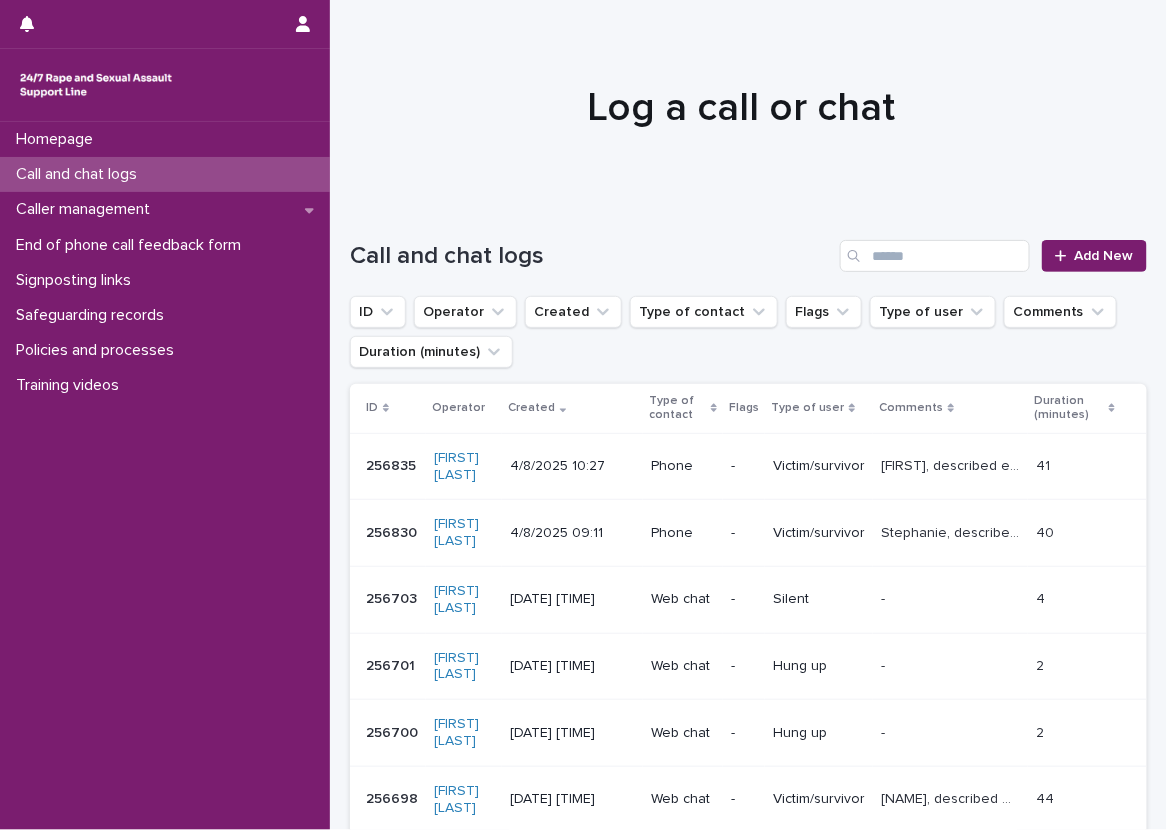 click at bounding box center [741, 99] 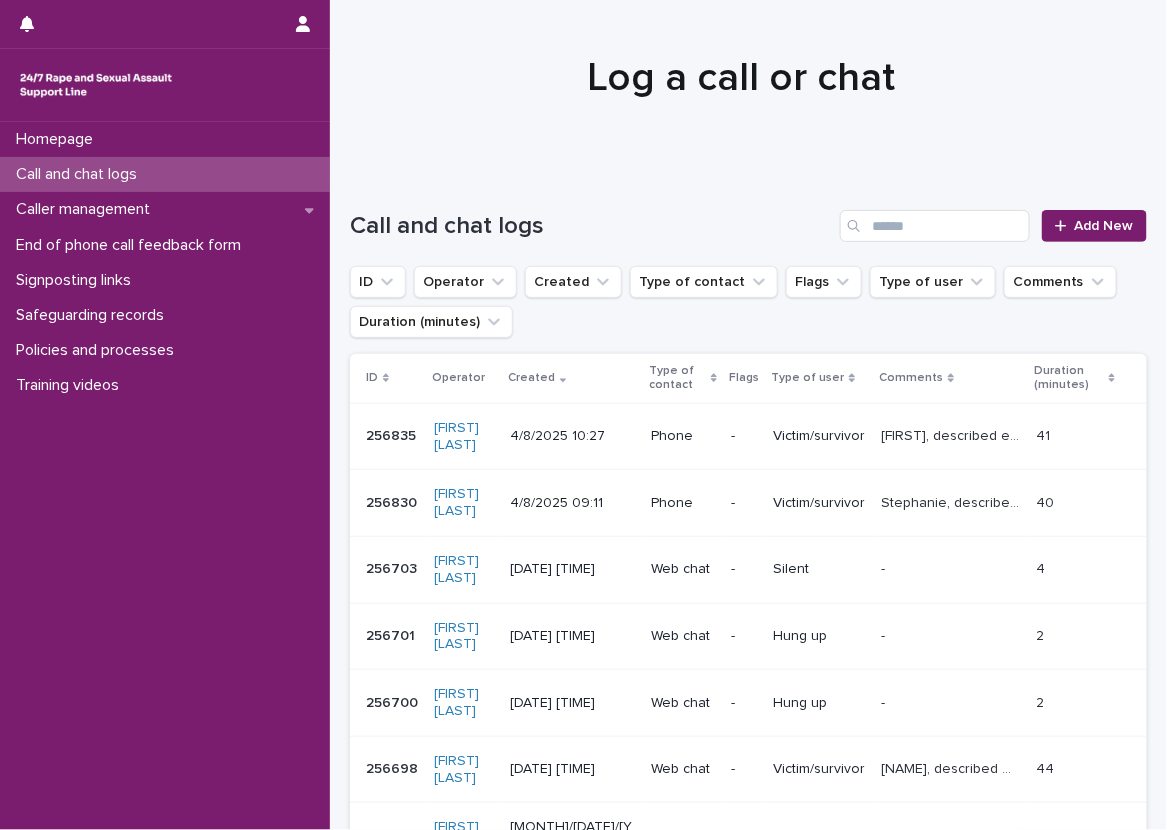scroll, scrollTop: 0, scrollLeft: 0, axis: both 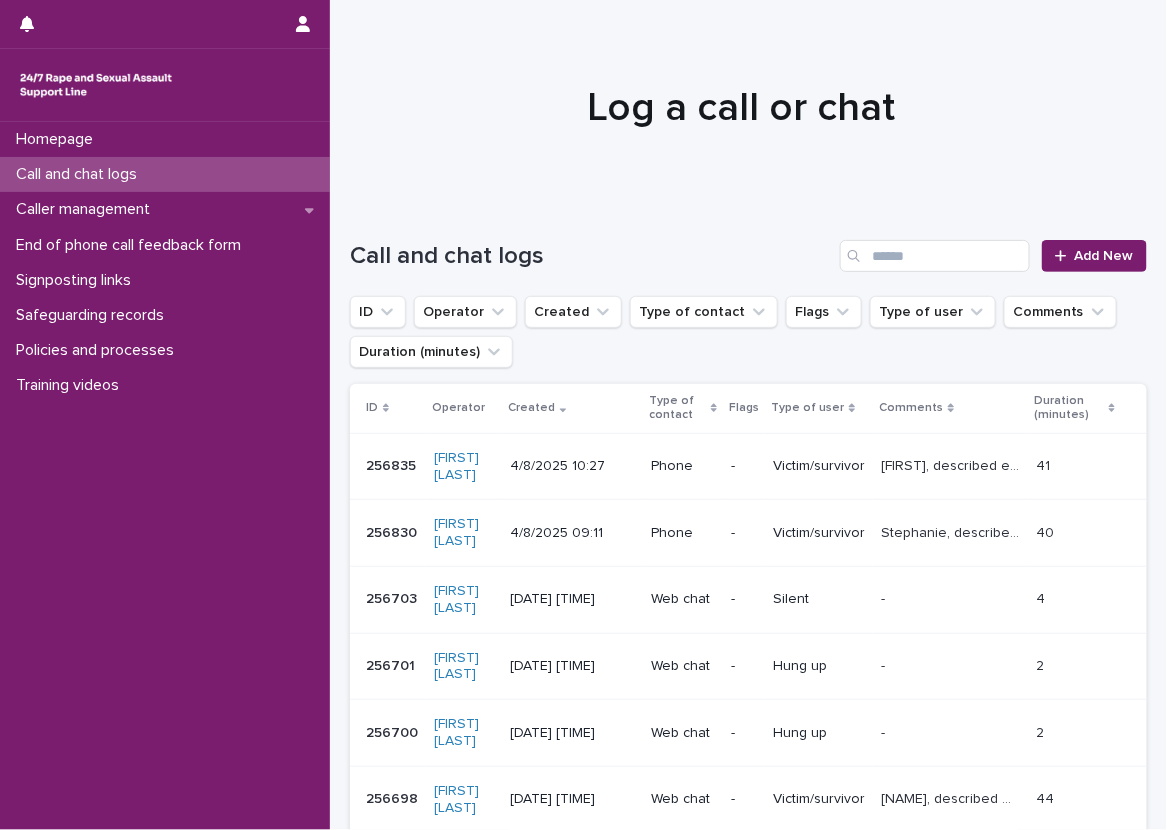 click on "Call and chat logs Add New" at bounding box center [748, 248] 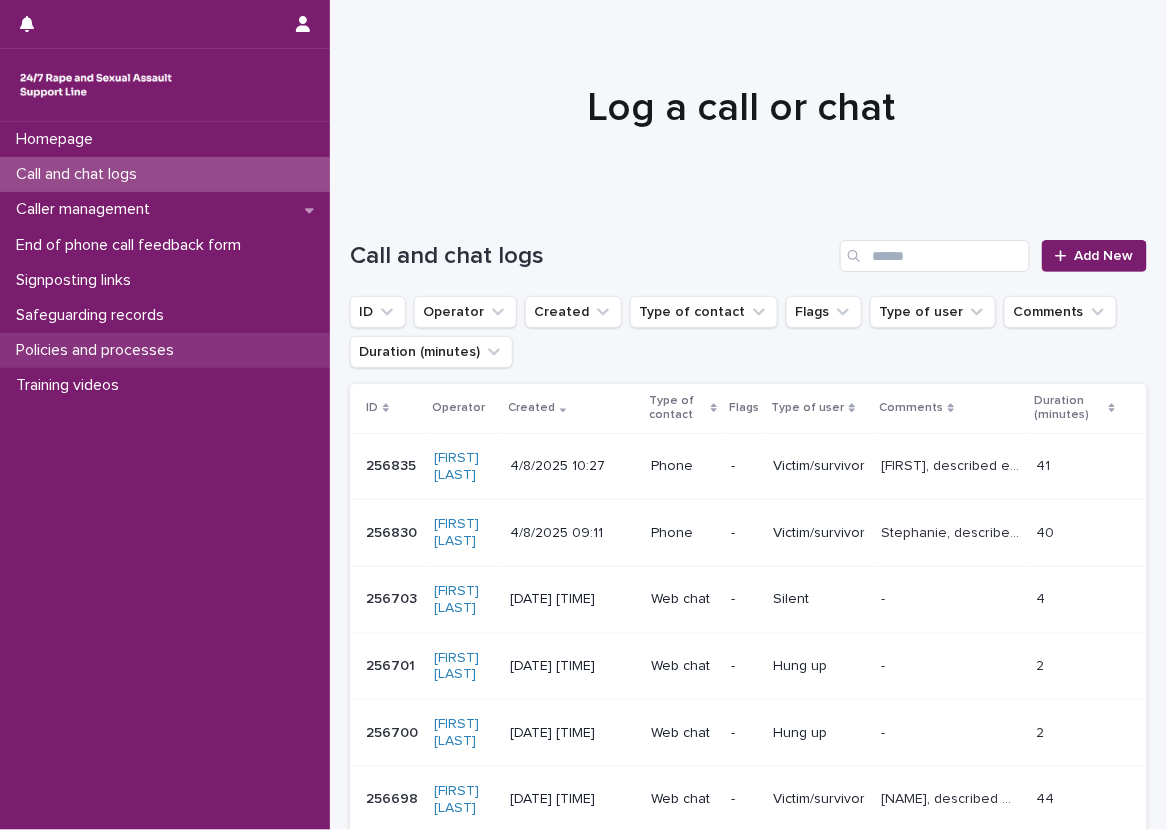 click on "Policies and processes" at bounding box center [165, 350] 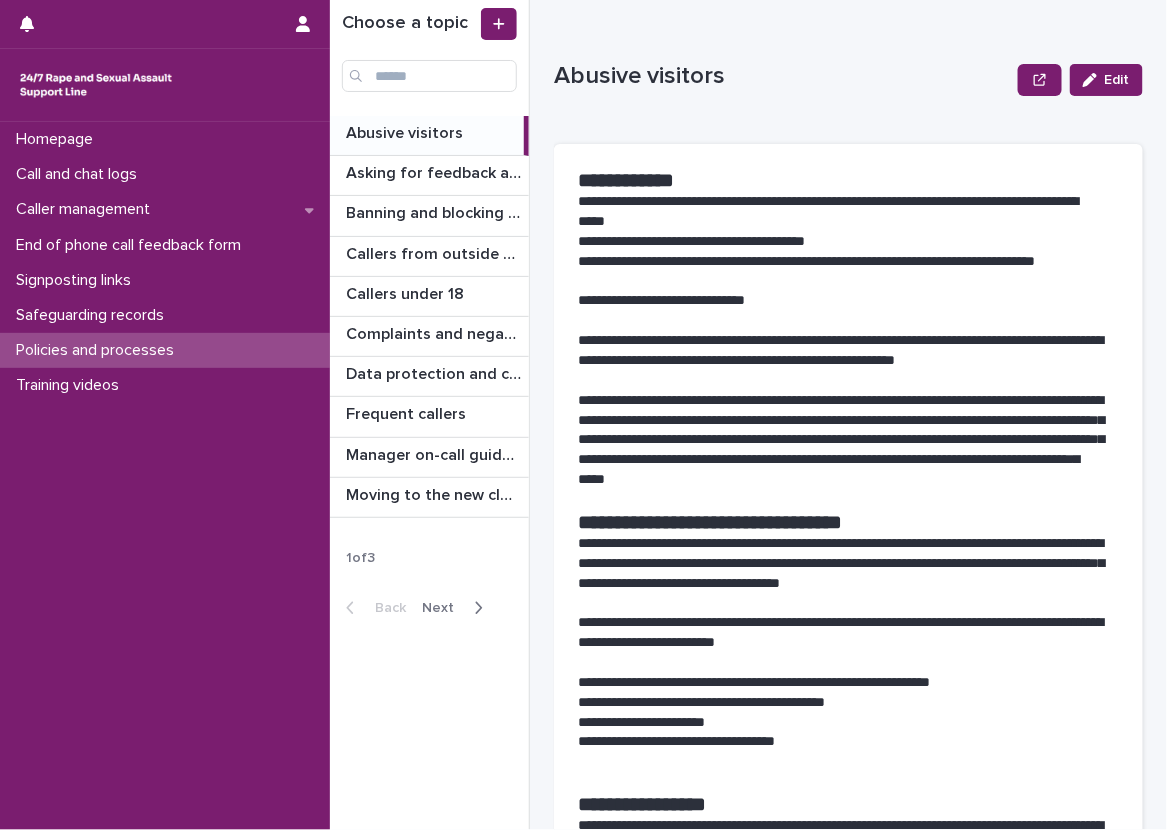 click on "Next" at bounding box center [456, 608] 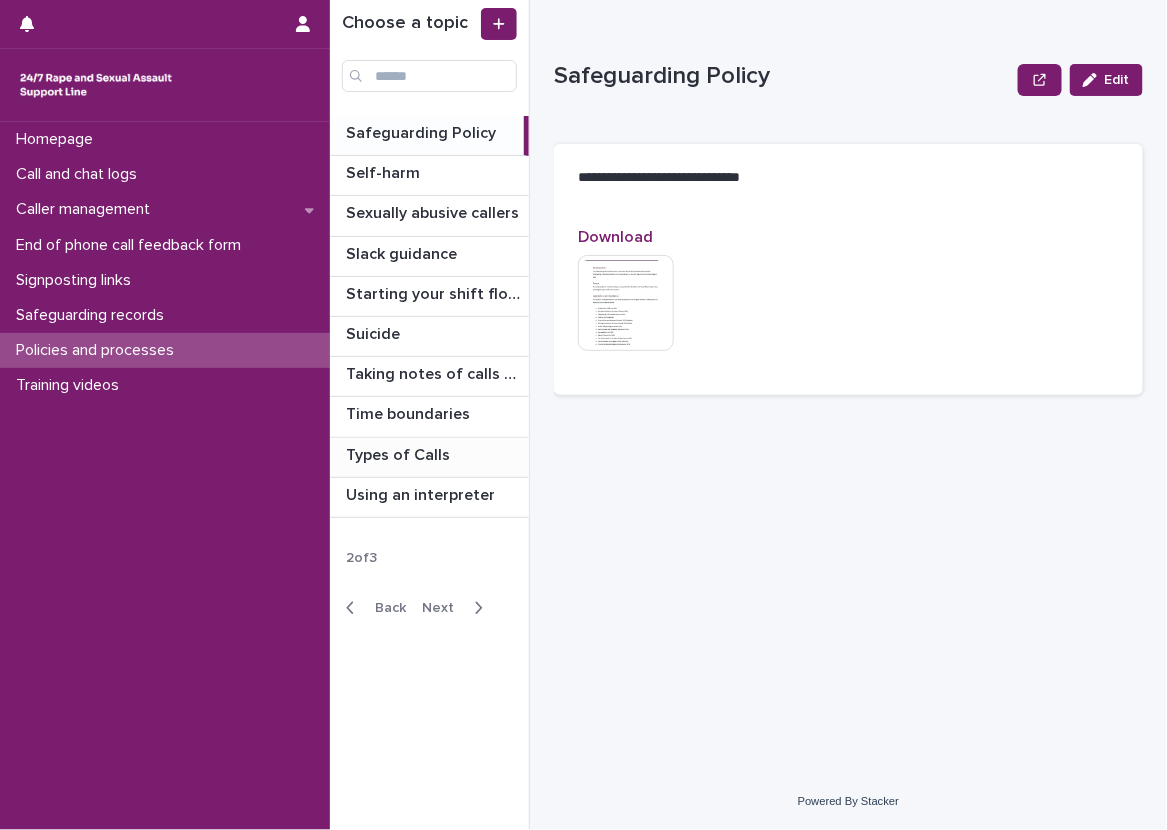 click on "Types of Calls" at bounding box center [400, 453] 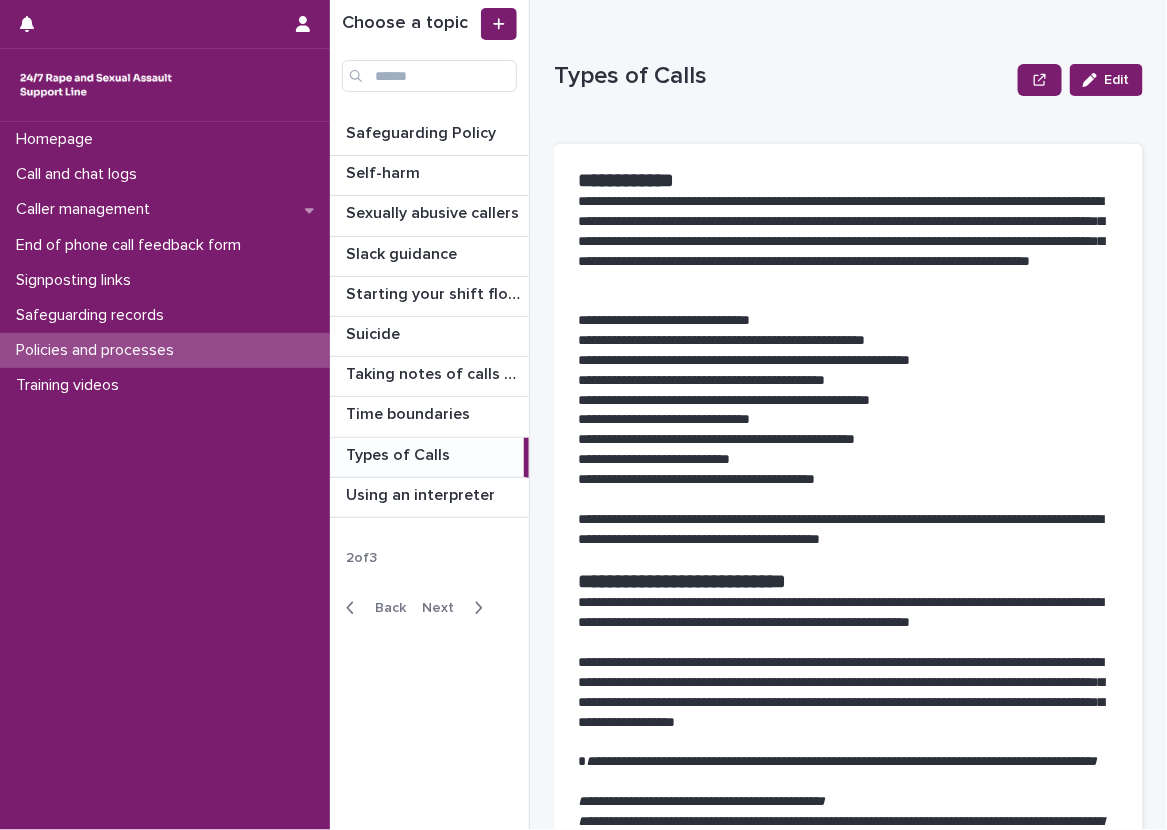 click on "**********" at bounding box center (748, 415) 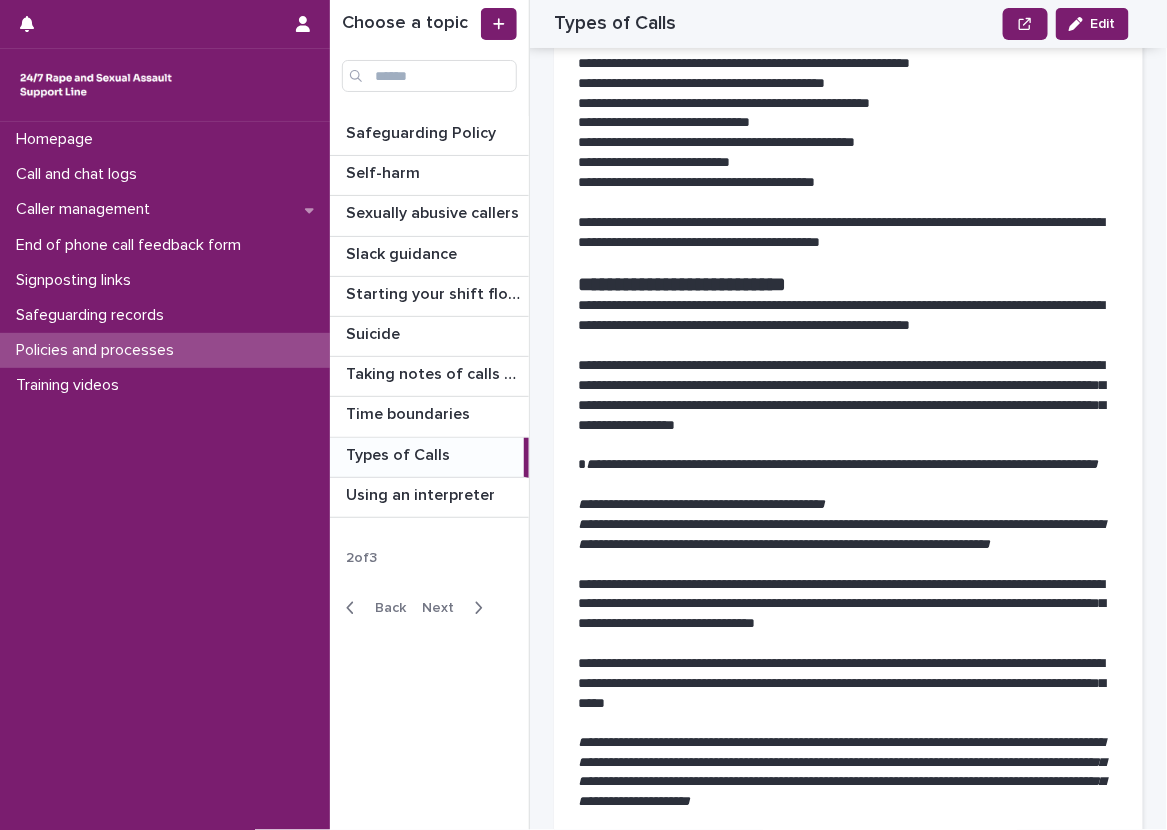 scroll, scrollTop: 300, scrollLeft: 0, axis: vertical 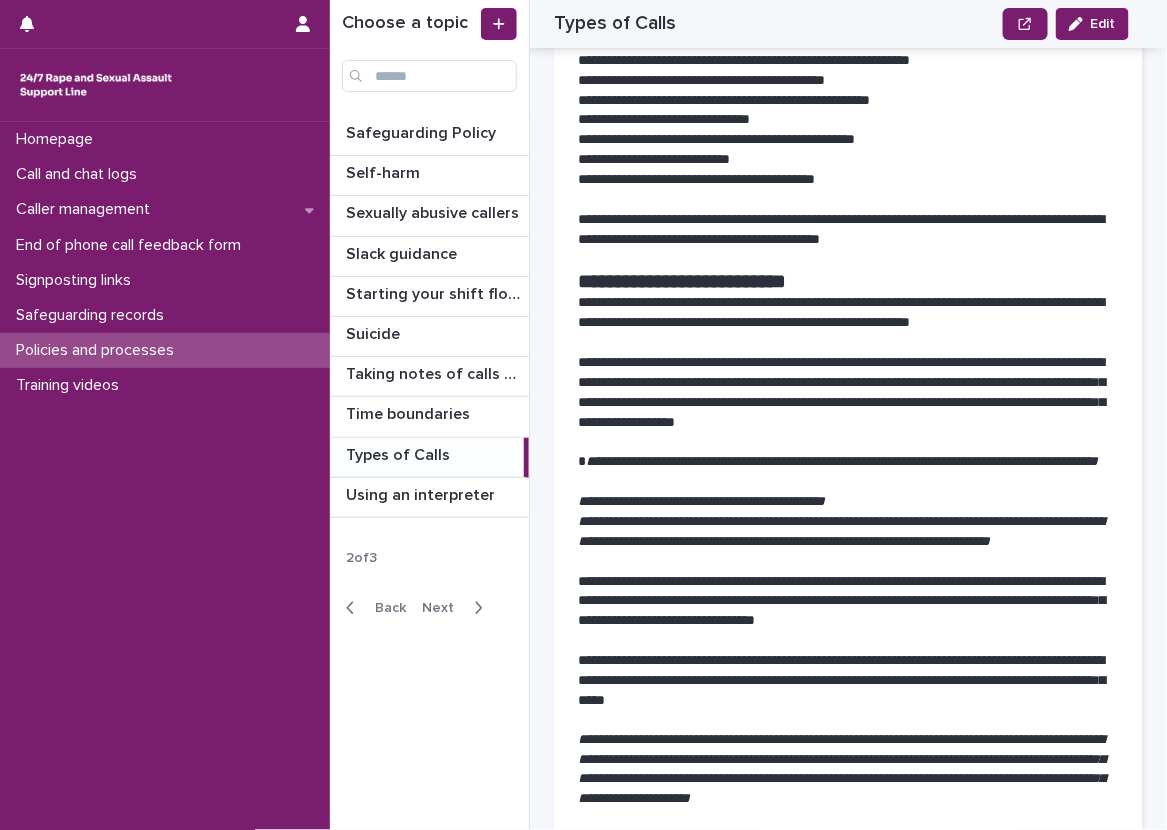 click on "**********" at bounding box center [848, 3033] 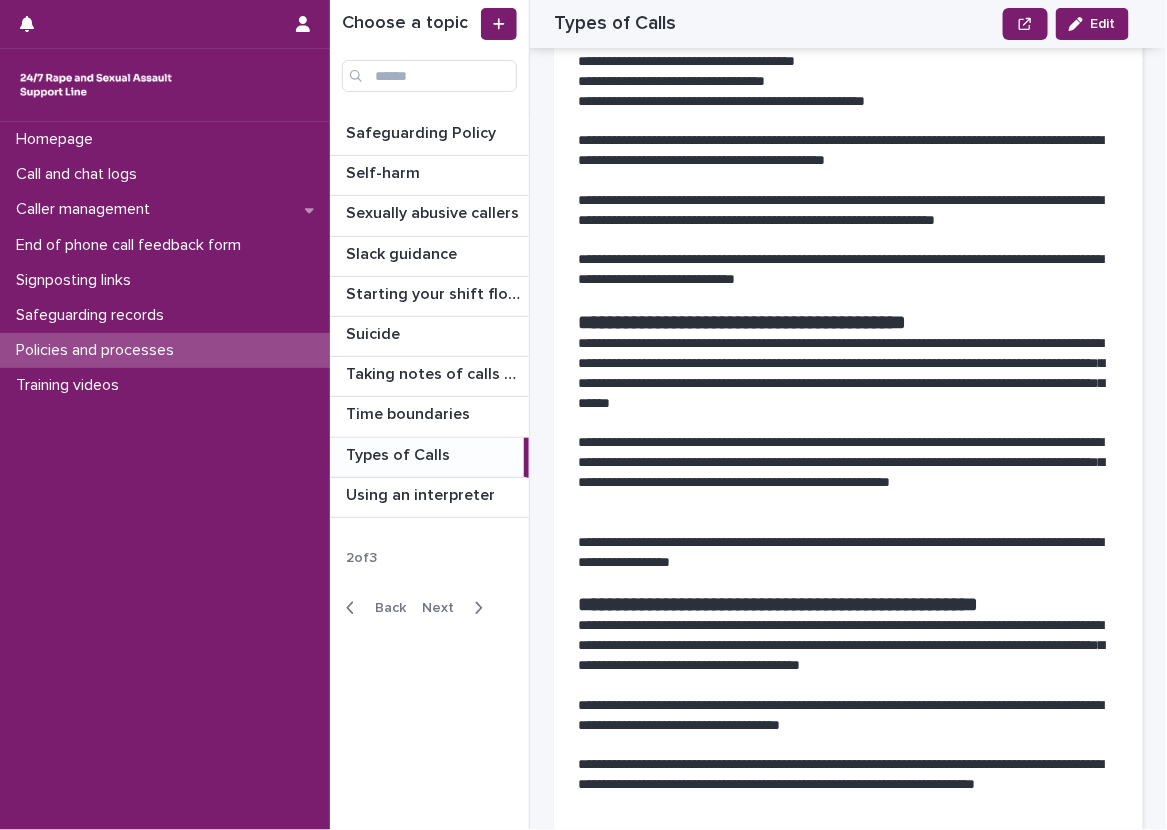 scroll, scrollTop: 2100, scrollLeft: 0, axis: vertical 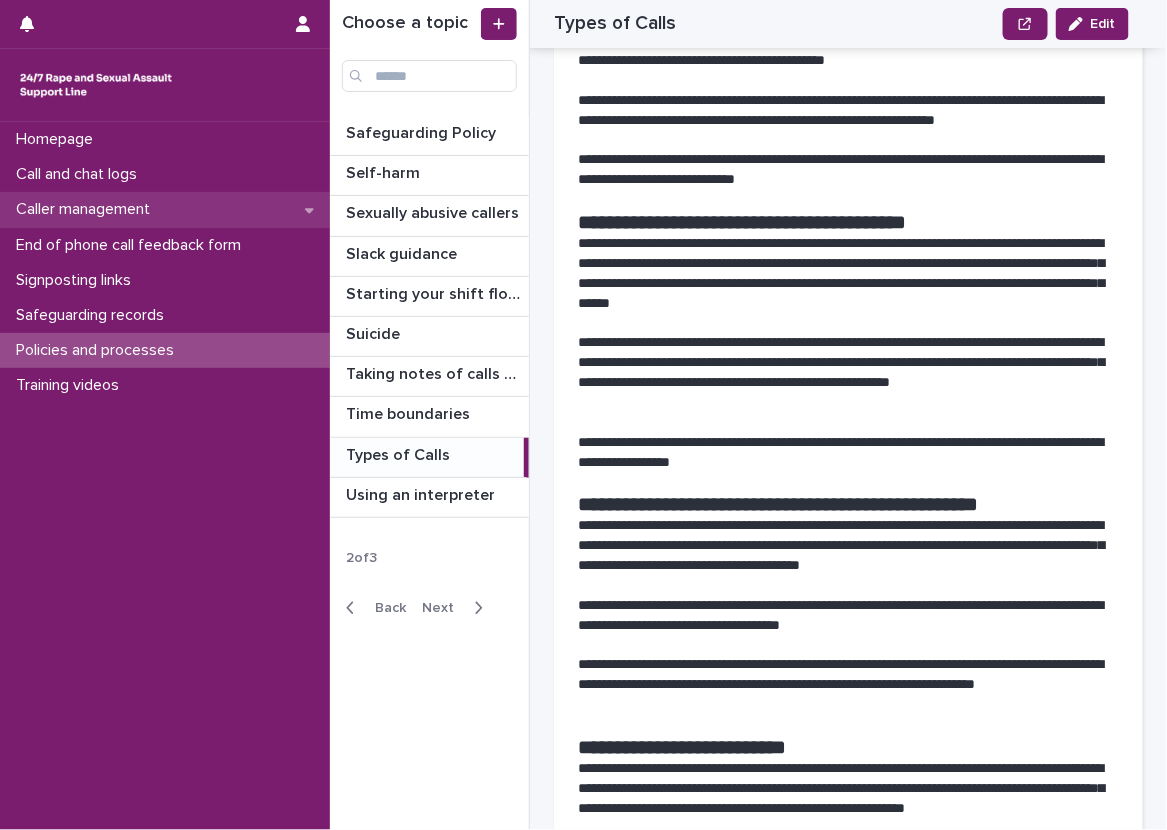 click on "Caller management" at bounding box center [87, 209] 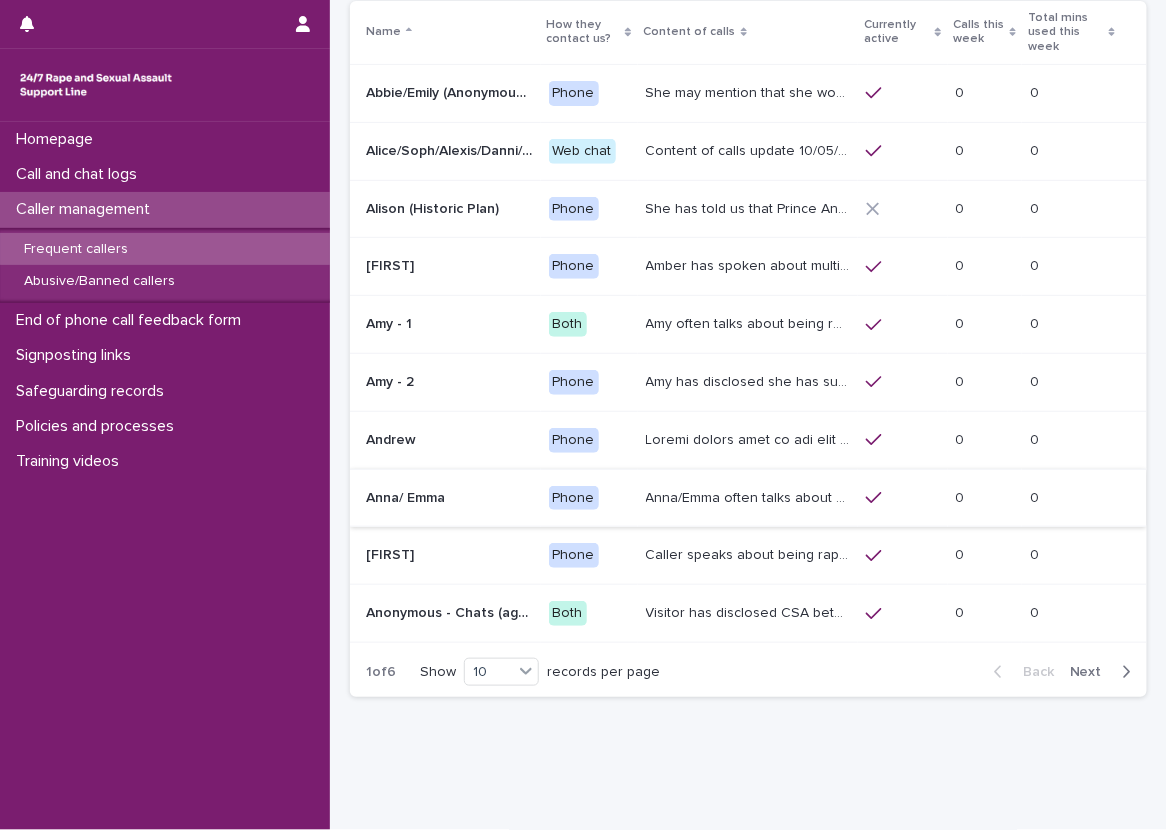 scroll, scrollTop: 182, scrollLeft: 0, axis: vertical 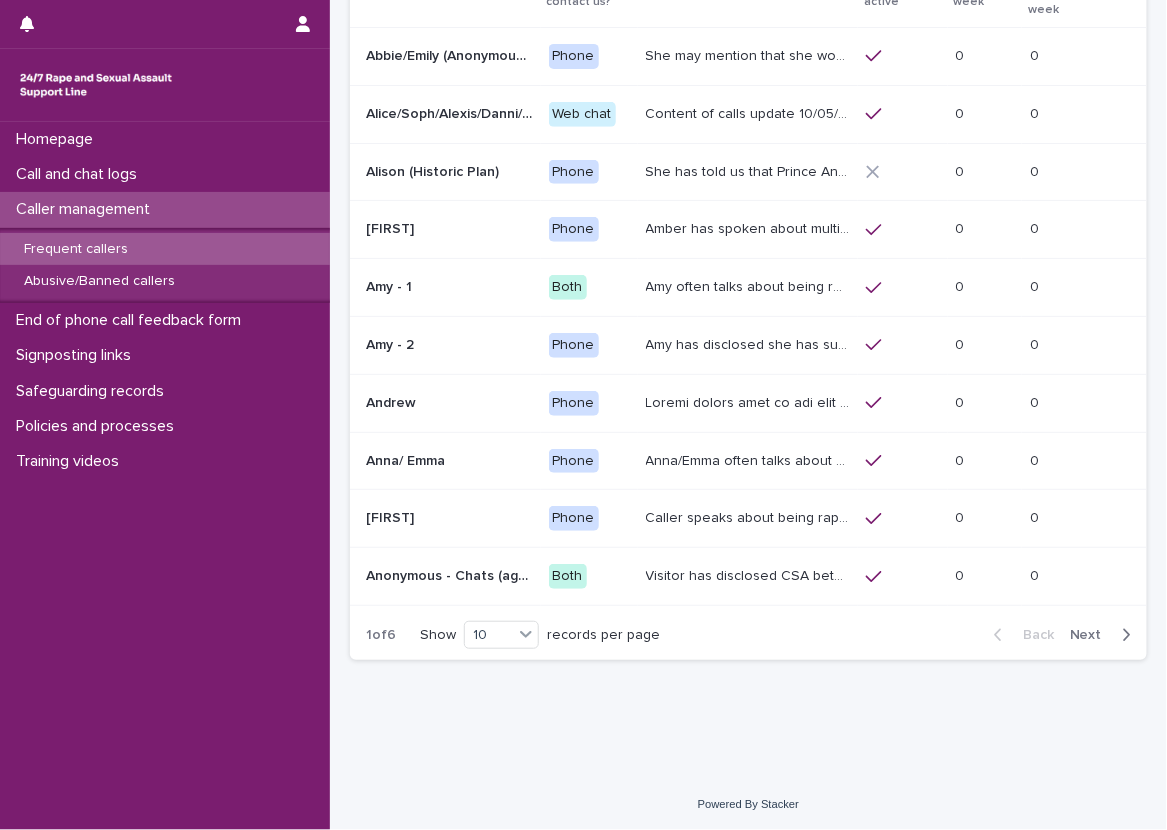 click on "Next" at bounding box center [1104, 635] 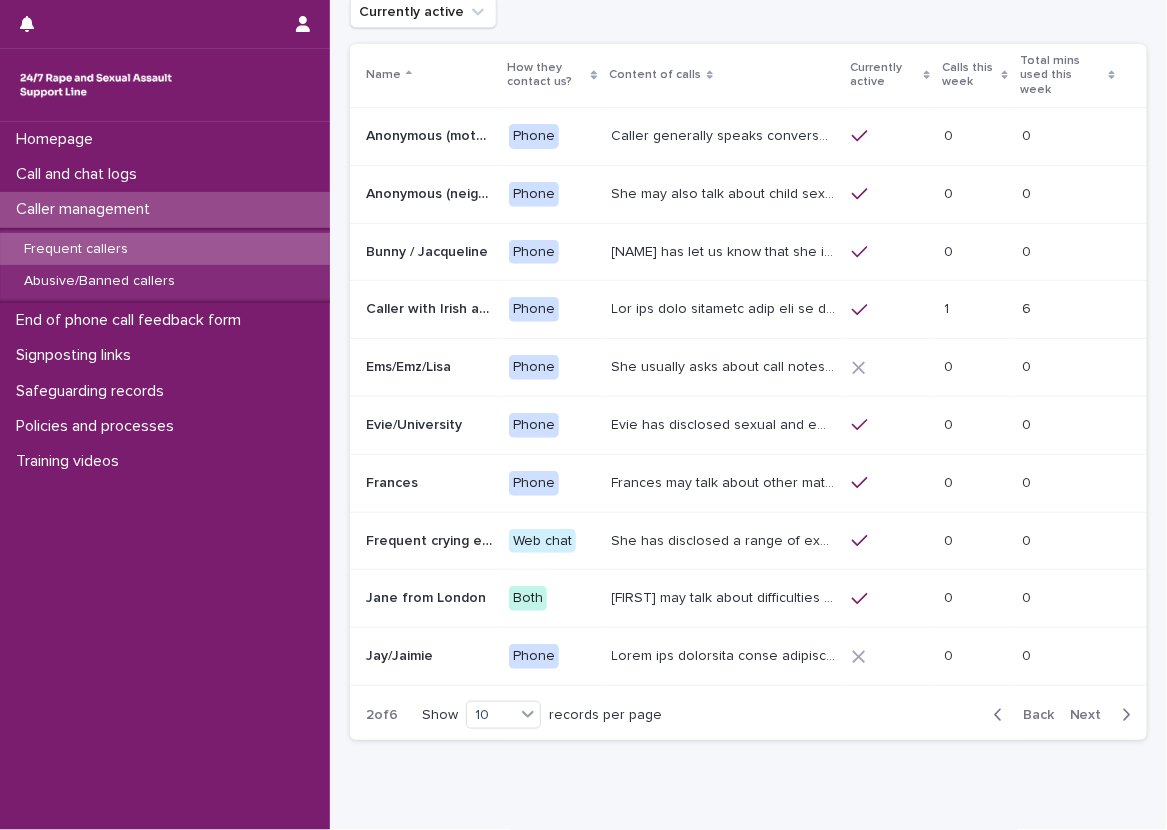 scroll, scrollTop: 67, scrollLeft: 0, axis: vertical 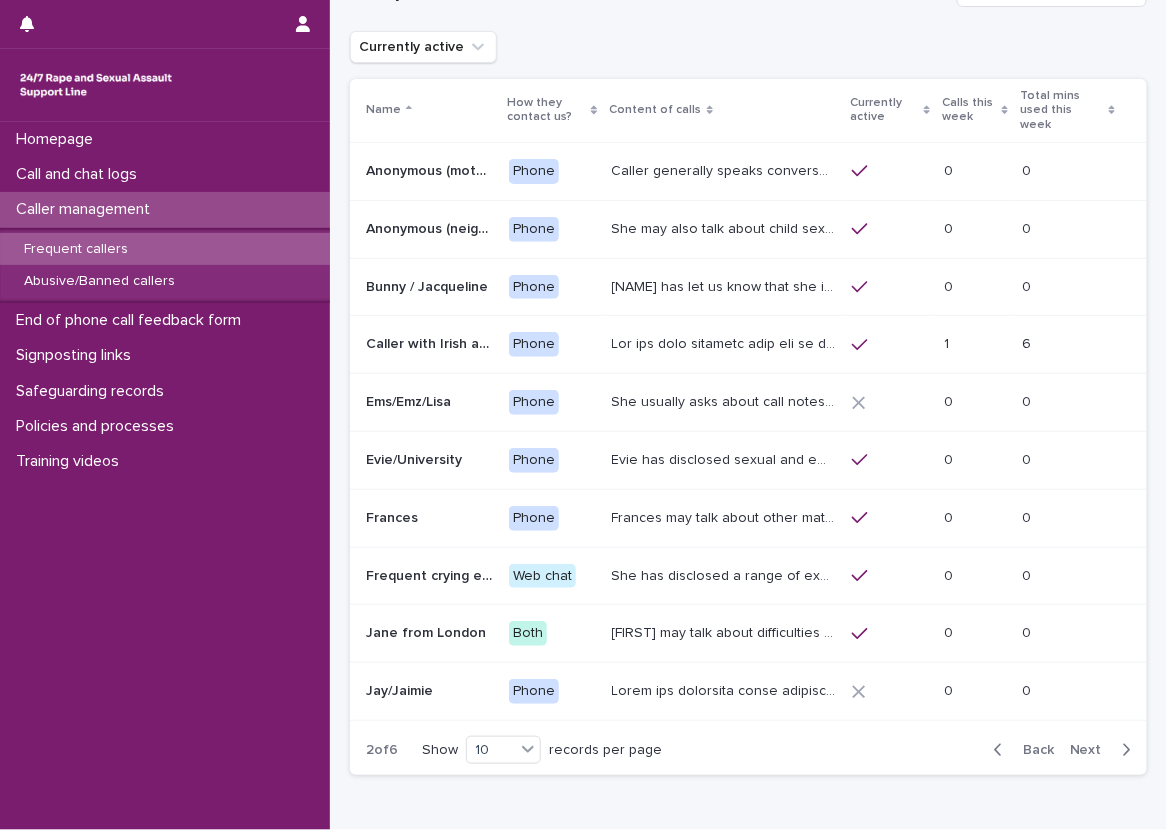 click on "[NAME] has let us know that she is in her [AGE]s, and lives in [LOCATION].
She has talked through experiences of sexual violence including exploitation facilitated by her mum; abuse within her marriage; by her ex-partner's Dad and her landlord [NAME]
[NAME] has disclosed to us that she is experiencing ongoing sexual harassment from [NAME] and he raped her in early [DATE]. [NAME] has been arrested but is now on bail. [DATE]- [NAME] mentioned that [NAME] is on bail until [DATE] as it has been extended.
[NAME] often asks the HSW to make sense of her experiences and will say 'why is that?'.
[NAME]'s let us know ([DATE])- her ex-husband was convicted of storing CSA images. She was not aware of his committing this offence at the time." at bounding box center (724, 287) 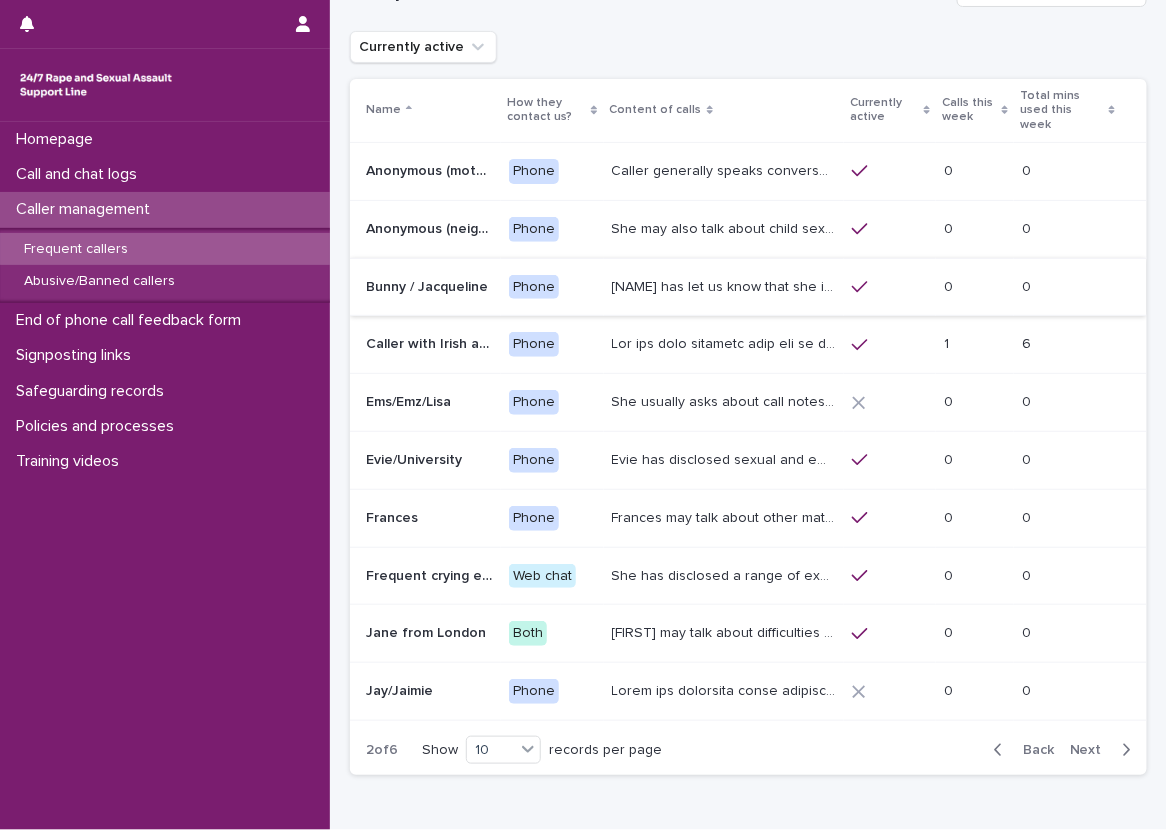 scroll, scrollTop: 0, scrollLeft: 0, axis: both 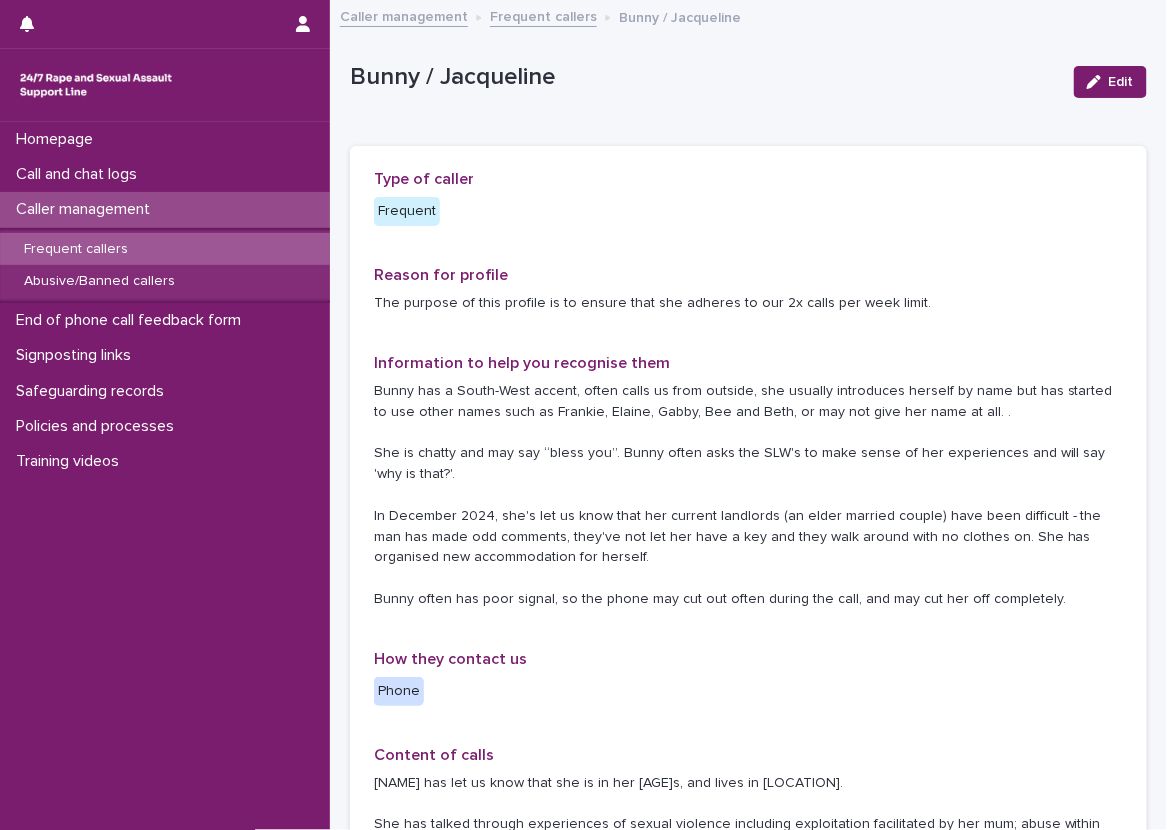 click on "**********" at bounding box center (748, 1323) 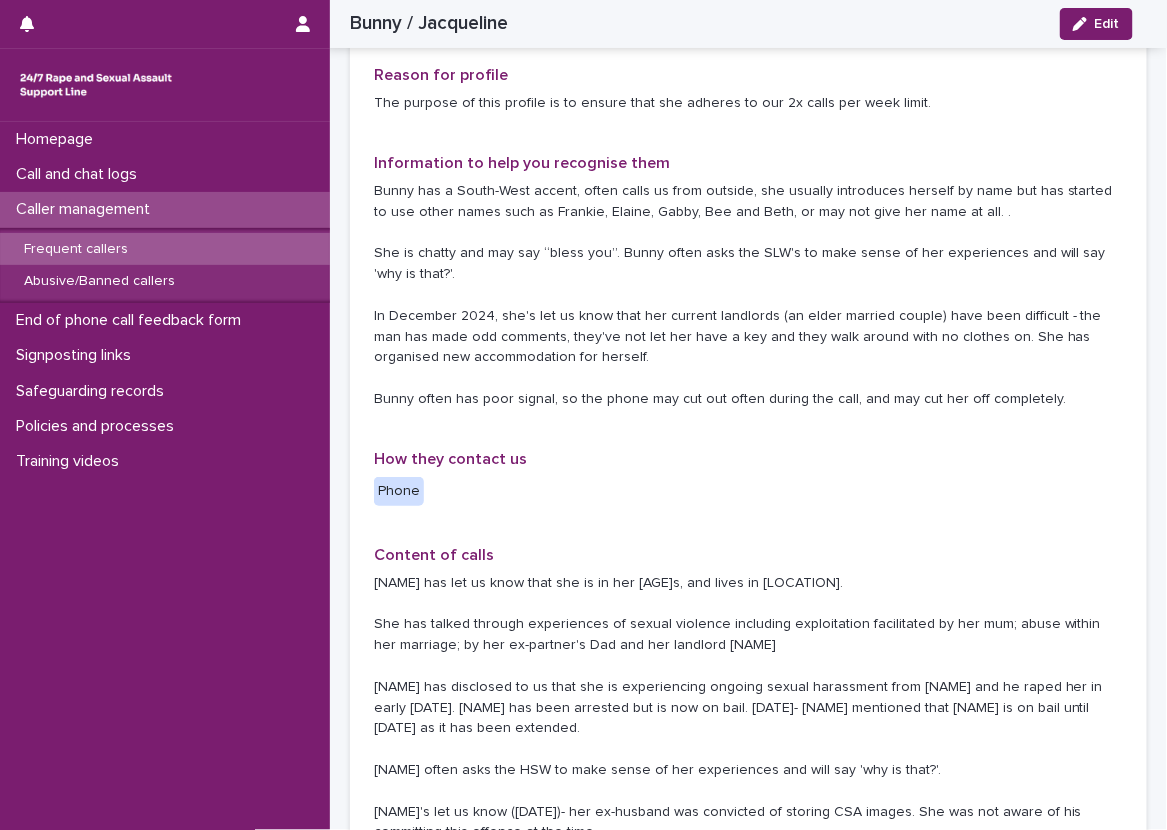 scroll, scrollTop: 0, scrollLeft: 0, axis: both 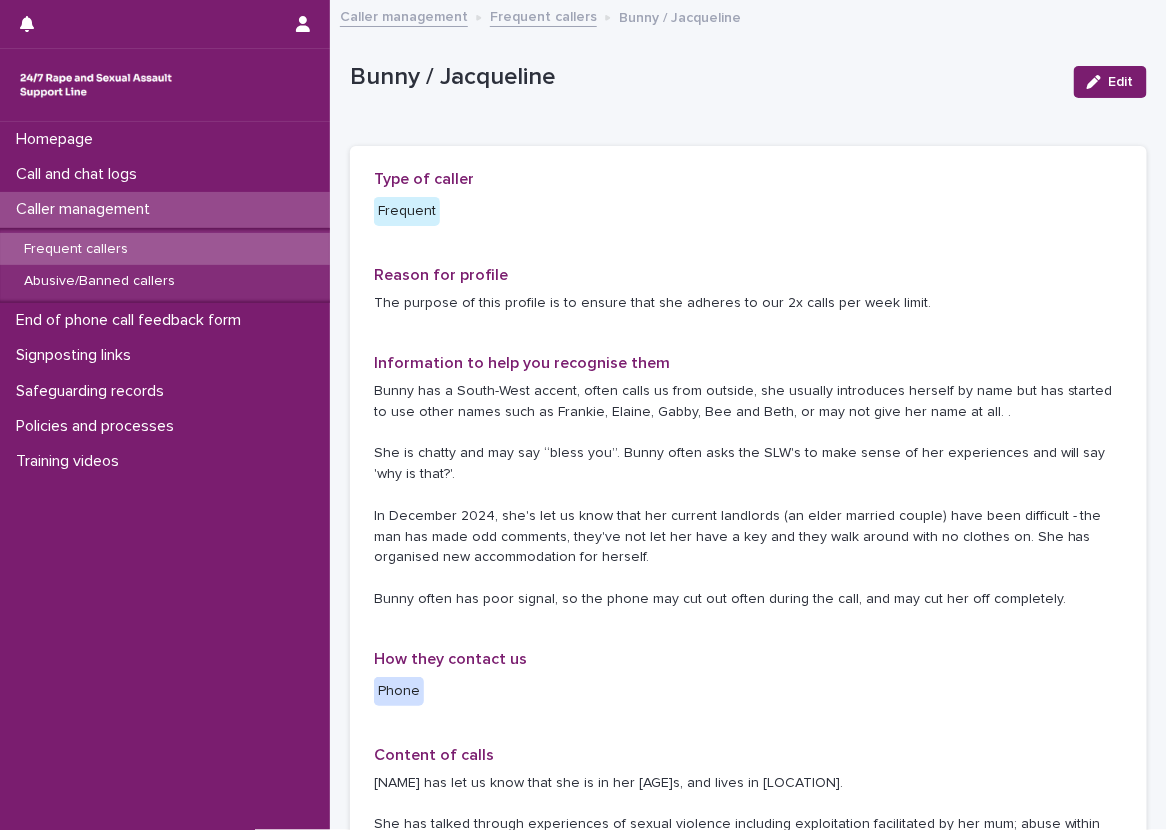 click on "**********" at bounding box center [748, 1323] 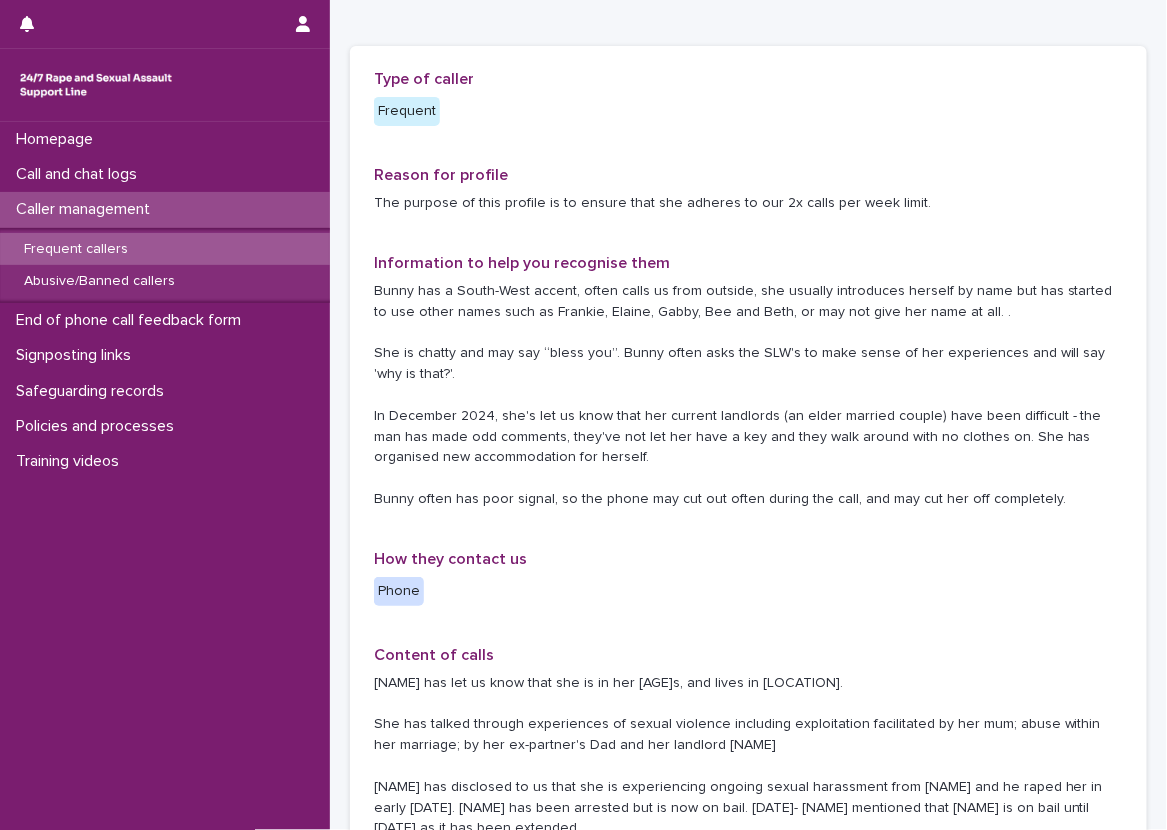scroll, scrollTop: 0, scrollLeft: 0, axis: both 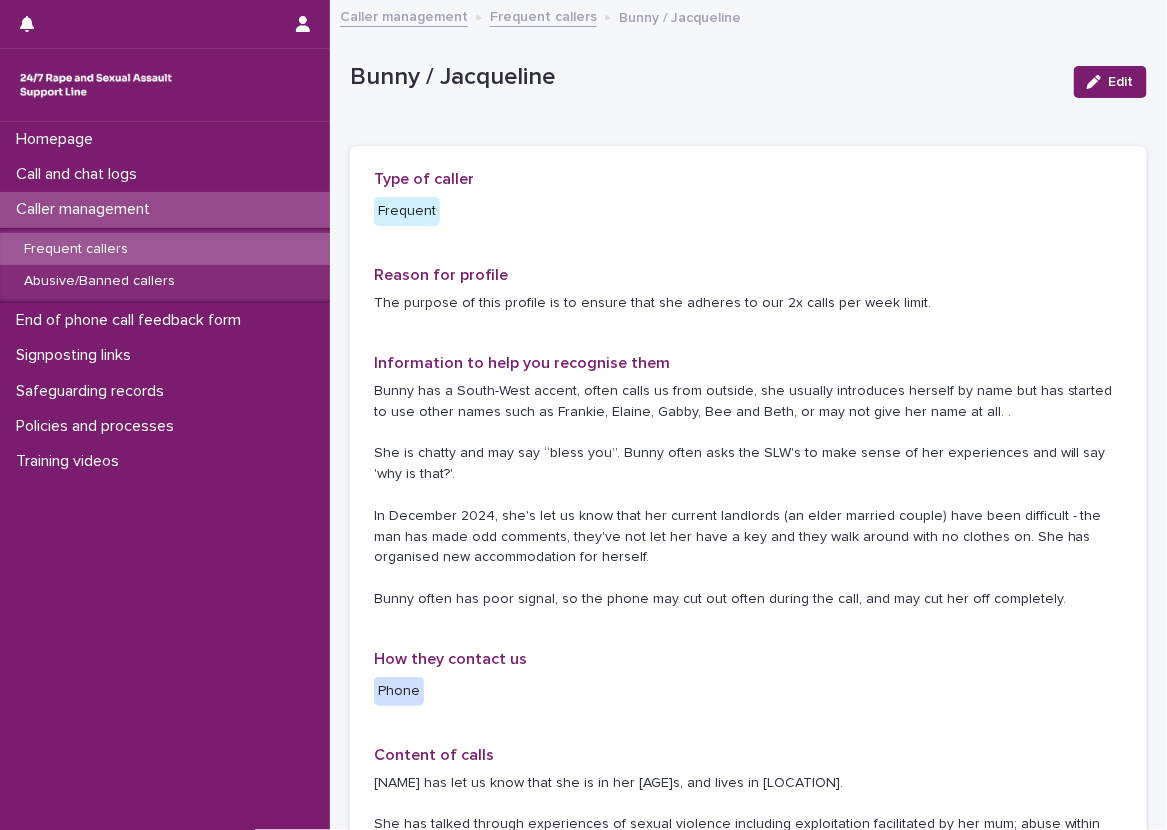 click on "**********" at bounding box center (748, 1323) 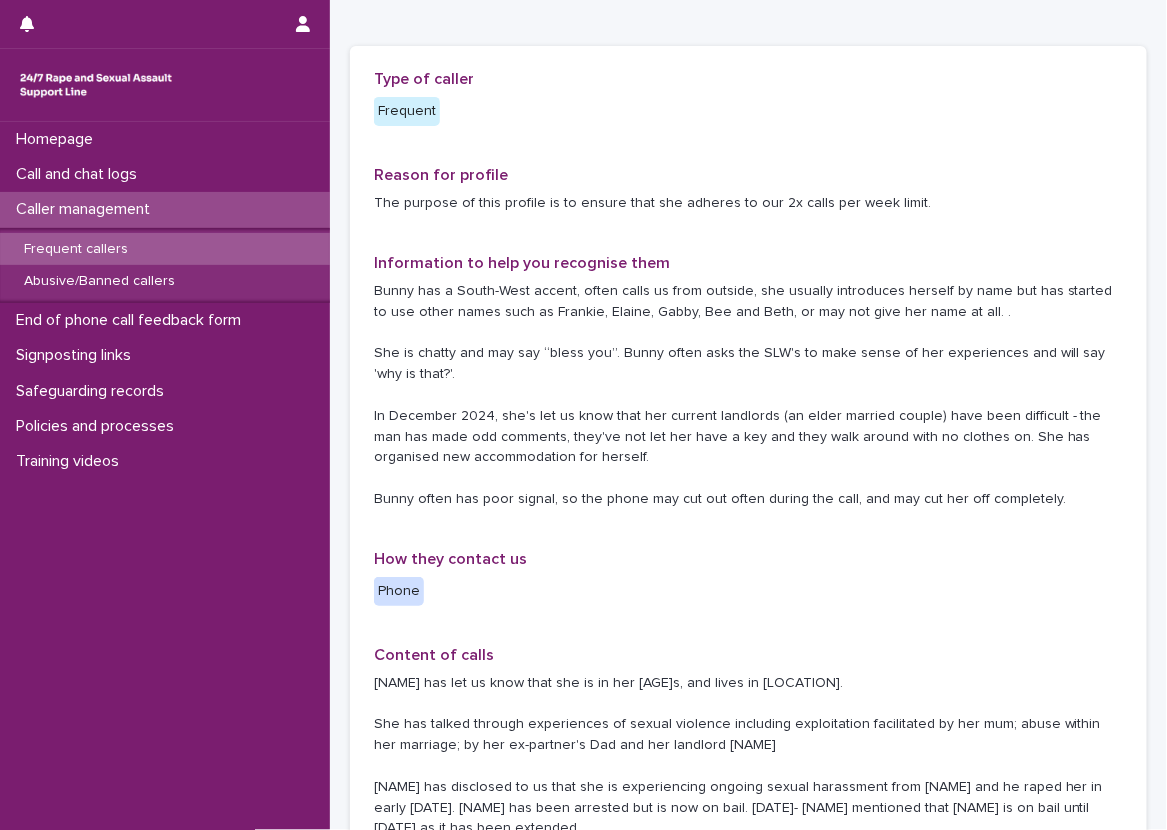 scroll, scrollTop: 200, scrollLeft: 0, axis: vertical 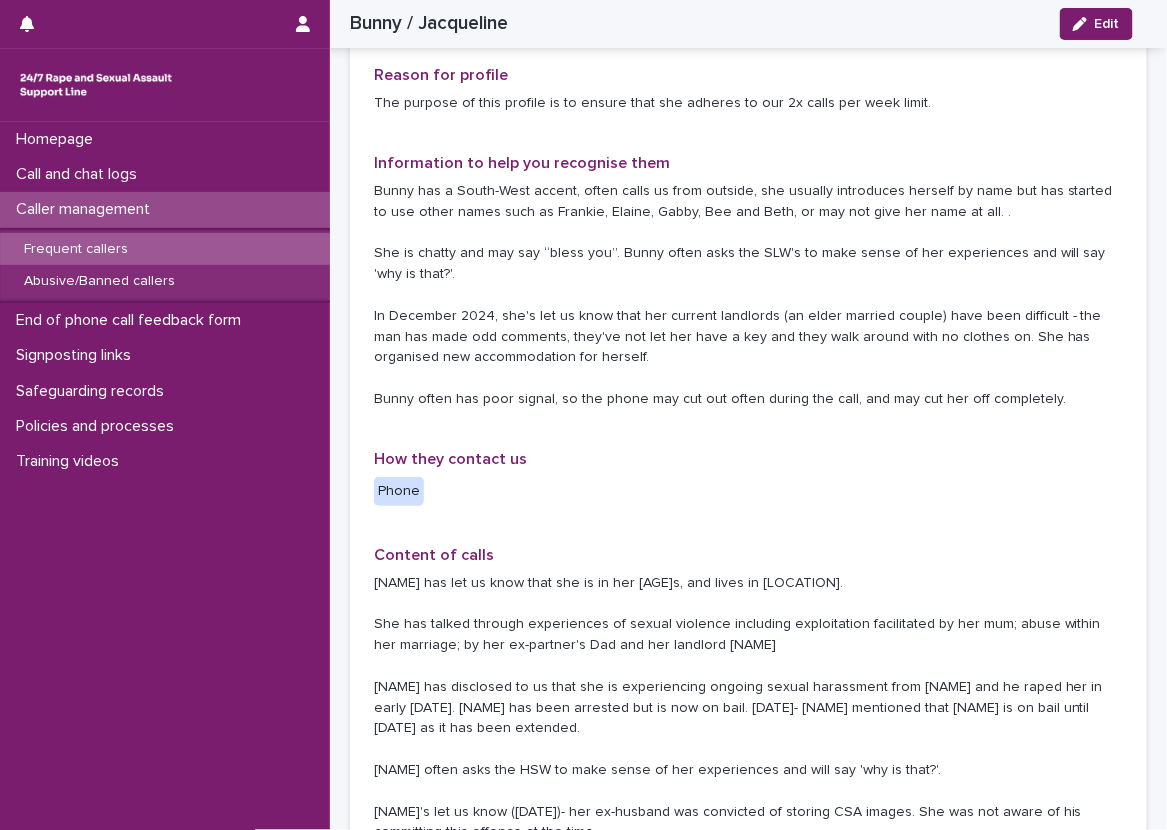 click on "**********" at bounding box center [748, 1123] 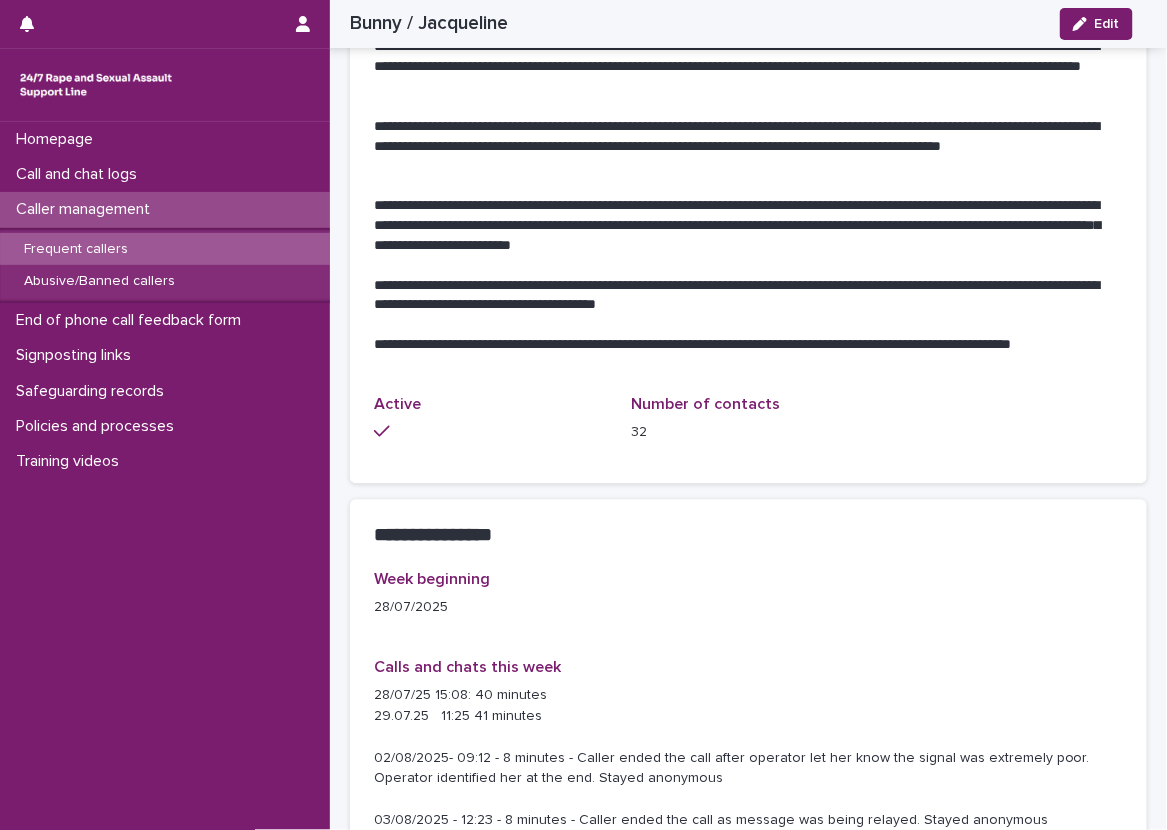 scroll, scrollTop: 1100, scrollLeft: 0, axis: vertical 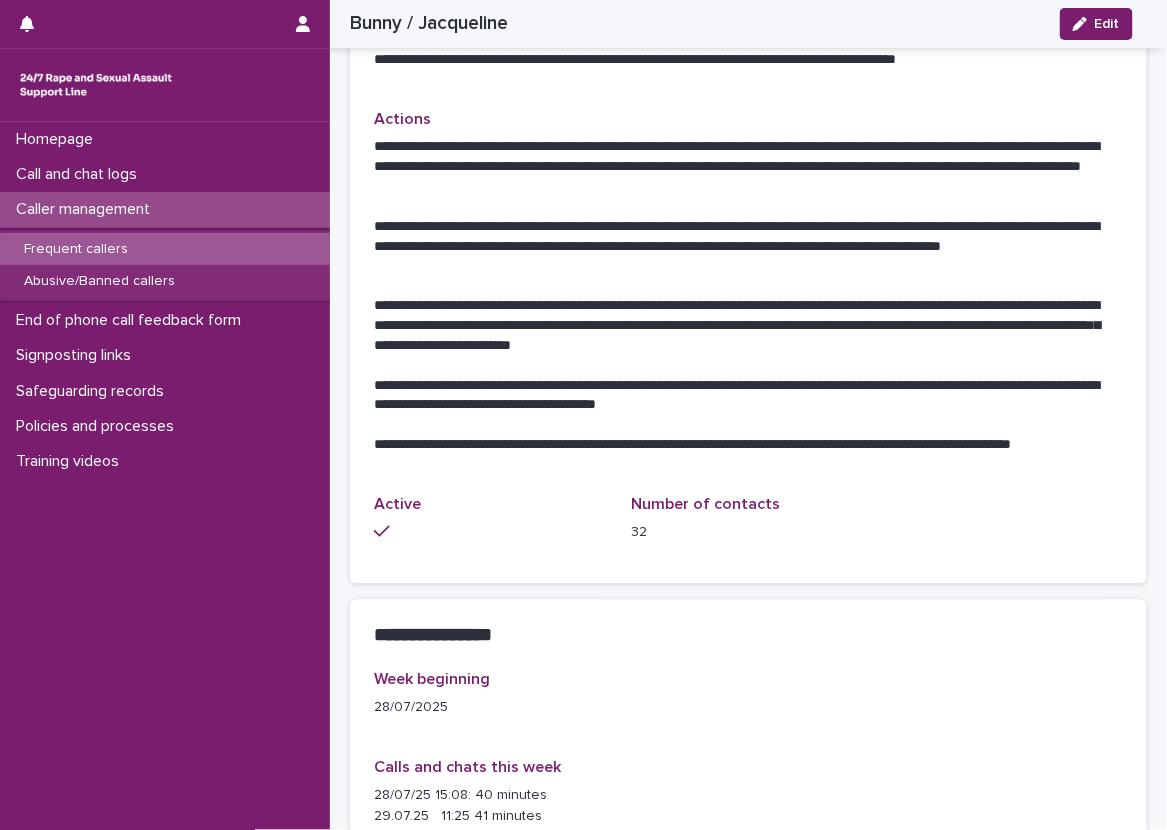 click on "**********" at bounding box center [748, 198] 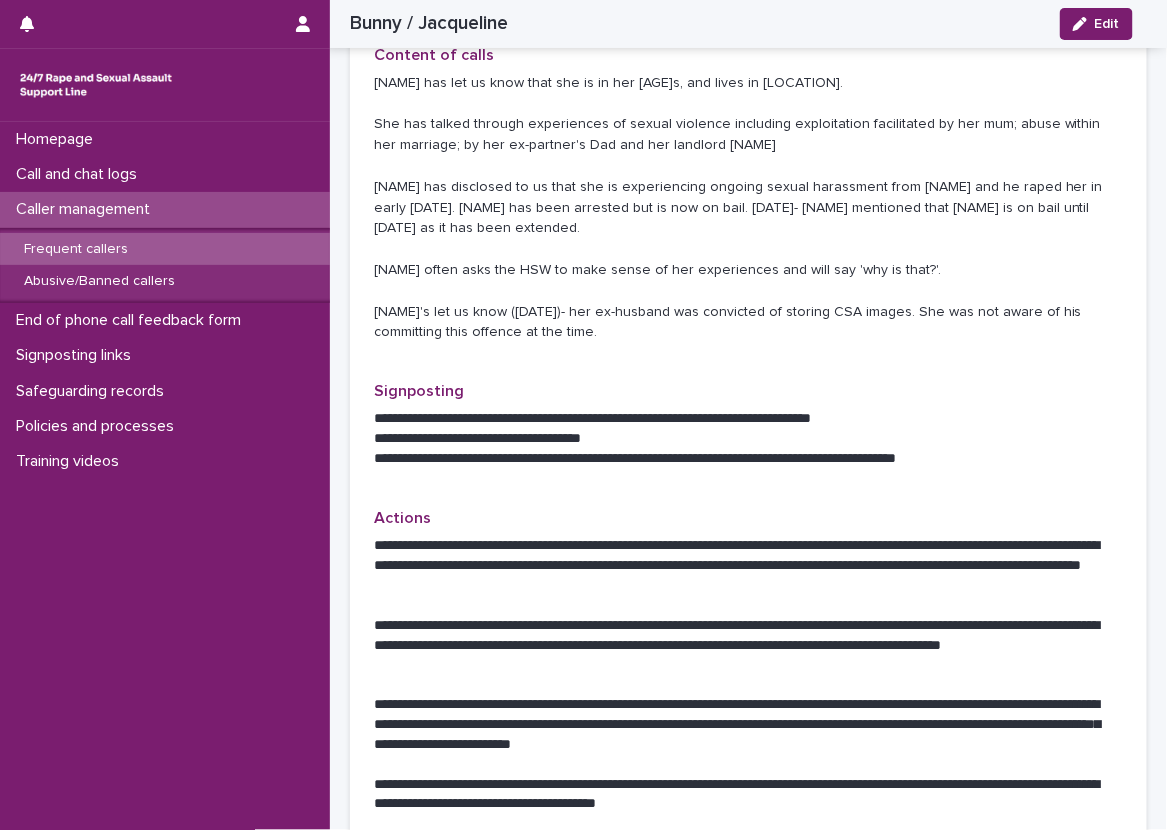 scroll, scrollTop: 600, scrollLeft: 0, axis: vertical 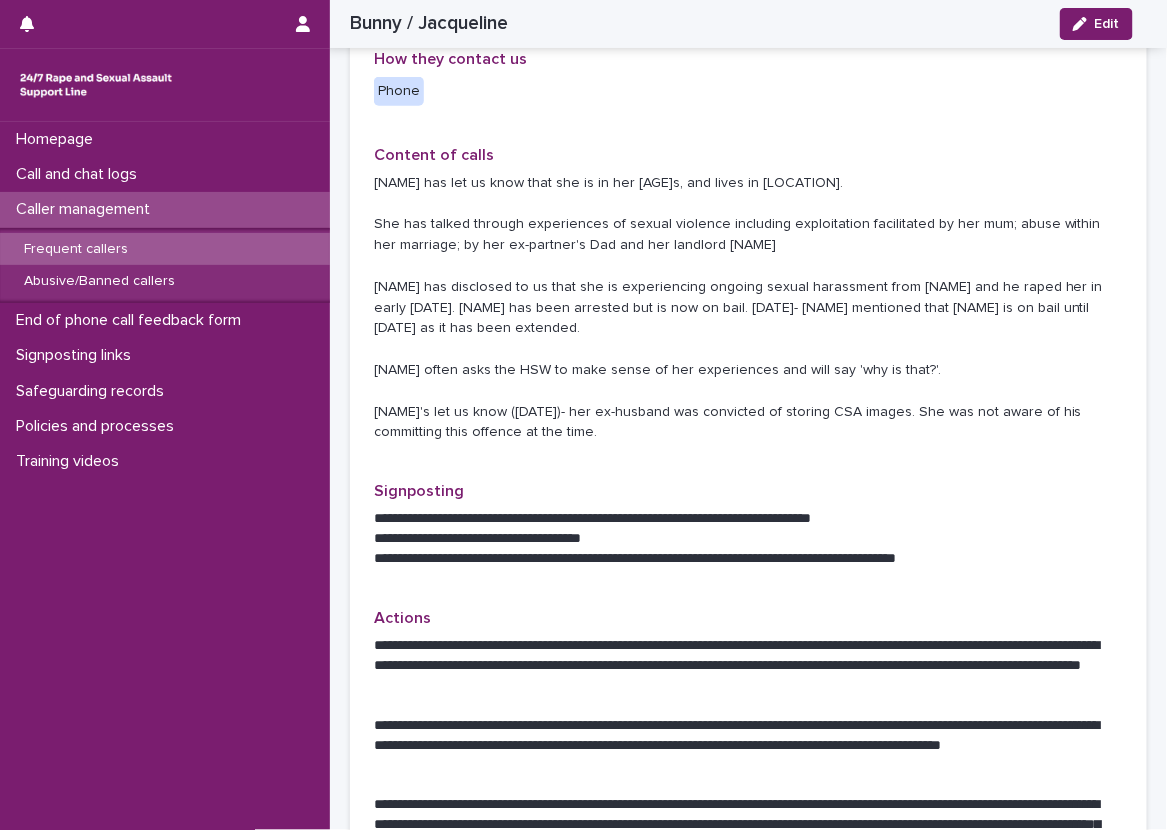 click on "**********" at bounding box center [748, 723] 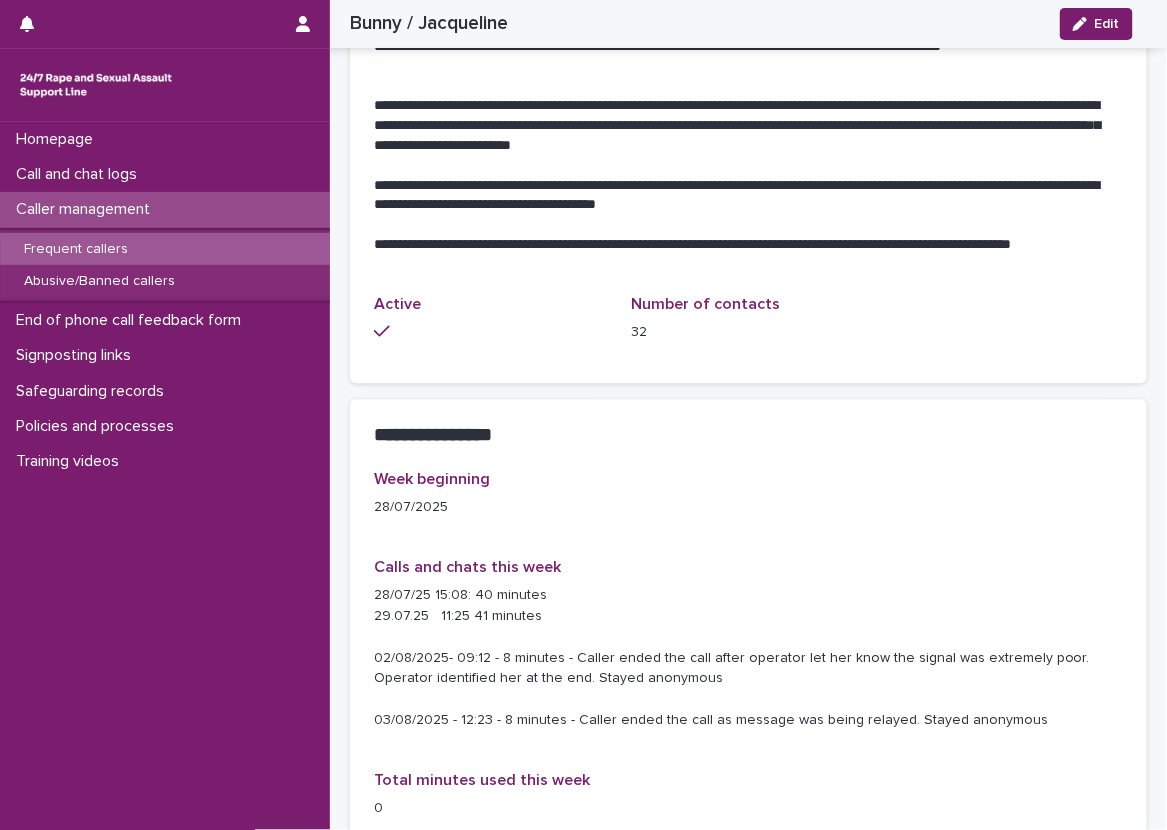 scroll, scrollTop: 1300, scrollLeft: 0, axis: vertical 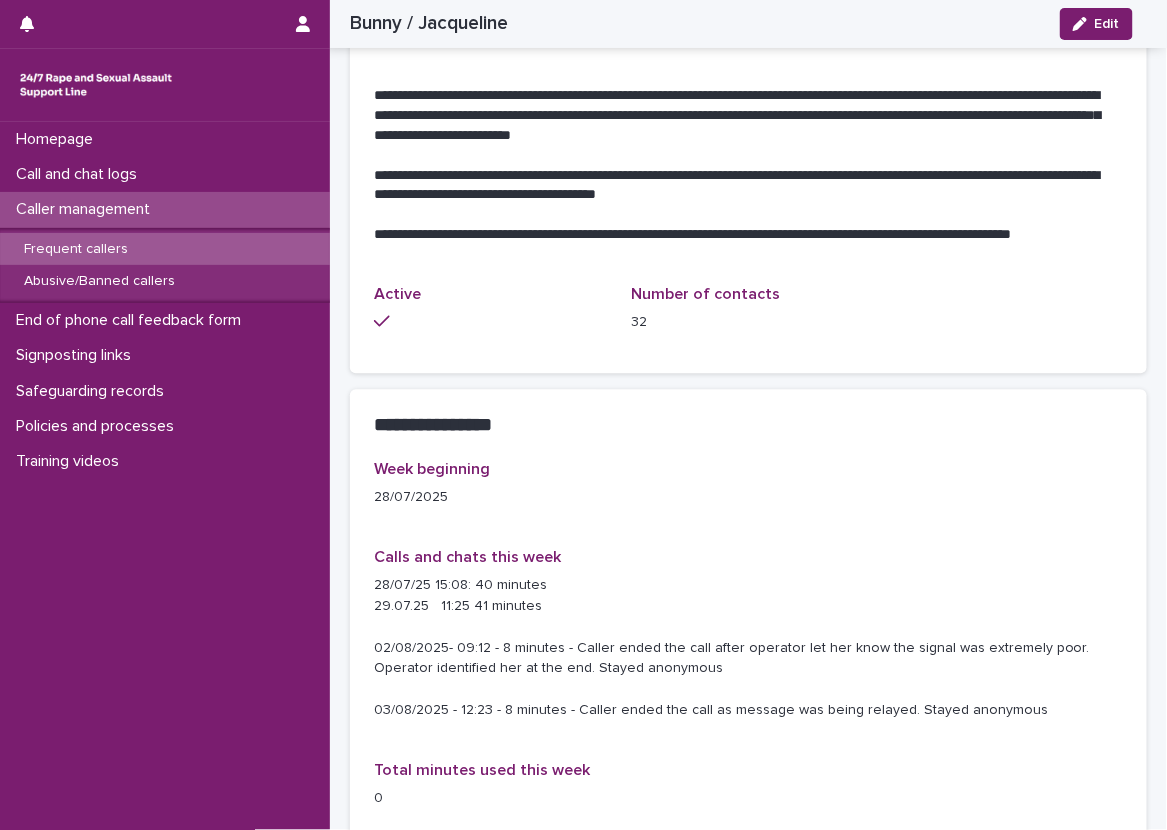 click on "**********" at bounding box center (748, 424) 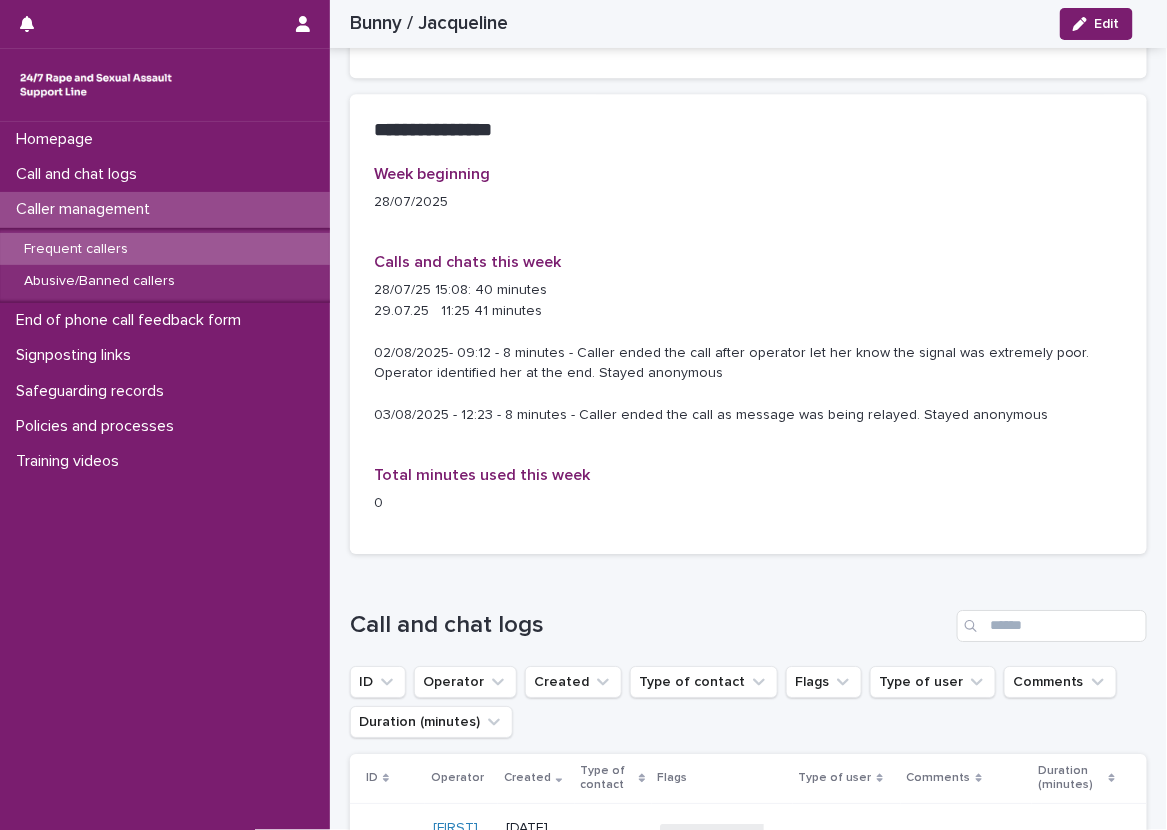 scroll, scrollTop: 1610, scrollLeft: 0, axis: vertical 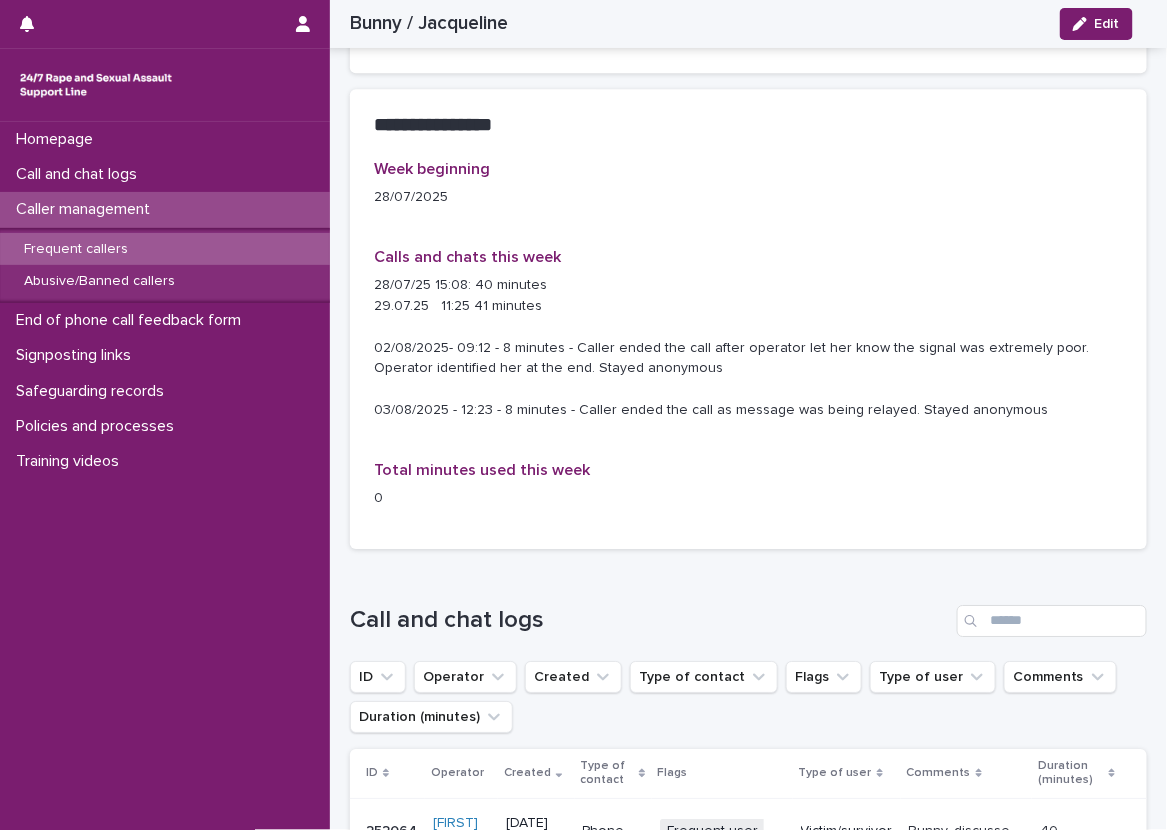 click on "28/07/25 15:08: 40 minutes
29.07.25   11:25 41 minutes
02/08/2025- 09:12 - 8 minutes - Caller ended the call after operator let her know the signal was extremely poor. Operator identified her at the end. Stayed anonymous
03/08/2025 - 12:23 - 8 minutes - Caller ended the call as message was being relayed. Stayed anonymous" at bounding box center (748, 348) 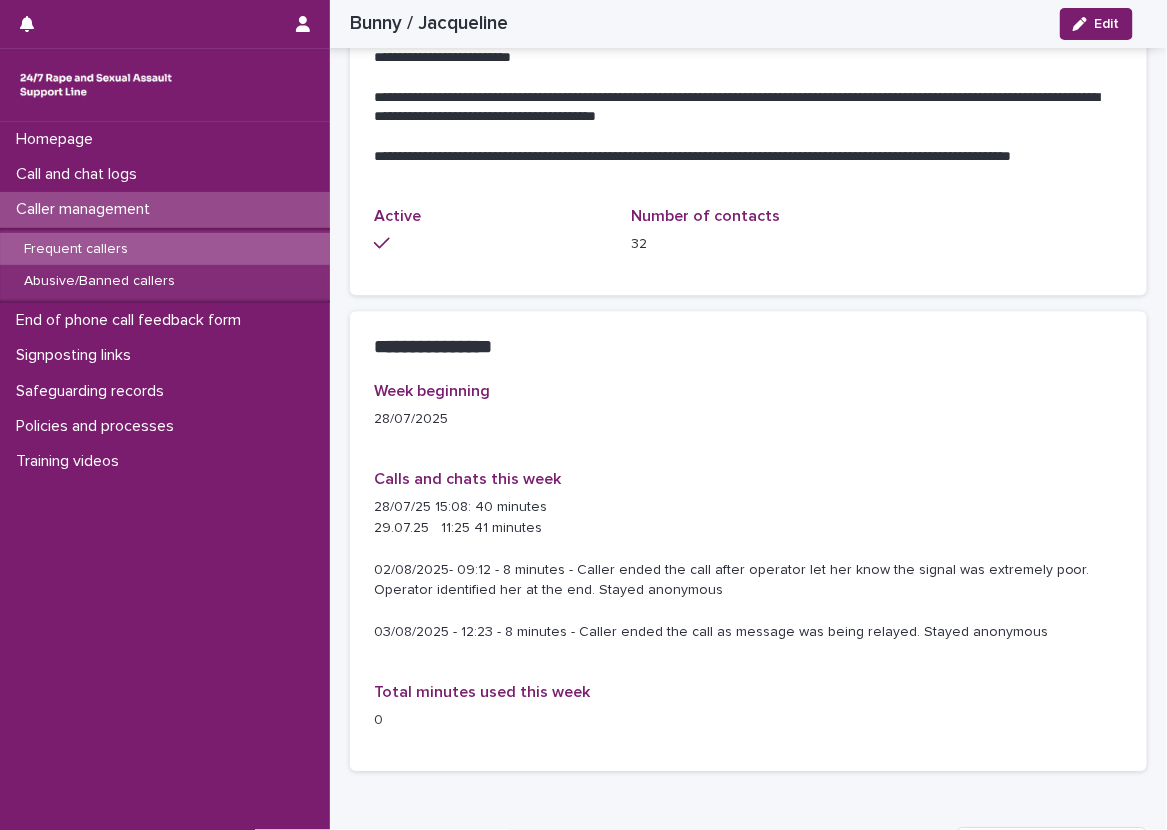 scroll, scrollTop: 1371, scrollLeft: 0, axis: vertical 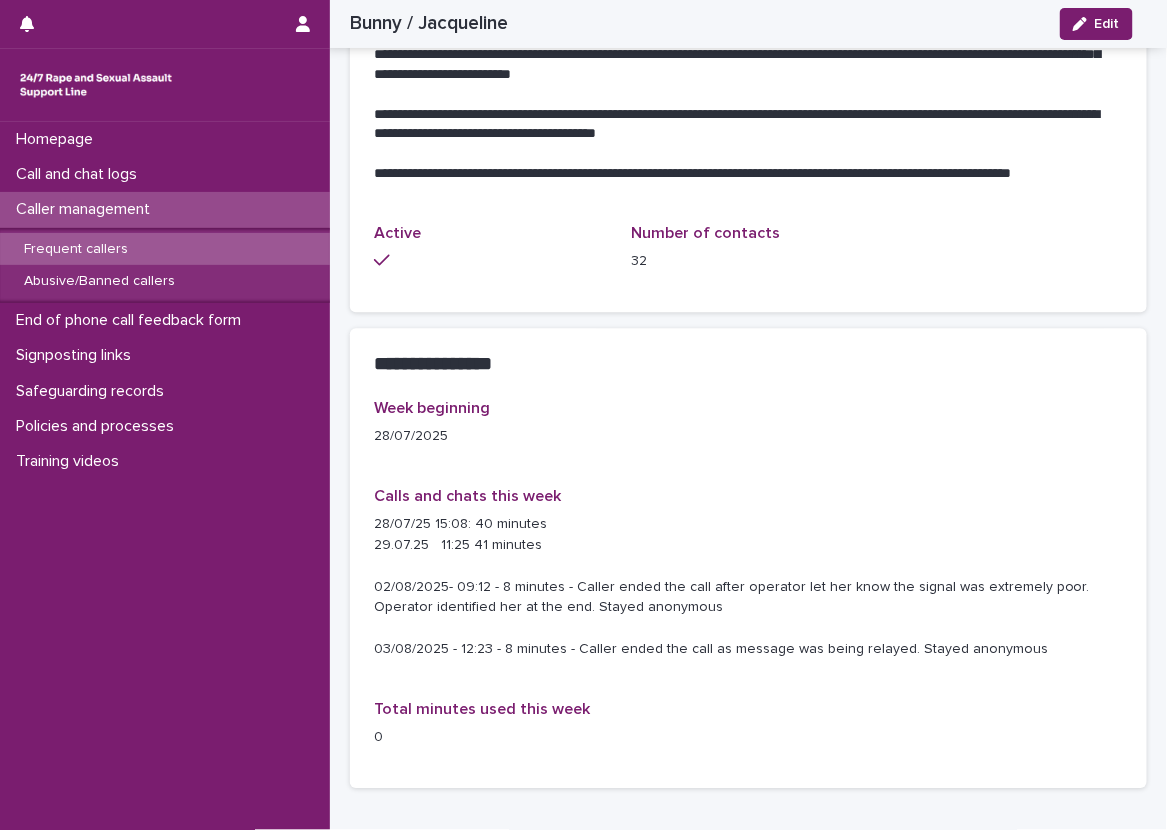 click on "**********" at bounding box center [748, -73] 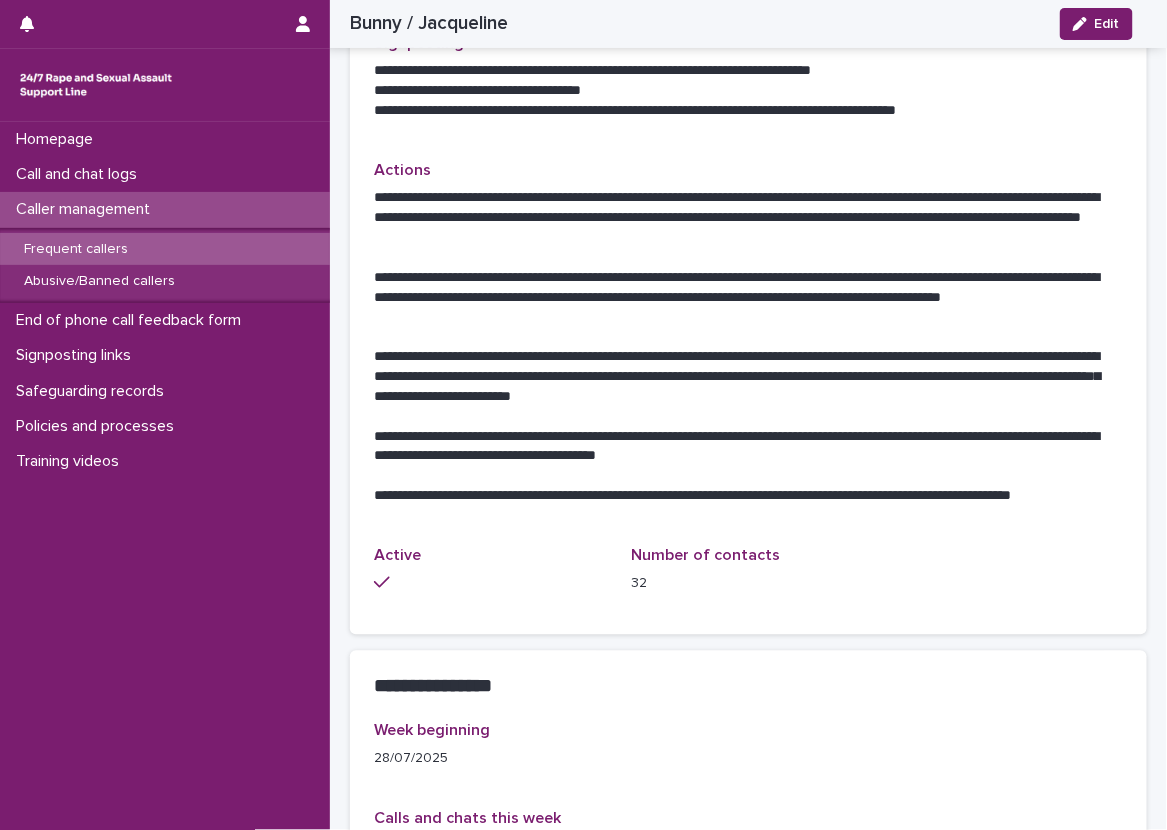 scroll, scrollTop: 1000, scrollLeft: 0, axis: vertical 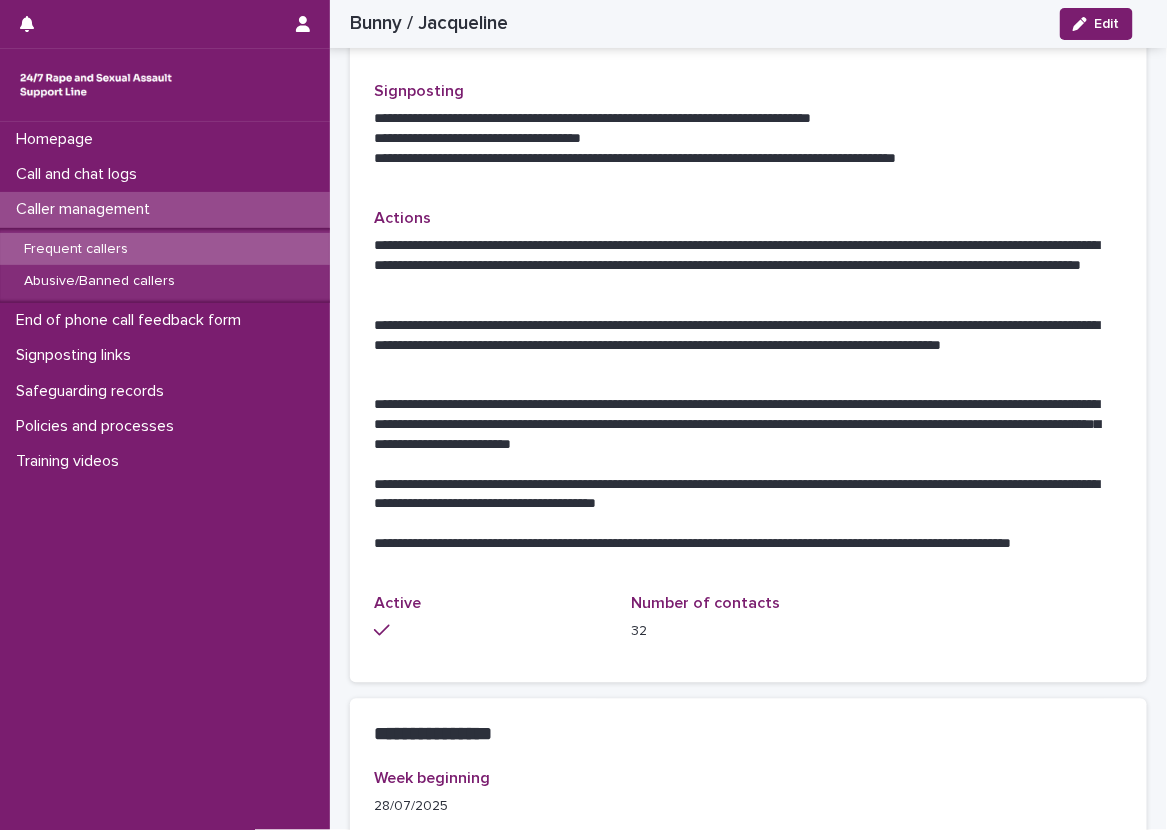 click on "**********" at bounding box center [748, 298] 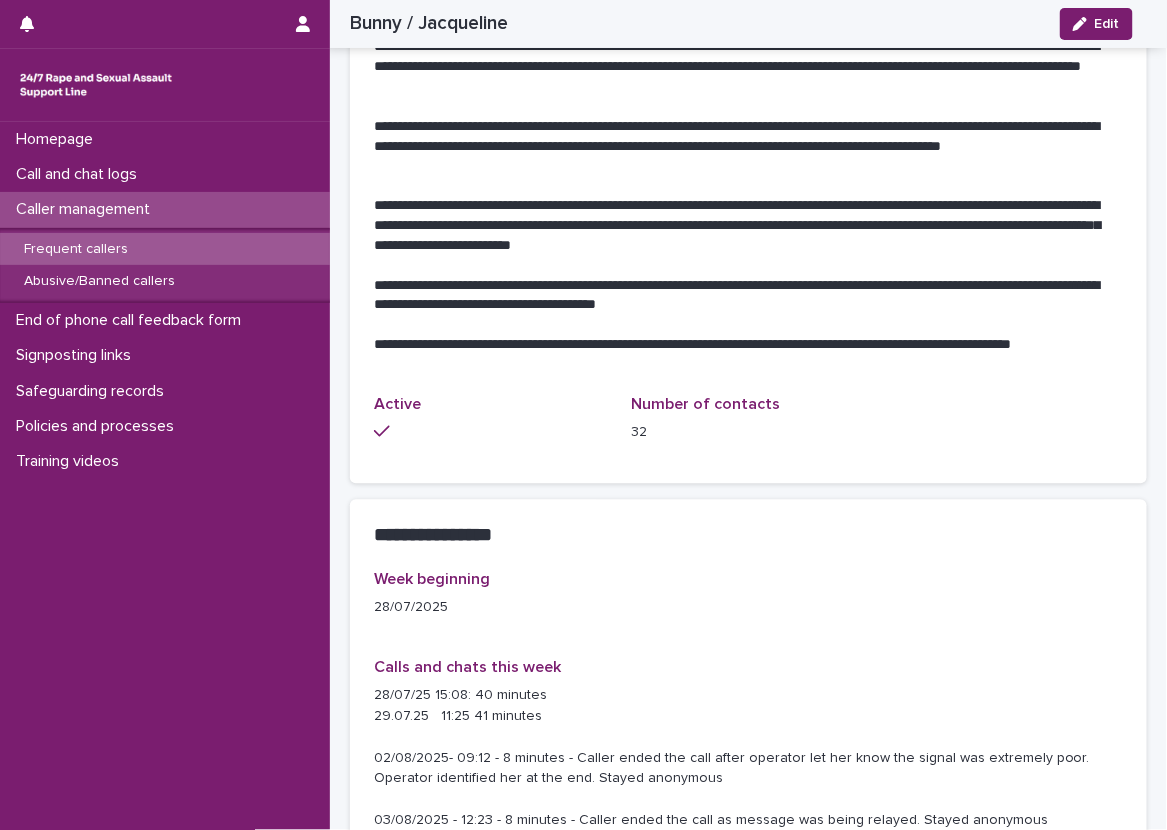 scroll, scrollTop: 1100, scrollLeft: 0, axis: vertical 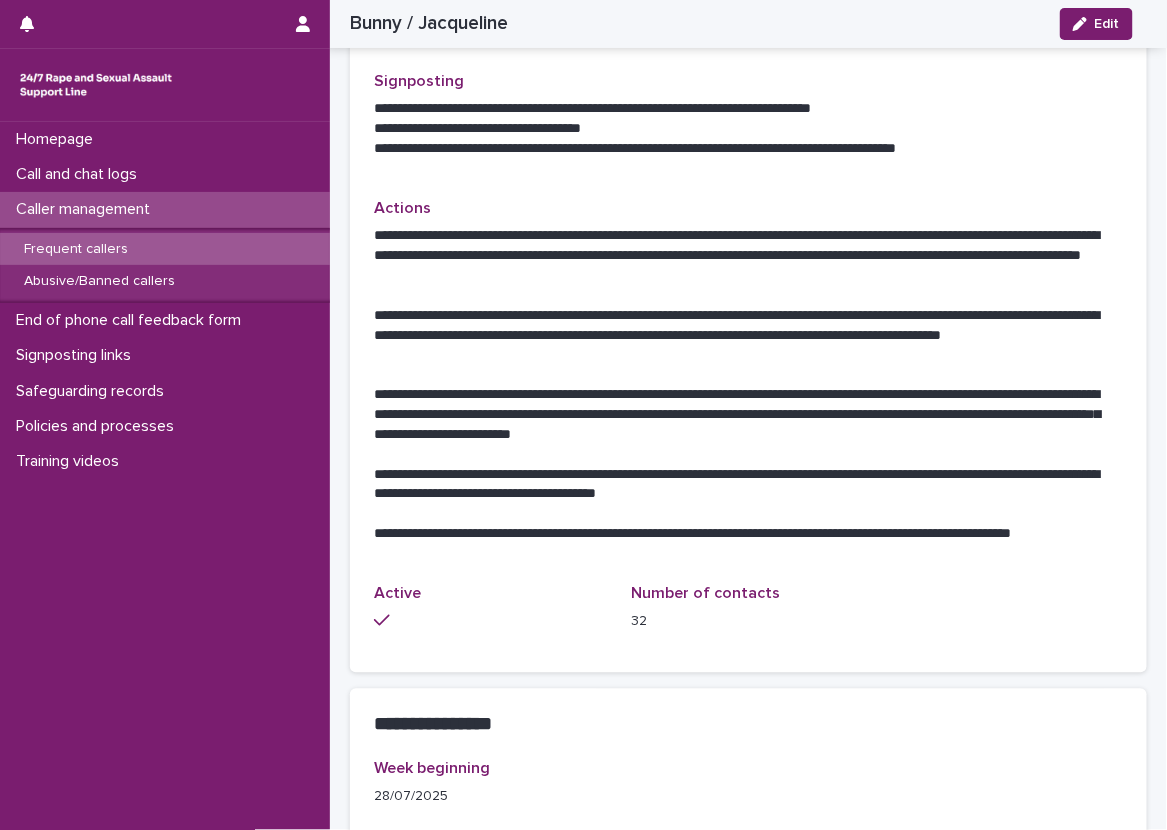 click on "**********" at bounding box center [748, 313] 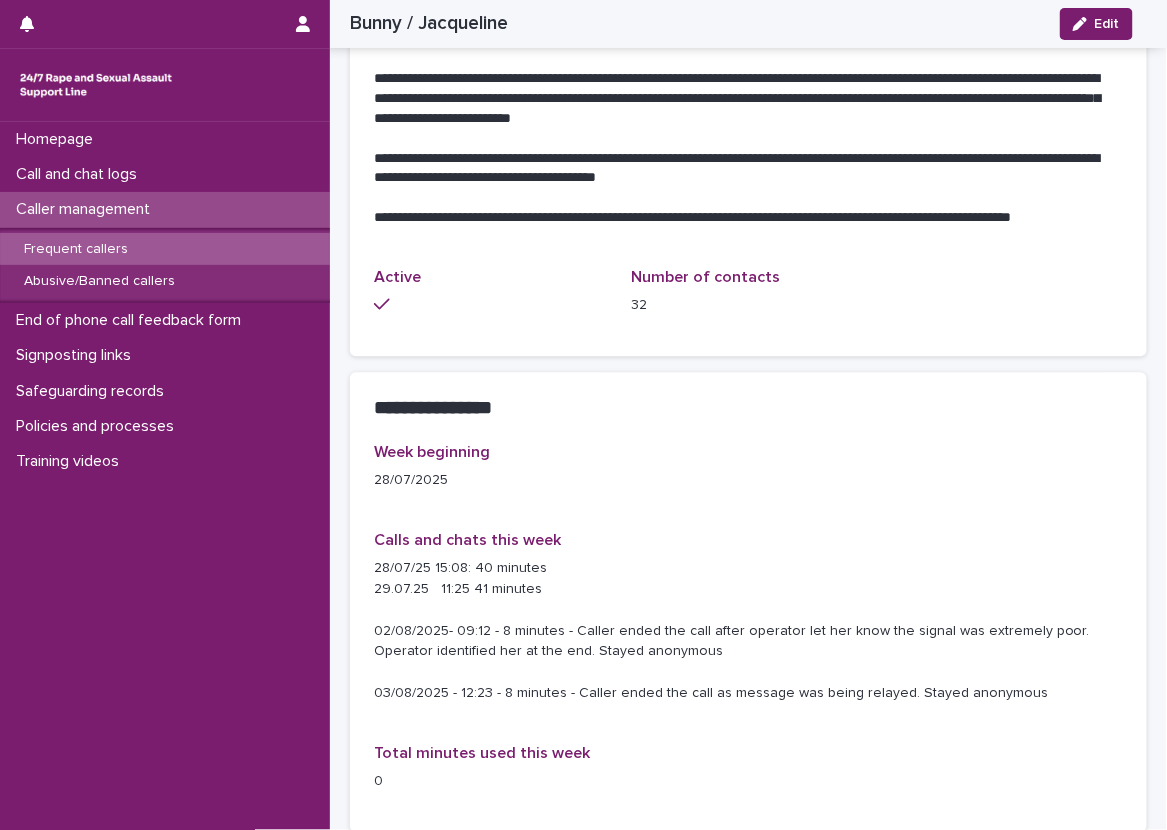 scroll, scrollTop: 1371, scrollLeft: 0, axis: vertical 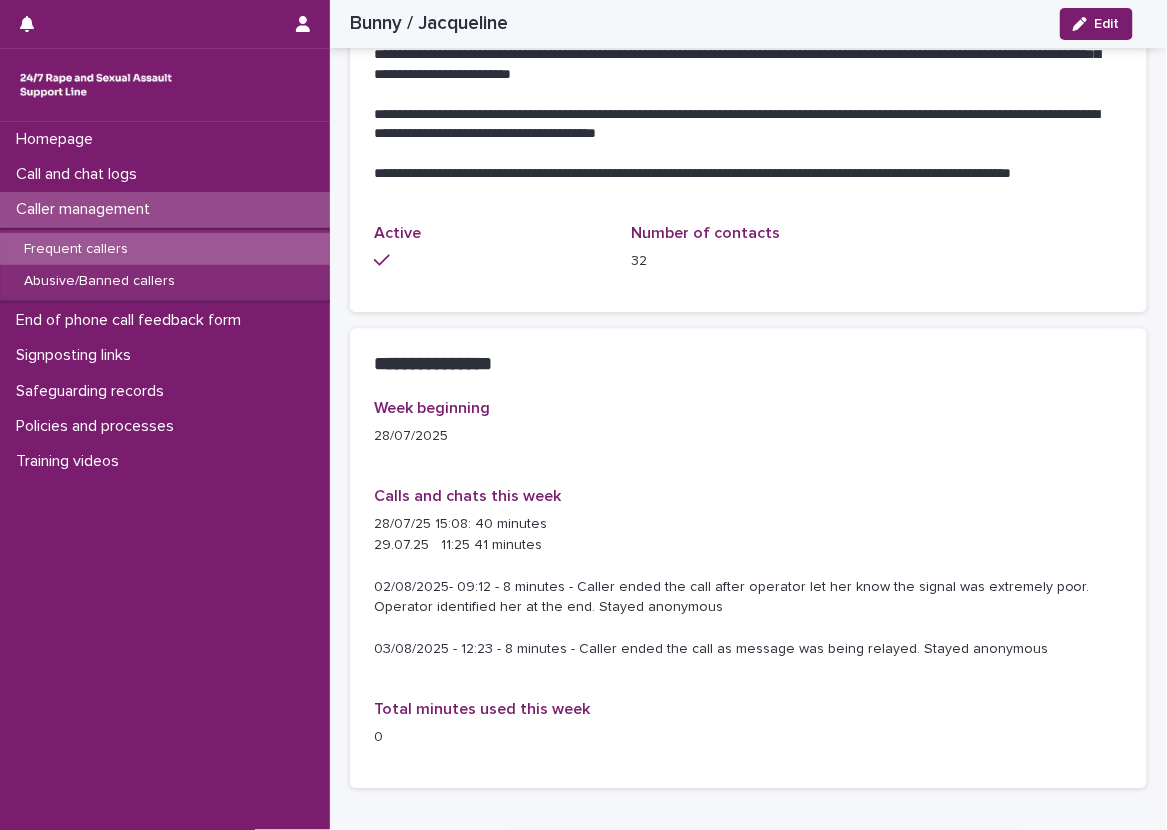 click on "**********" at bounding box center (748, -48) 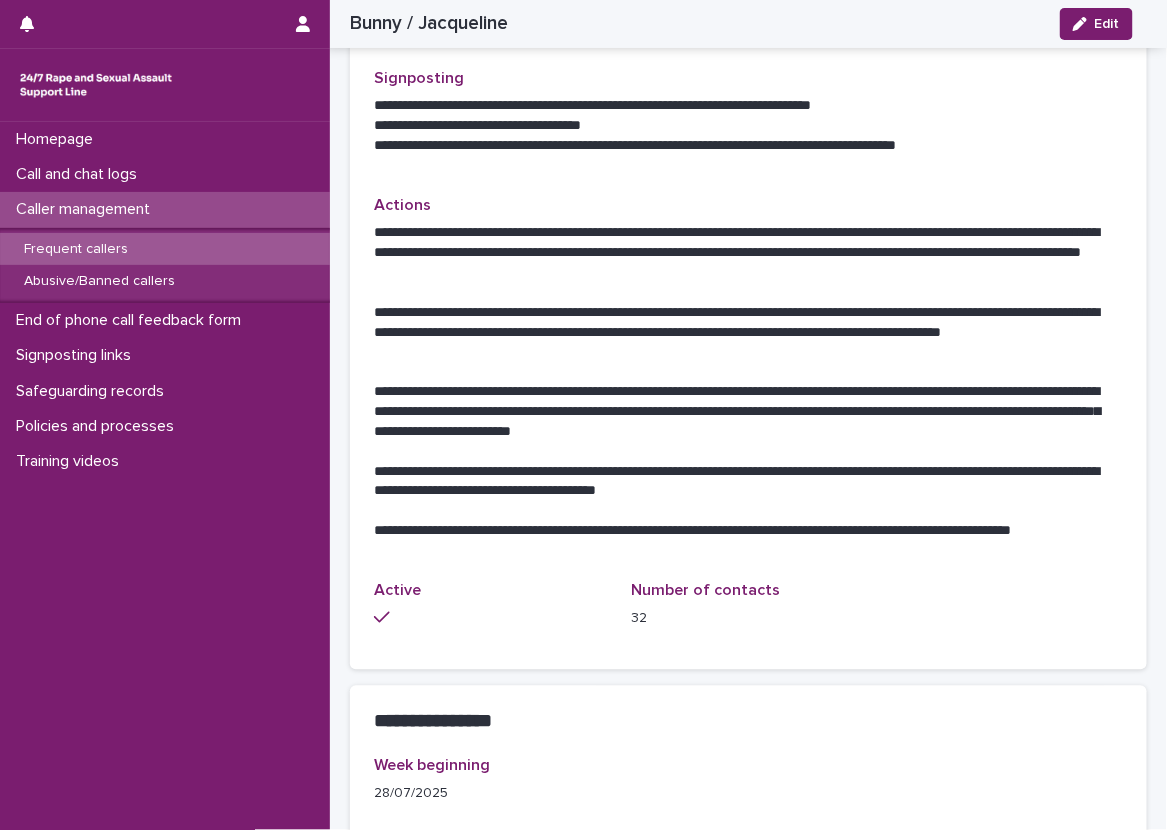 scroll, scrollTop: 971, scrollLeft: 0, axis: vertical 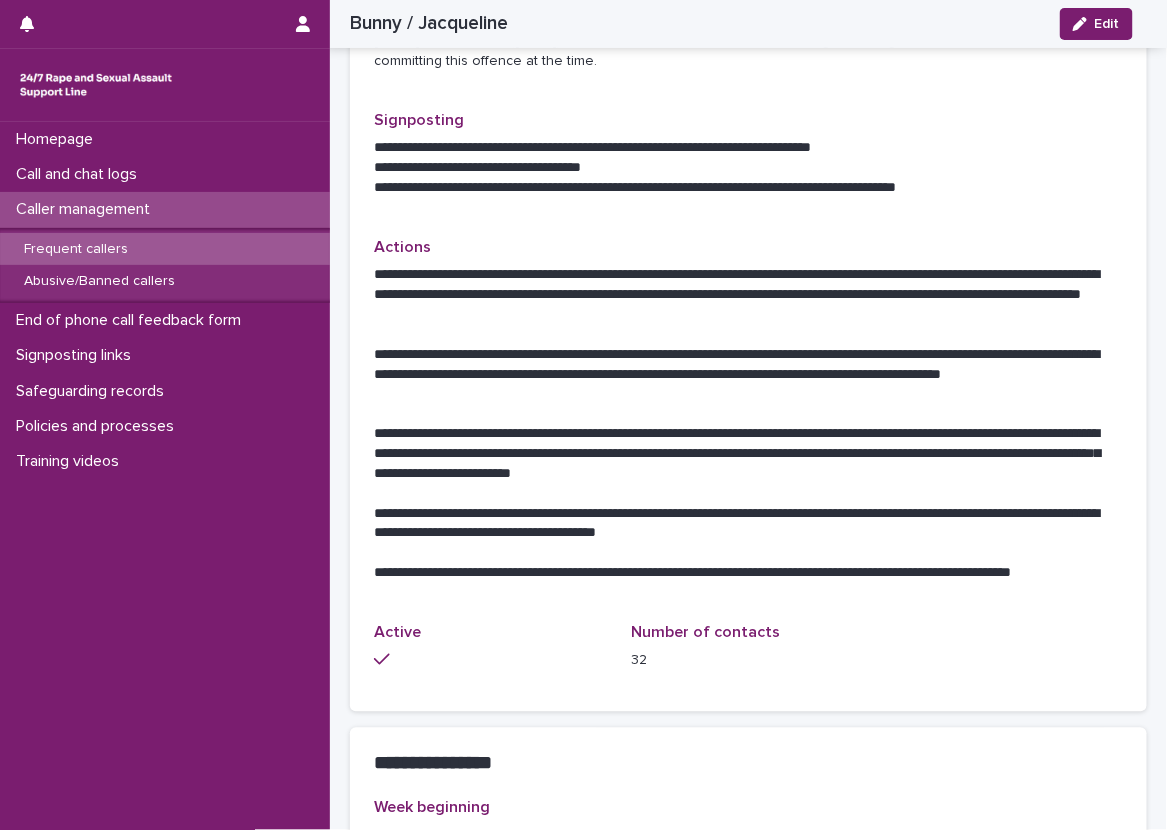 click on "**********" at bounding box center [748, 352] 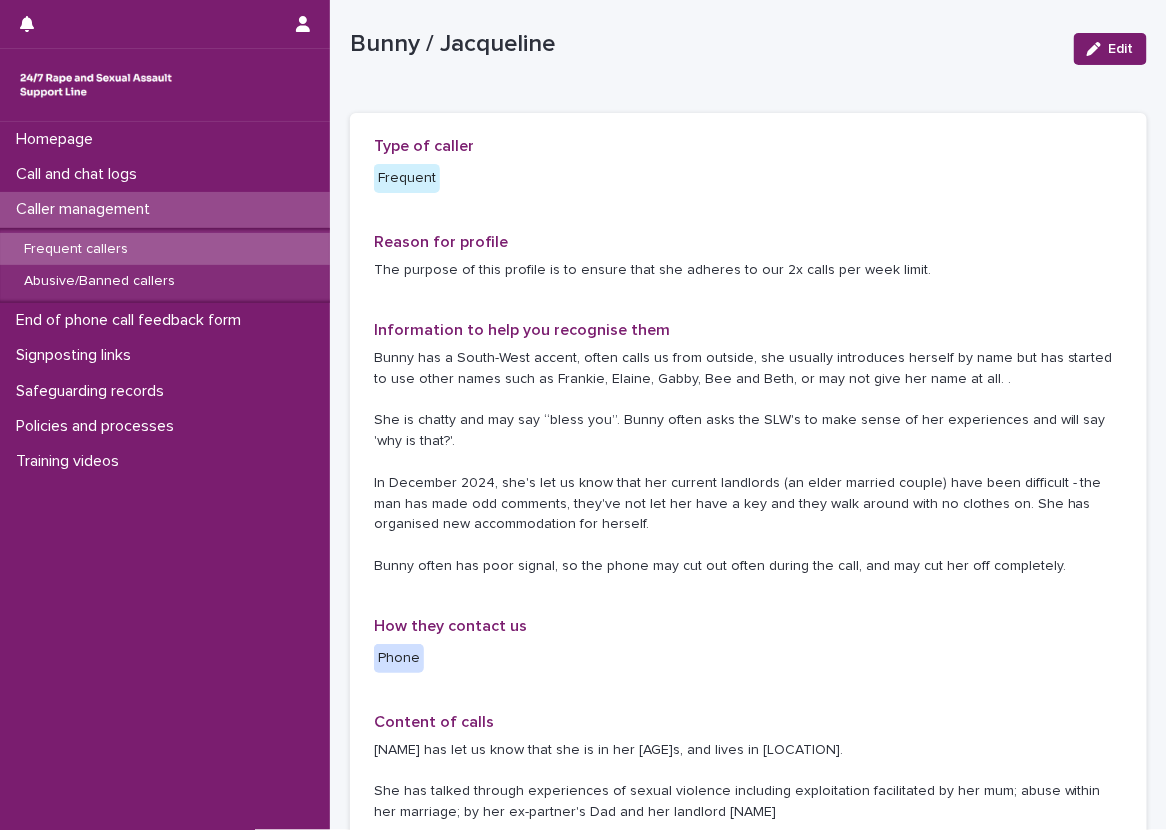 scroll, scrollTop: 0, scrollLeft: 0, axis: both 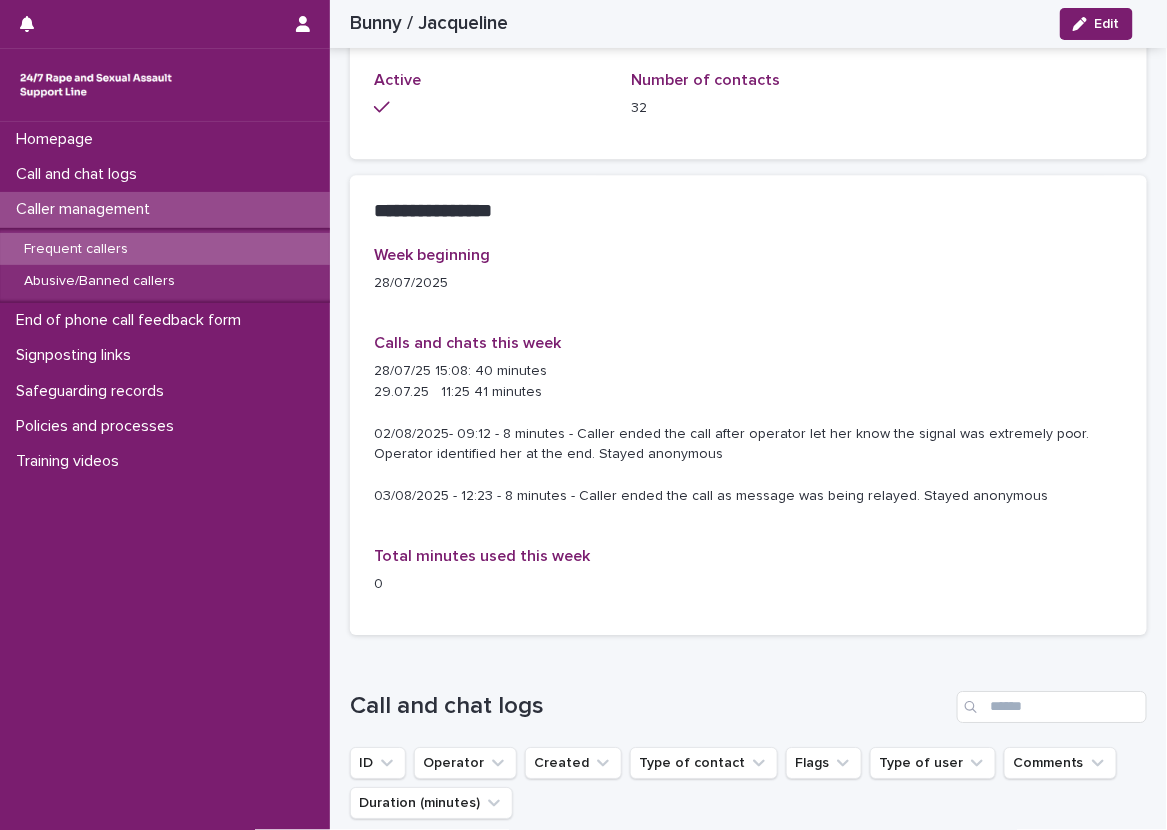 click on "Week beginning [DATE]/[MONTH]/[YEAR] Calls and chats this week  [DATE]/[MONTH]/[YEAR] [TIME]: [NUMBER] minutes
[DATE].[MONTH].[YEAR]   [TIME] [NUMBER] minutes
[DATE]/[MONTH]/[YEAR]- [TIME] - [NUMBER] minutes - Caller ended the call after operator let her know the signal was extremely poor. Operator identified her at the end. Stayed anonymous
[DATE]/[MONTH]/[YEAR] - [TIME] - [NUMBER] minutes - Caller ended the call as message was being relayed. Stayed anonymous Total minutes used this week [NUMBER]" at bounding box center (748, 428) 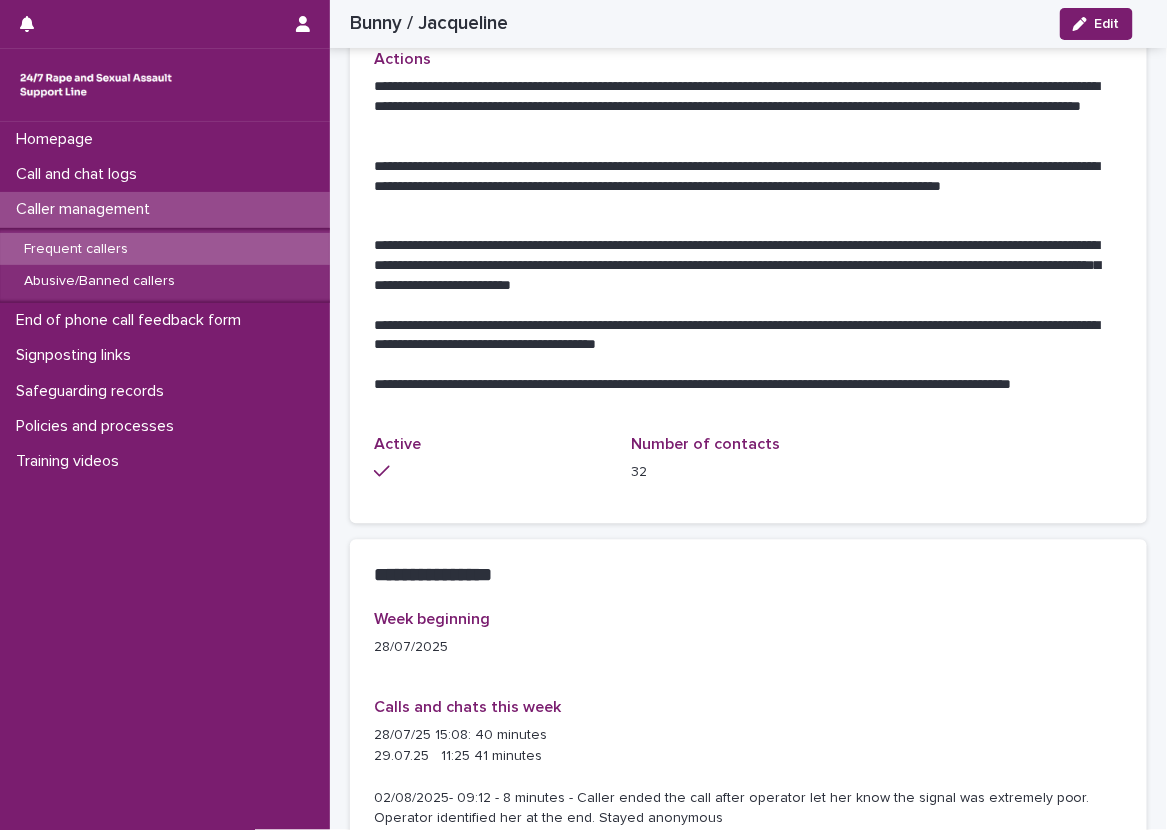 scroll, scrollTop: 1124, scrollLeft: 0, axis: vertical 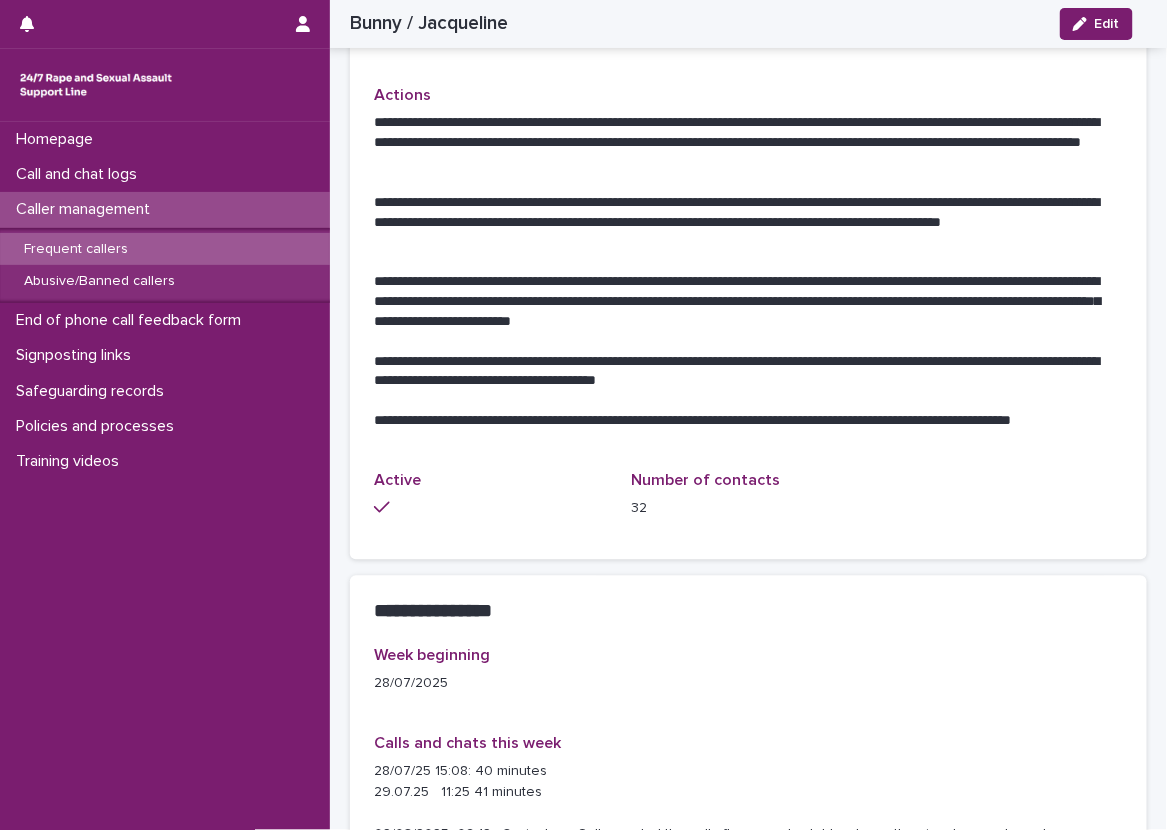 click on "**********" at bounding box center [748, 199] 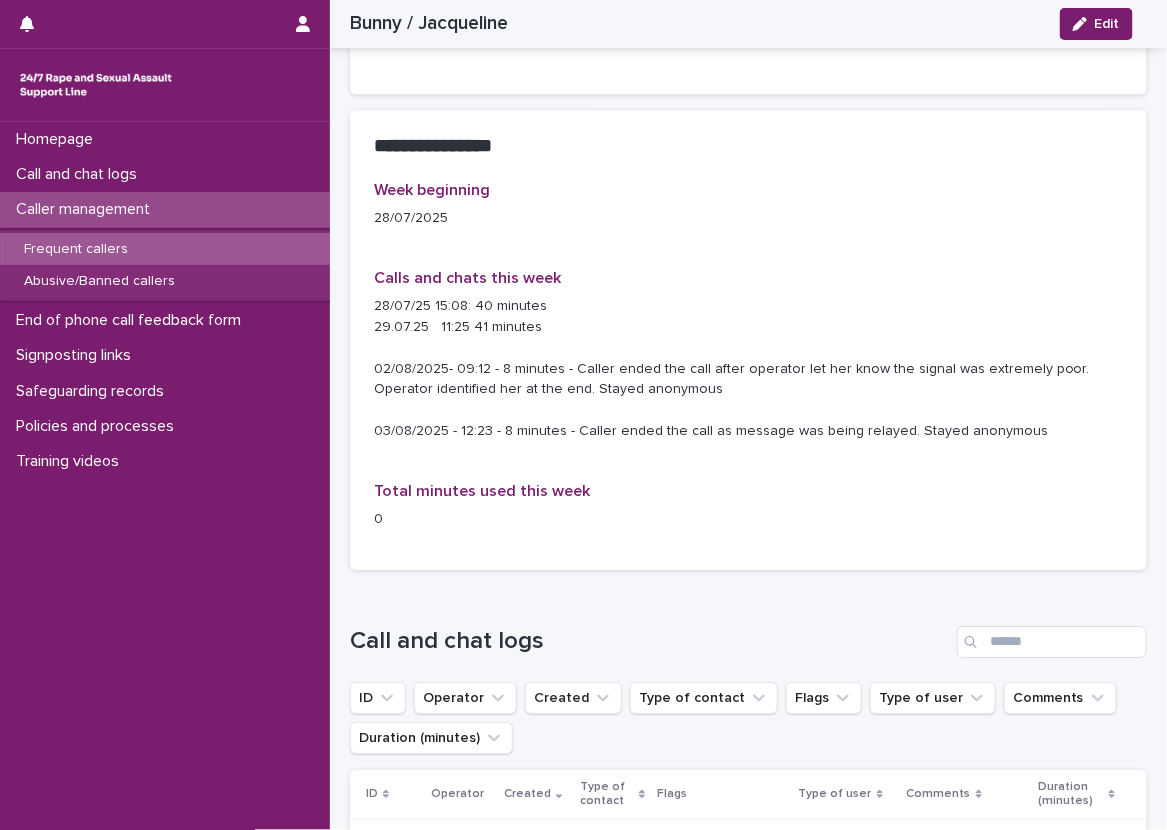 scroll, scrollTop: 1624, scrollLeft: 0, axis: vertical 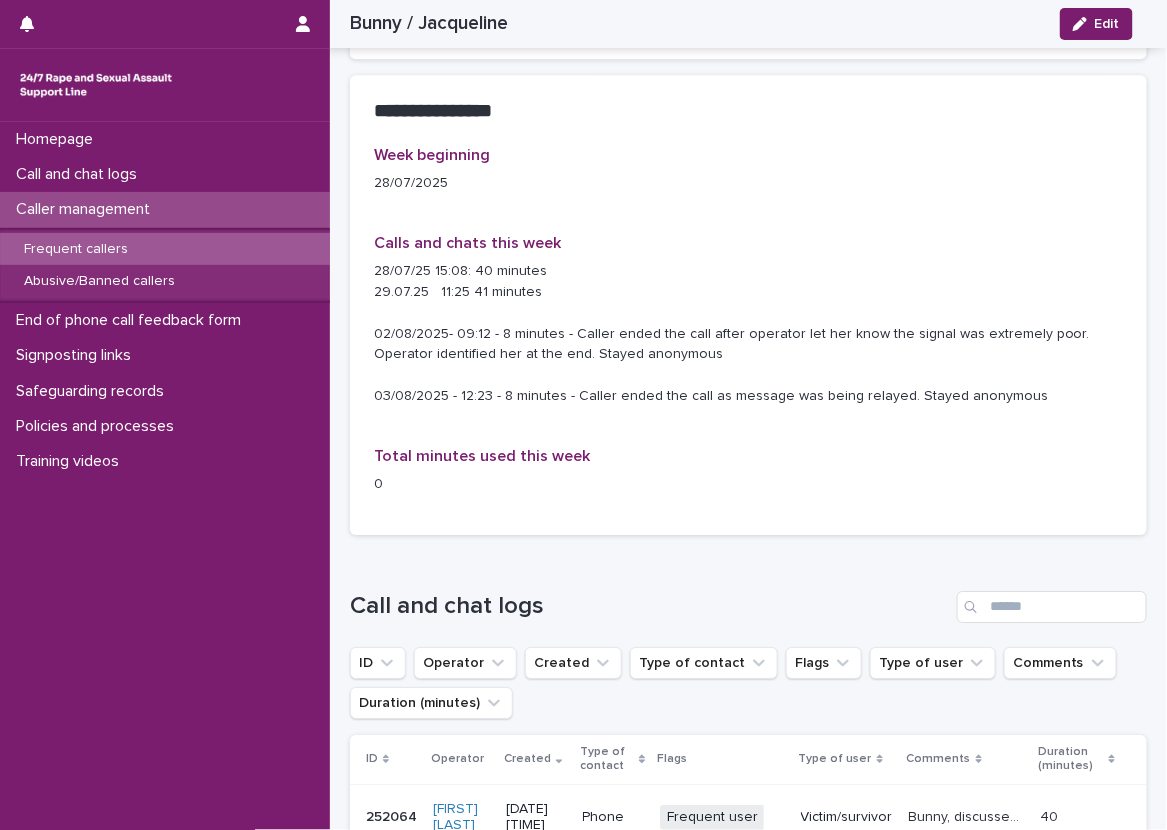 click on "**********" at bounding box center (748, -301) 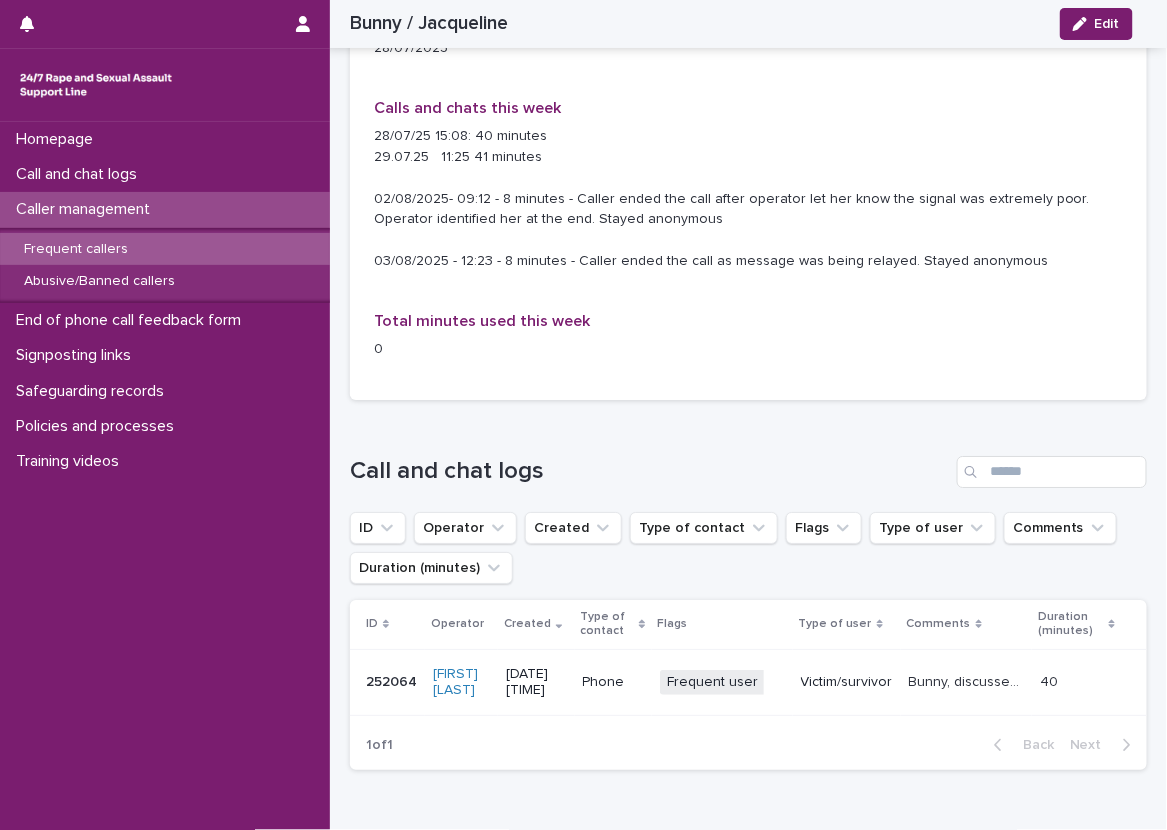scroll, scrollTop: 1724, scrollLeft: 0, axis: vertical 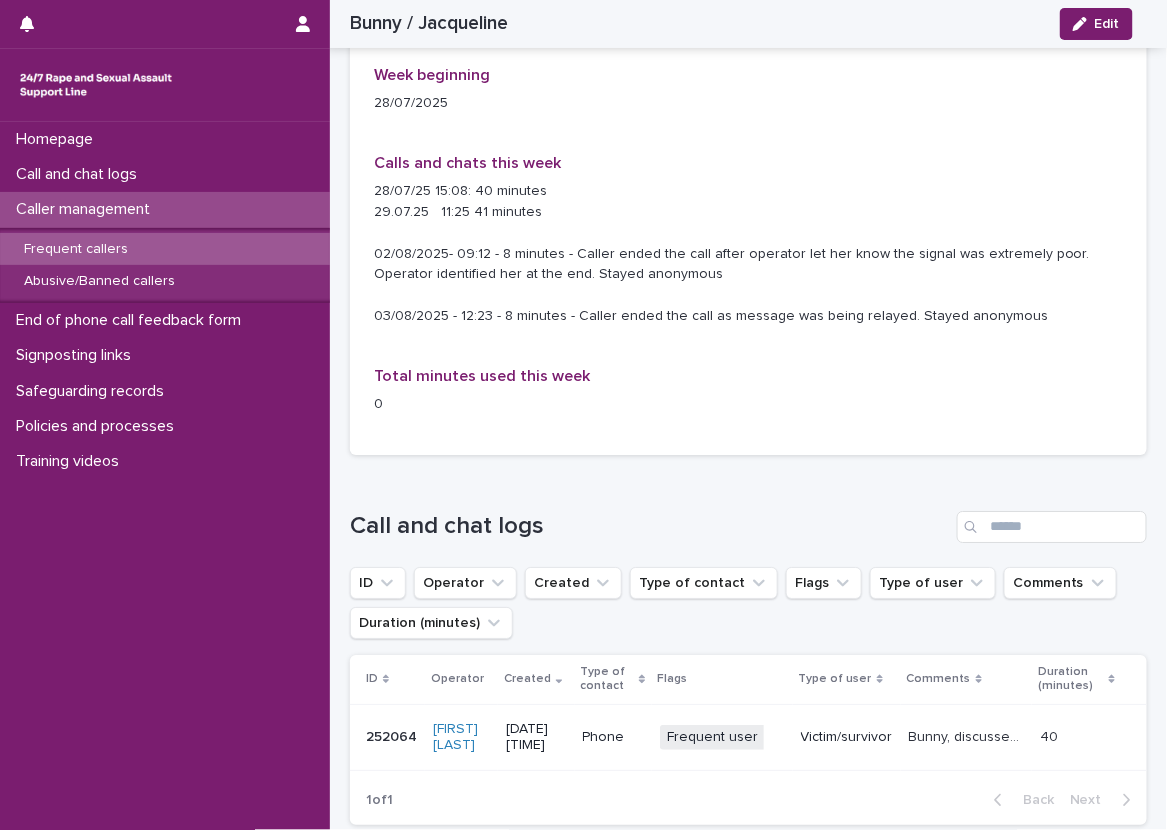 click on "Week beginning [DATE]/[MONTH]/[YEAR] Calls and chats this week  [DATE]/[MONTH]/[YEAR] [TIME]: [NUMBER] minutes
[DATE].[MONTH].[YEAR]   [TIME] [NUMBER] minutes
[DATE]/[MONTH]/[YEAR]- [TIME] - [NUMBER] minutes - Caller ended the call after operator let her know the signal was extremely poor. Operator identified her at the end. Stayed anonymous
[DATE]/[MONTH]/[YEAR] - [TIME] - [NUMBER] minutes - Caller ended the call as message was being relayed. Stayed anonymous Total minutes used this week [NUMBER]" at bounding box center [748, 260] 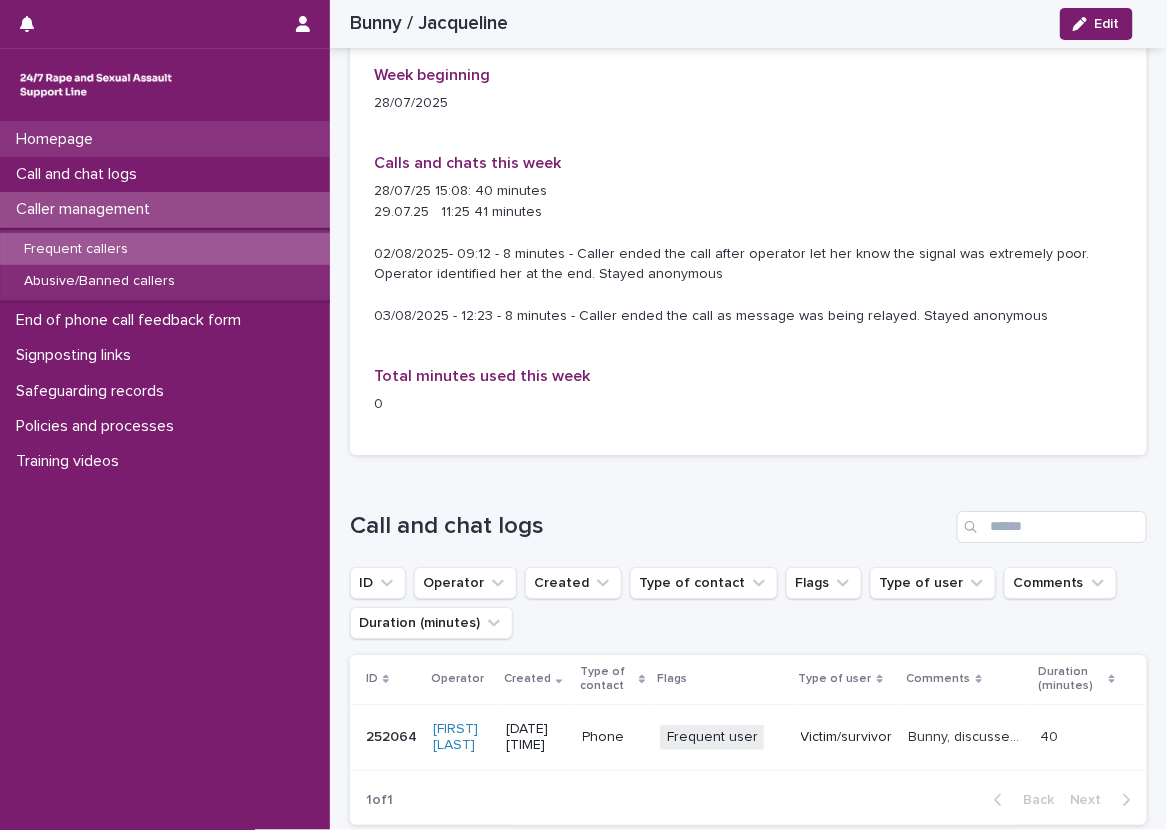 click on "Homepage" at bounding box center (165, 139) 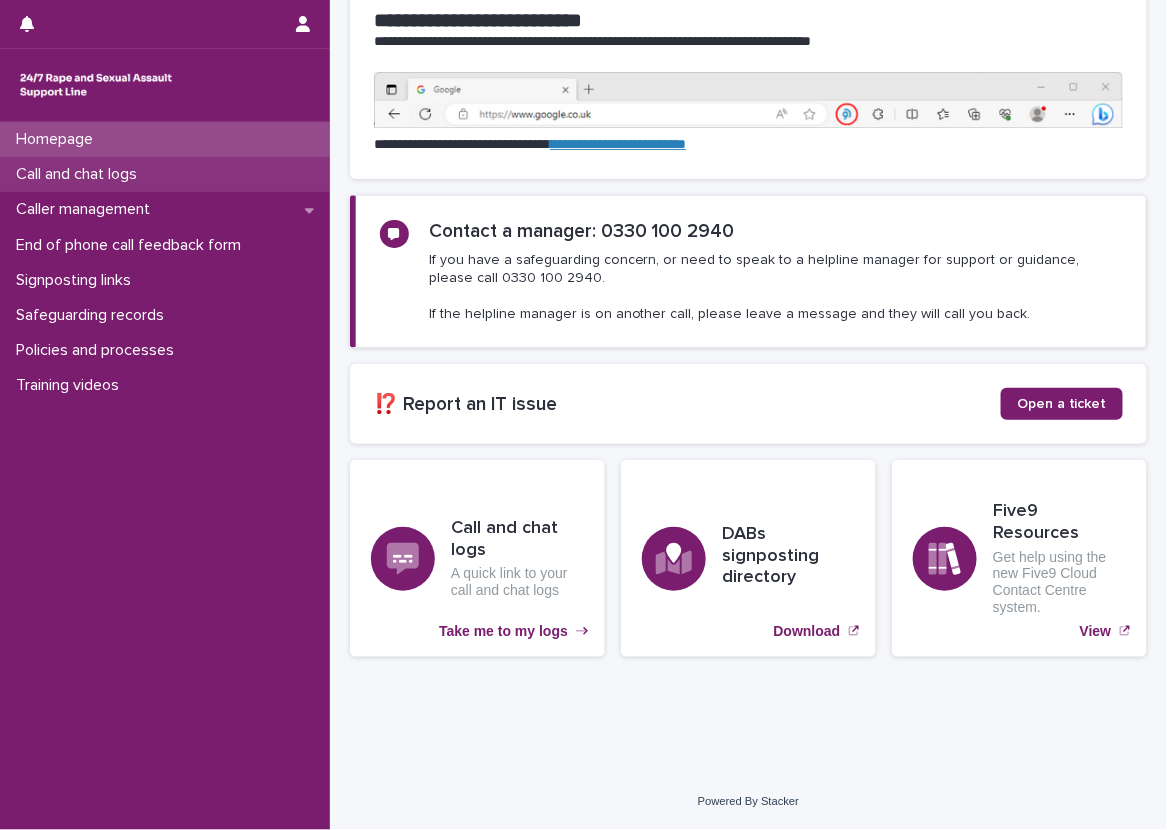 scroll, scrollTop: 0, scrollLeft: 0, axis: both 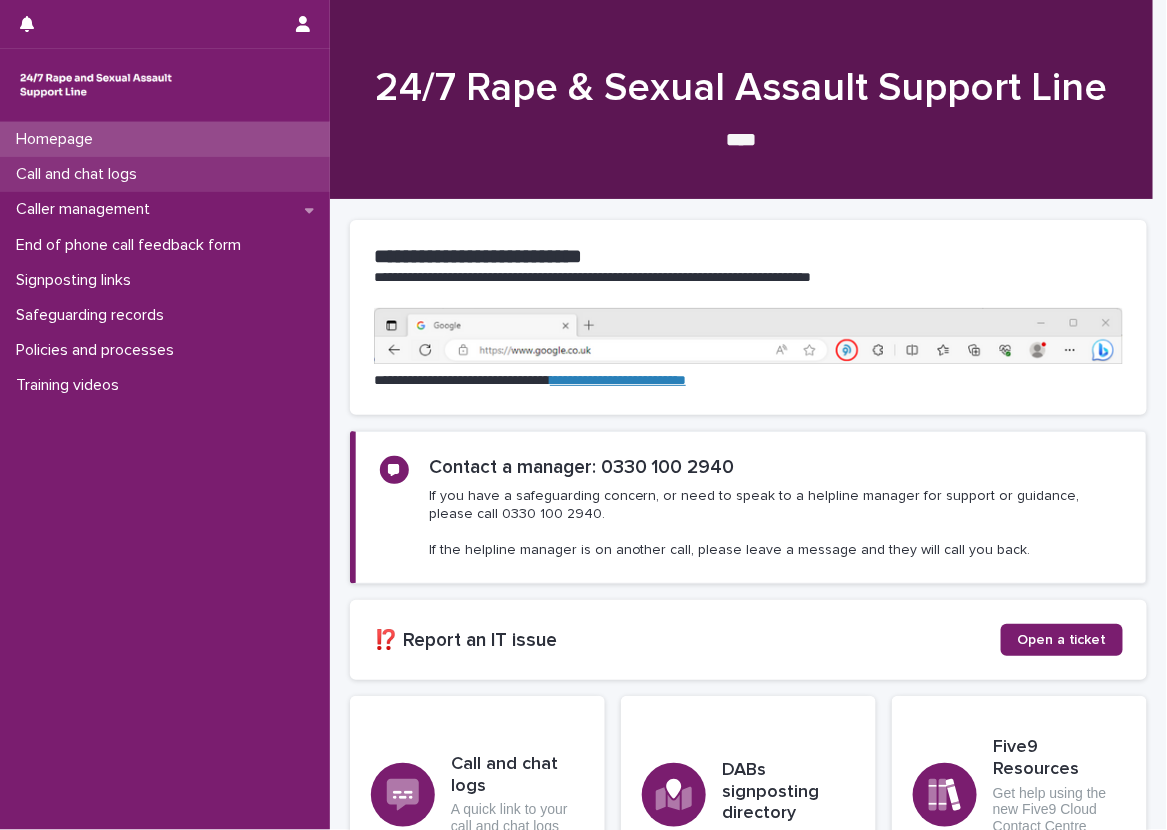 click on "Call and chat logs" at bounding box center [165, 174] 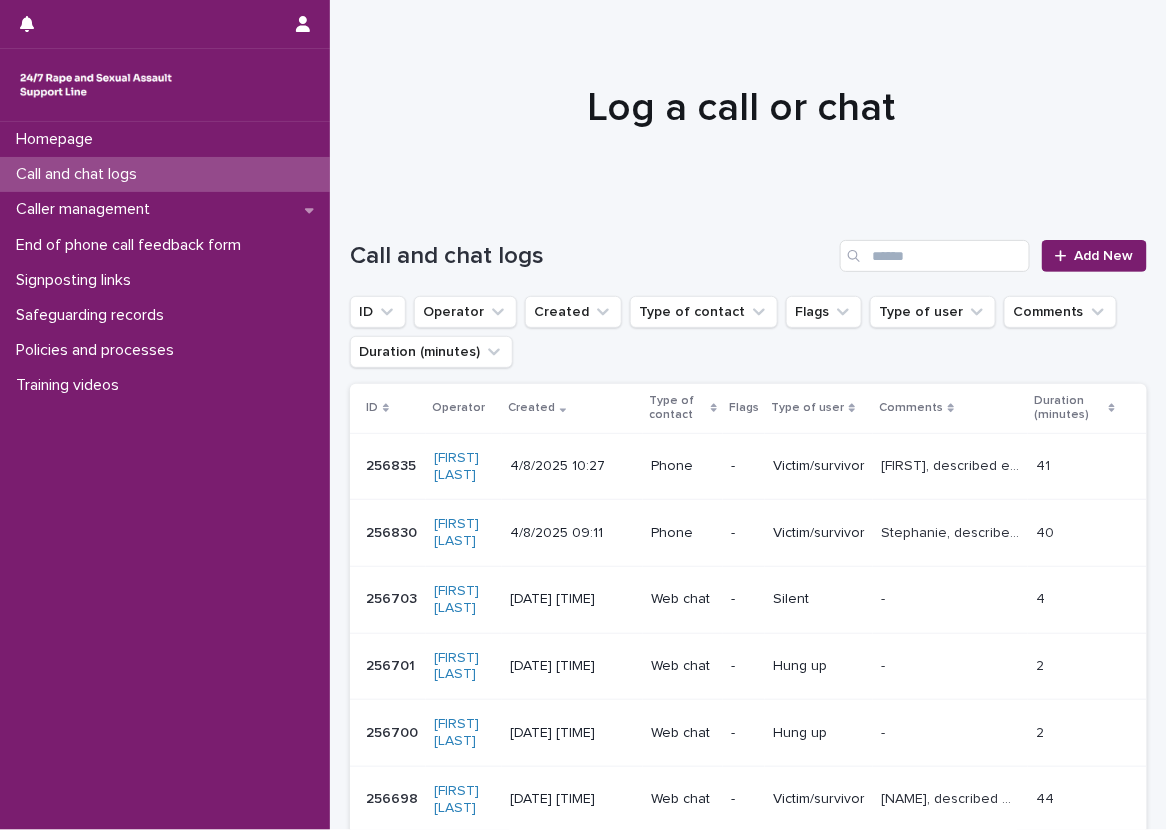 click on "Call and chat logs Add New" at bounding box center (748, 248) 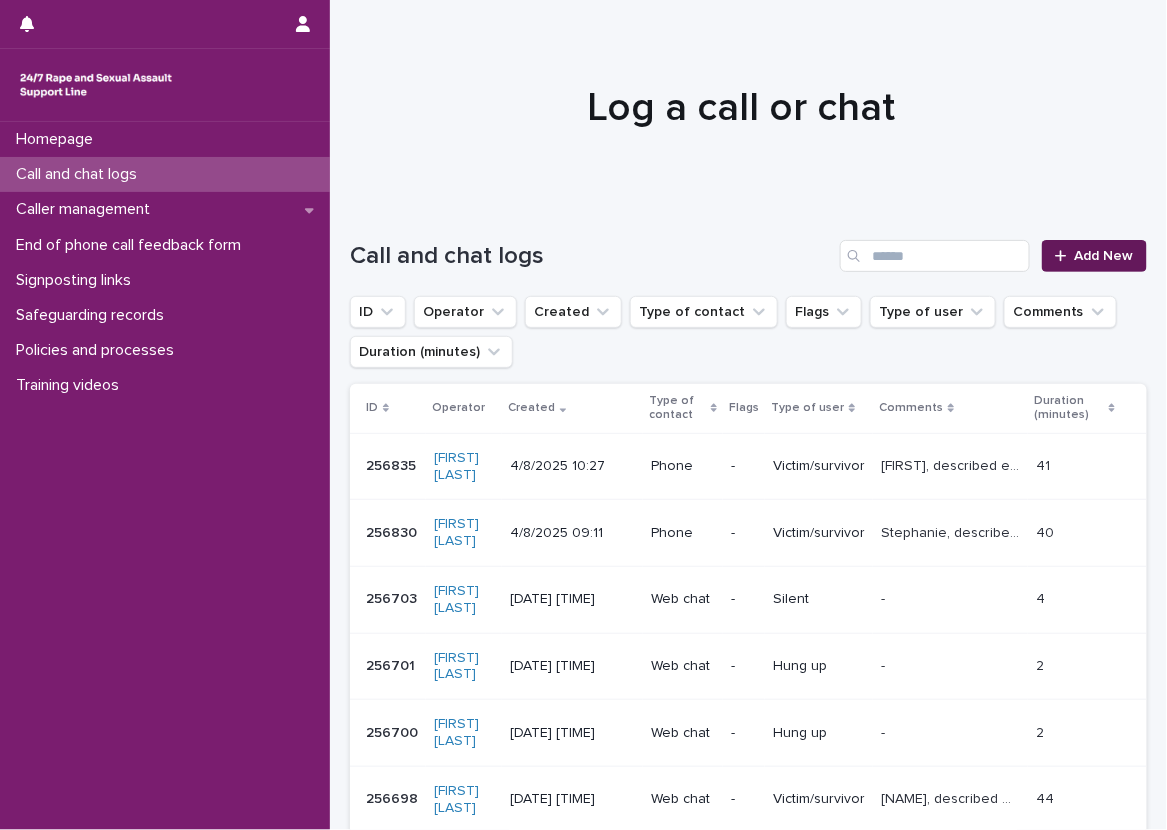 click on "Add New" at bounding box center (1094, 256) 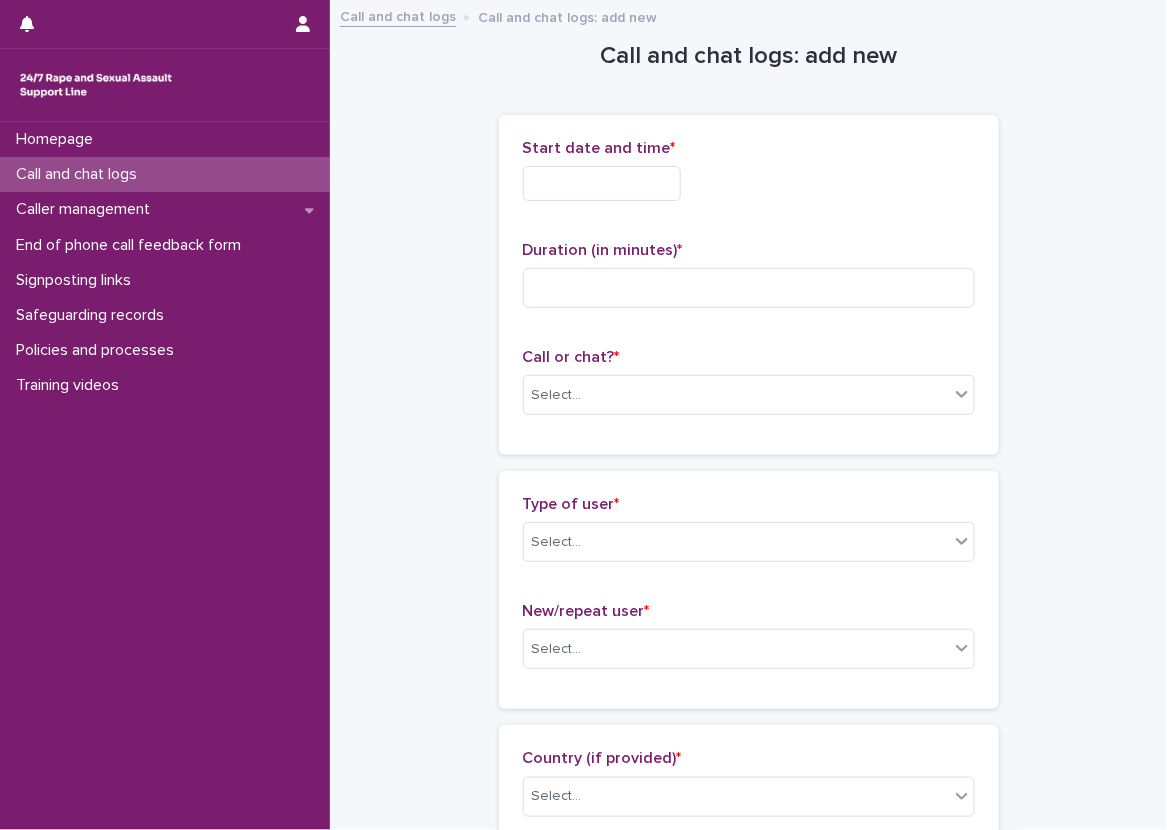 click on "Call and chat logs: add new Loading... Saving… Loading... Saving… Loading... Saving… Start date and time * Duration (in minutes) * Call or chat? * Select... Loading... Saving… Type of user * Select... New/repeat user * Select... Loading... Saving… Loading... Saving… Country (if provided) * Select... Region (if provided) * Select... Loading... Saving… Loading... Saving… Gender of victim/survivor (if provided) * Select... Age of victim/survivor (if provided) * Select... Loading... Saving… Type of support received (select all that apply) Select... Signposted (select all that apply) Select... Incident: time period (select all that apply) * Select... Incident: type of SV (select all that apply) * Select... Incident: perpetrator (select all that apply) * Select... Incident: gender of perpetrator (select all that apply) * Select... Flags Select... Comments Loading... Saving… Loading... Saving… Loading... Saving… Loading... Saving… Please fill out the required fields above. Save" at bounding box center (748, 1084) 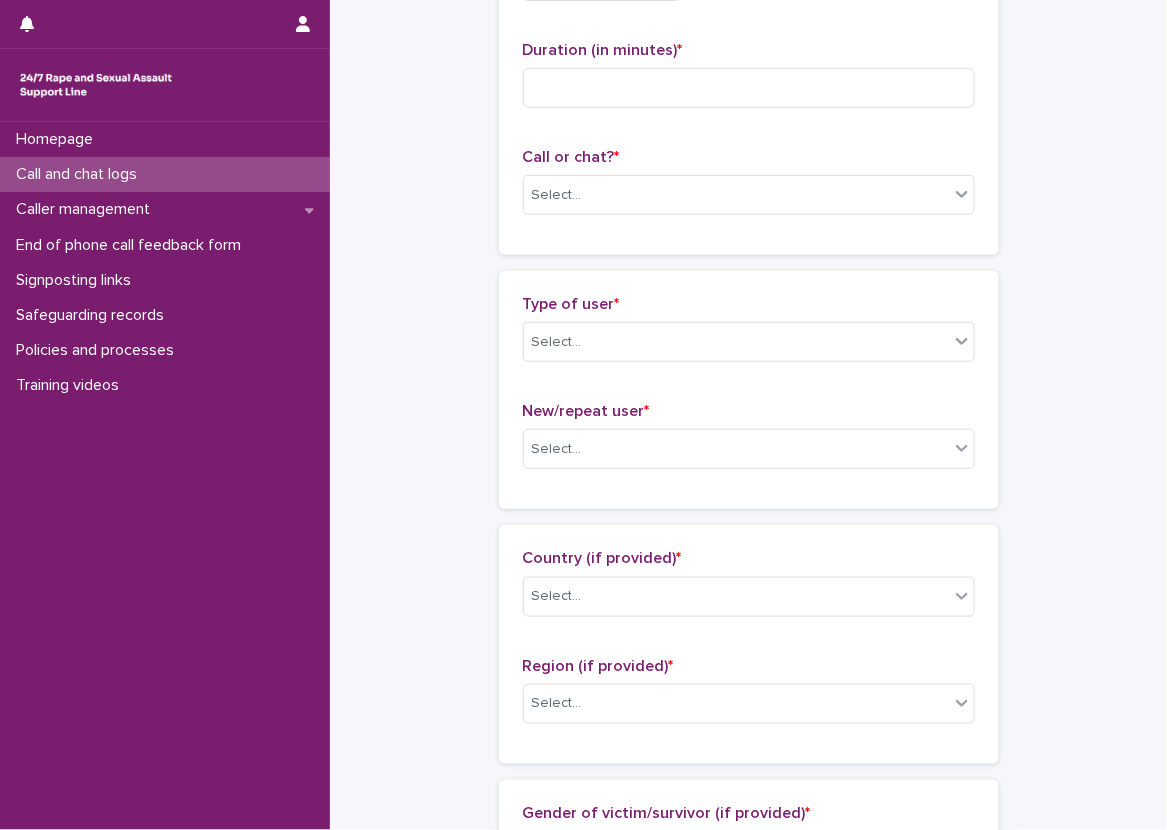 scroll, scrollTop: 0, scrollLeft: 0, axis: both 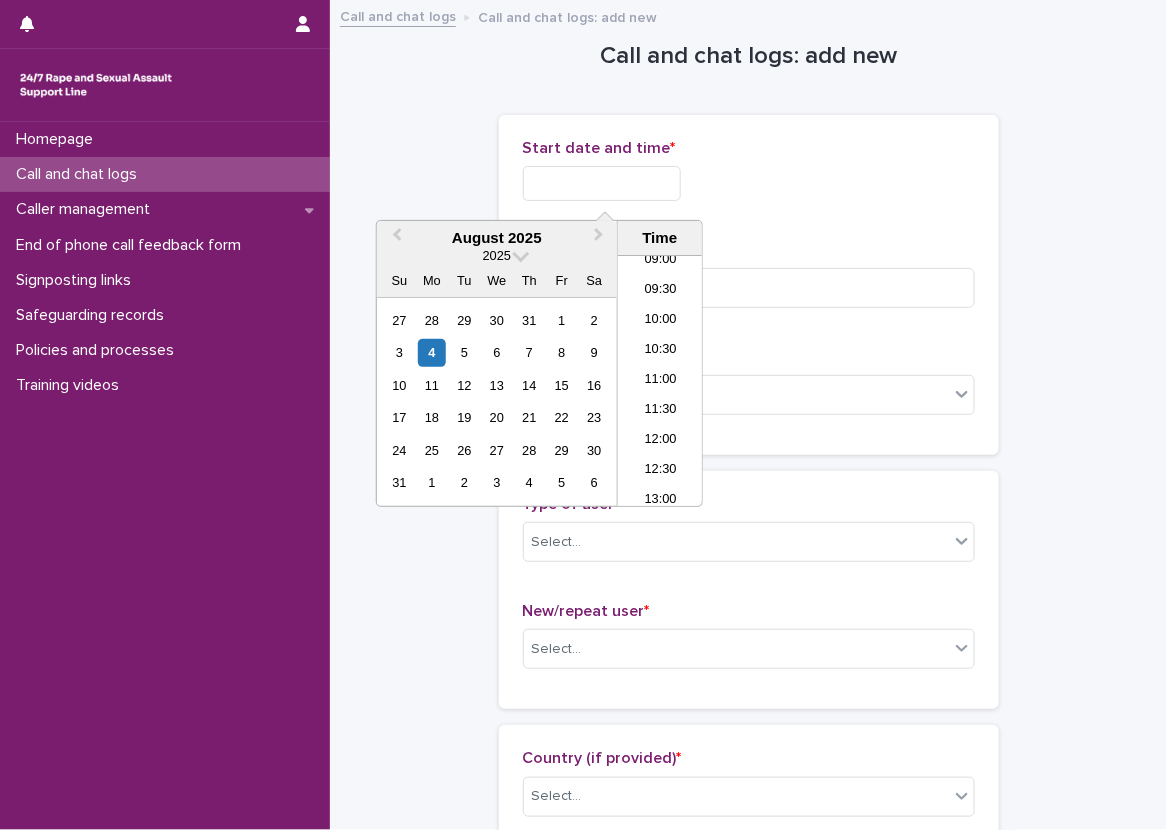 click at bounding box center [602, 183] 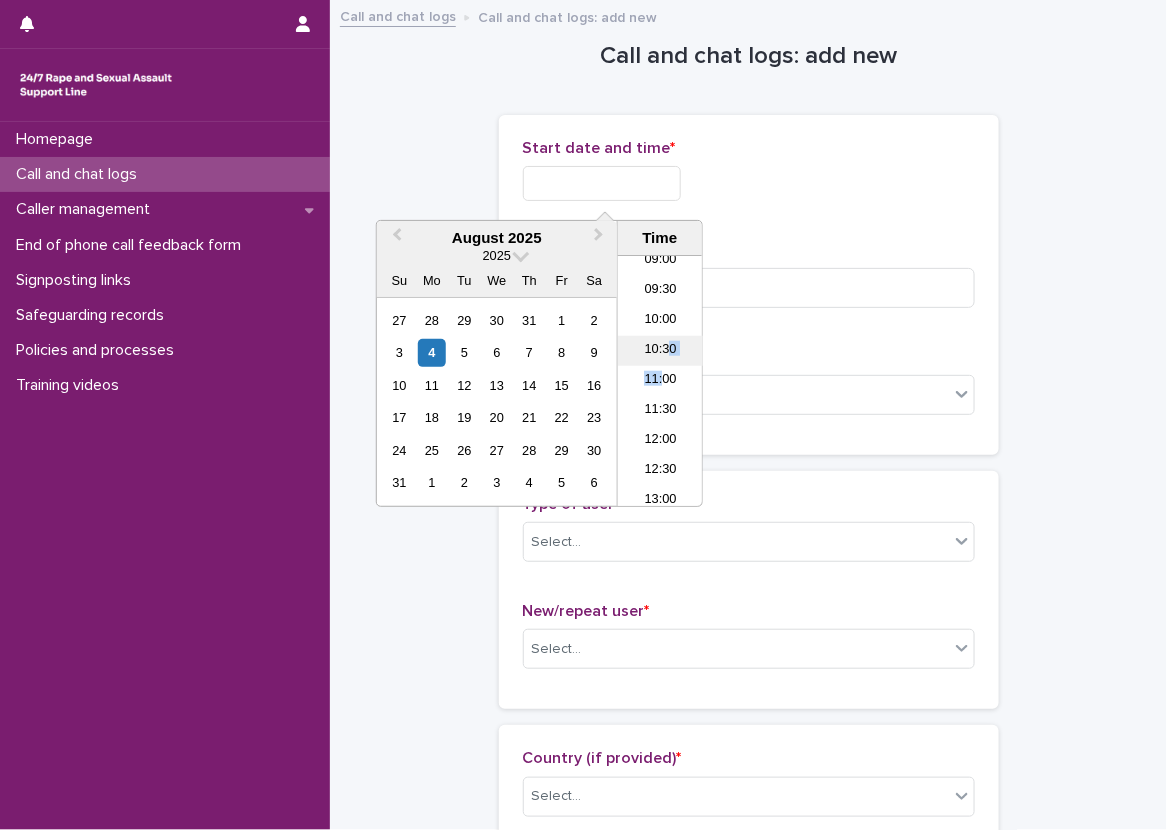 drag, startPoint x: 653, startPoint y: 366, endPoint x: 655, endPoint y: 351, distance: 15.132746 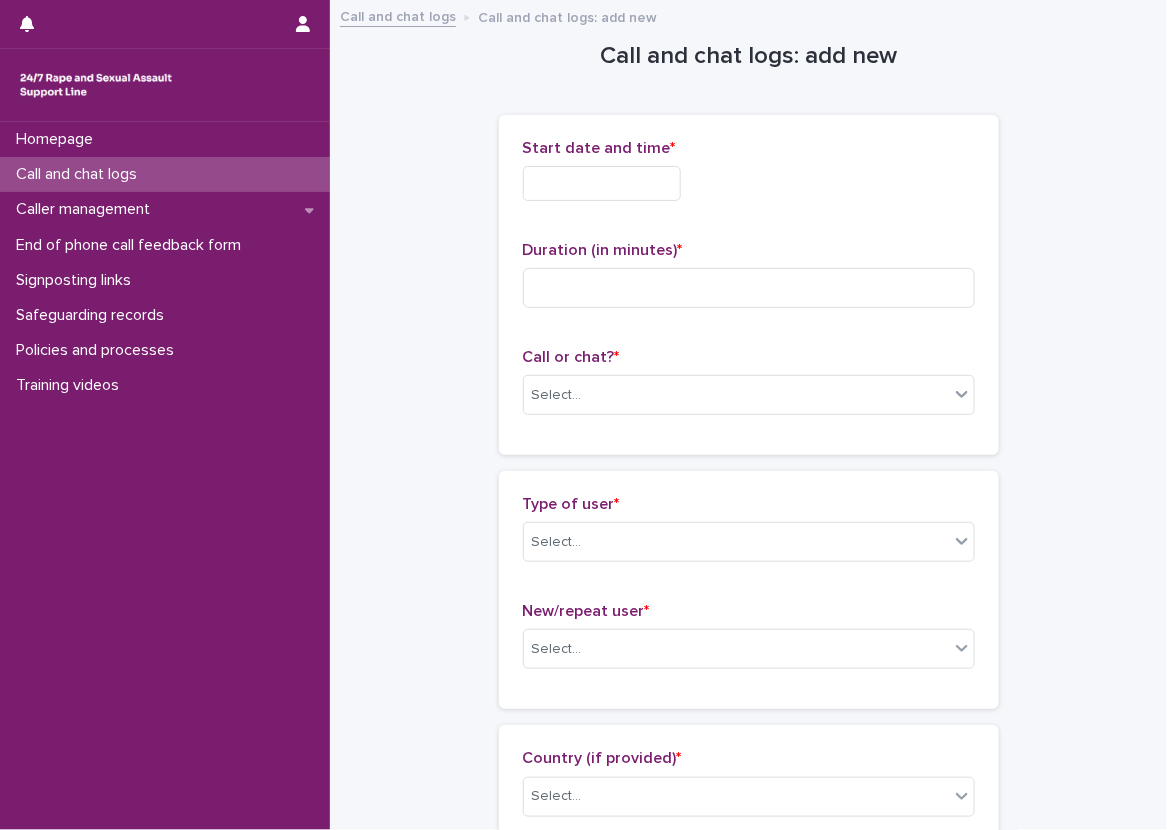 drag, startPoint x: 655, startPoint y: 351, endPoint x: 788, endPoint y: 198, distance: 202.72641 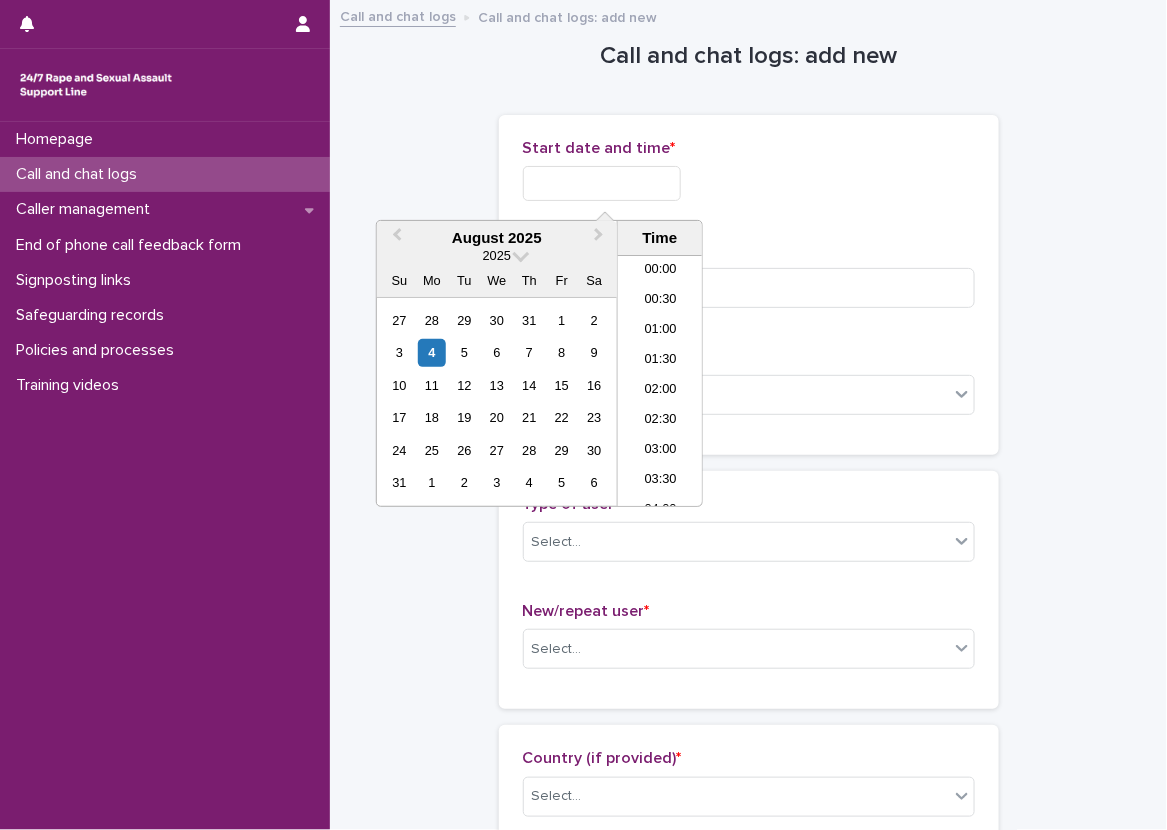 click at bounding box center [602, 183] 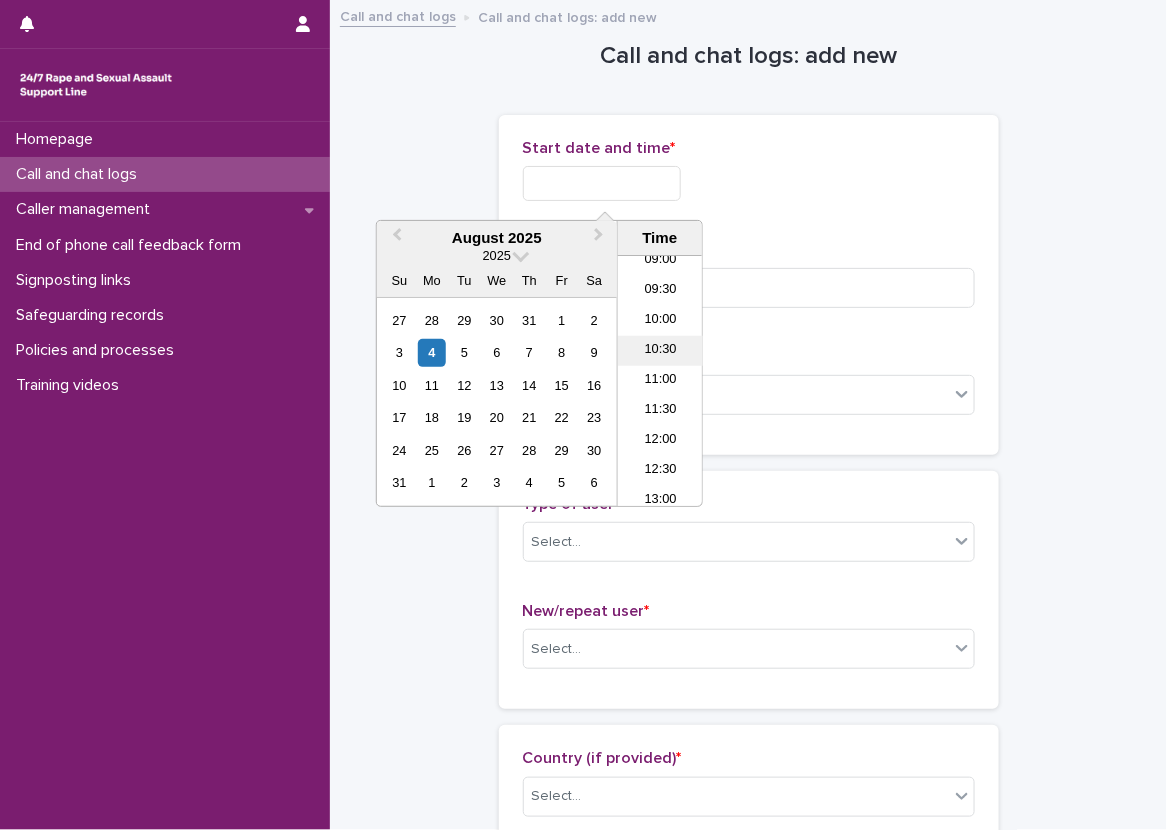 click on "10:30" at bounding box center [660, 351] 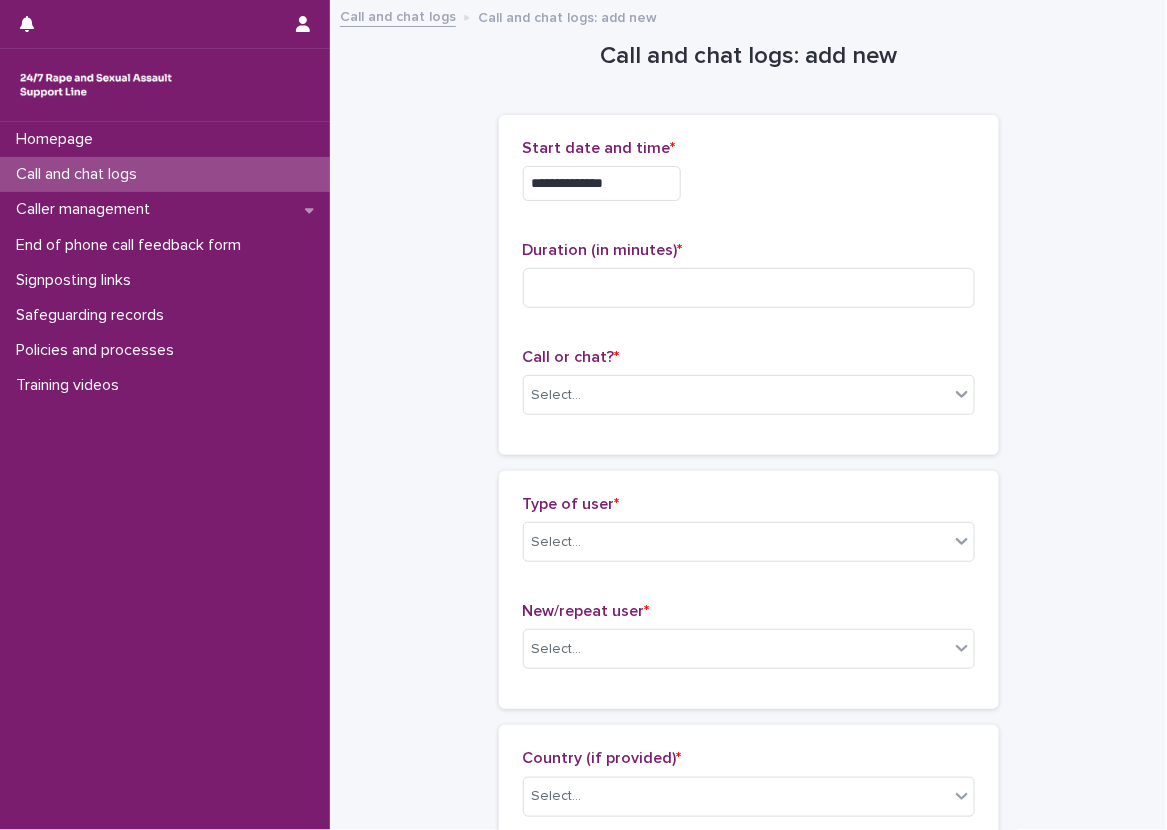 click on "**********" at bounding box center (602, 183) 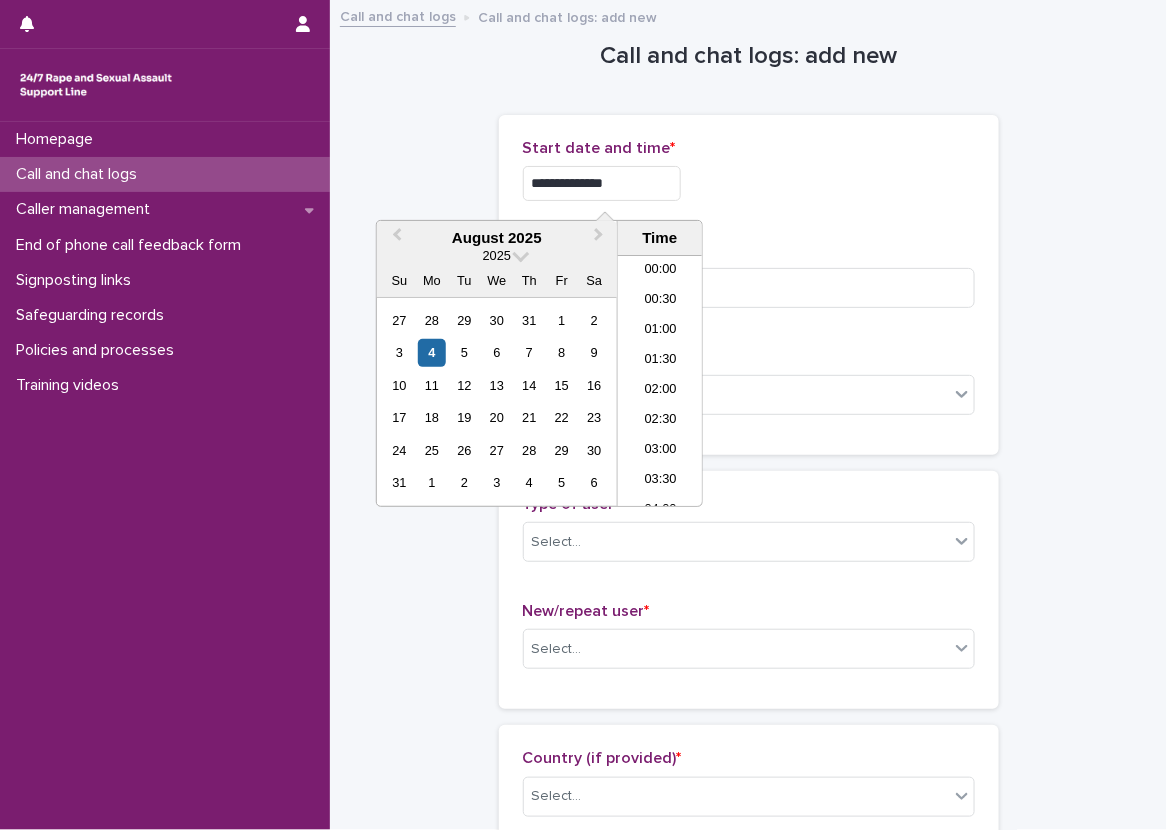 scroll, scrollTop: 520, scrollLeft: 0, axis: vertical 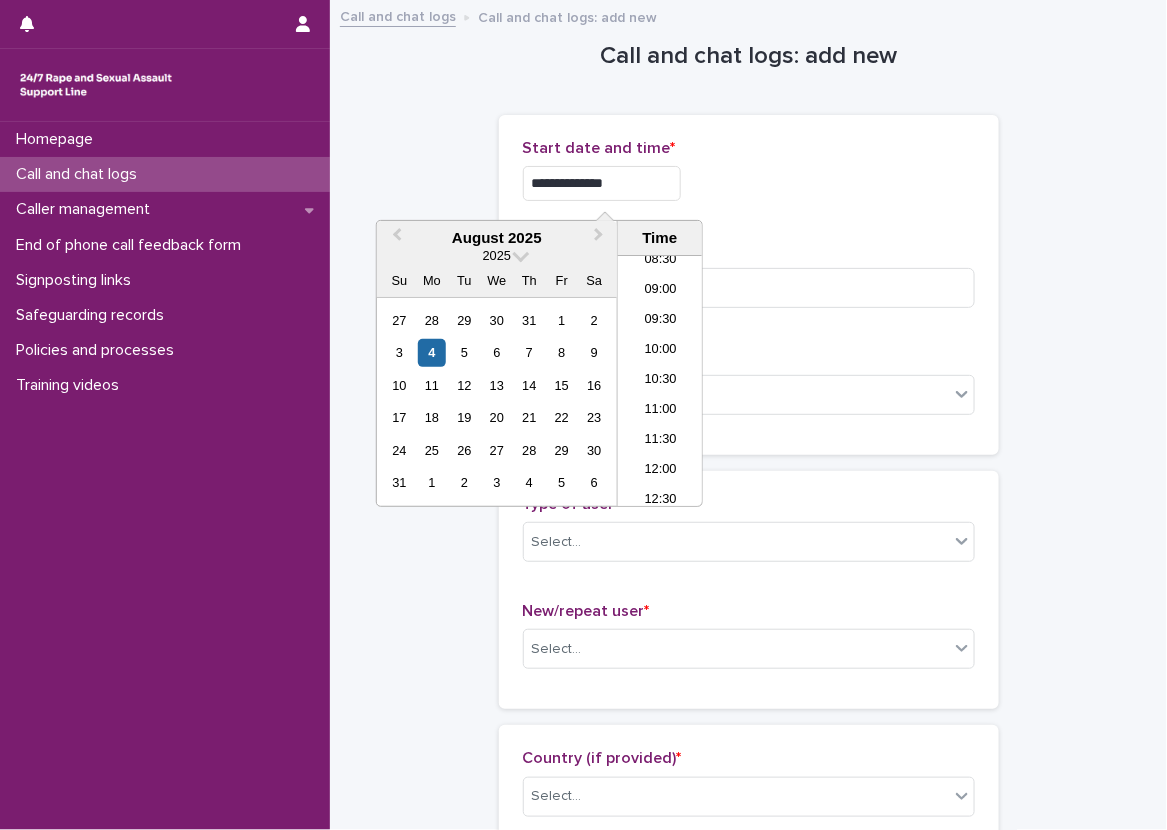 type on "**********" 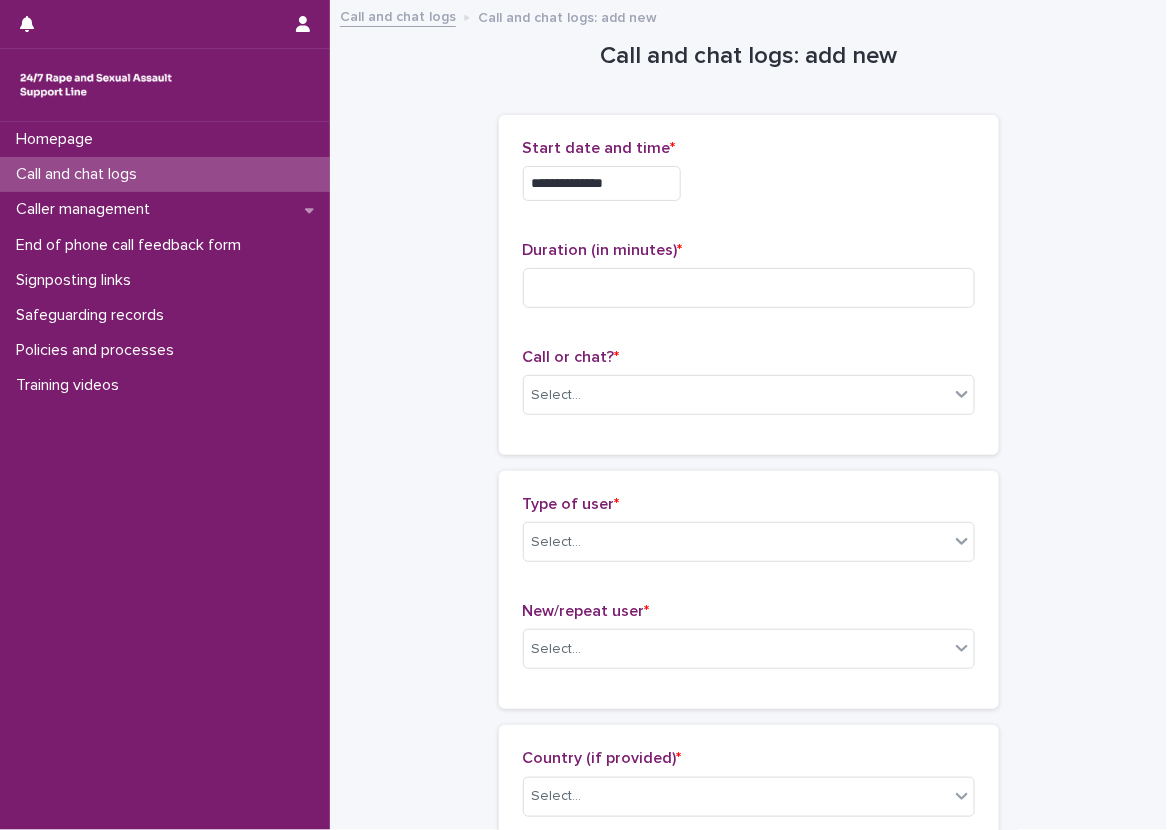click on "**********" at bounding box center [748, 1084] 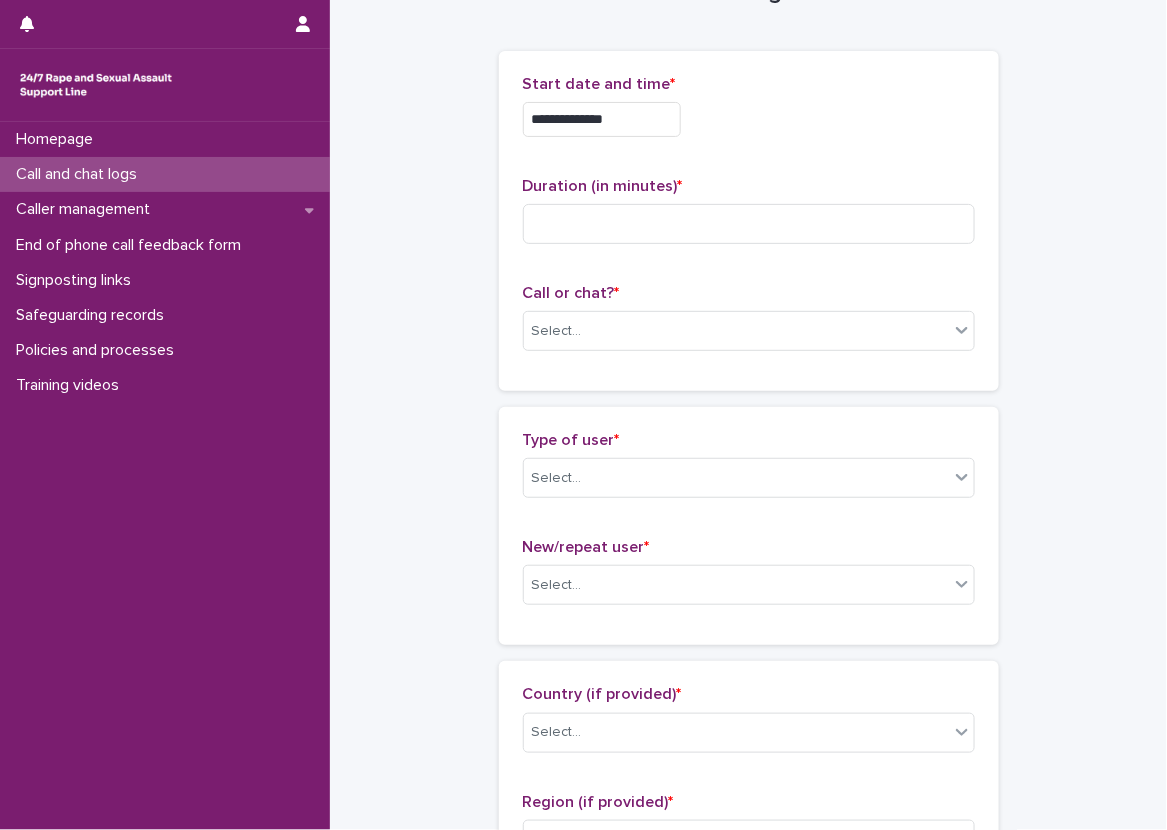 scroll, scrollTop: 100, scrollLeft: 0, axis: vertical 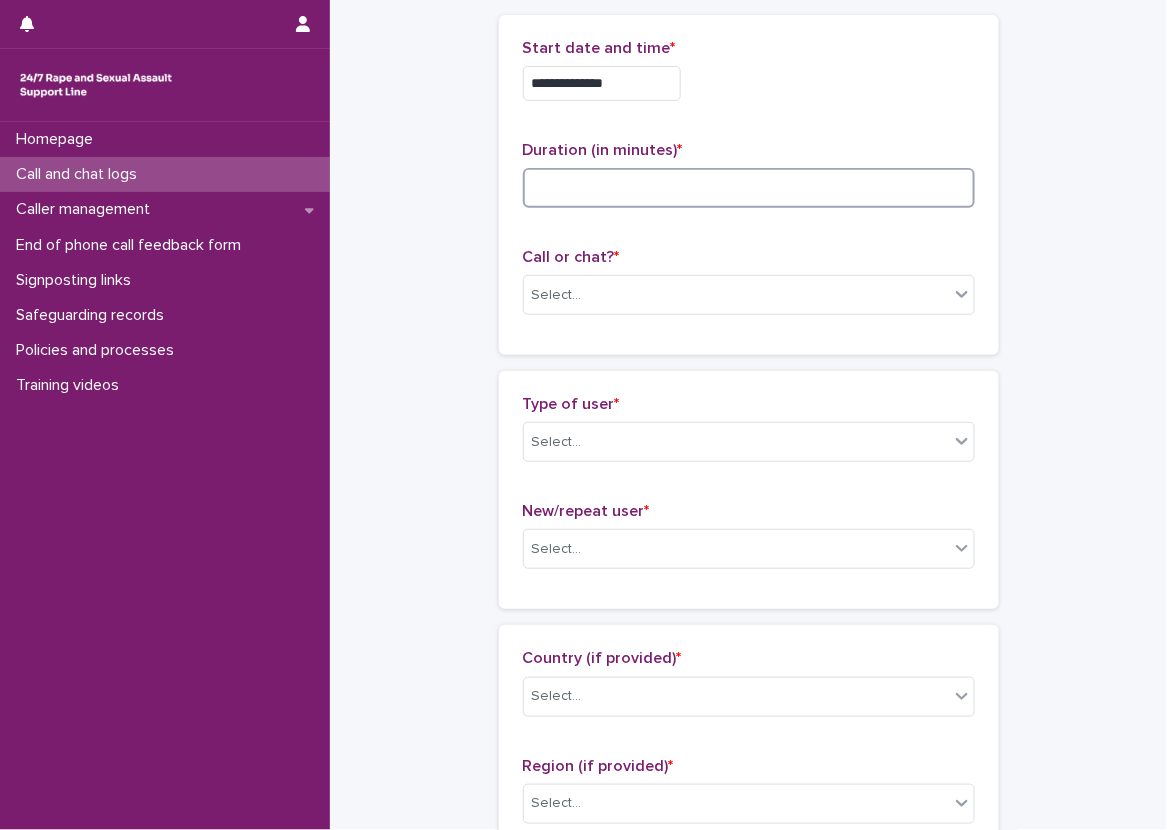click at bounding box center [749, 188] 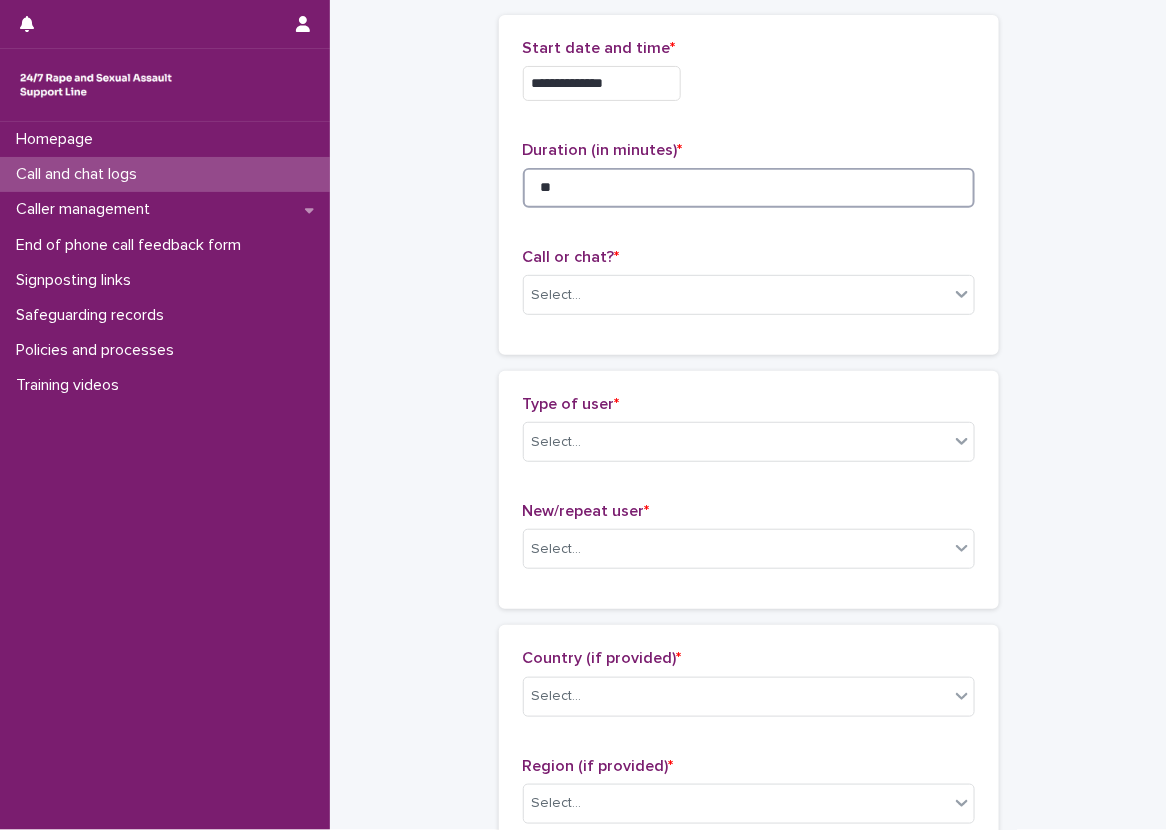 type on "**" 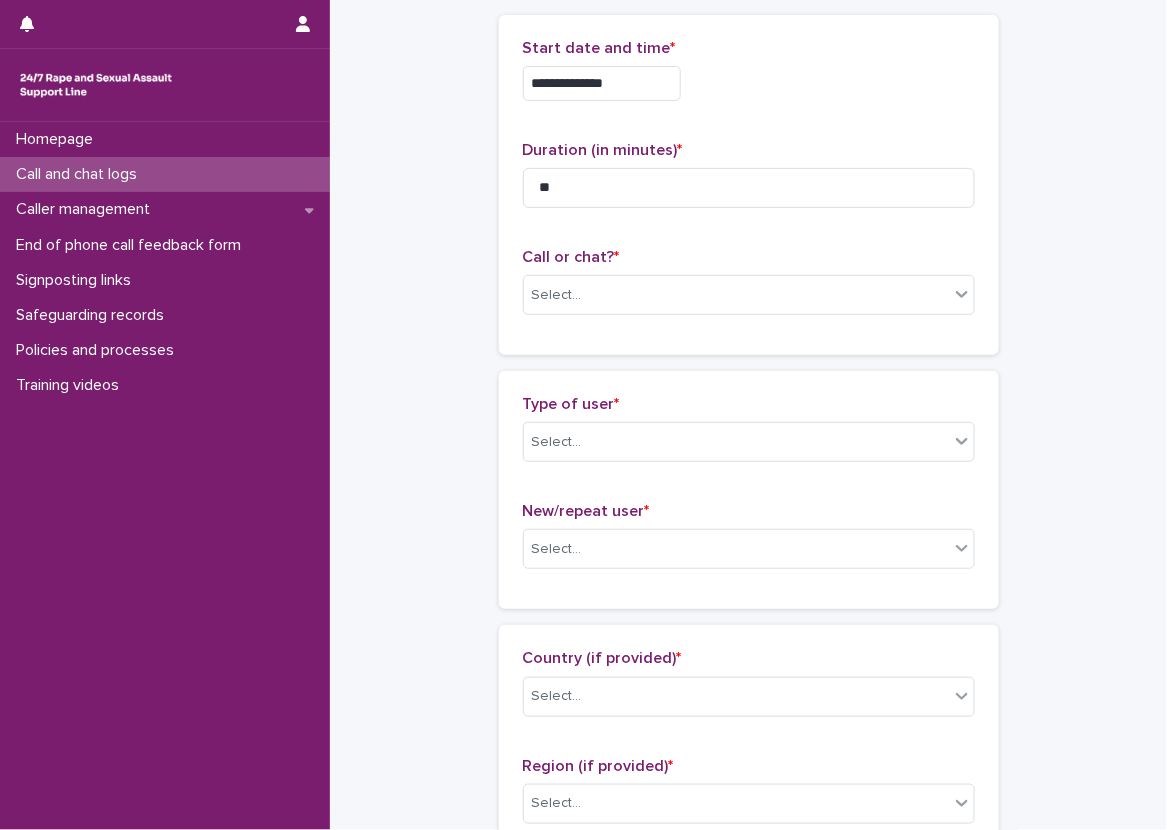 click on "**********" at bounding box center (749, 185) 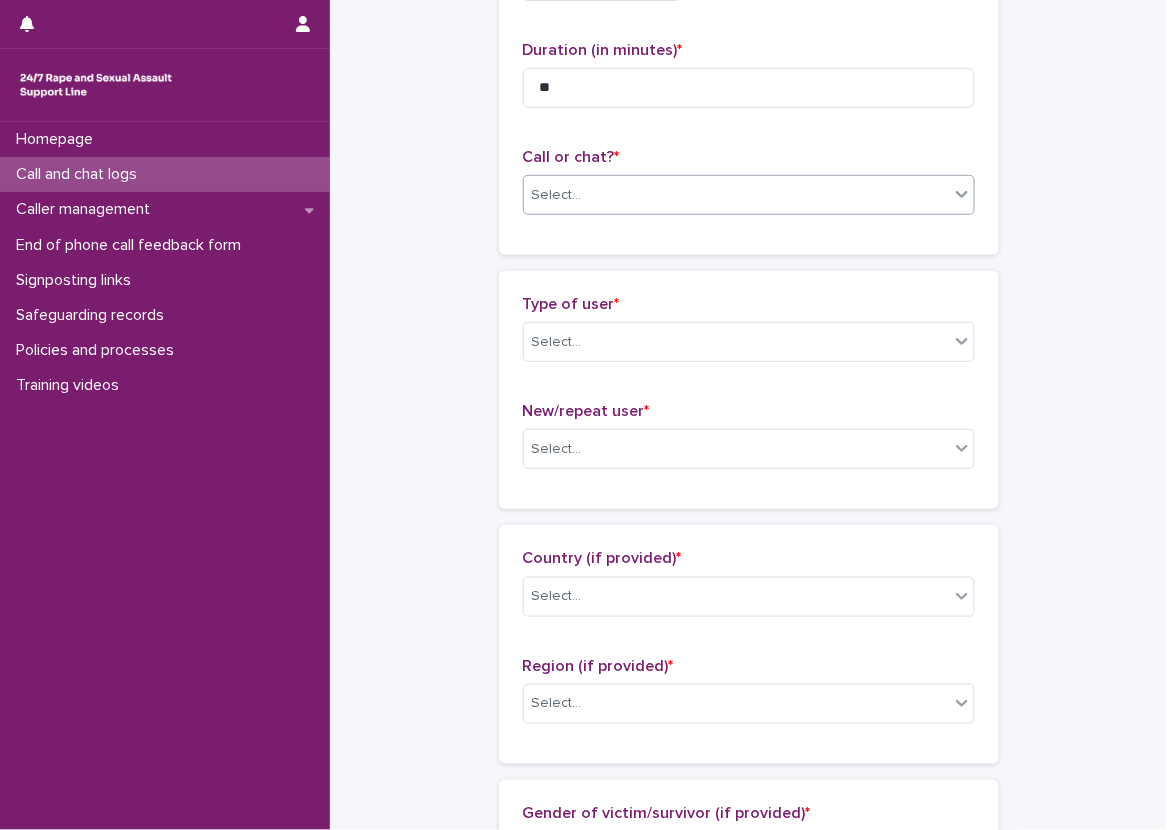 click on "Select..." at bounding box center (557, 195) 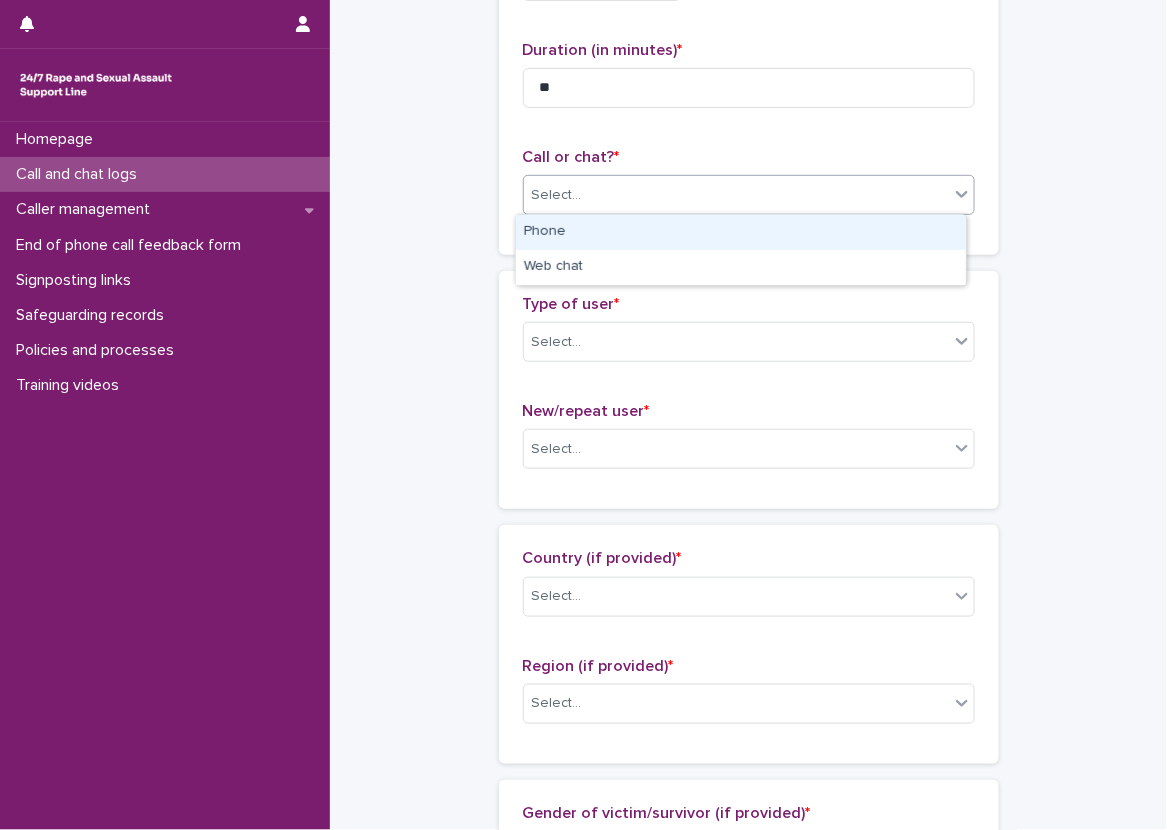 click on "Phone" at bounding box center (741, 232) 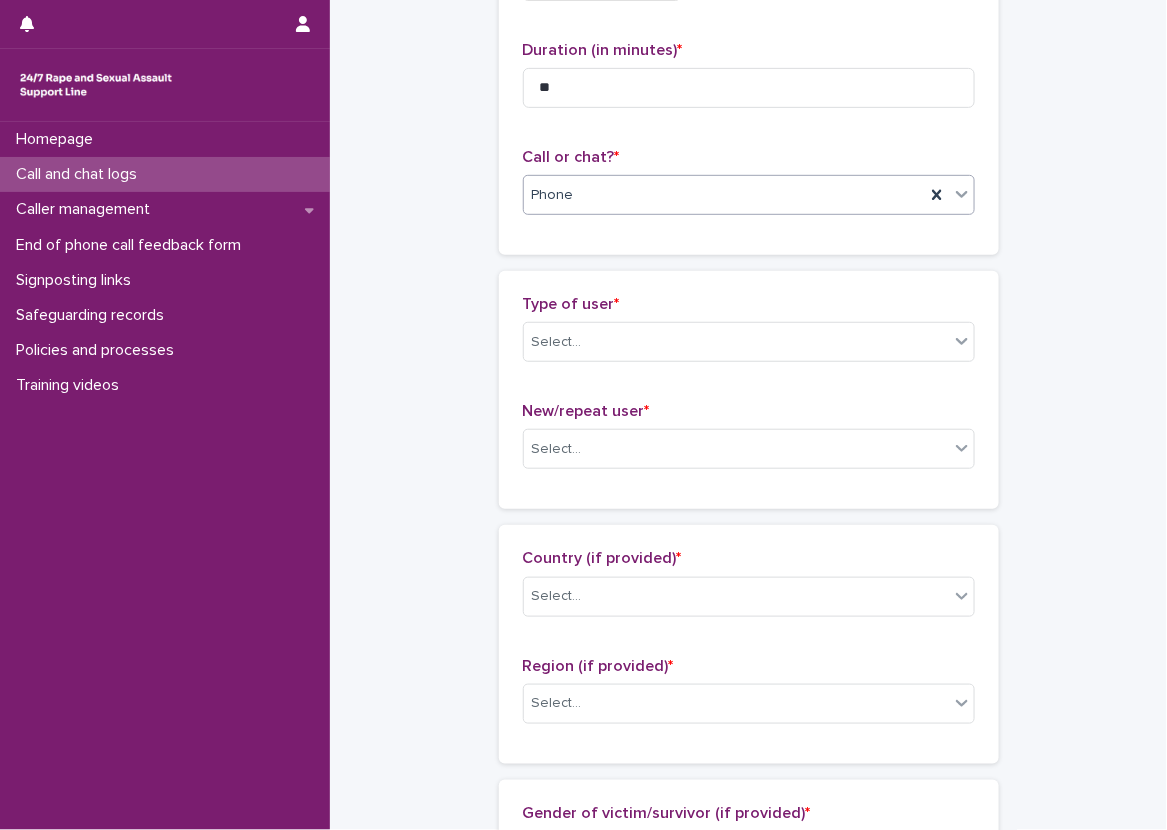 click on "**********" at bounding box center (748, 884) 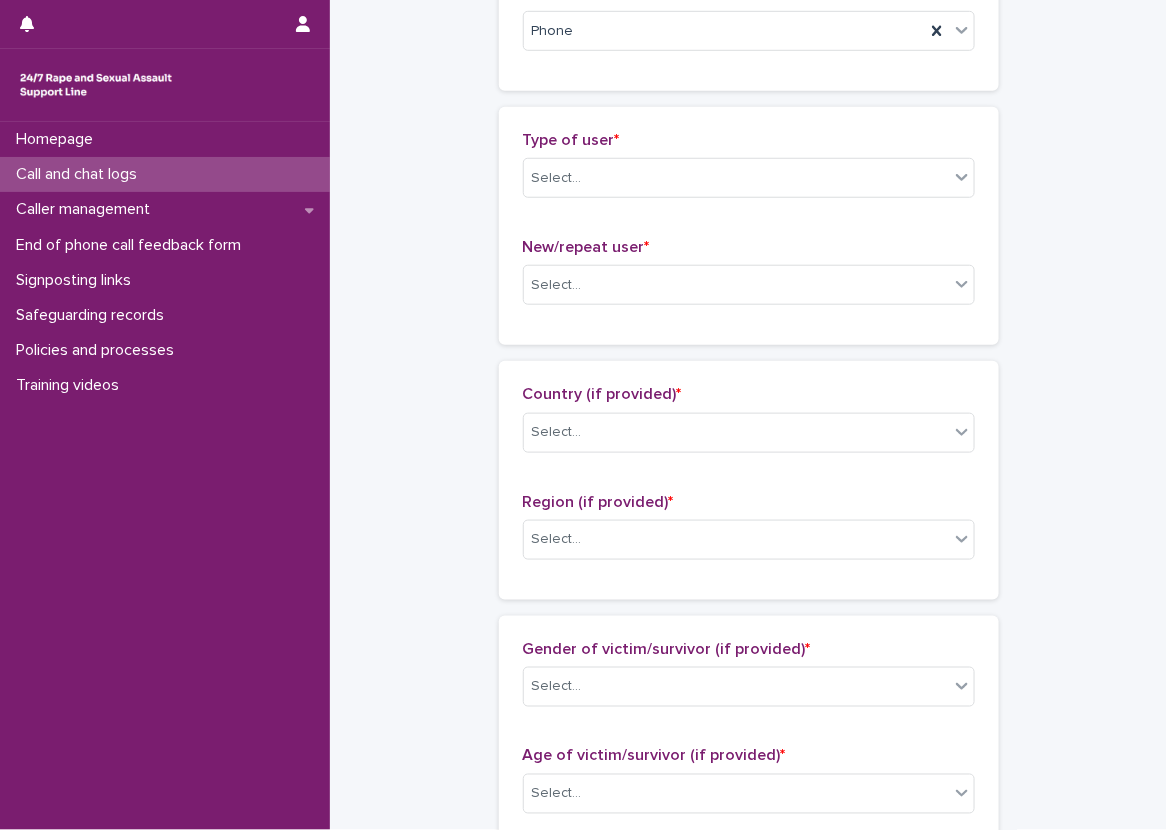scroll, scrollTop: 400, scrollLeft: 0, axis: vertical 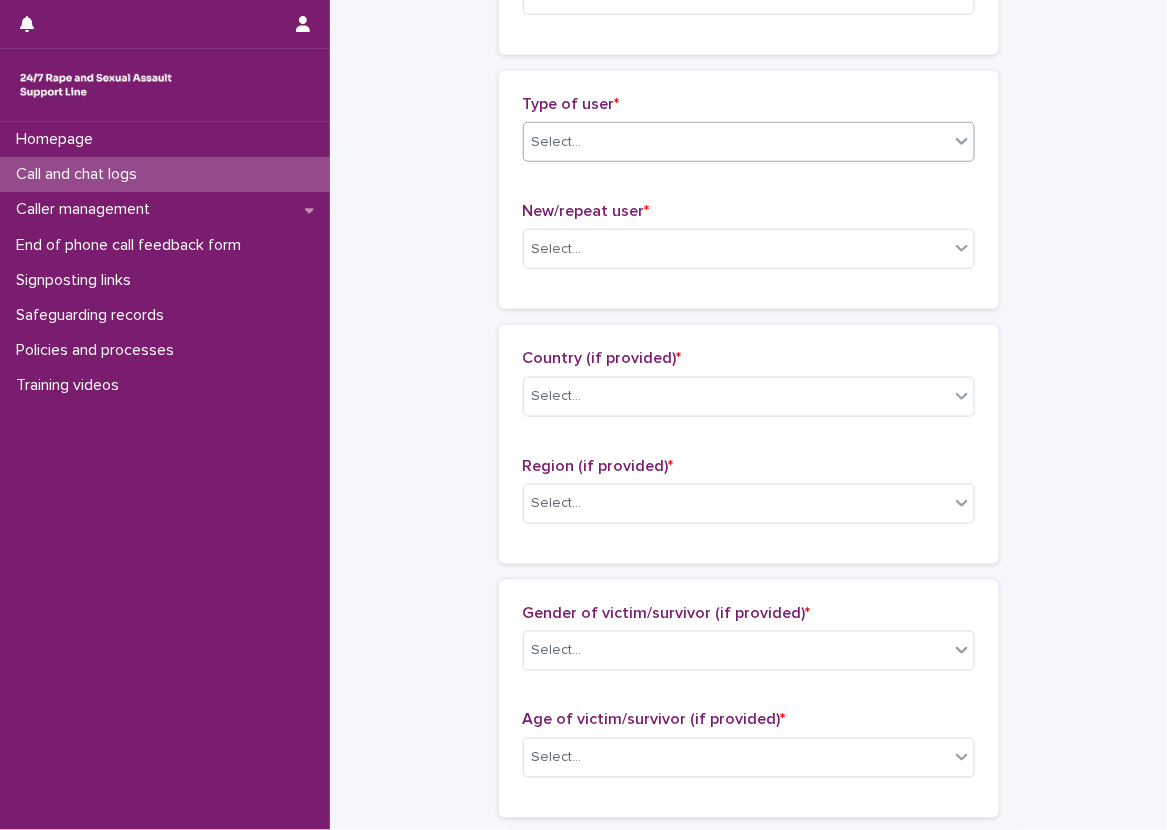 click on "Select..." at bounding box center [557, 142] 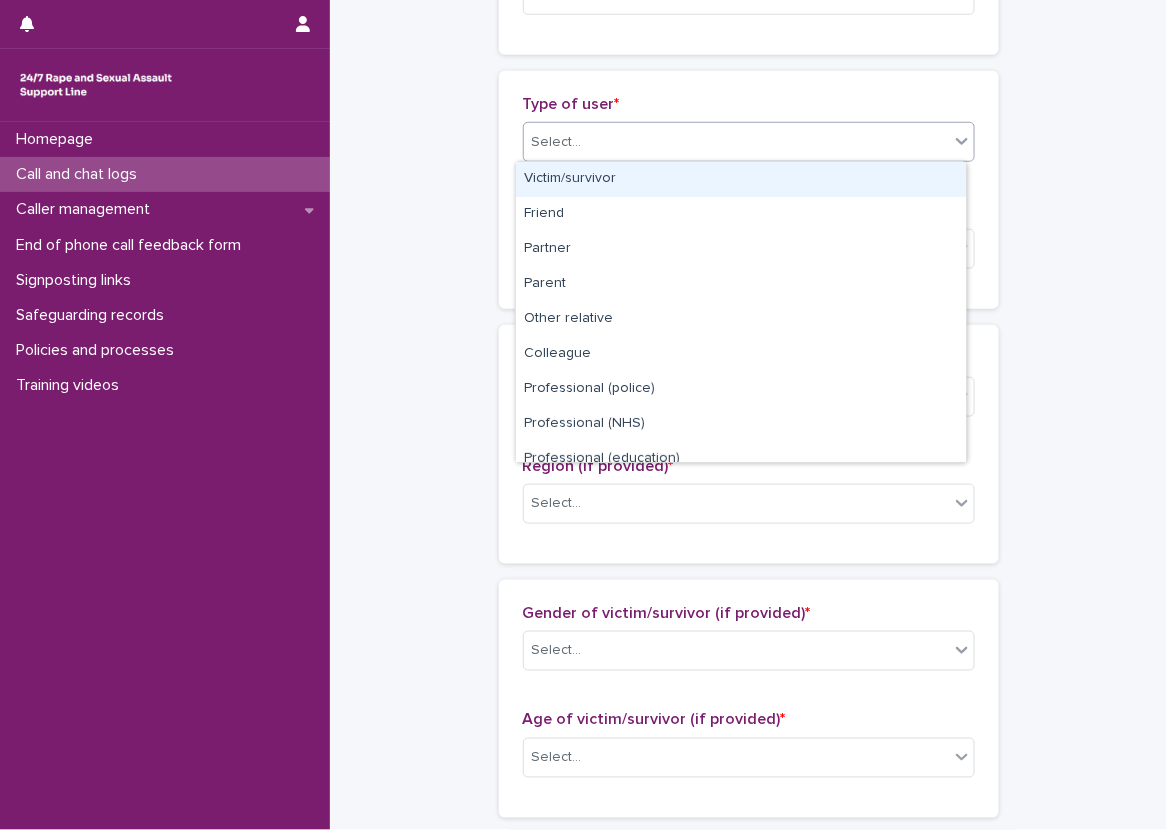 click on "Victim/survivor" at bounding box center (741, 179) 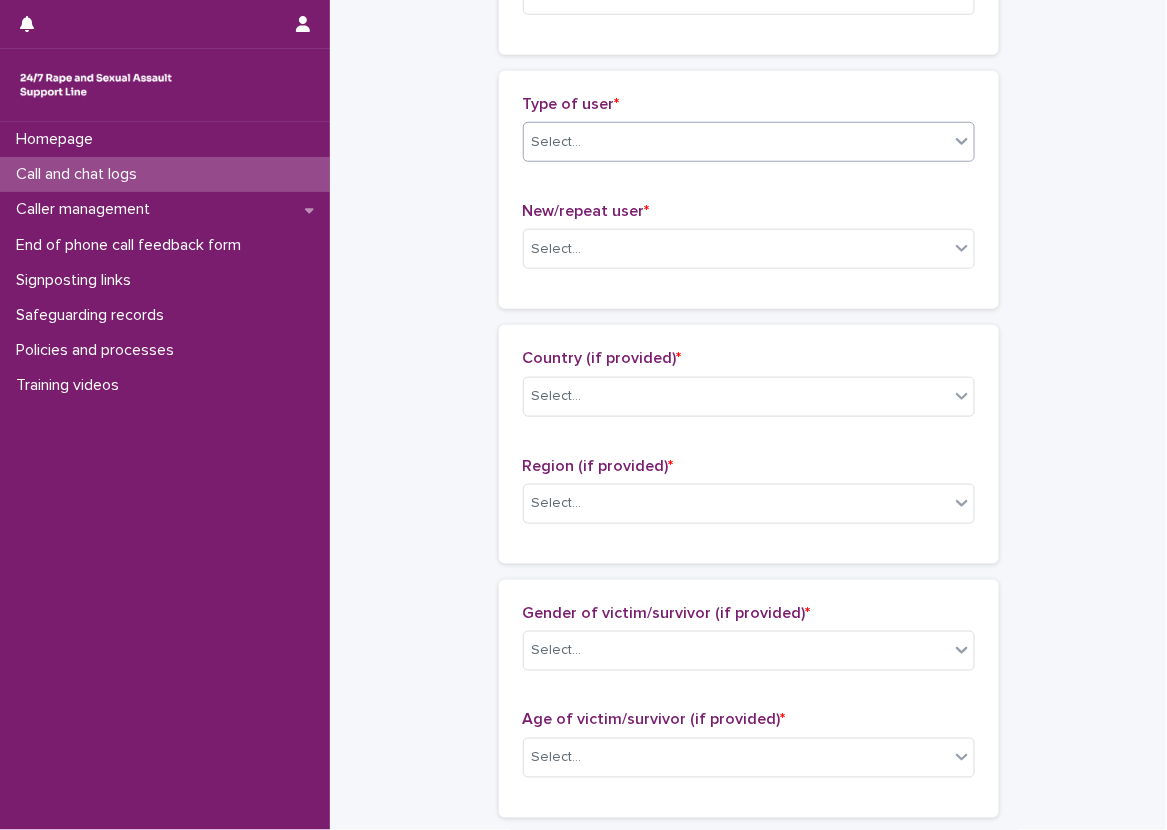 click on "New/repeat user *" at bounding box center [586, 211] 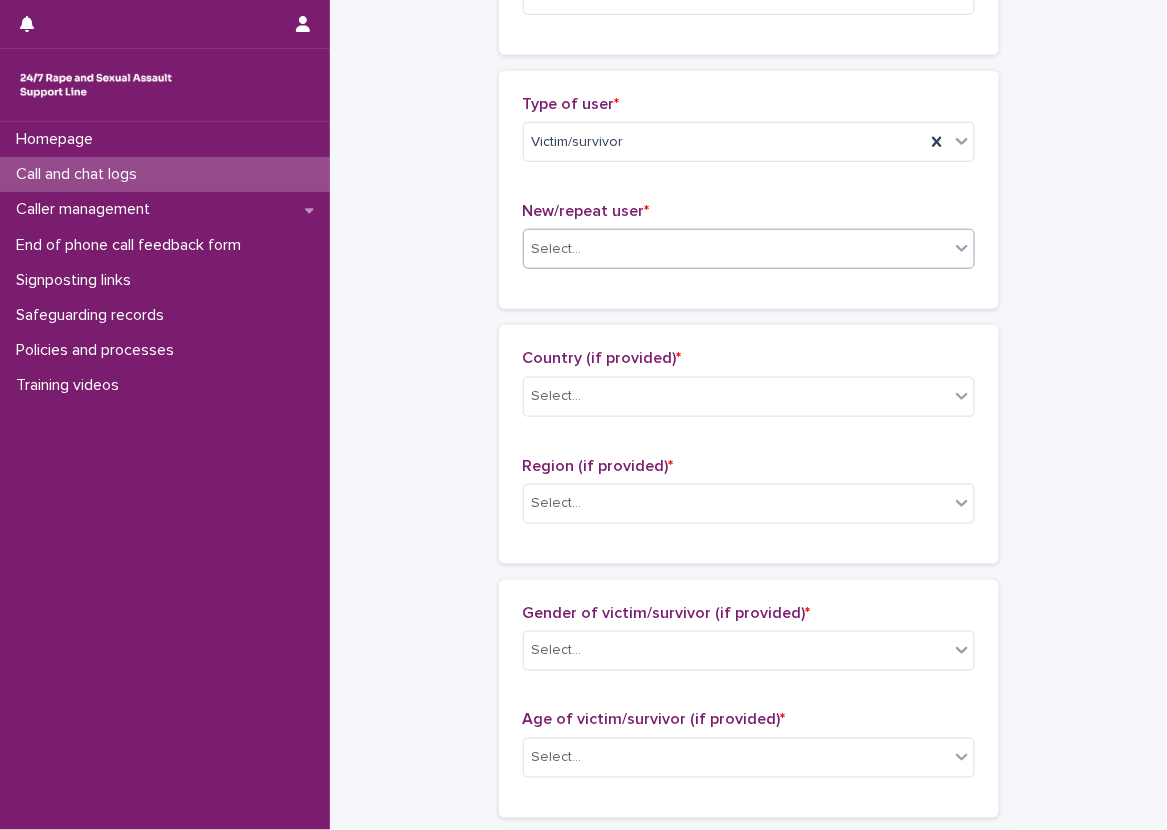 click on "Select..." at bounding box center (749, 249) 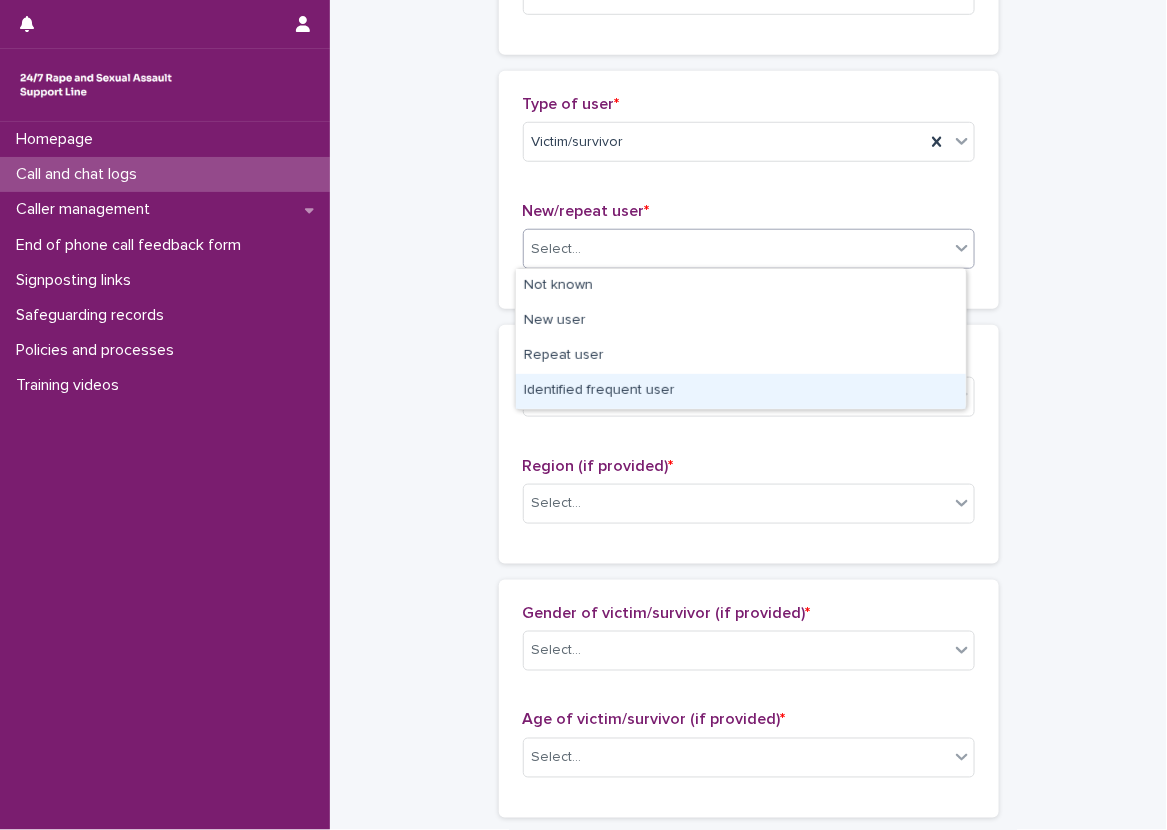 click on "Identified frequent user" at bounding box center (741, 391) 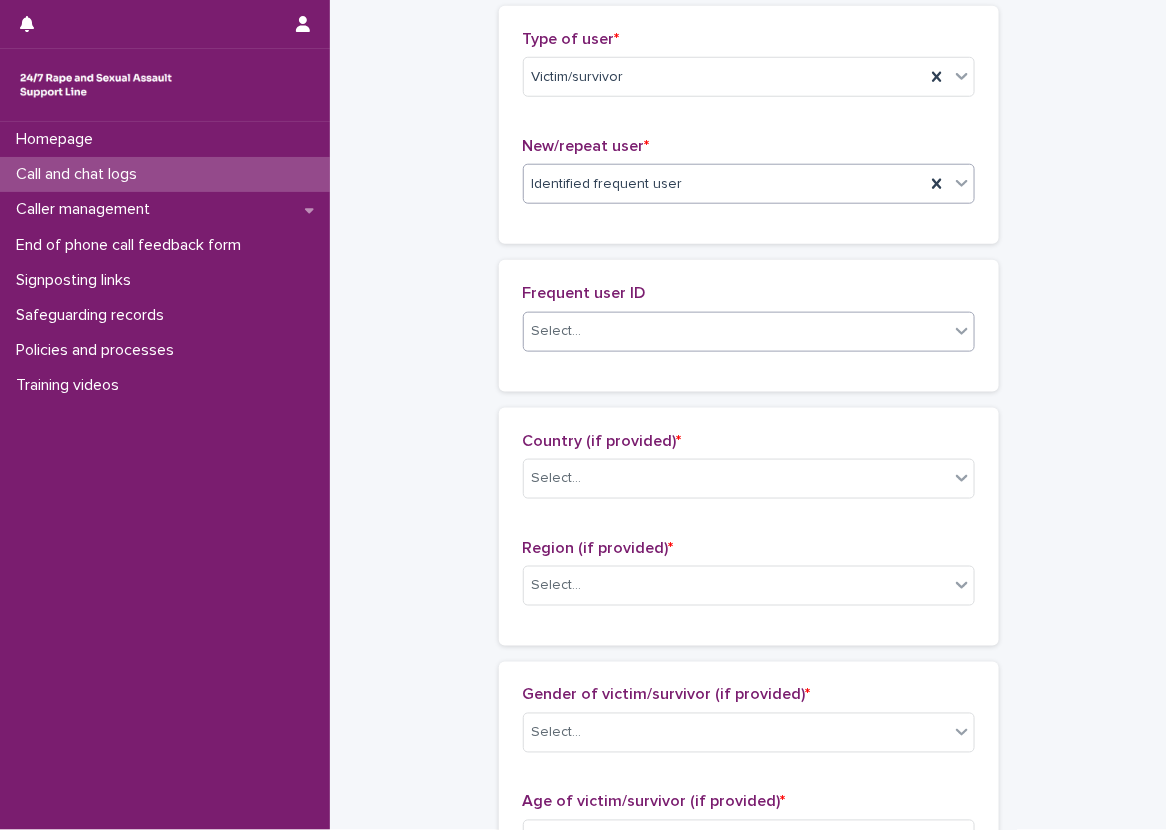 scroll, scrollTop: 473, scrollLeft: 0, axis: vertical 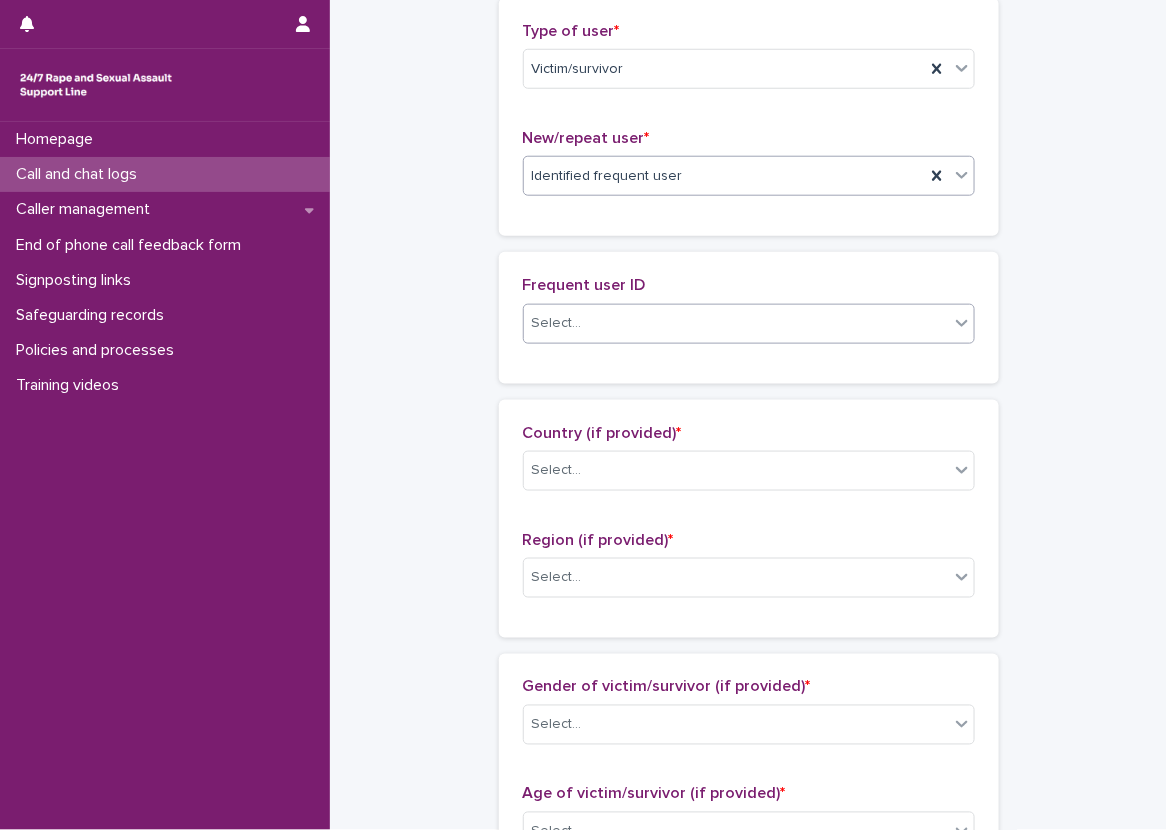 click on "Frequent user ID Select..." at bounding box center (749, 317) 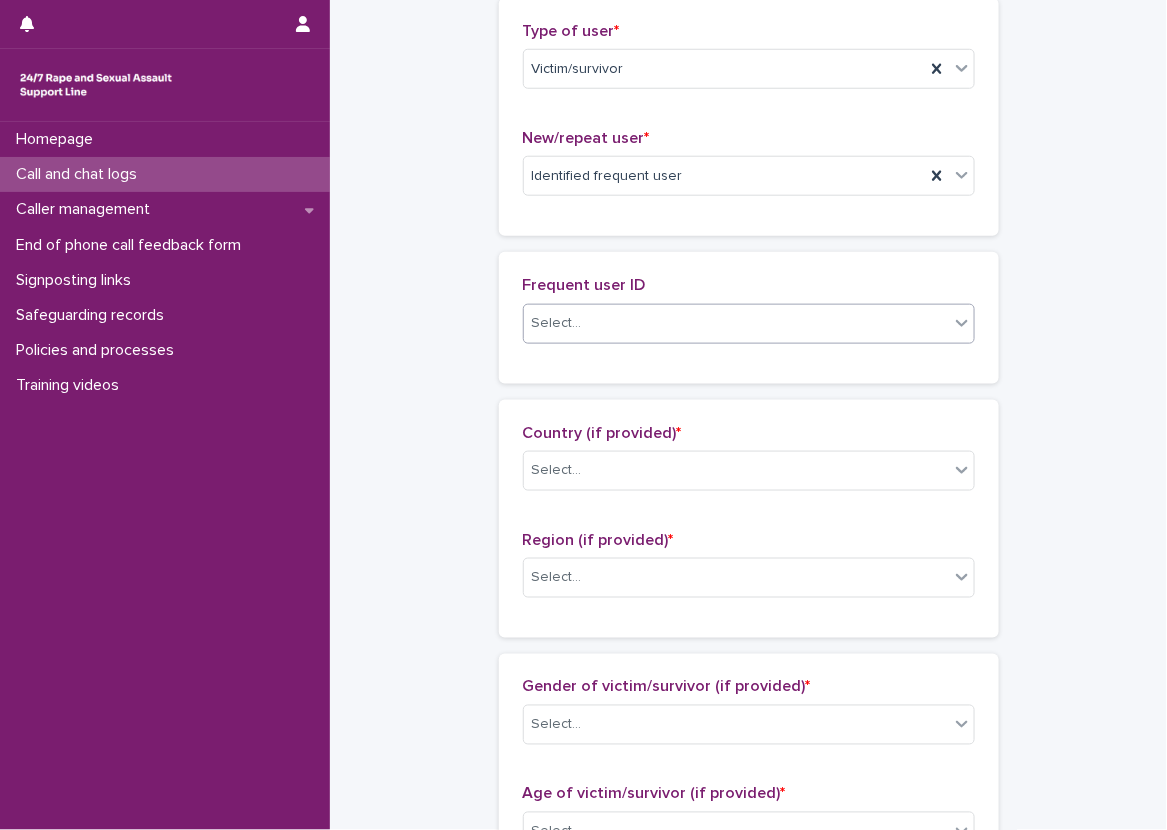 click on "Select..." at bounding box center [736, 323] 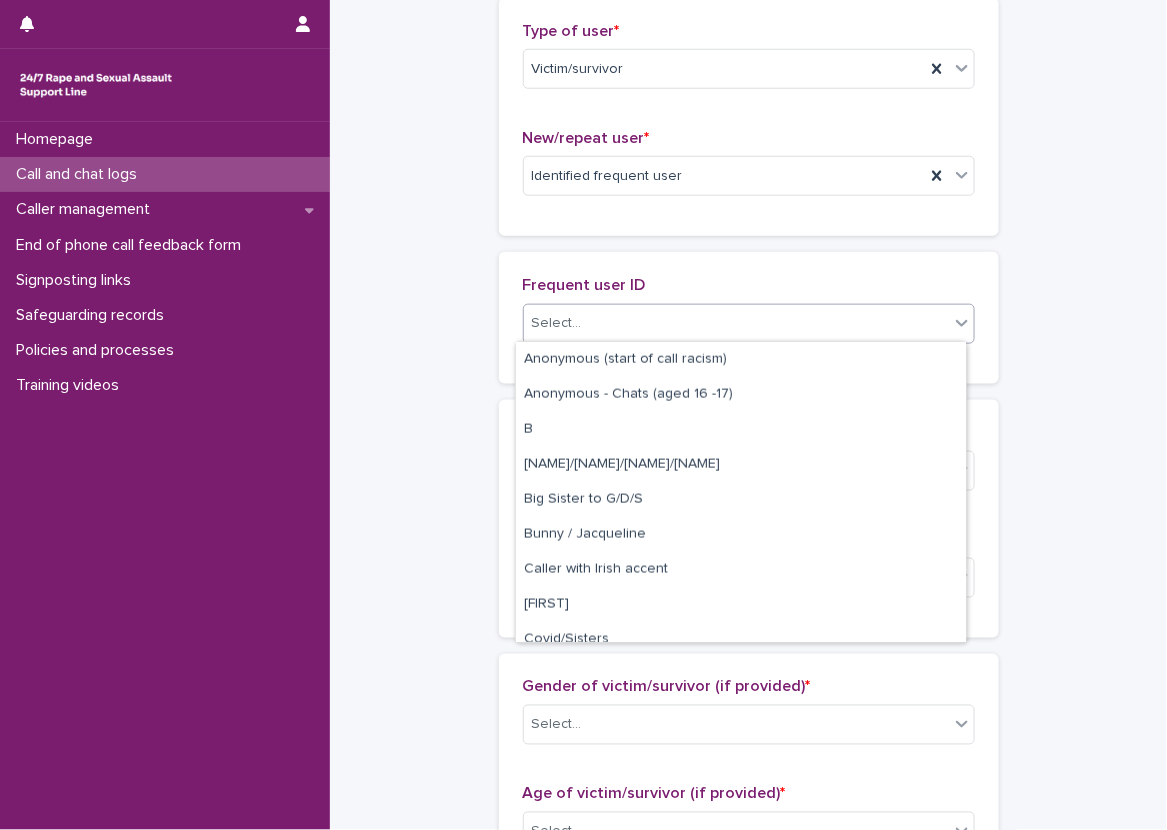 scroll, scrollTop: 800, scrollLeft: 0, axis: vertical 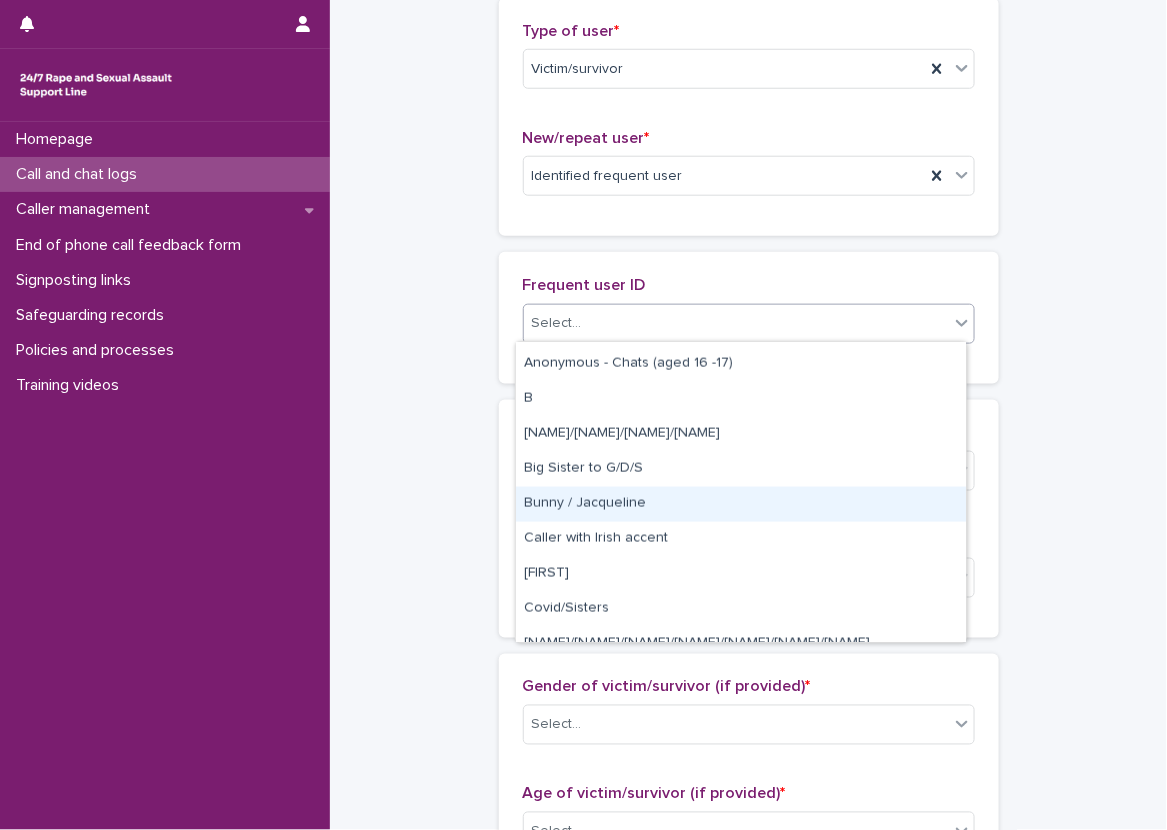 click on "Bunny / Jacqueline" at bounding box center (741, 504) 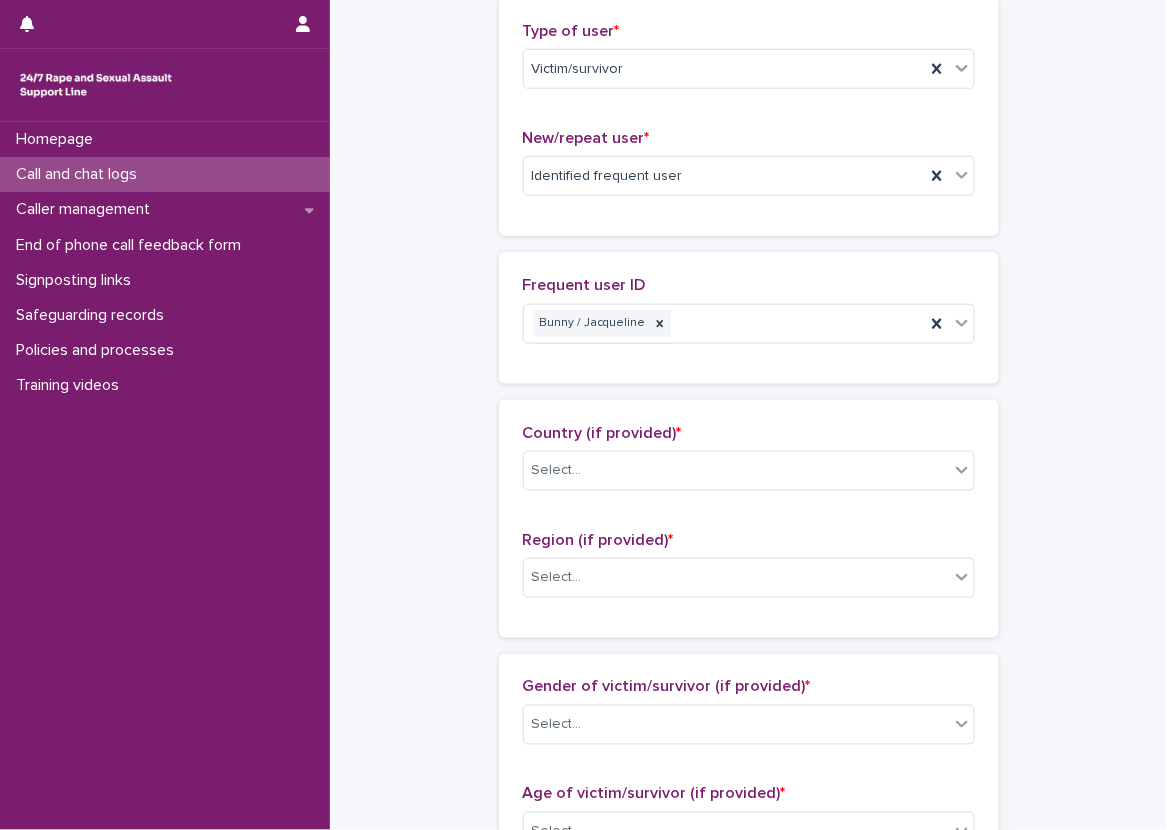 click on "**********" at bounding box center [748, 685] 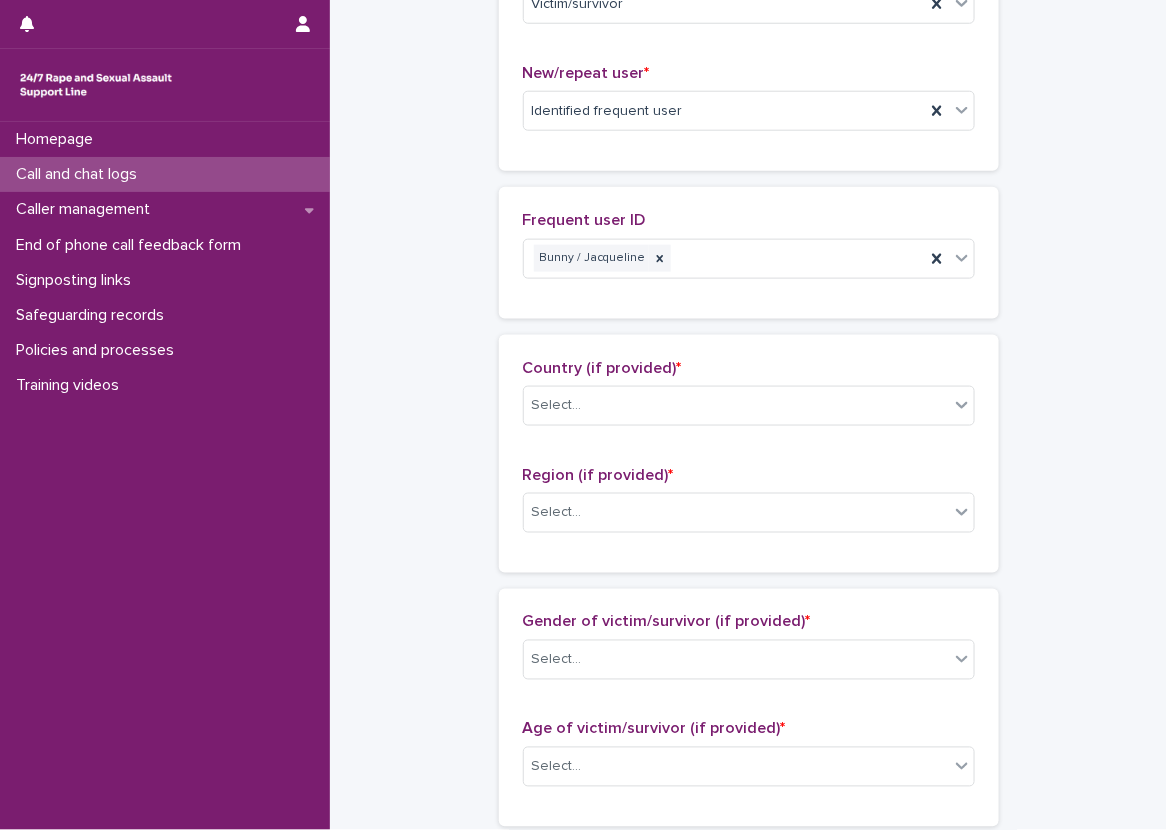 scroll, scrollTop: 673, scrollLeft: 0, axis: vertical 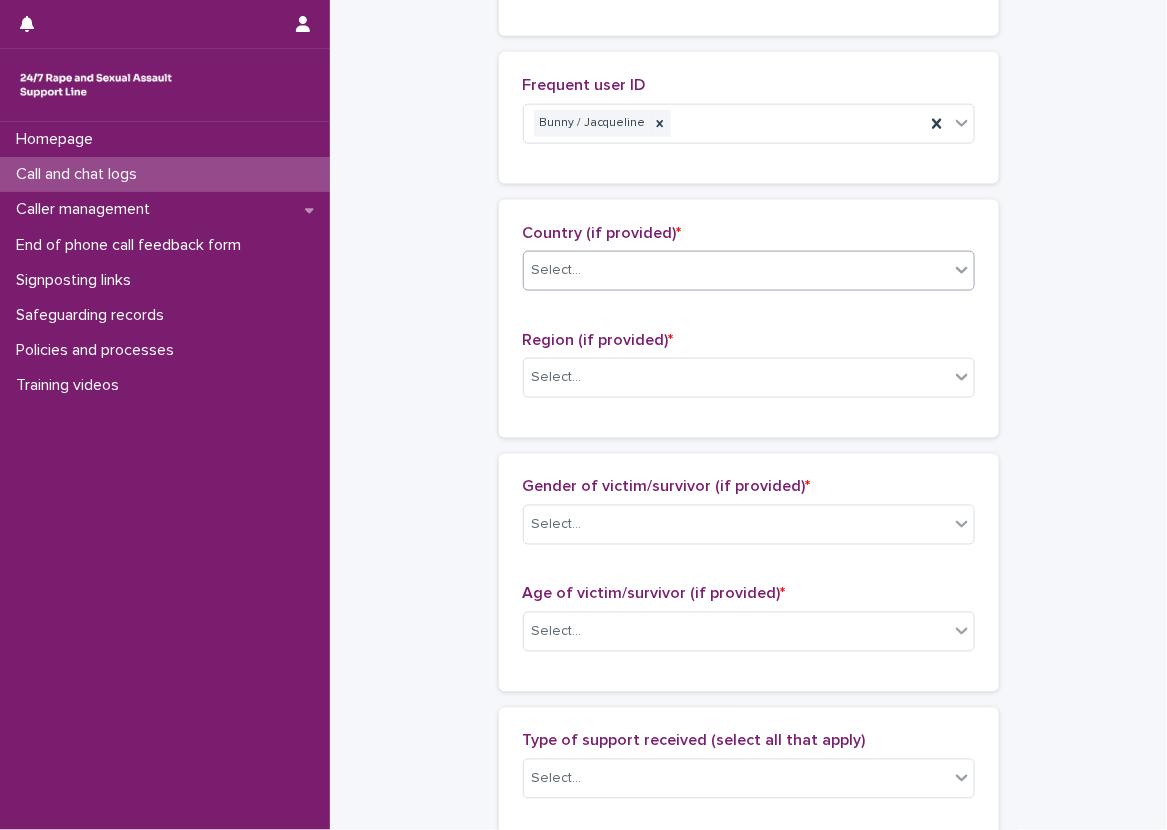 click on "Select..." at bounding box center [736, 270] 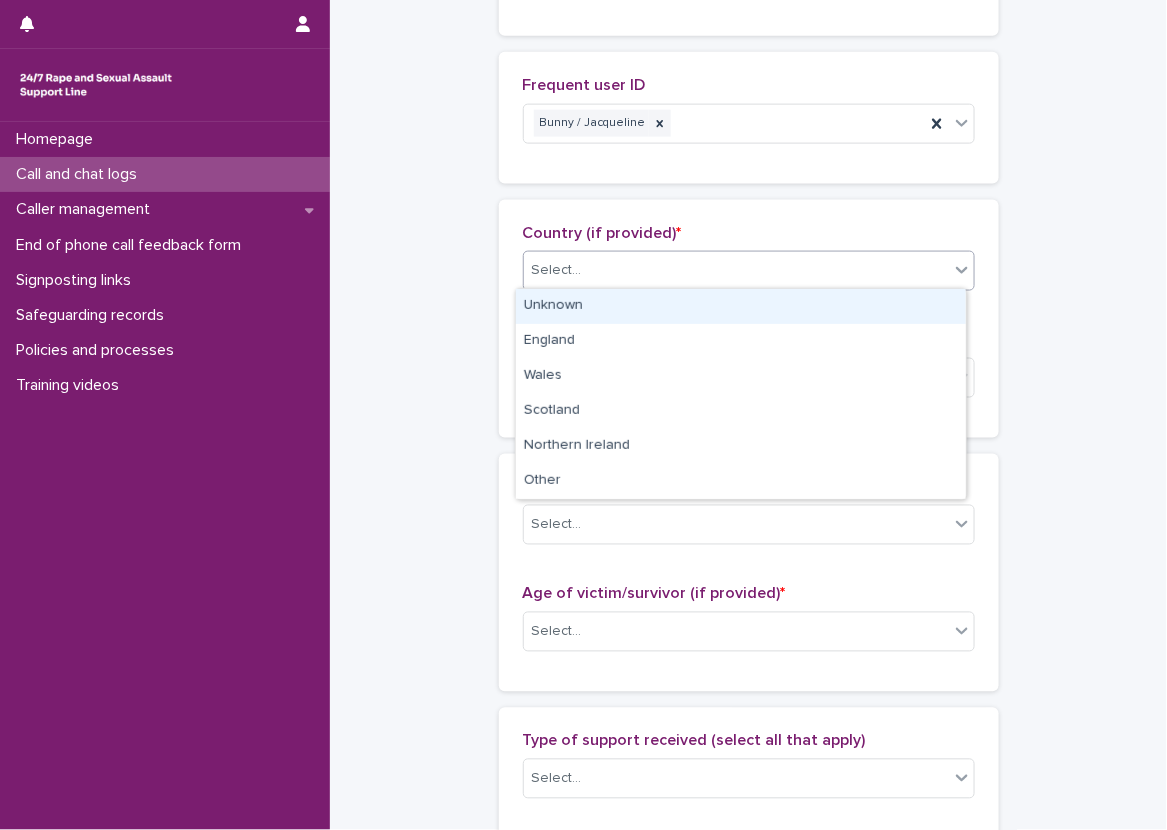 click on "Unknown" at bounding box center (741, 306) 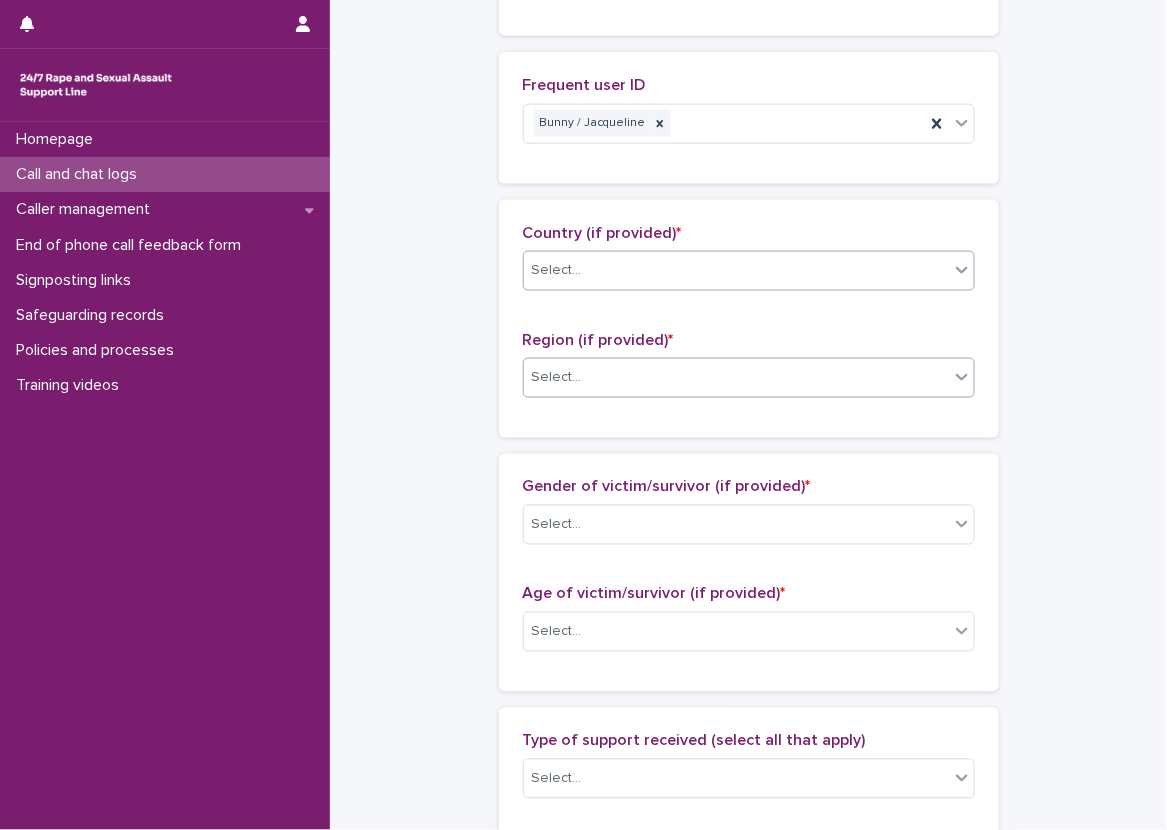 click on "Select..." at bounding box center (736, 377) 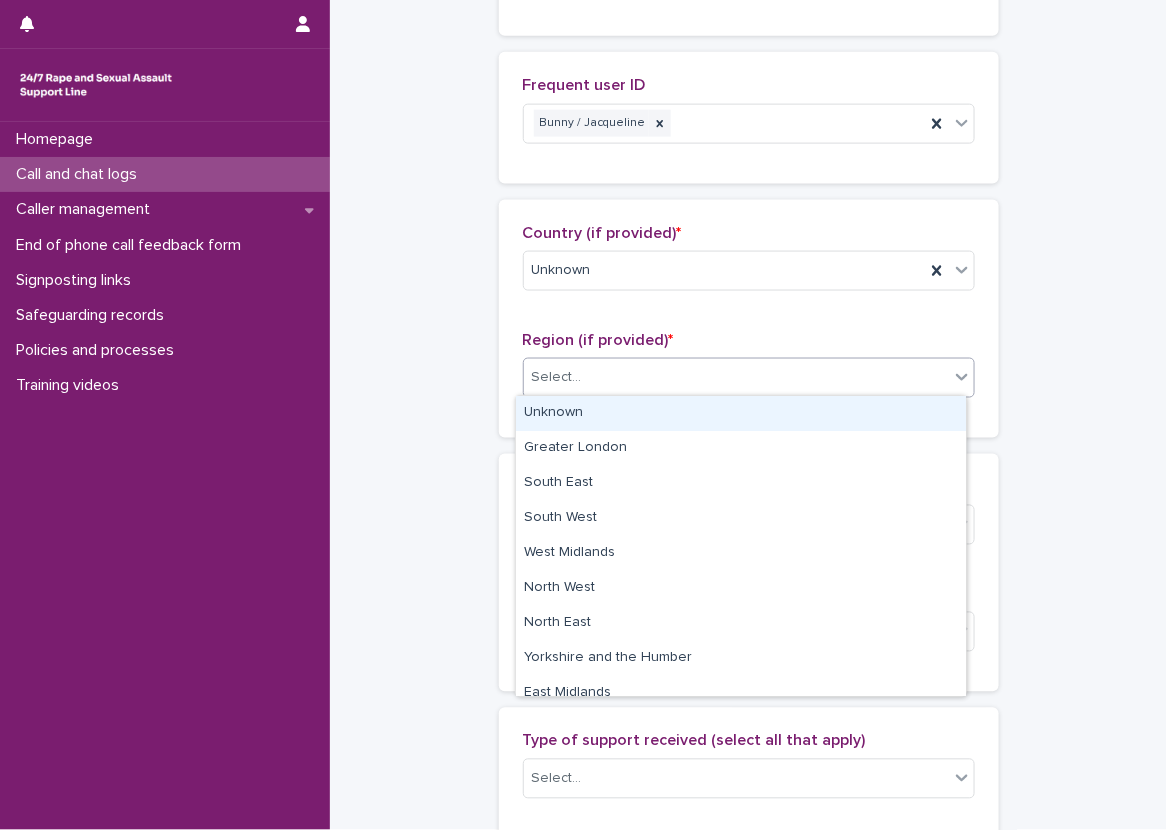 click on "Unknown" at bounding box center (741, 413) 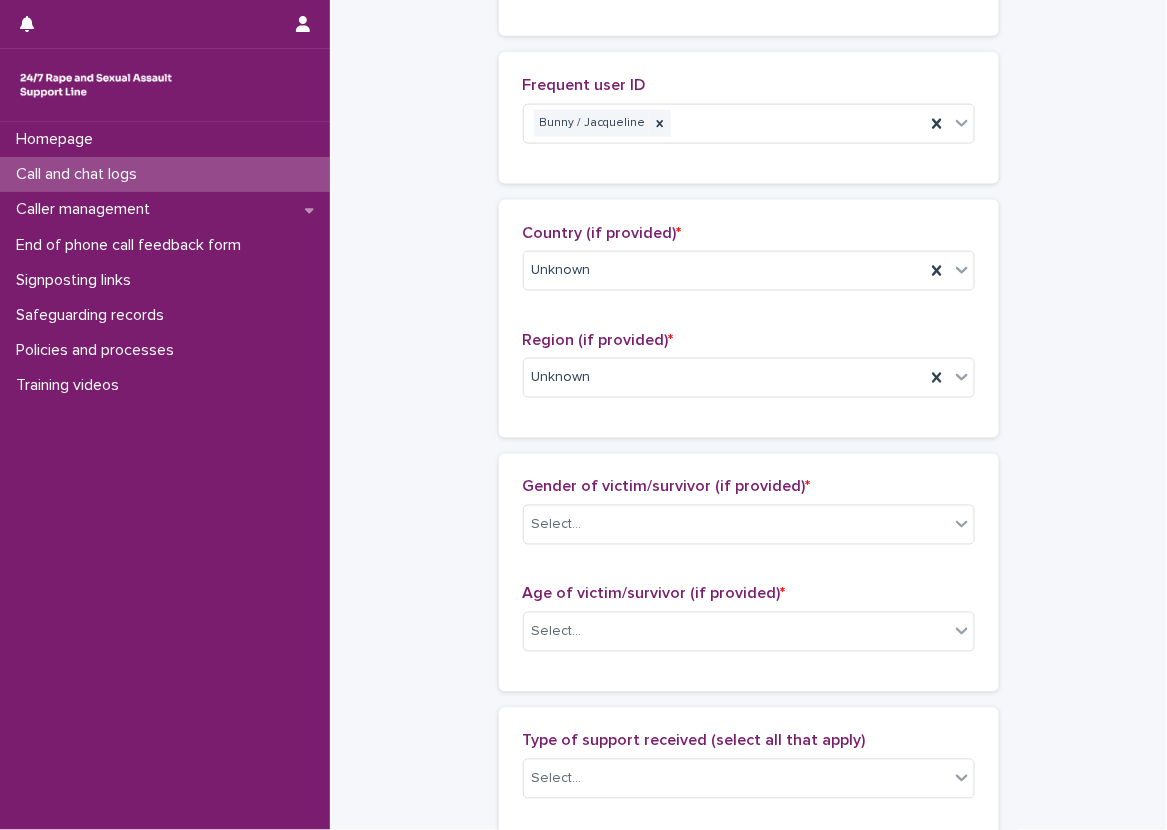 click on "**********" at bounding box center (748, 485) 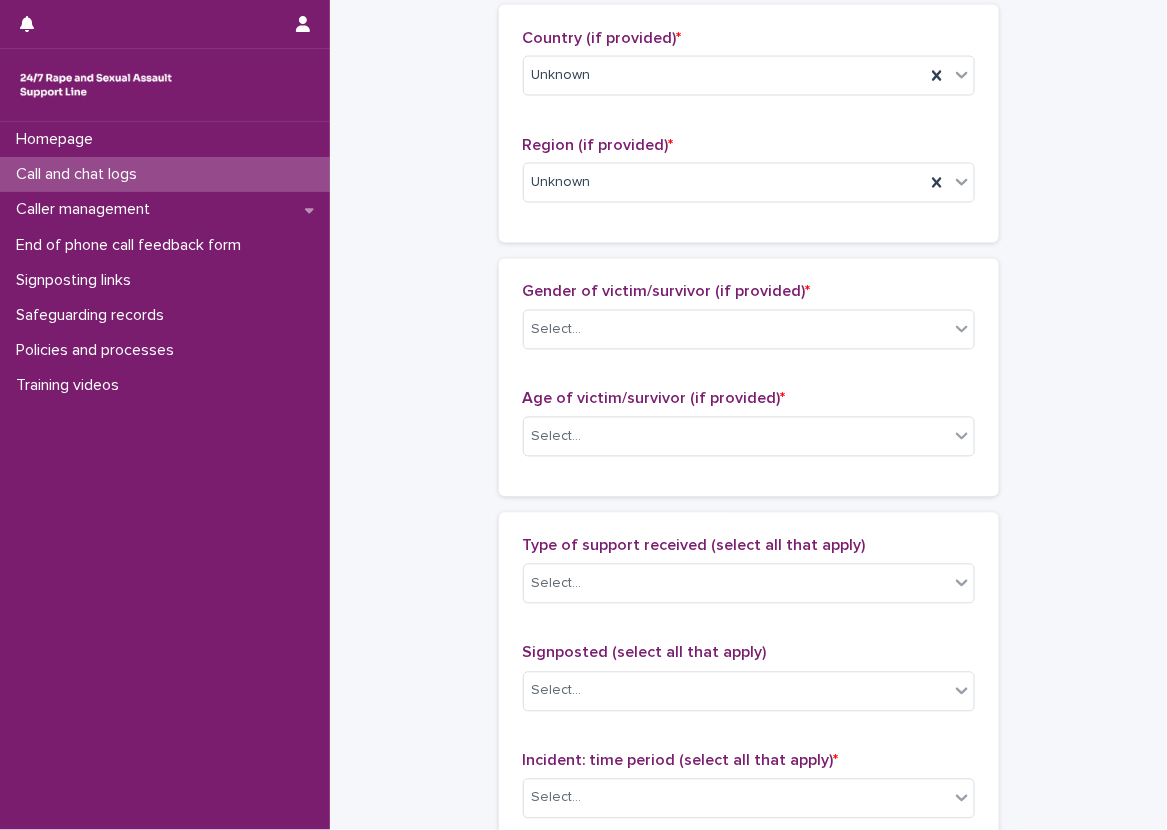 scroll, scrollTop: 873, scrollLeft: 0, axis: vertical 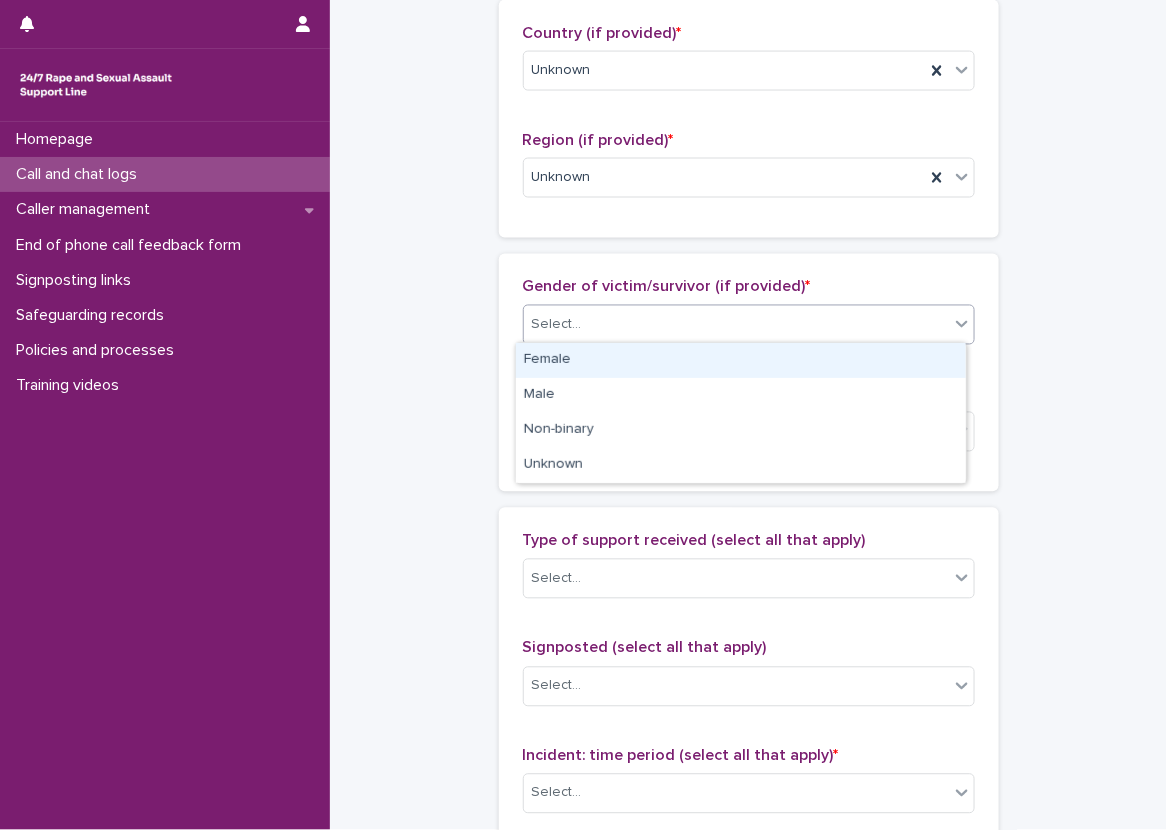 click on "Select..." at bounding box center (736, 325) 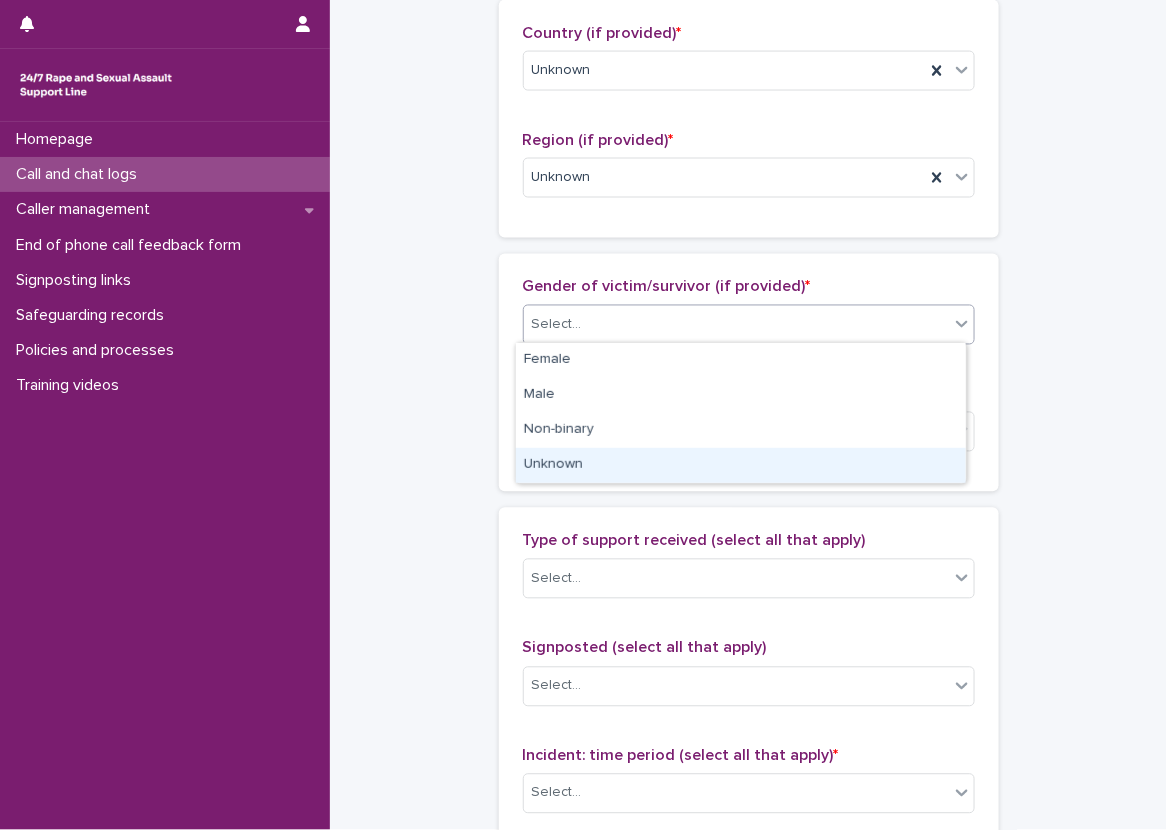click on "Unknown" at bounding box center (741, 465) 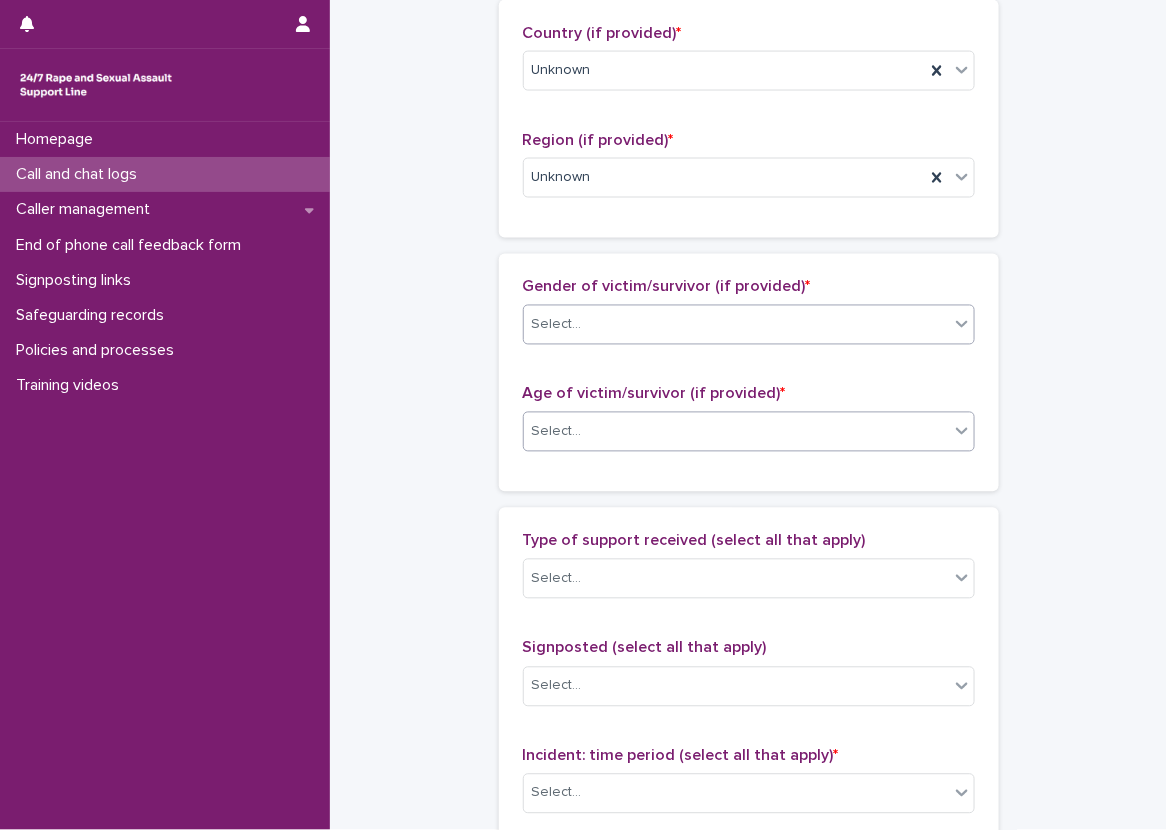 click on "Select..." at bounding box center (557, 432) 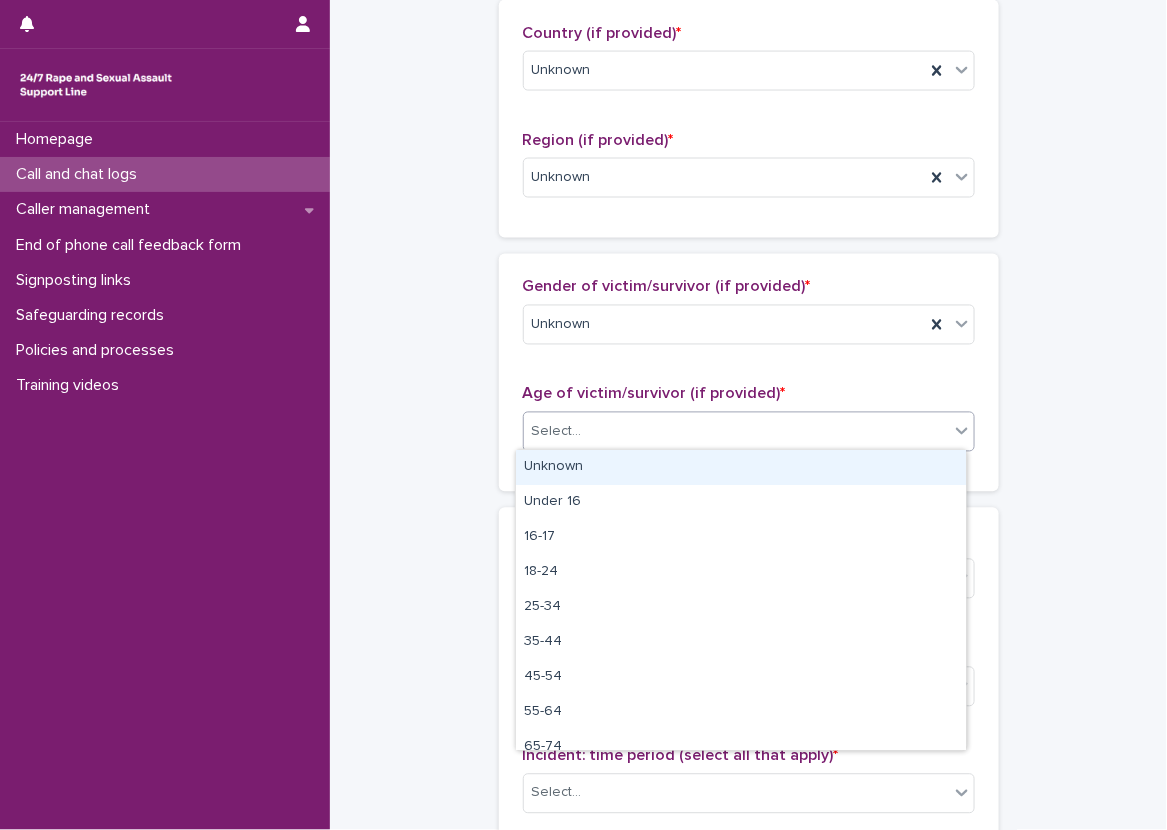click on "Unknown" at bounding box center (741, 467) 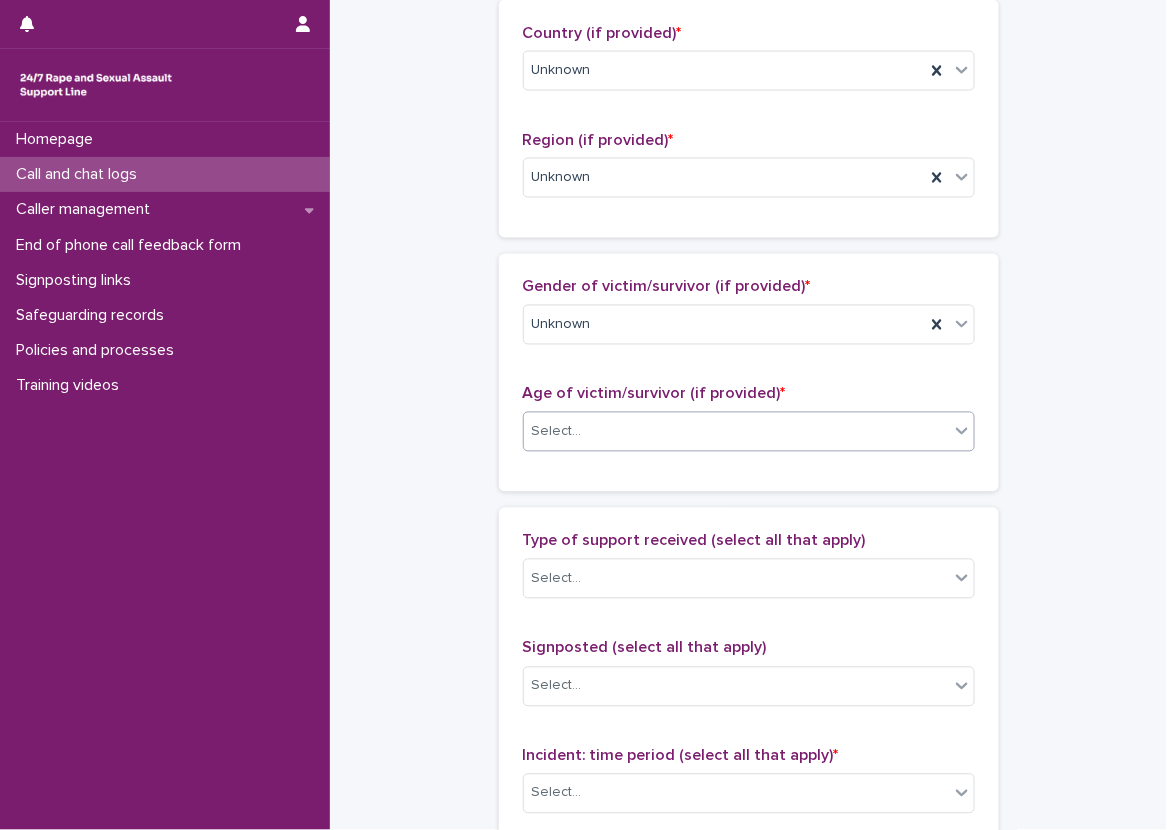 click on "Gender of victim/survivor (if provided) * Unknown Age of victim/survivor (if provided) *   option Unknown, selected.     0 results available. Select is focused ,type to refine list, press Down to open the menu,  Select..." at bounding box center (749, 373) 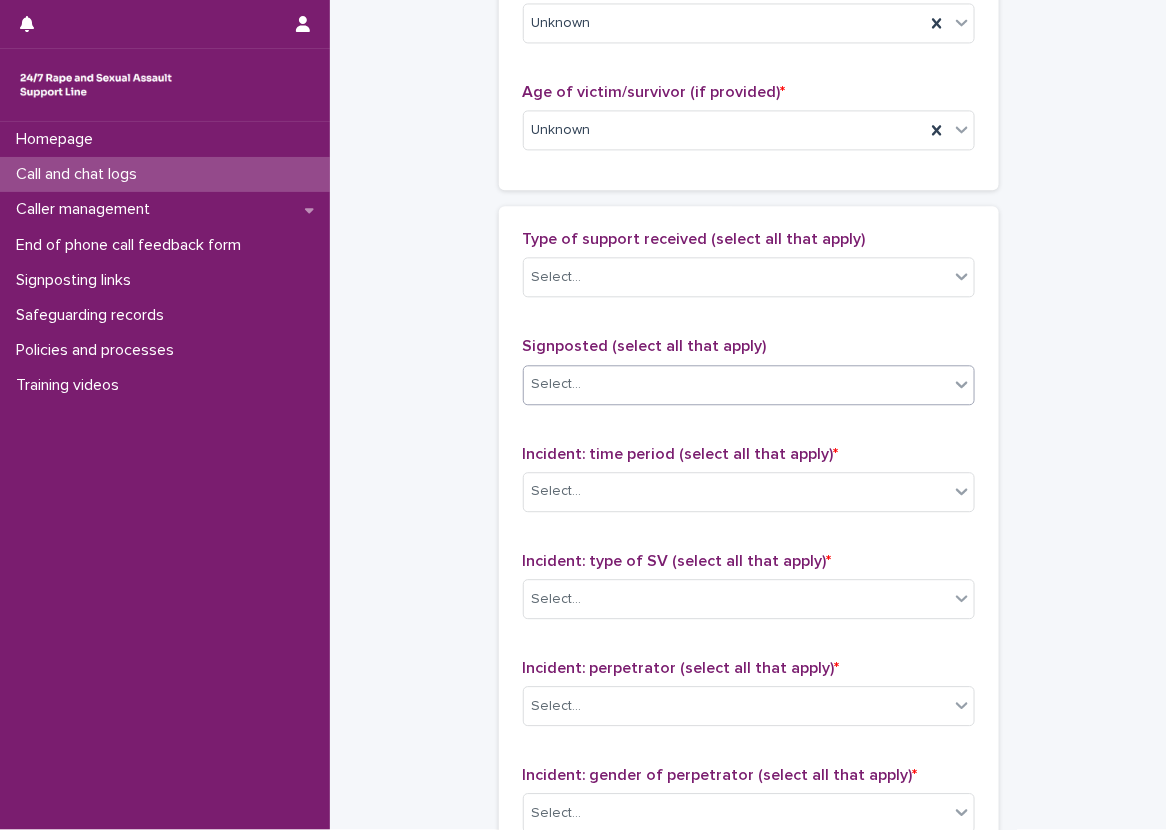 scroll, scrollTop: 1273, scrollLeft: 0, axis: vertical 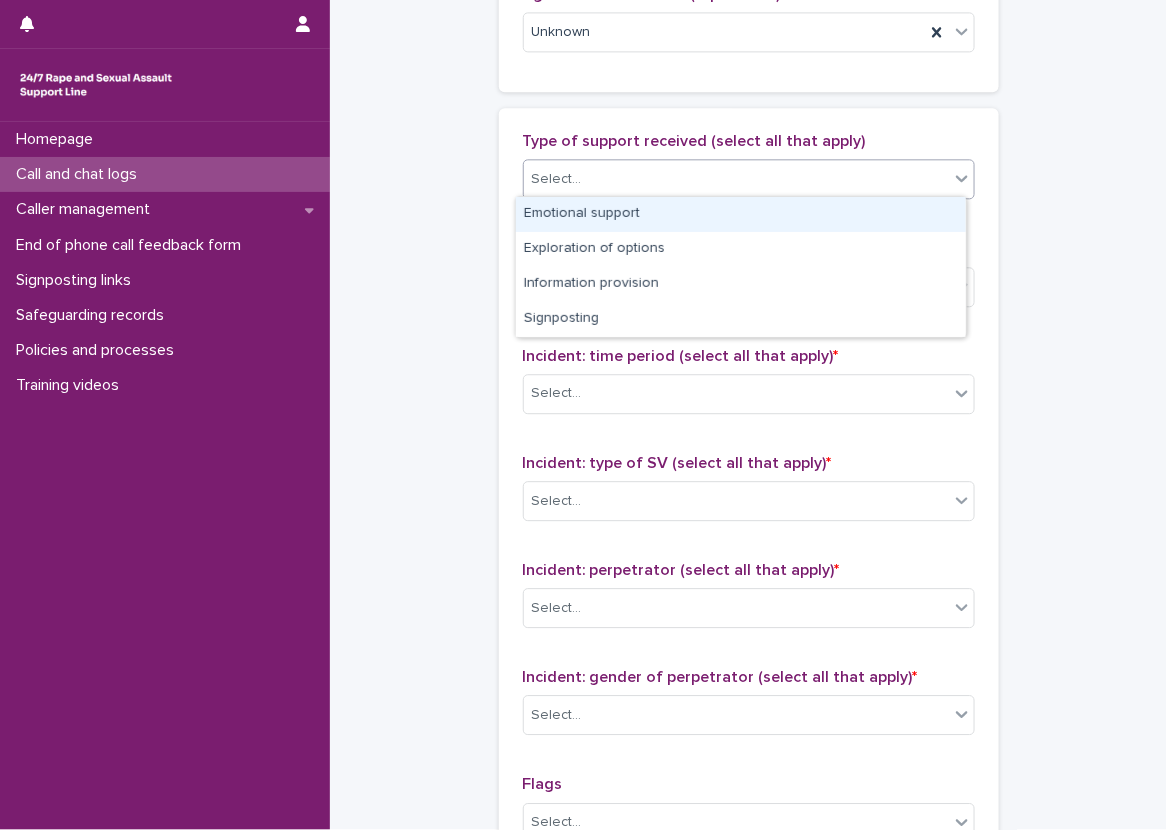click on "Select..." at bounding box center [557, 179] 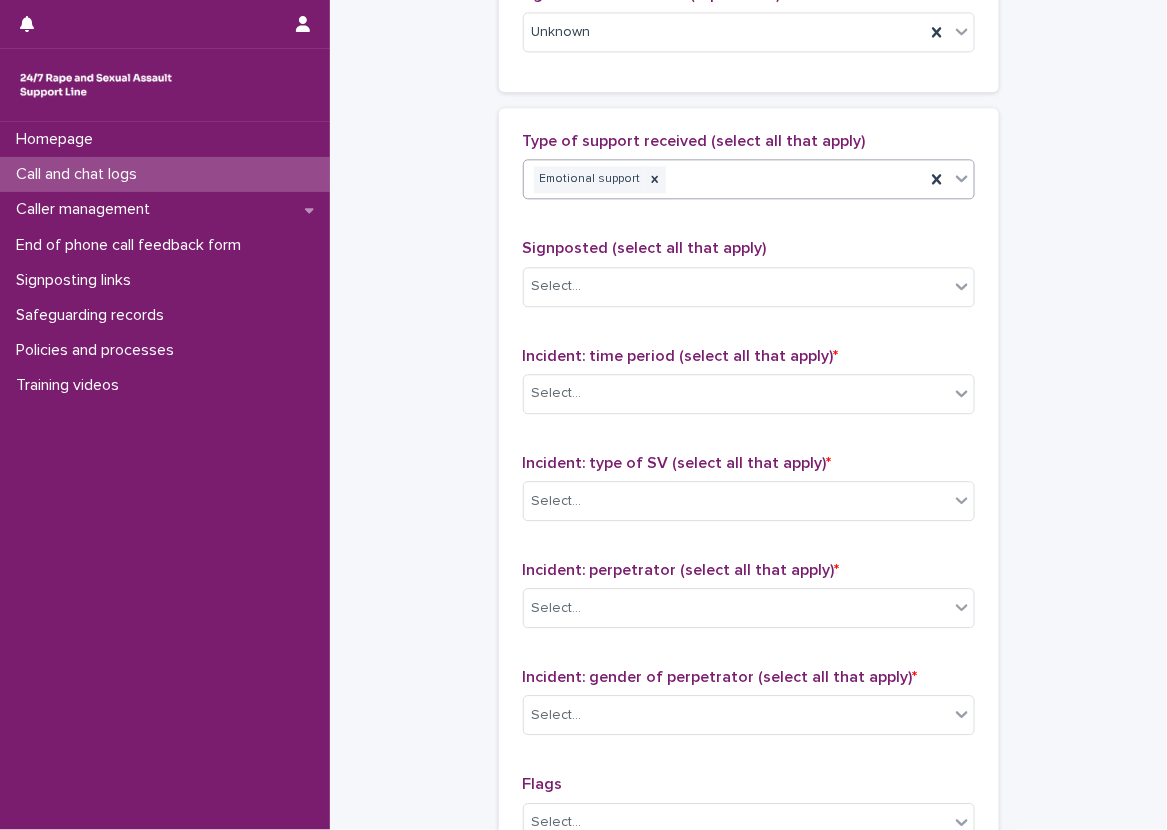 click on "Type of support received (select all that apply)   option Emotional support, selected.     0 results available. Select is focused ,type to refine list, press Down to open the menu,  press left to focus selected values Emotional support Signposted (select all that apply) Select... Incident: time period (select all that apply) * Select... Incident: type of SV (select all that apply) * Select... Incident: perpetrator (select all that apply) * Select... Incident: gender of perpetrator (select all that apply) * Select... Flags Select... Comments" at bounding box center (749, 550) 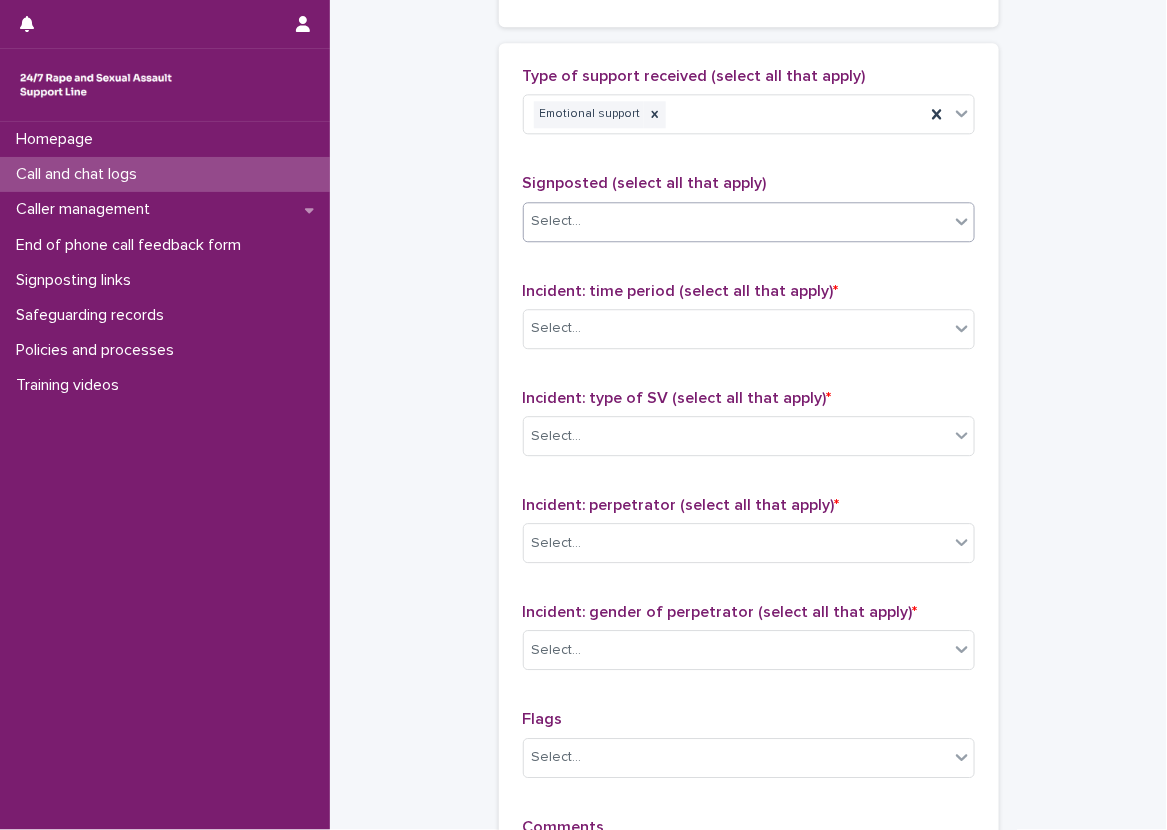 scroll, scrollTop: 1373, scrollLeft: 0, axis: vertical 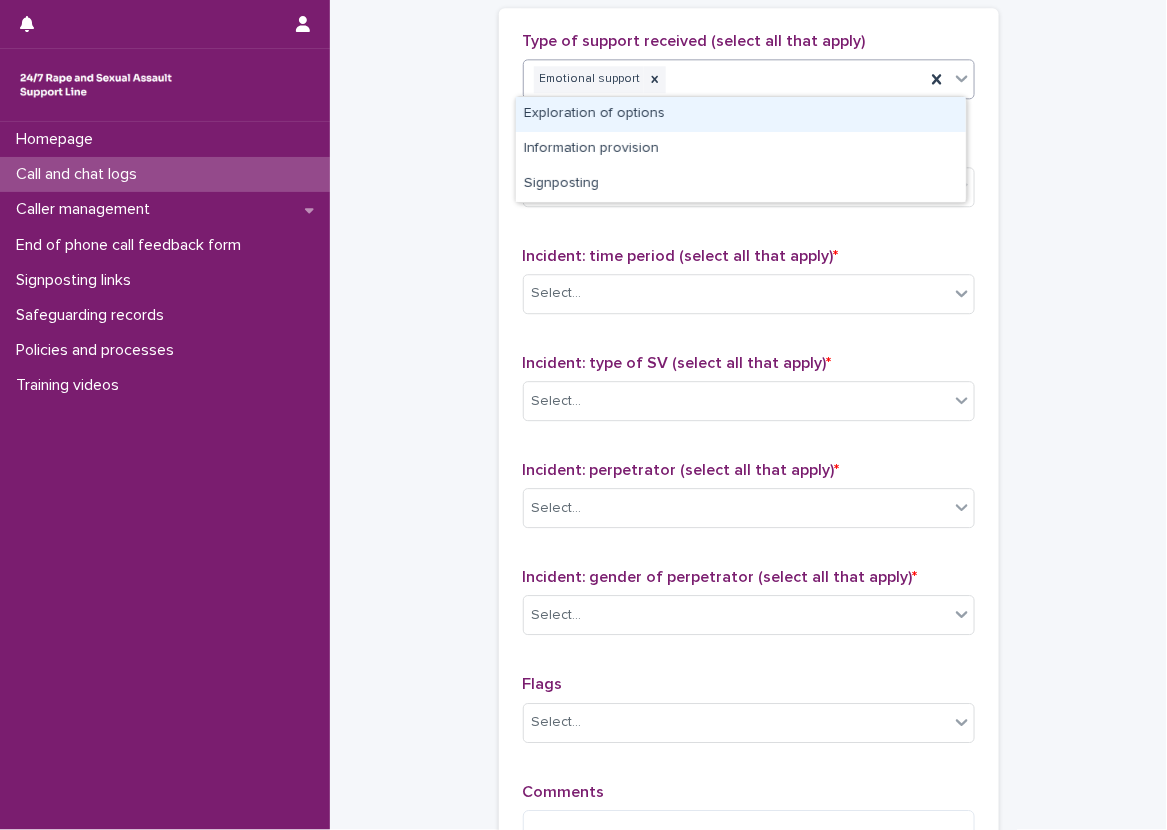 click on "Emotional support" at bounding box center [724, 79] 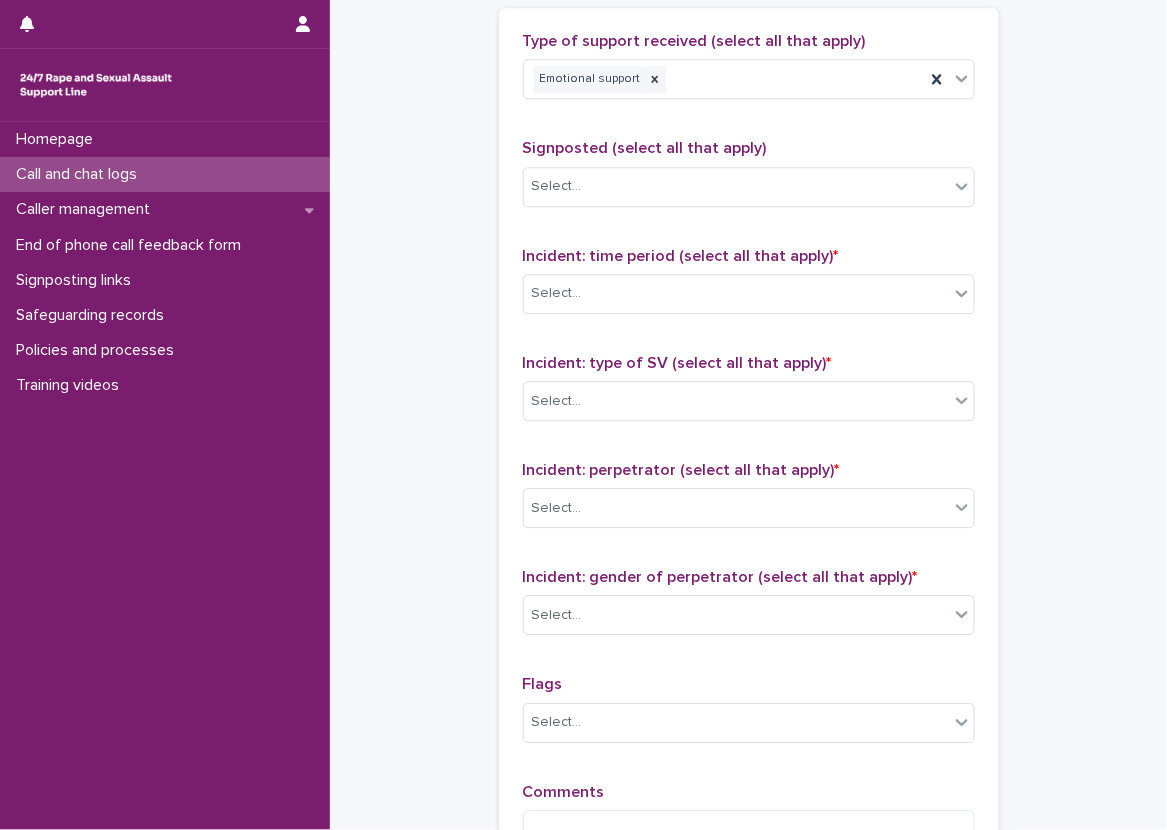 click on "**********" at bounding box center [748, -215] 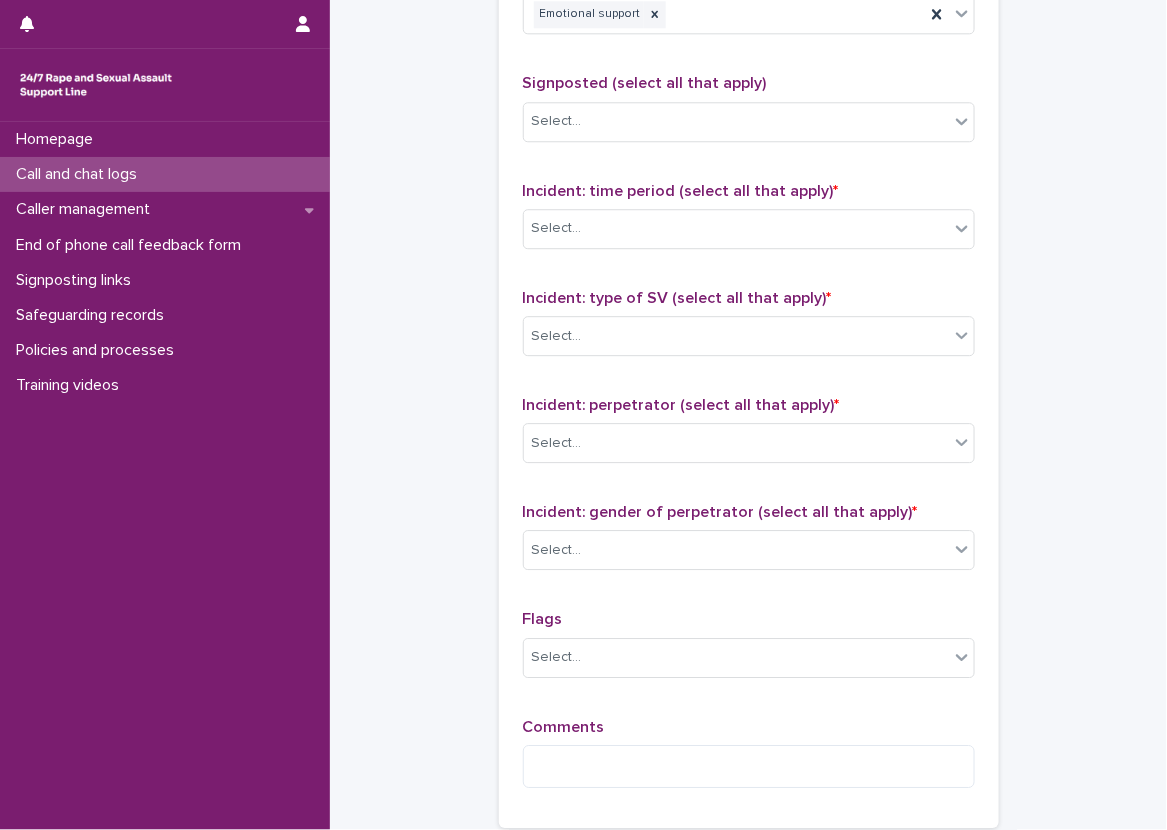 scroll, scrollTop: 1473, scrollLeft: 0, axis: vertical 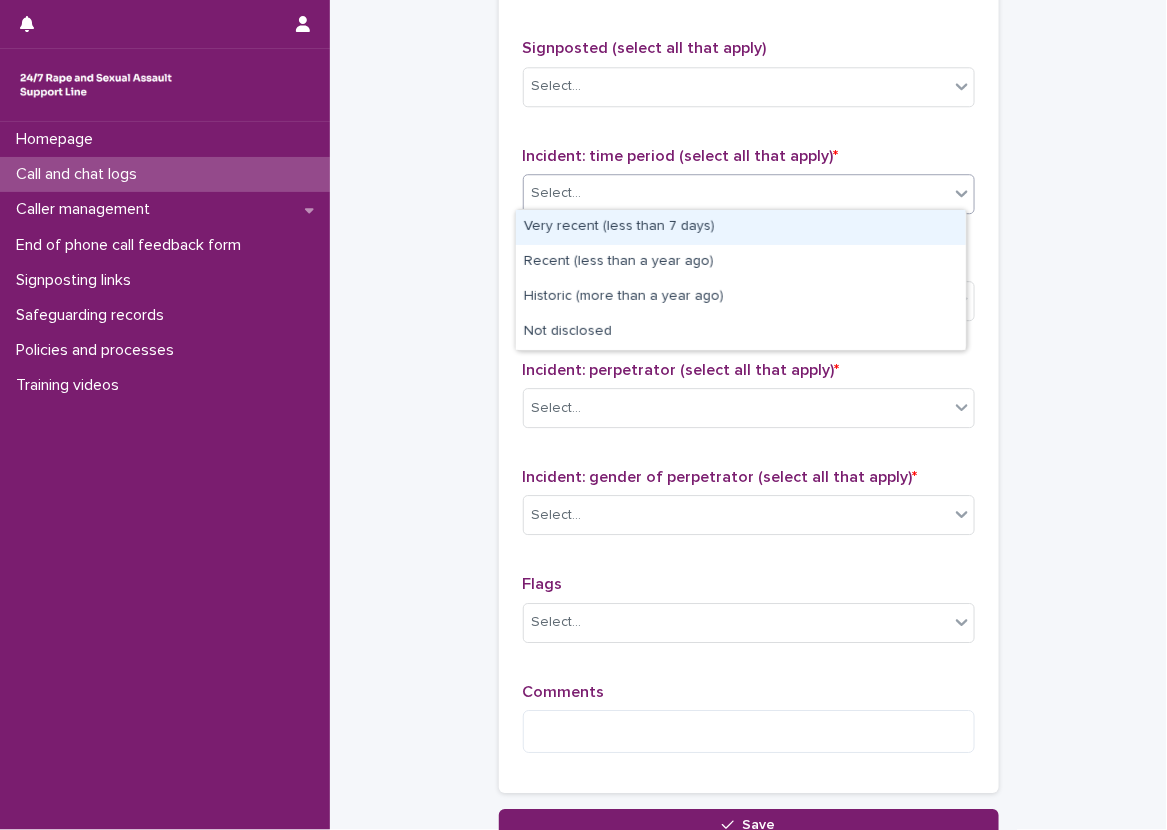 click on "Select..." at bounding box center (557, 193) 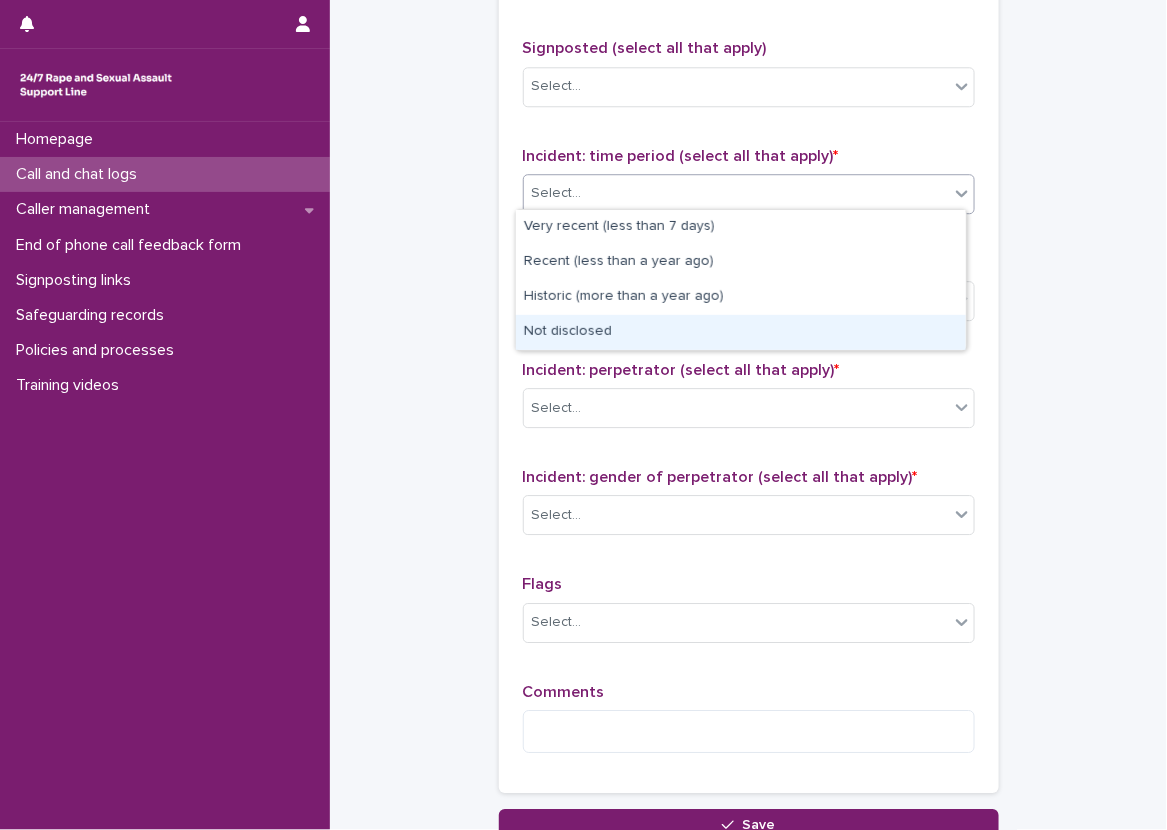 click on "Not disclosed" at bounding box center (741, 332) 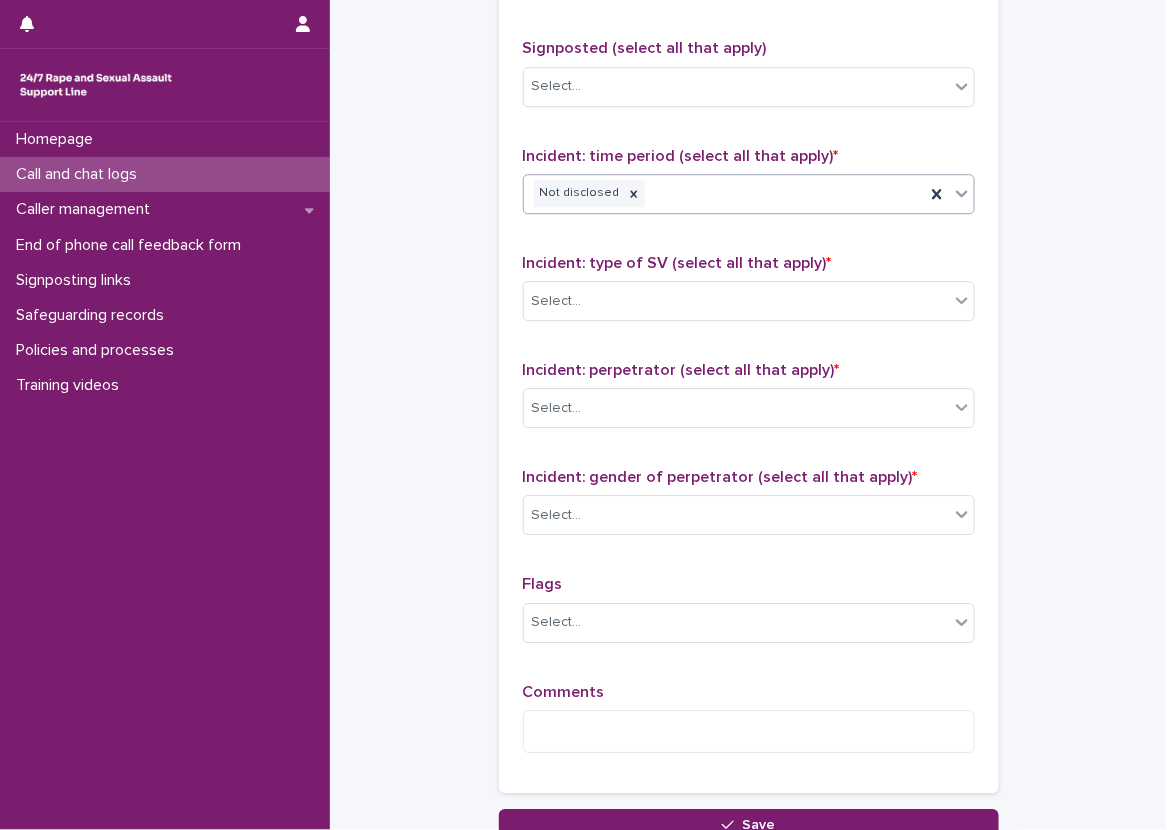 click on "**********" at bounding box center [748, -315] 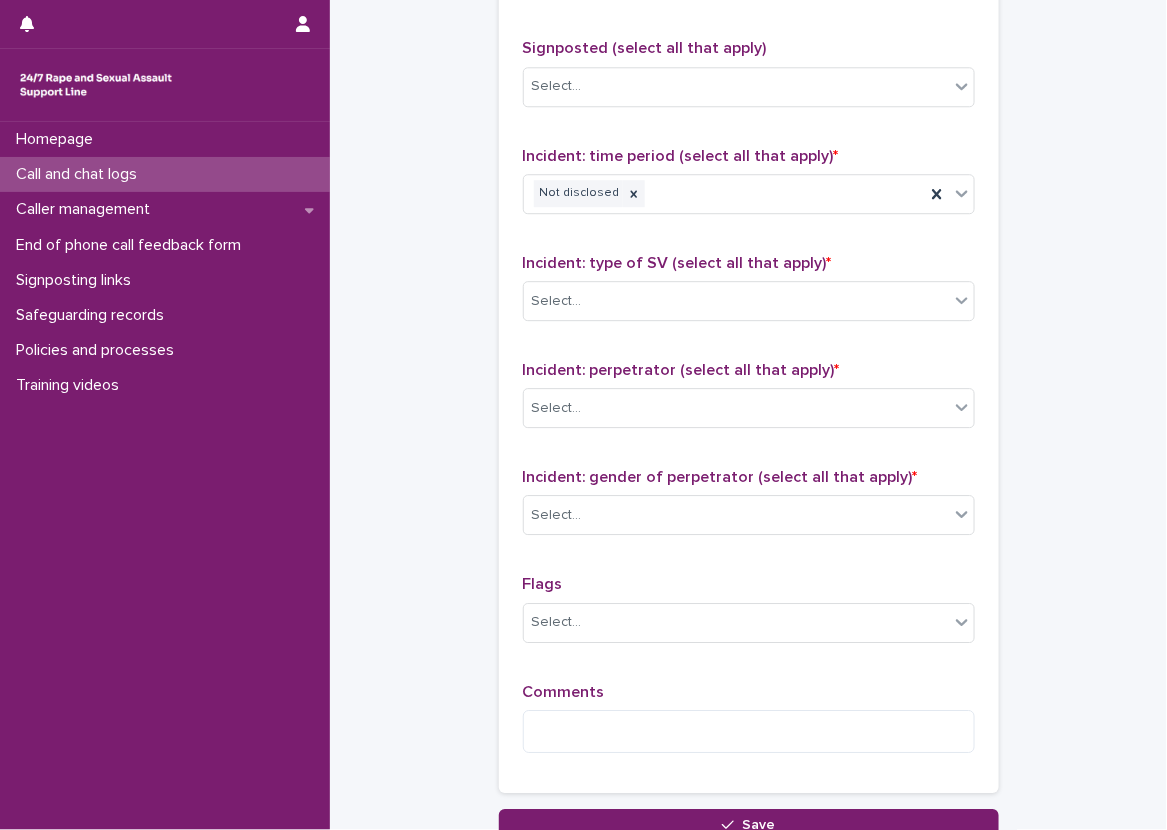 scroll, scrollTop: 1573, scrollLeft: 0, axis: vertical 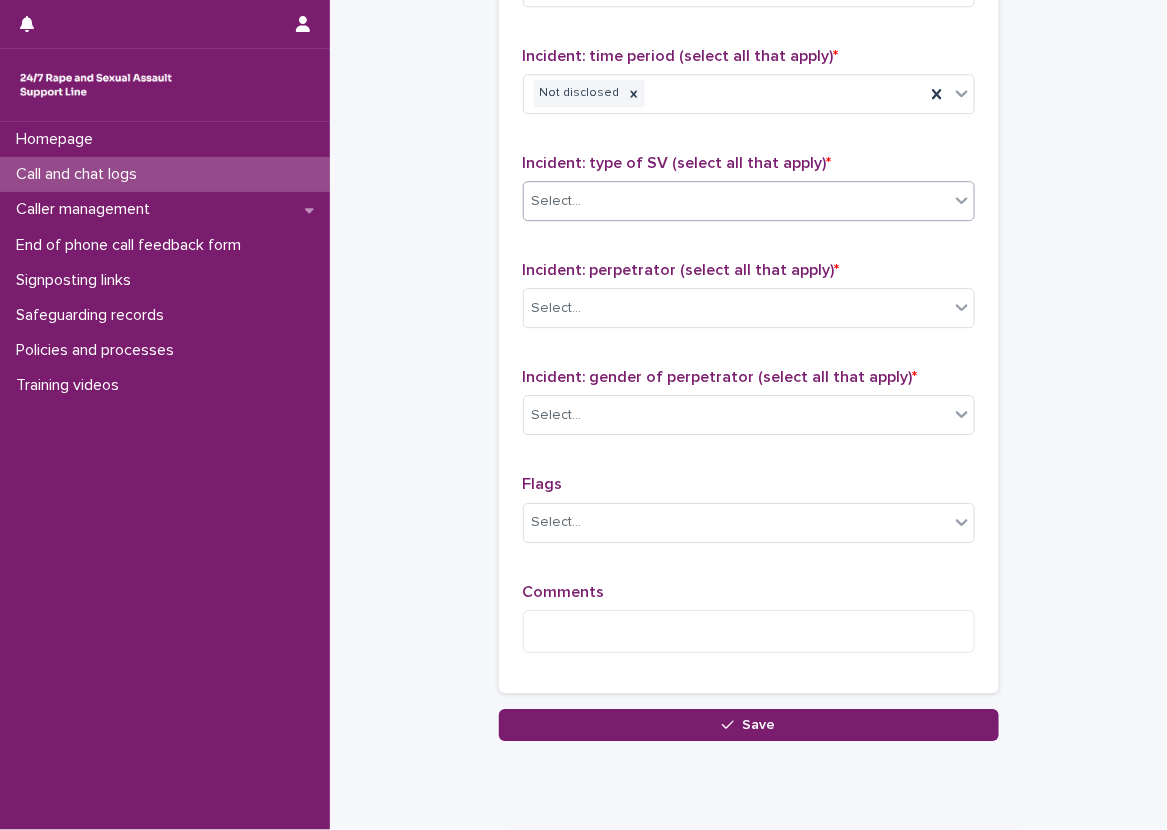 click on "Select..." at bounding box center [749, 201] 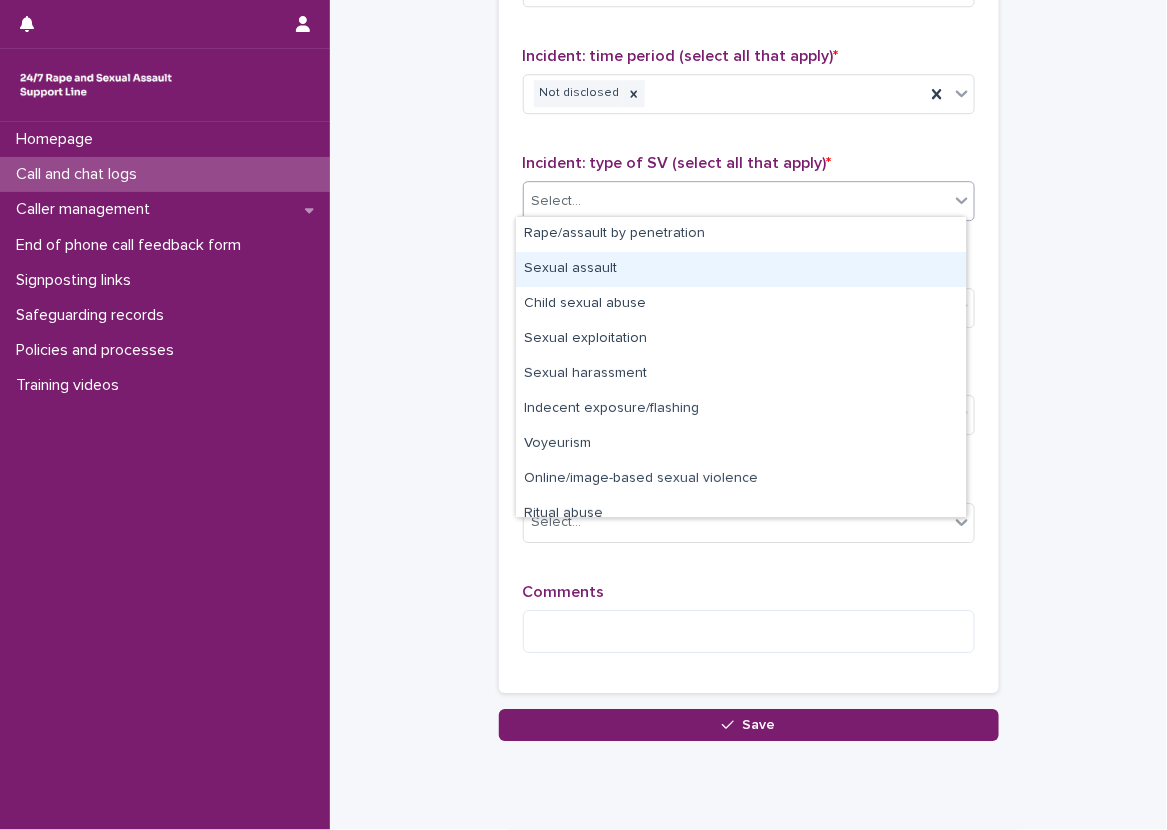 click on "Sexual assault" at bounding box center (741, 269) 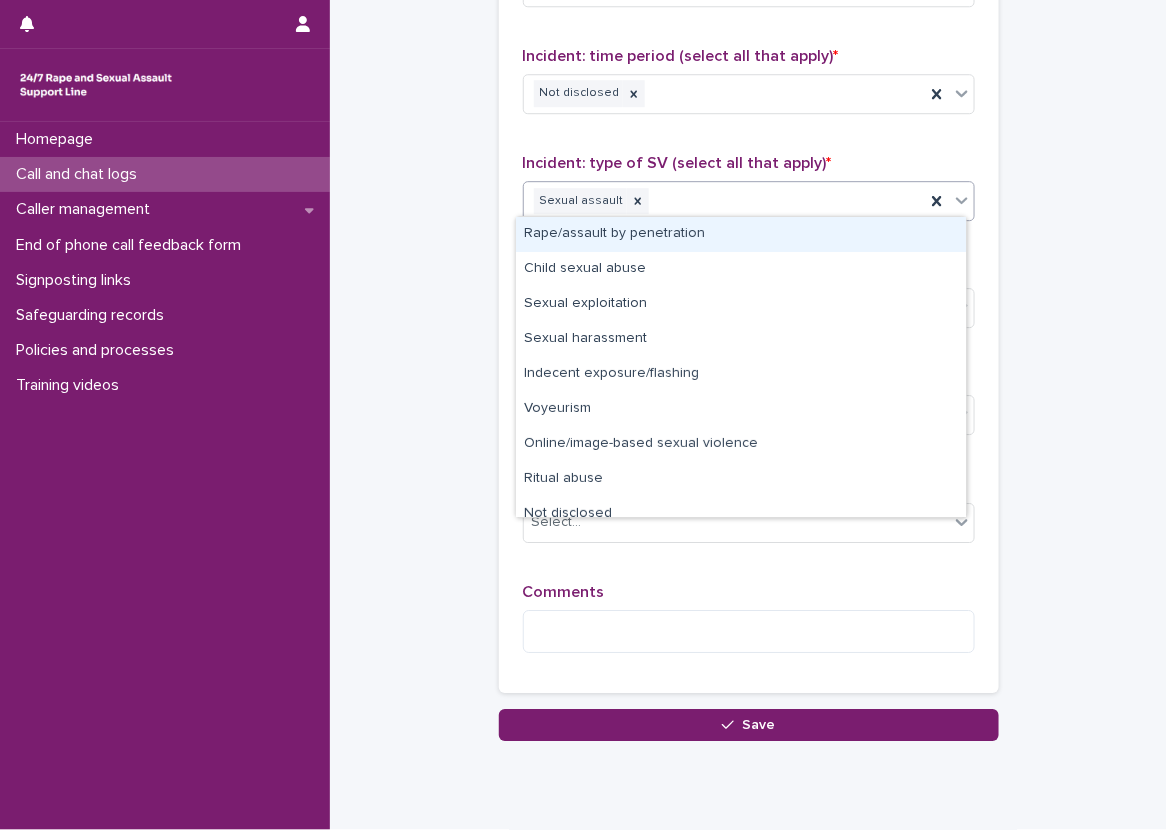 click on "Sexual assault" at bounding box center [724, 201] 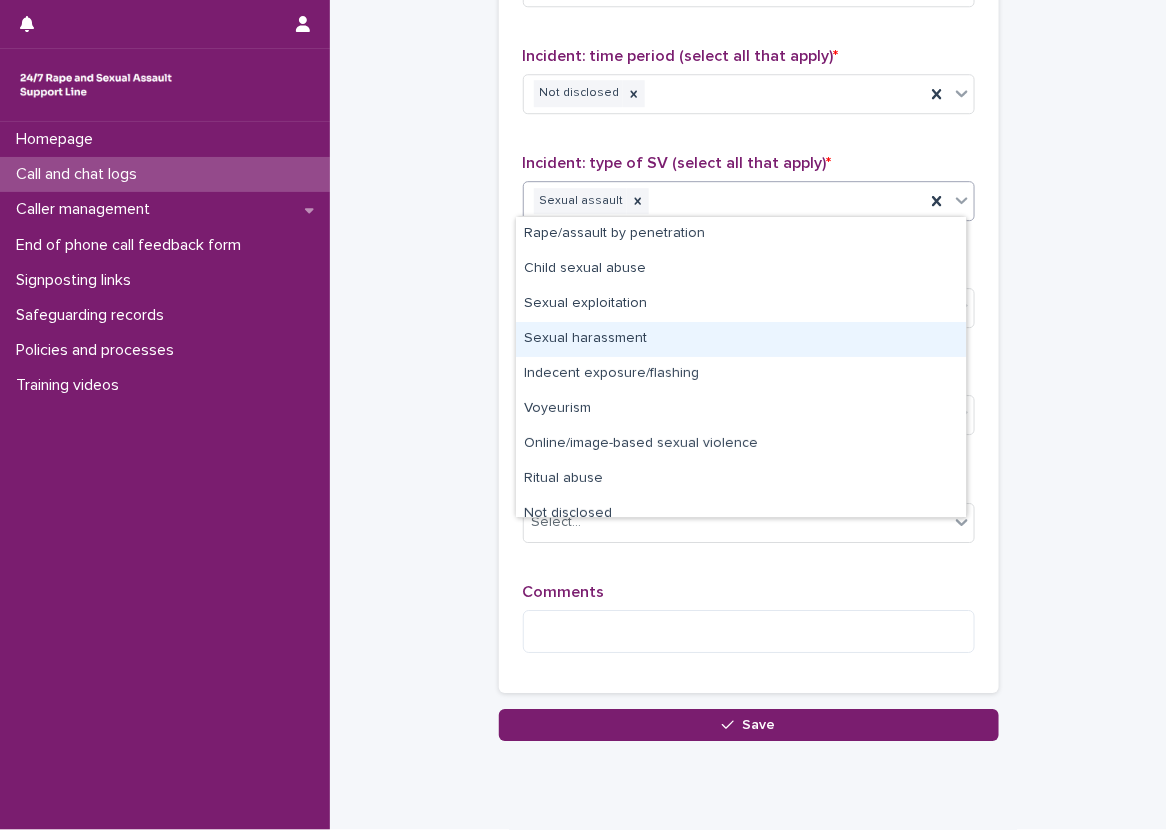 drag, startPoint x: 736, startPoint y: 308, endPoint x: 731, endPoint y: 347, distance: 39.319206 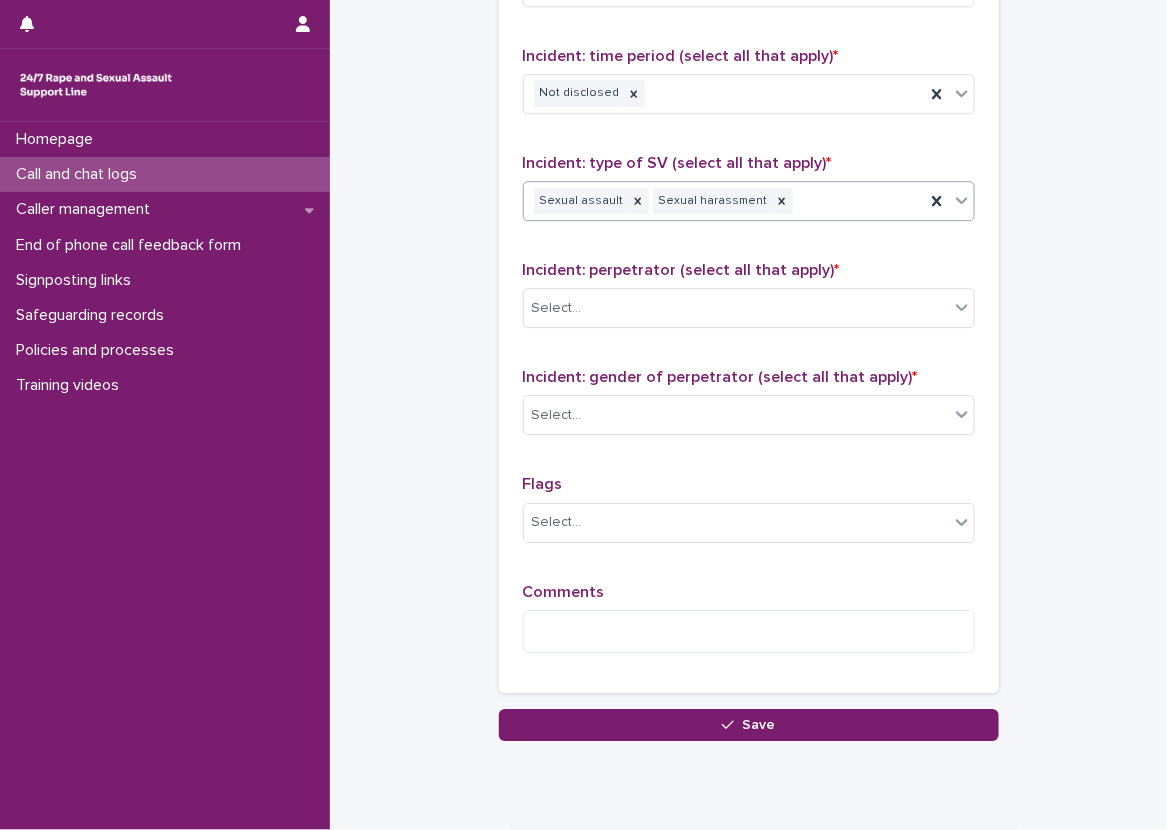 click on "Sexual assault Sexual harassment" at bounding box center (724, 201) 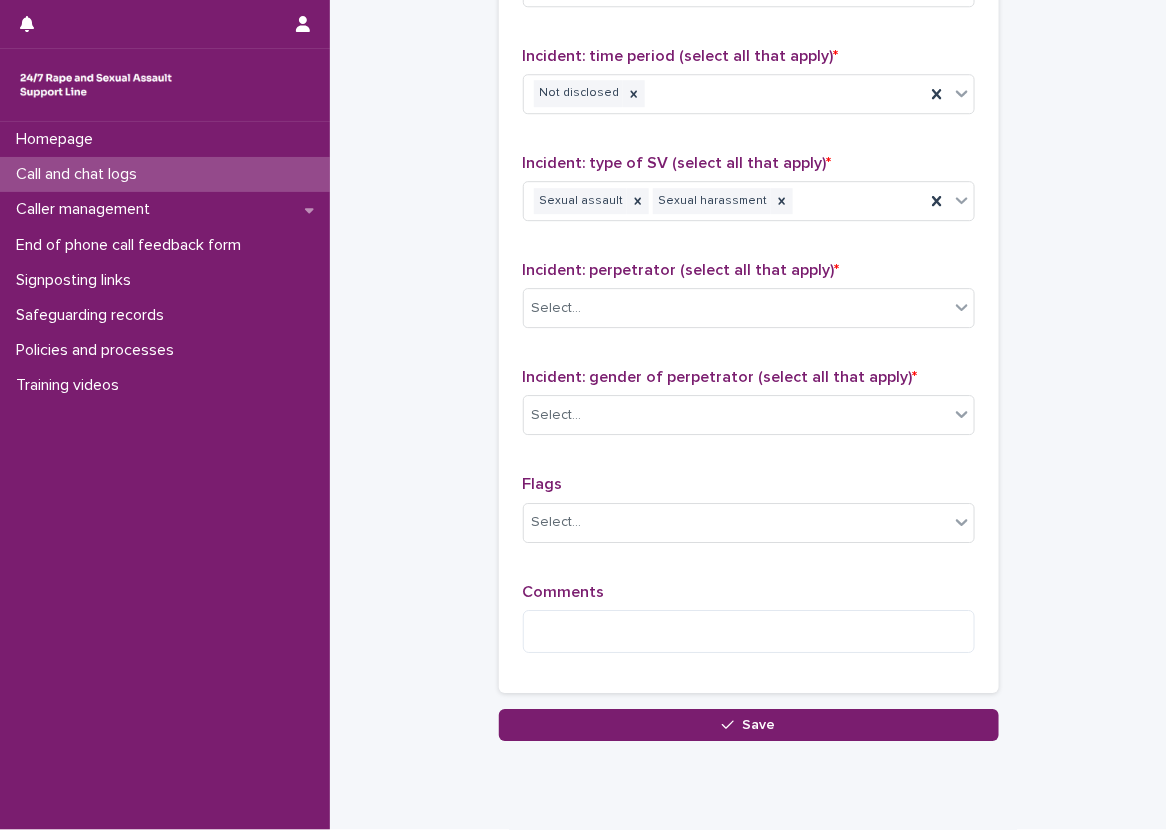 click on "**********" at bounding box center (748, -415) 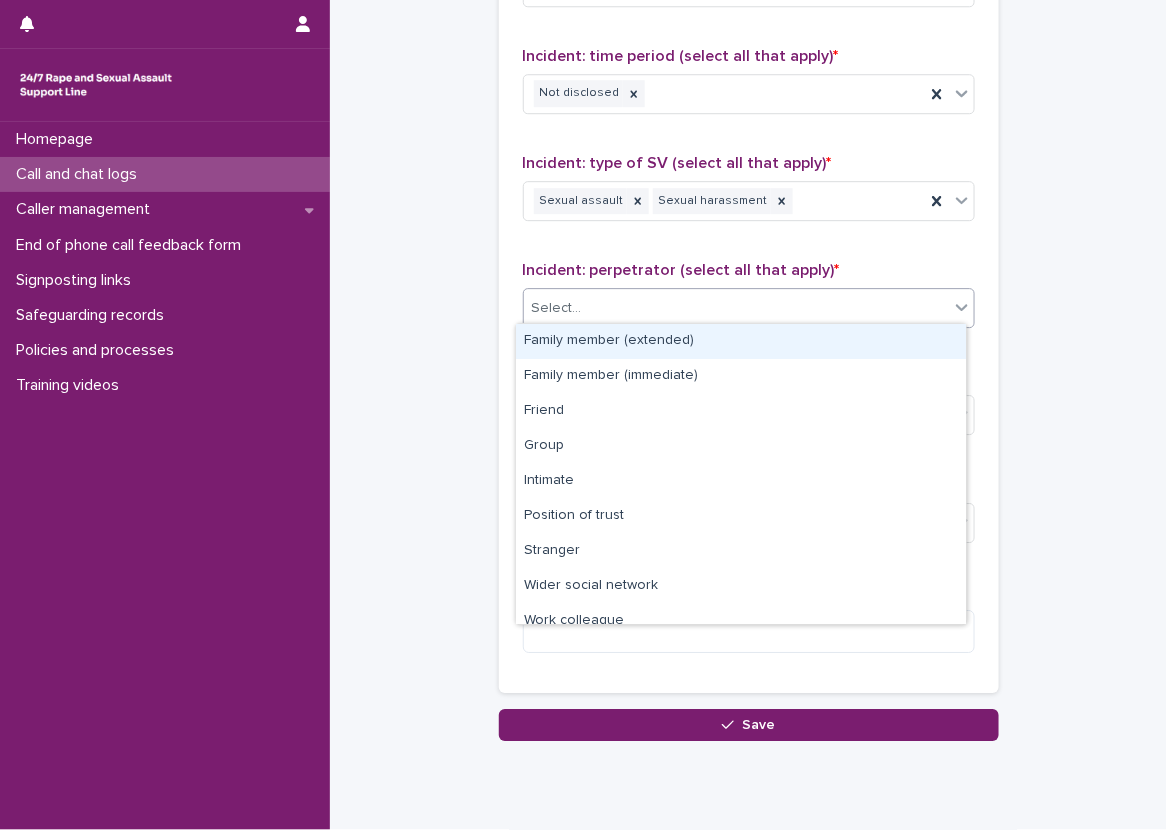 click on "Select..." at bounding box center [736, 308] 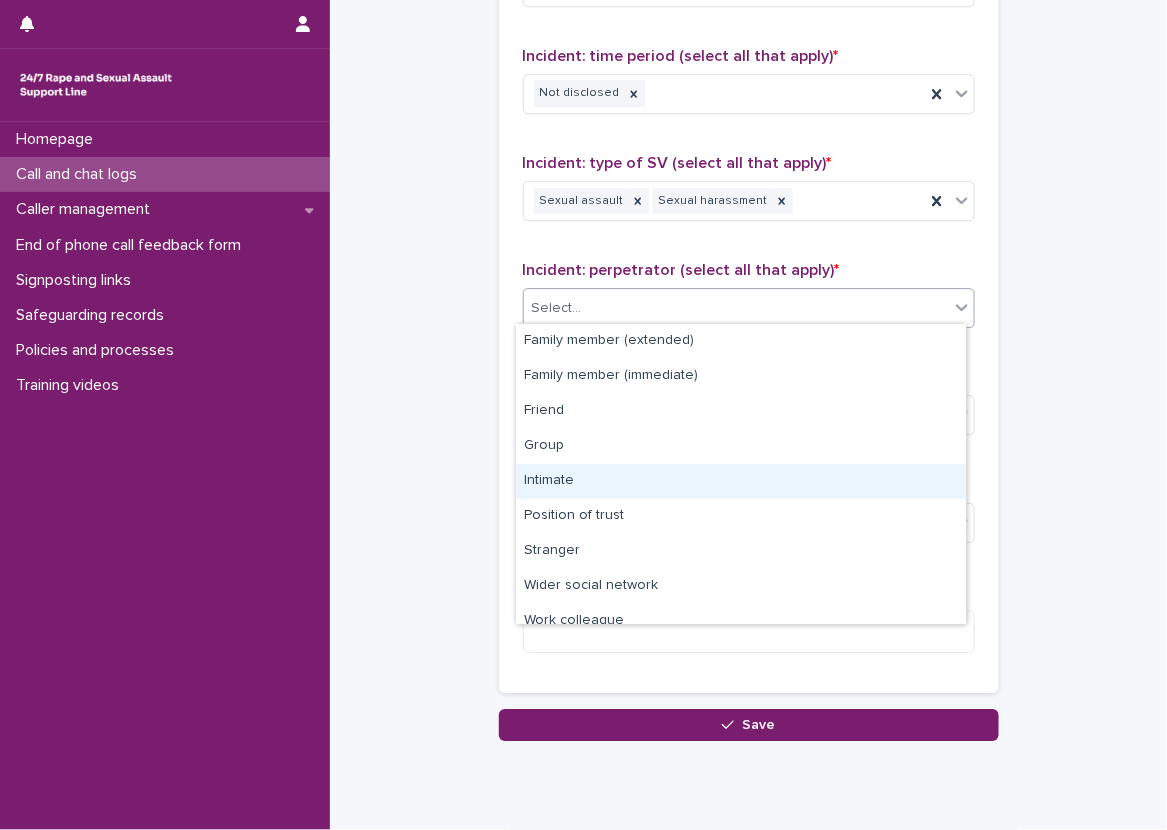 click on "Intimate" at bounding box center [741, 481] 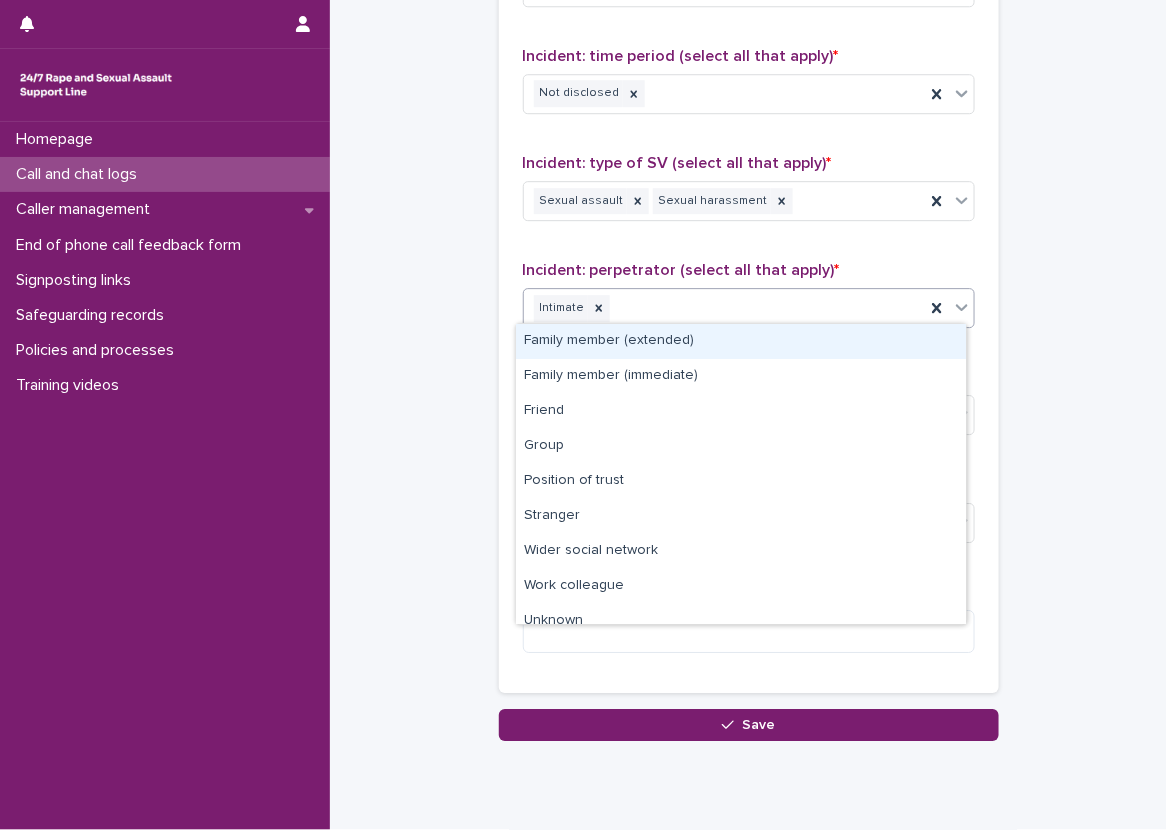click on "Intimate" at bounding box center (724, 308) 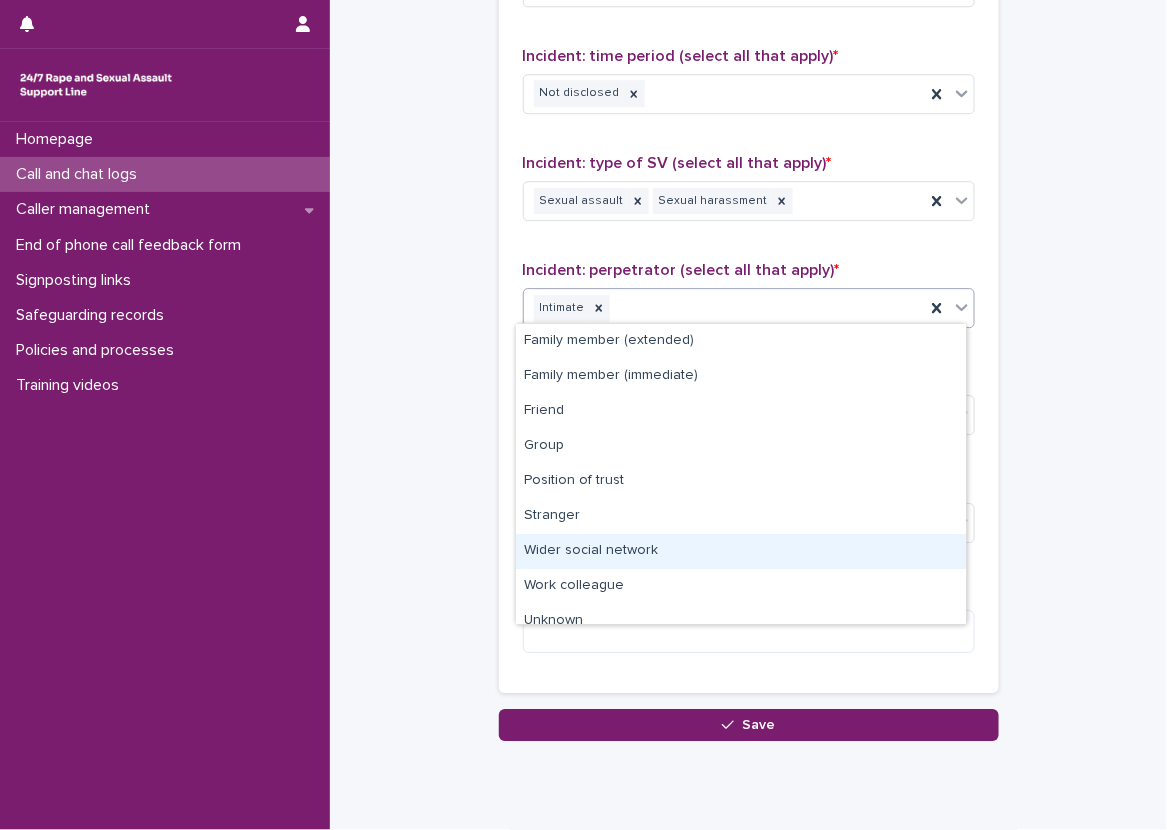 click on "Wider social network" at bounding box center (741, 551) 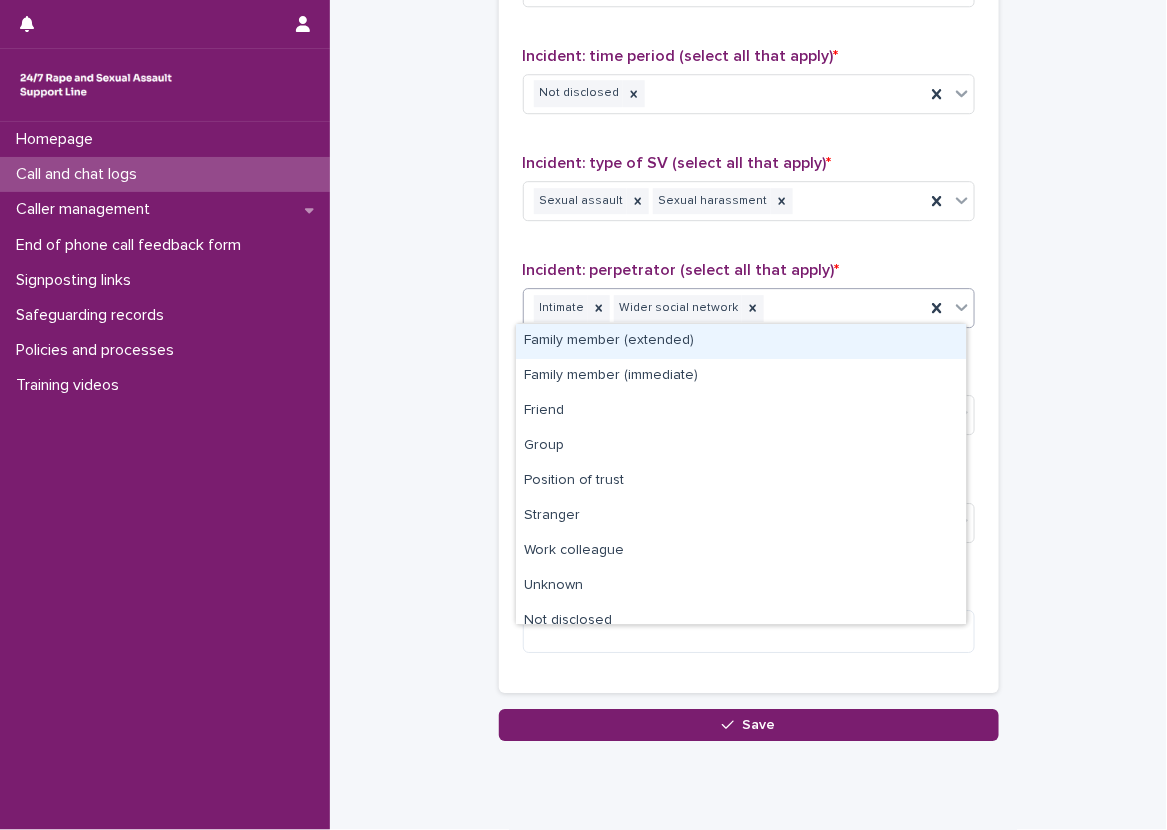 click on "Intimate Wider social network" at bounding box center [724, 308] 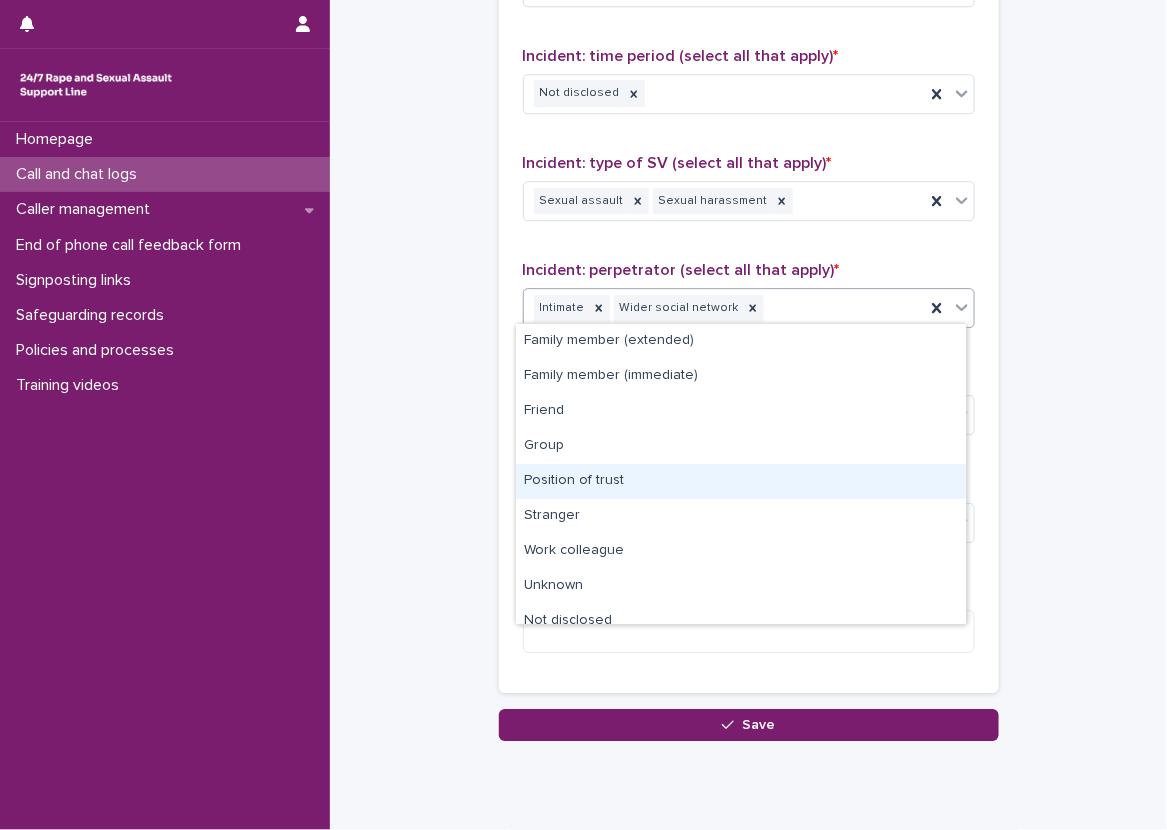 click on "Position of trust" at bounding box center (741, 481) 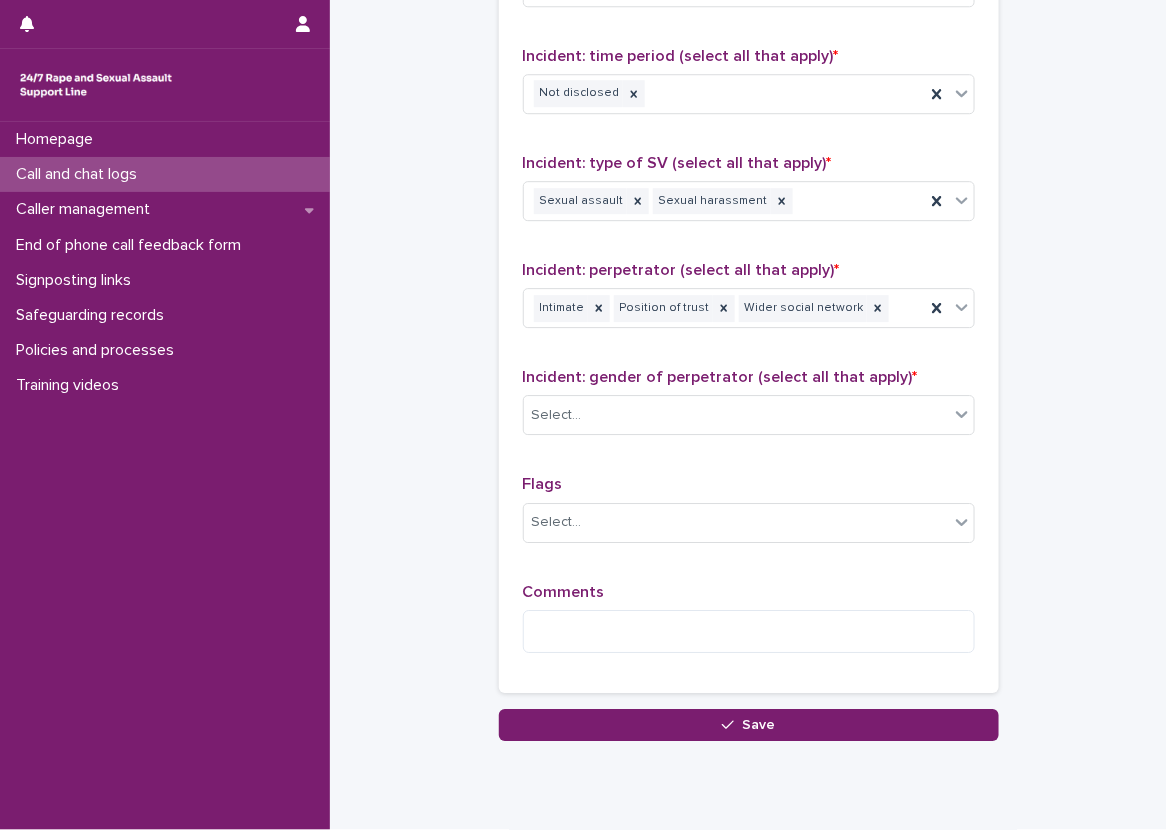 click on "Type of support received (select all that apply) Emotional support Signposted (select all that apply) Select... Incident: time period (select all that apply) * Not disclosed Incident: type of SV (select all that apply) * Sexual assault Sexual harassment Incident: perpetrator (select all that apply) * Intimate Position of trust Wider social network Incident: gender of perpetrator (select all that apply) * Select... Flags Select... Comments" at bounding box center (749, 250) 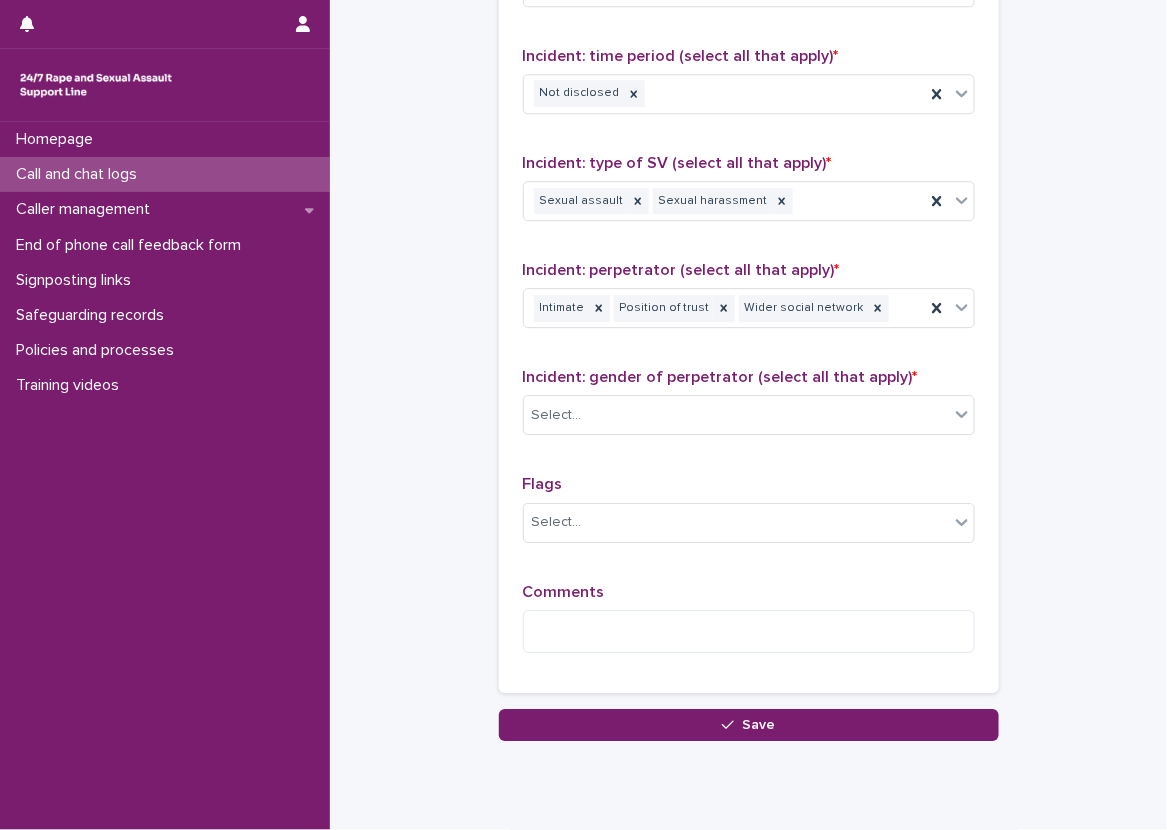 click on "Type of support received (select all that apply) Emotional support Signposted (select all that apply) Select... Incident: time period (select all that apply) * Not disclosed Incident: type of SV (select all that apply) * Sexual assault Sexual harassment Incident: perpetrator (select all that apply) * Intimate Position of trust Wider social network Incident: gender of perpetrator (select all that apply) * Select... Flags Select... Comments" at bounding box center [749, 250] 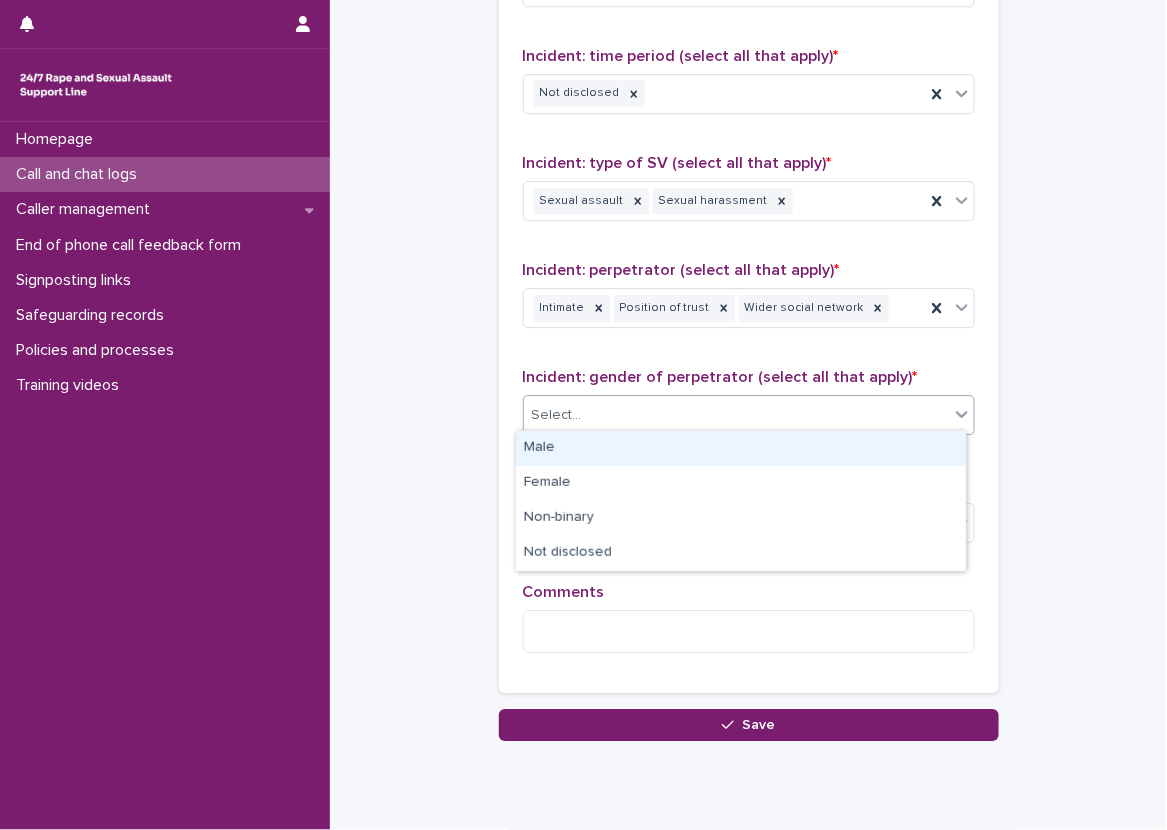 click on "Select..." at bounding box center [736, 415] 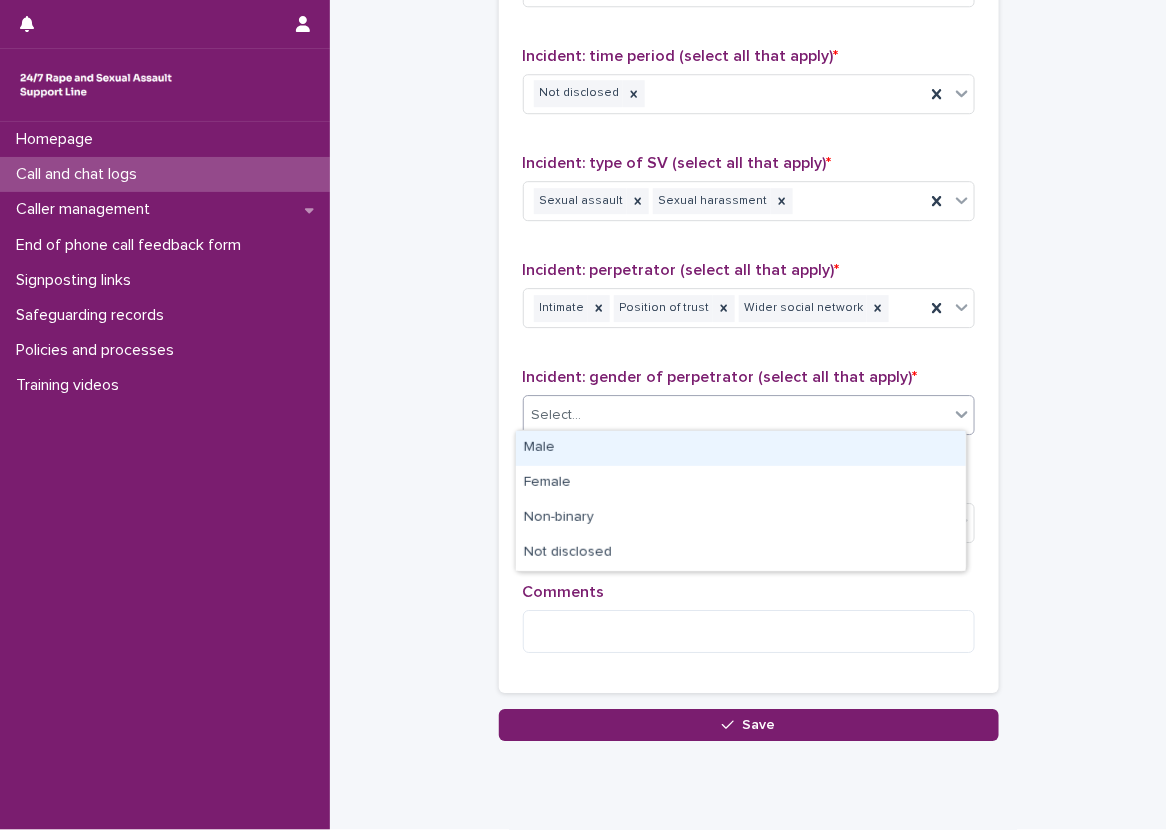 click on "Male" at bounding box center [741, 448] 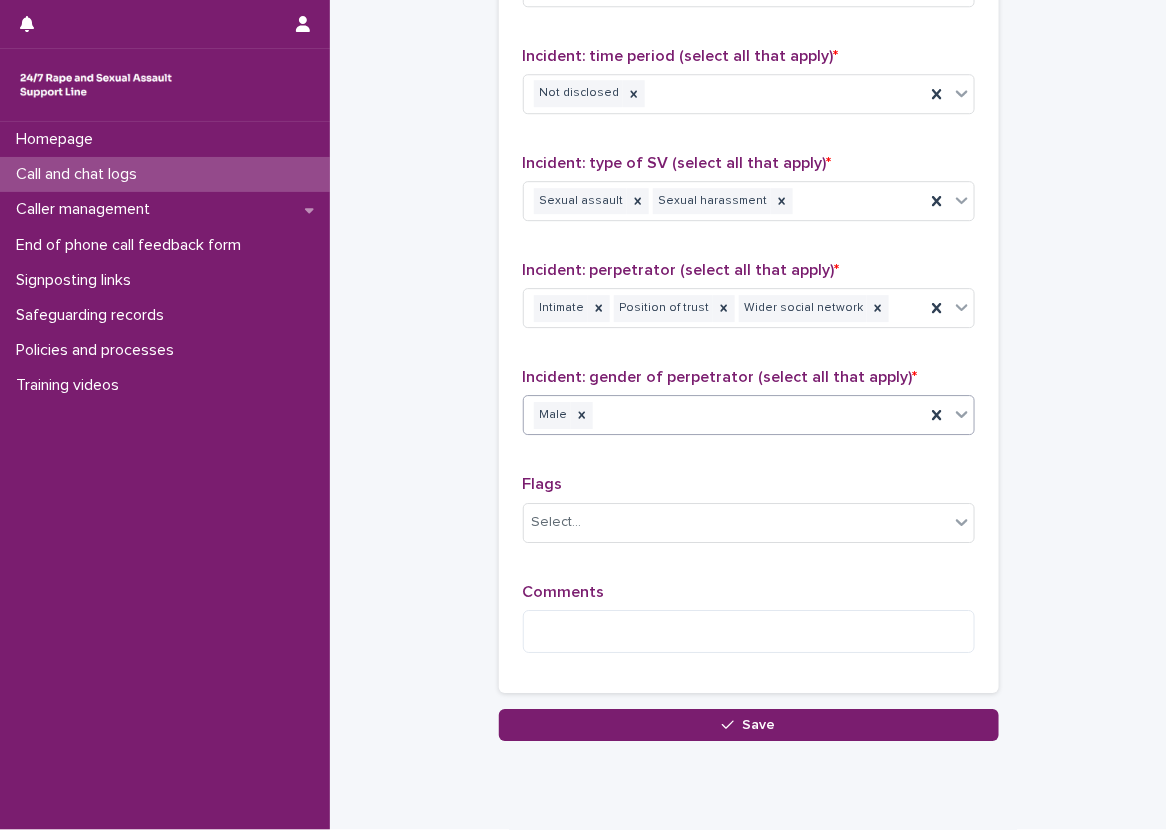 click on "Comments" at bounding box center [749, 592] 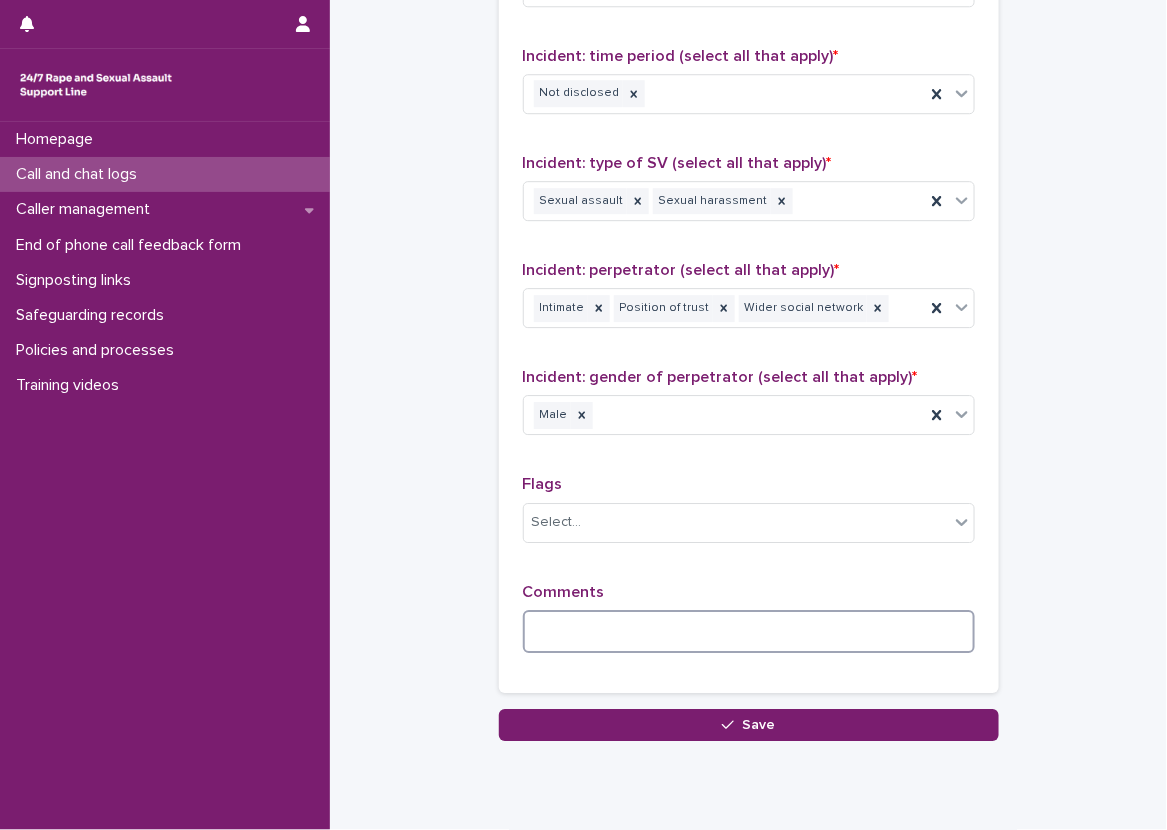 click at bounding box center [749, 631] 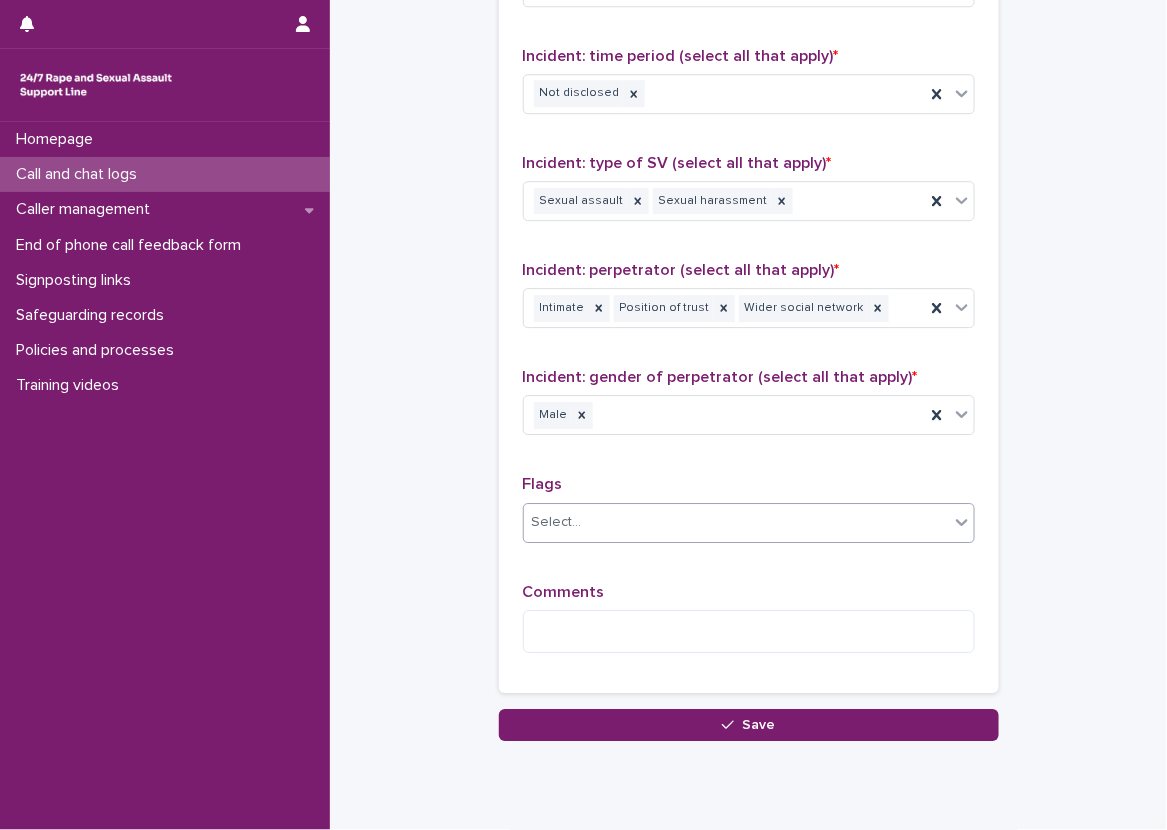 click on "Select..." at bounding box center [736, 522] 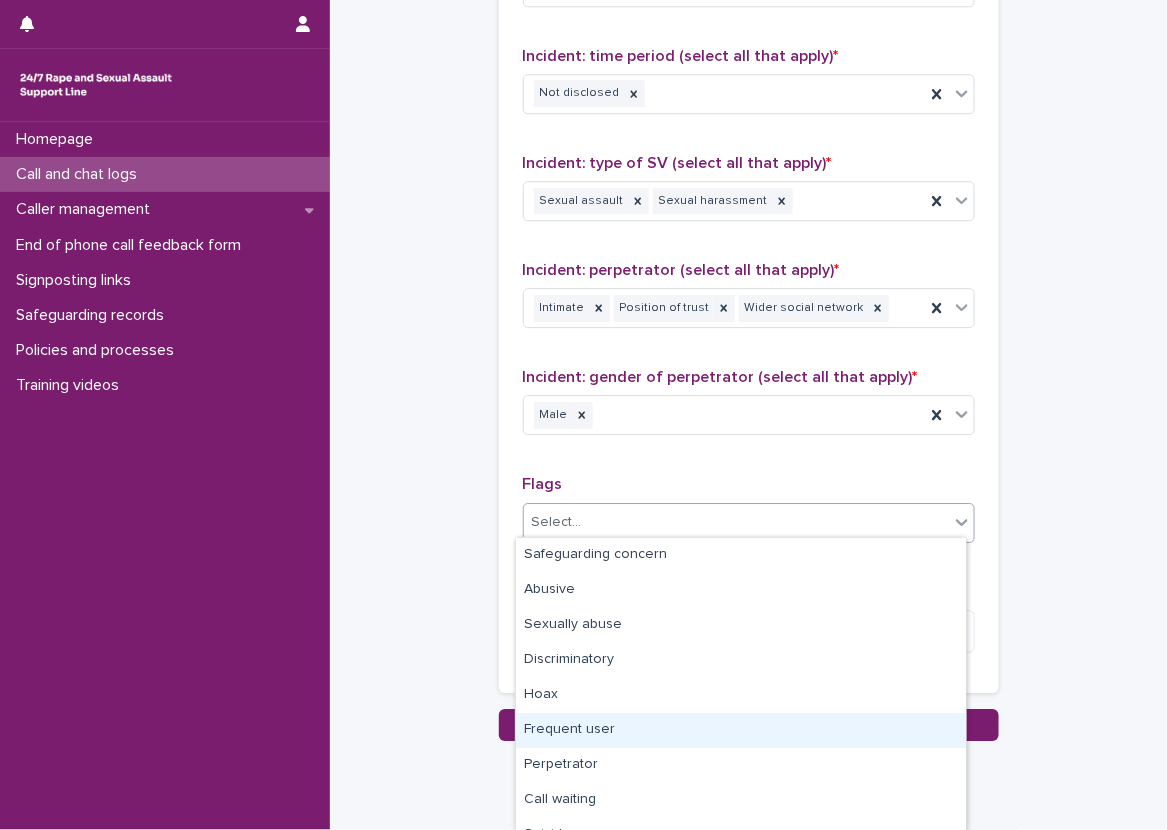 click on "Frequent user" at bounding box center [741, 730] 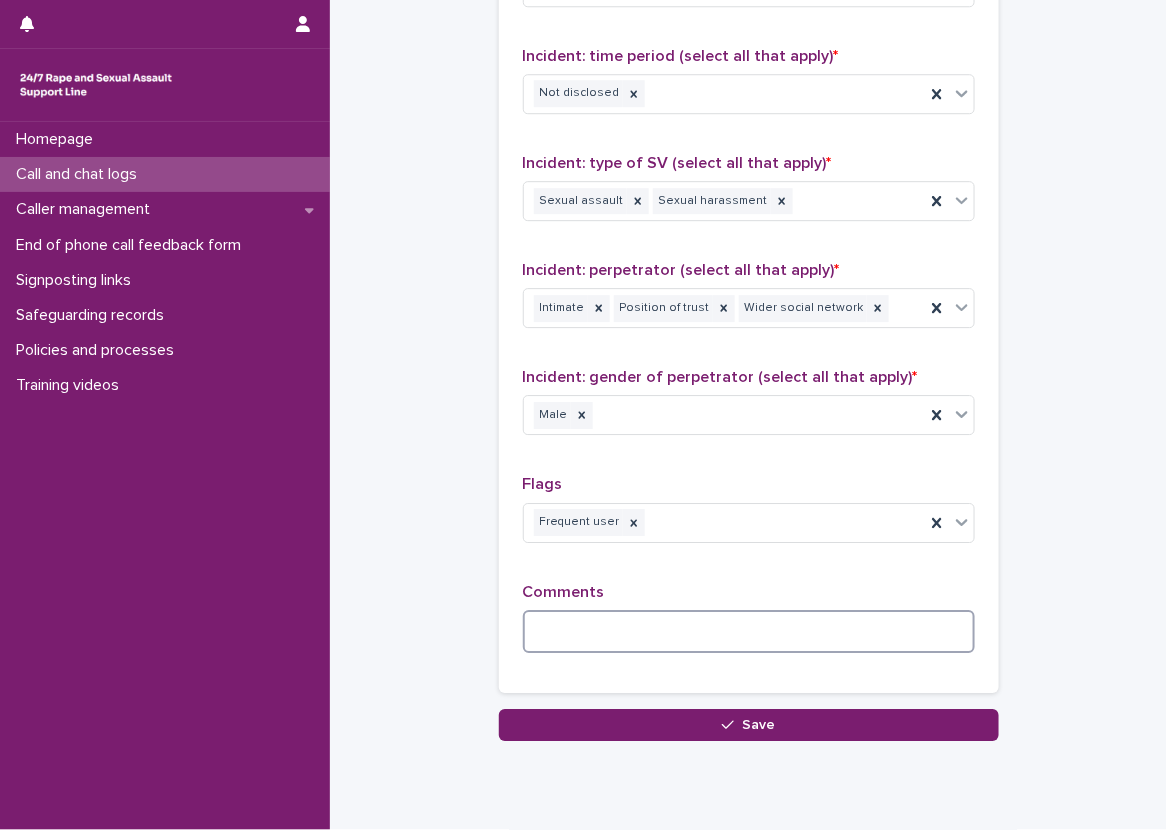 click at bounding box center [749, 631] 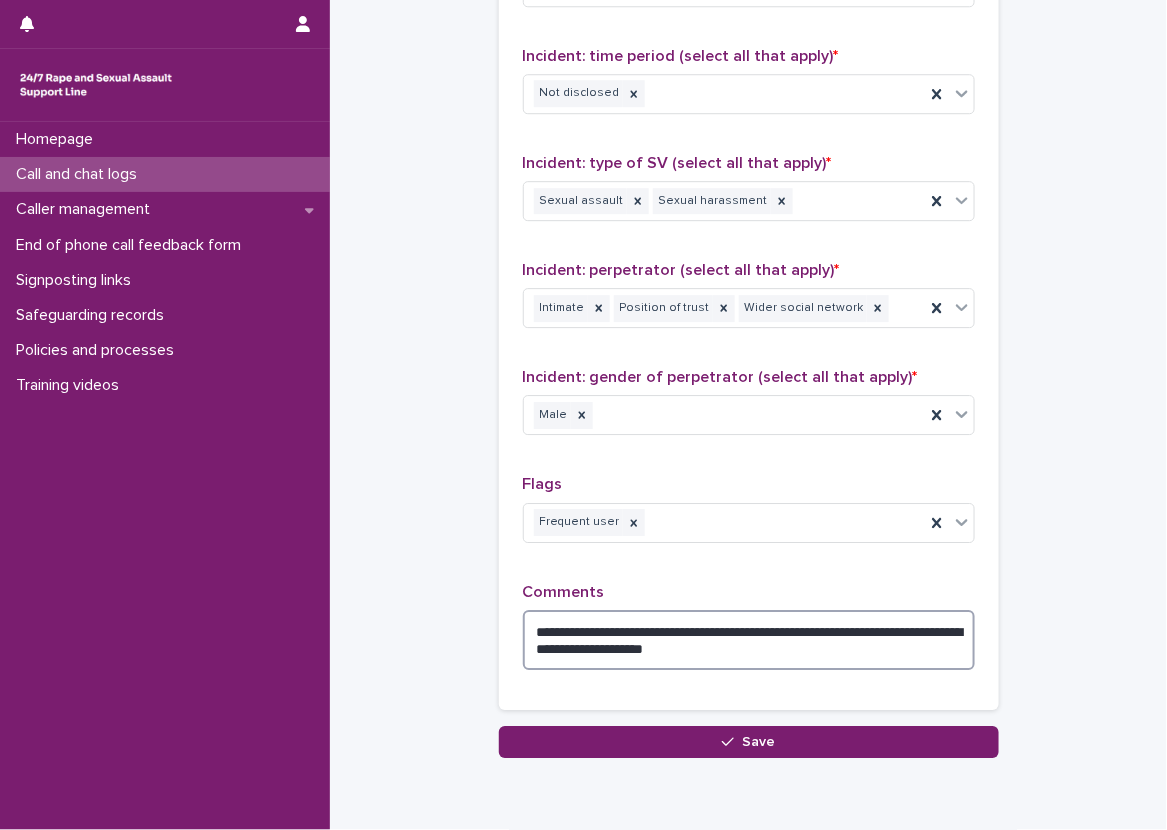 scroll, scrollTop: 1652, scrollLeft: 0, axis: vertical 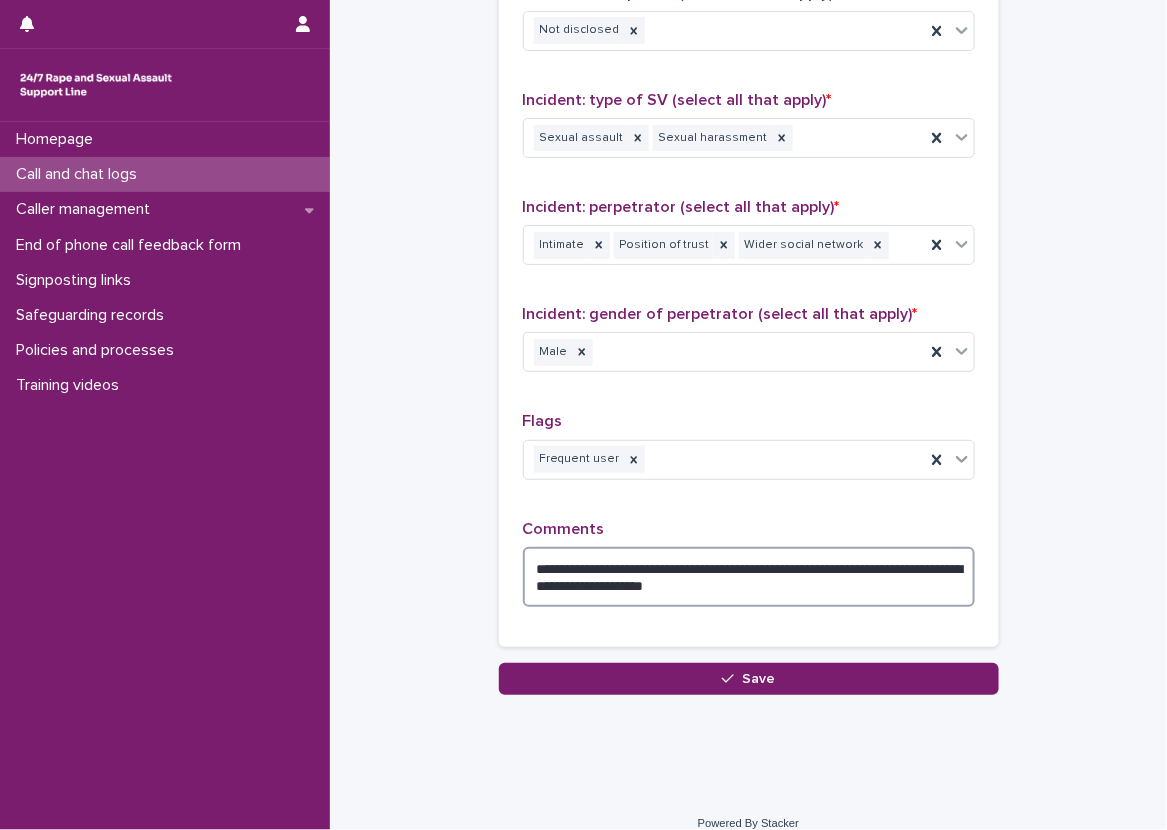 click on "**********" at bounding box center [749, 577] 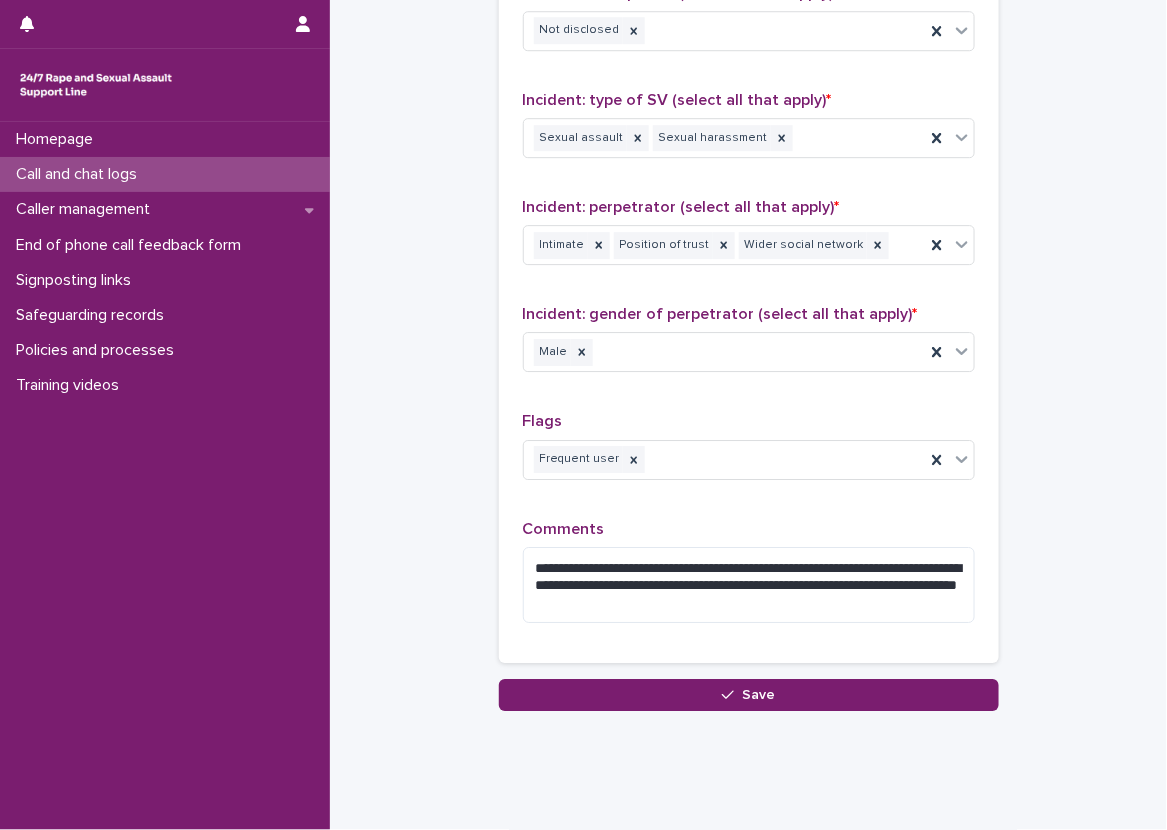 click on "Flags Frequent user" at bounding box center [749, 453] 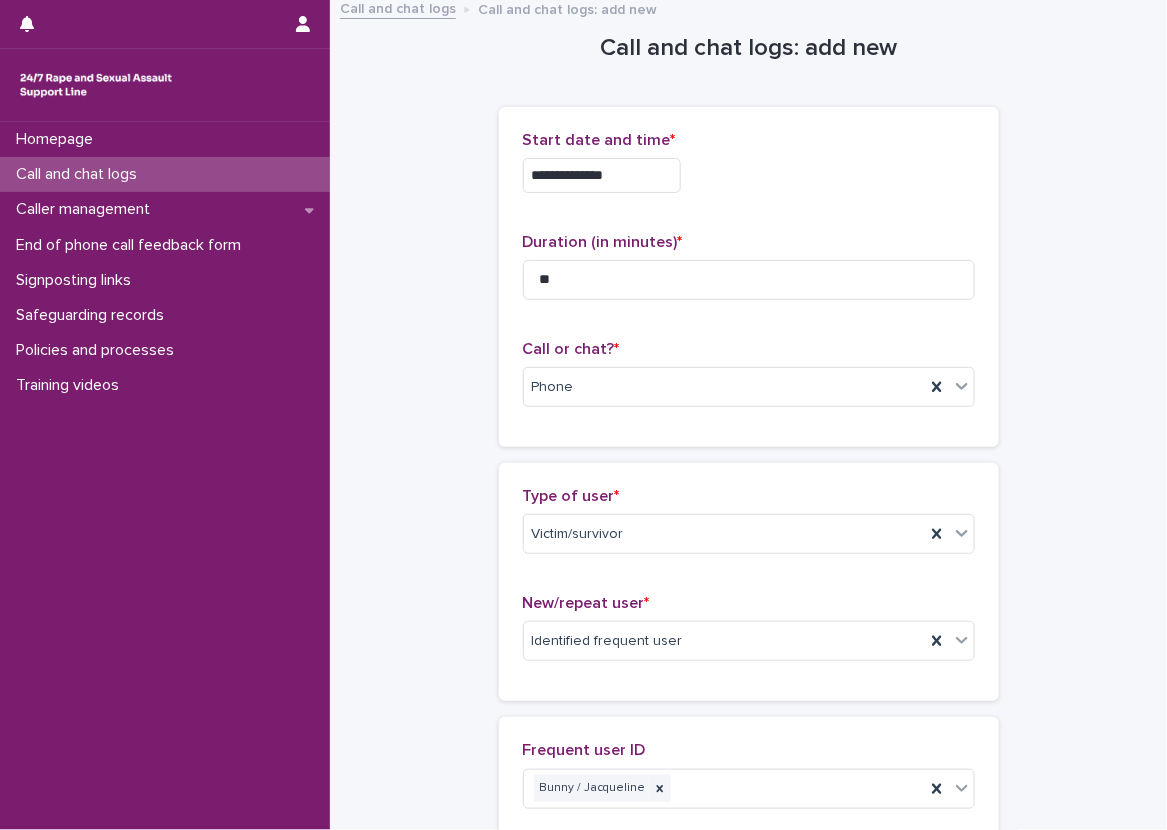scroll, scrollTop: 0, scrollLeft: 0, axis: both 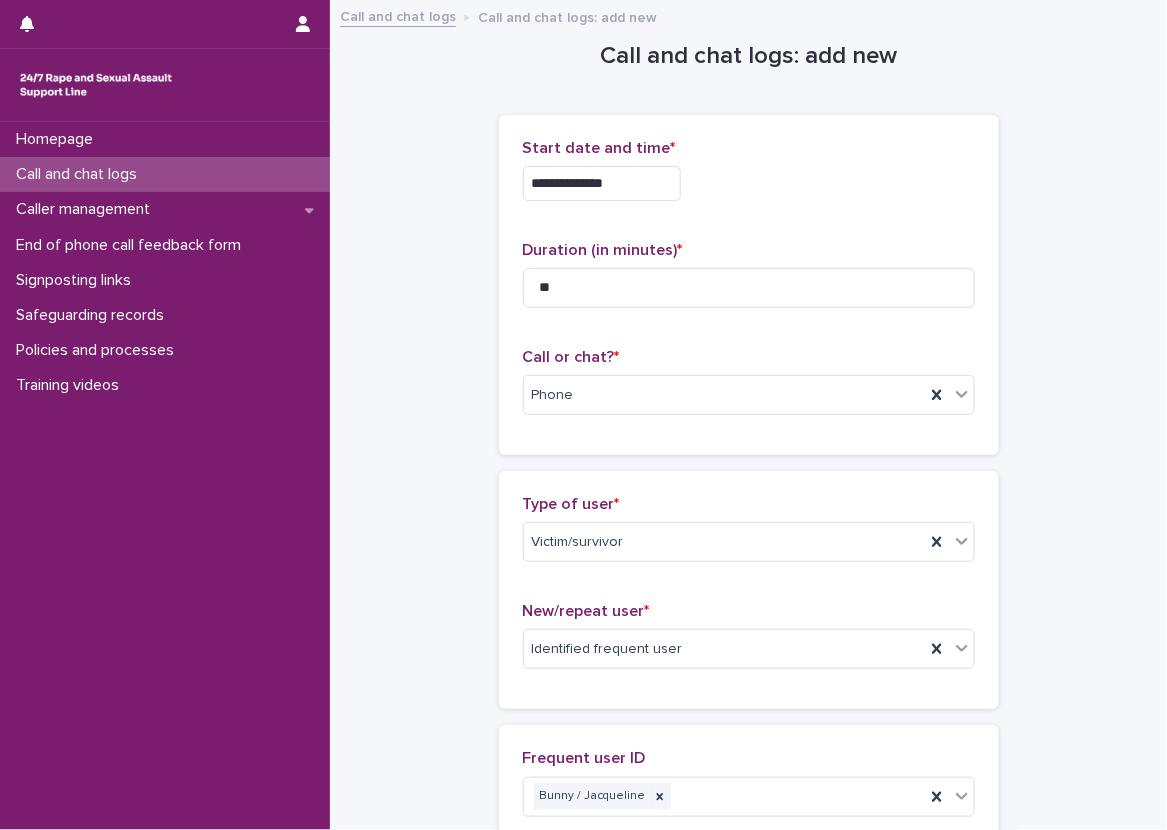 click on "**********" at bounding box center [748, 1174] 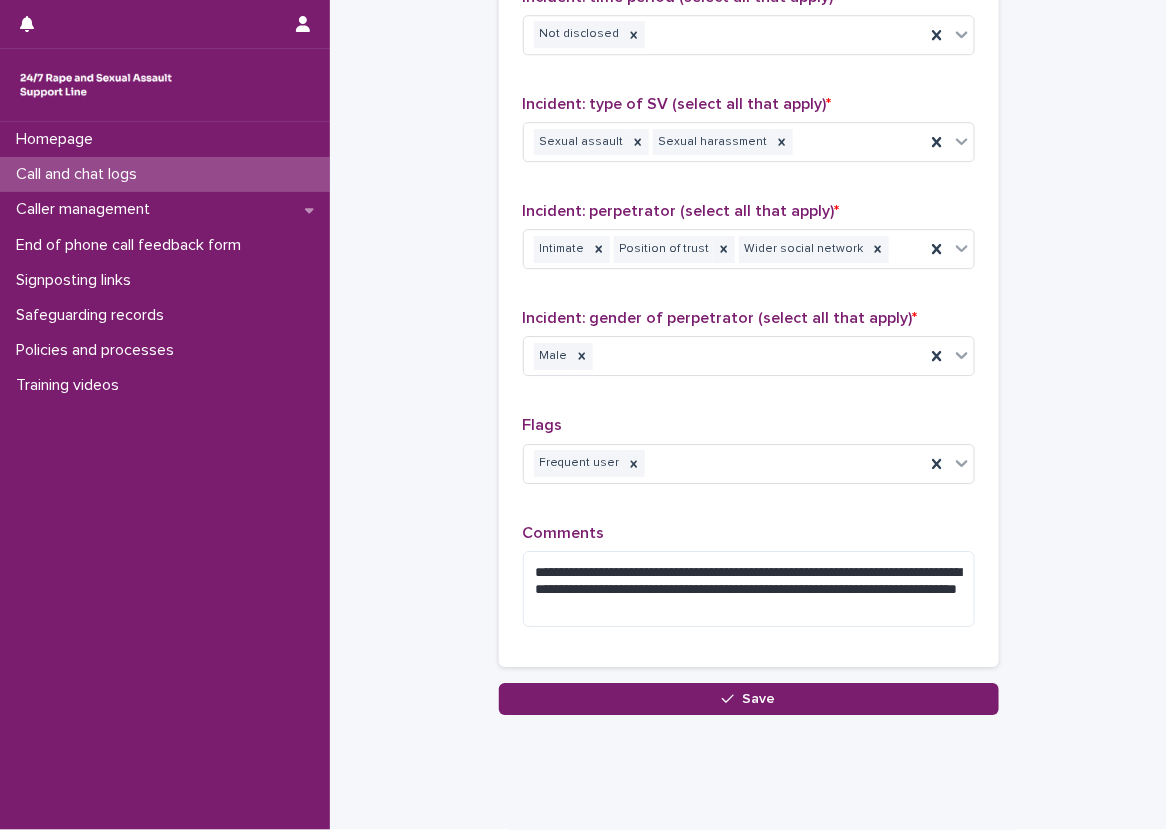 scroll, scrollTop: 1668, scrollLeft: 0, axis: vertical 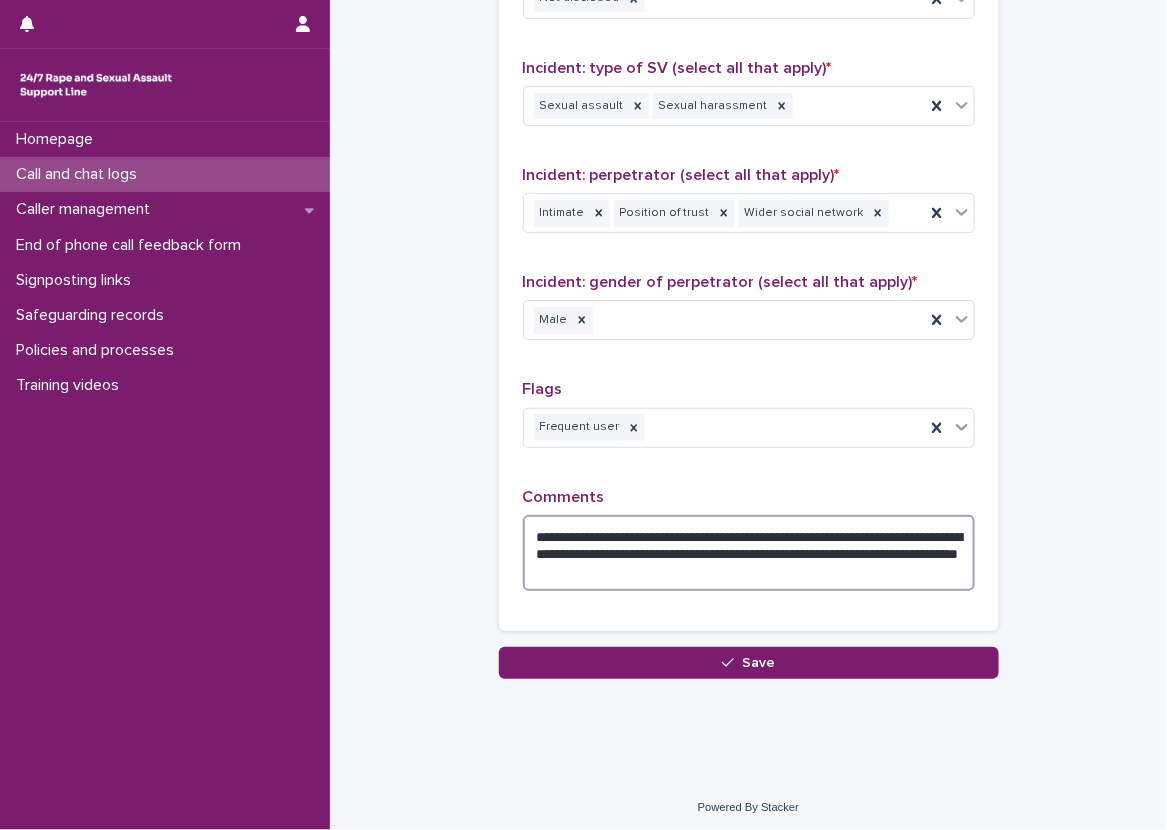click on "**********" at bounding box center (749, 553) 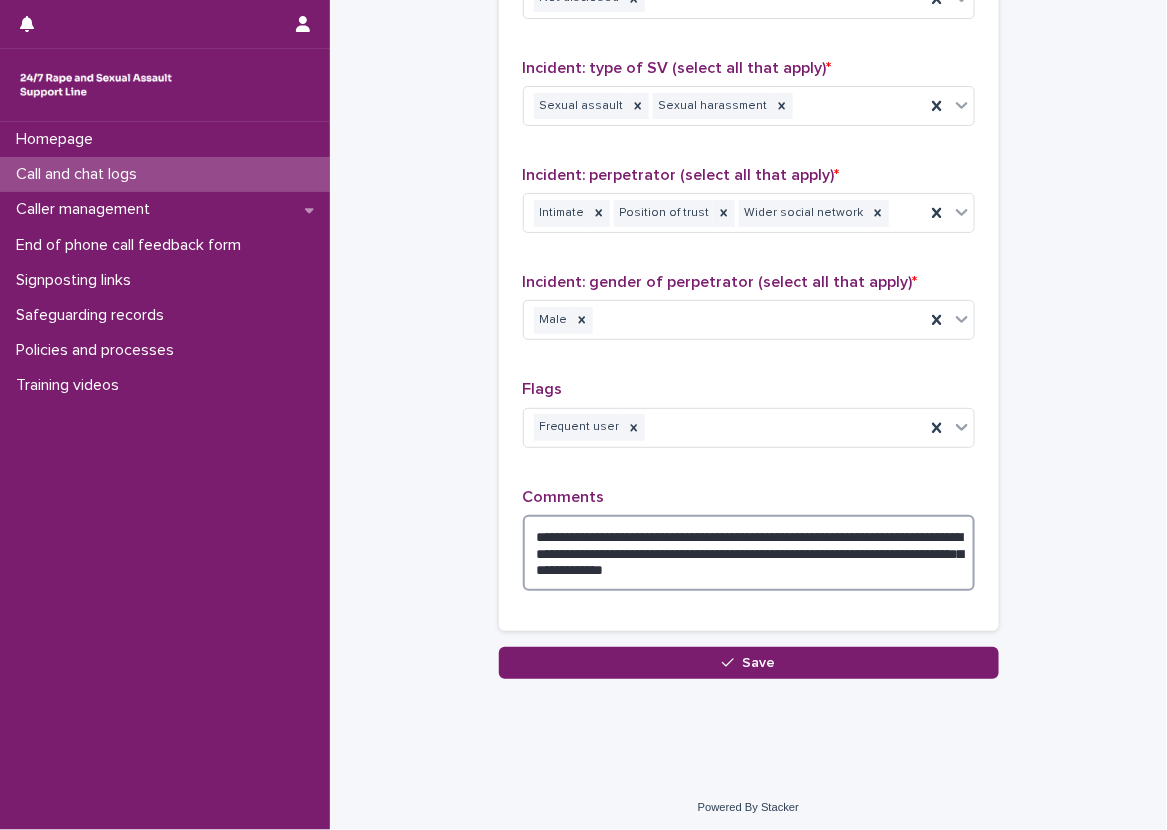 click on "**********" at bounding box center [749, 553] 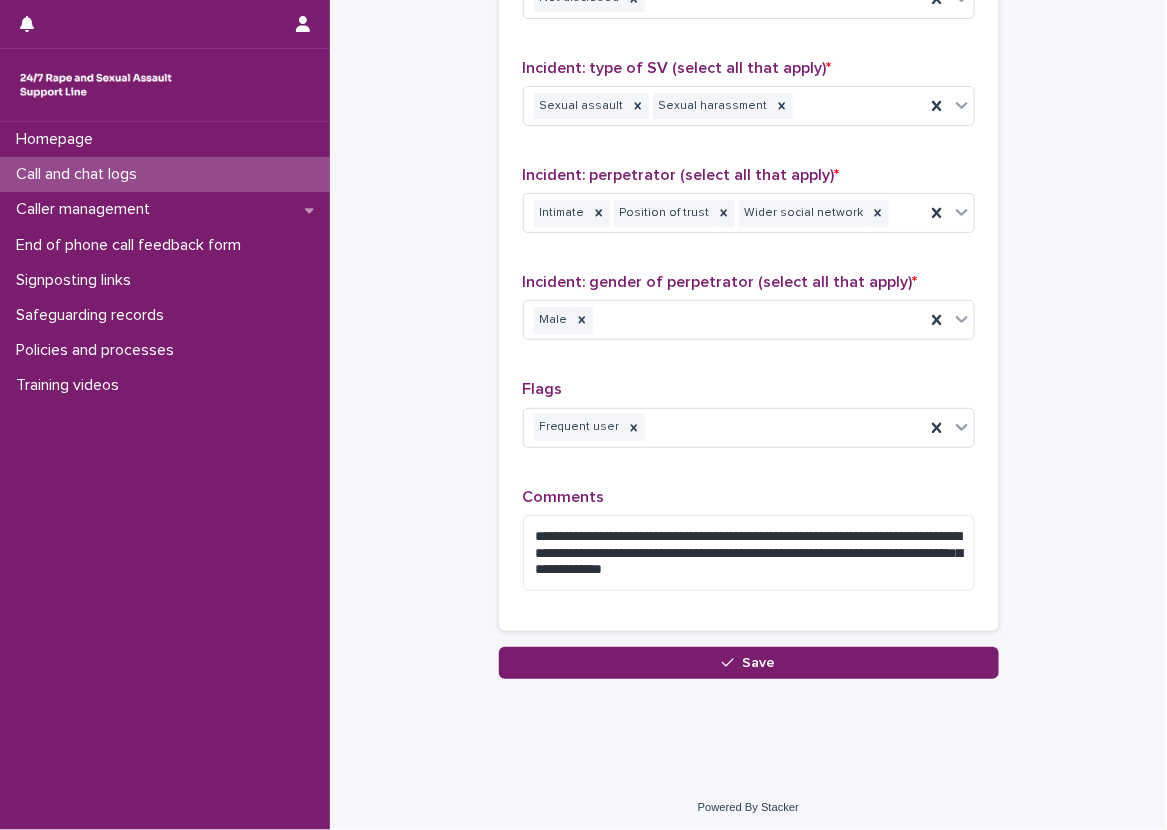 click on "**********" at bounding box center [748, -494] 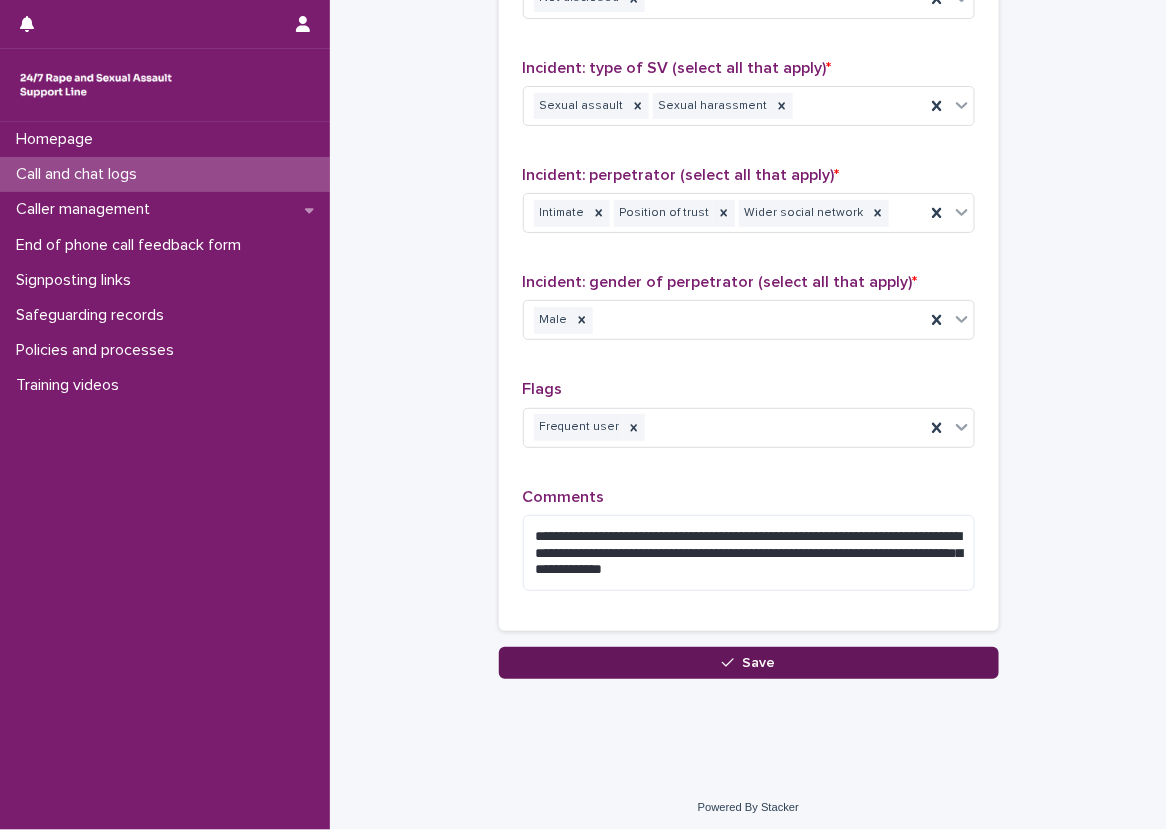 click on "Save" at bounding box center (749, 663) 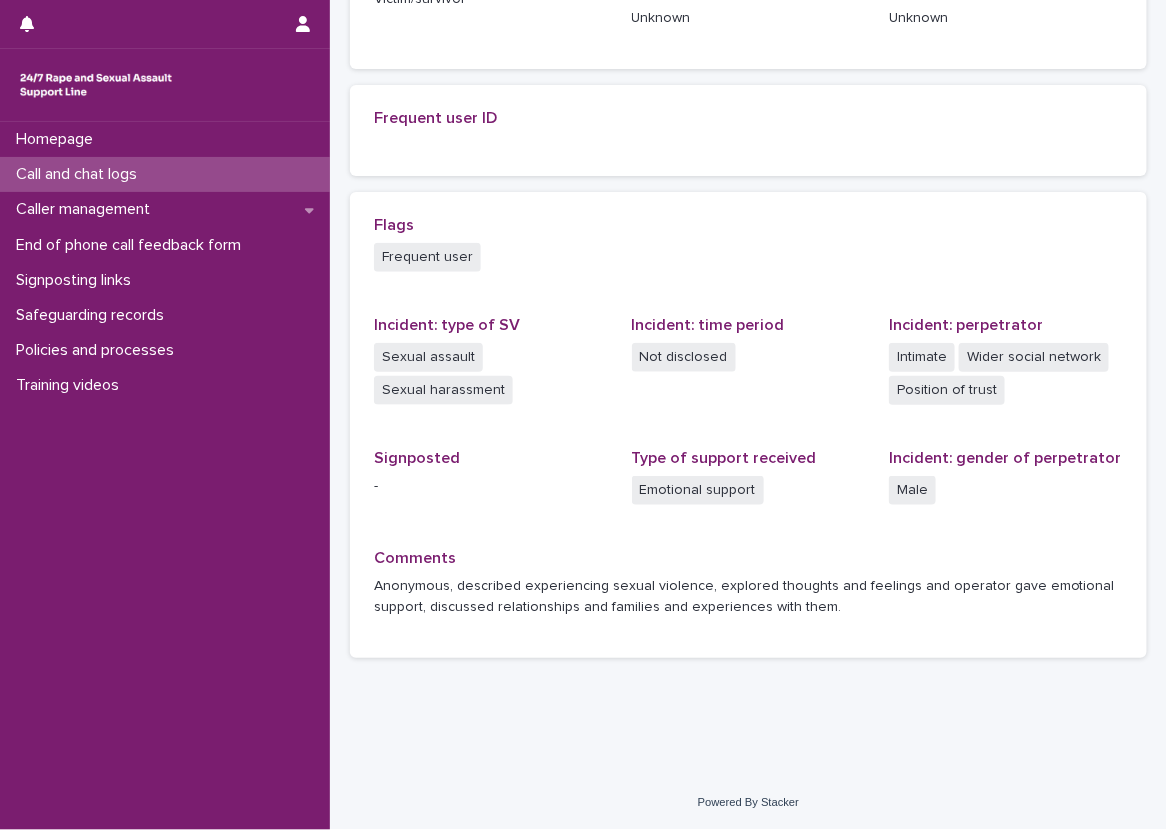scroll, scrollTop: 0, scrollLeft: 0, axis: both 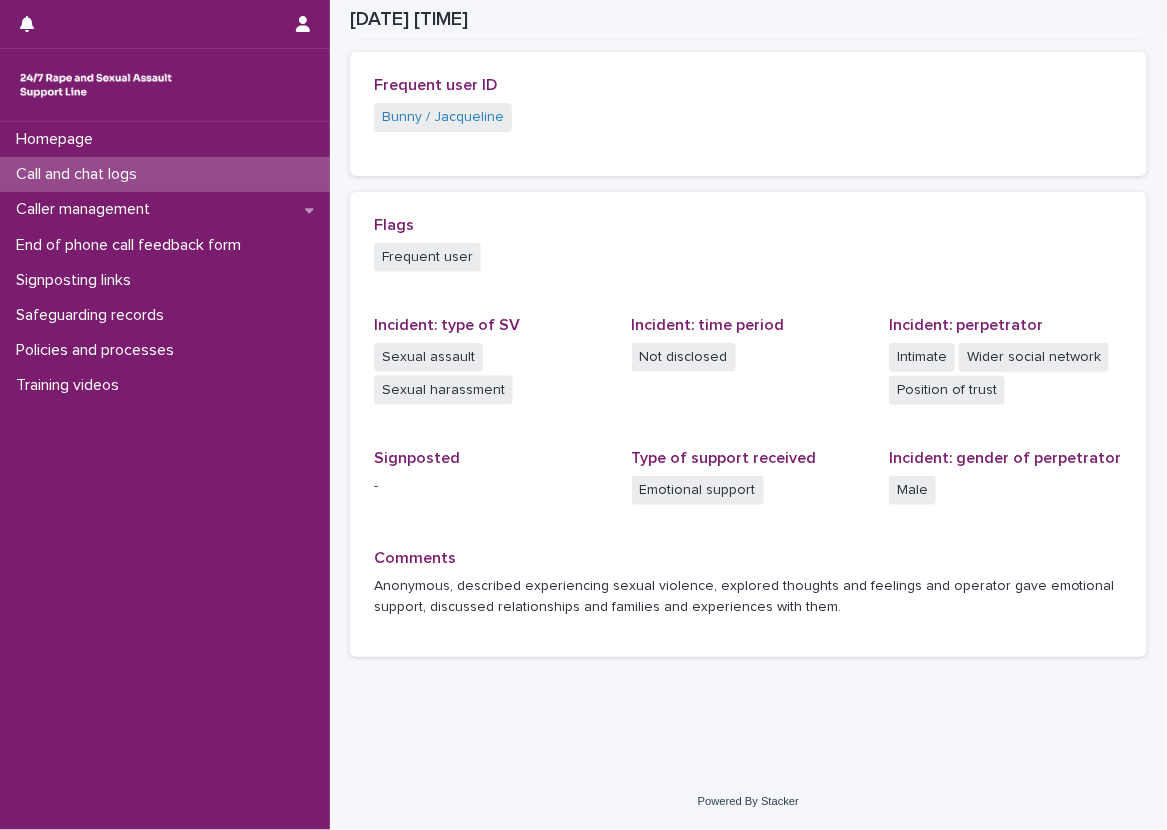 click on "Loading... Saving… Loading... Saving… [DATE] [TIME] [DATE] [TIME] Sorry, there was an error saving your record. Please try again. Please fill out the required fields below. Loading... Saving… Loading... Saving… Loading... Saving… Operator [NAME]   Type of contact Phone Date and time created (BST) [DATE] [TIME] Loading... Saving… Date and time started [DATE] [TIME] Duration (minutes) 27 New/repeat user Identified frequent user Type of user Victim/survivor Gender of service user (if provided) Unknown Age of service user (if provided) Unknown Loading... Saving… Frequent user ID [NAME] / [NAME]   Loading... Saving… Flags Frequent user Incident: type of SV Sexual assault Sexual harassment Incident: time period Not disclosed Incident: perpetrator Intimate Wider social network Position of trust Signposted - Type of support received Emotional support Incident: gender of perpetrator Male Comments" at bounding box center [748, 159] 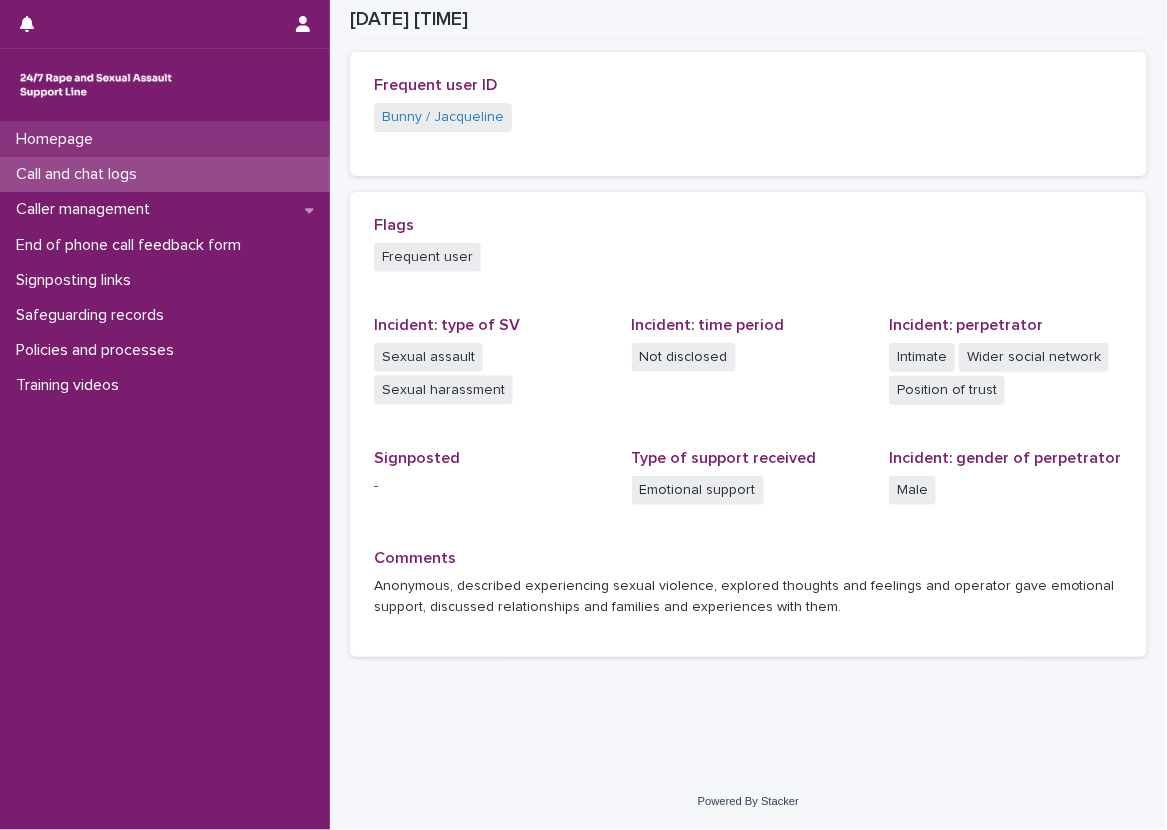 click on "Homepage" at bounding box center [165, 139] 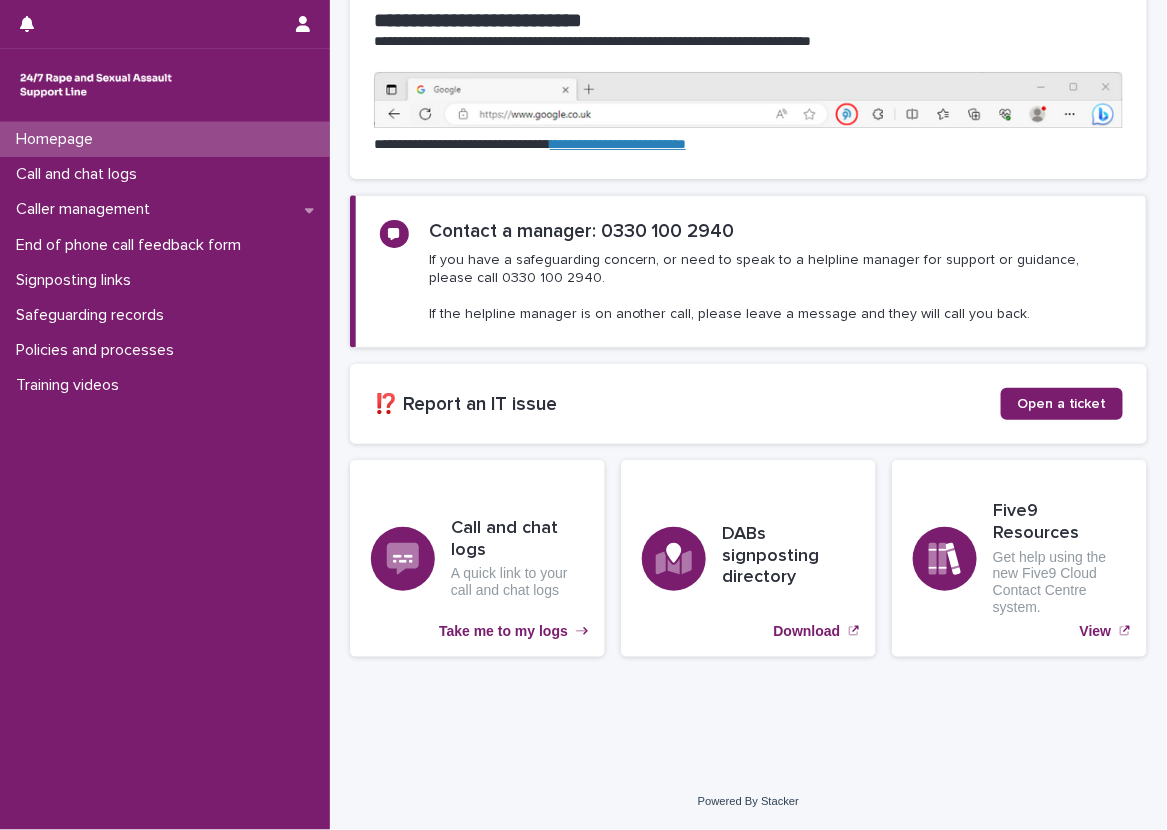 scroll, scrollTop: 0, scrollLeft: 0, axis: both 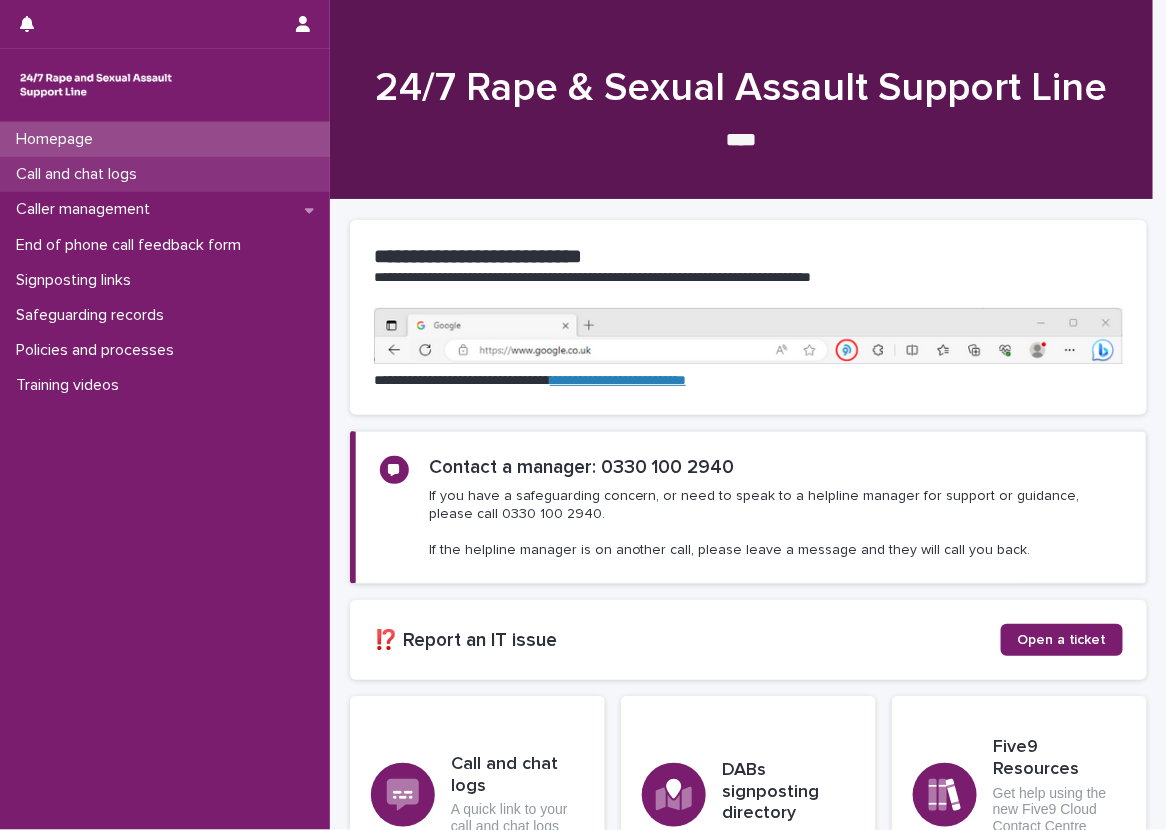 click on "Call and chat logs" at bounding box center (165, 174) 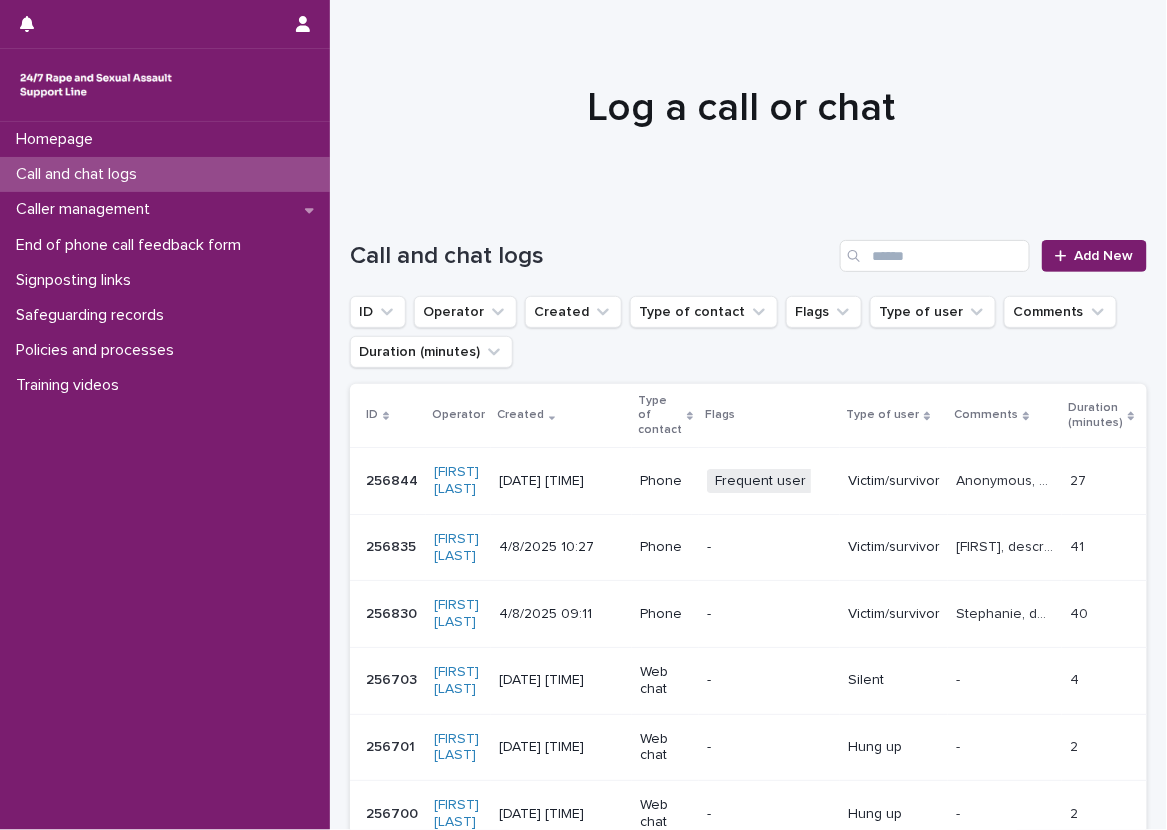 click on "Victim/survivor" at bounding box center [894, 481] 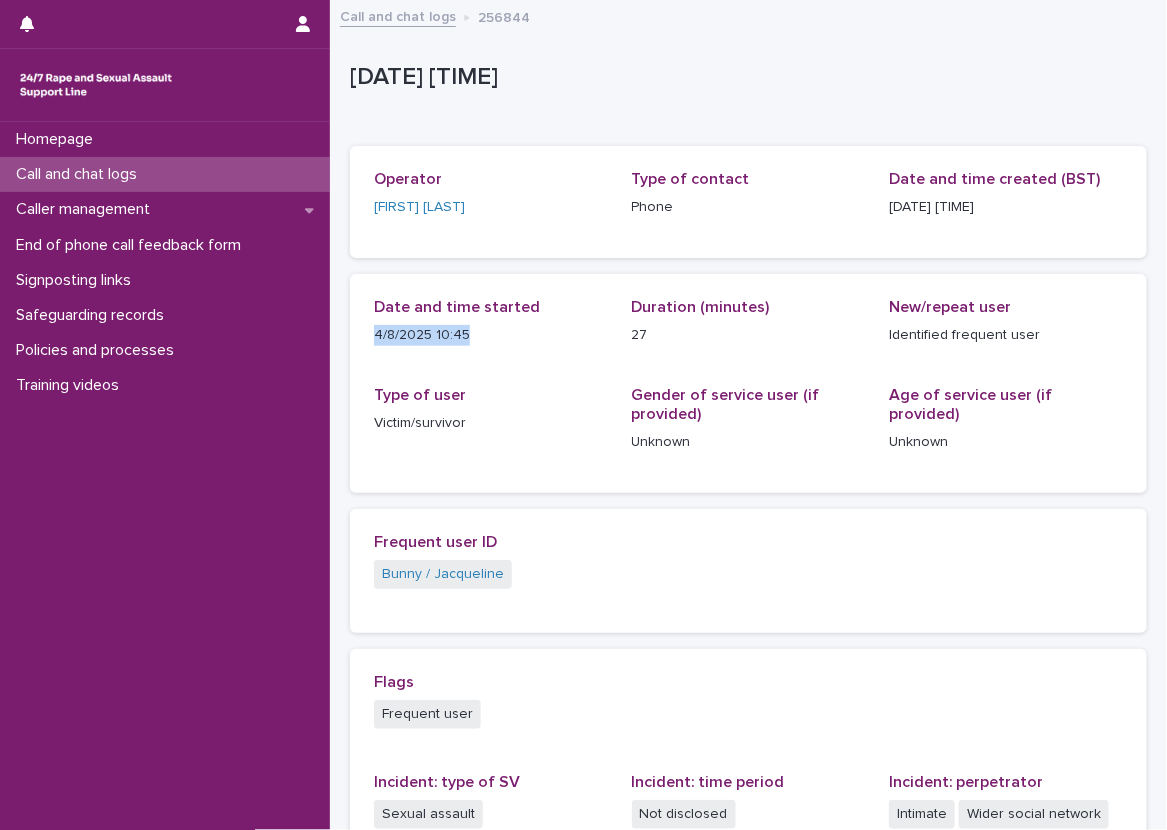 drag, startPoint x: 372, startPoint y: 334, endPoint x: 474, endPoint y: 328, distance: 102.176315 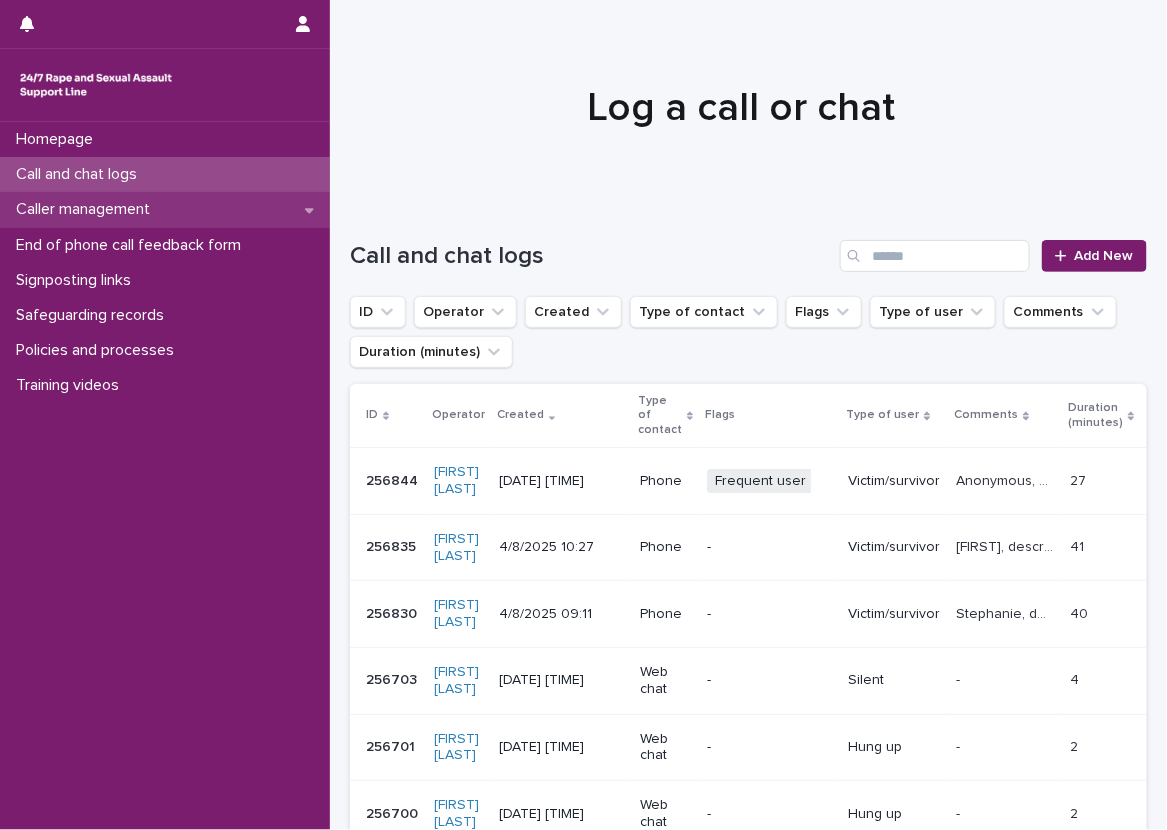 click on "Caller management" at bounding box center (165, 209) 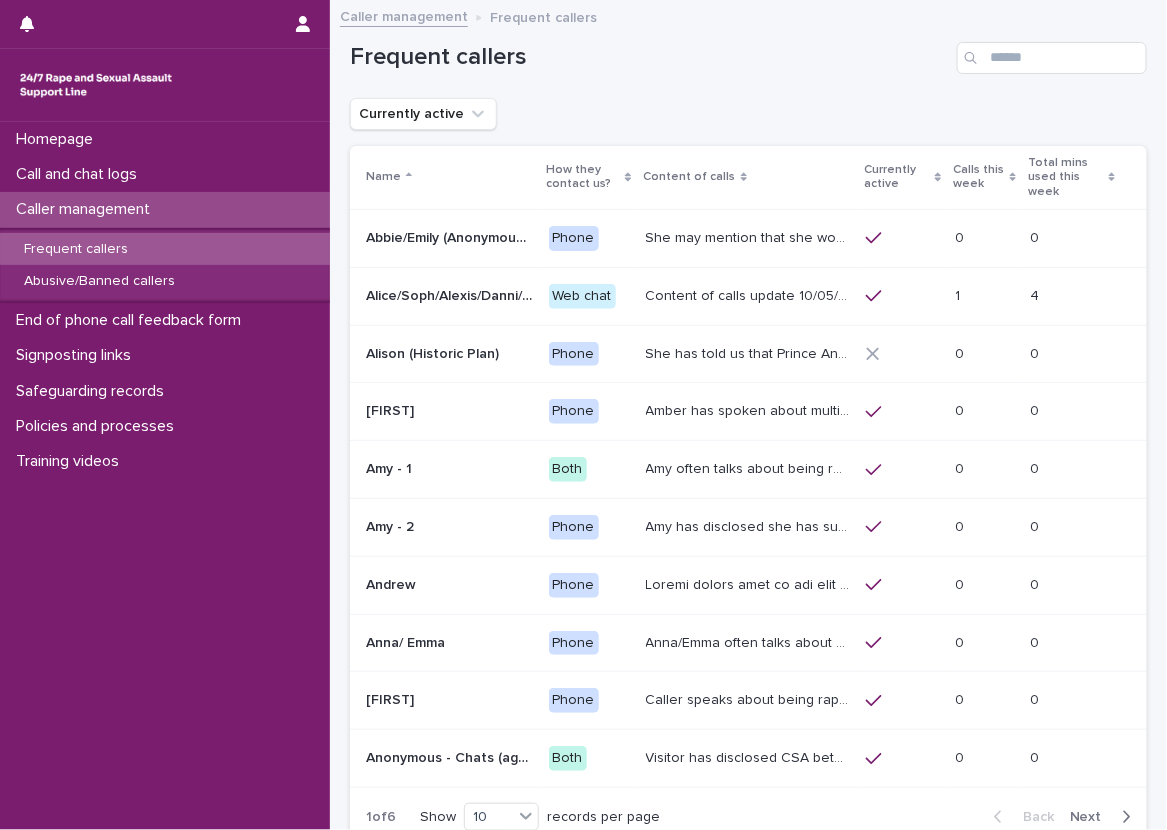 click on "Calls this week" at bounding box center (979, 177) 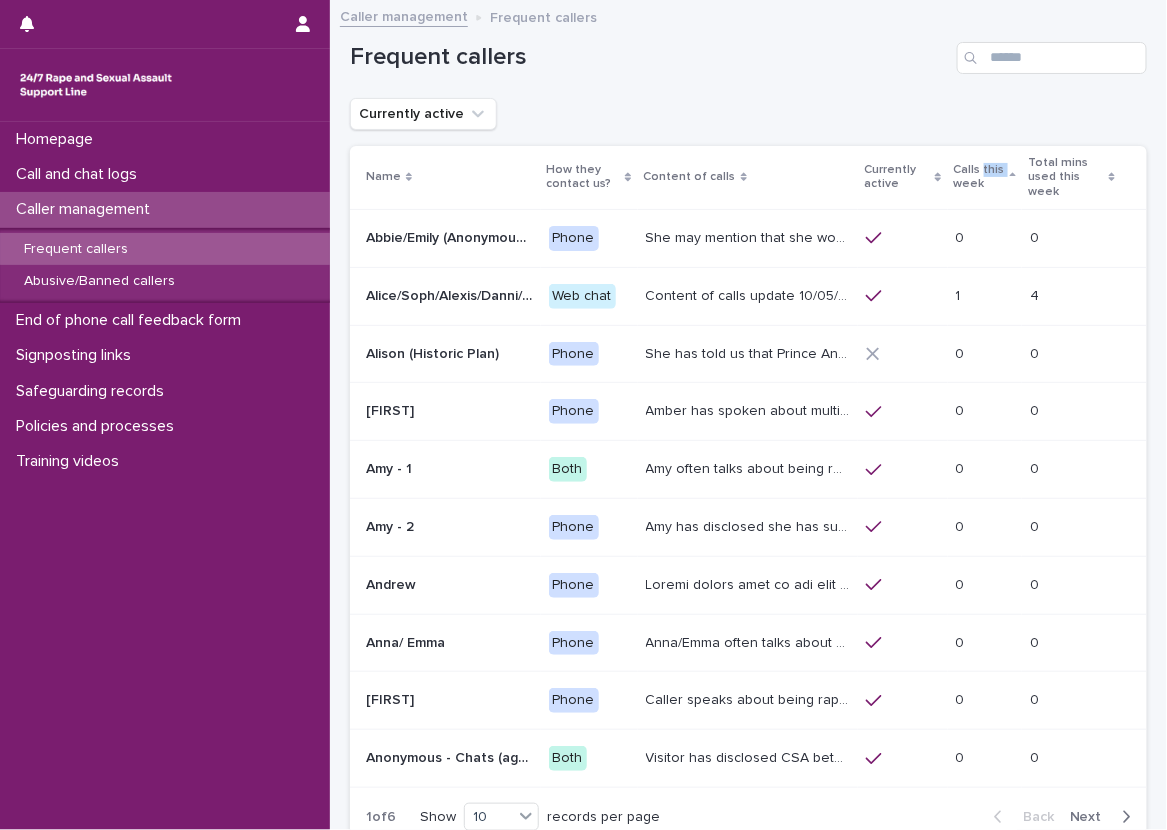 click on "Calls this week" at bounding box center (979, 177) 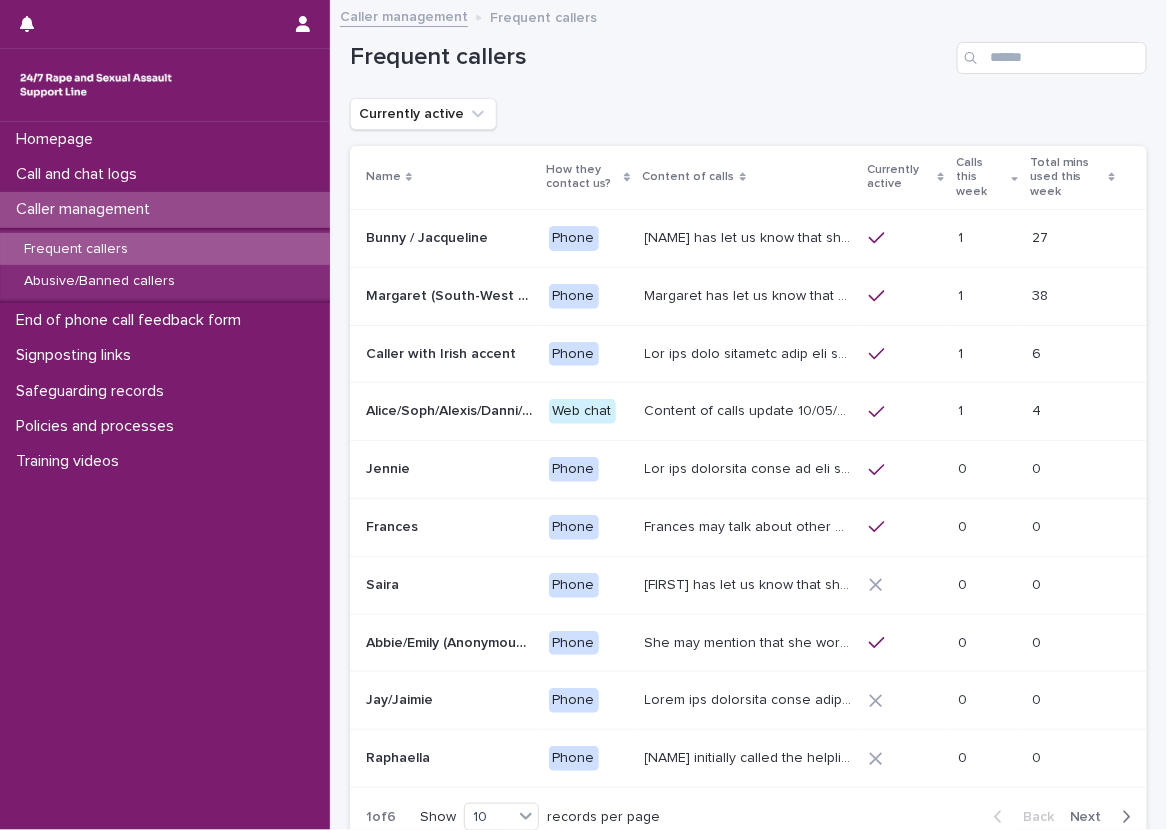 drag, startPoint x: 979, startPoint y: 167, endPoint x: 937, endPoint y: 119, distance: 63.780876 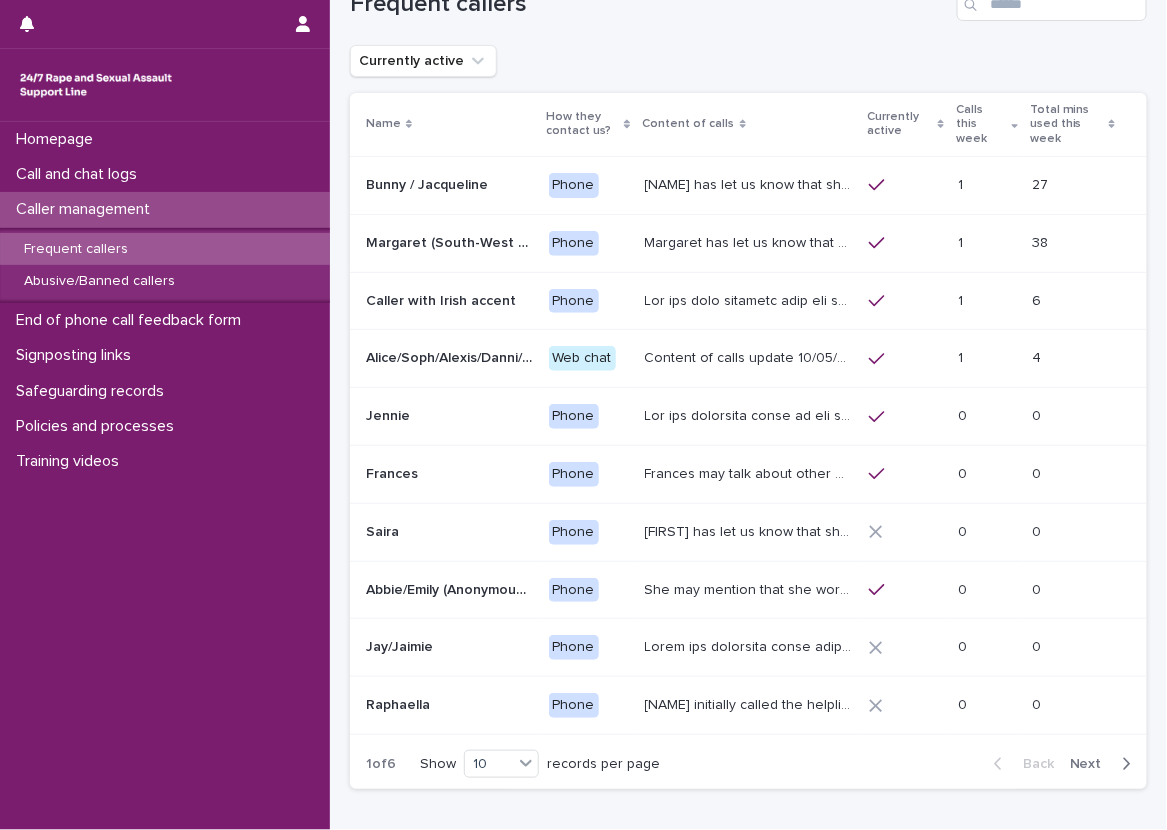 scroll, scrollTop: 100, scrollLeft: 0, axis: vertical 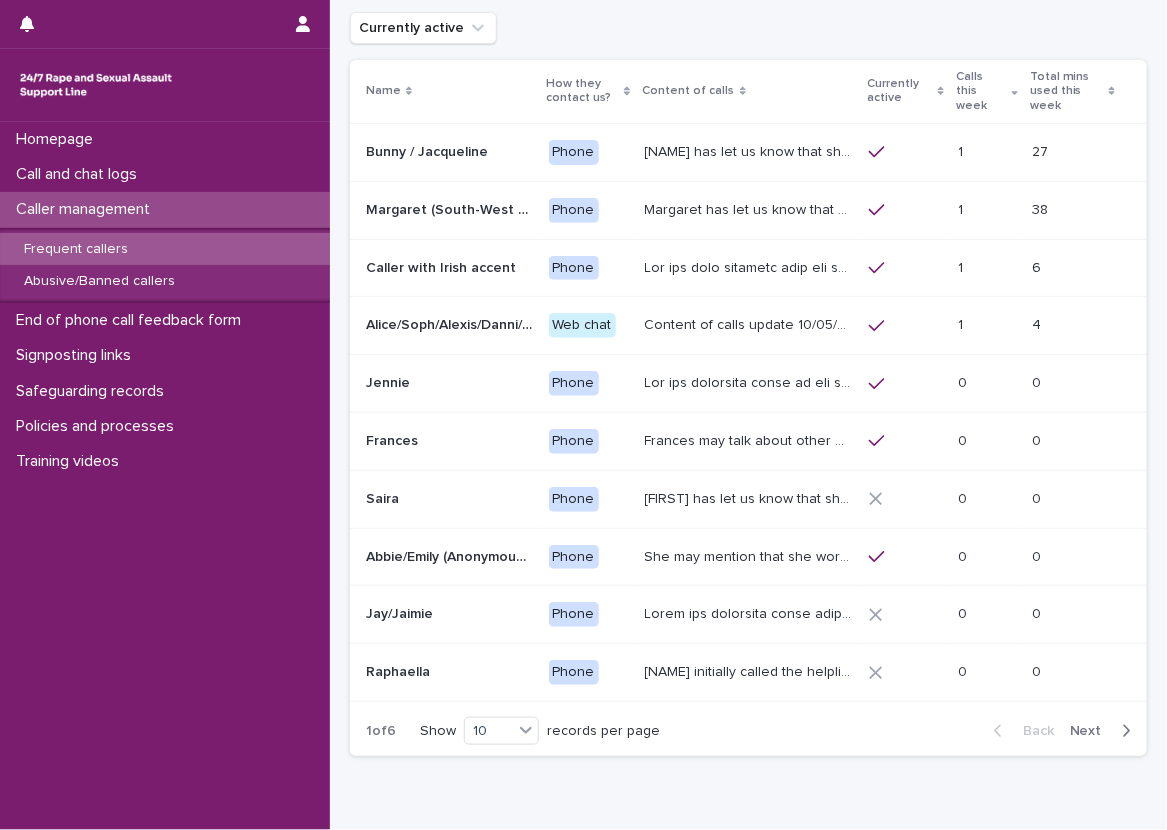 click on "[NAME] has let us know that she is in her [AGE]s, and lives in [LOCATION].
She has talked through experiences of sexual violence including exploitation facilitated by her mum; abuse within her marriage; by her ex-partner's Dad and her landlord [NAME]
[NAME] has disclosed to us that she is experiencing ongoing sexual harassment from [NAME] and he raped her in early [DATE]. [NAME] has been arrested but is now on bail. [DATE]- [NAME] mentioned that [NAME] is on bail until [DATE] as it has been extended.
[NAME] often asks the HSW to make sense of her experiences and will say 'why is that?'.
[NAME]'s let us know ([DATE])- her ex-husband was convicted of storing CSA images. She was not aware of his committing this offence at the time." at bounding box center (751, 150) 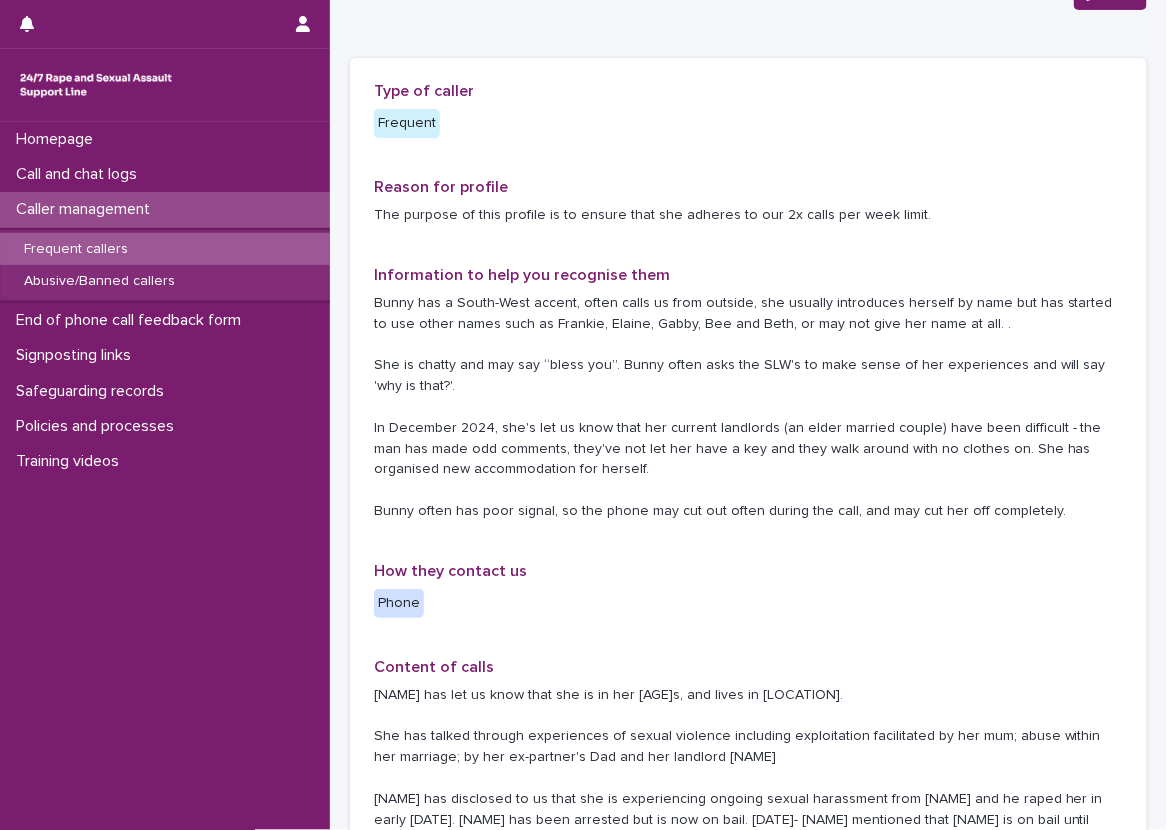 scroll, scrollTop: 0, scrollLeft: 0, axis: both 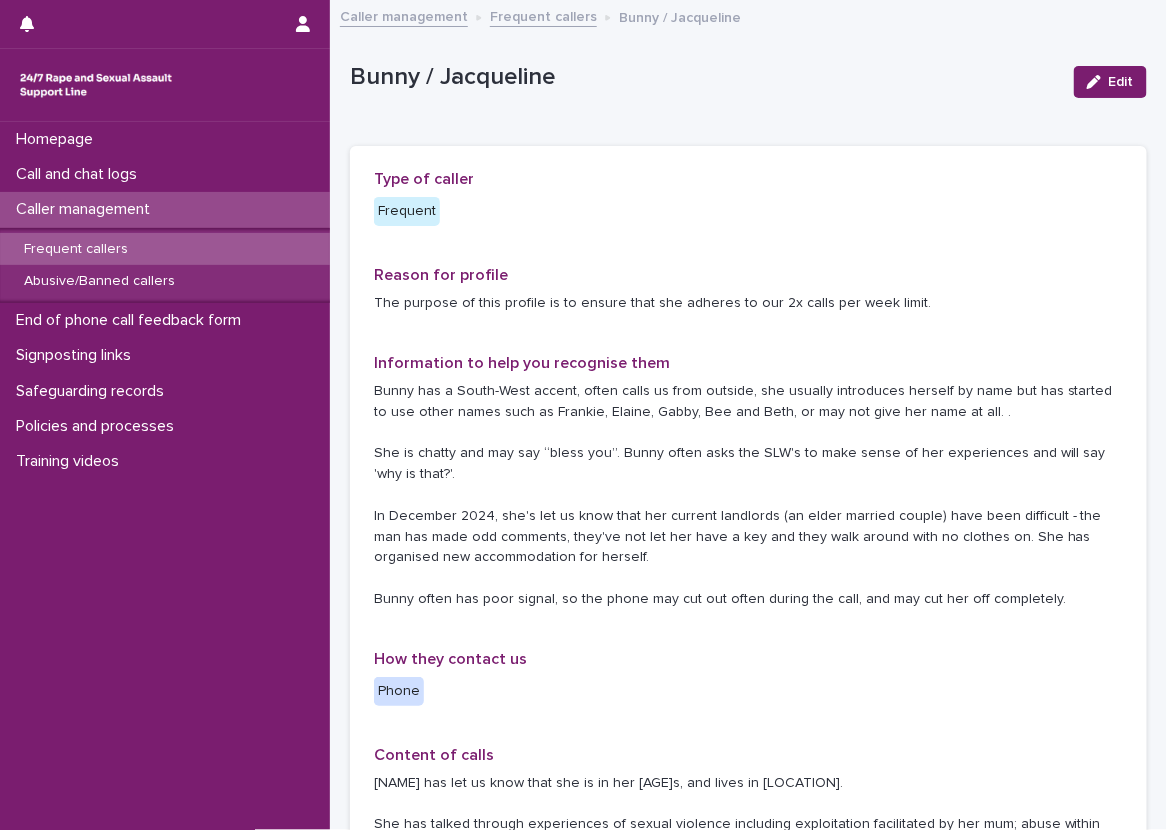 click on "Edit" at bounding box center (1106, 82) 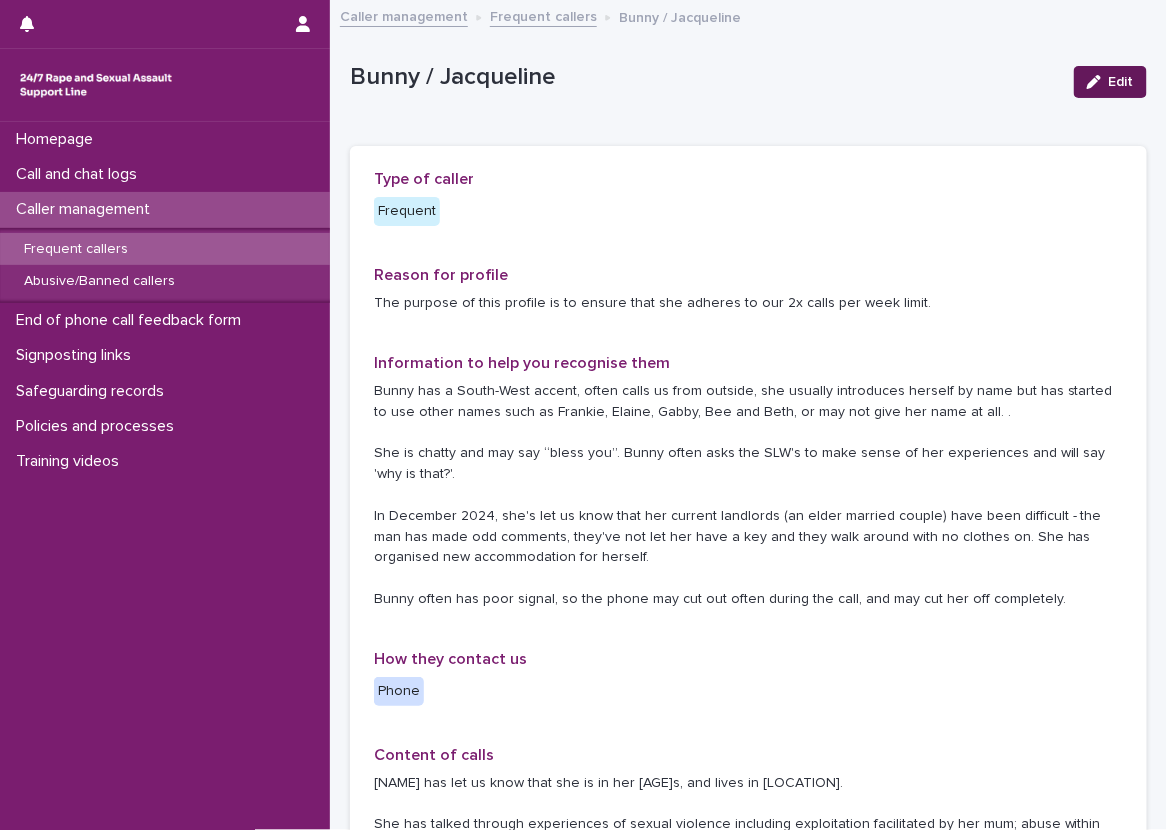click on "Edit" at bounding box center (1110, 82) 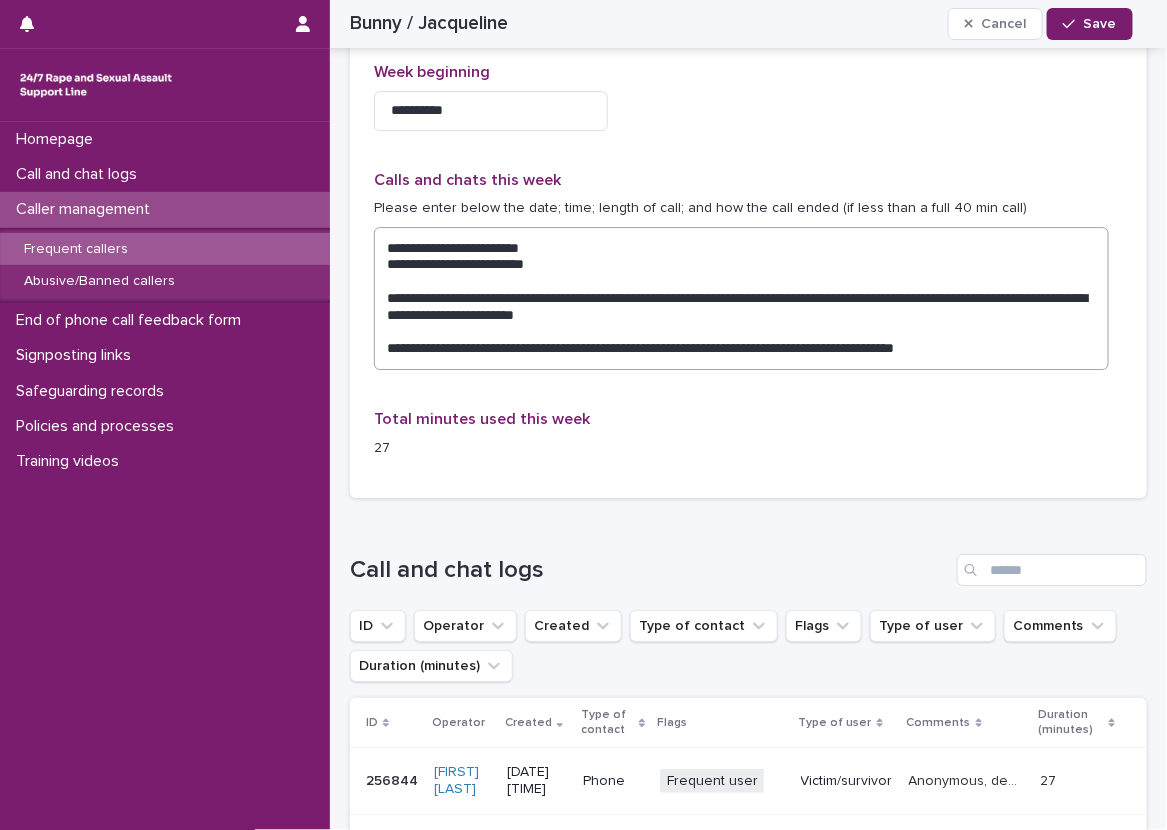 scroll, scrollTop: 1700, scrollLeft: 0, axis: vertical 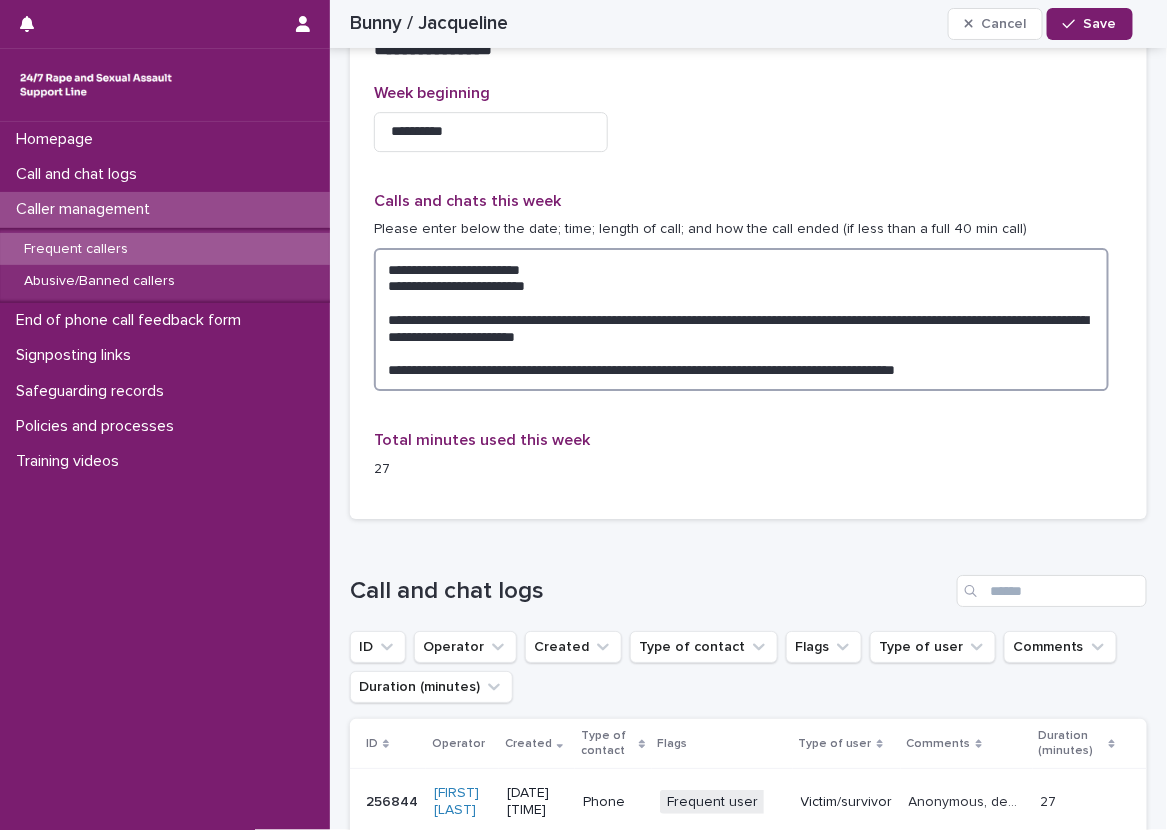 drag, startPoint x: 1053, startPoint y: 352, endPoint x: 1066, endPoint y: 374, distance: 25.553865 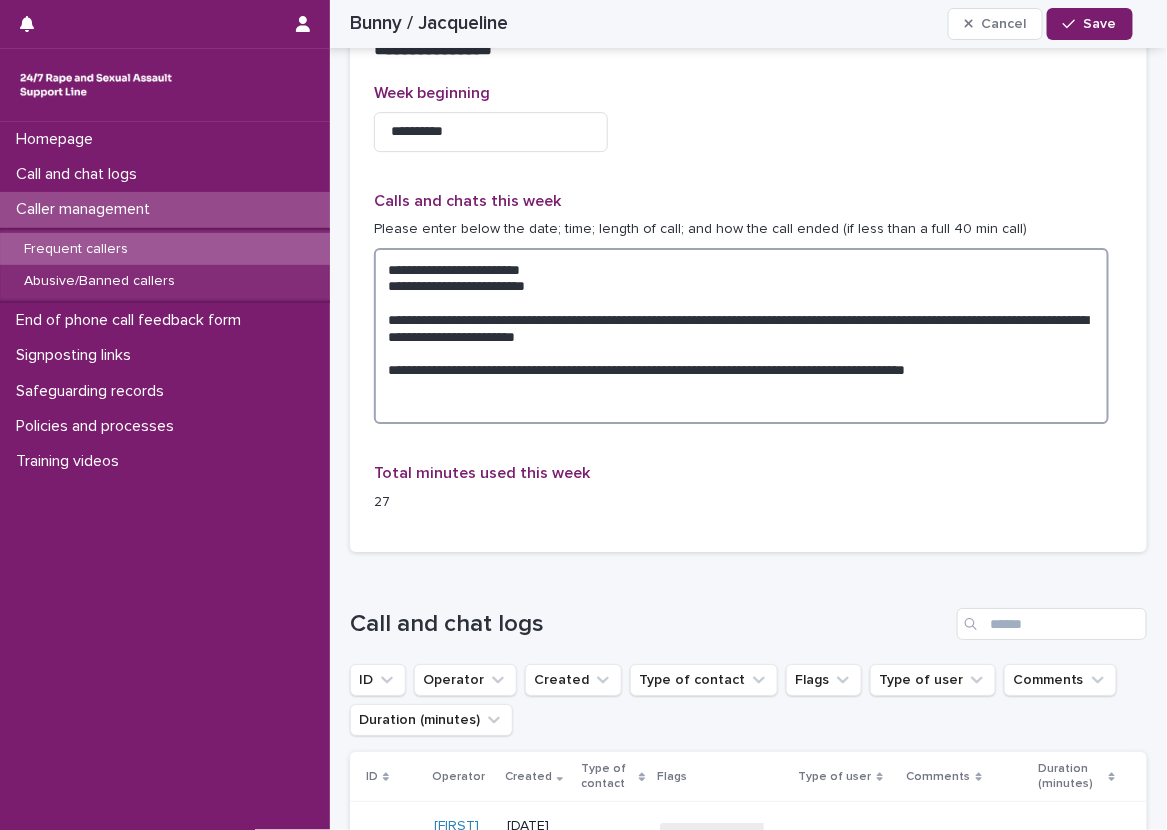 paste on "**********" 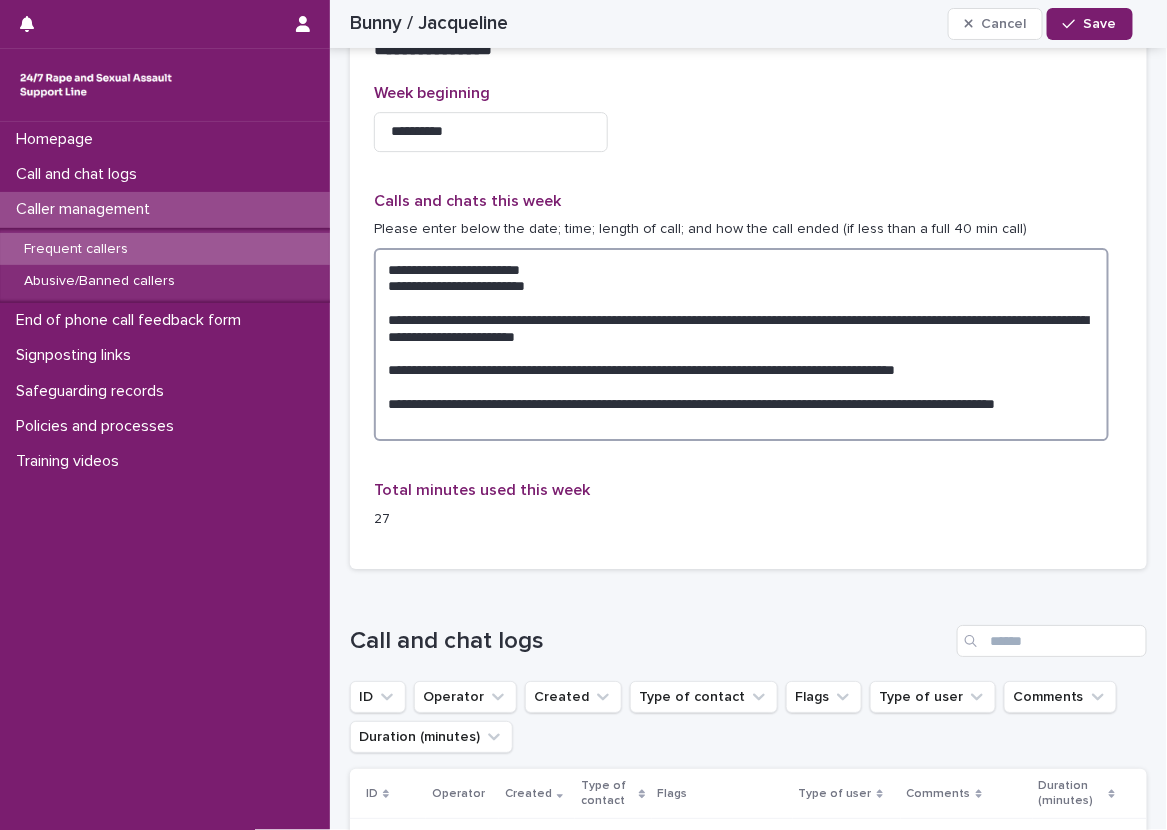 type on "**********" 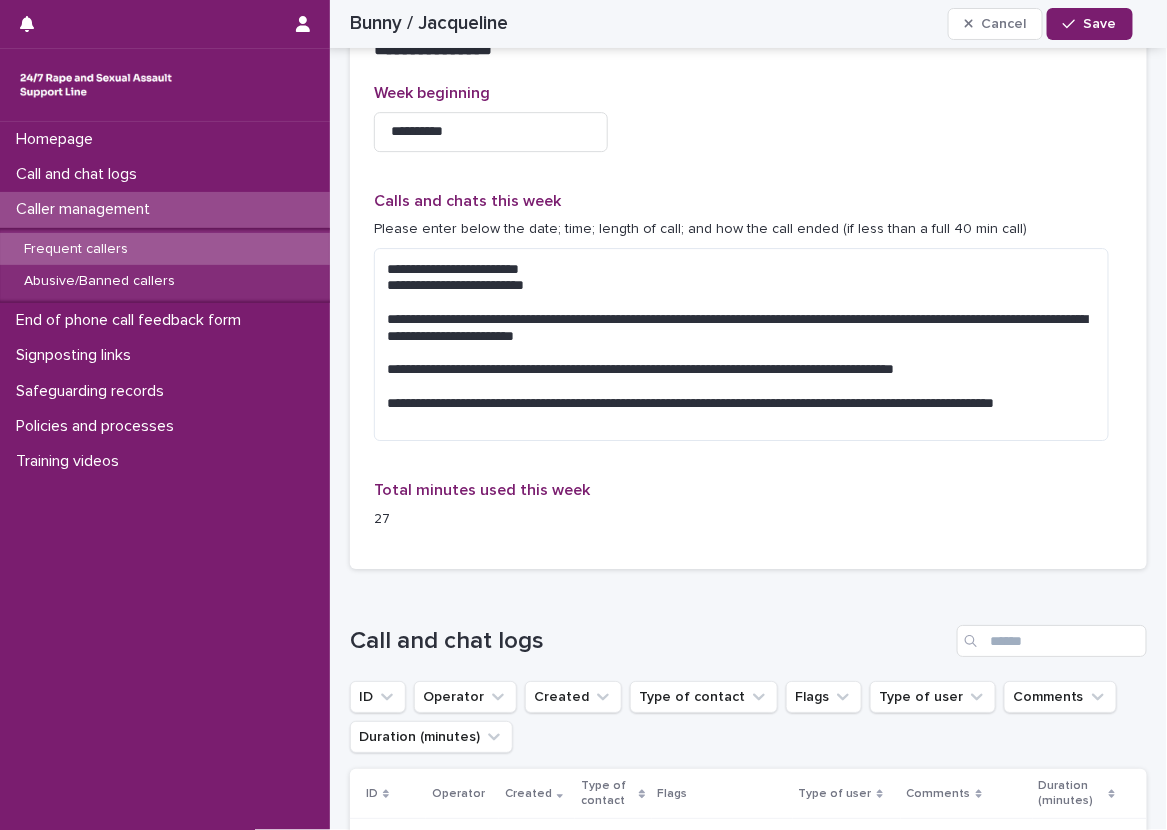 click on "**********" at bounding box center [748, 326] 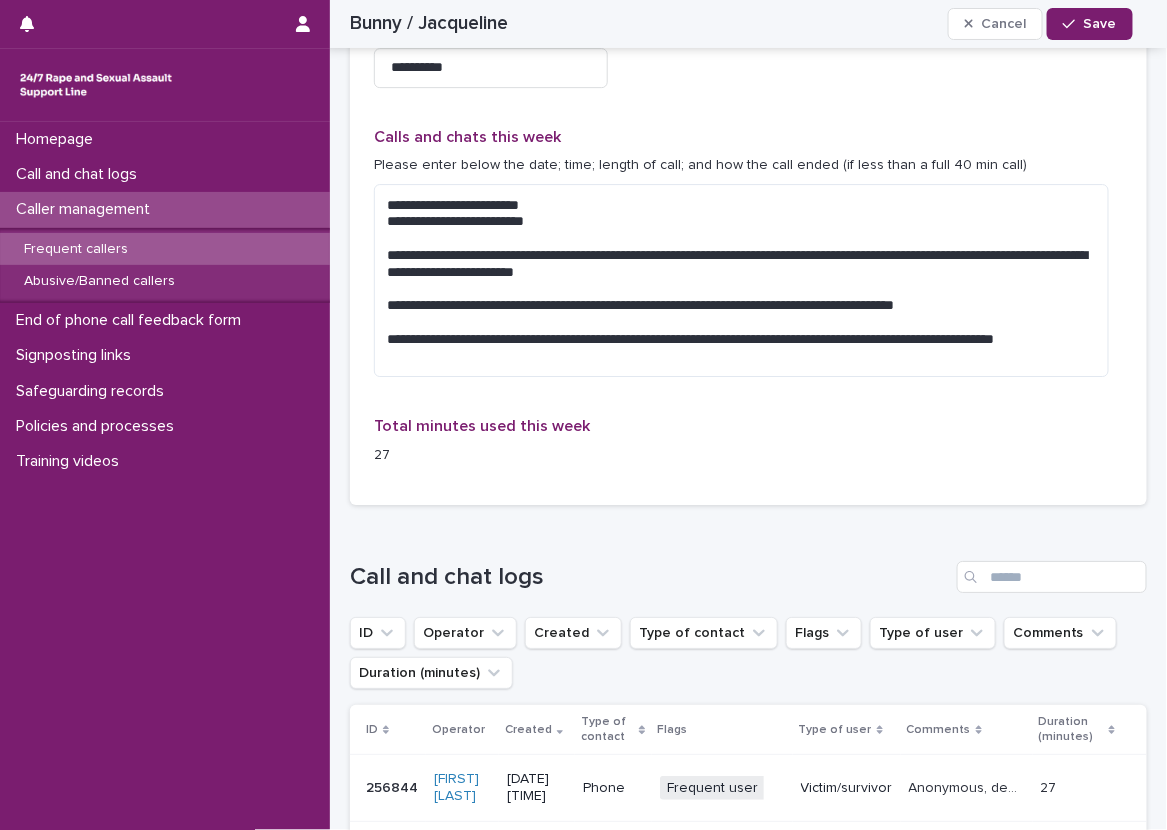 scroll, scrollTop: 1800, scrollLeft: 0, axis: vertical 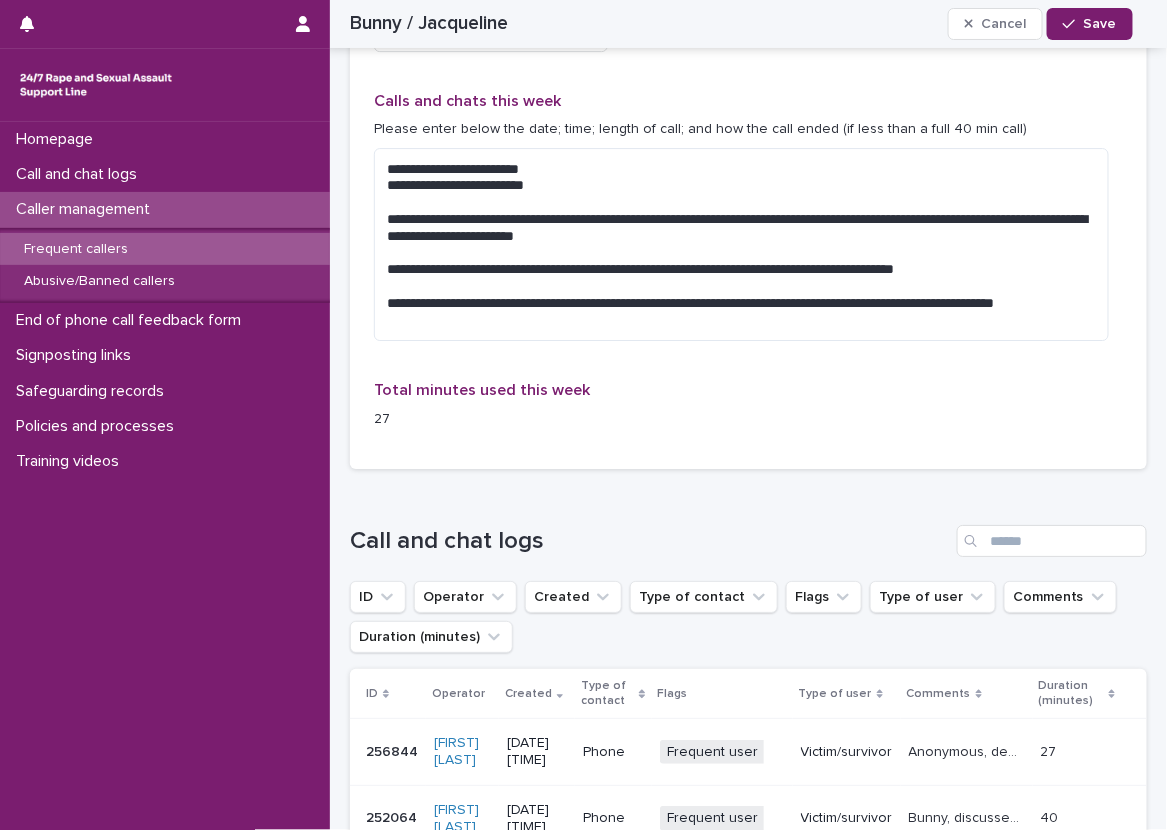 click on "**********" at bounding box center (748, 225) 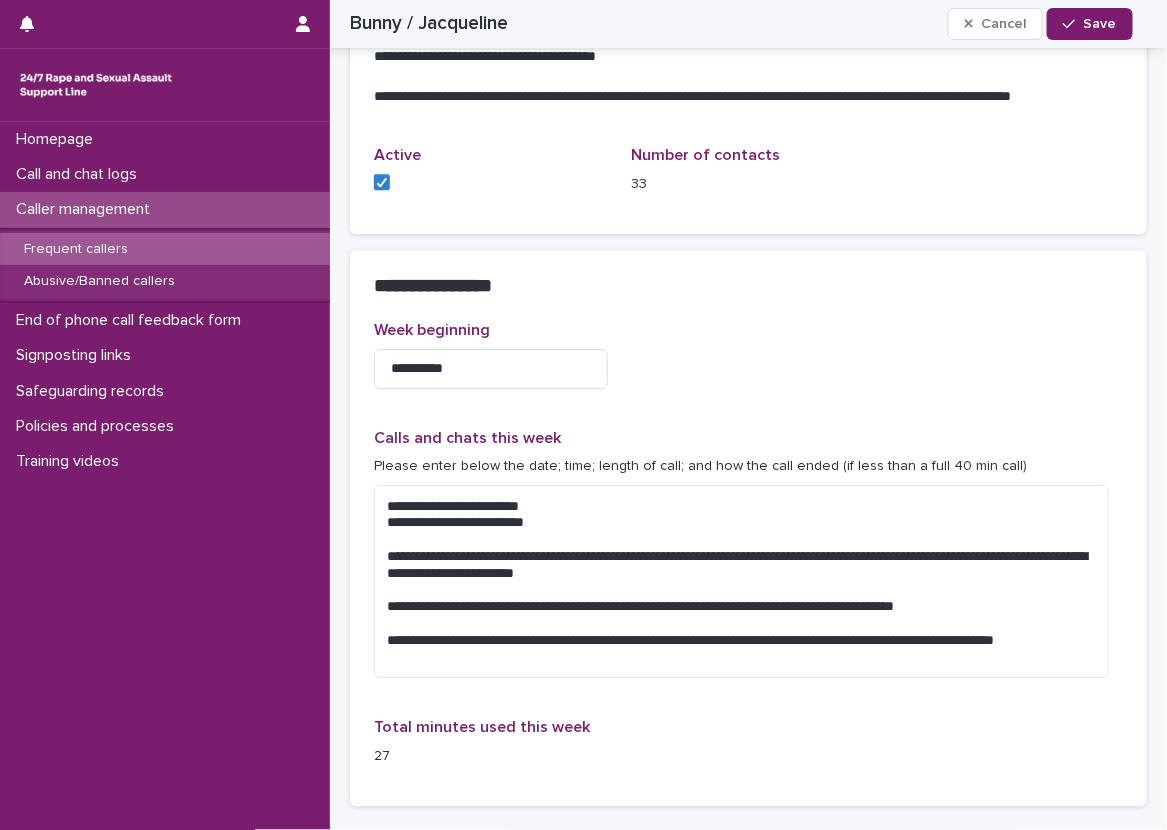 scroll, scrollTop: 1459, scrollLeft: 0, axis: vertical 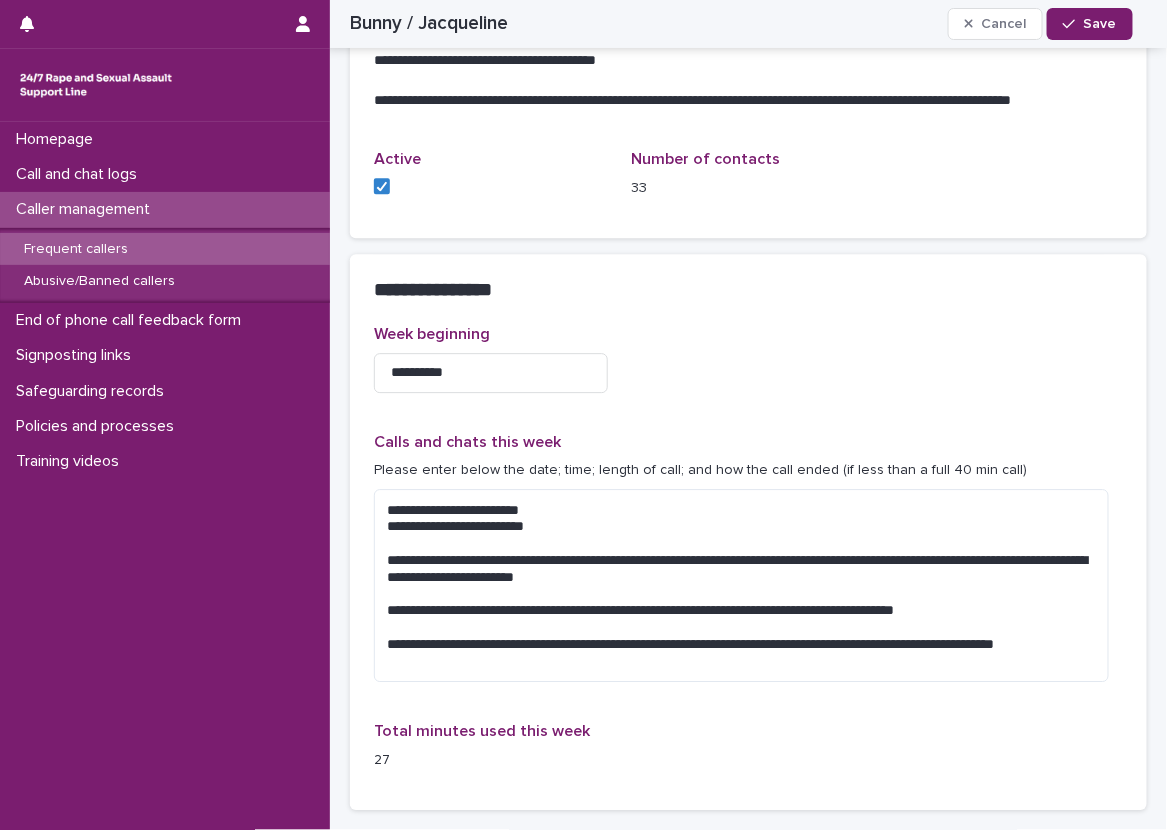 click on "**********" at bounding box center (748, -72) 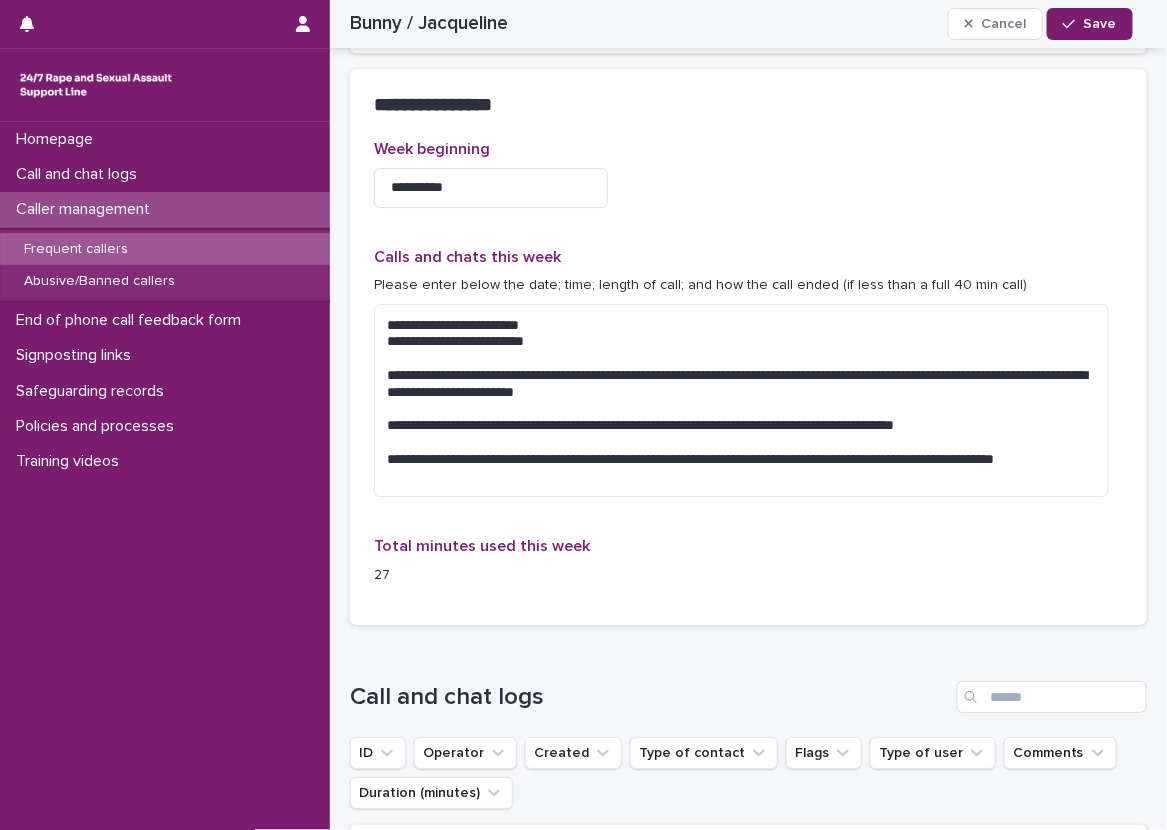 scroll, scrollTop: 1637, scrollLeft: 0, axis: vertical 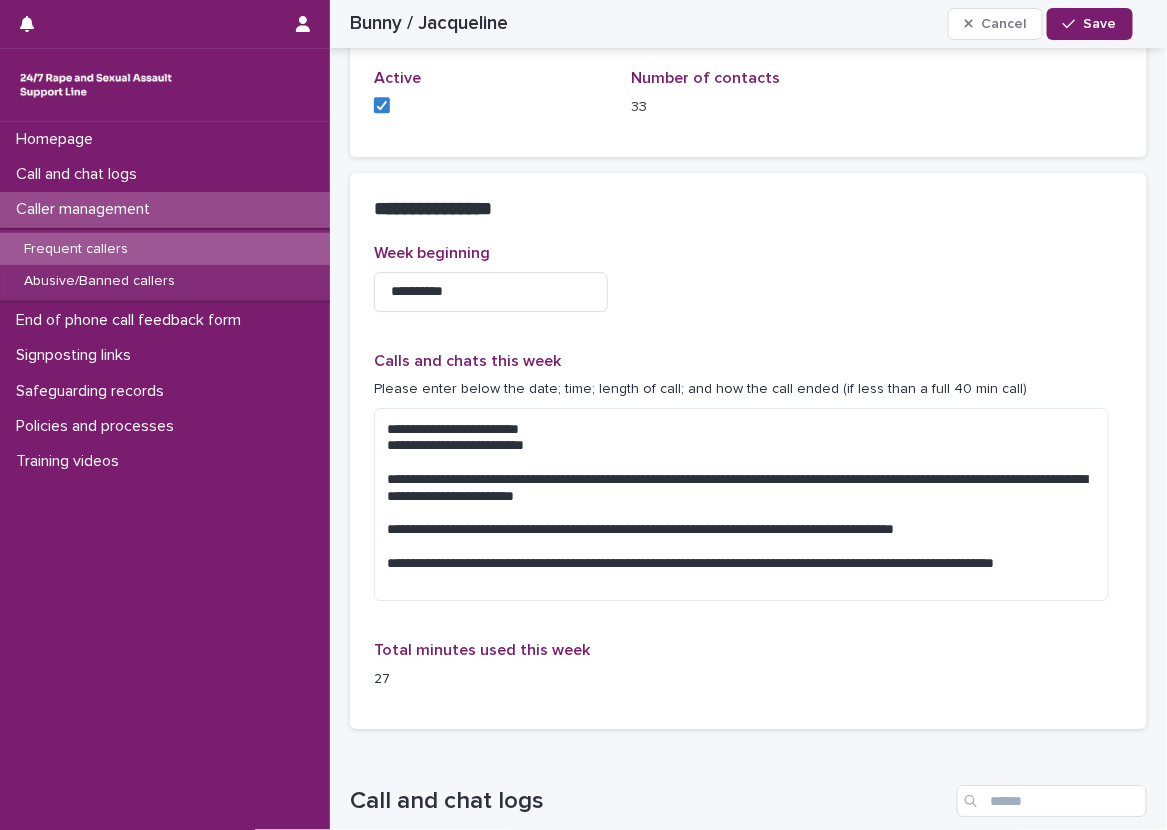 click on "**********" at bounding box center (748, 486) 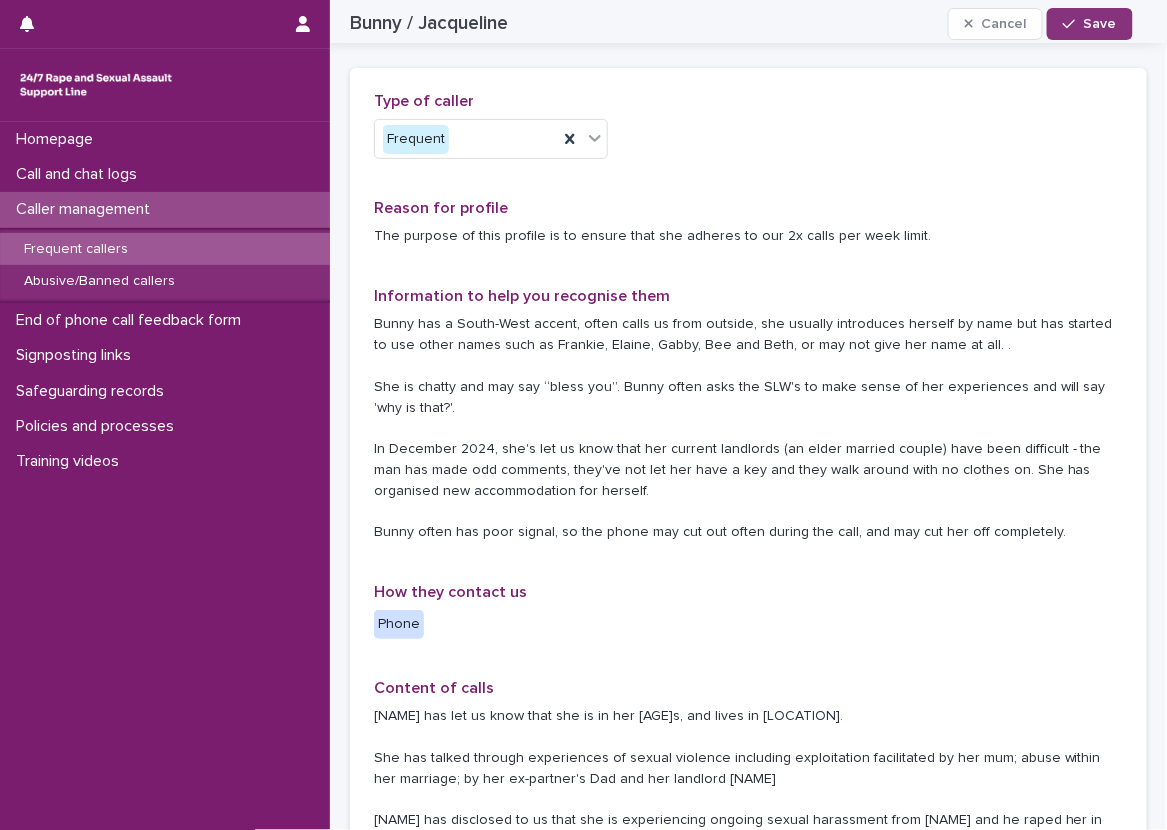 scroll, scrollTop: 0, scrollLeft: 0, axis: both 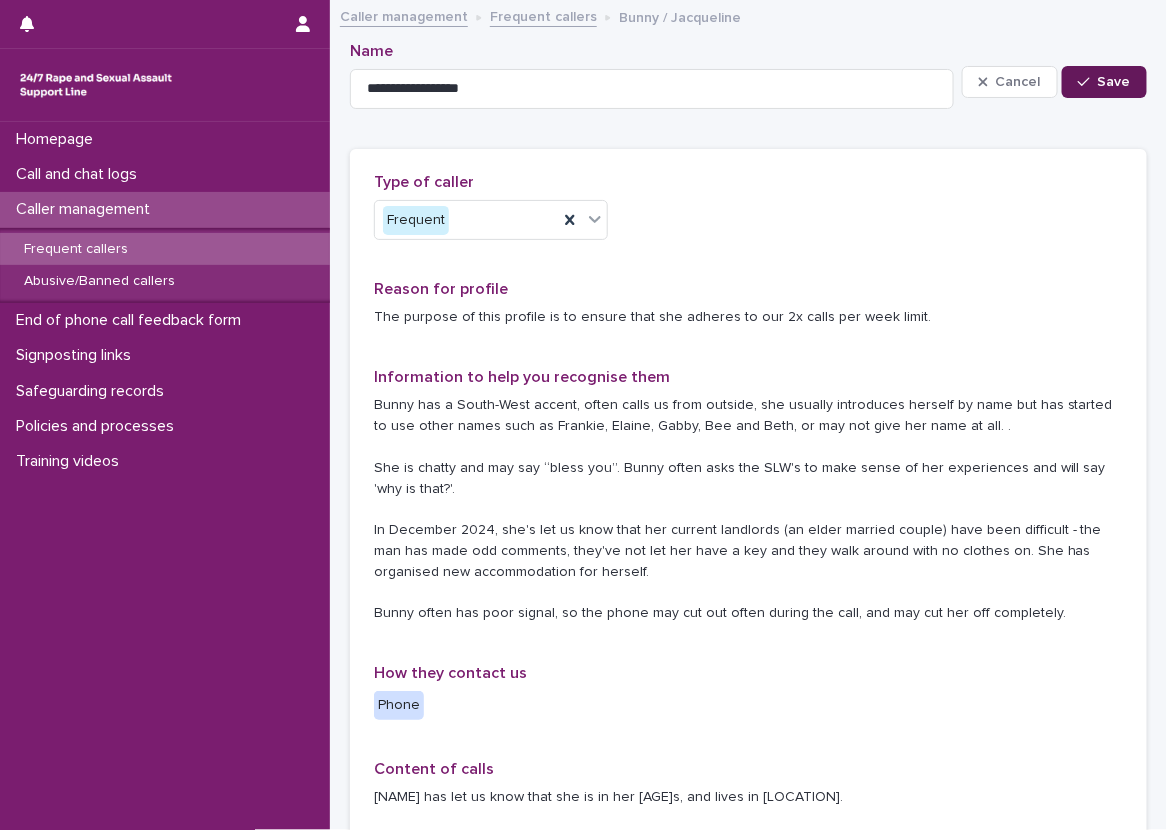 click on "Save" at bounding box center (1114, 82) 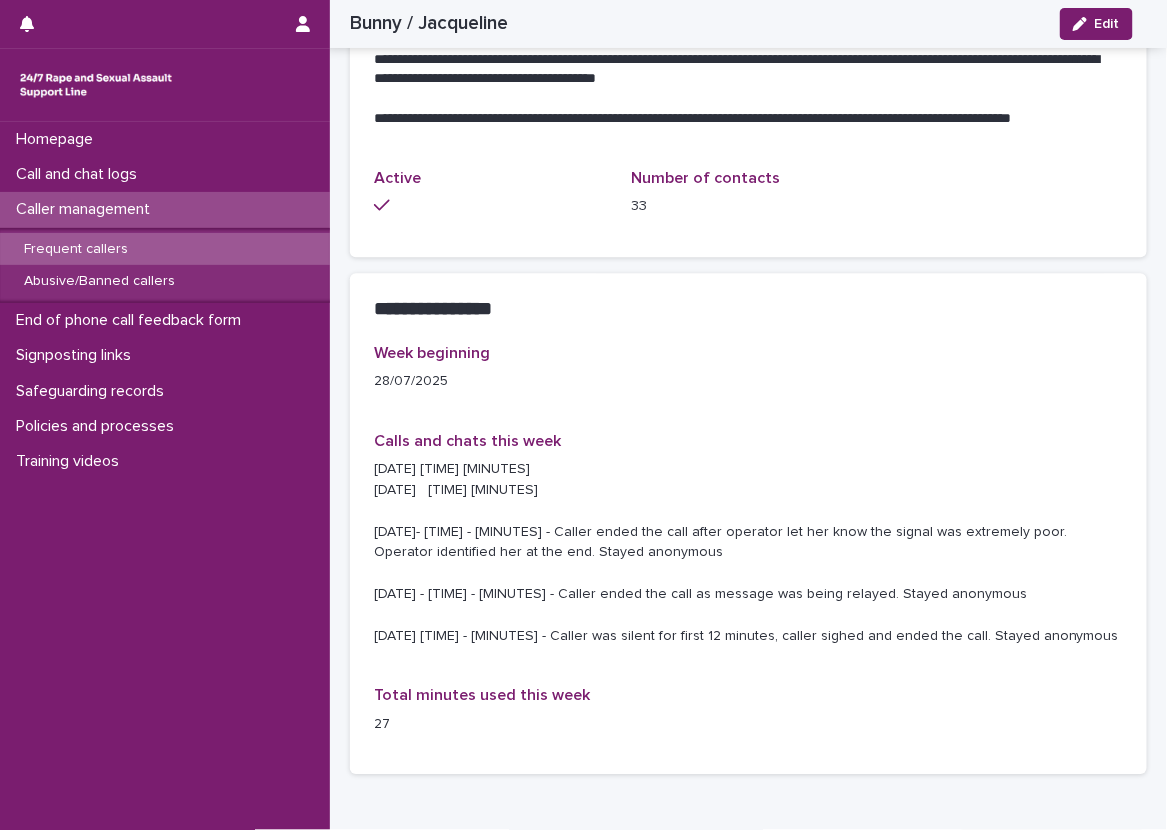scroll, scrollTop: 1378, scrollLeft: 0, axis: vertical 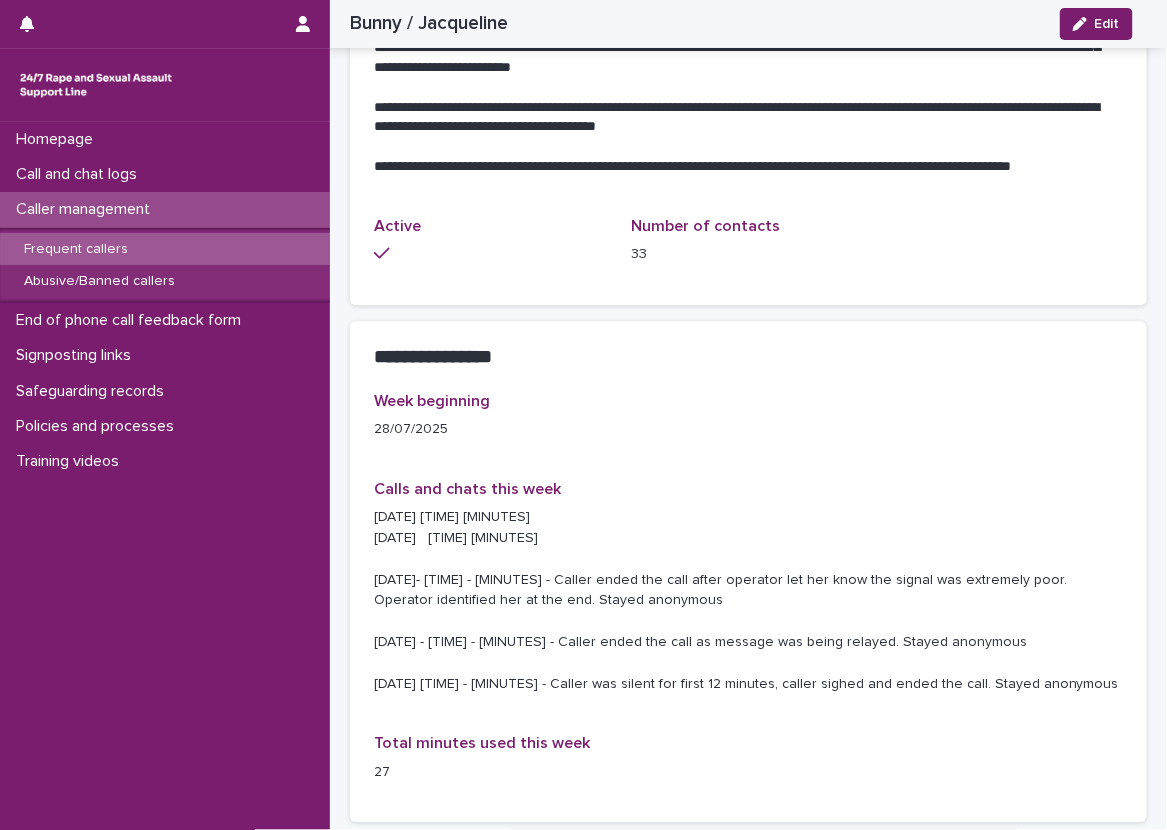 click on "Caller management" at bounding box center (165, 209) 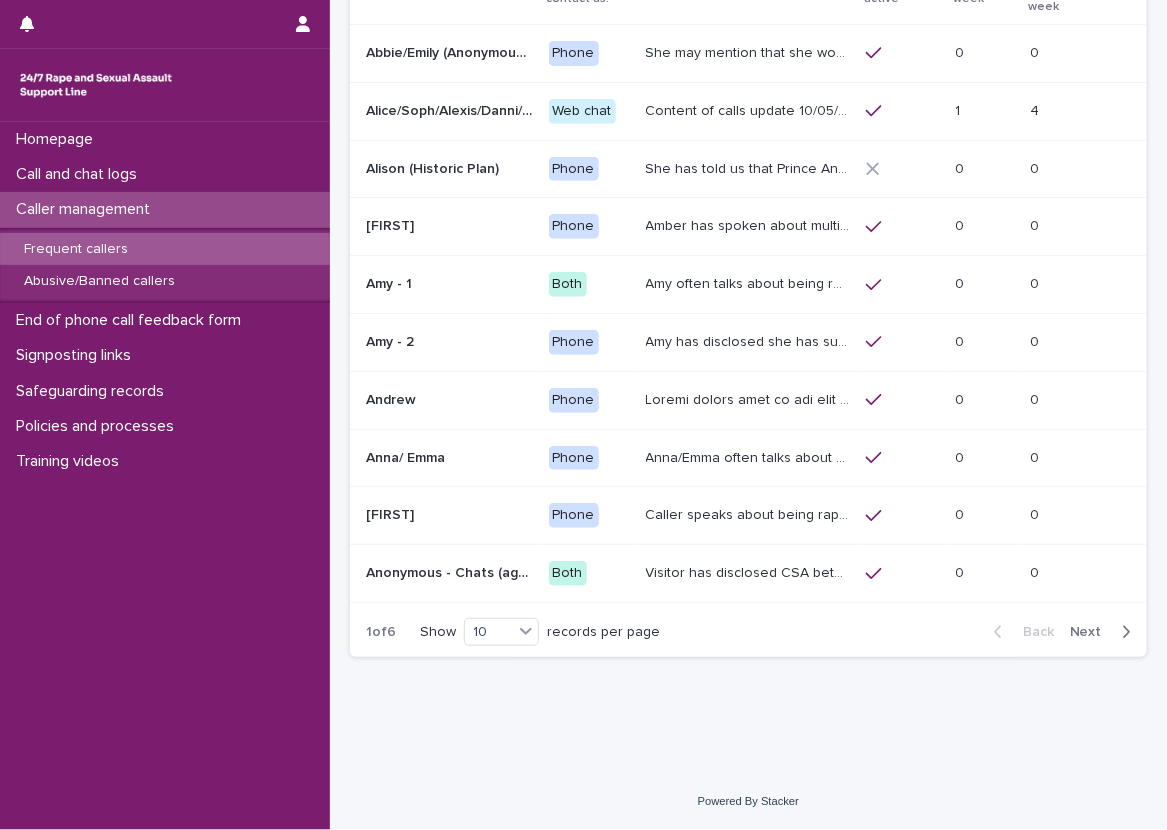 scroll, scrollTop: 0, scrollLeft: 0, axis: both 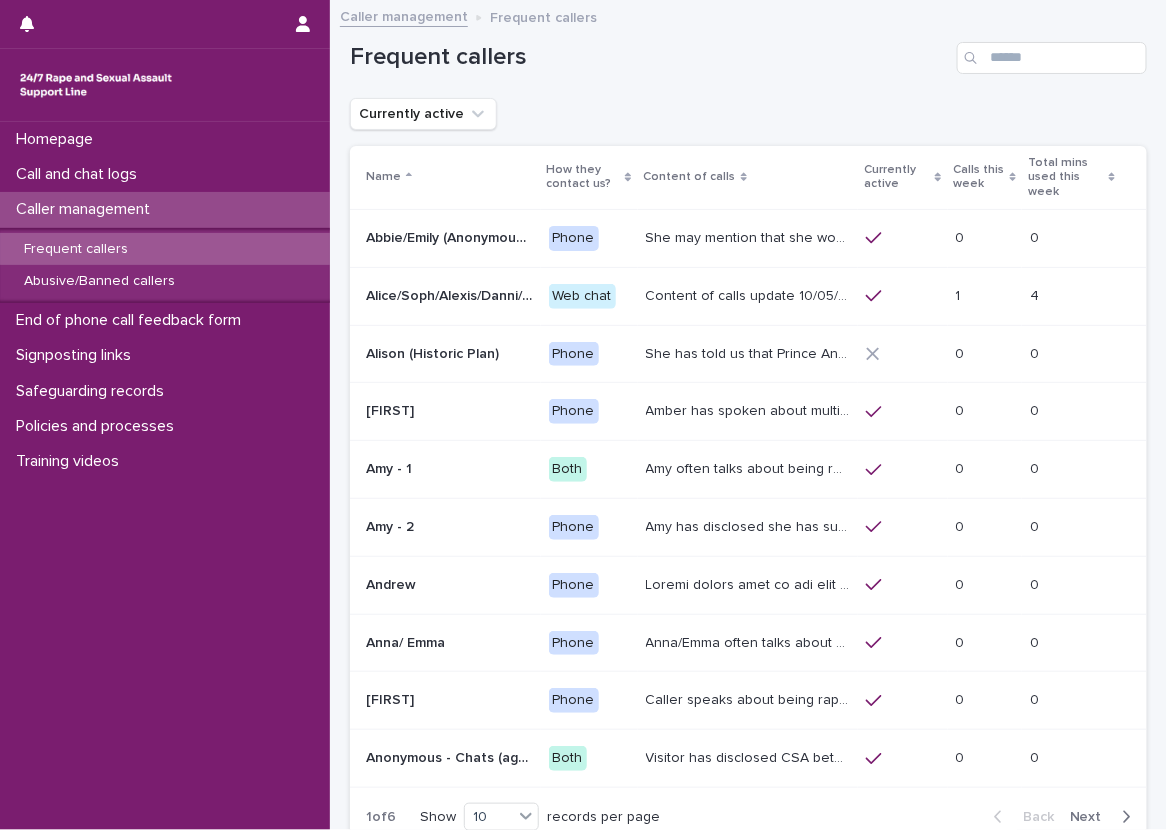 click on "Calls this week" at bounding box center [979, 177] 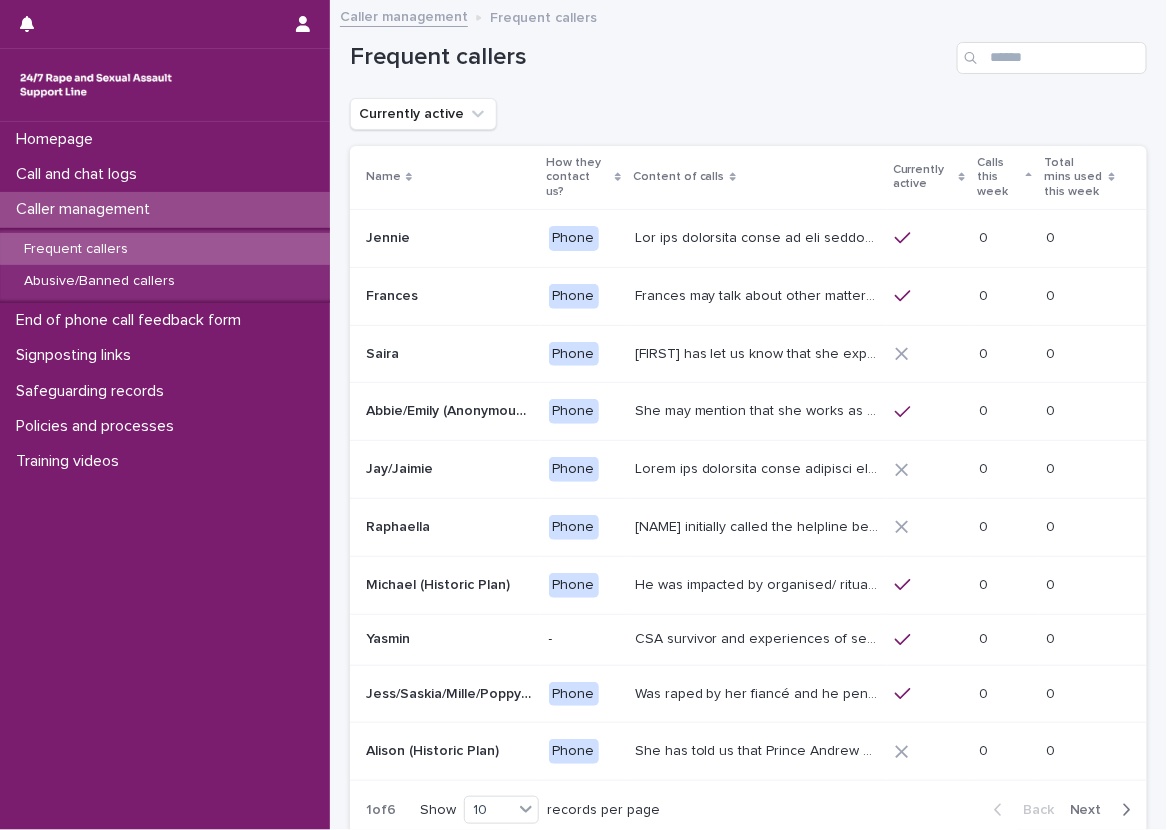 click on "Calls this week" at bounding box center (999, 177) 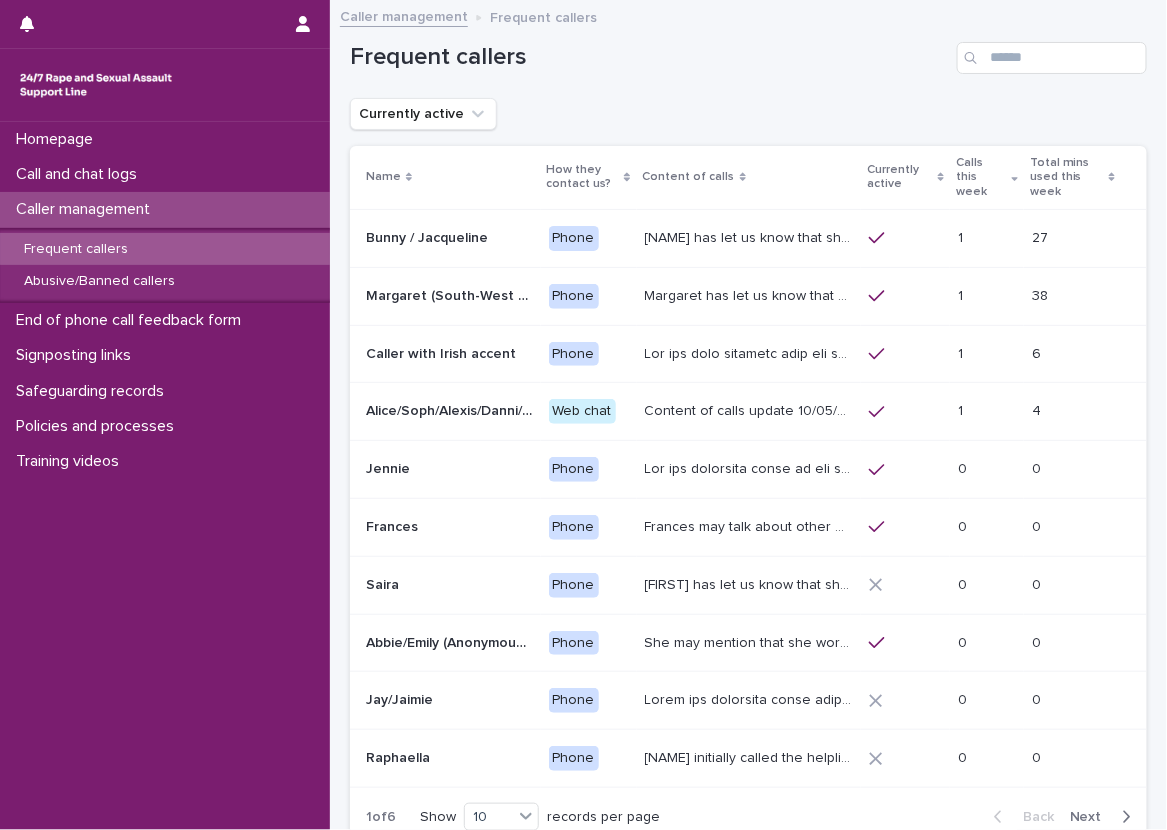 click on "Currently active" at bounding box center (748, 114) 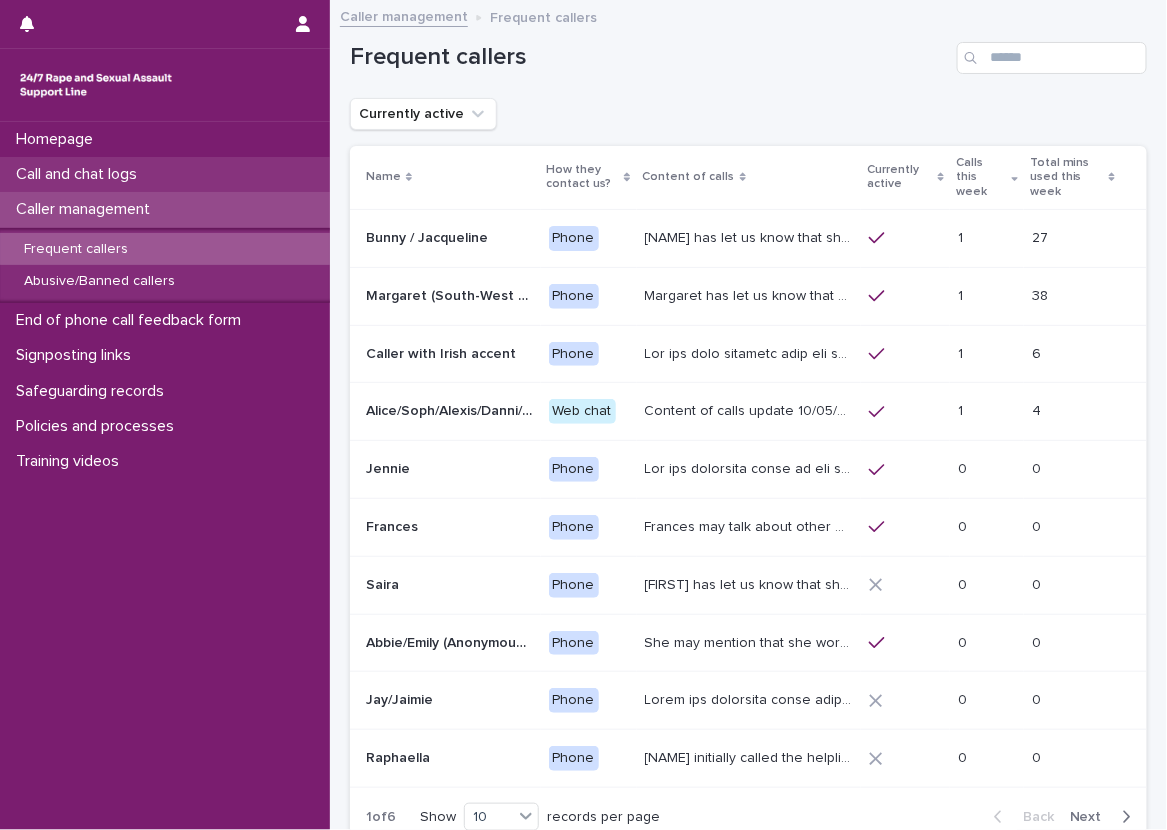 click on "Call and chat logs" at bounding box center (165, 174) 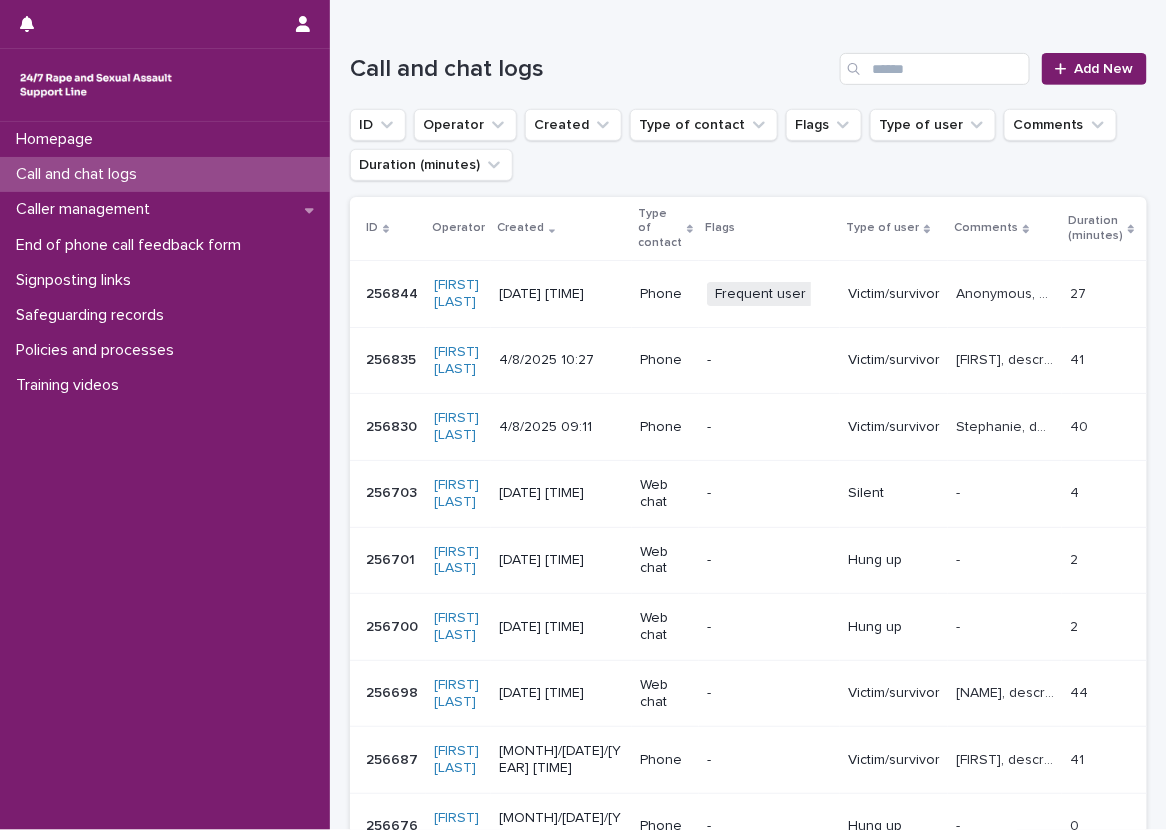 scroll, scrollTop: 200, scrollLeft: 0, axis: vertical 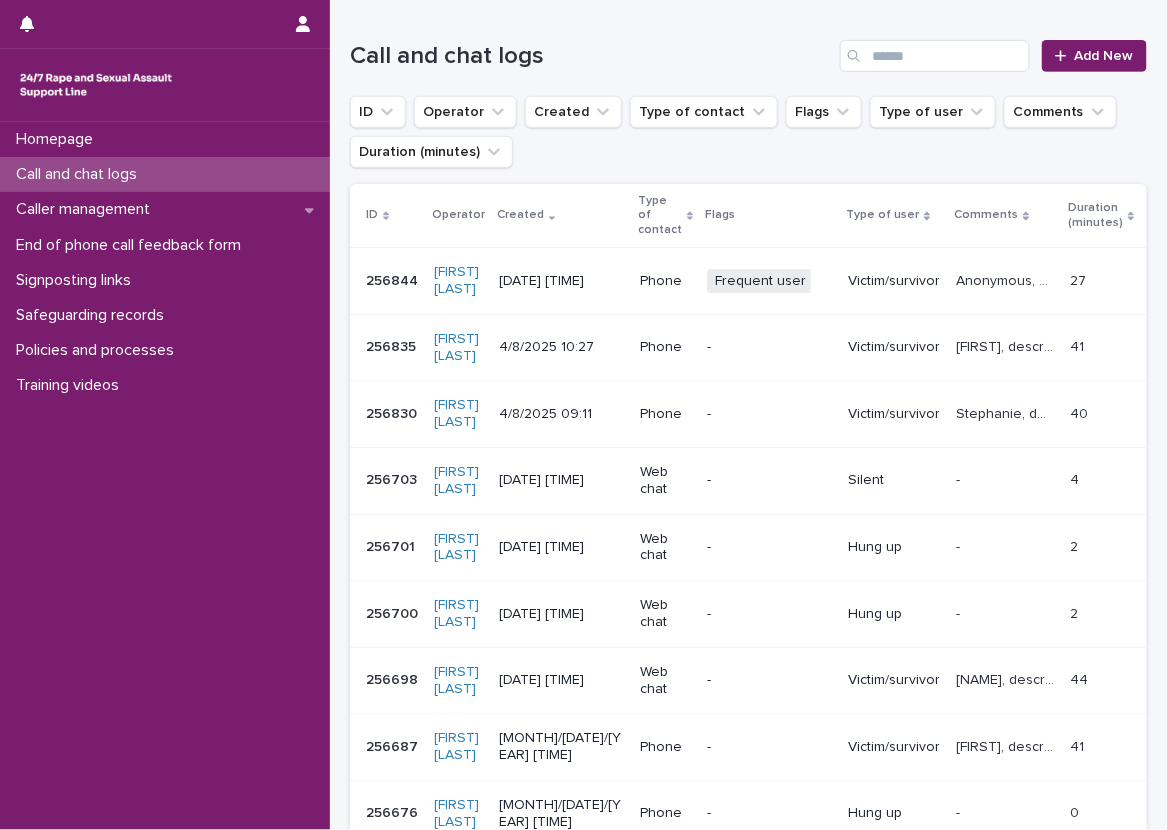 click on "Loading... Saving… Loading... Saving… Call and chat logs Add New ID Operator Created Type of contact Flags Type of user Comments Duration (minutes) ID Operator Created Type of contact Flags Type of user Comments Duration (minutes) [NUMBER] [NUMBER]   [FIRST] [LAST]   [DATE]/[MONTH]/[YEAR] [TIME] Phone Frequent user + 0 Victim/survivor Anonymous, described experiencing sexual violence, explored thoughts and feelings and operator gave emotional support, discussed relationships and families and experiences with them.  Anonymous, described experiencing sexual violence, explored thoughts and feelings and operator gave emotional support, discussed relationships and families and experiences with them.    [NUMBER] [NUMBER]   [NUMBER] [NUMBER]   [FIRST] [LAST]   [DATE]/[MONTH]/[YEAR] [TIME] Phone - Victim/survivor [FIRST], described experiencing sexual violence and talked about the impacts, explored thoughts and feelings and operator gave emotional support, discussed university, work and school.    [NUMBER] [NUMBER]   [NUMBER] [NUMBER]   [FIRST] [LAST]   [DATE]/[MONTH]/[YEAR] [TIME] Phone -" at bounding box center (748, 542) 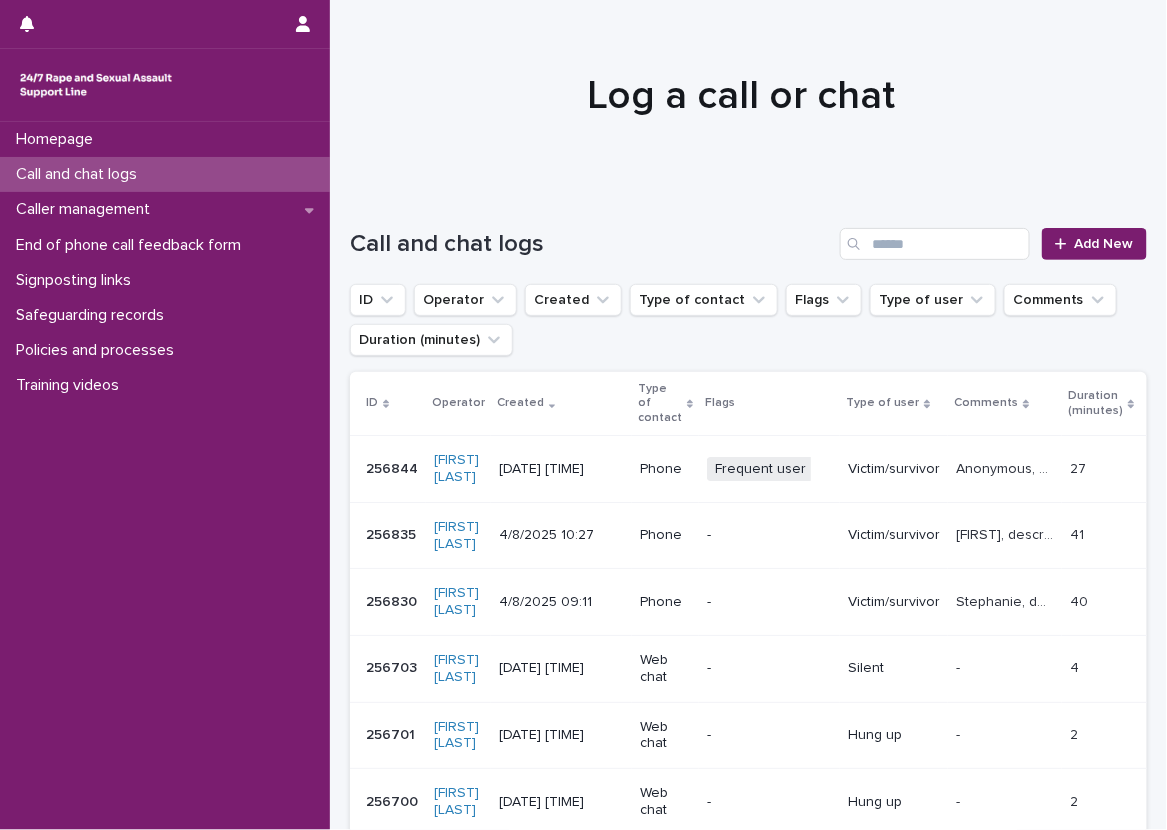scroll, scrollTop: 0, scrollLeft: 0, axis: both 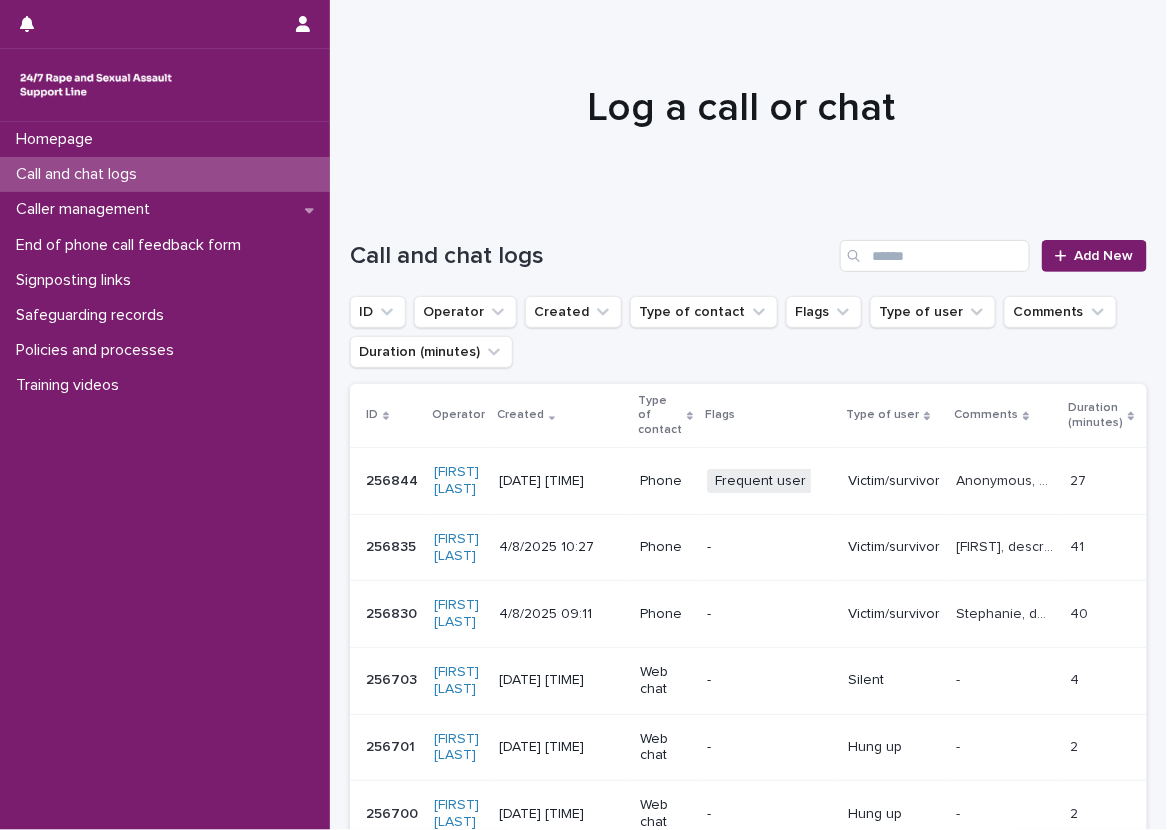 click on "Call and chat logs" at bounding box center [165, 174] 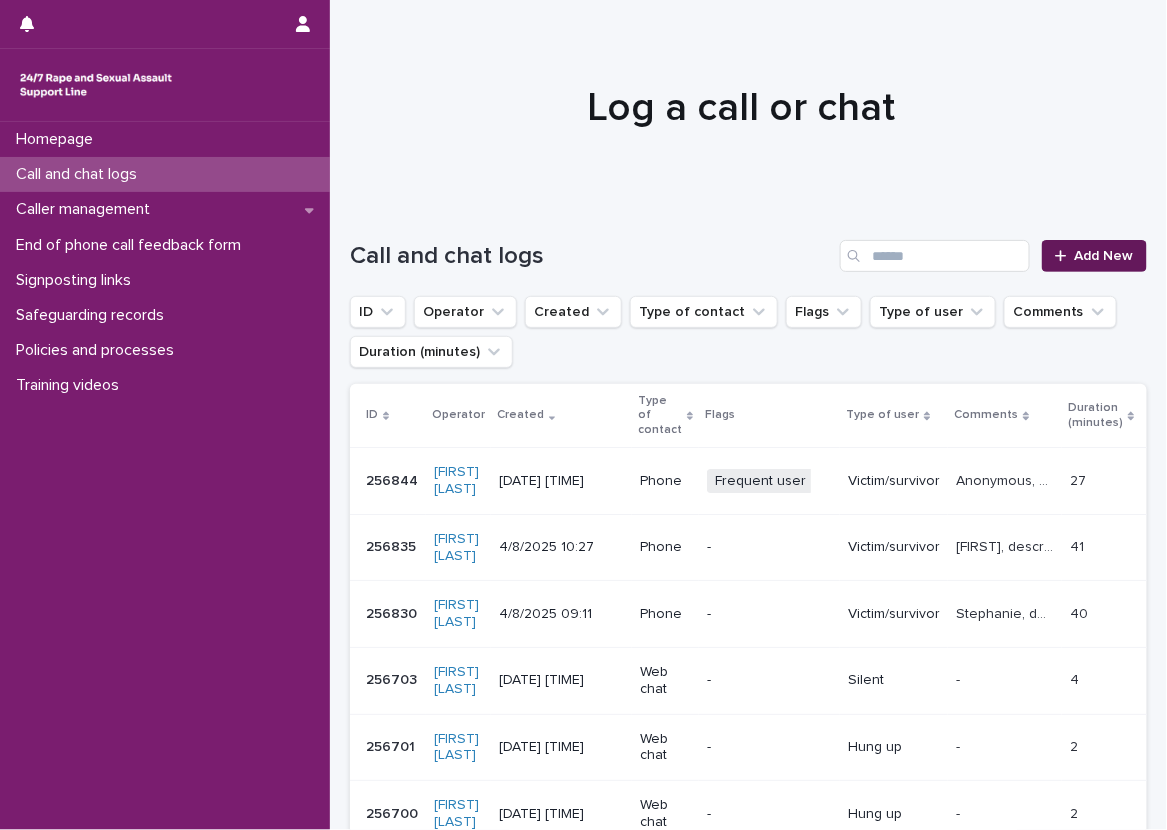 click on "Add New" at bounding box center (1094, 256) 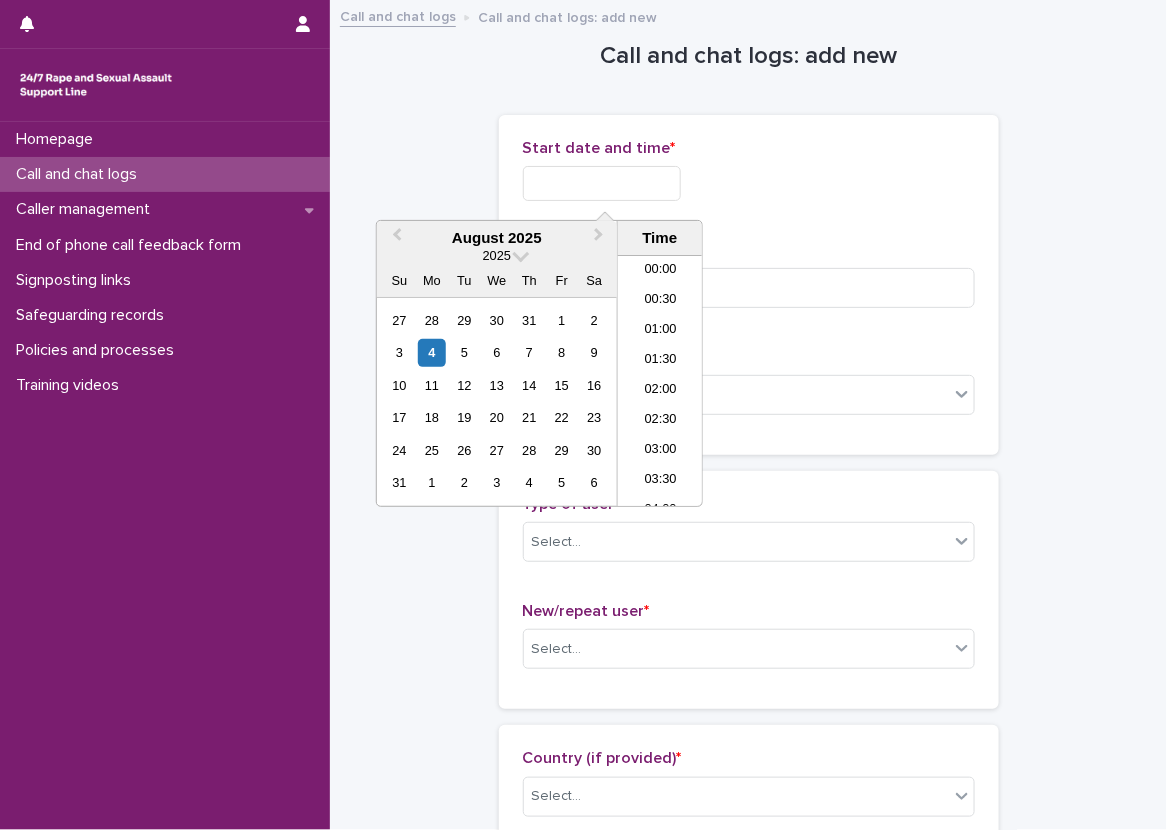 click at bounding box center (602, 183) 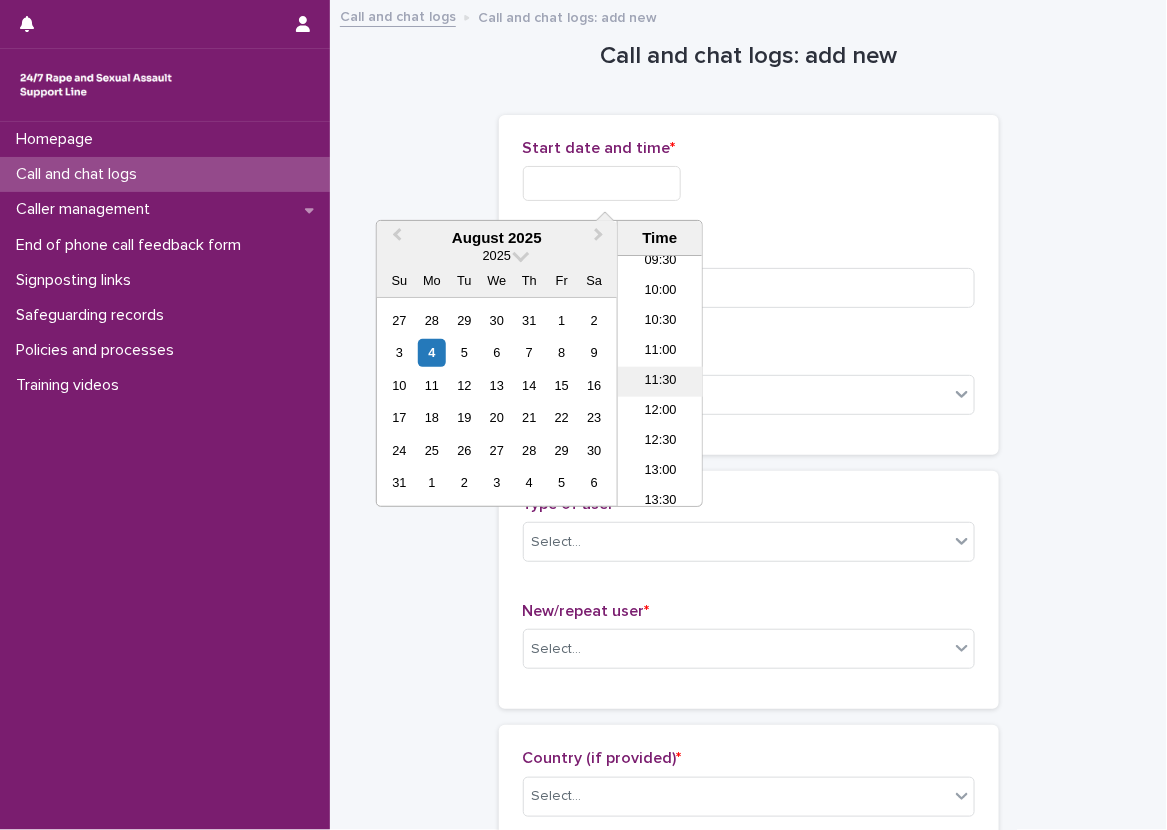 click on "11:30" at bounding box center [660, 382] 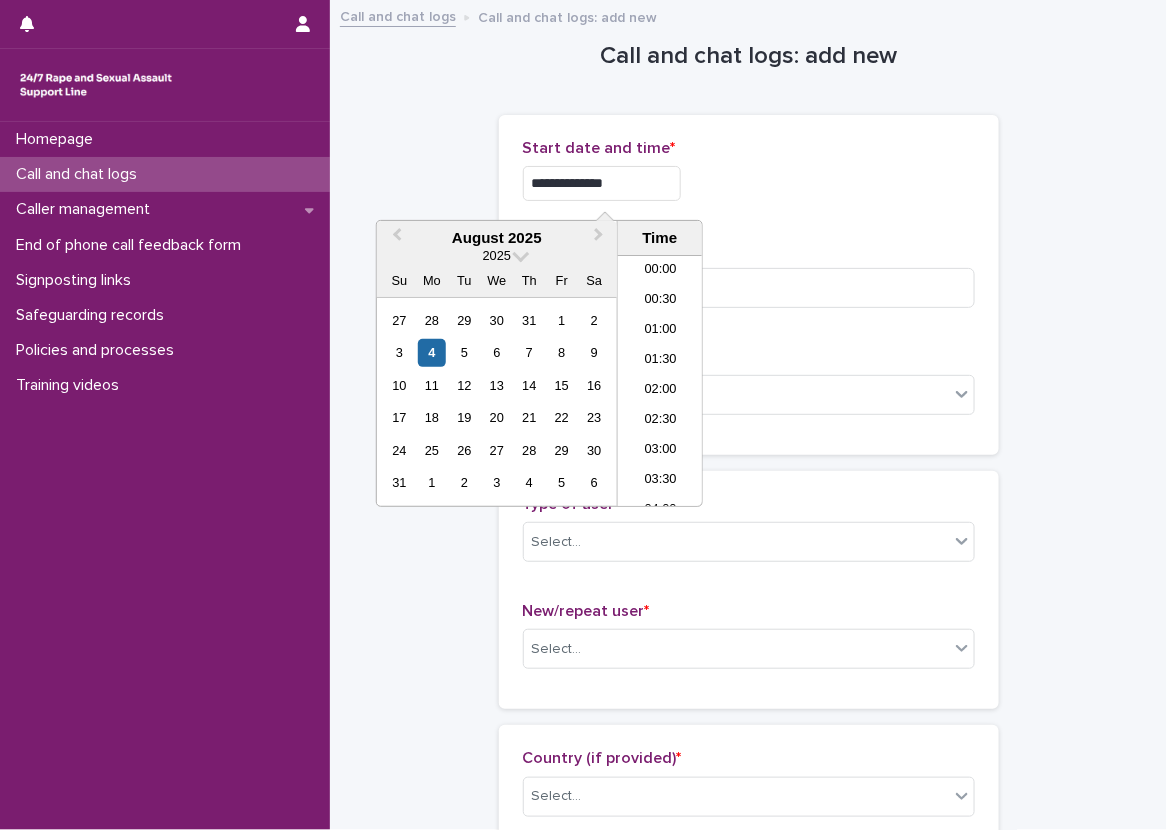click on "**********" at bounding box center (602, 183) 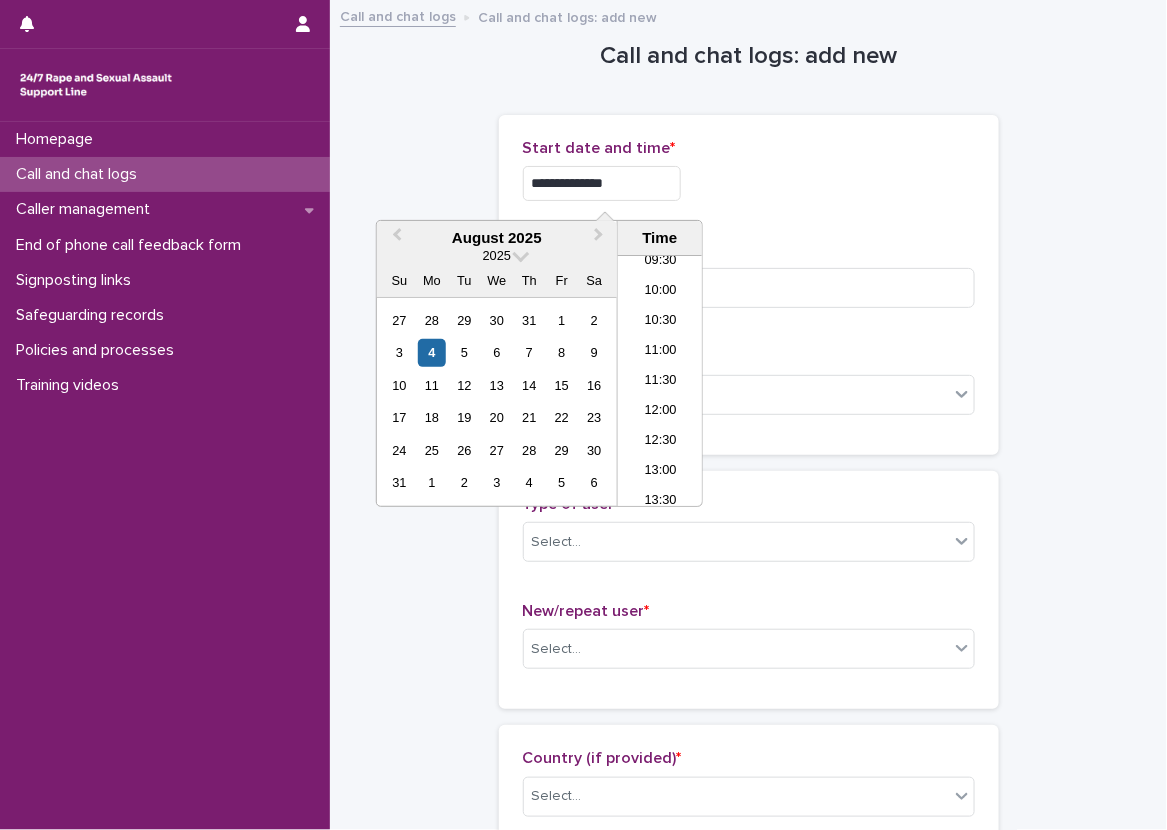 type on "**********" 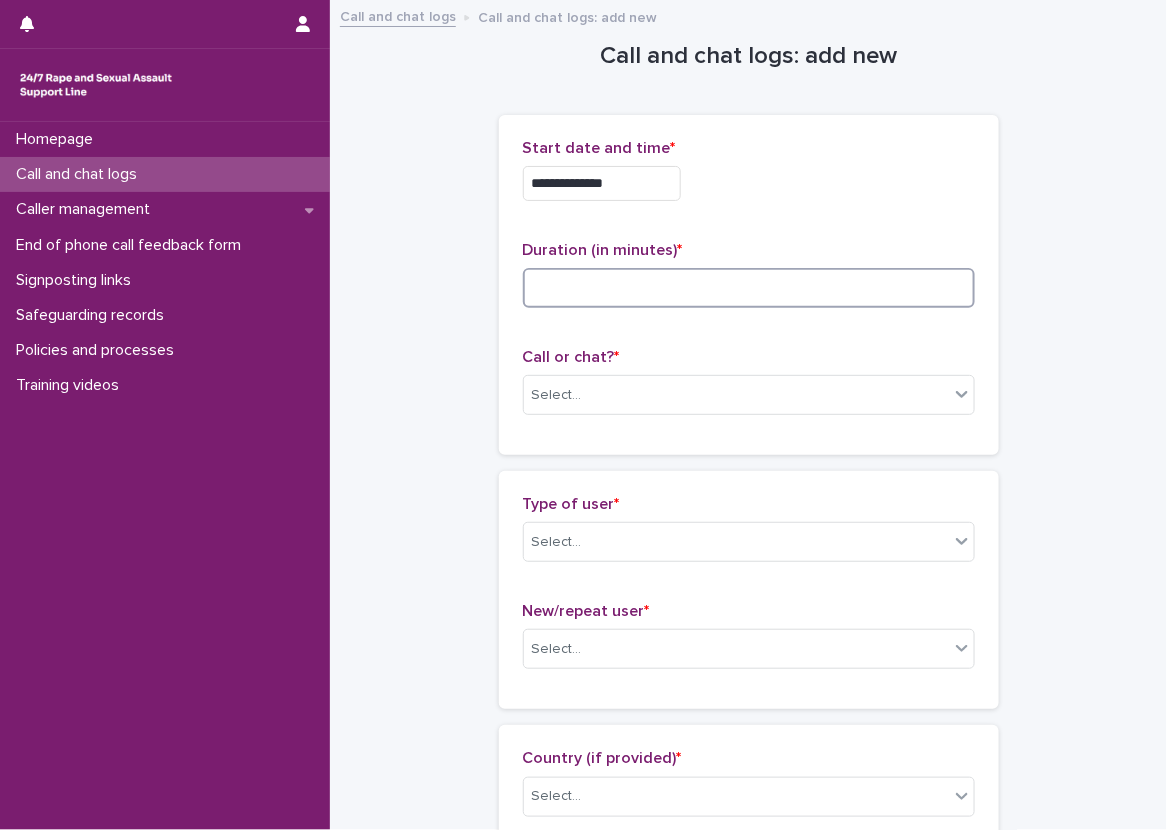 click at bounding box center [749, 288] 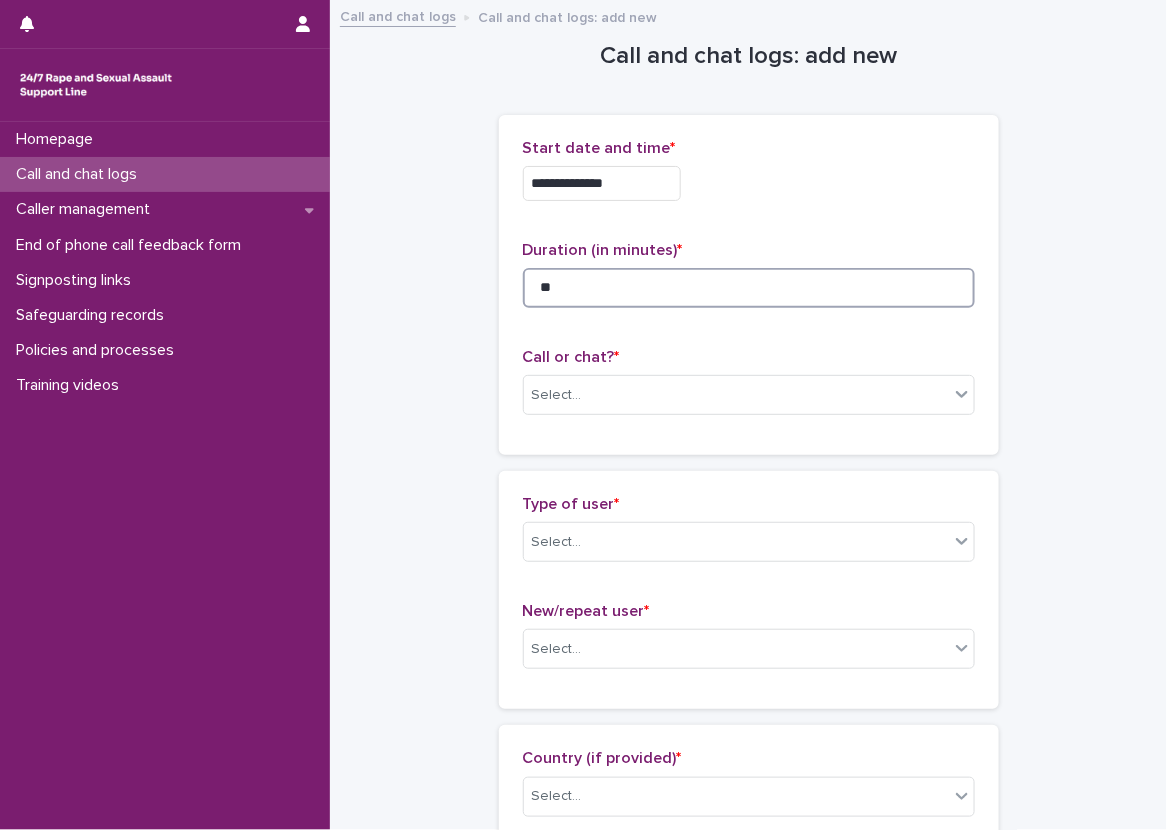 type on "**" 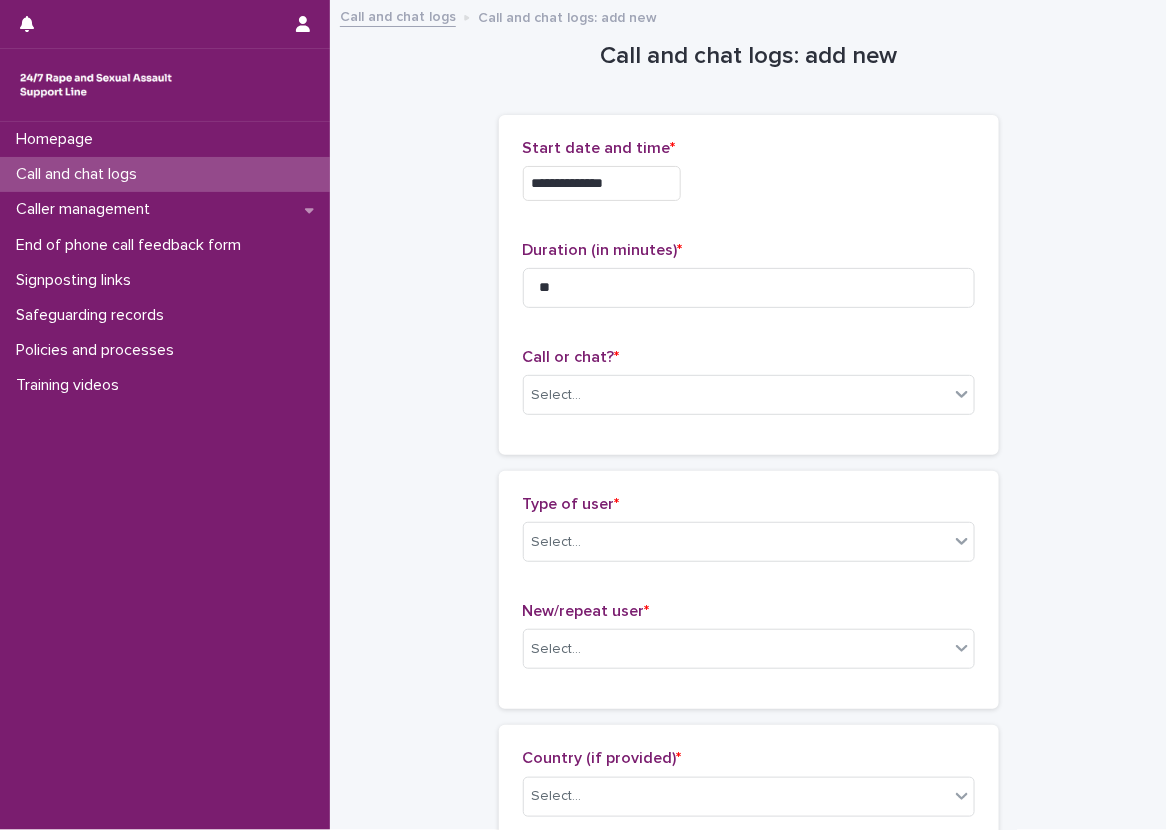 click on "**********" at bounding box center [749, 285] 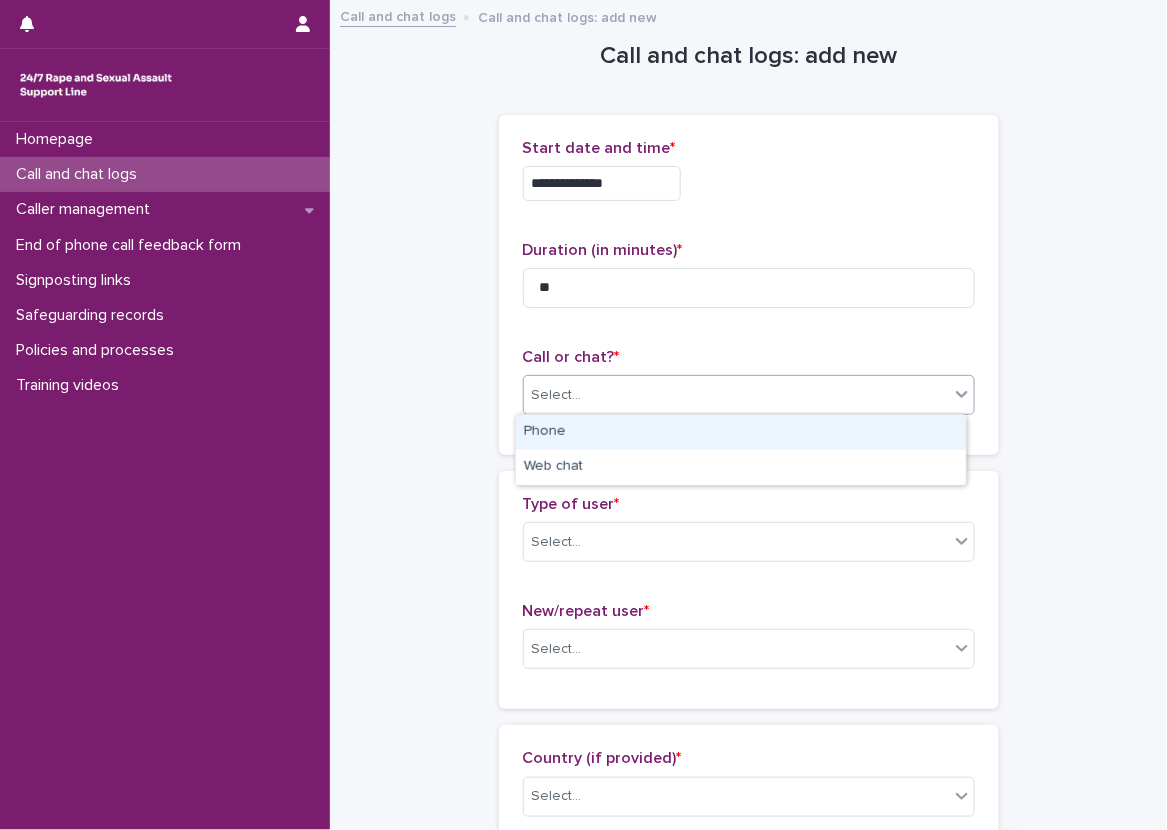 click on "Select..." at bounding box center (749, 395) 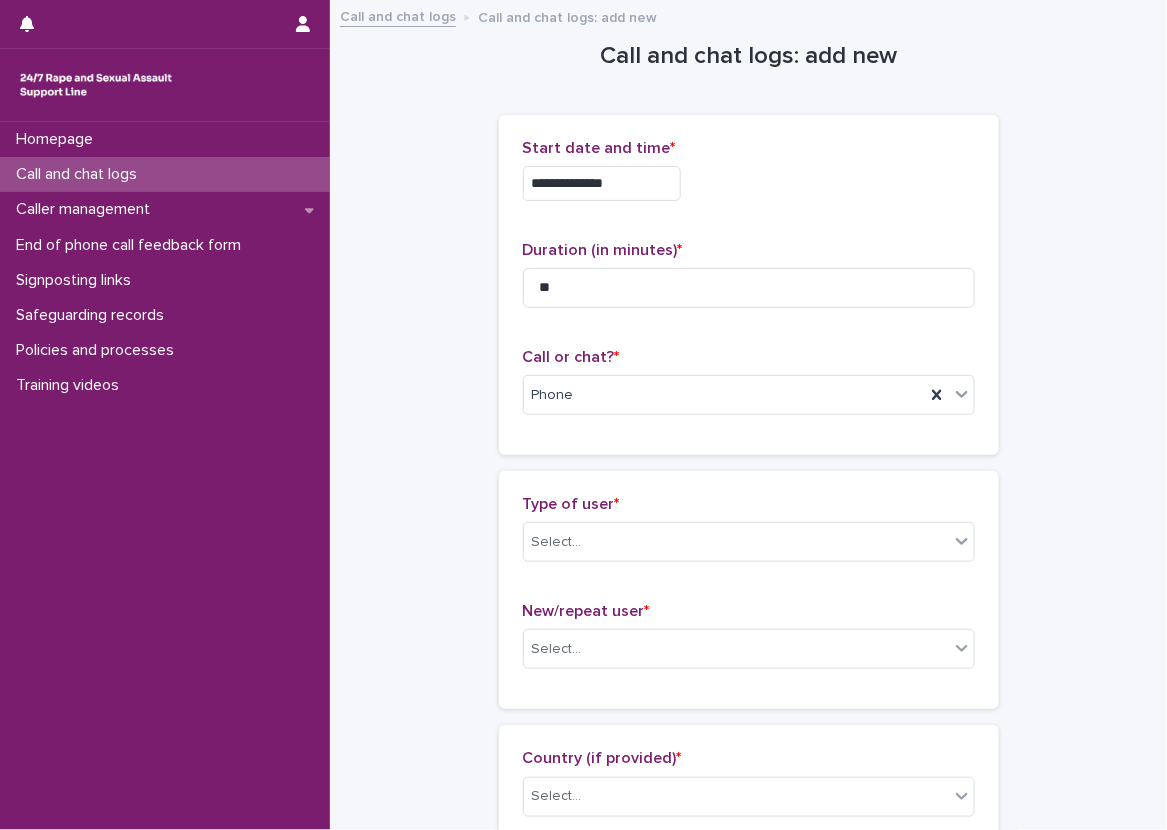 click on "Type of user * Select... New/repeat user * Select..." at bounding box center (749, 590) 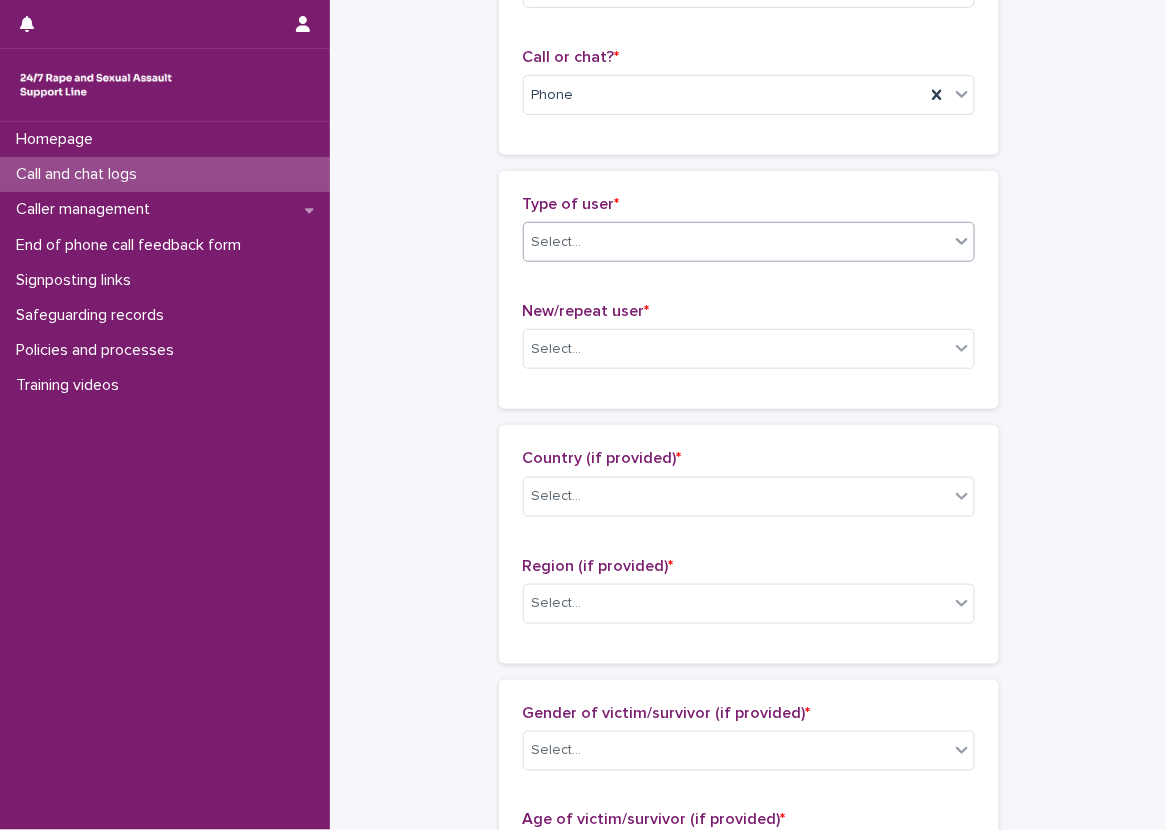 click on "Select..." at bounding box center [749, 242] 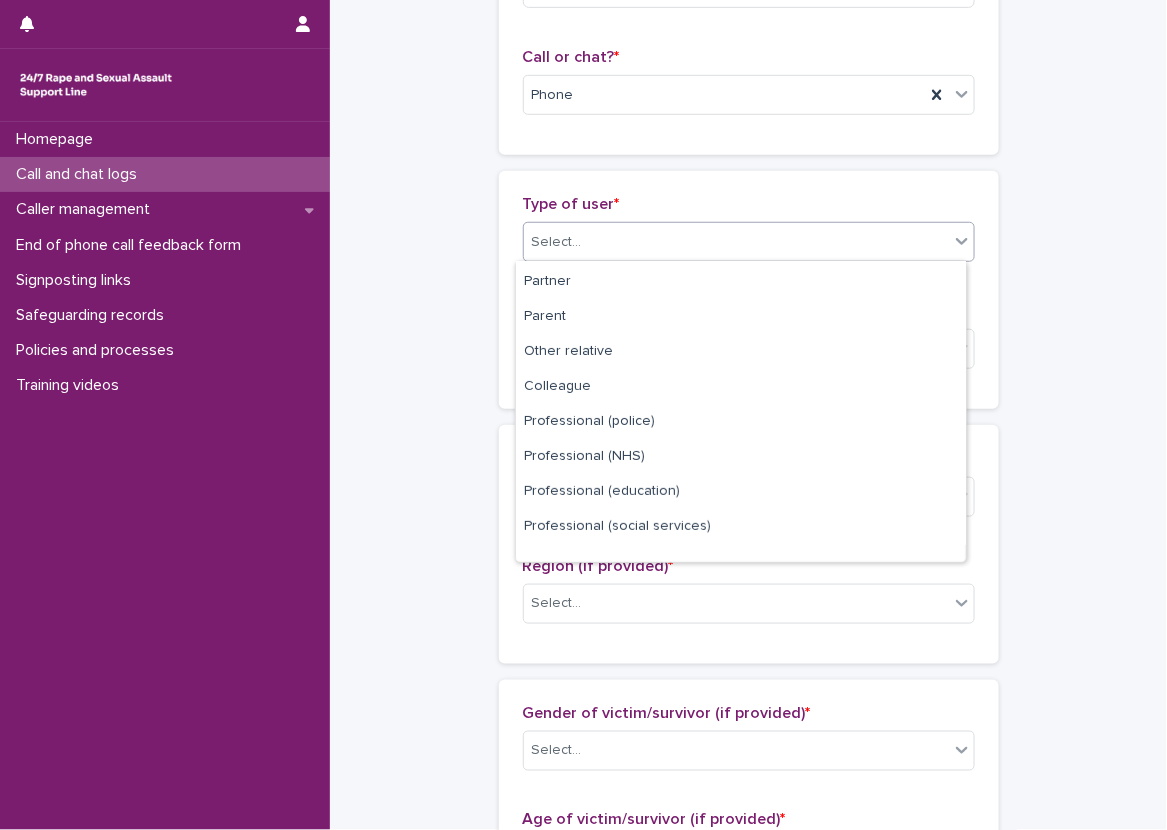 scroll, scrollTop: 0, scrollLeft: 0, axis: both 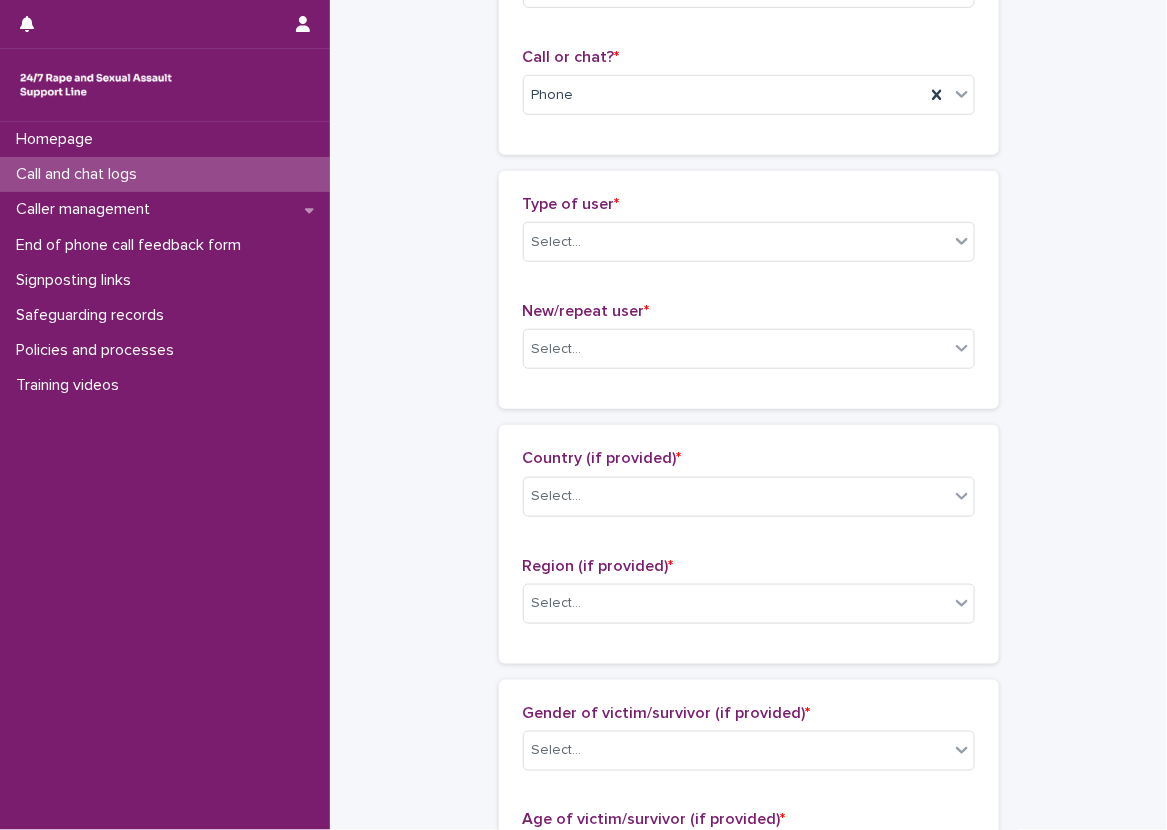 click on "**********" at bounding box center (748, 784) 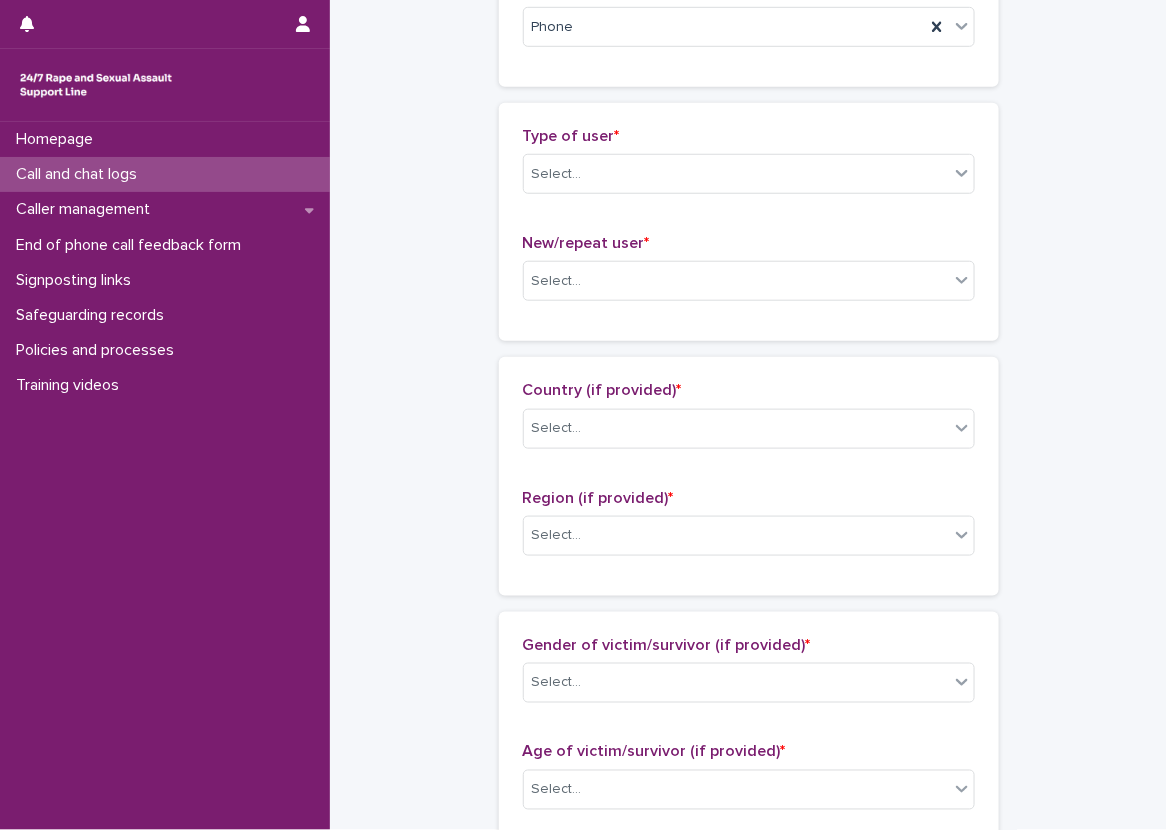 scroll, scrollTop: 500, scrollLeft: 0, axis: vertical 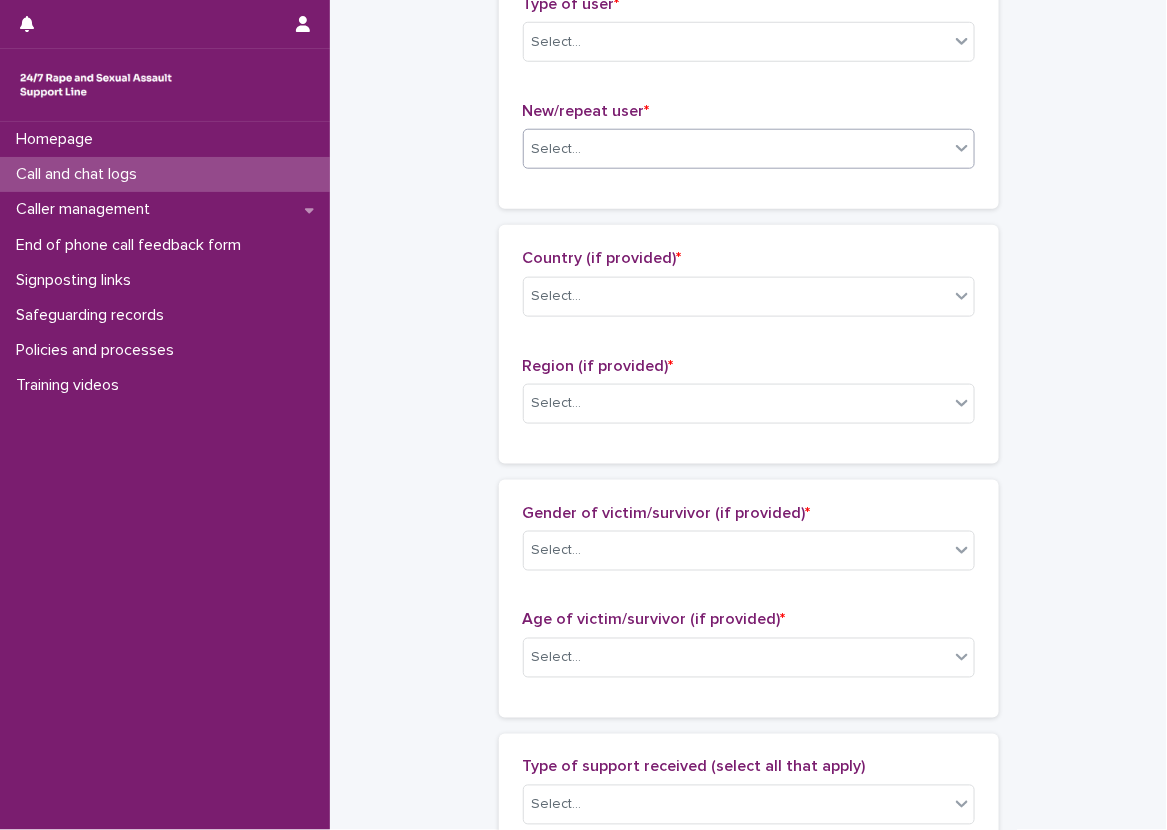 click on "Select..." at bounding box center [749, 149] 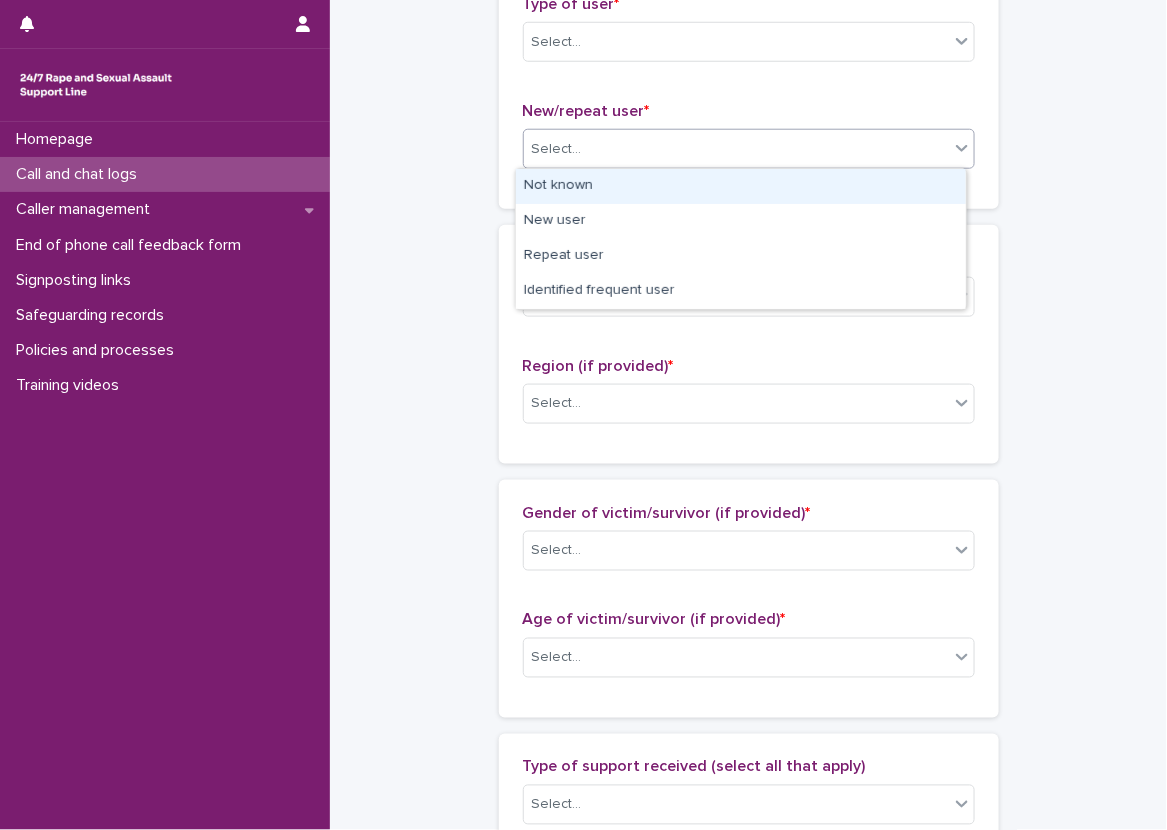 click on "Not known" at bounding box center [741, 186] 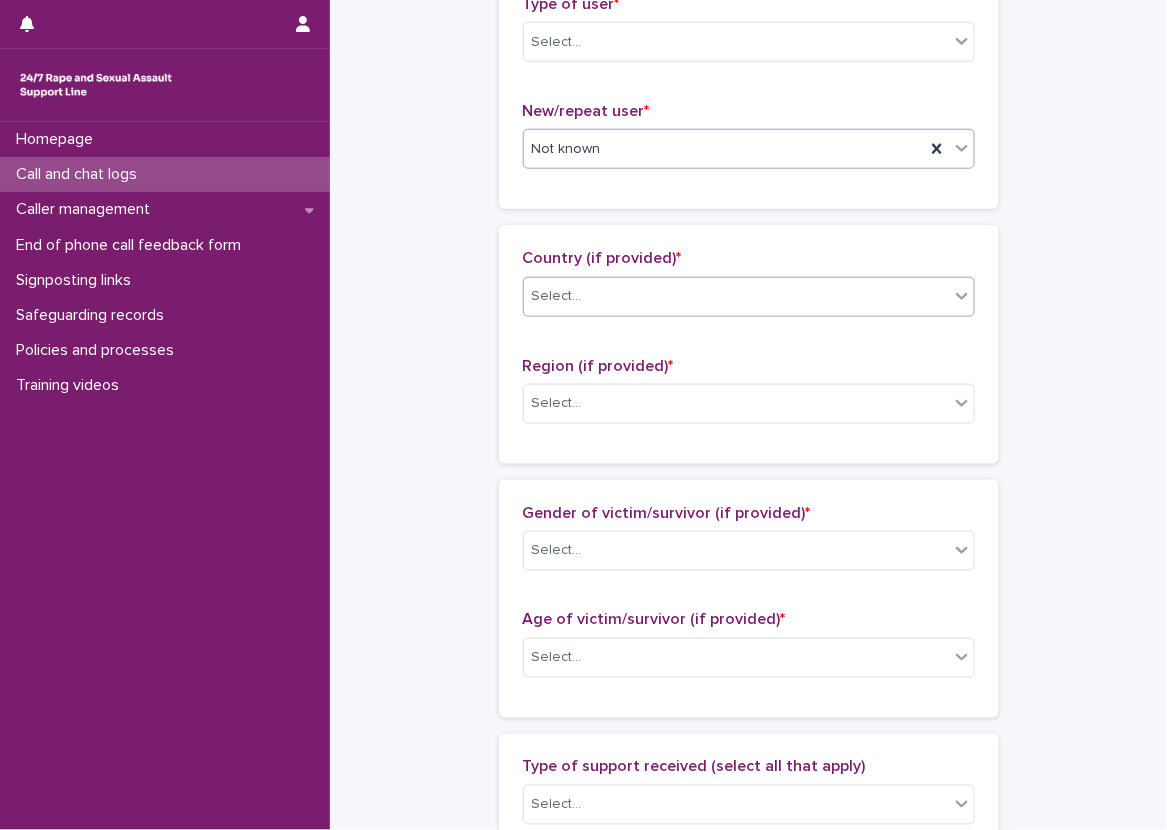 click on "Select..." at bounding box center (736, 296) 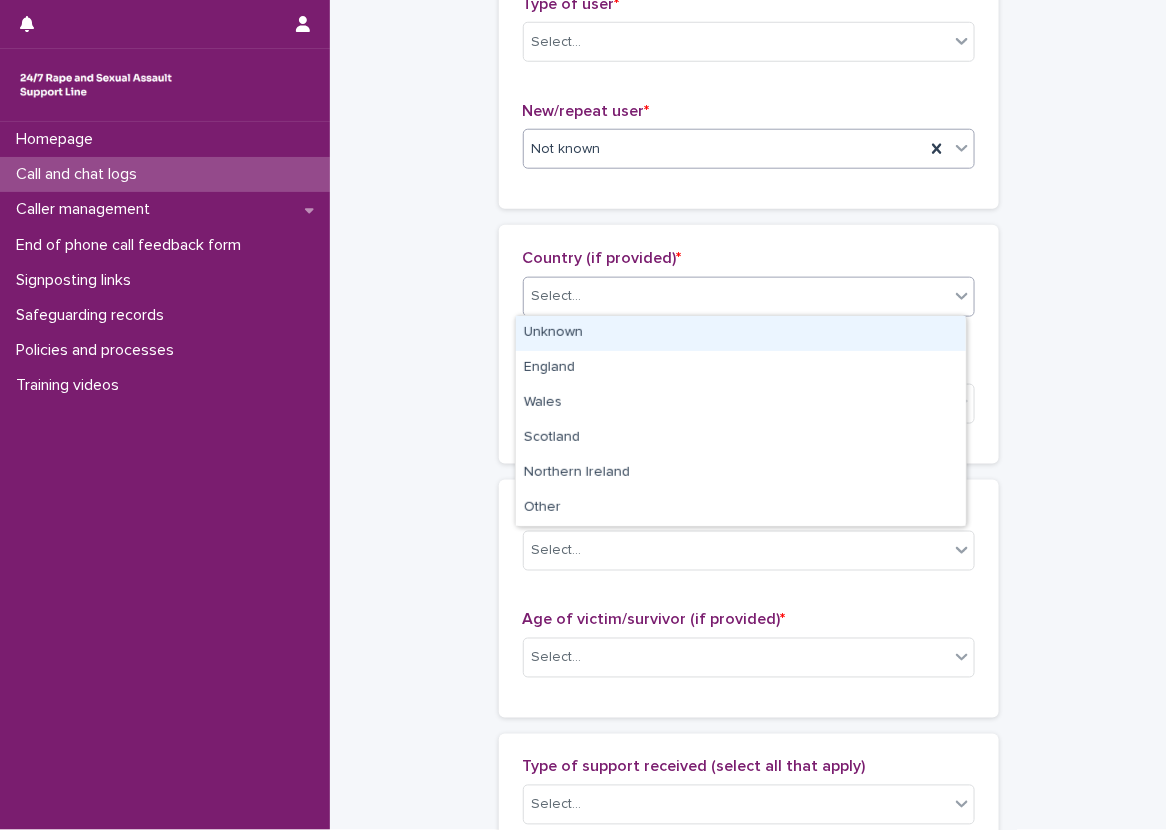 click on "Not known" at bounding box center [724, 149] 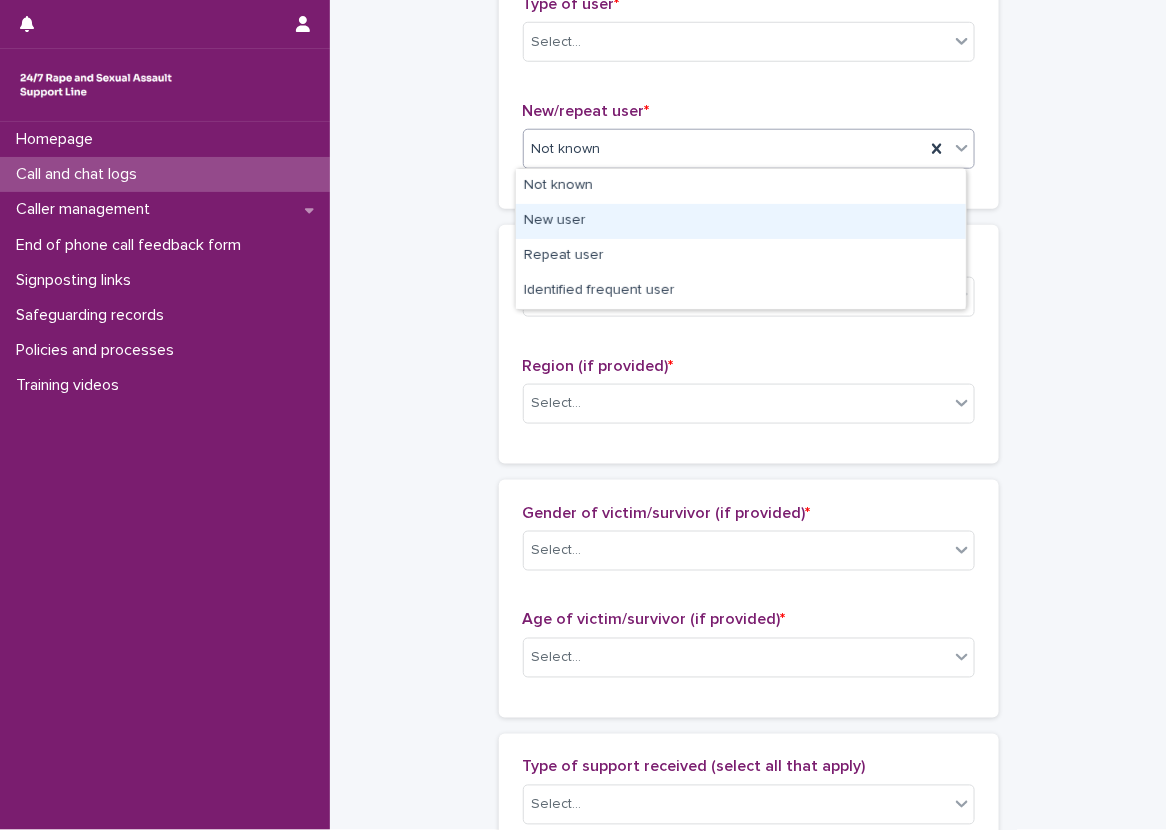 click on "New user" at bounding box center (741, 221) 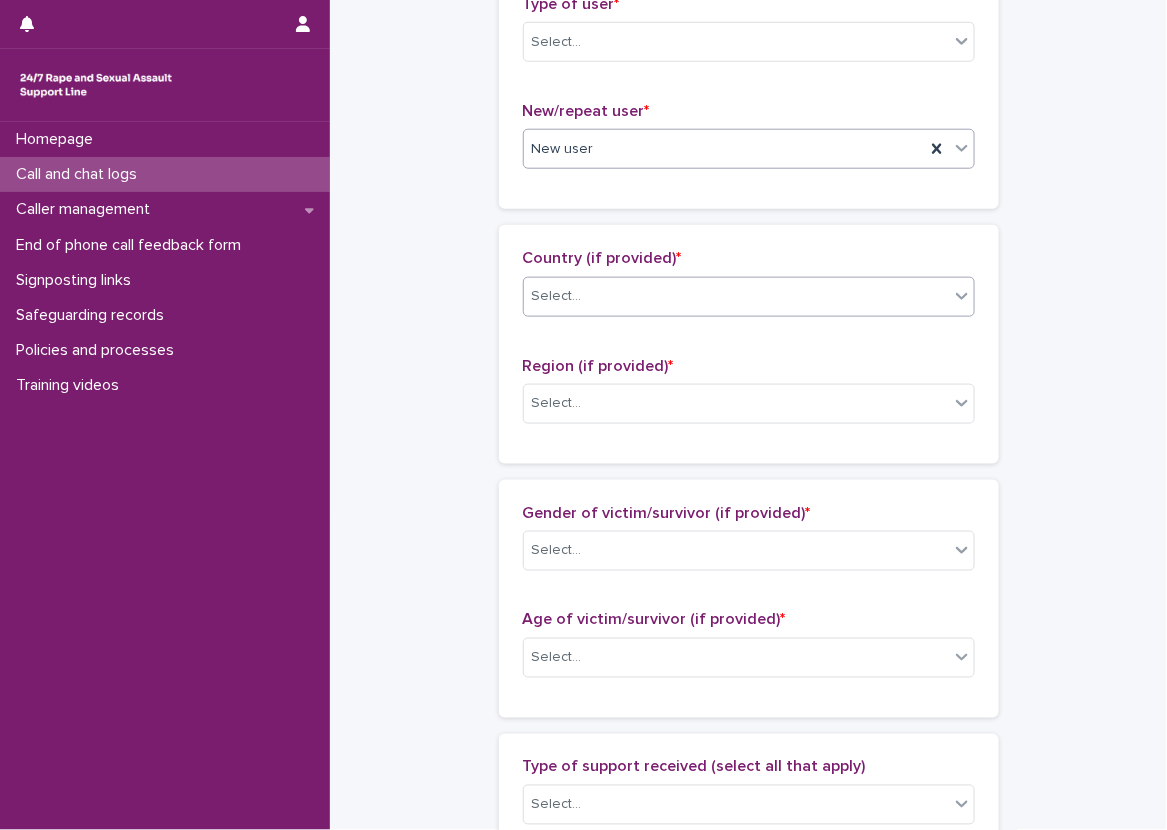 click on "Select..." at bounding box center (736, 296) 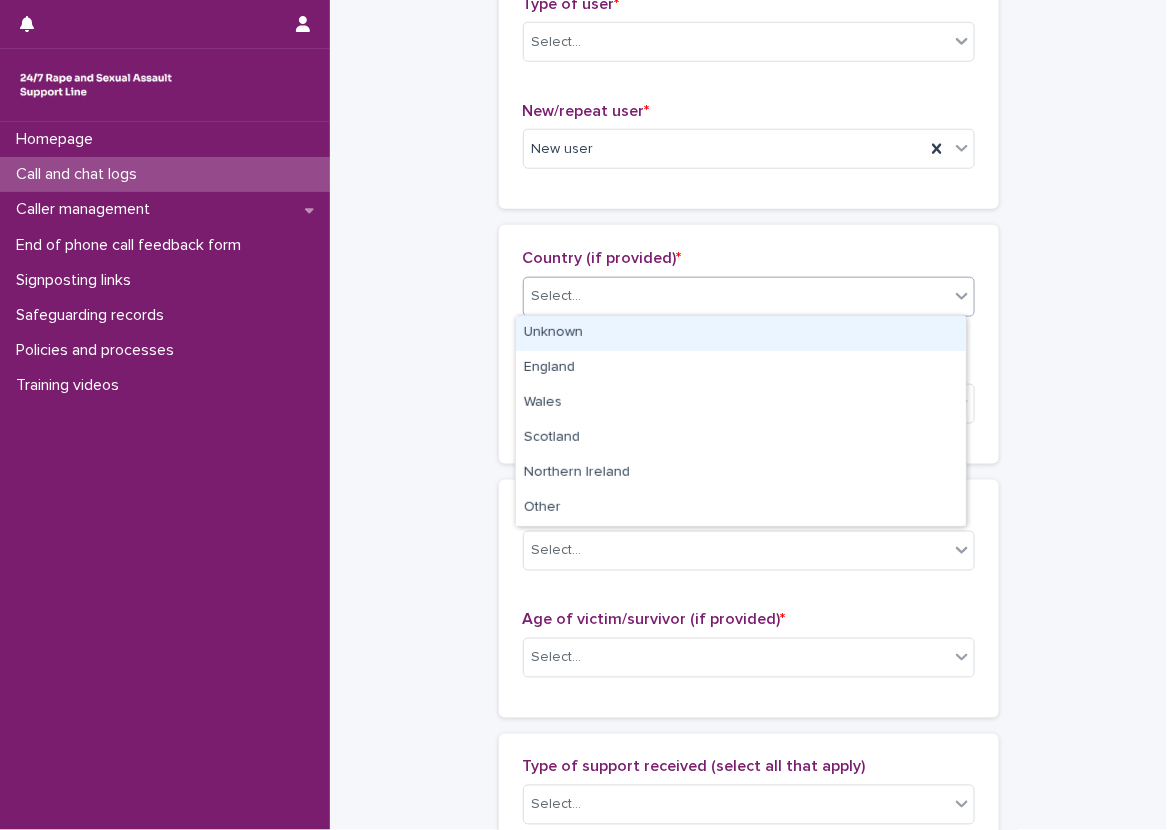 click on "Unknown" at bounding box center [741, 333] 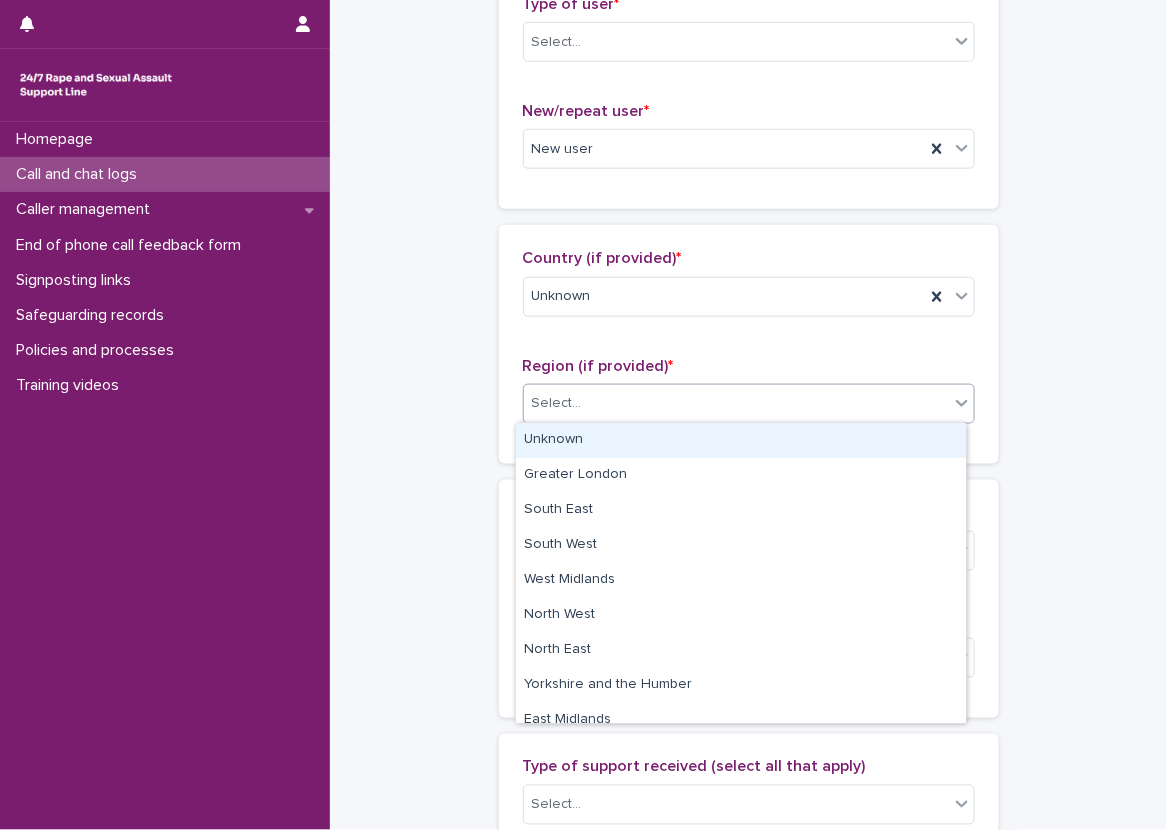 click on "Select..." at bounding box center (736, 403) 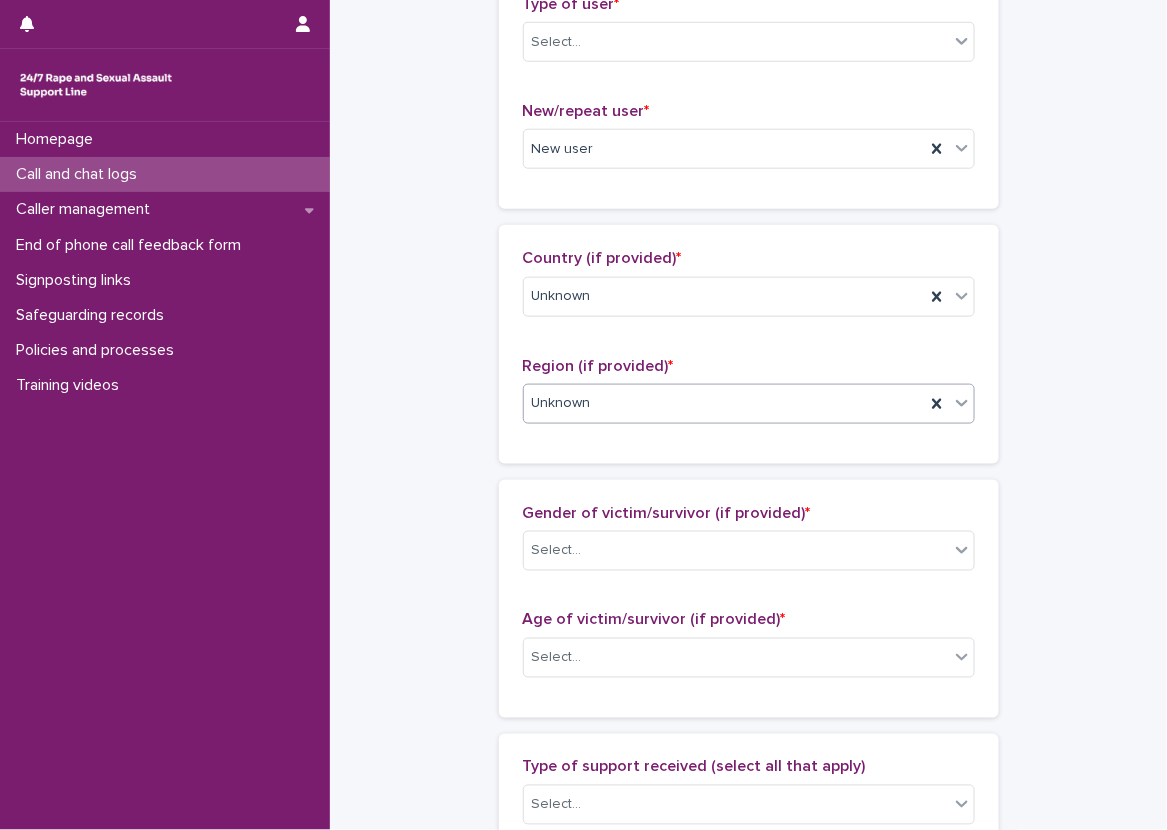 click on "**********" at bounding box center (748, 584) 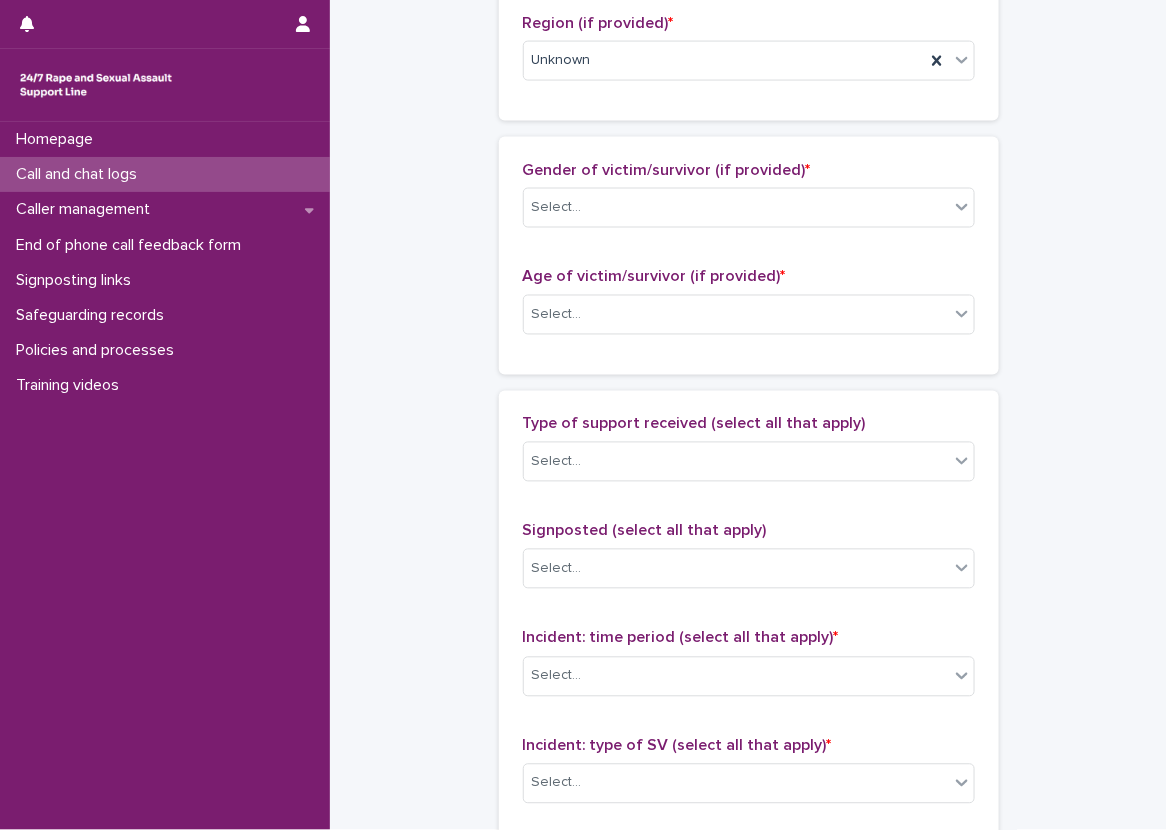scroll, scrollTop: 900, scrollLeft: 0, axis: vertical 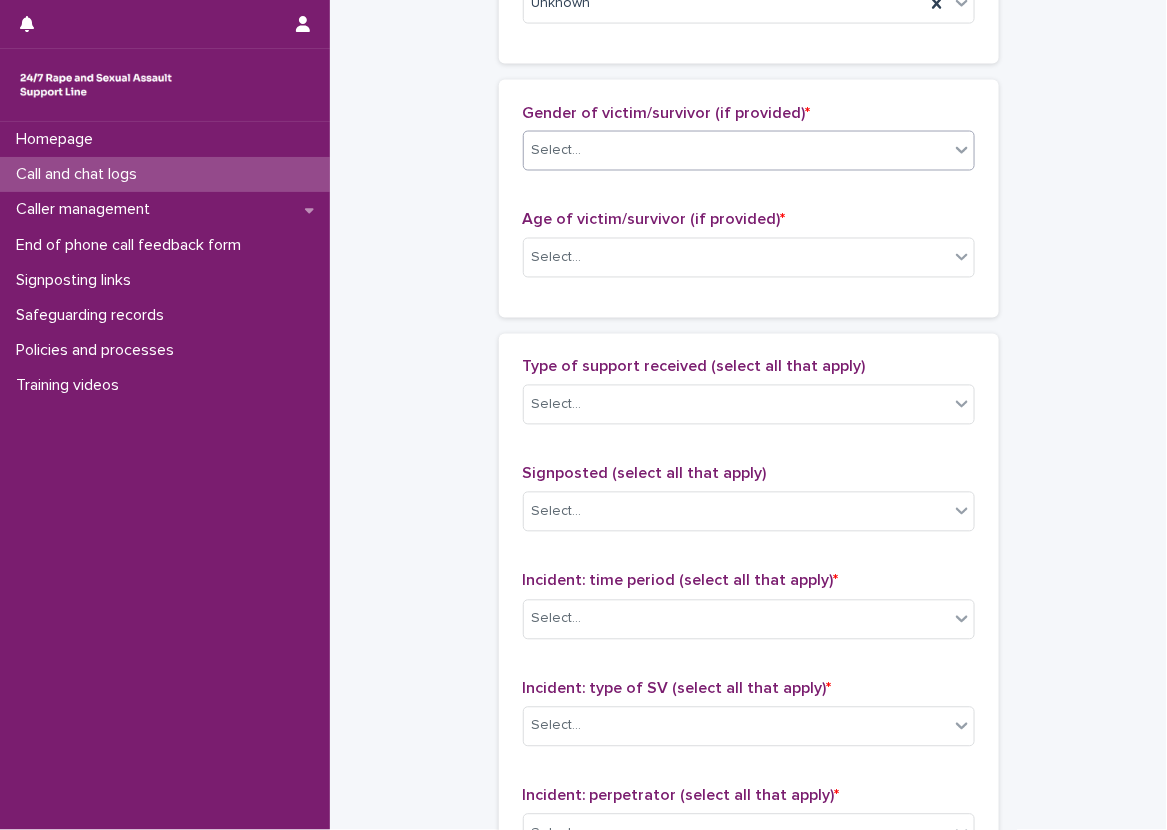 click on "Select..." at bounding box center (736, 150) 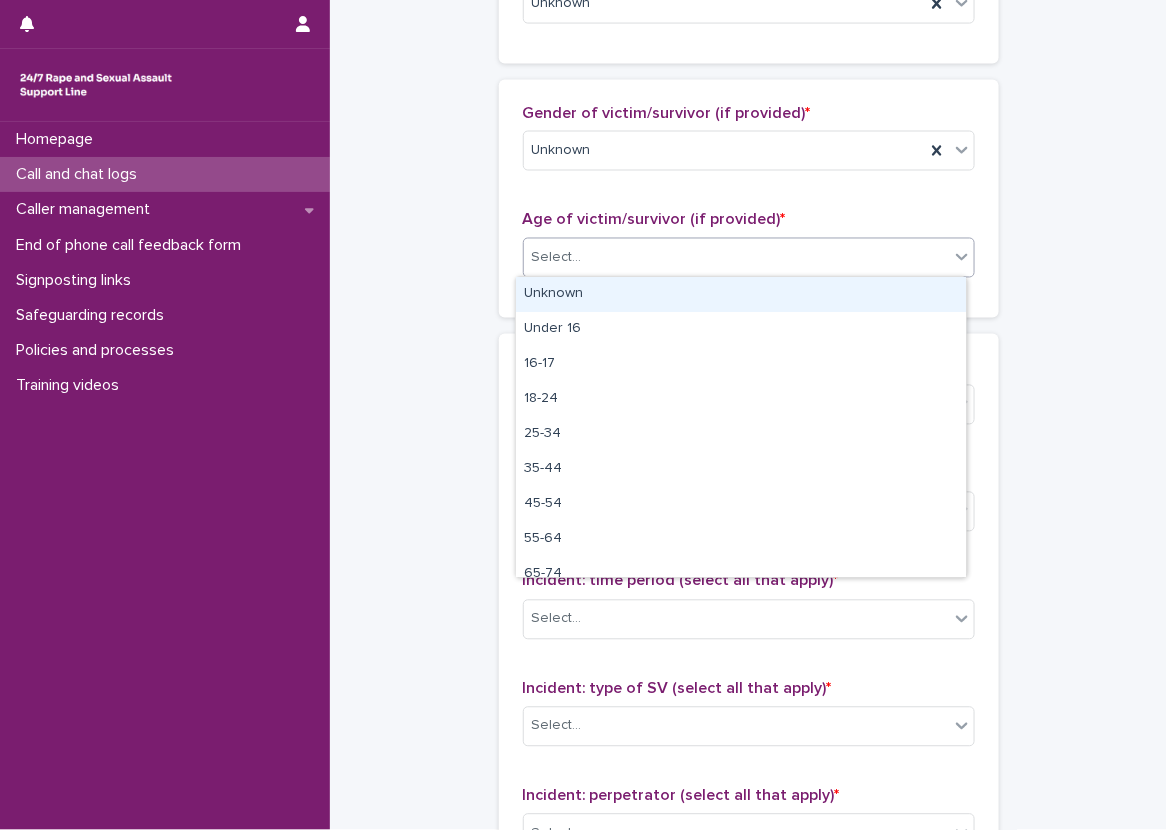 click on "Select..." at bounding box center [736, 258] 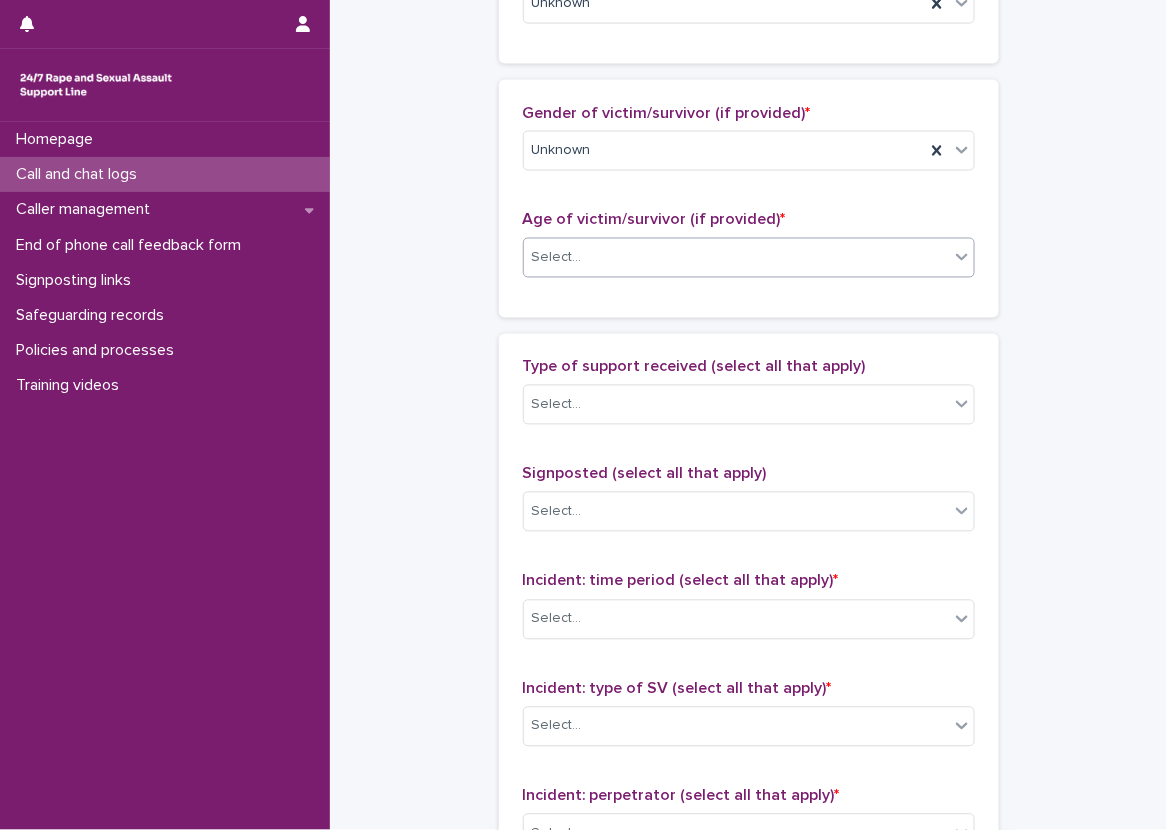 click on "Gender of victim/survivor (if provided) * Unknown Age of victim/survivor (if provided) *   option Unknown, selected.     0 results available. Select is focused ,type to refine list, press Down to open the menu,  Select..." at bounding box center [749, 199] 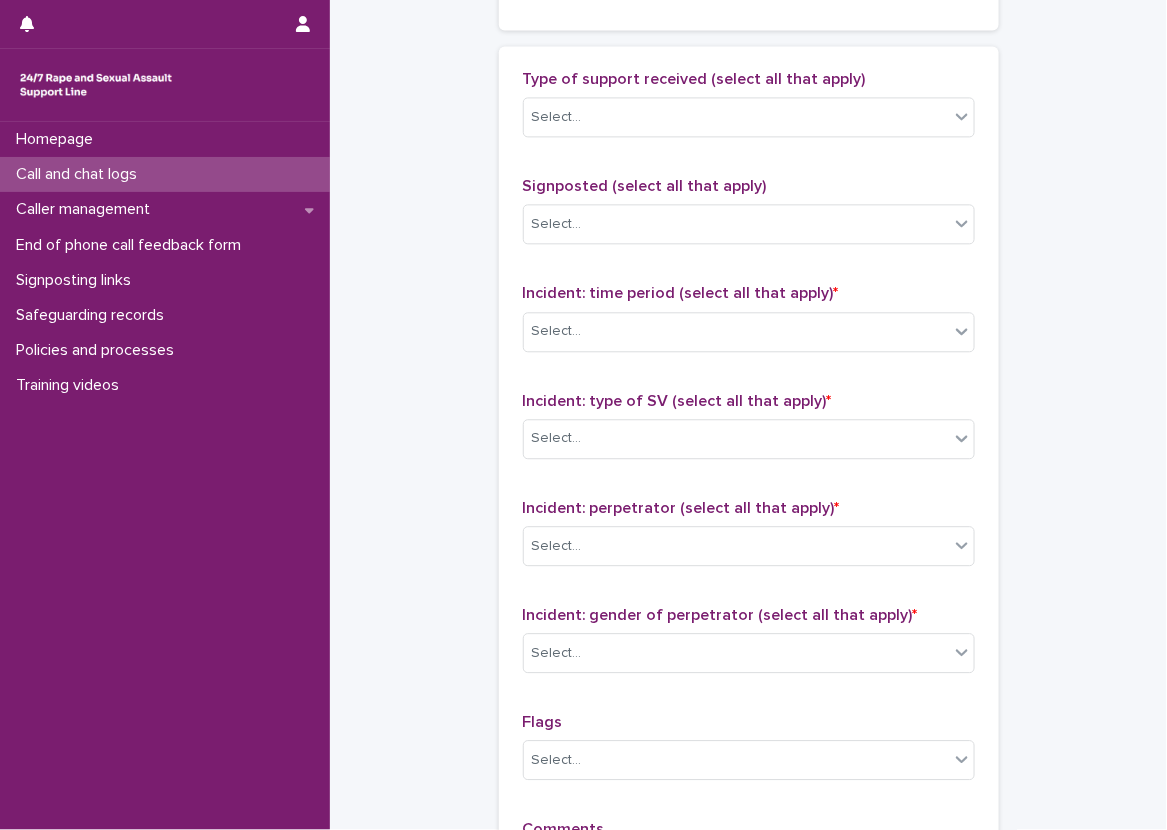 scroll, scrollTop: 1200, scrollLeft: 0, axis: vertical 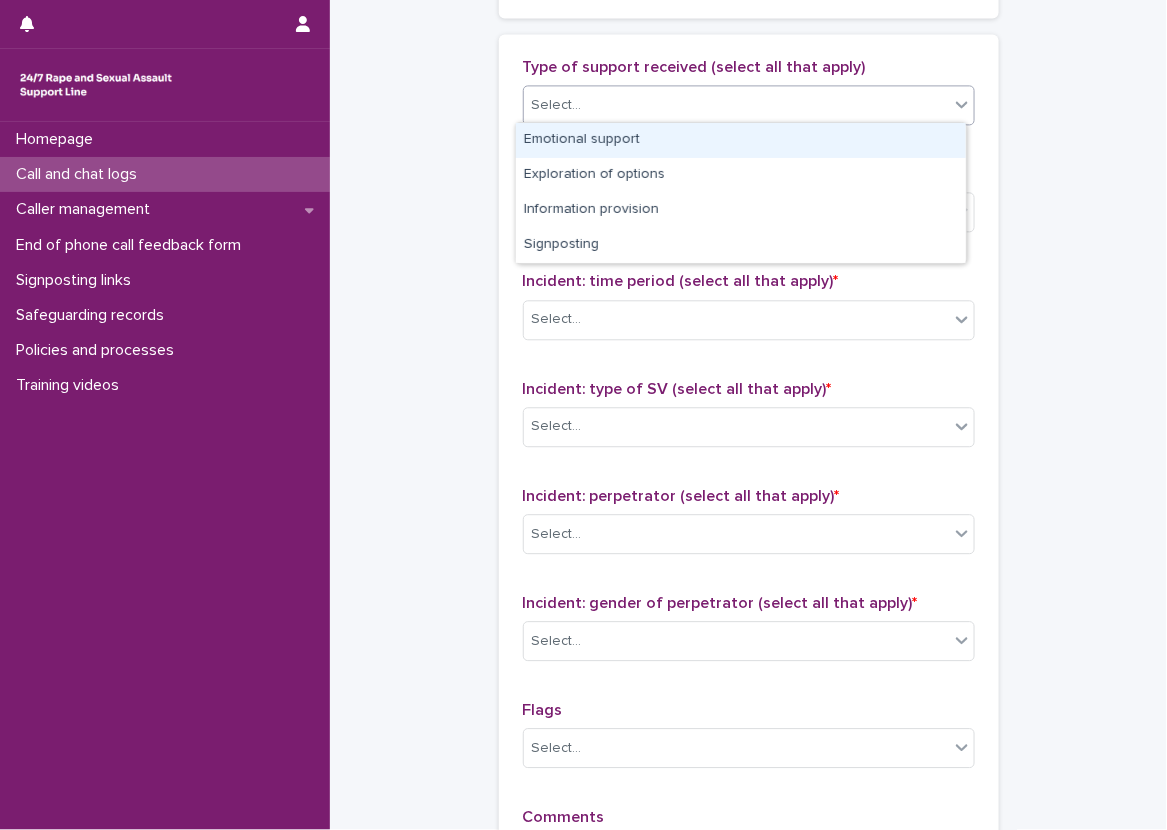 click on "Select..." at bounding box center (736, 105) 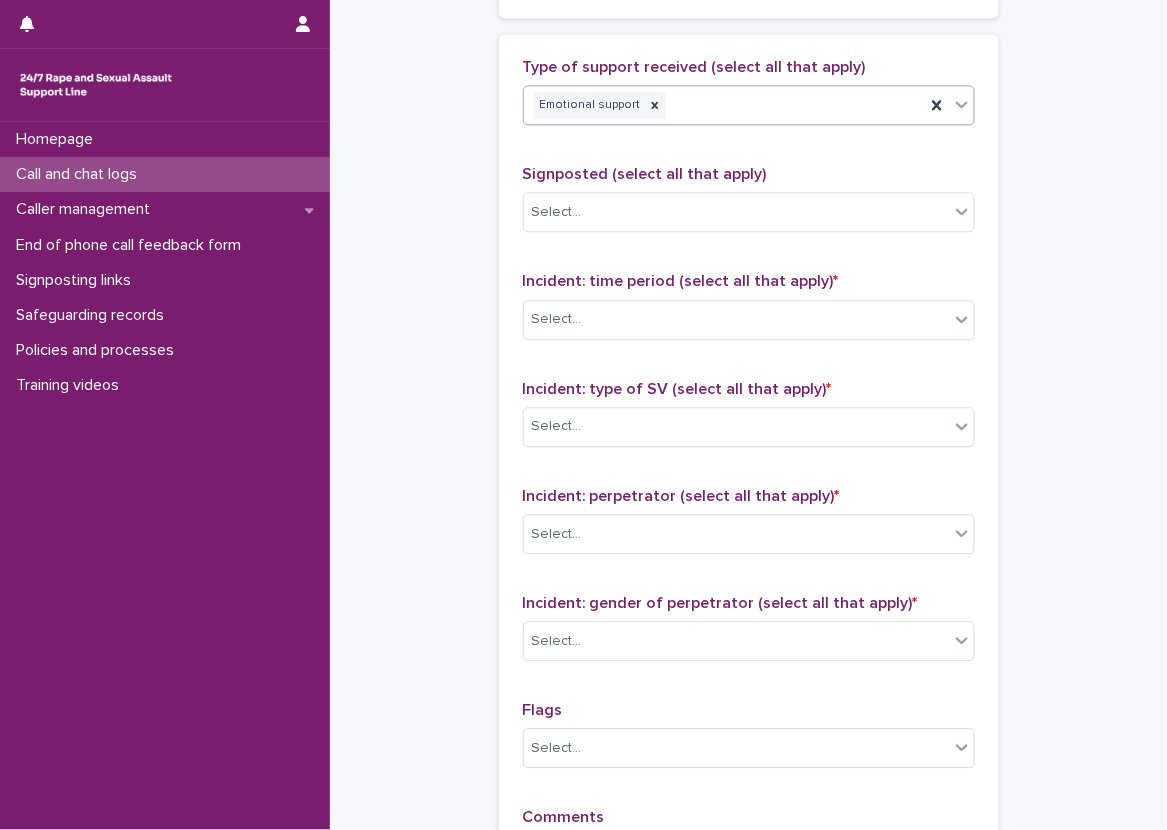 click on "Emotional support" at bounding box center [724, 105] 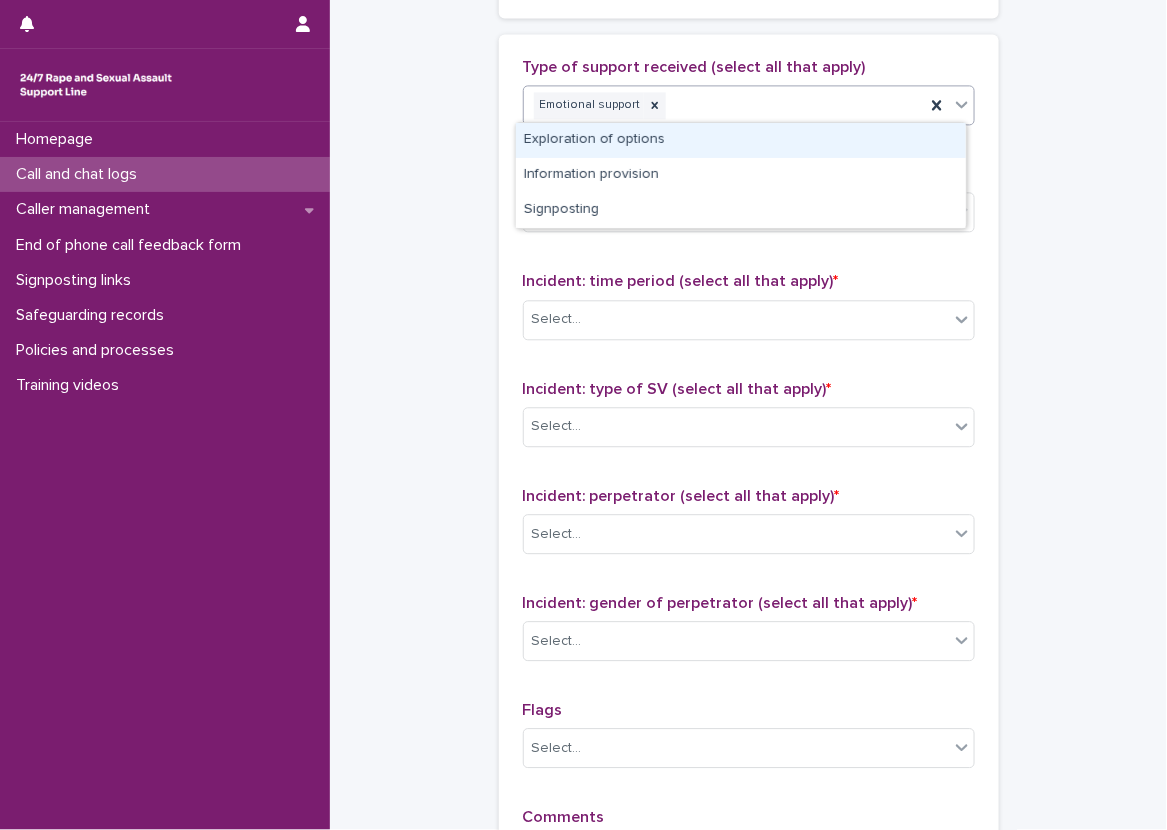 click on "Exploration of options" at bounding box center [741, 140] 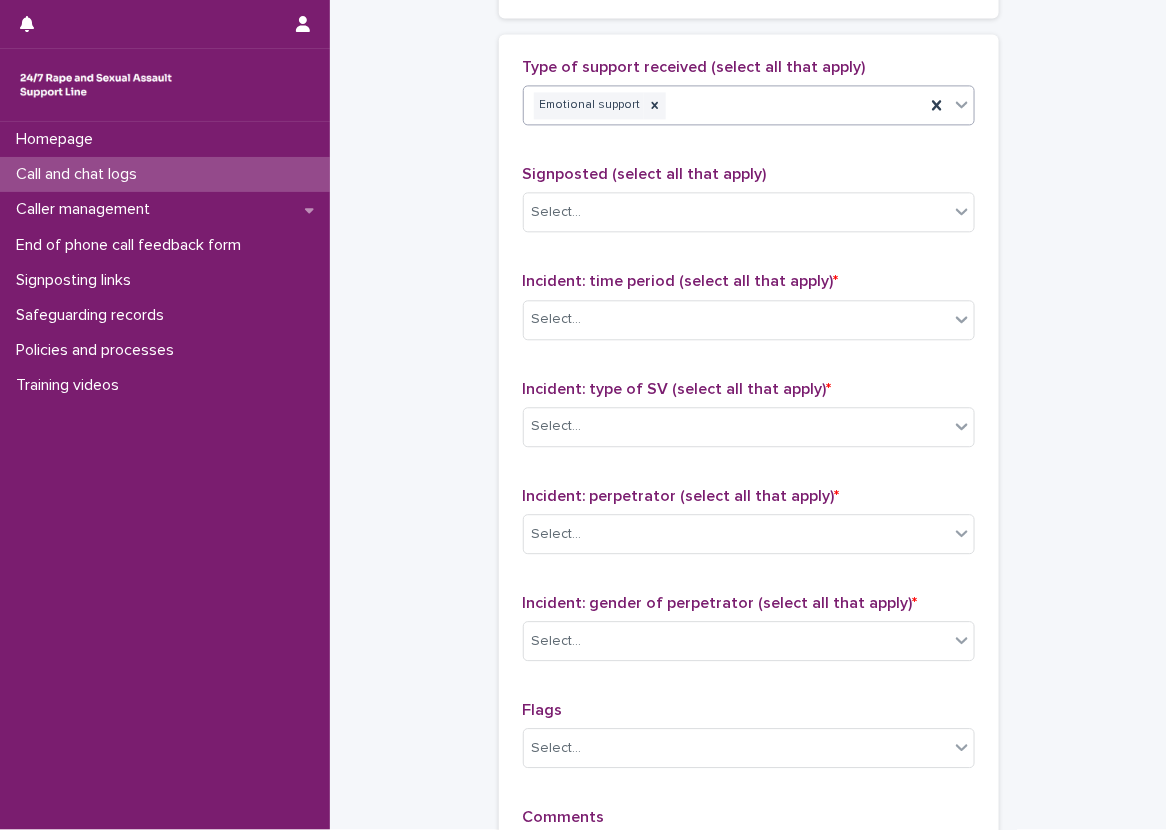 click on "Emotional support" at bounding box center (724, 105) 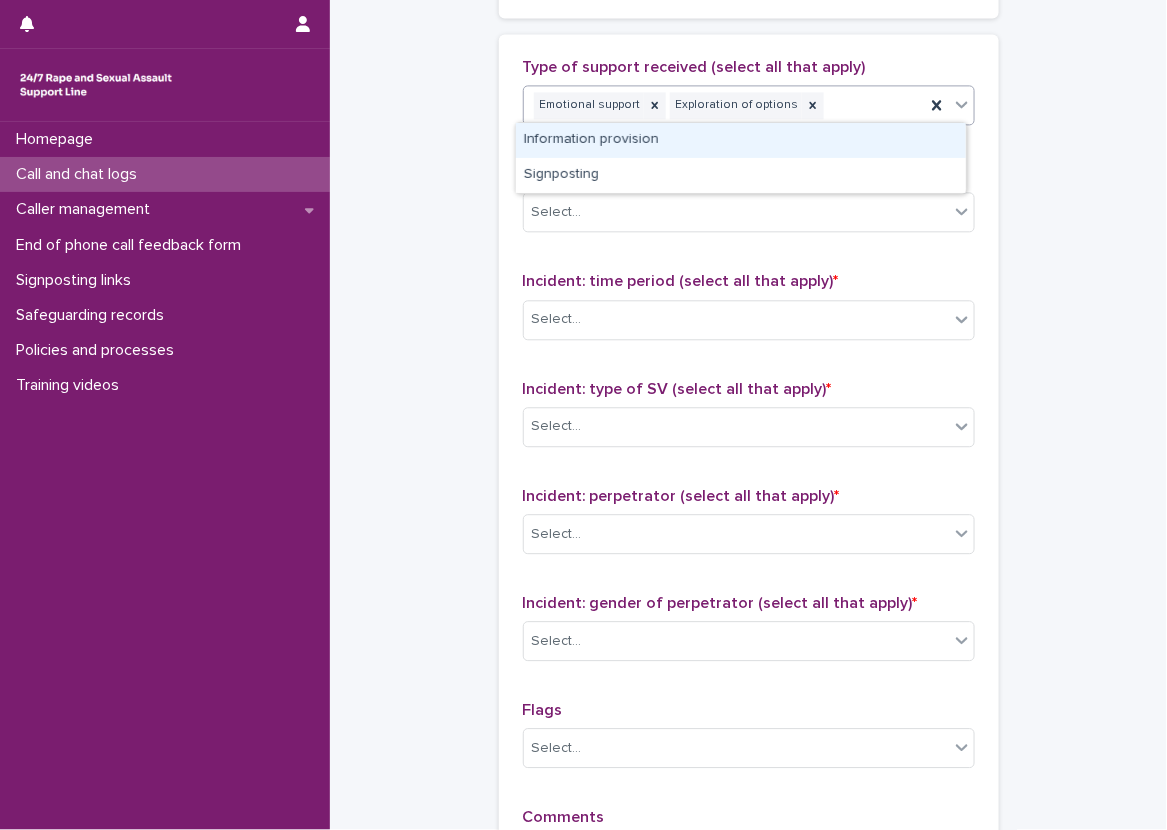 click on "Information provision" at bounding box center (741, 140) 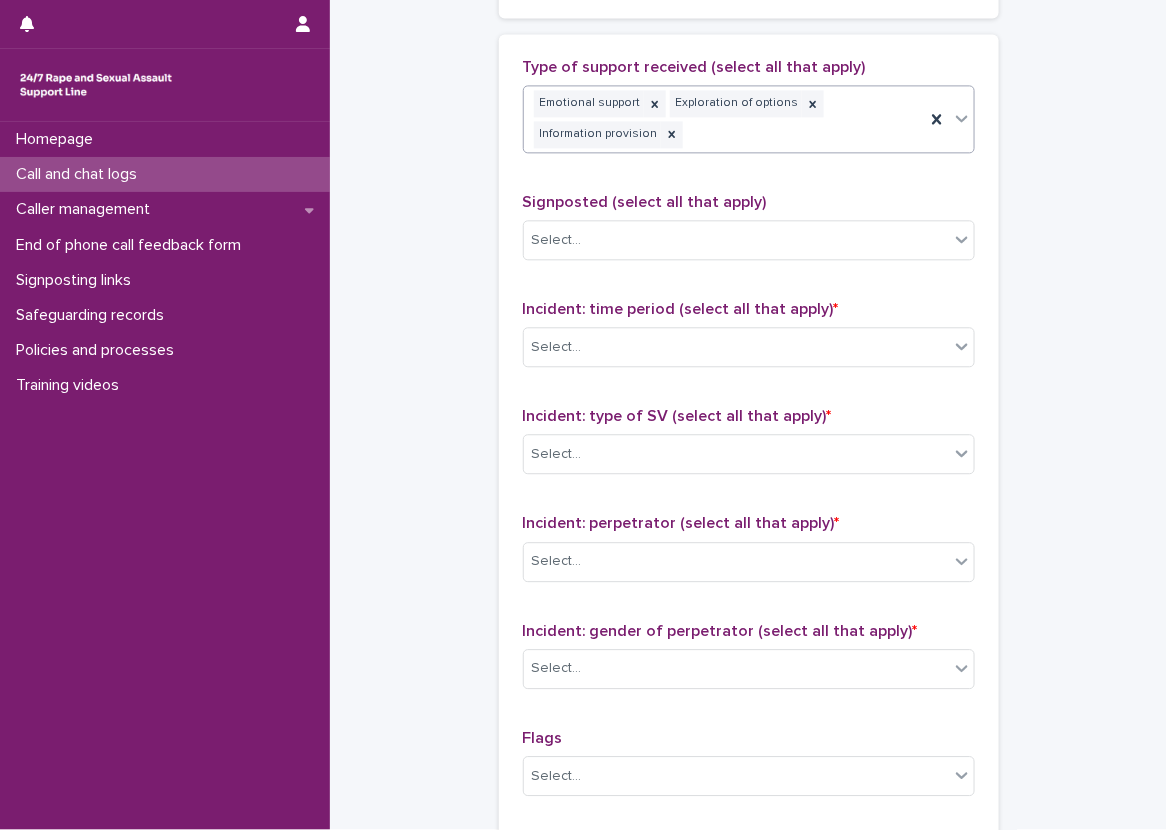 click on "Emotional support Exploration of options Information provision" at bounding box center (724, 119) 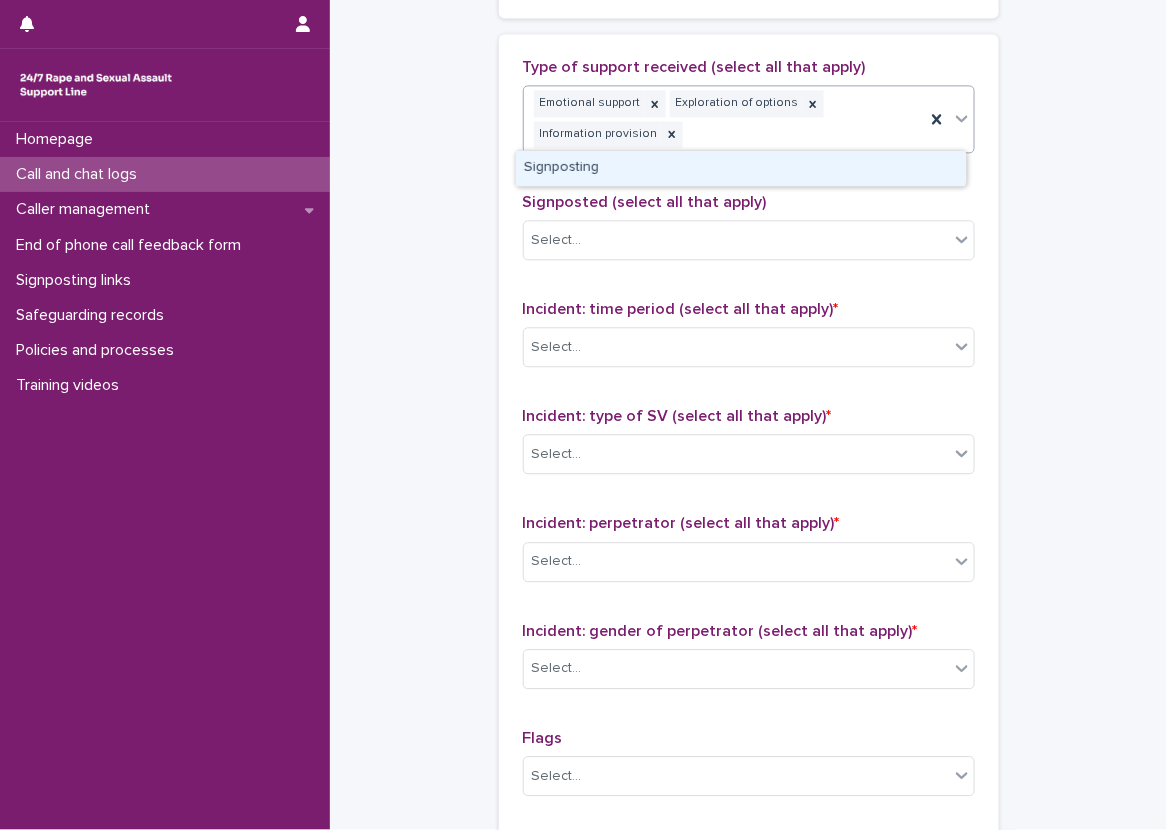click on "Signposting" at bounding box center (741, 168) 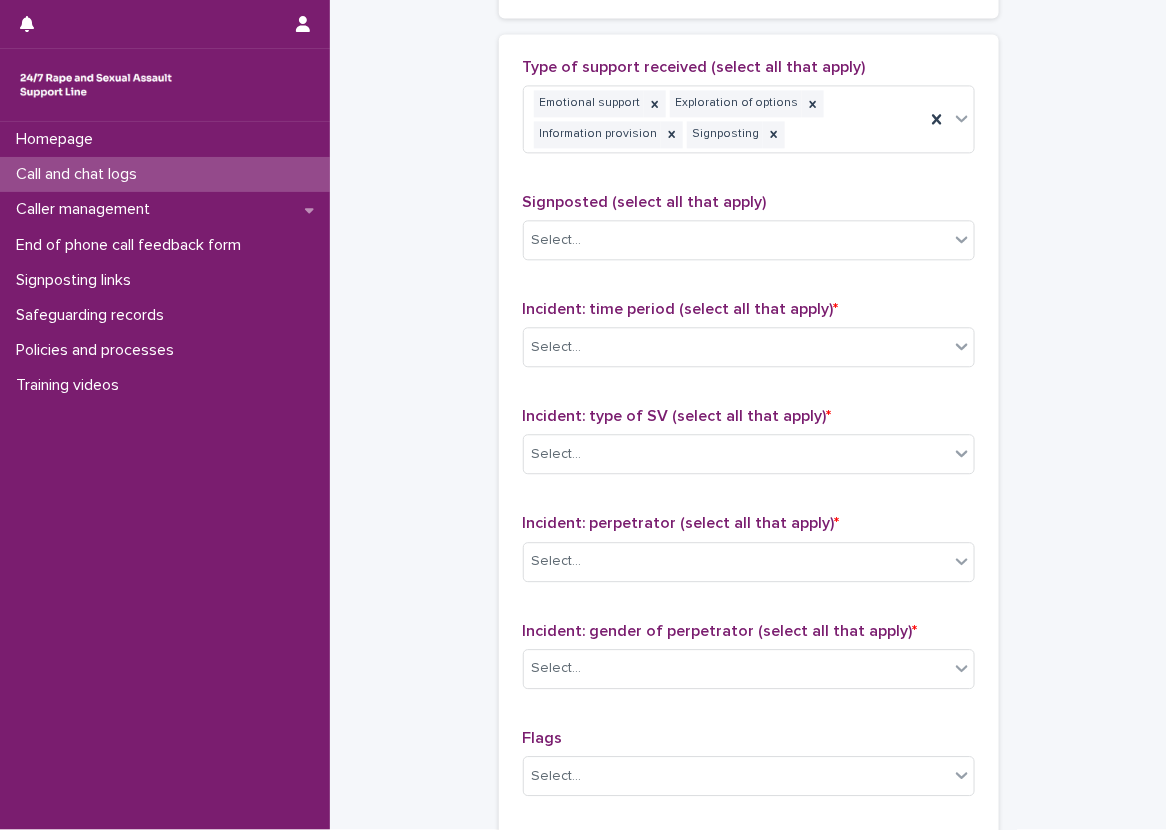 click on "Signposted (select all that apply) Select..." at bounding box center [749, 234] 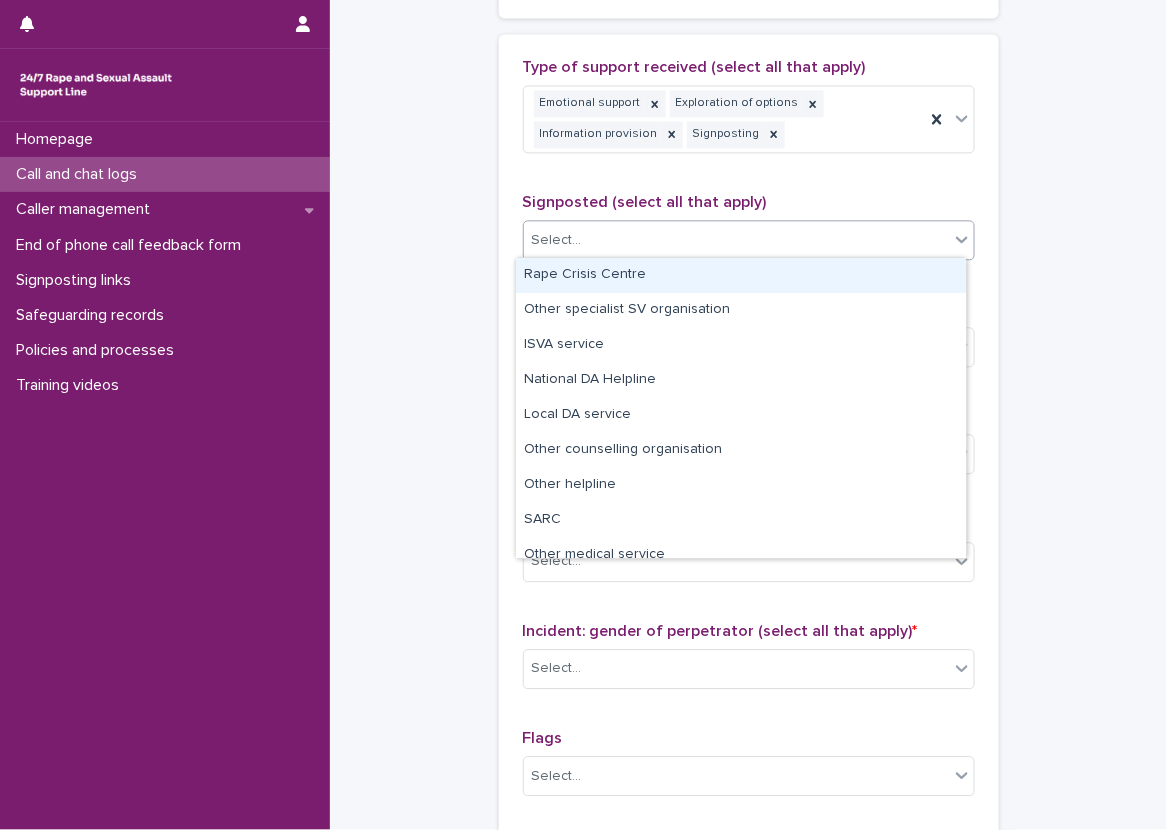 click on "Select..." at bounding box center [736, 240] 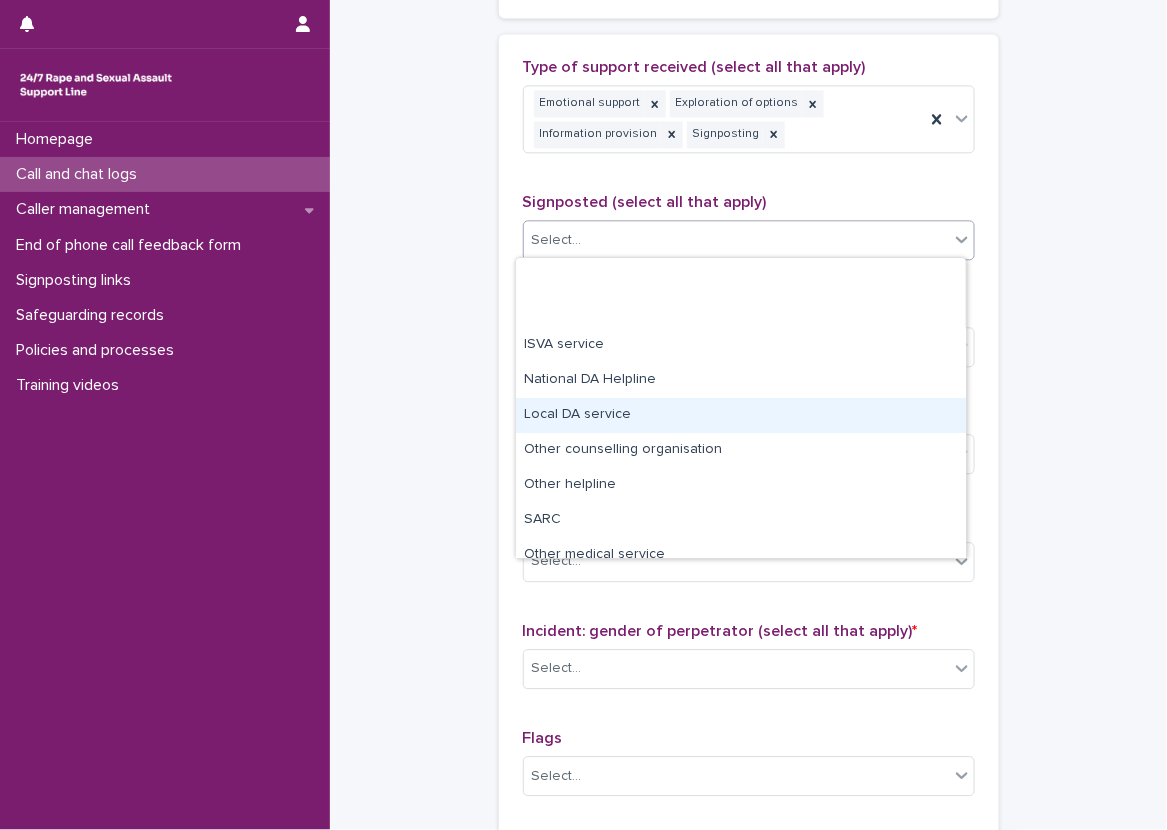 scroll, scrollTop: 120, scrollLeft: 0, axis: vertical 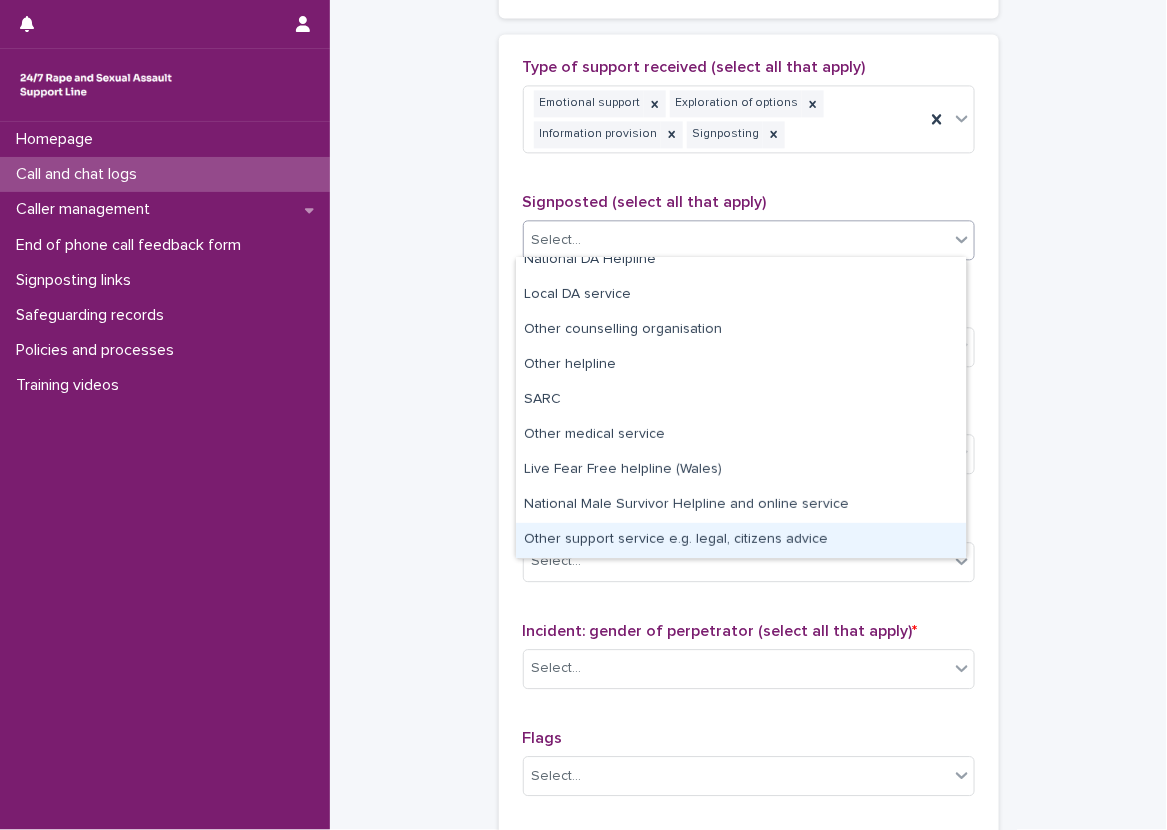 click on "Other support service e.g. legal, citizens advice" at bounding box center (741, 540) 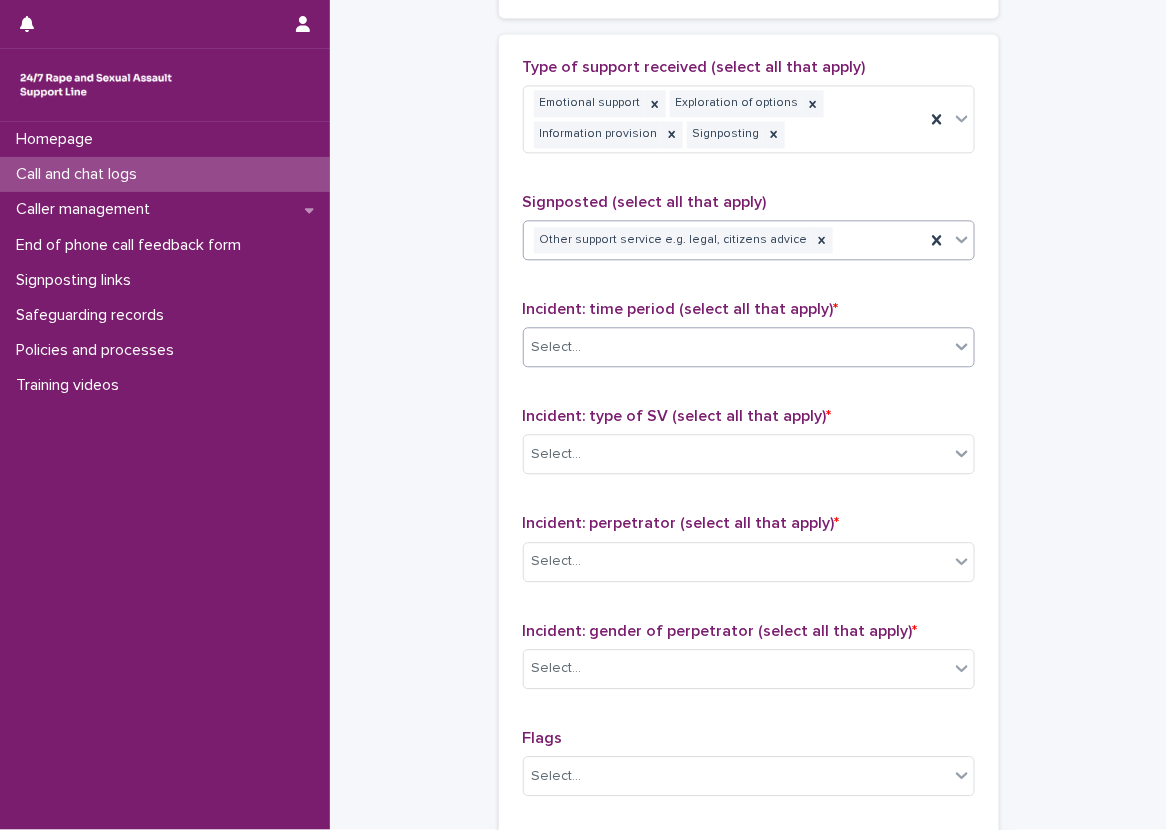 click on "Select..." at bounding box center (557, 347) 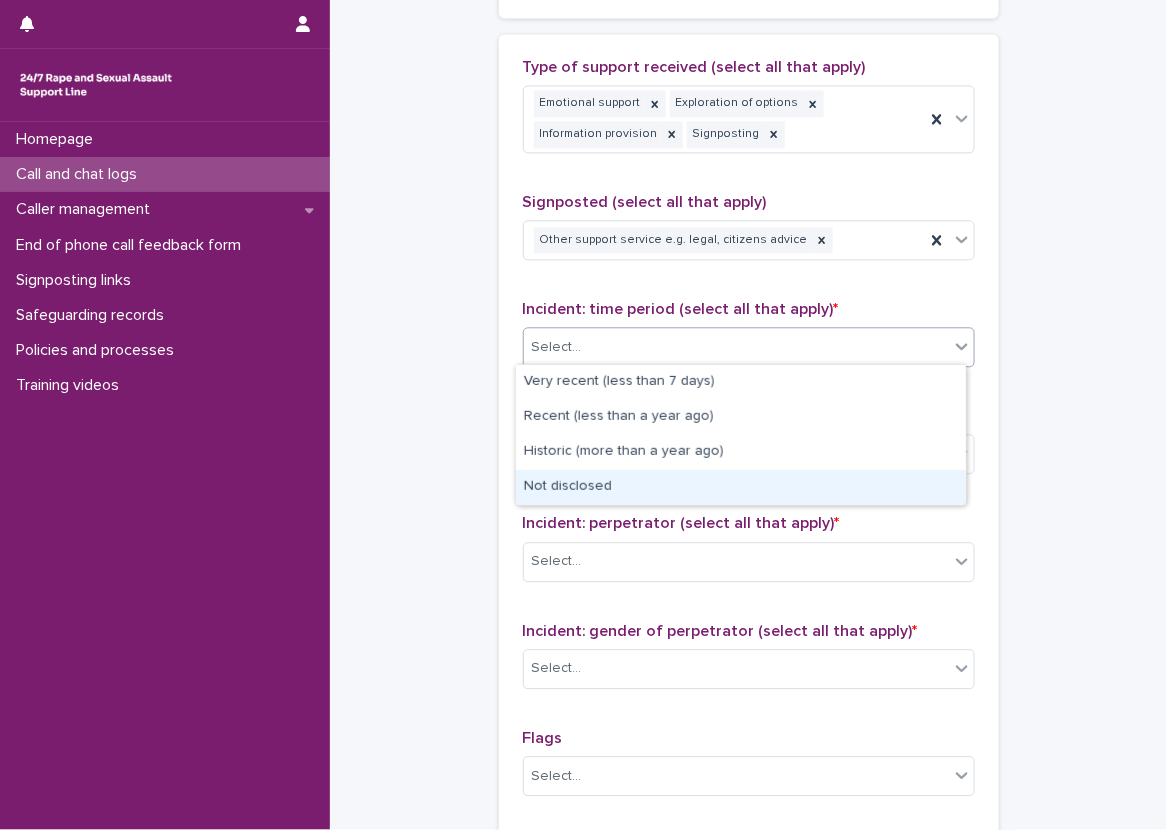 click on "Not disclosed" at bounding box center (741, 487) 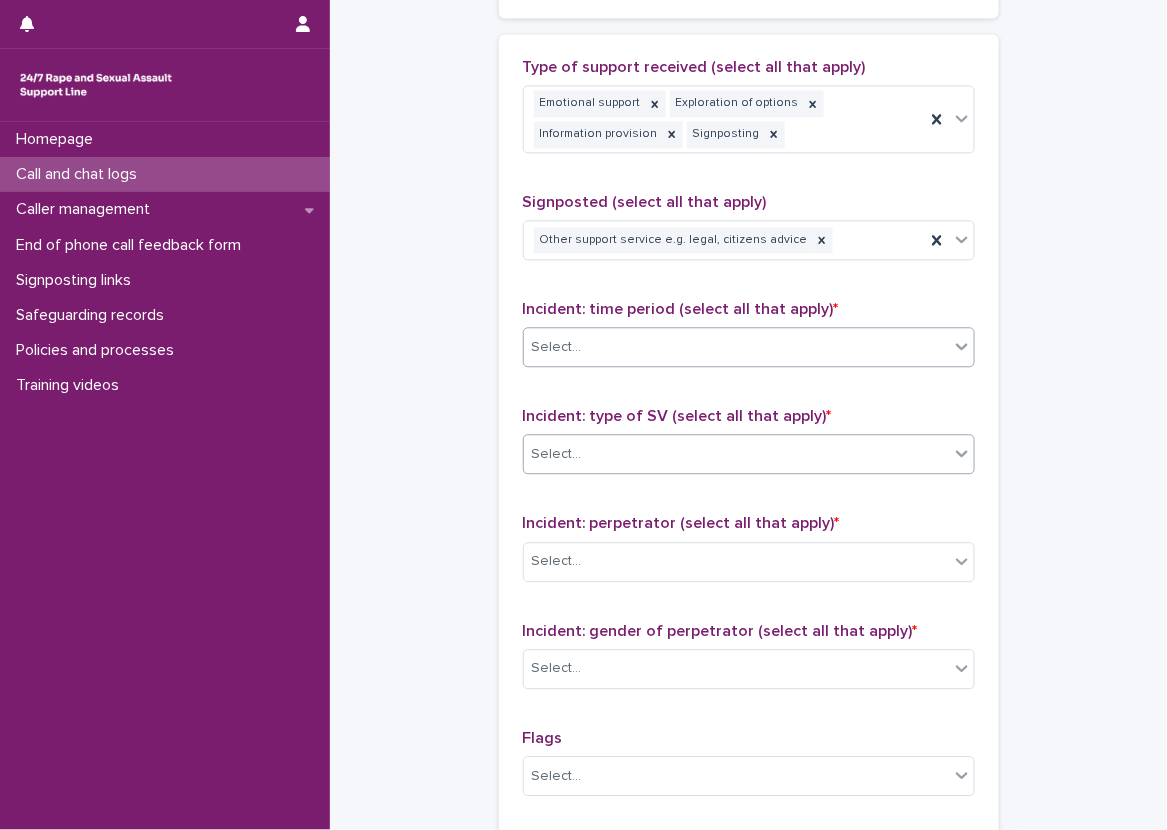 click on "Select..." at bounding box center (736, 454) 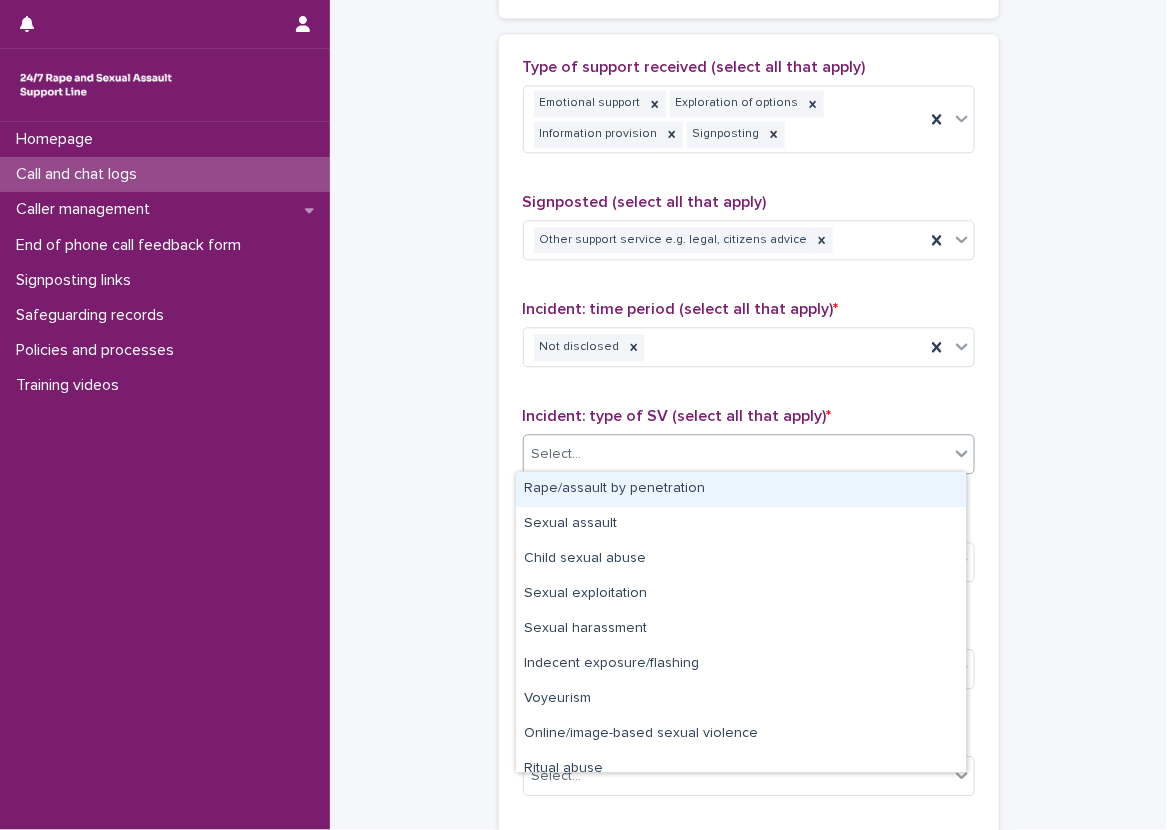 click on "**********" at bounding box center [748, -102] 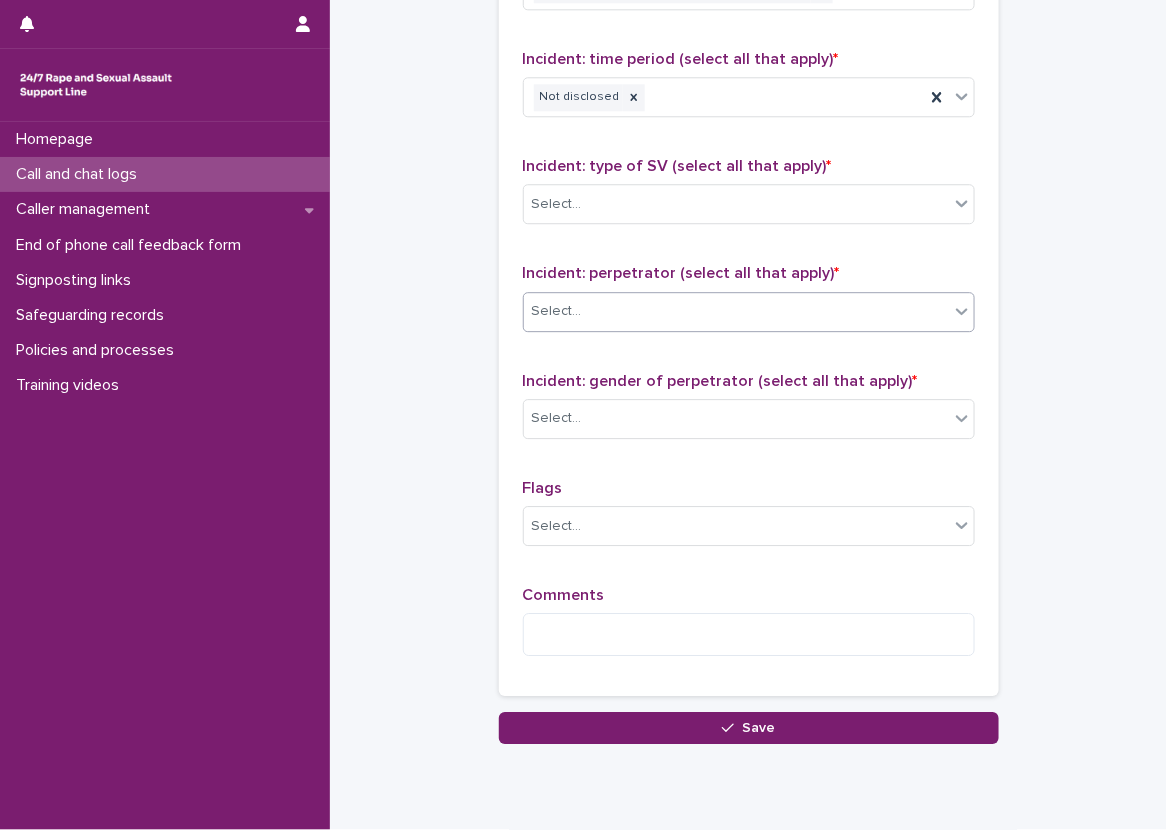 scroll, scrollTop: 1485, scrollLeft: 0, axis: vertical 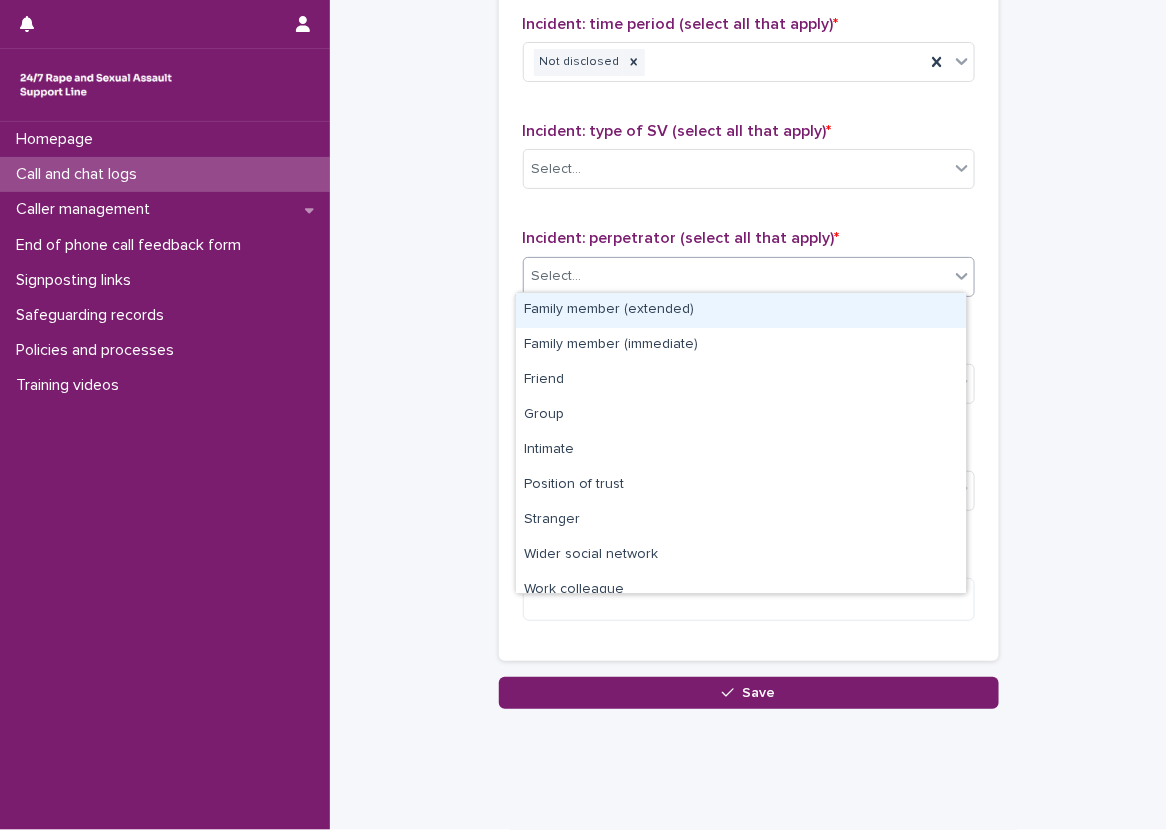 click on "Select..." at bounding box center (736, 276) 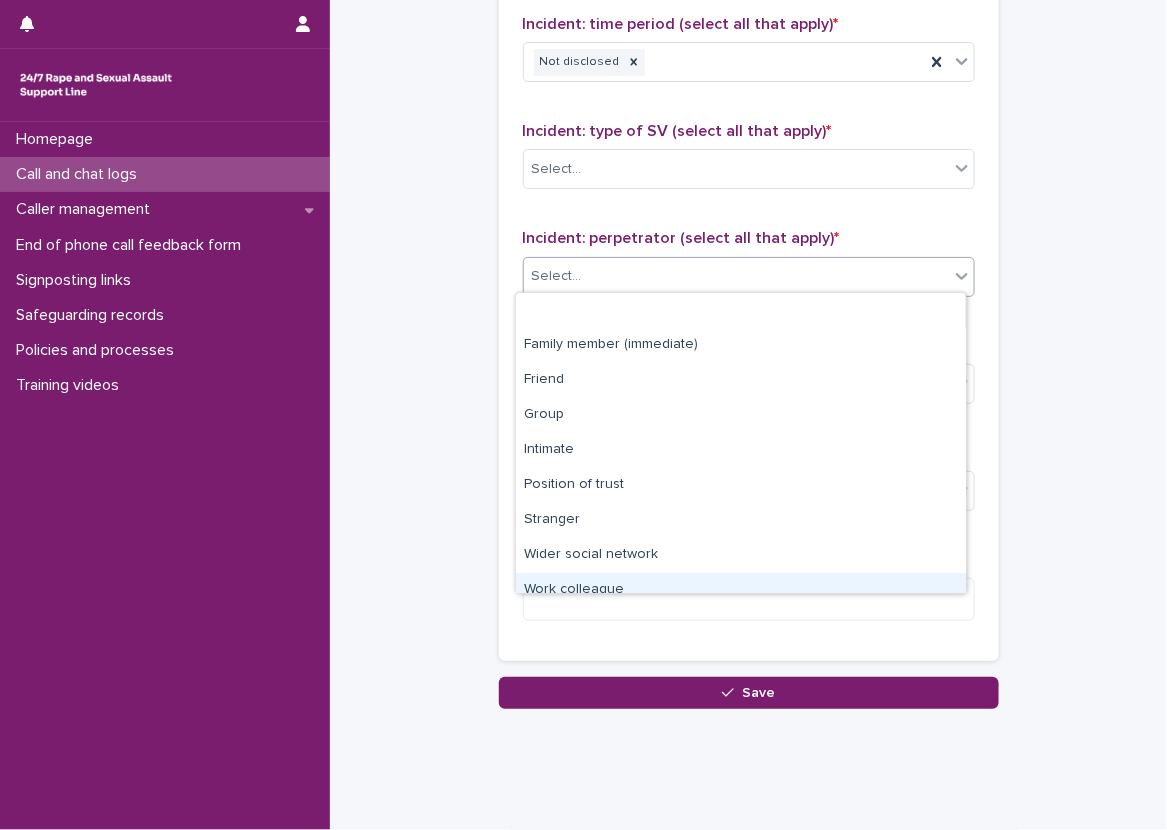 scroll, scrollTop: 85, scrollLeft: 0, axis: vertical 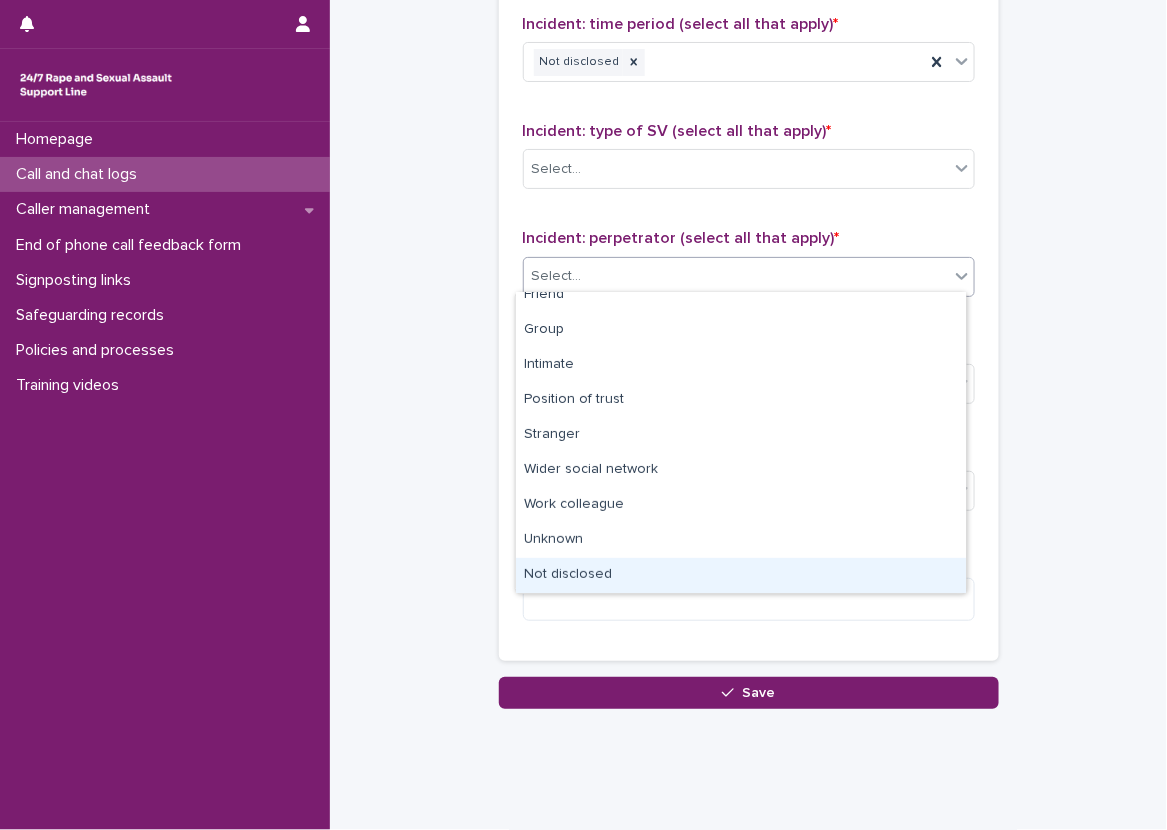 click on "Not disclosed" at bounding box center (741, 575) 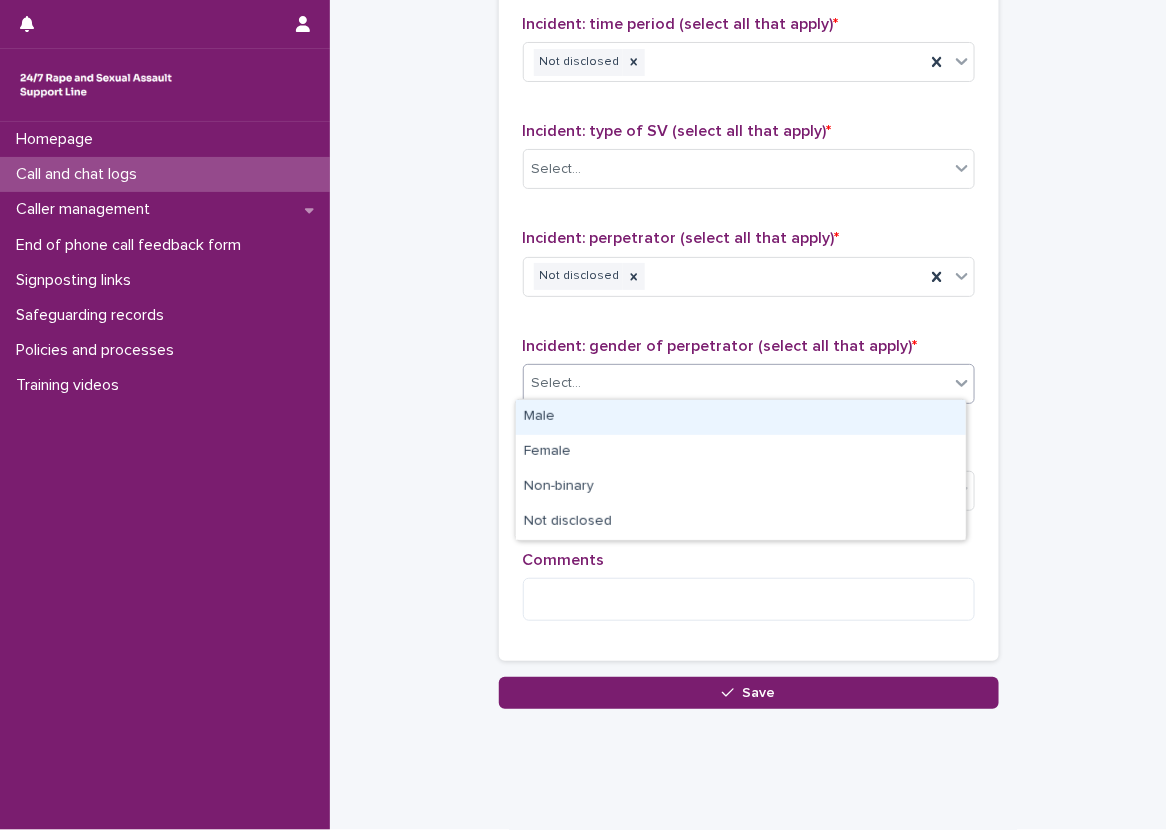 click on "Select..." at bounding box center (736, 383) 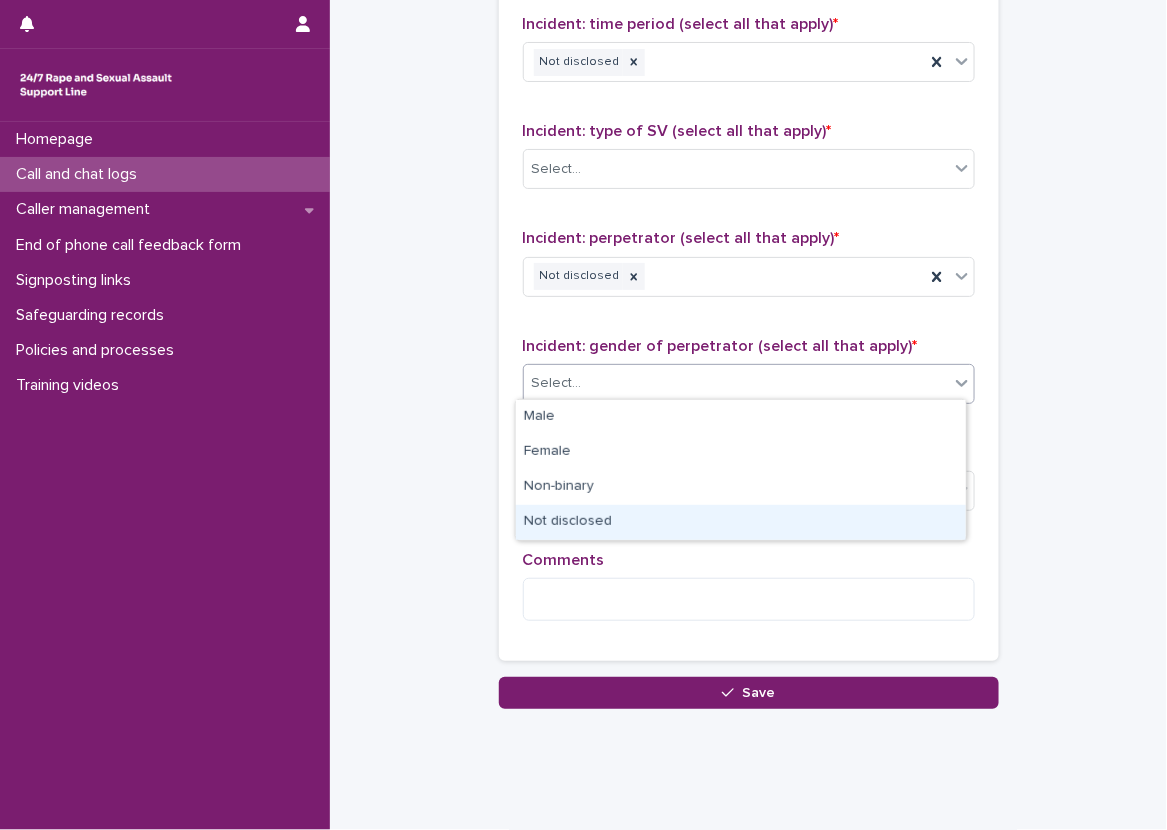 click on "Not disclosed" at bounding box center [741, 522] 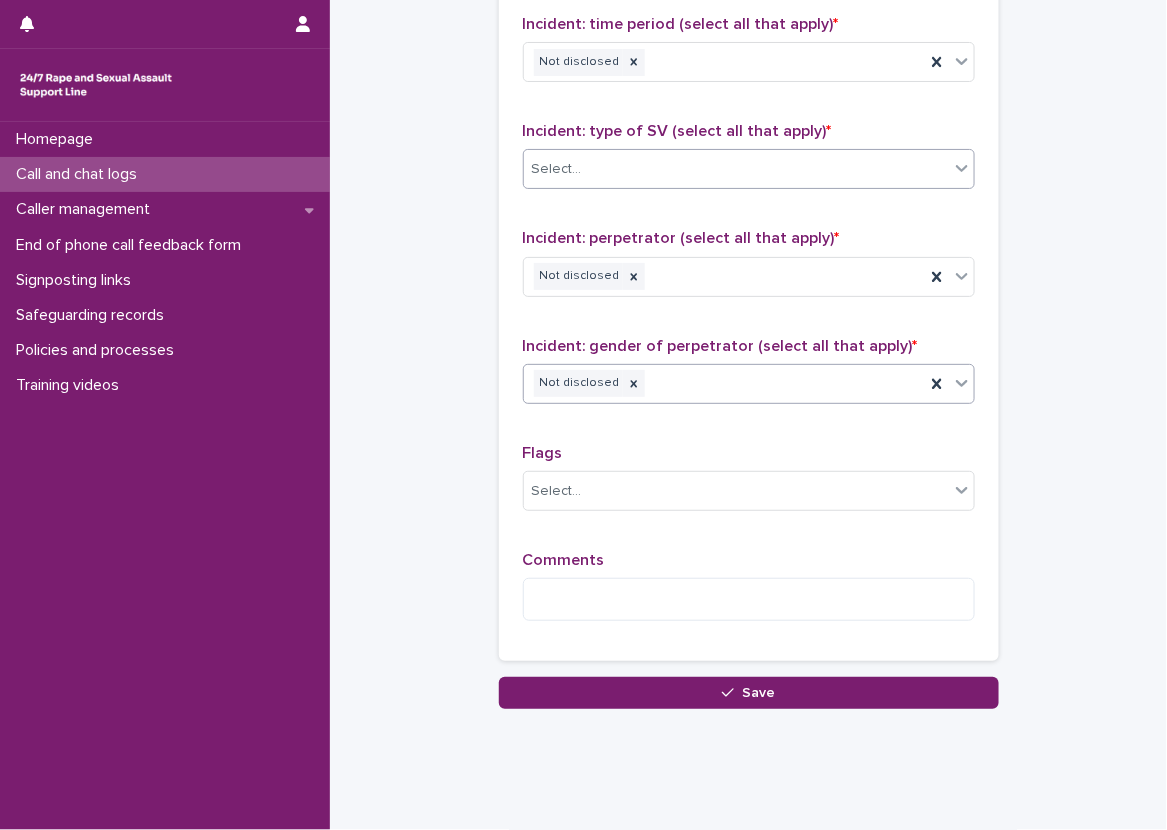 click on "Select..." at bounding box center (736, 169) 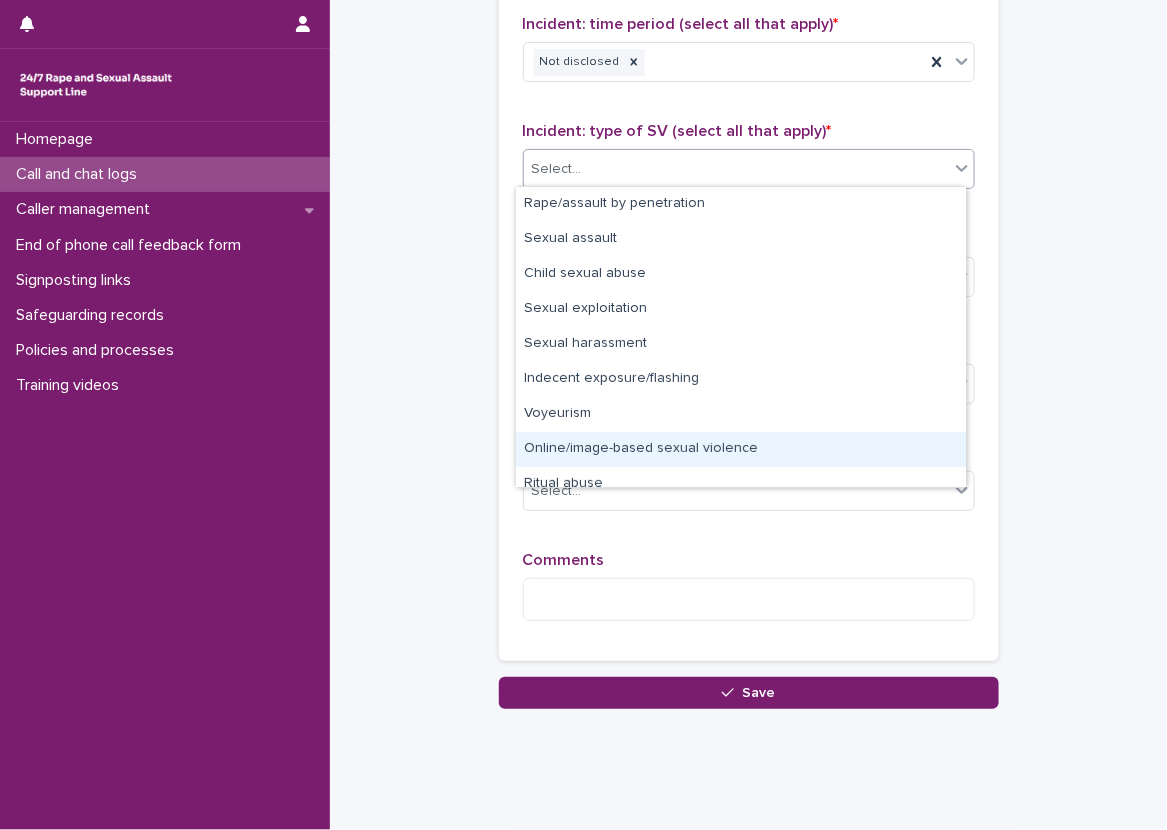 scroll, scrollTop: 50, scrollLeft: 0, axis: vertical 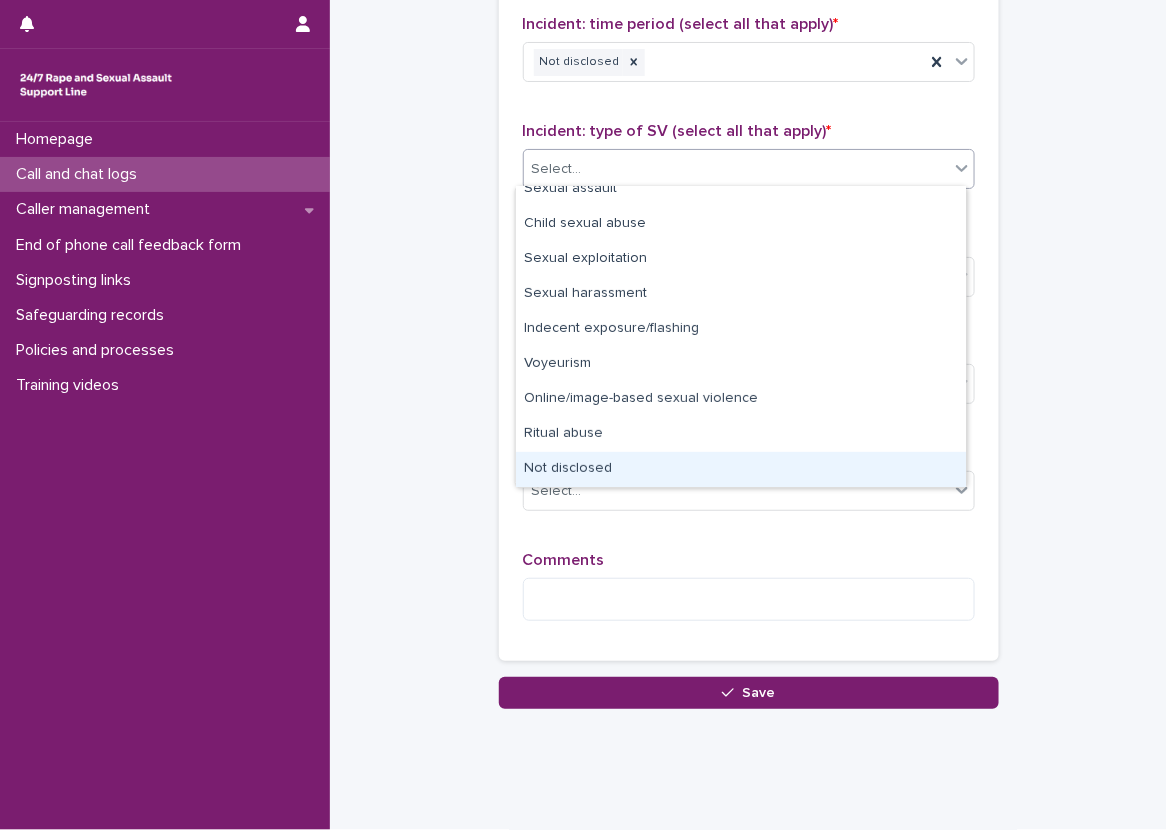 click on "Not disclosed" at bounding box center (741, 469) 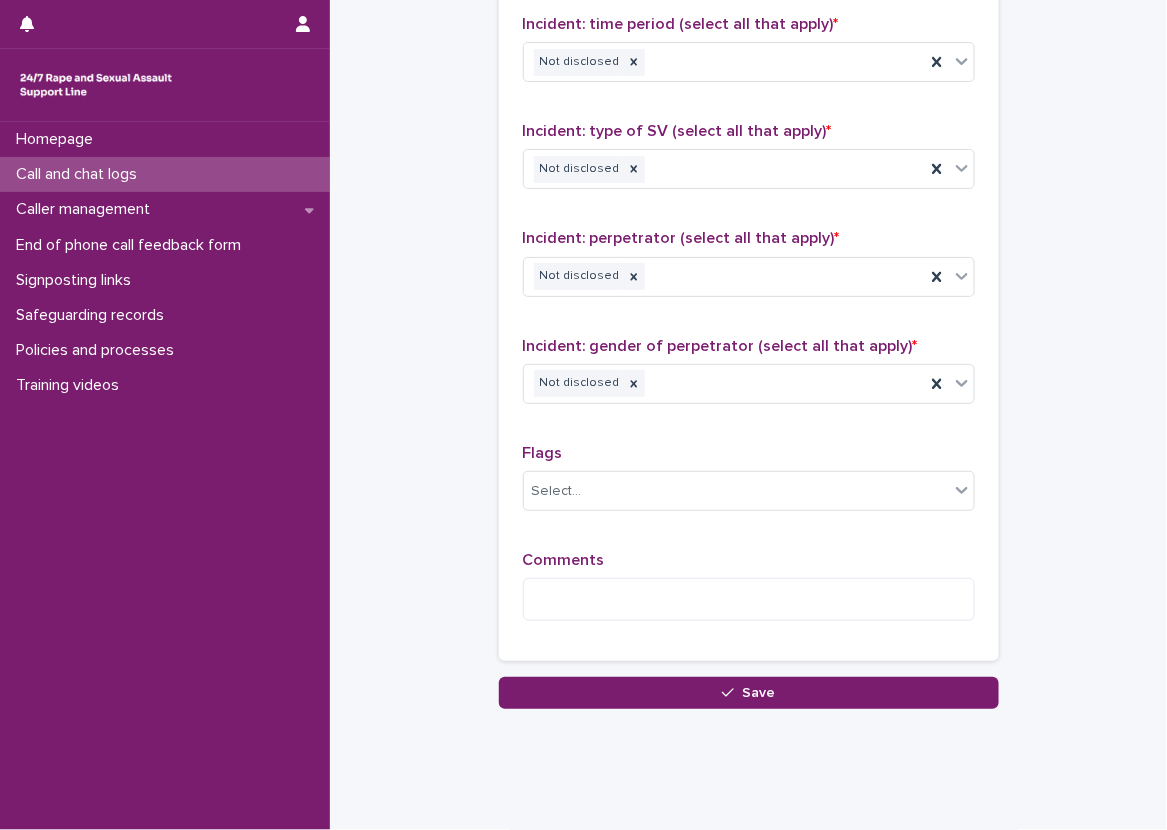 click on "**********" at bounding box center [748, -387] 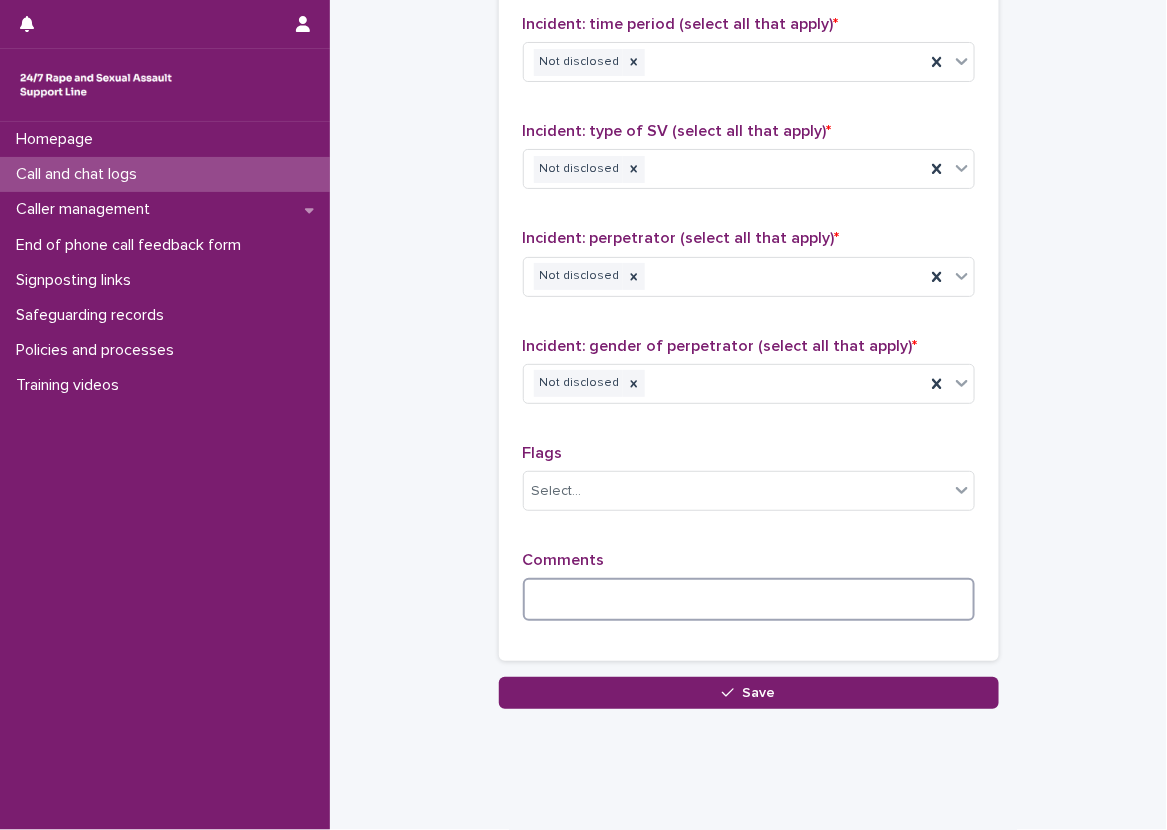click at bounding box center (749, 599) 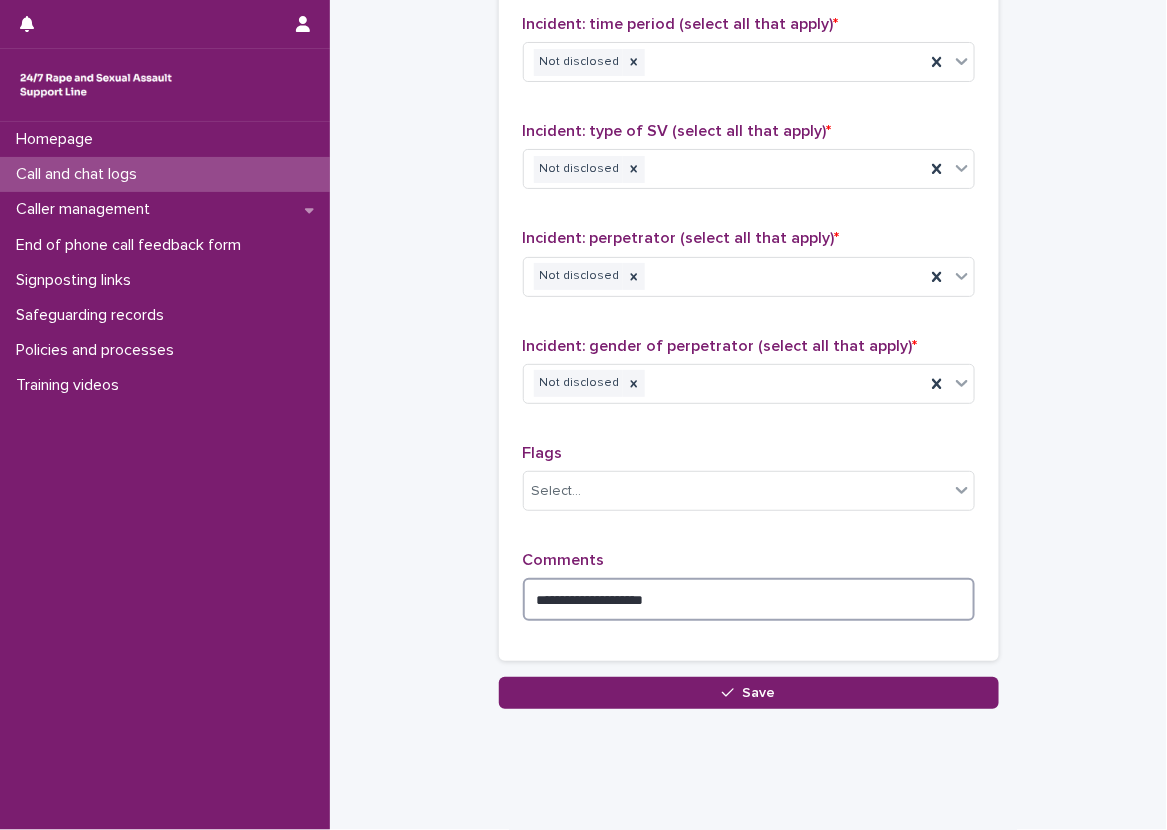 scroll, scrollTop: 1515, scrollLeft: 0, axis: vertical 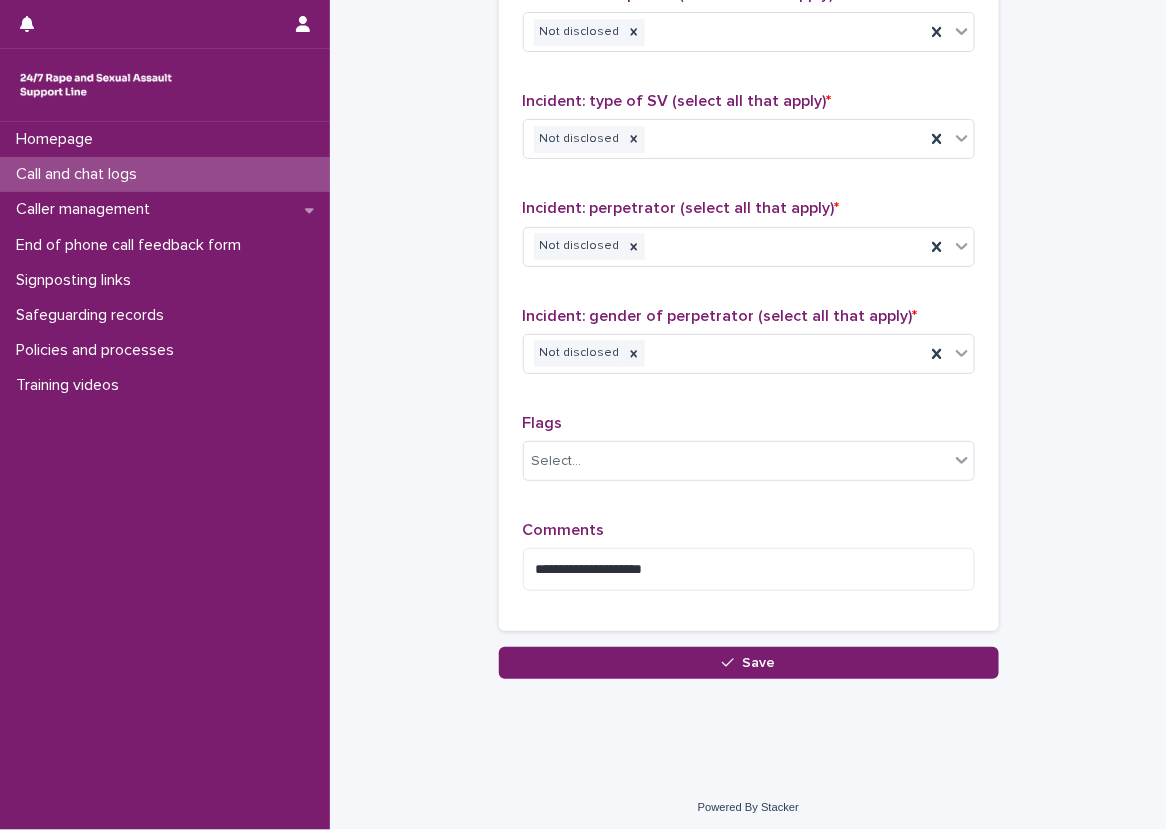 click on "**********" at bounding box center [748, -417] 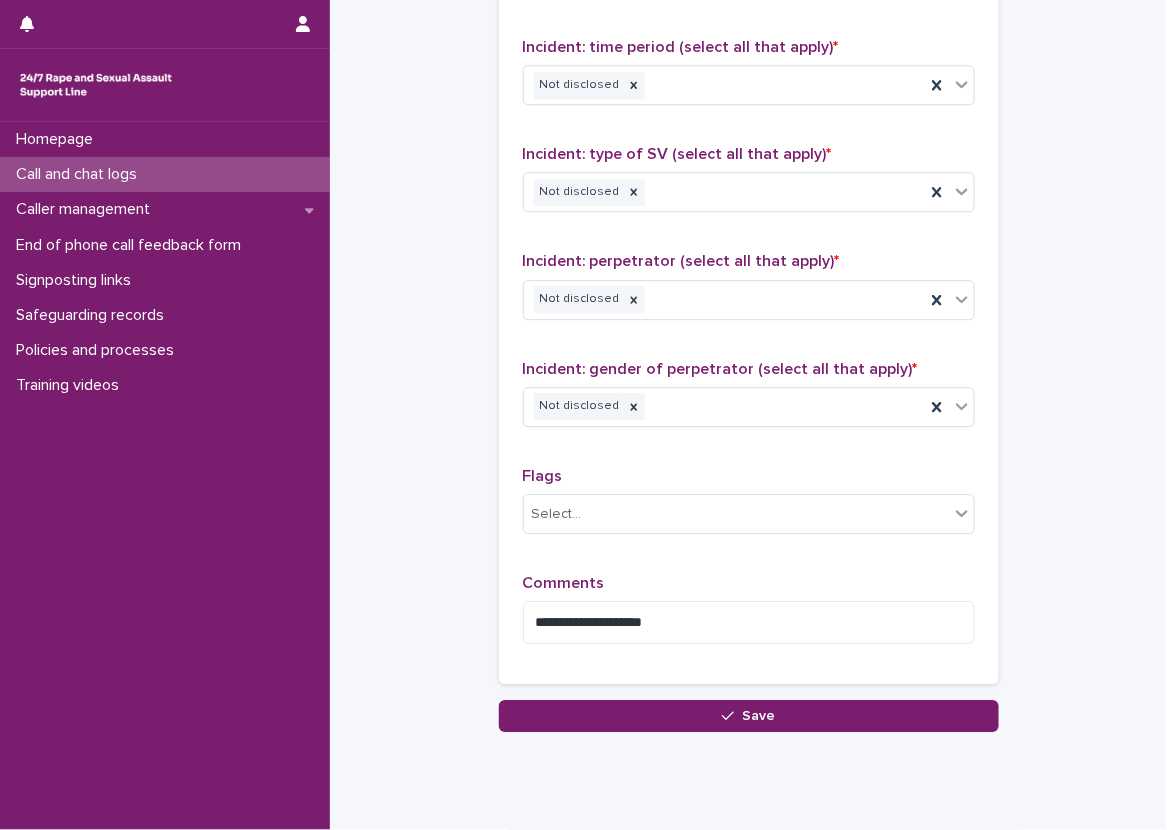 scroll, scrollTop: 1415, scrollLeft: 0, axis: vertical 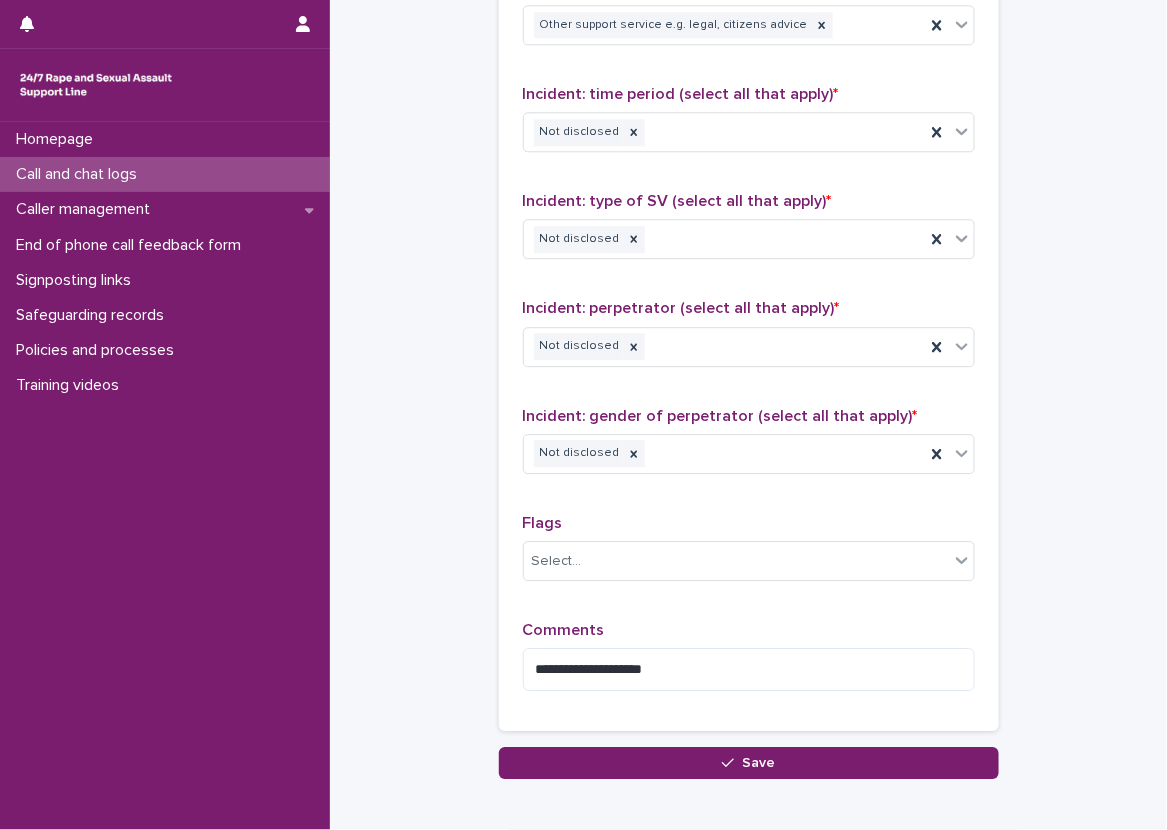 click on "**********" at bounding box center [748, -317] 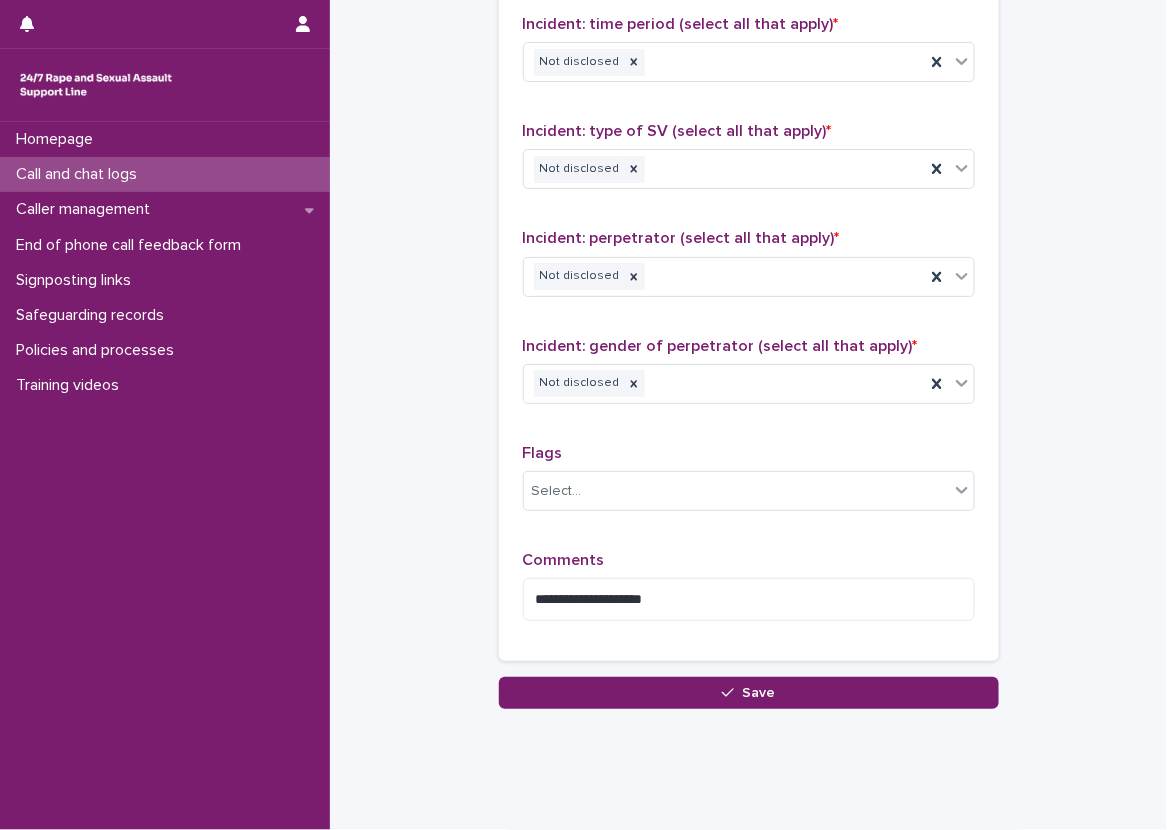 scroll, scrollTop: 1515, scrollLeft: 0, axis: vertical 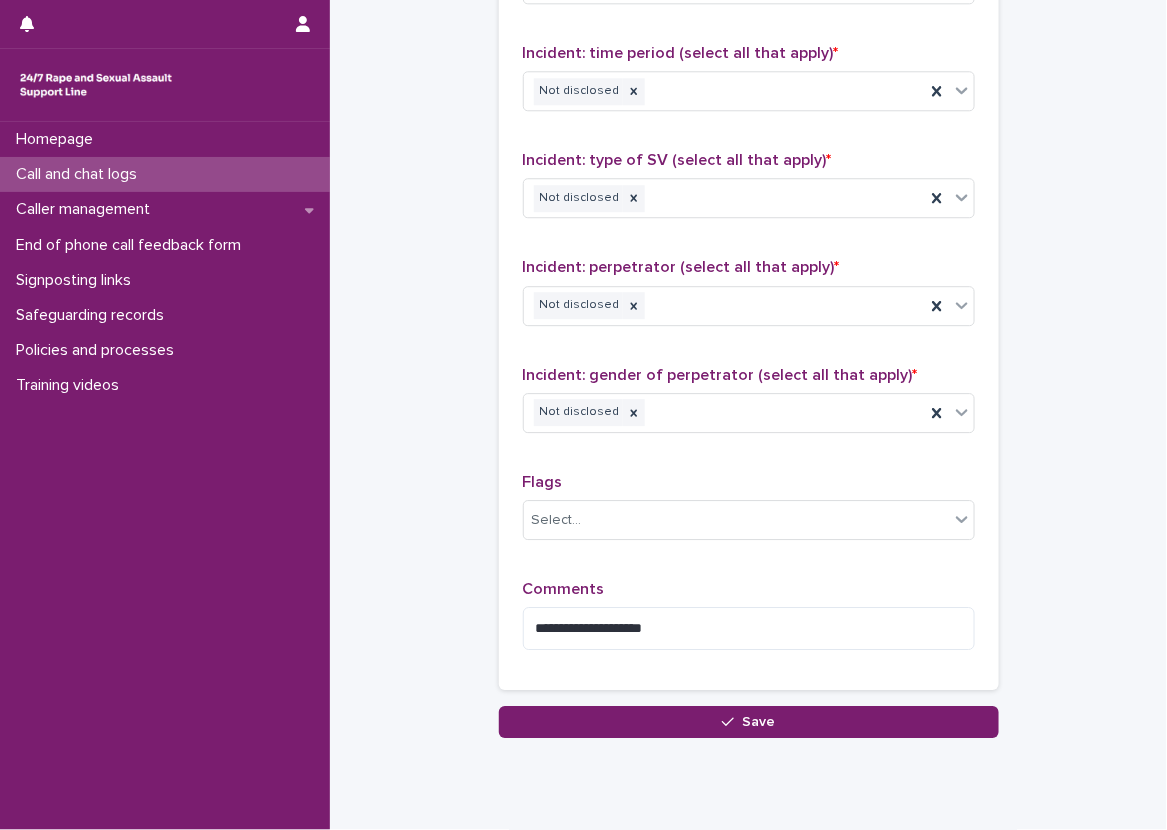 click on "**********" at bounding box center [748, -358] 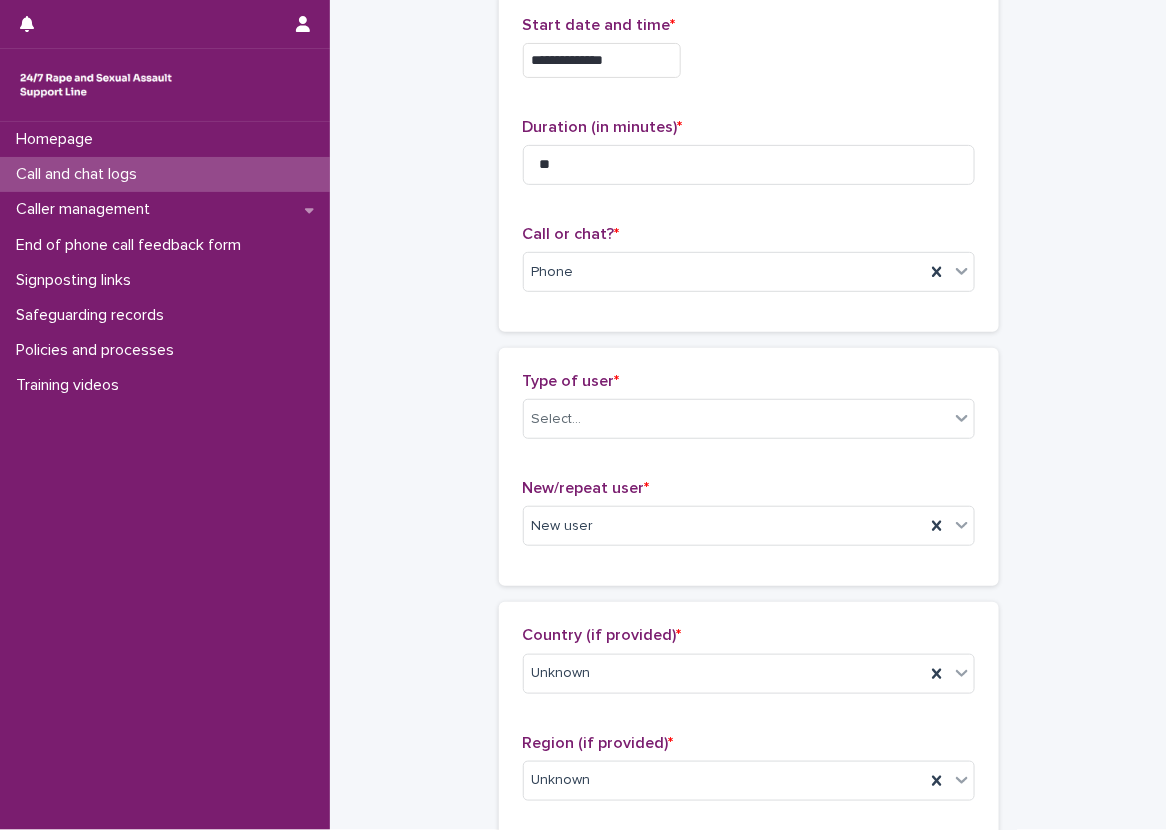 scroll, scrollTop: 156, scrollLeft: 0, axis: vertical 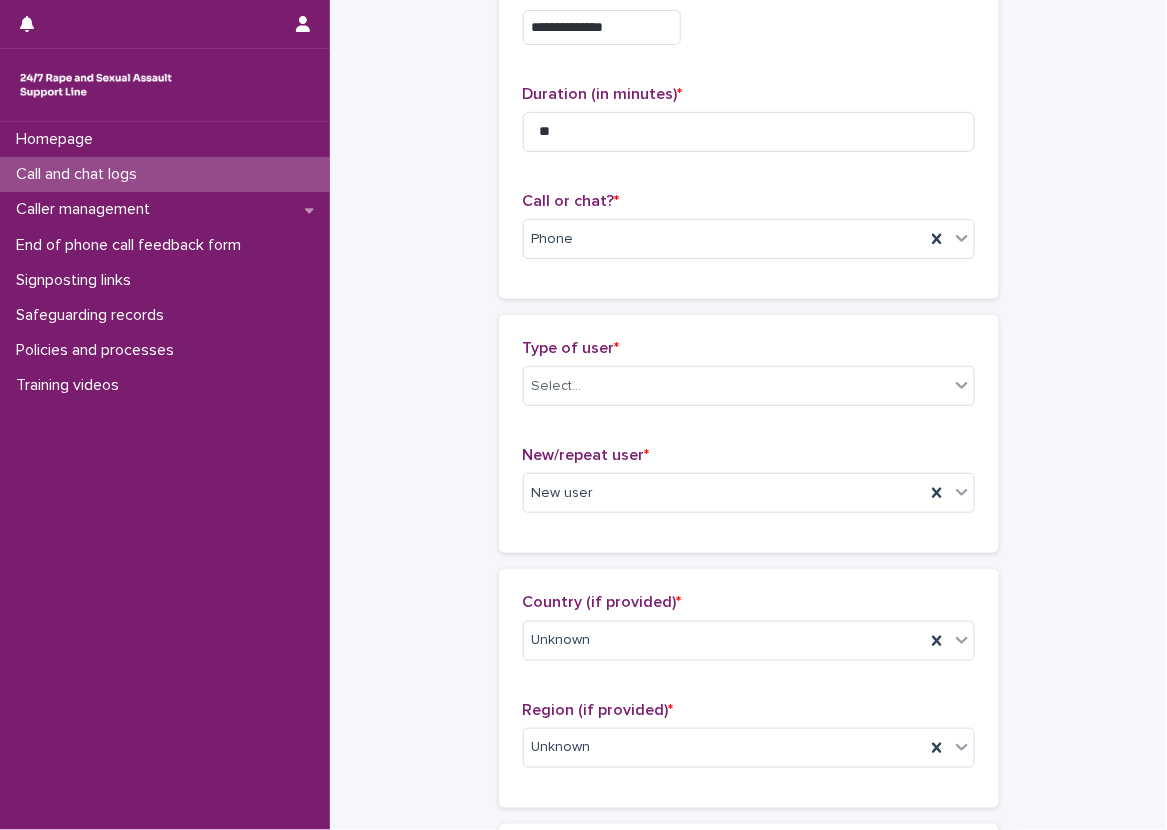 click on "**********" at bounding box center [748, 942] 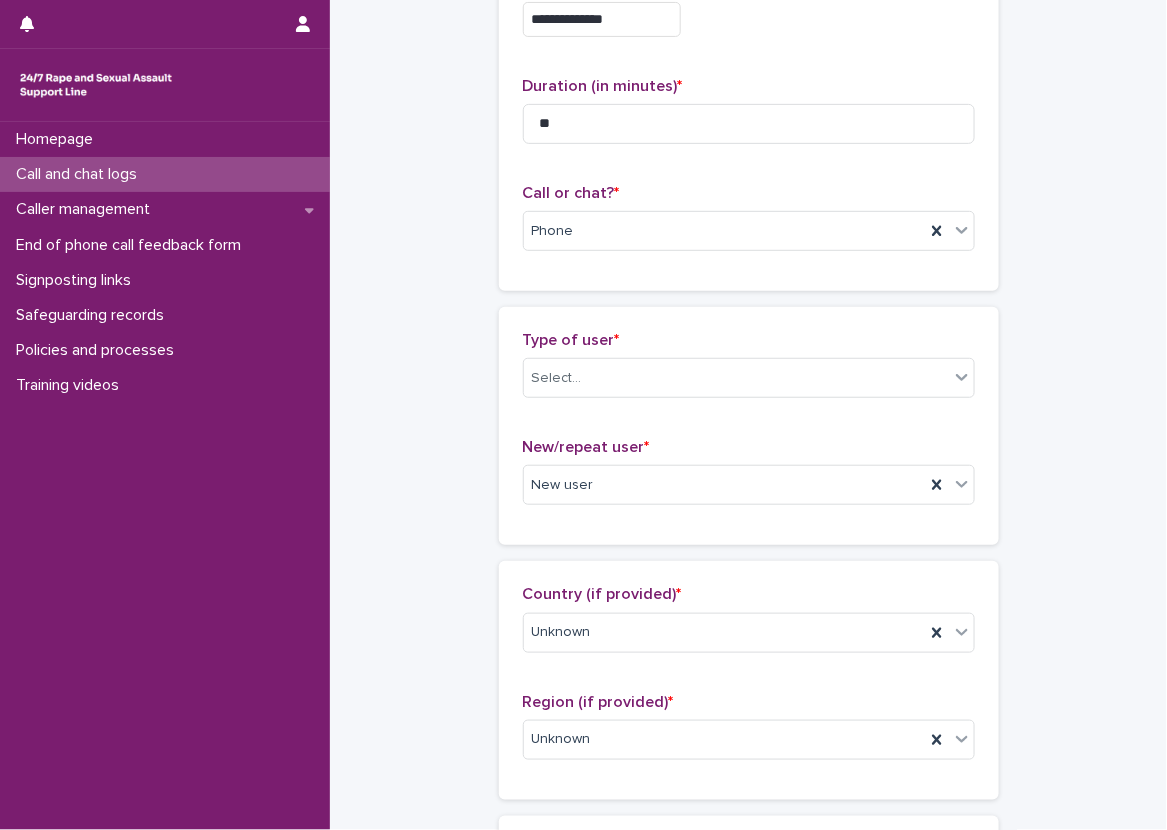 scroll, scrollTop: 200, scrollLeft: 0, axis: vertical 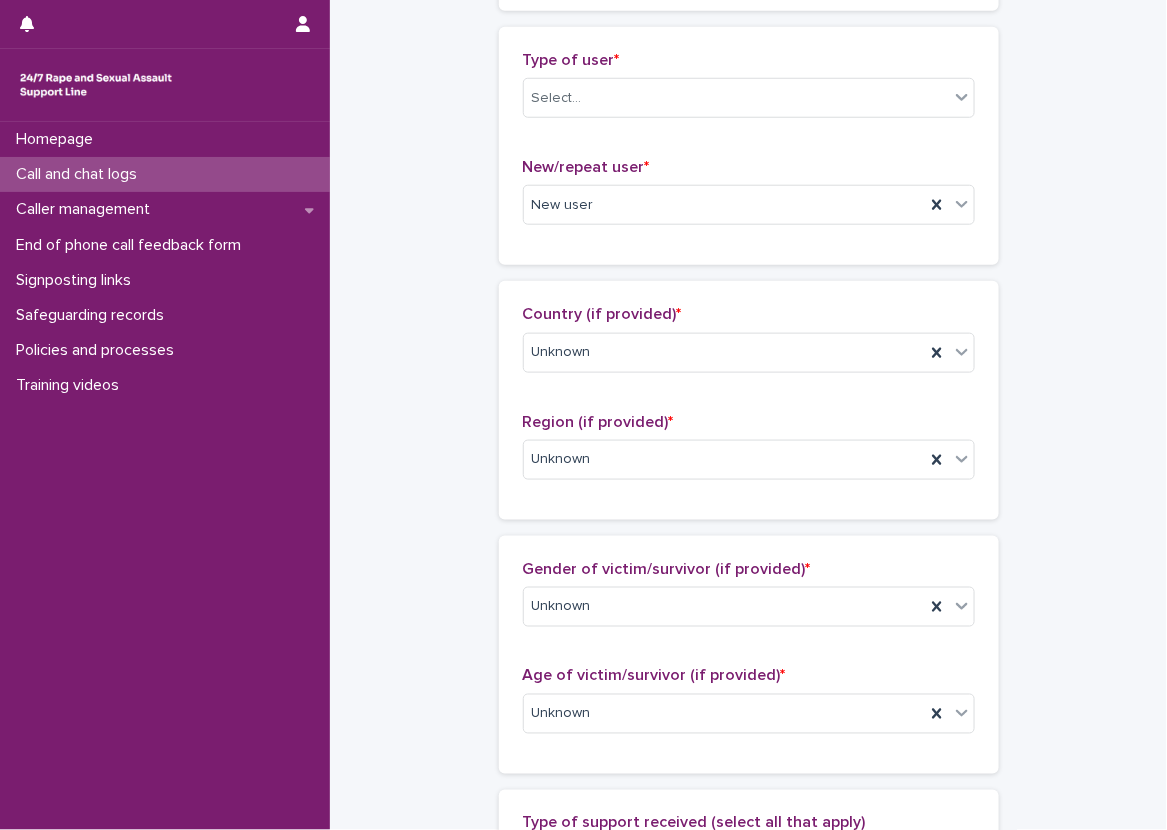 click on "**********" at bounding box center (748, 654) 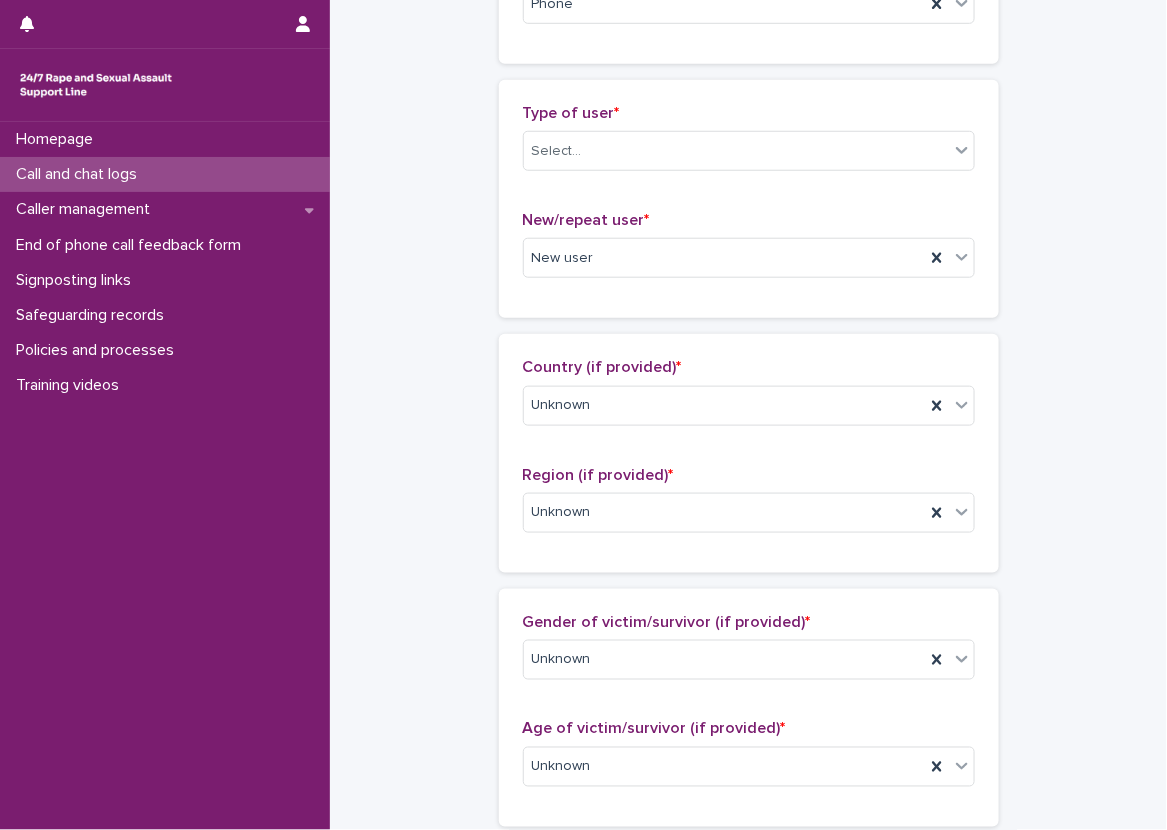 scroll, scrollTop: 344, scrollLeft: 0, axis: vertical 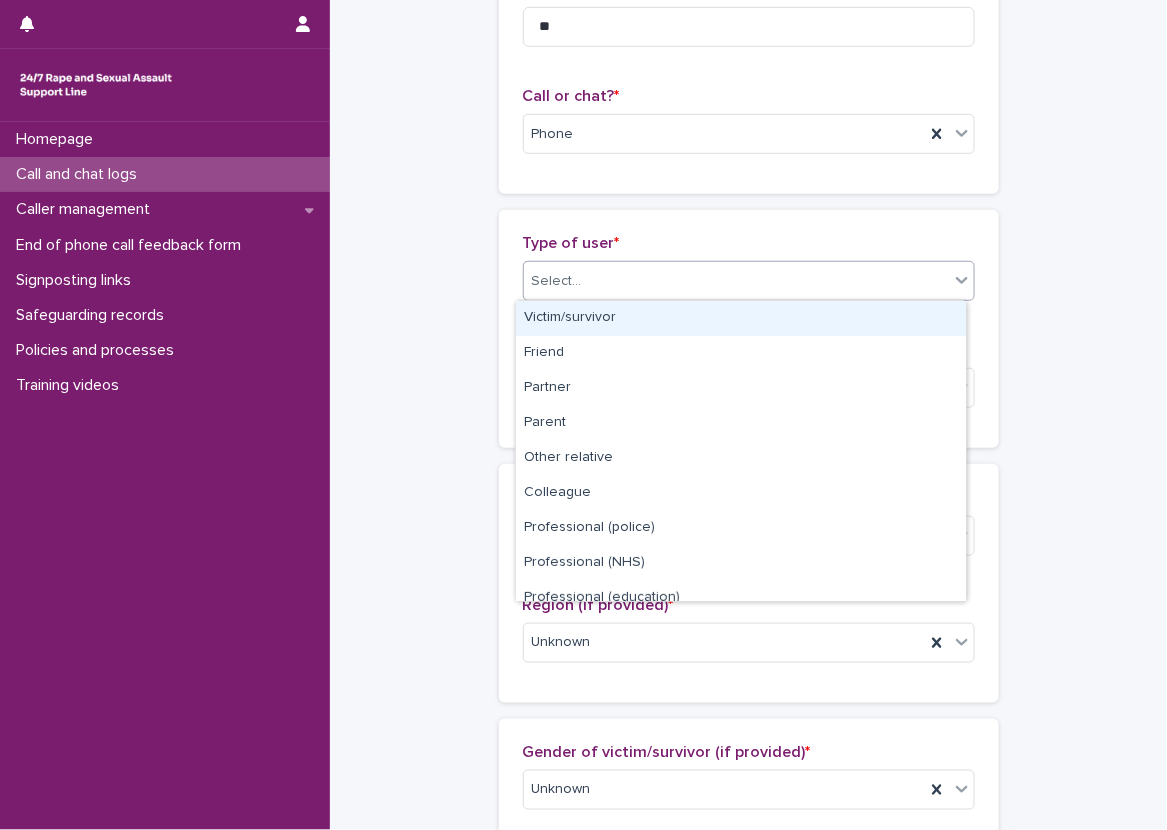 click on "Select..." at bounding box center (557, 281) 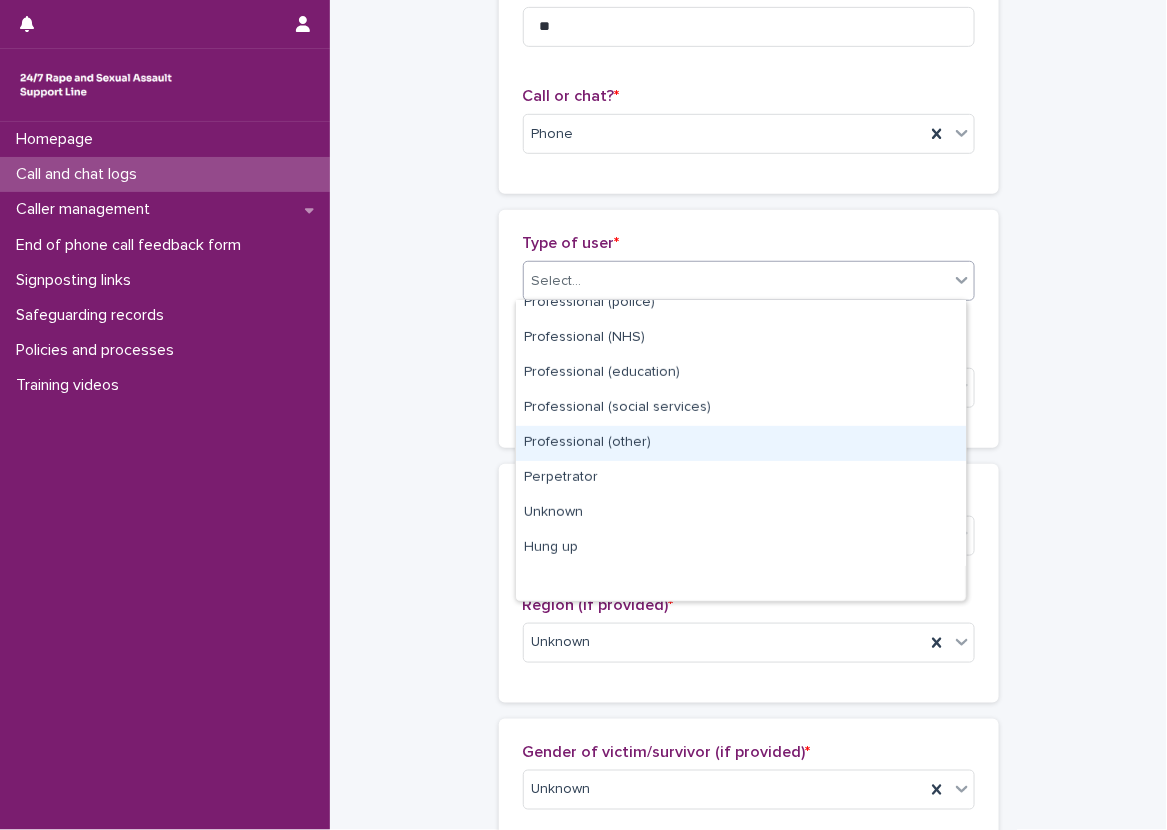 scroll, scrollTop: 0, scrollLeft: 0, axis: both 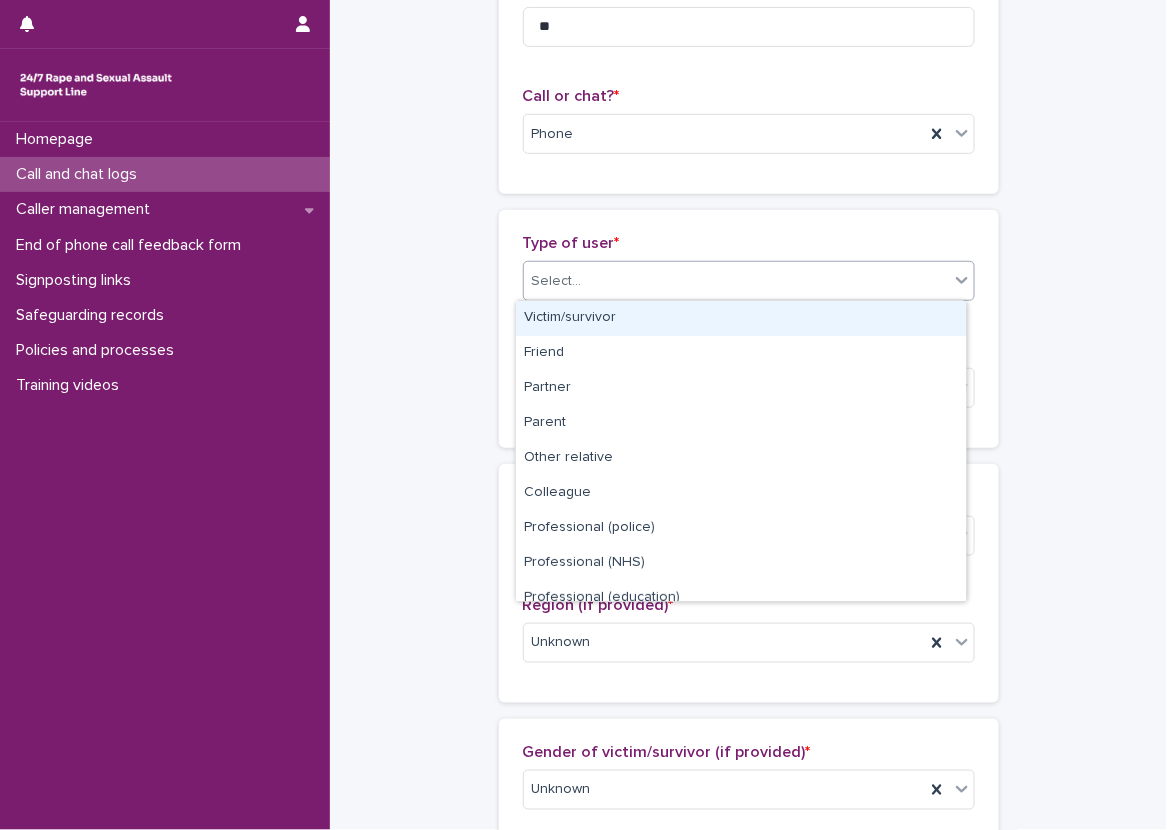 click on "Type of user *      option Victim/survivor focused, 1 of 15. 15 results available. Use Up and Down to choose options, press Enter to select the currently focused option, press Escape to exit the menu, press Tab to select the option and exit the menu. Select... New/repeat user * New user" at bounding box center (749, 329) 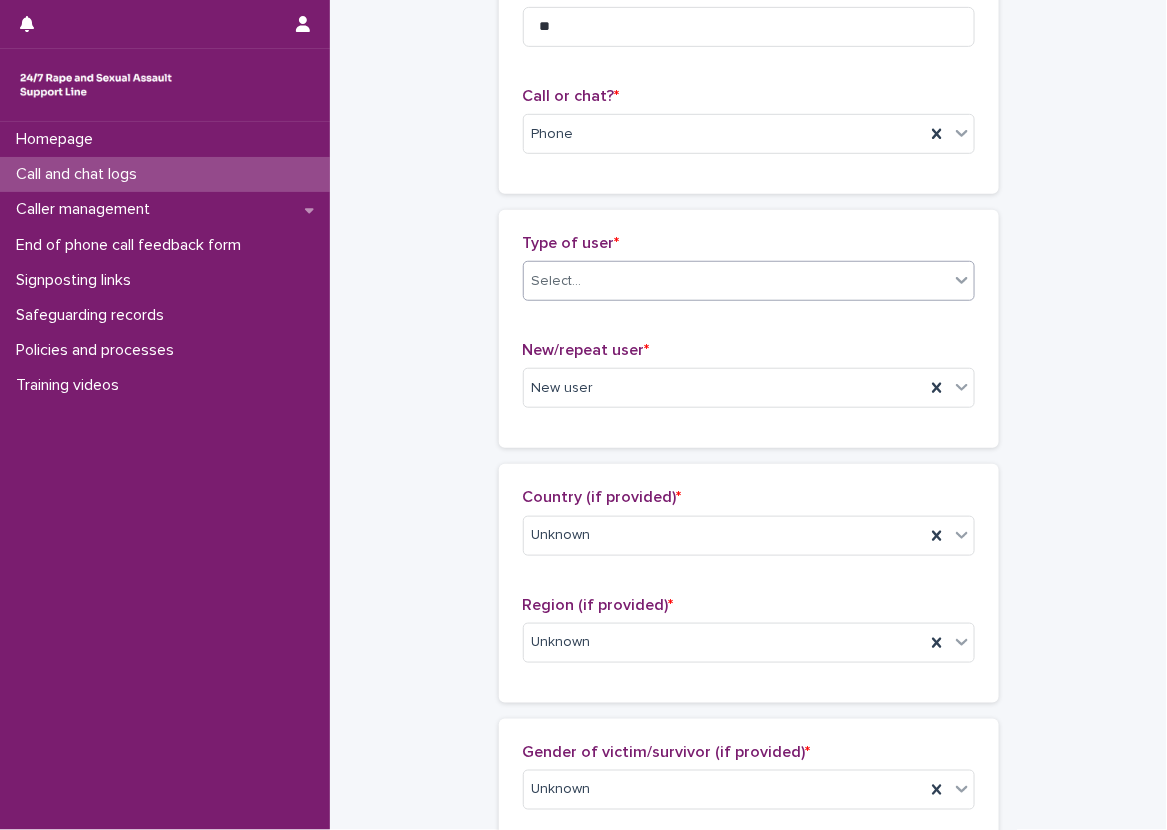 click at bounding box center (962, 280) 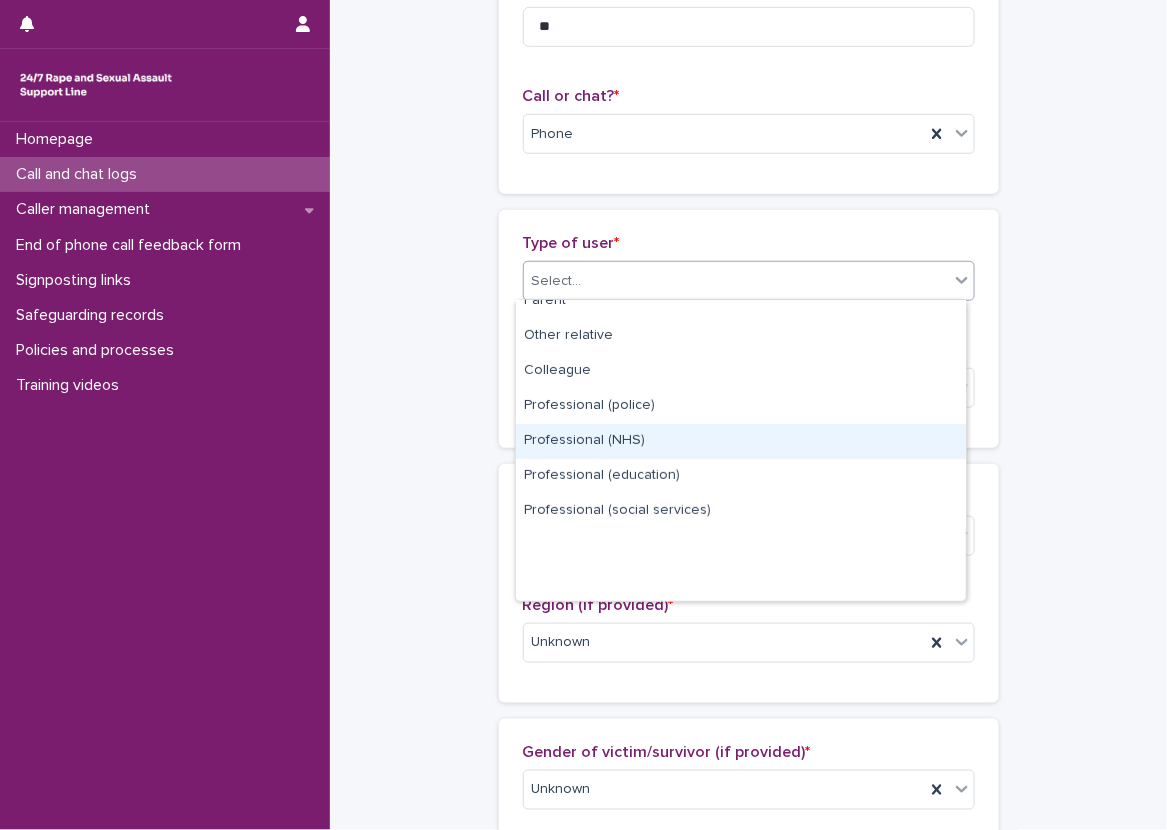 scroll, scrollTop: 0, scrollLeft: 0, axis: both 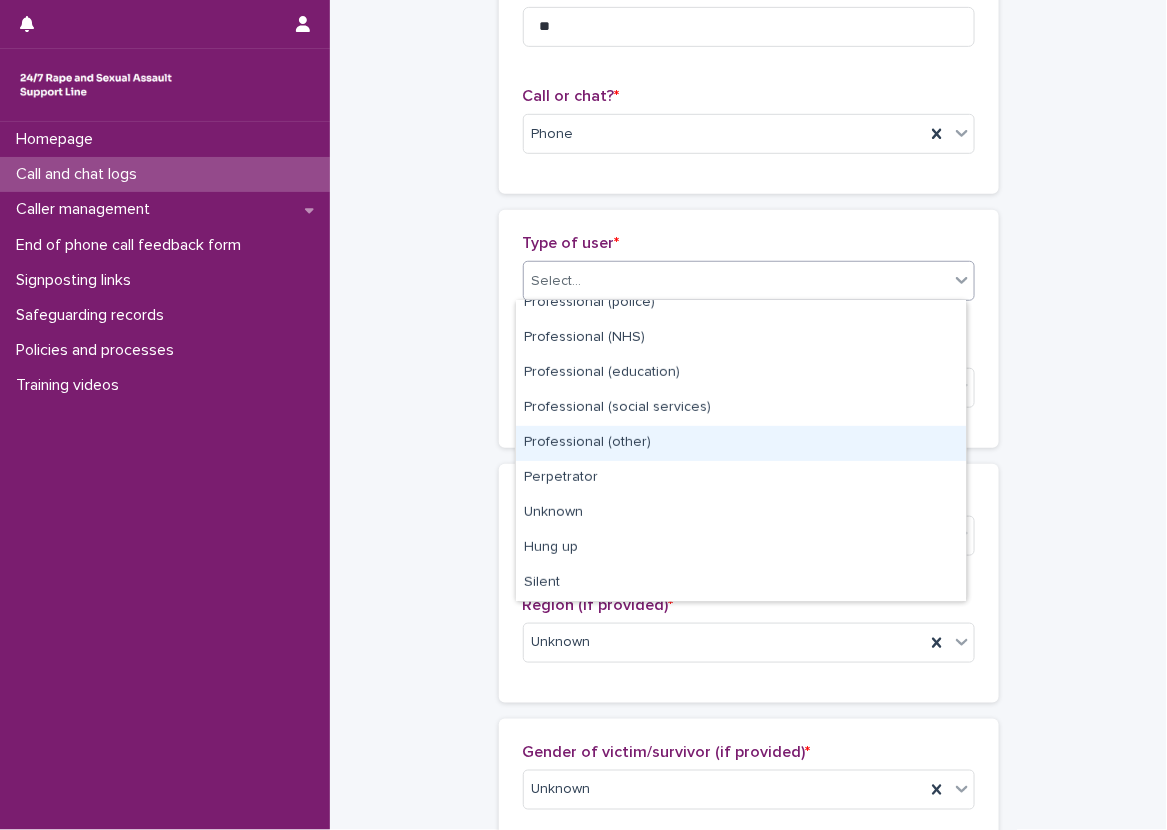 click on "**********" at bounding box center [748, 837] 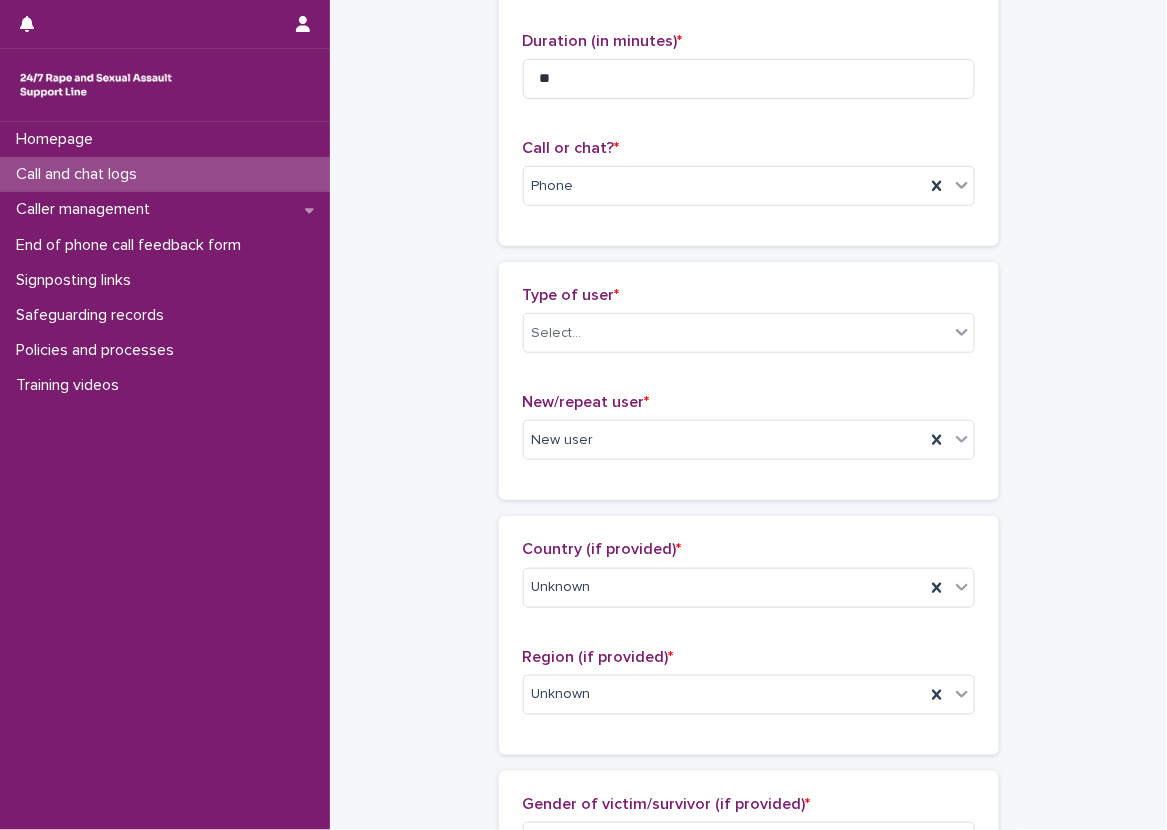 scroll, scrollTop: 161, scrollLeft: 0, axis: vertical 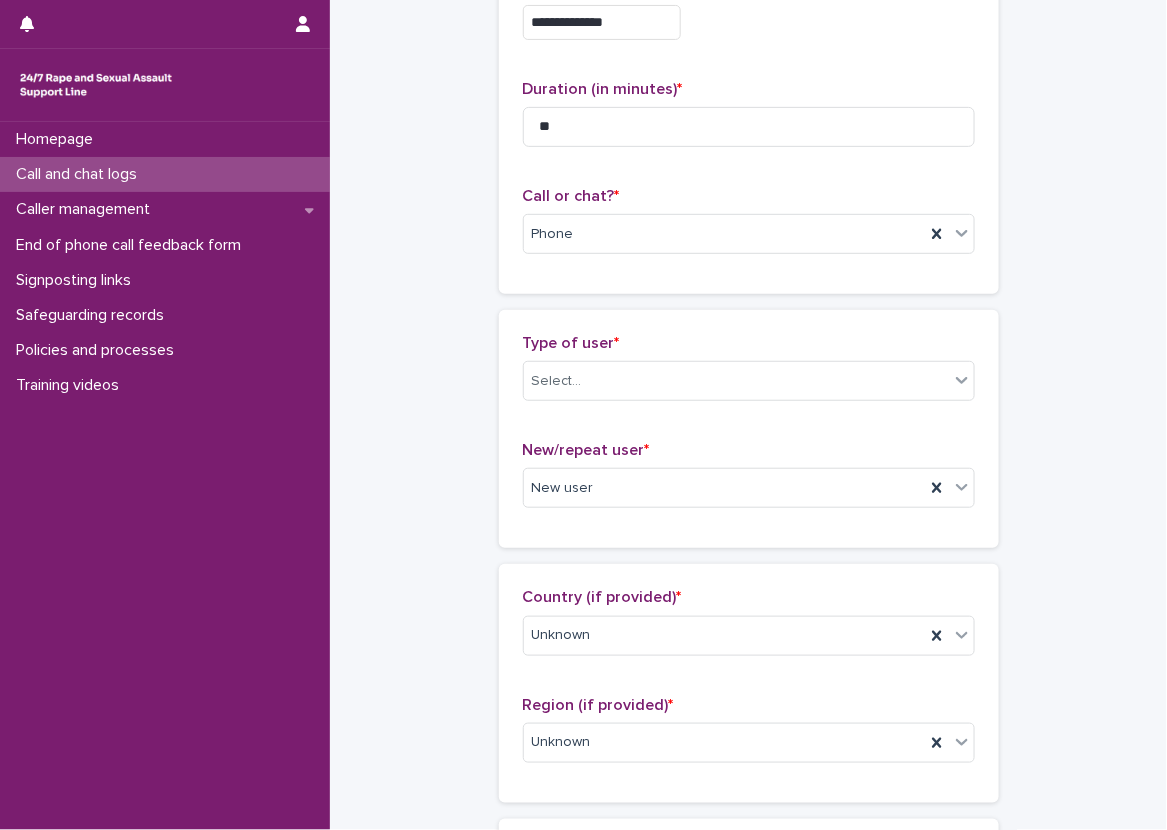 click on "Type of user * Select..." at bounding box center [749, 375] 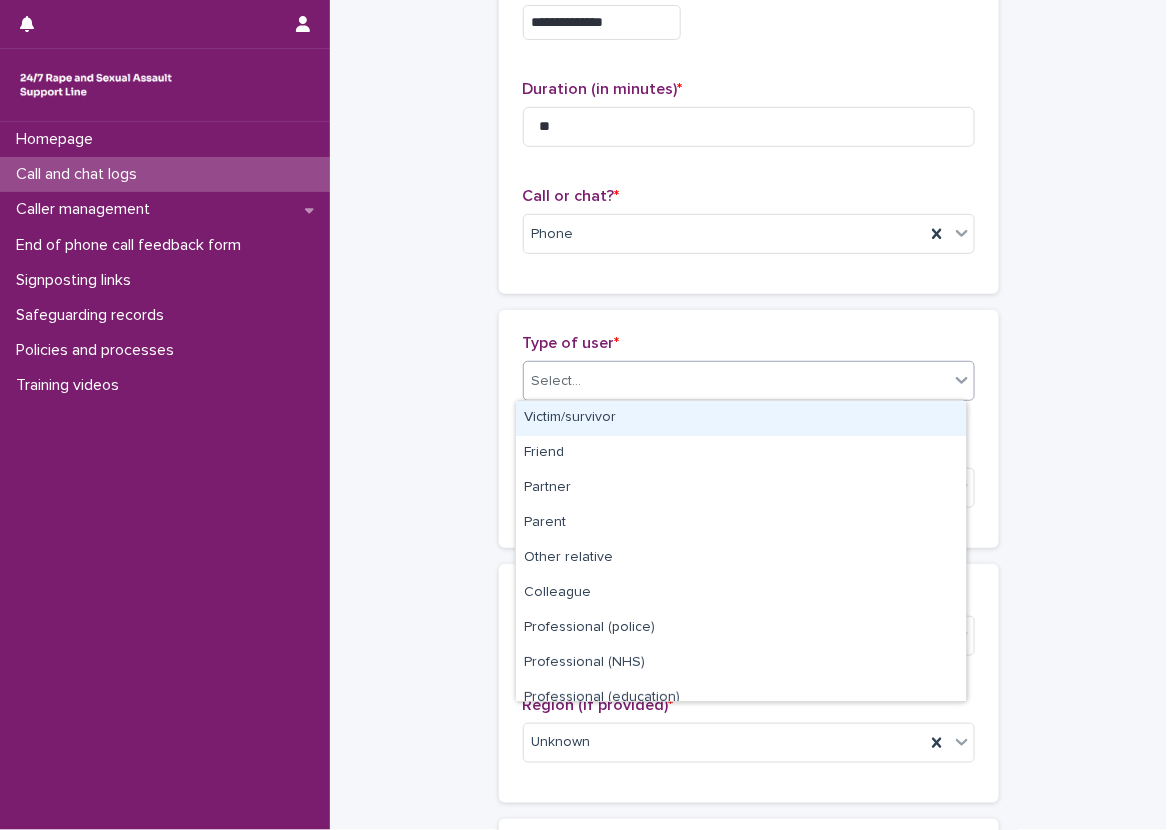 click on "Select..." at bounding box center [736, 381] 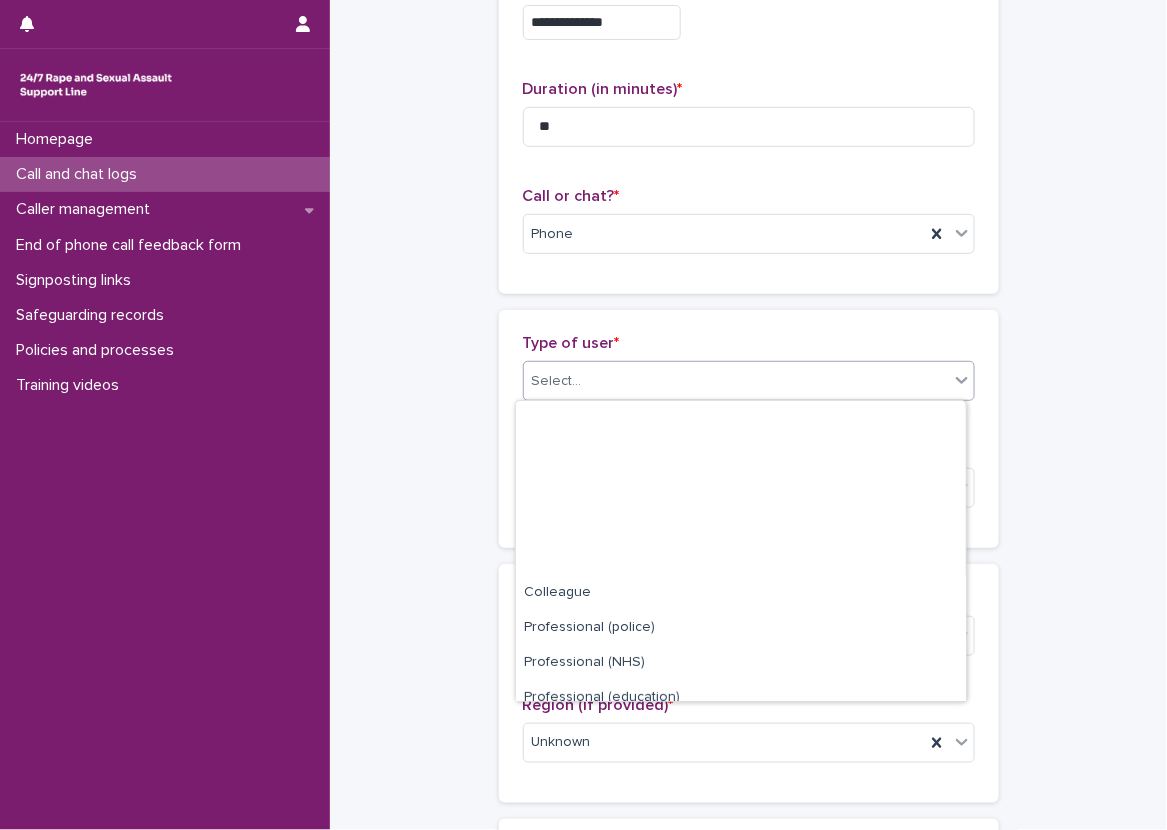 scroll, scrollTop: 225, scrollLeft: 0, axis: vertical 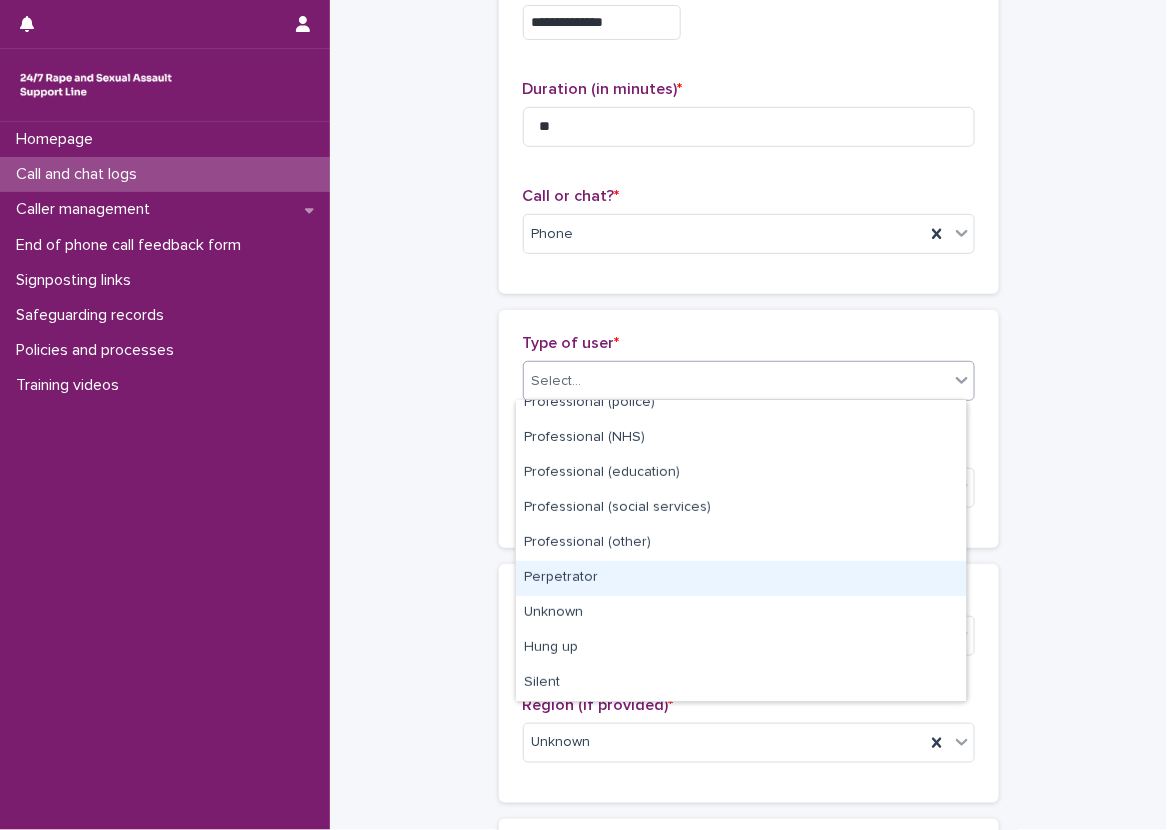 click on "Perpetrator" at bounding box center (741, 578) 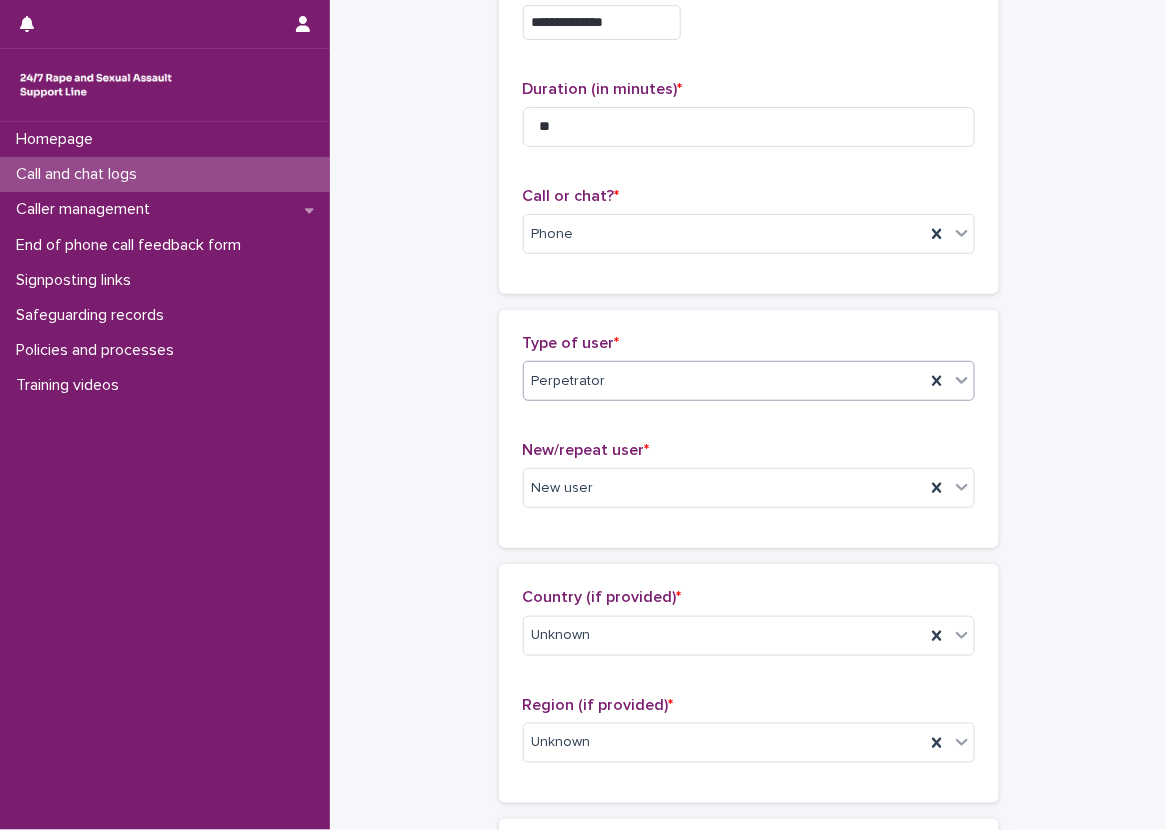click on "**********" at bounding box center (748, 937) 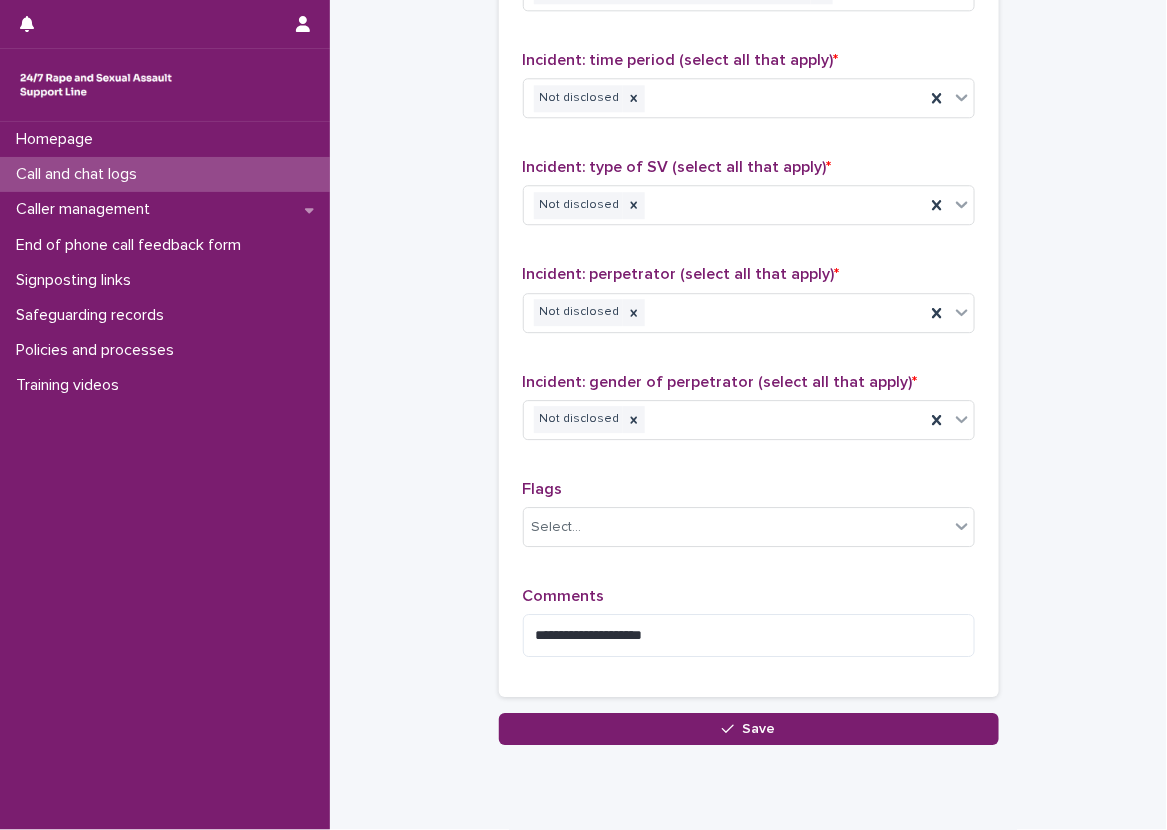 scroll, scrollTop: 1415, scrollLeft: 0, axis: vertical 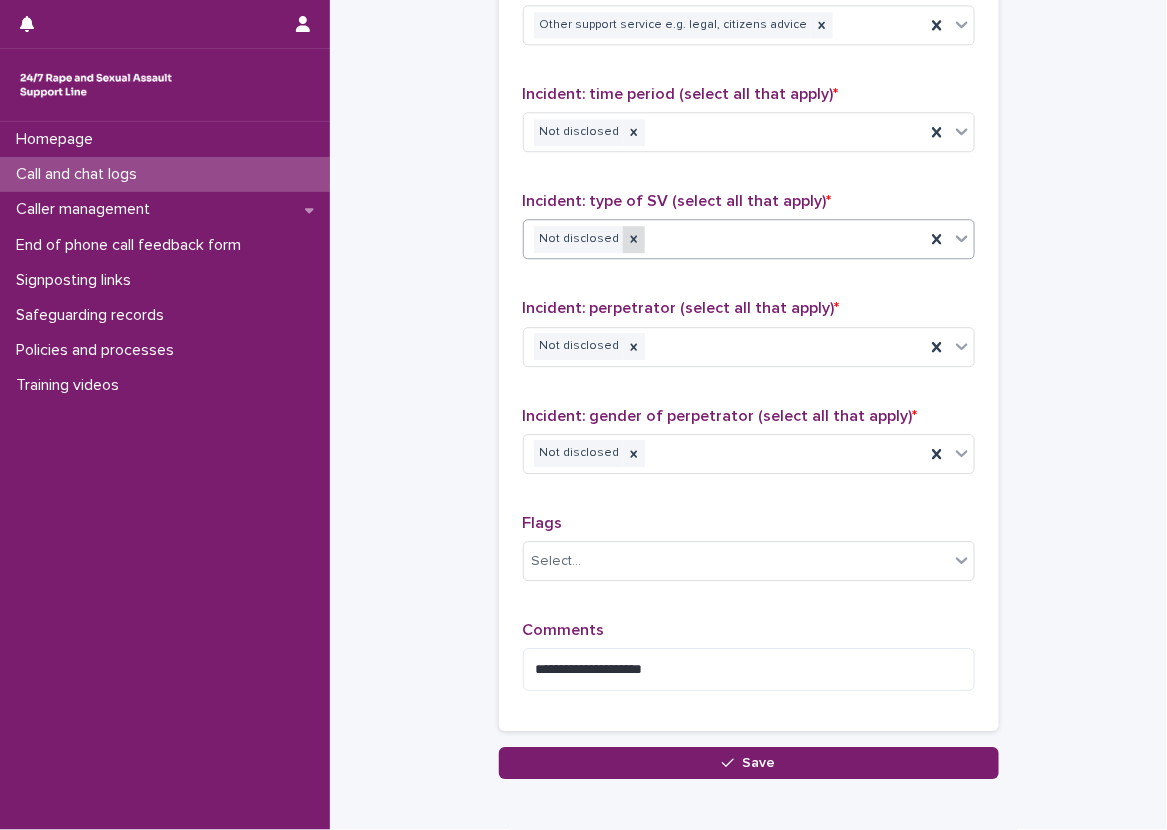click 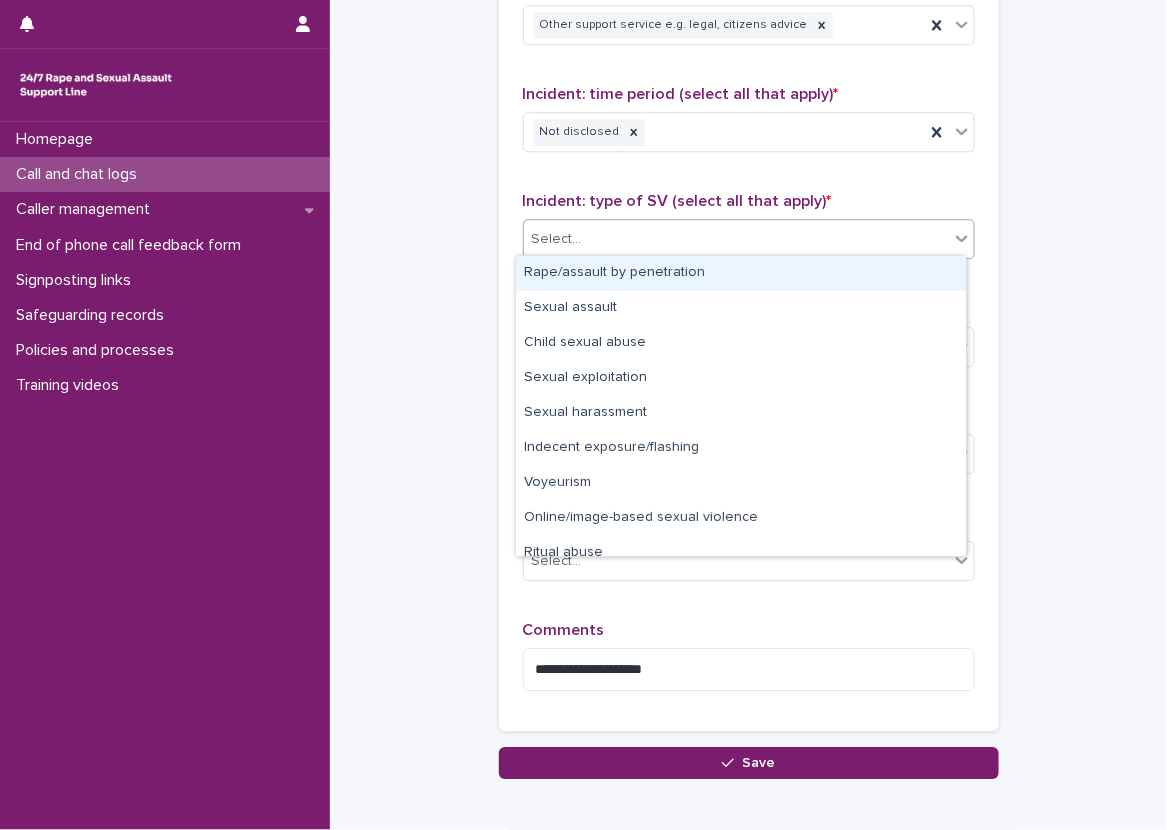 click on "Select..." at bounding box center (736, 239) 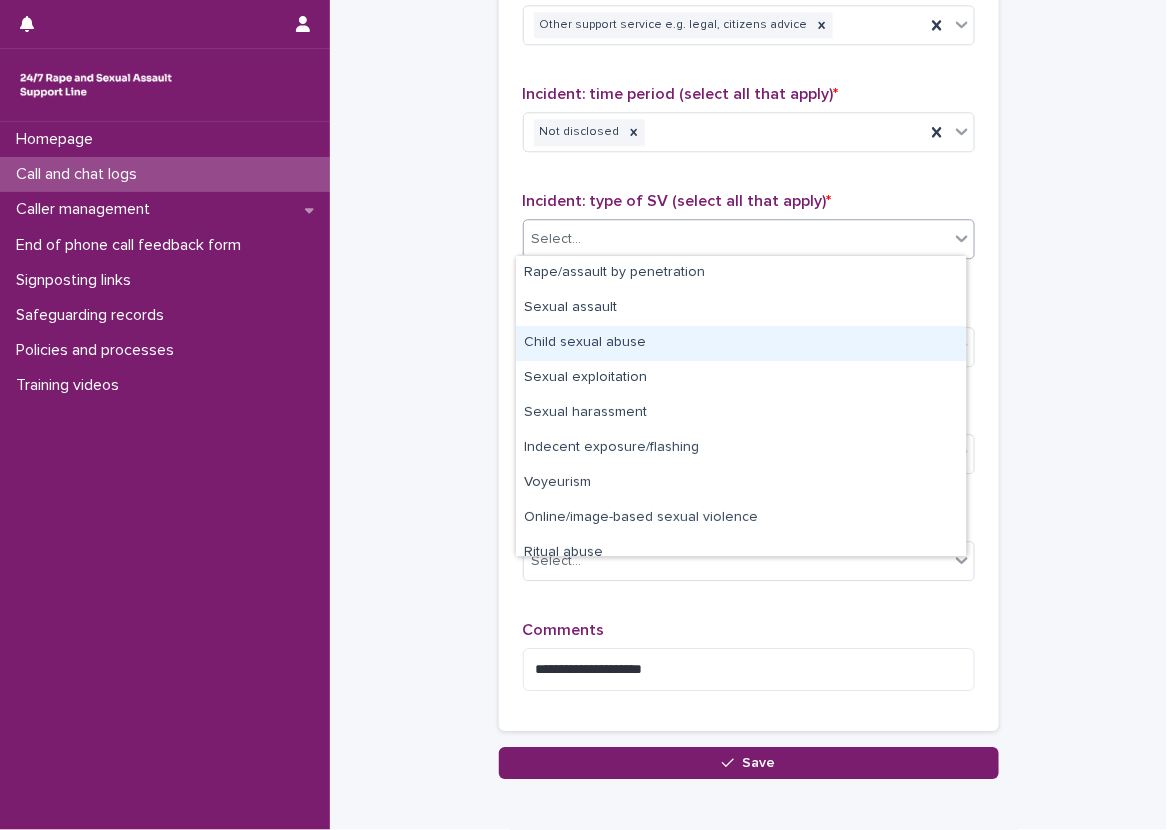 click on "Child sexual abuse" at bounding box center [741, 343] 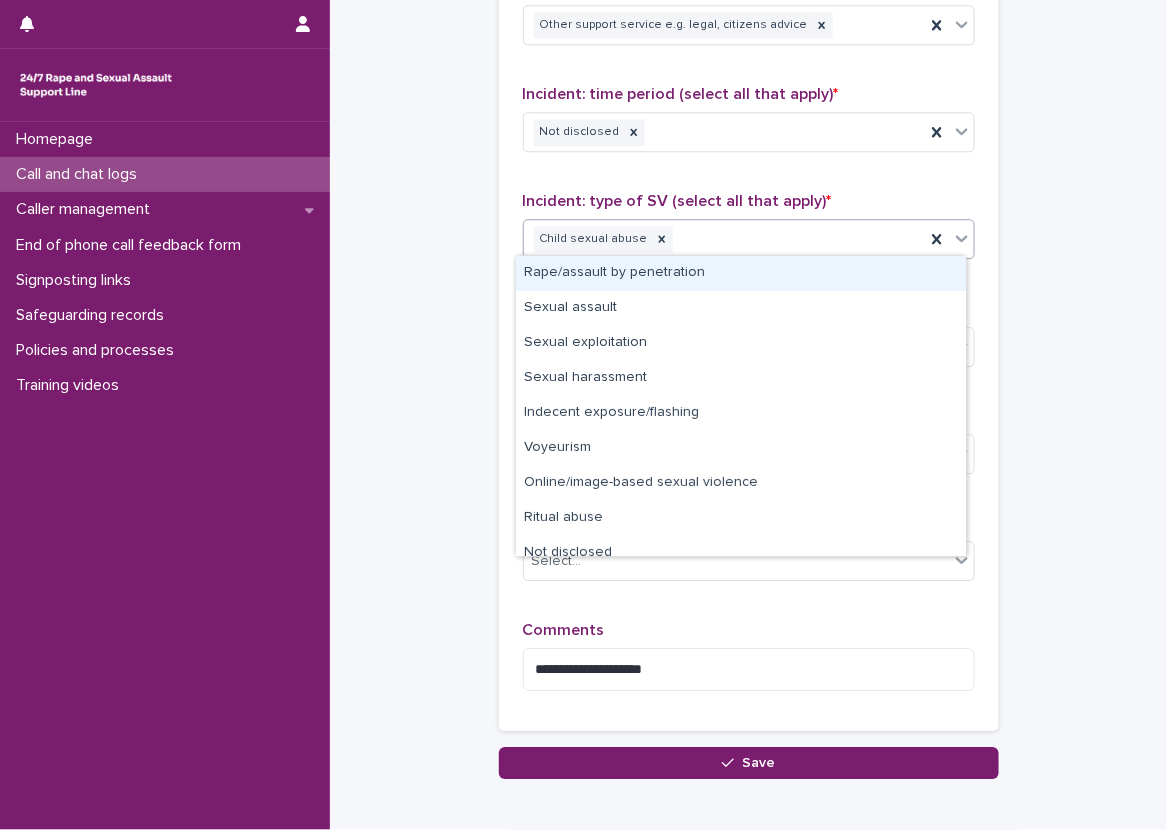 click on "Child sexual abuse" at bounding box center [724, 239] 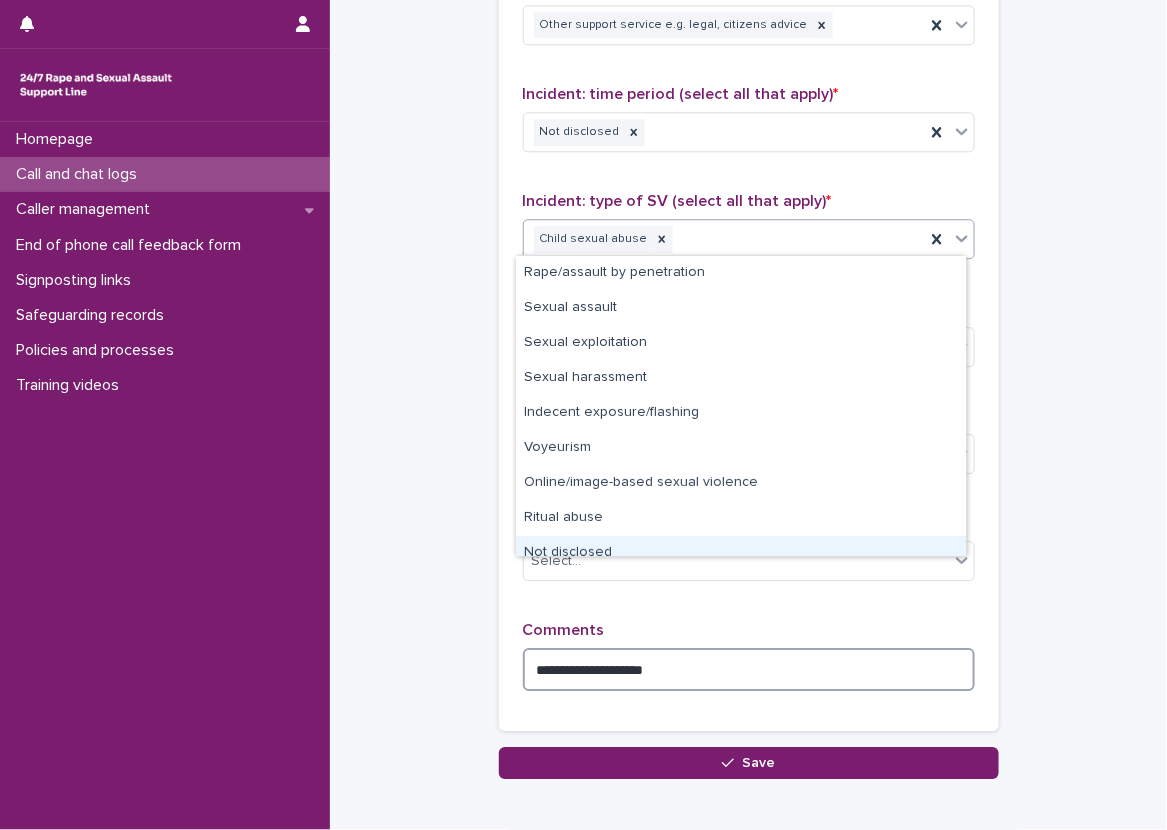 click on "**********" at bounding box center [749, 669] 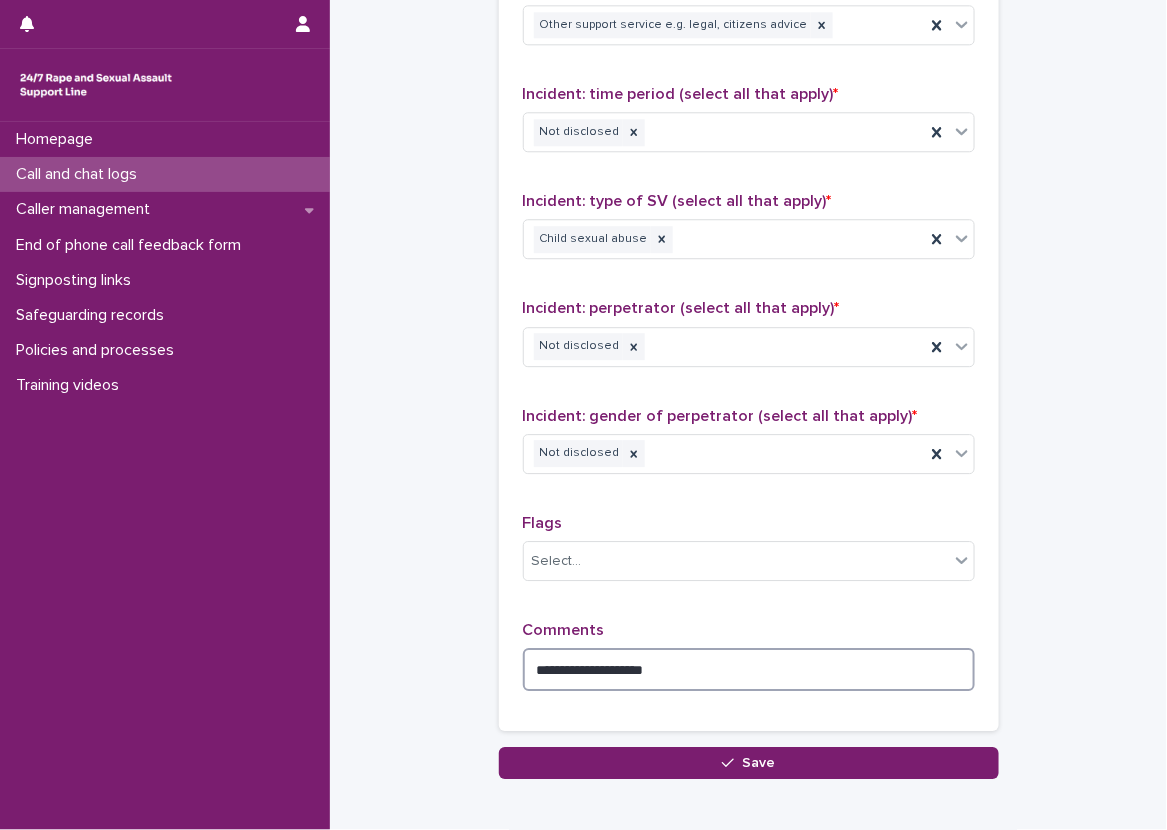 click on "**********" at bounding box center [749, 669] 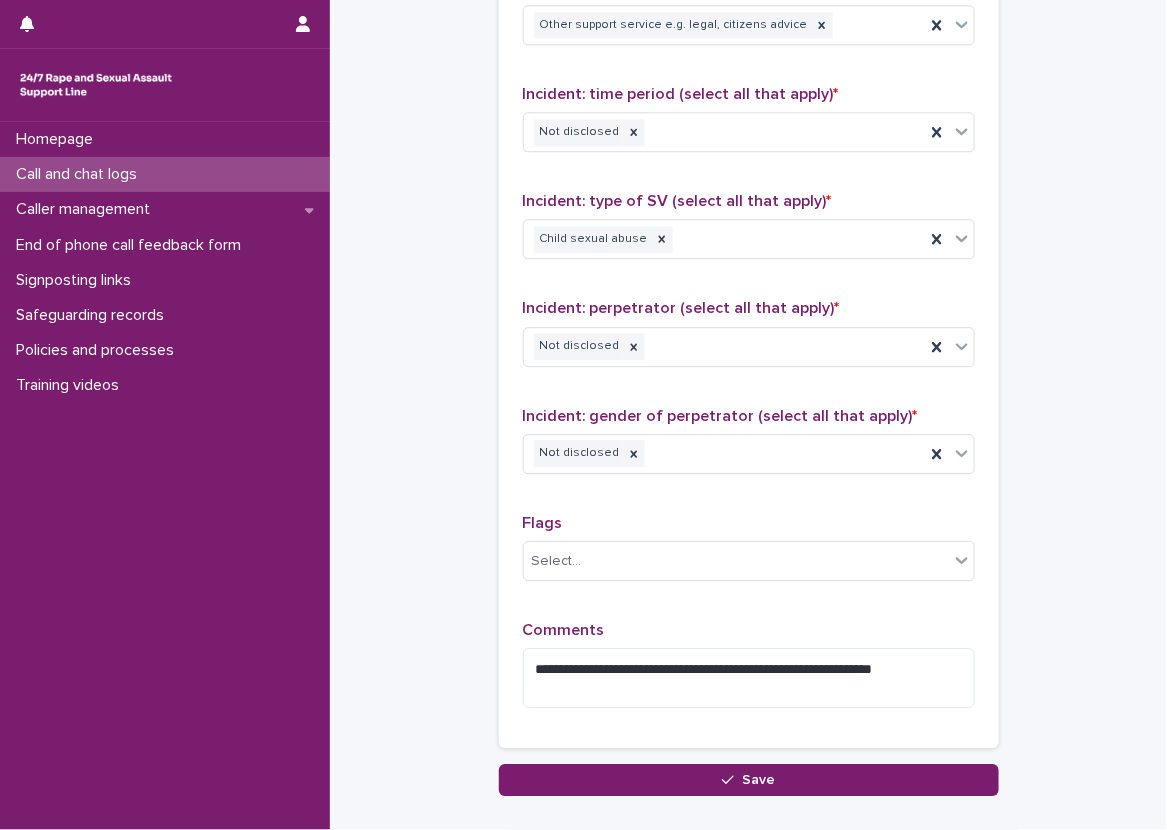 click on "Flags Select..." at bounding box center [749, 555] 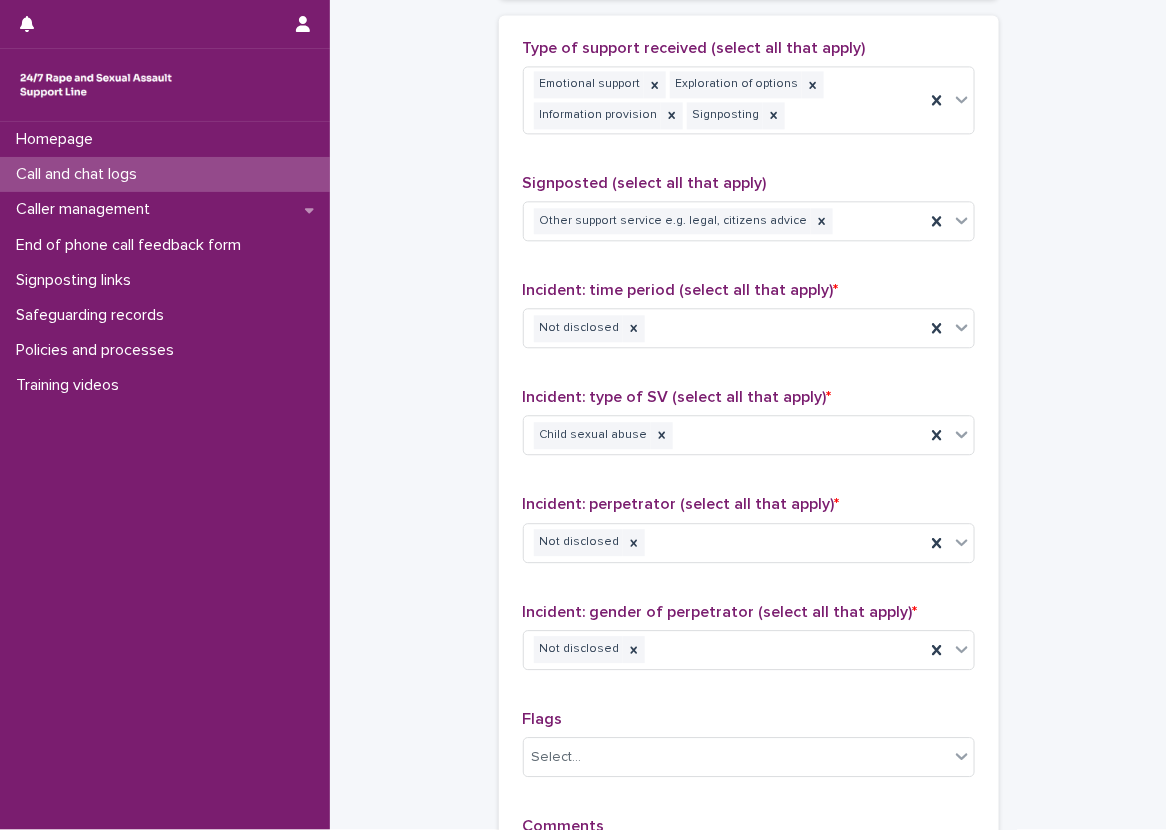 scroll, scrollTop: 1229, scrollLeft: 0, axis: vertical 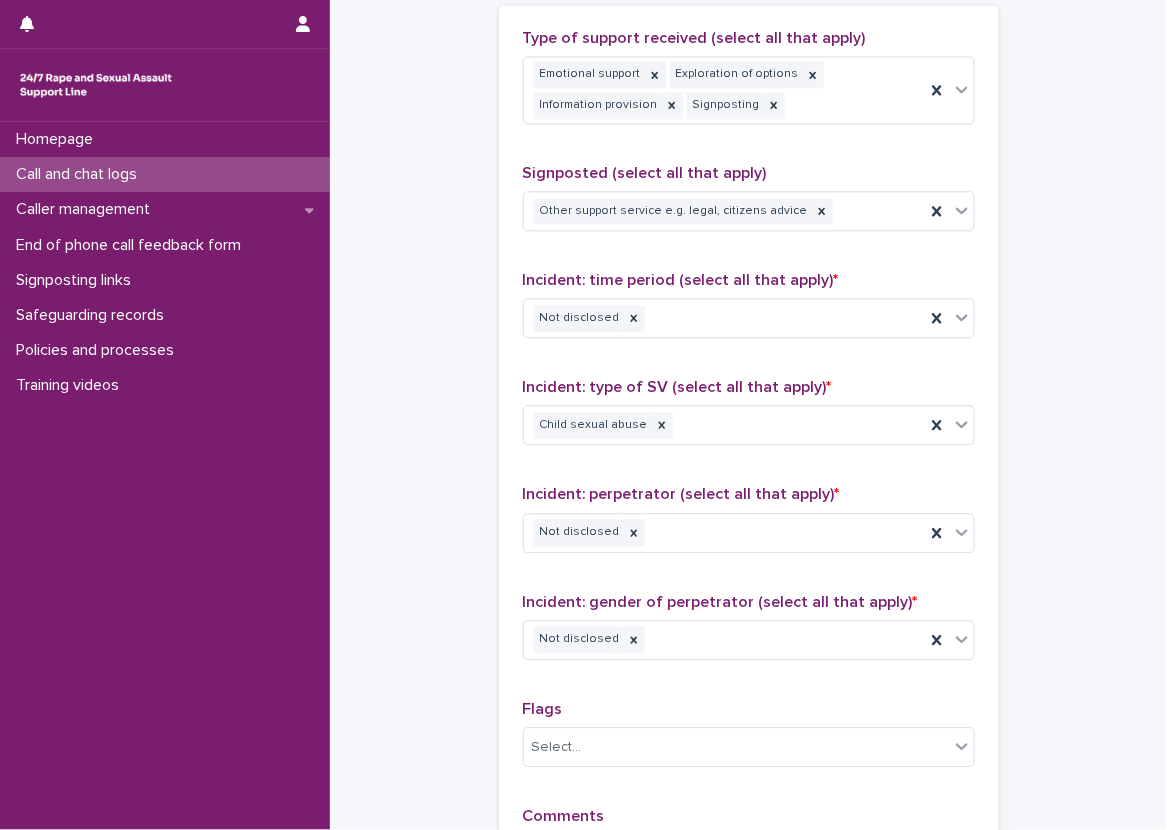 click on "**********" at bounding box center (748, -123) 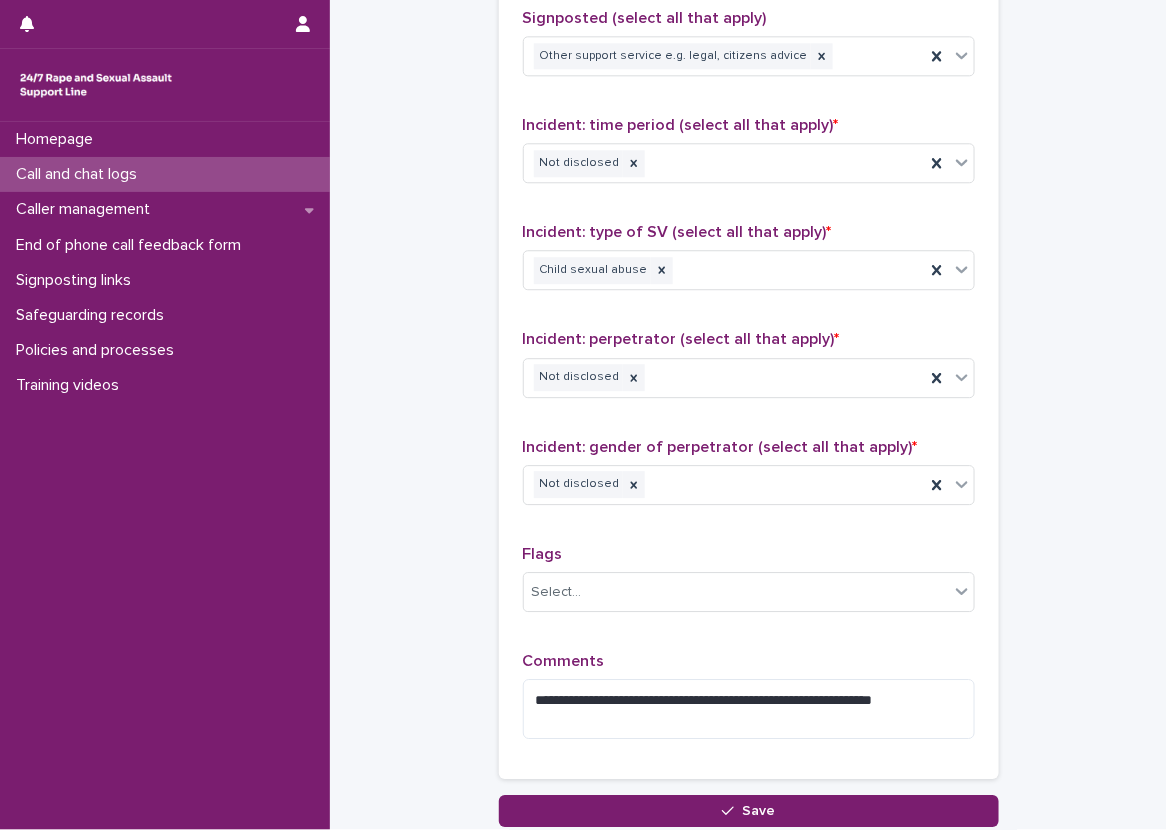 scroll, scrollTop: 1389, scrollLeft: 0, axis: vertical 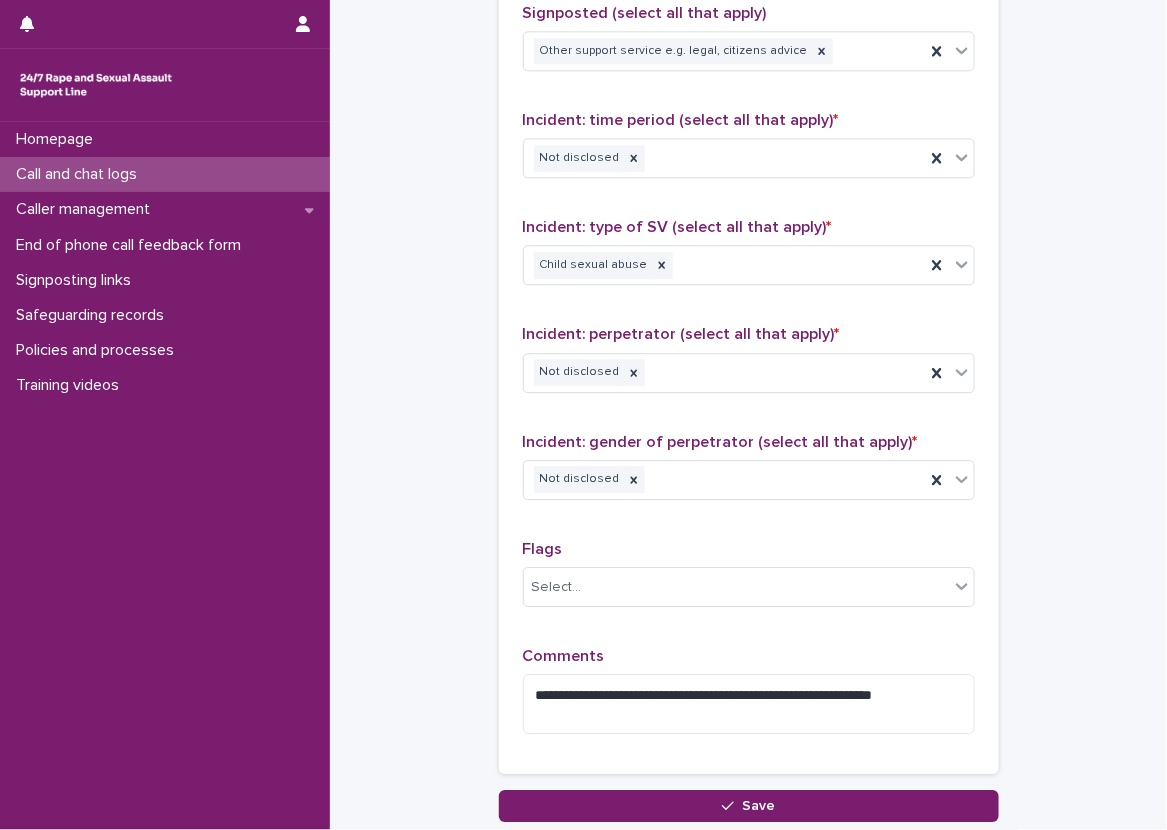 click on "**********" at bounding box center [748, -283] 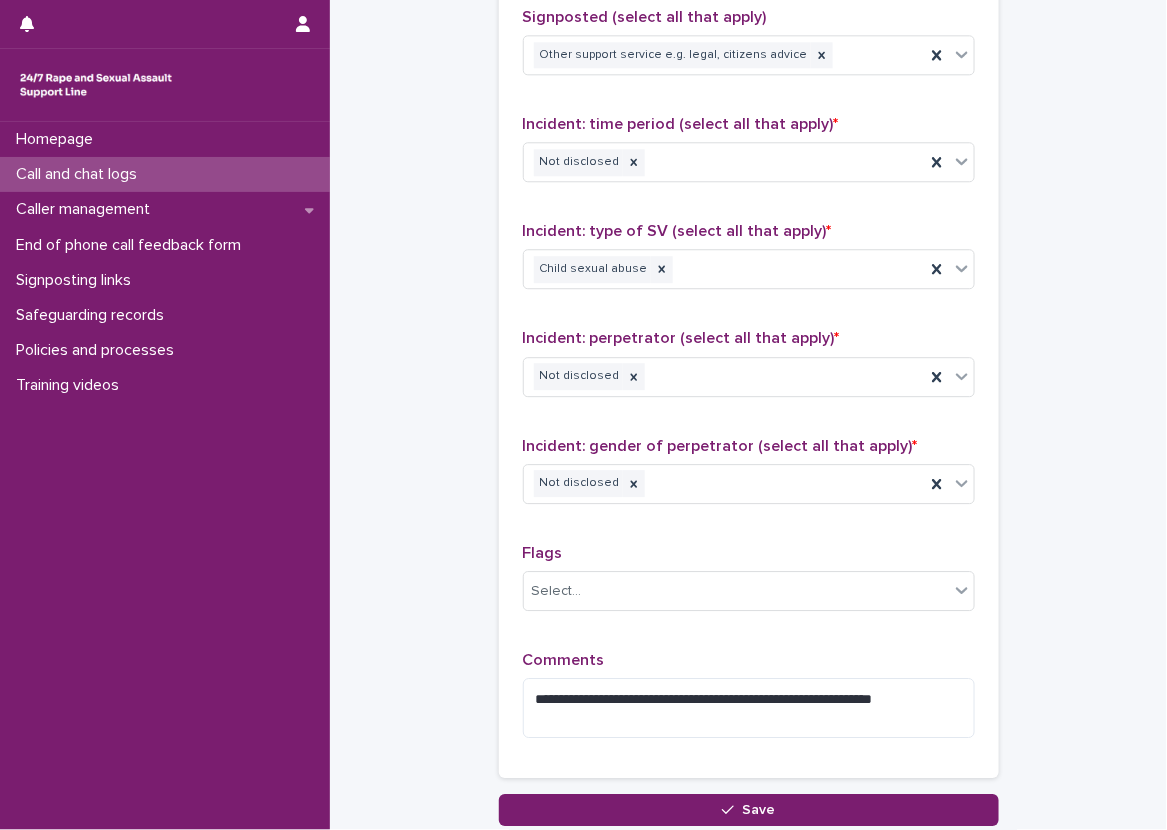 scroll, scrollTop: 1433, scrollLeft: 0, axis: vertical 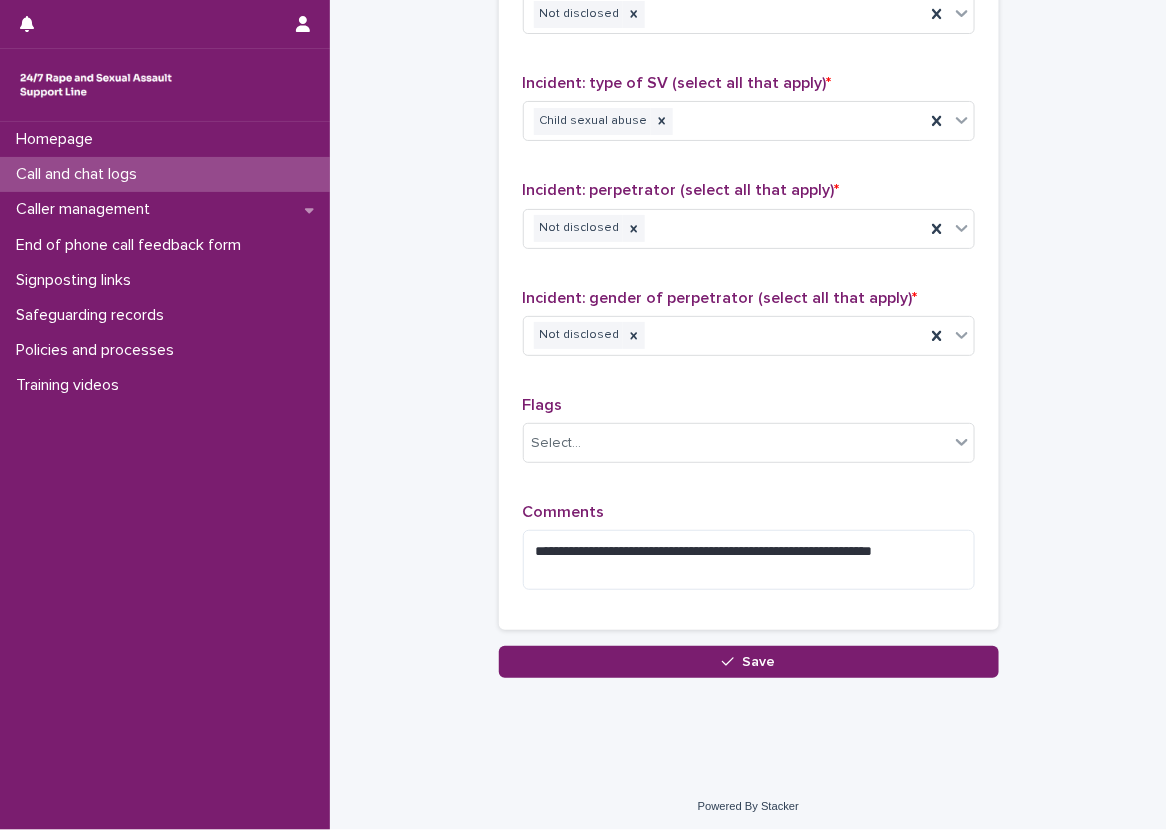 click on "**********" at bounding box center [748, -377] 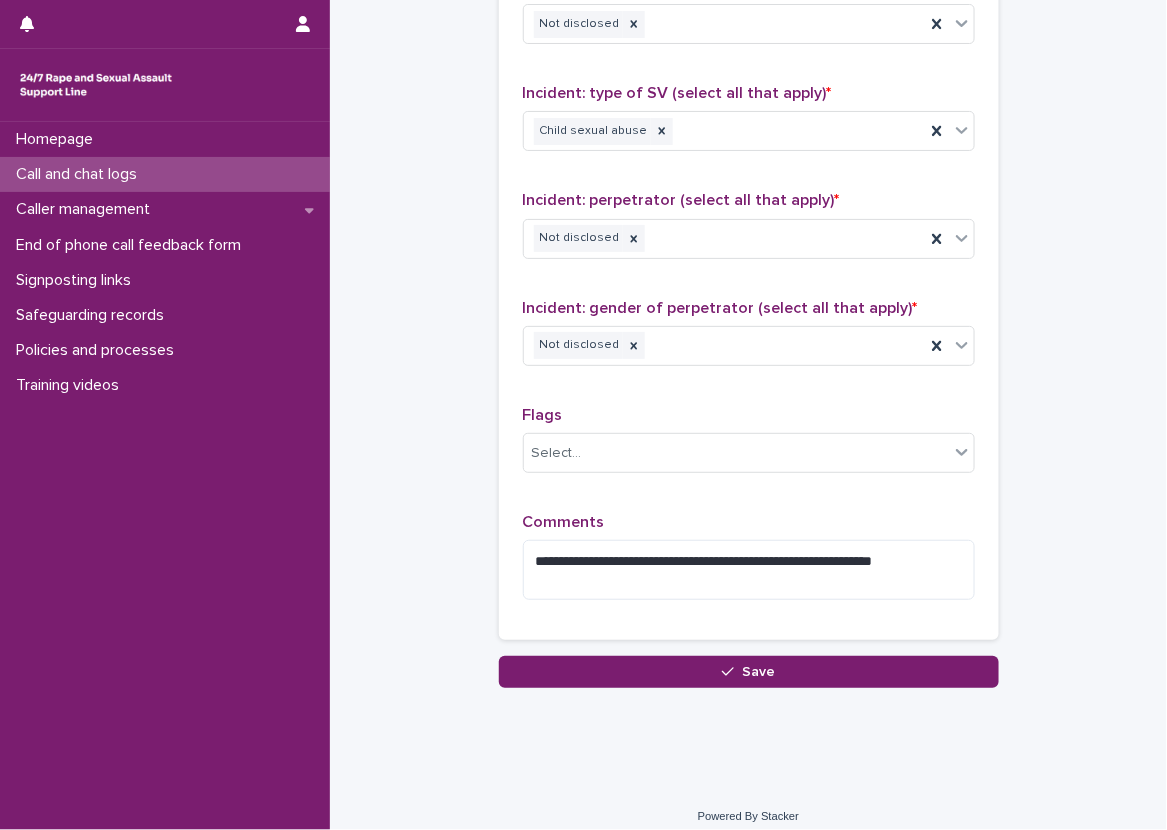 scroll, scrollTop: 1533, scrollLeft: 0, axis: vertical 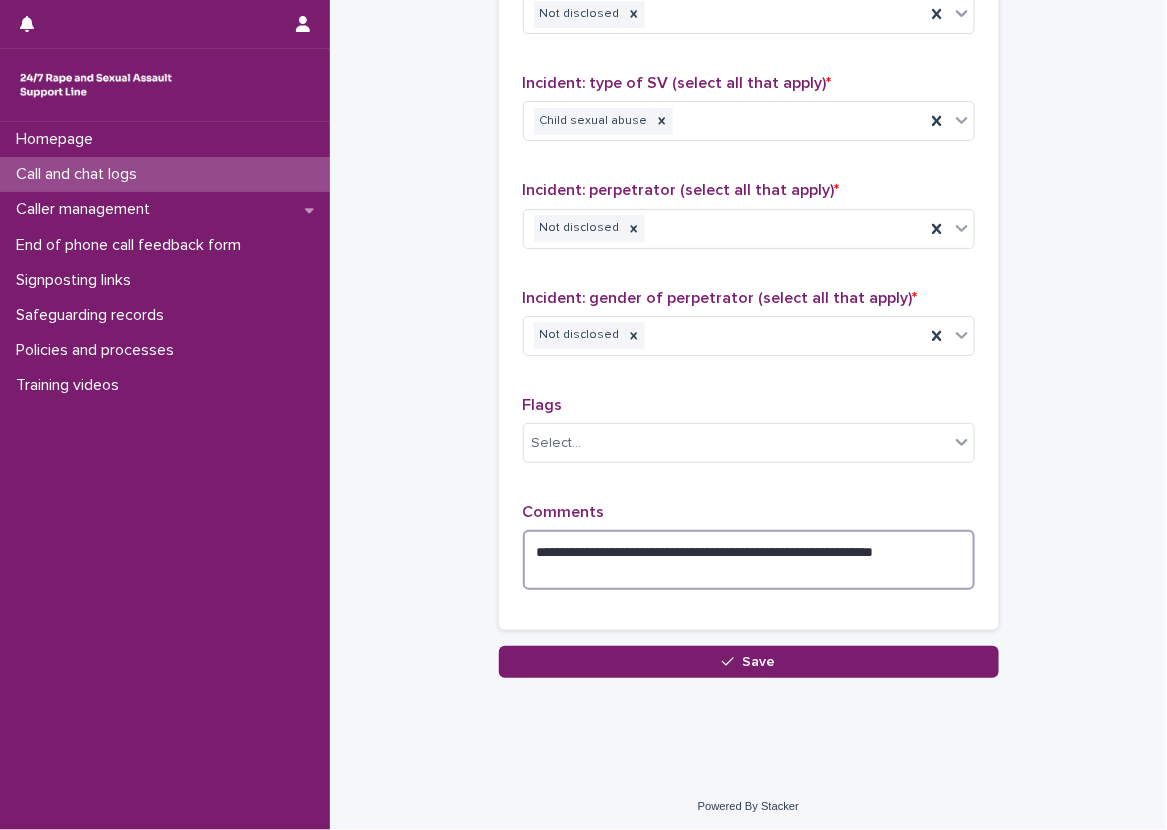 click on "**********" at bounding box center (749, 560) 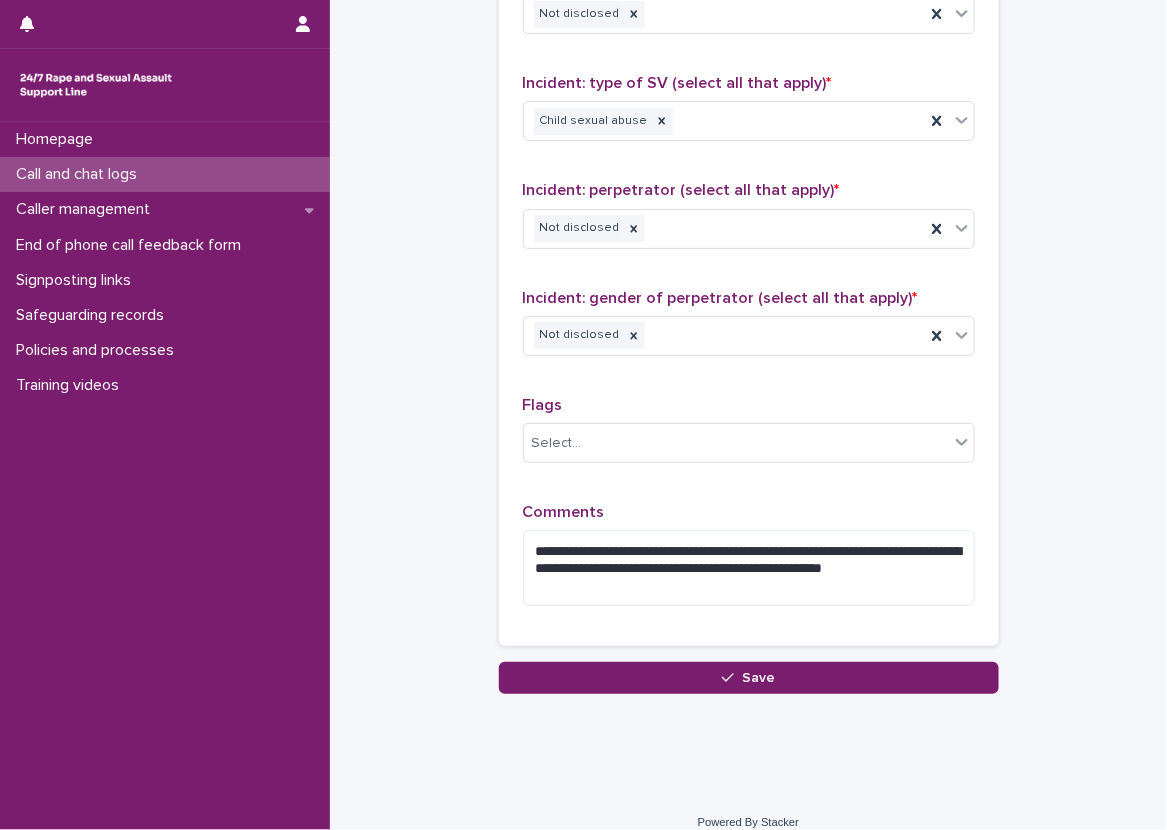 click on "**********" at bounding box center [749, 173] 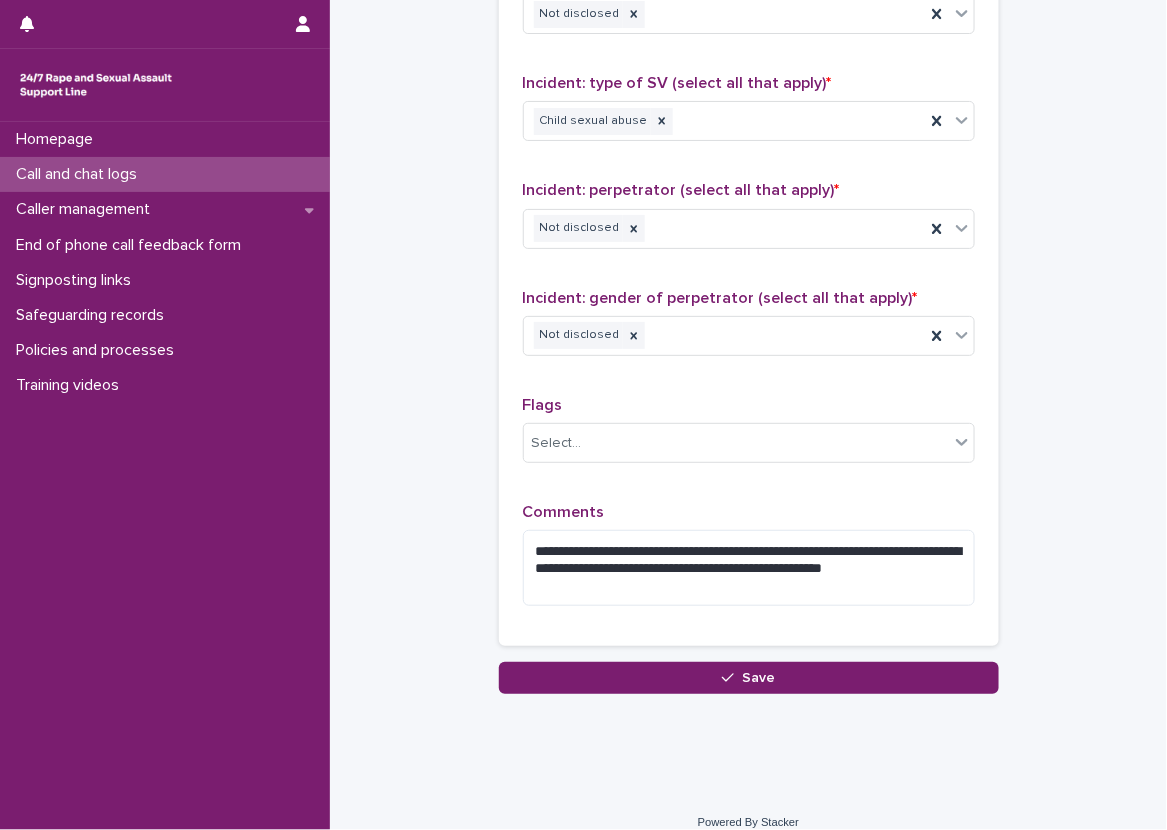 click on "**********" at bounding box center [749, 173] 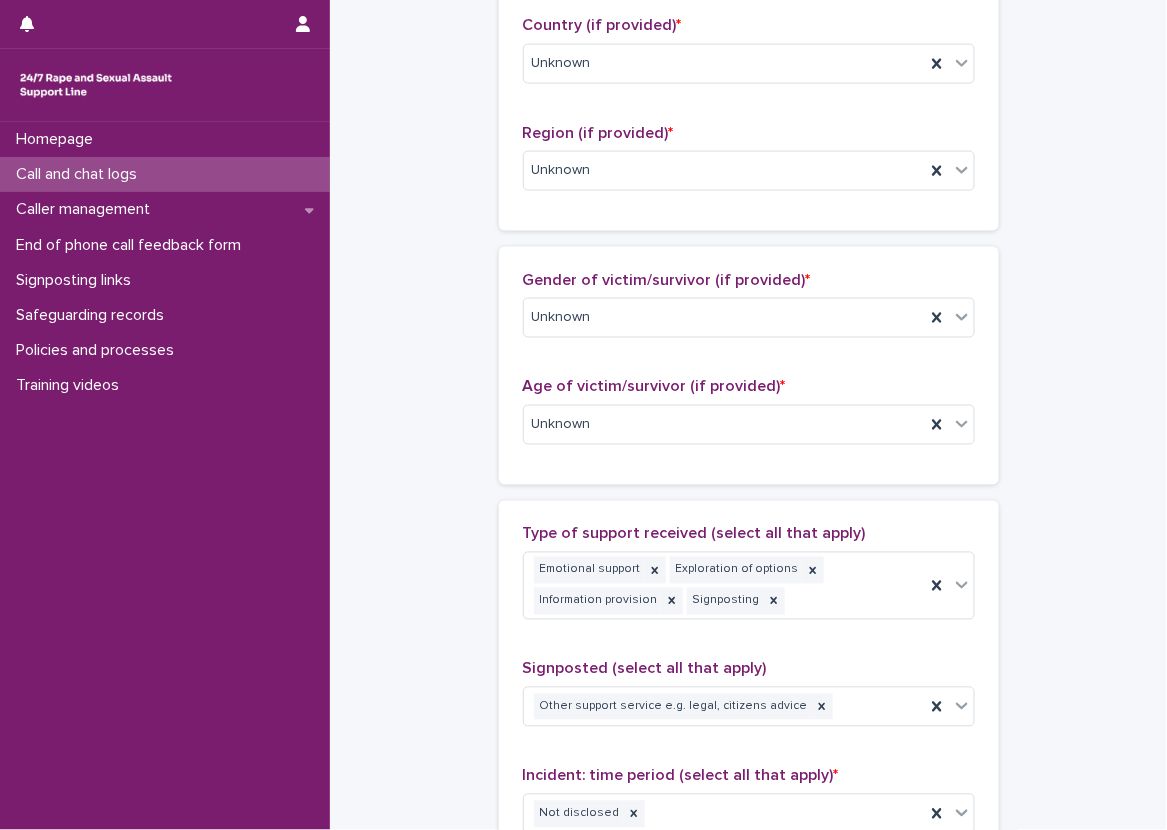 scroll, scrollTop: 0, scrollLeft: 0, axis: both 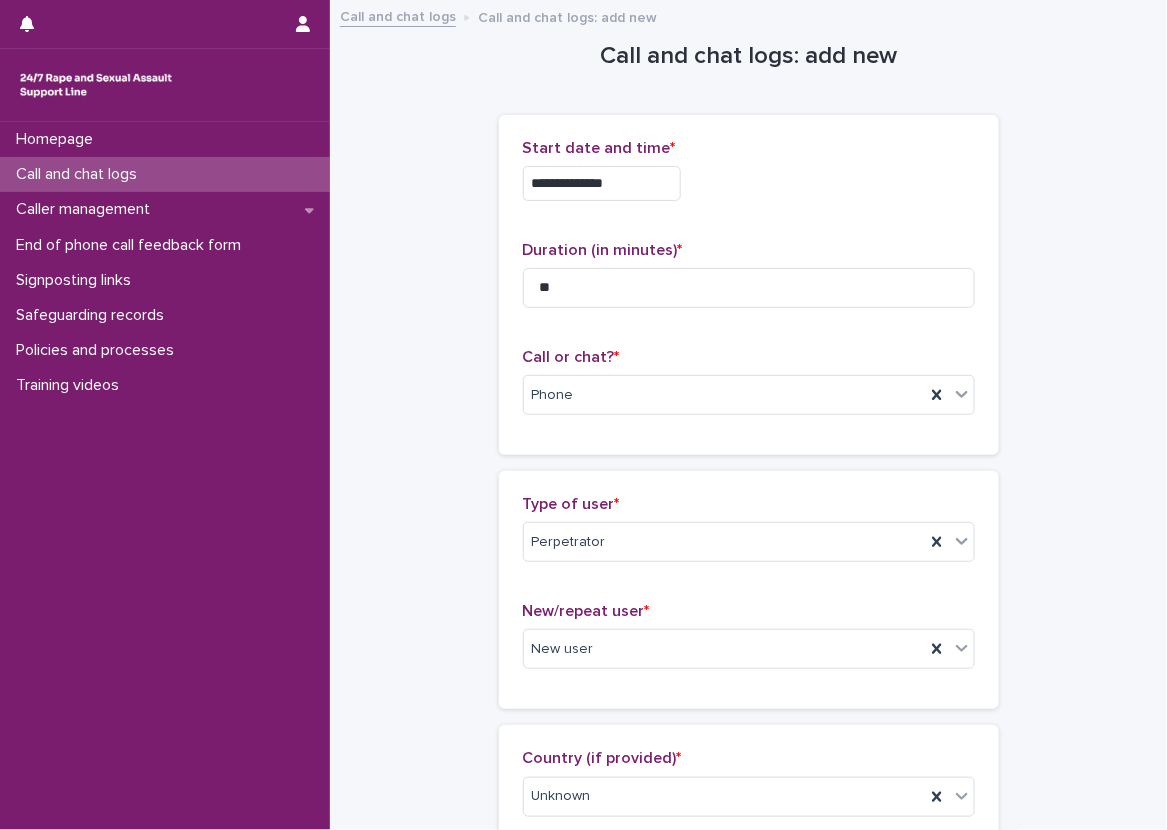 click on "**********" at bounding box center (748, 1114) 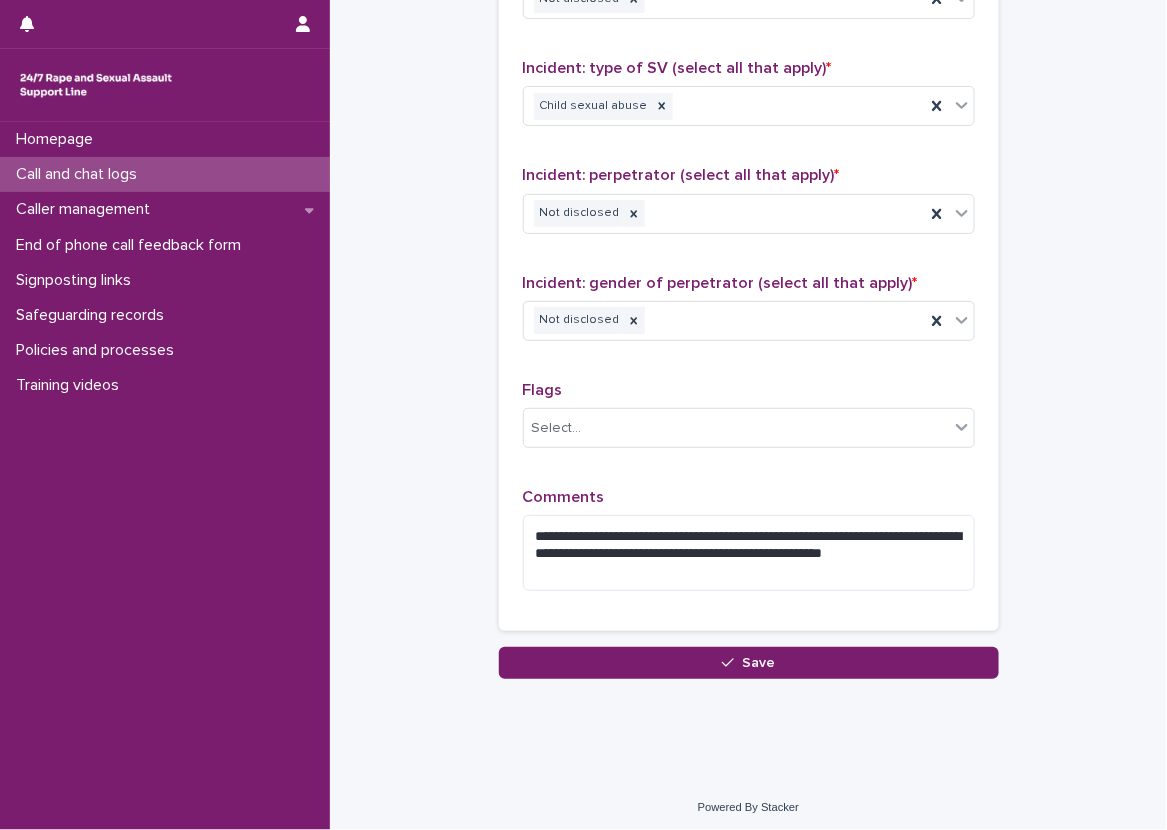 scroll, scrollTop: 1549, scrollLeft: 0, axis: vertical 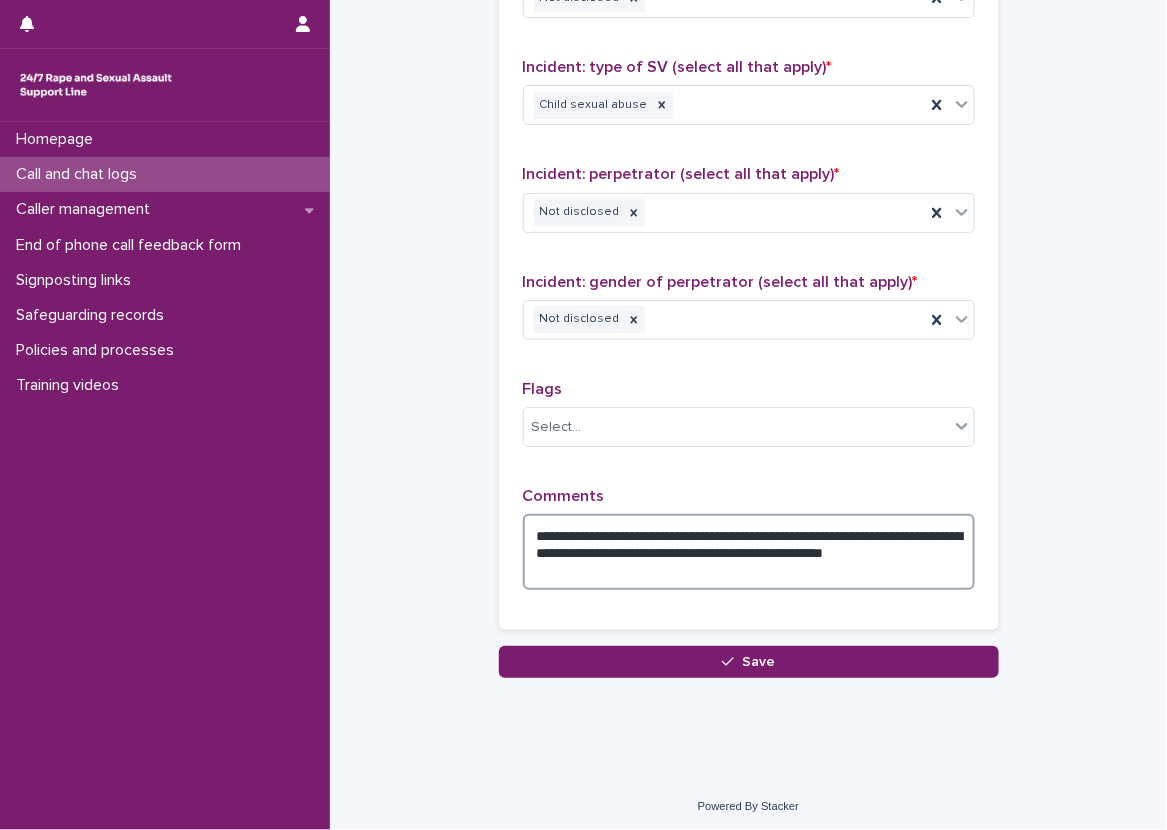 click on "**********" at bounding box center [749, 552] 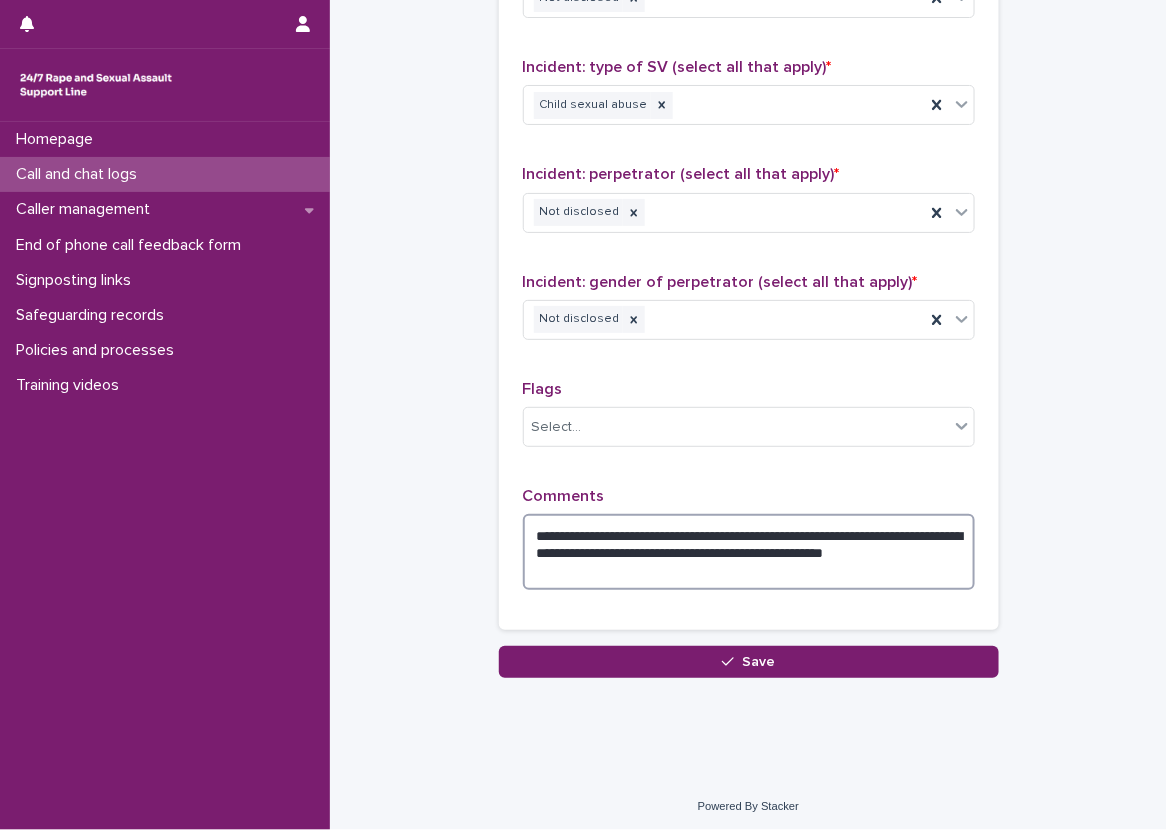 type on "**********" 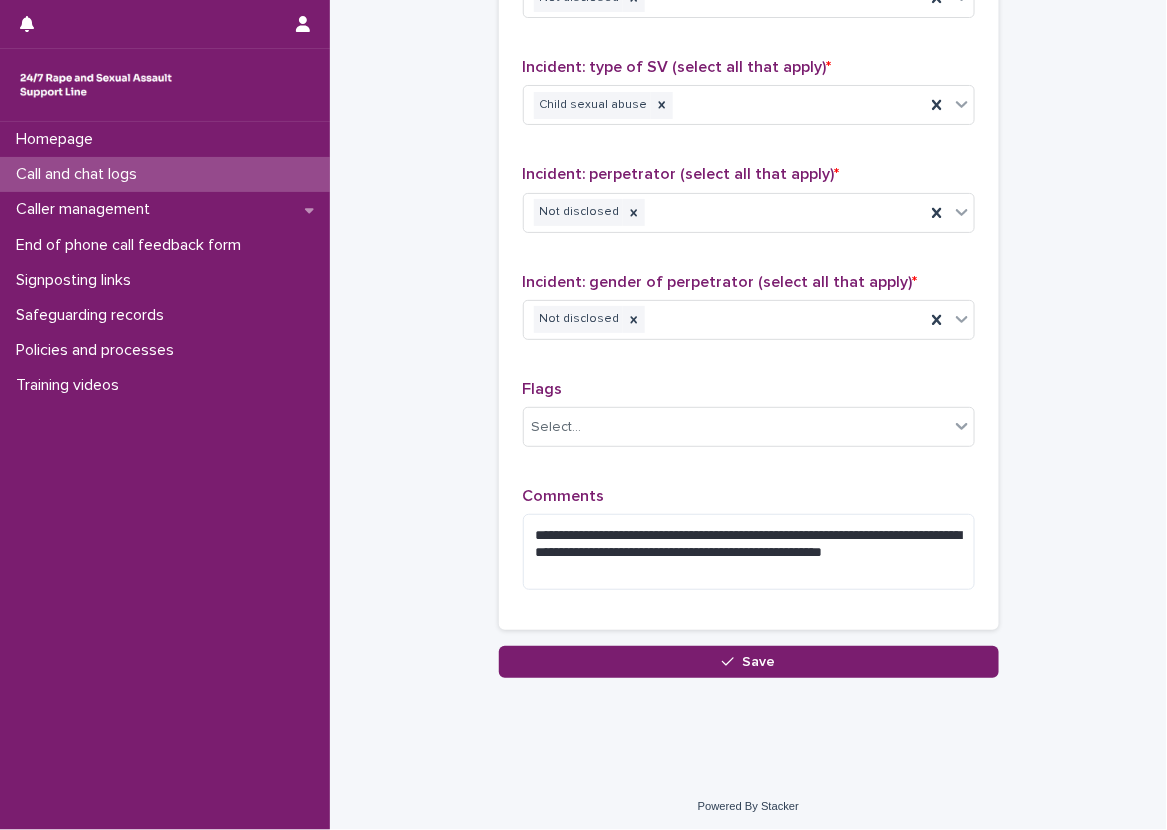 click on "Comments" at bounding box center [749, 496] 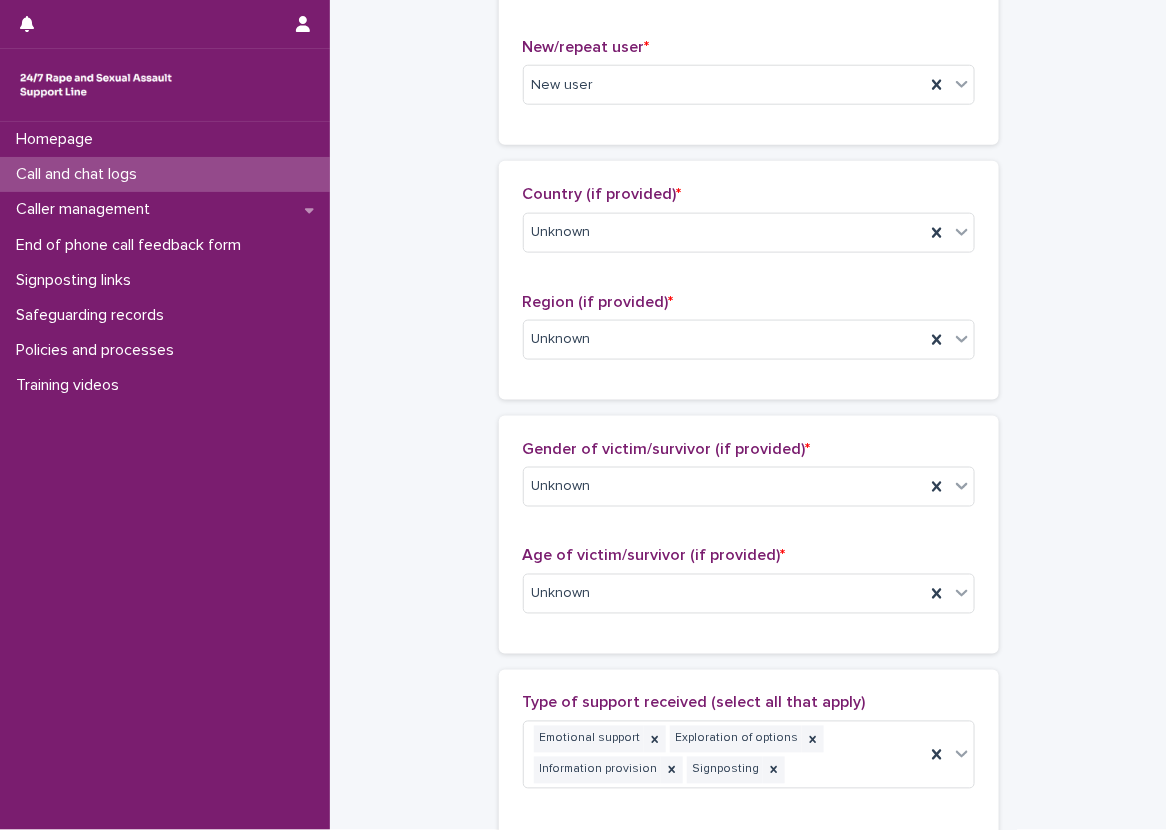 scroll, scrollTop: 649, scrollLeft: 0, axis: vertical 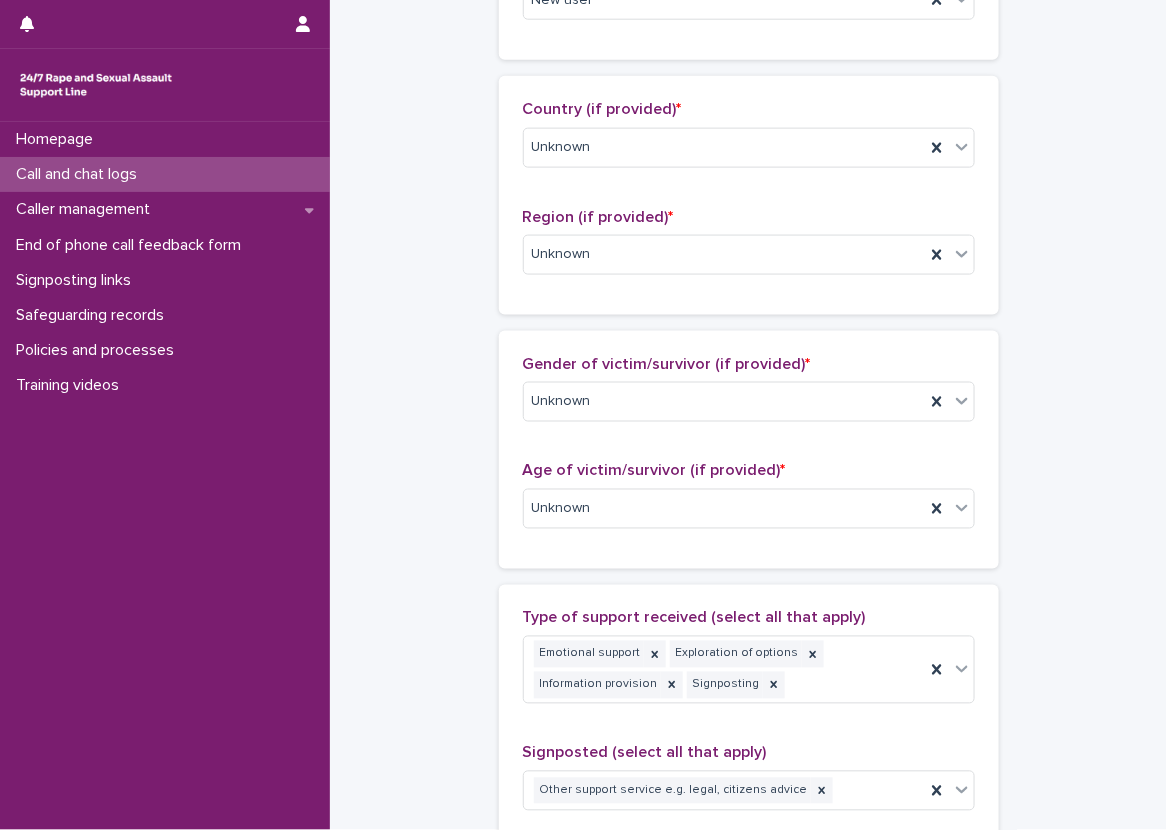 click on "Gender of victim/survivor (if provided) * Unknown Age of victim/survivor (if provided) * Unknown" at bounding box center [749, 450] 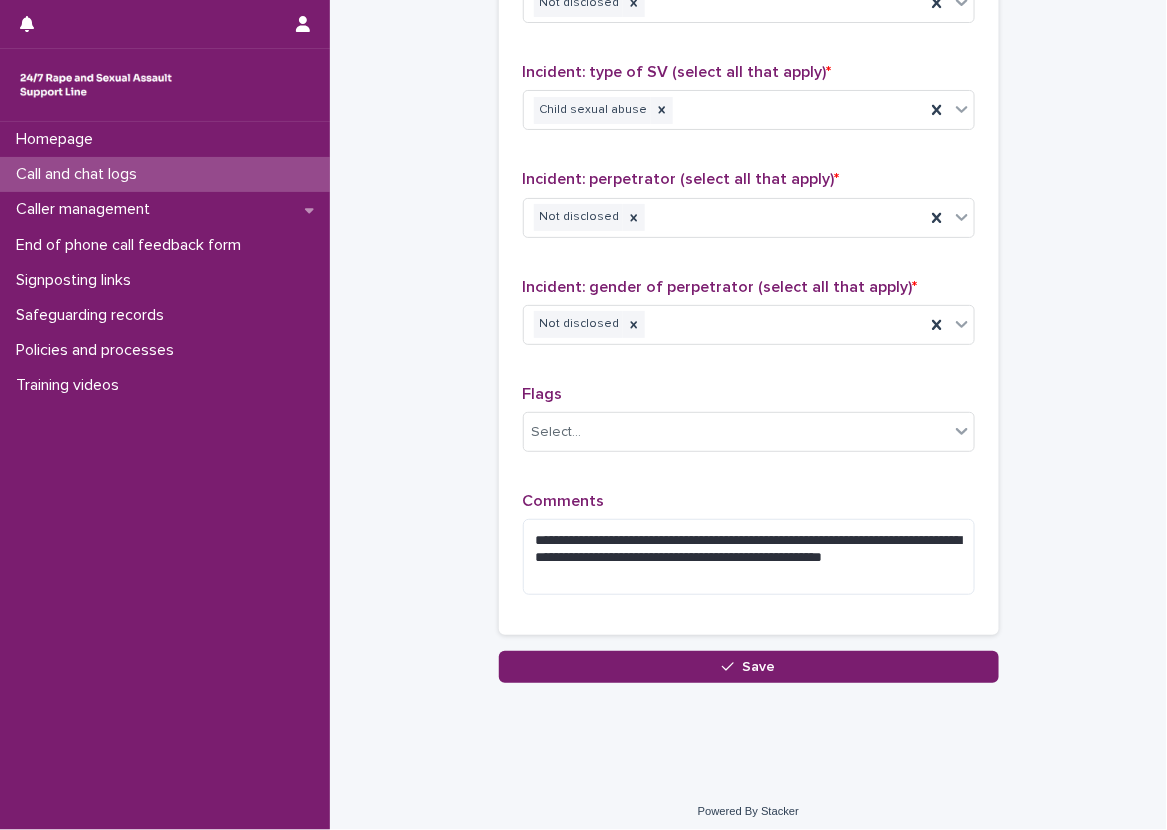 scroll, scrollTop: 1549, scrollLeft: 0, axis: vertical 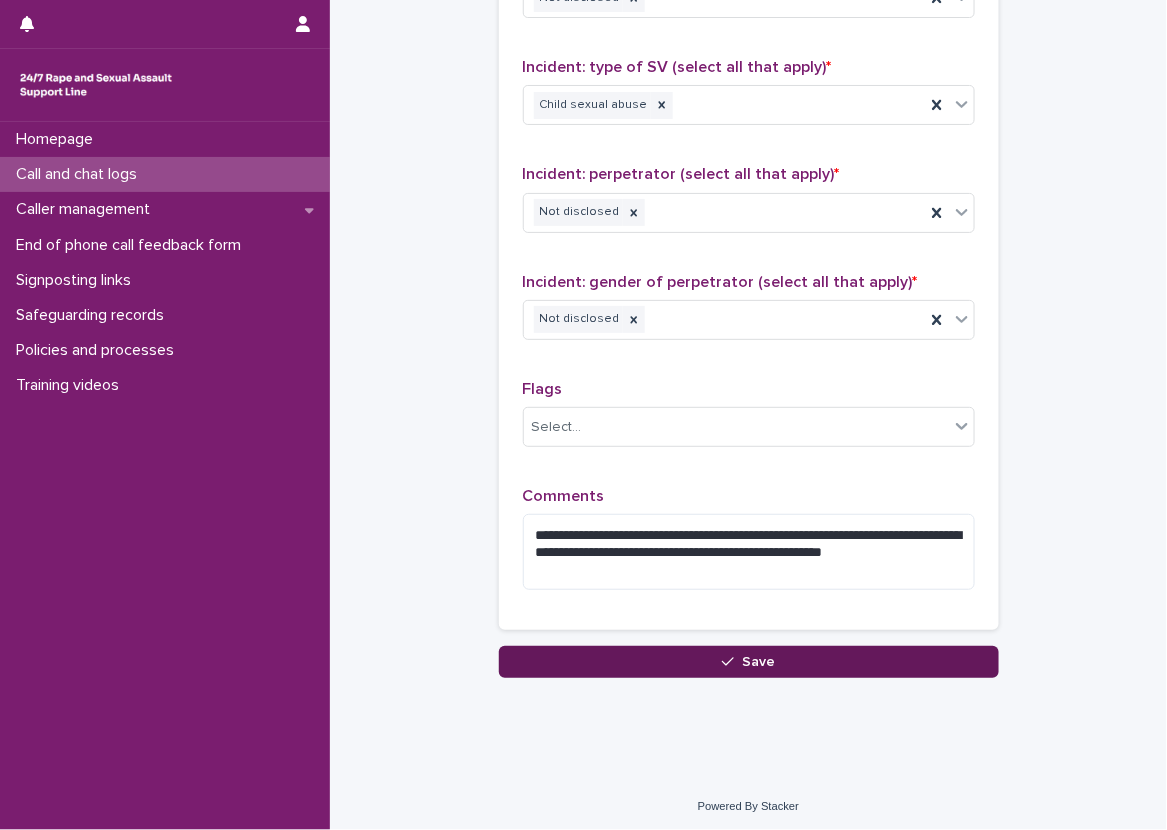 click on "Save" at bounding box center (749, 662) 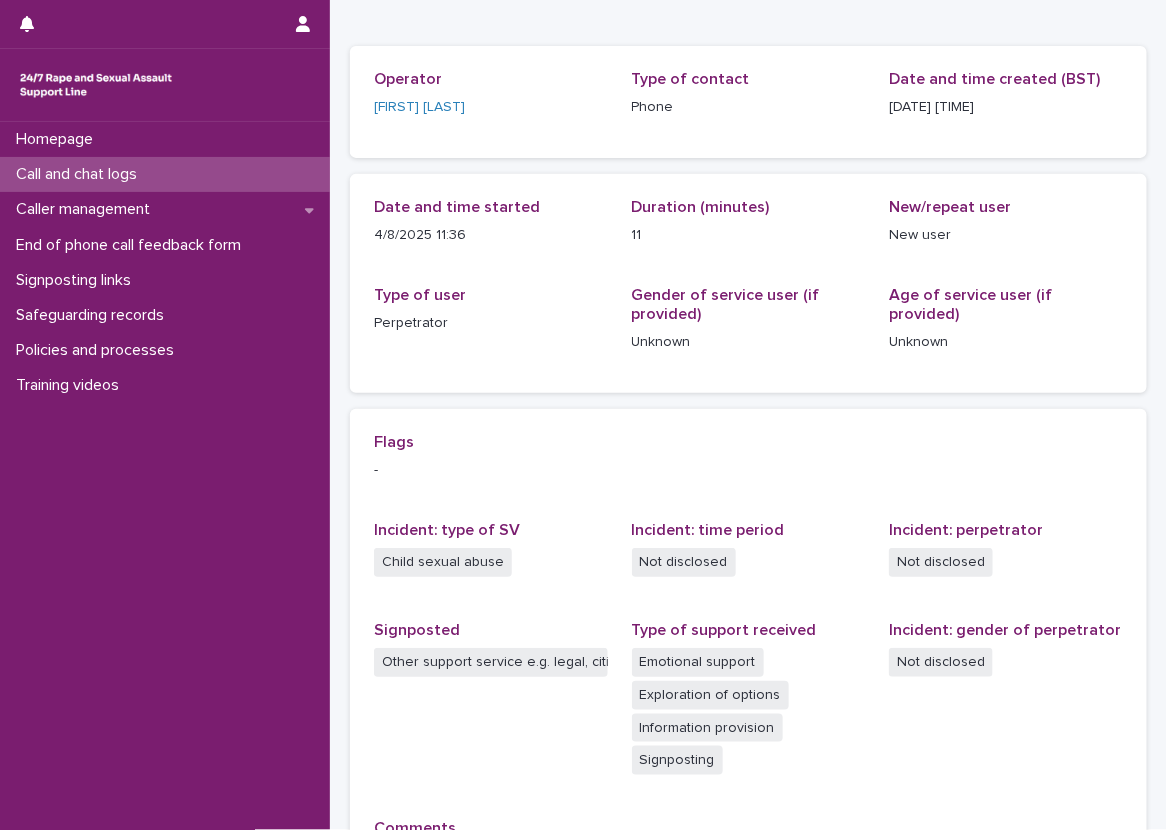 scroll, scrollTop: 200, scrollLeft: 0, axis: vertical 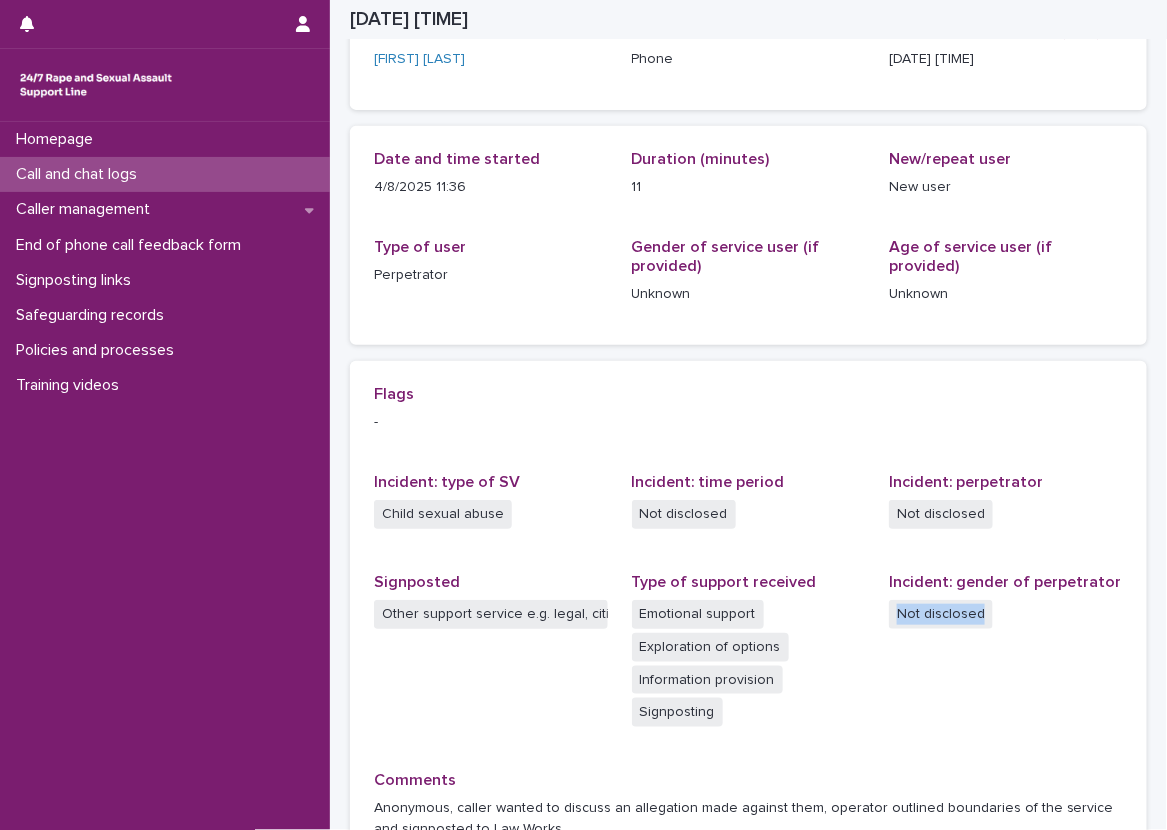 drag, startPoint x: 1140, startPoint y: 571, endPoint x: 1167, endPoint y: 624, distance: 59.48109 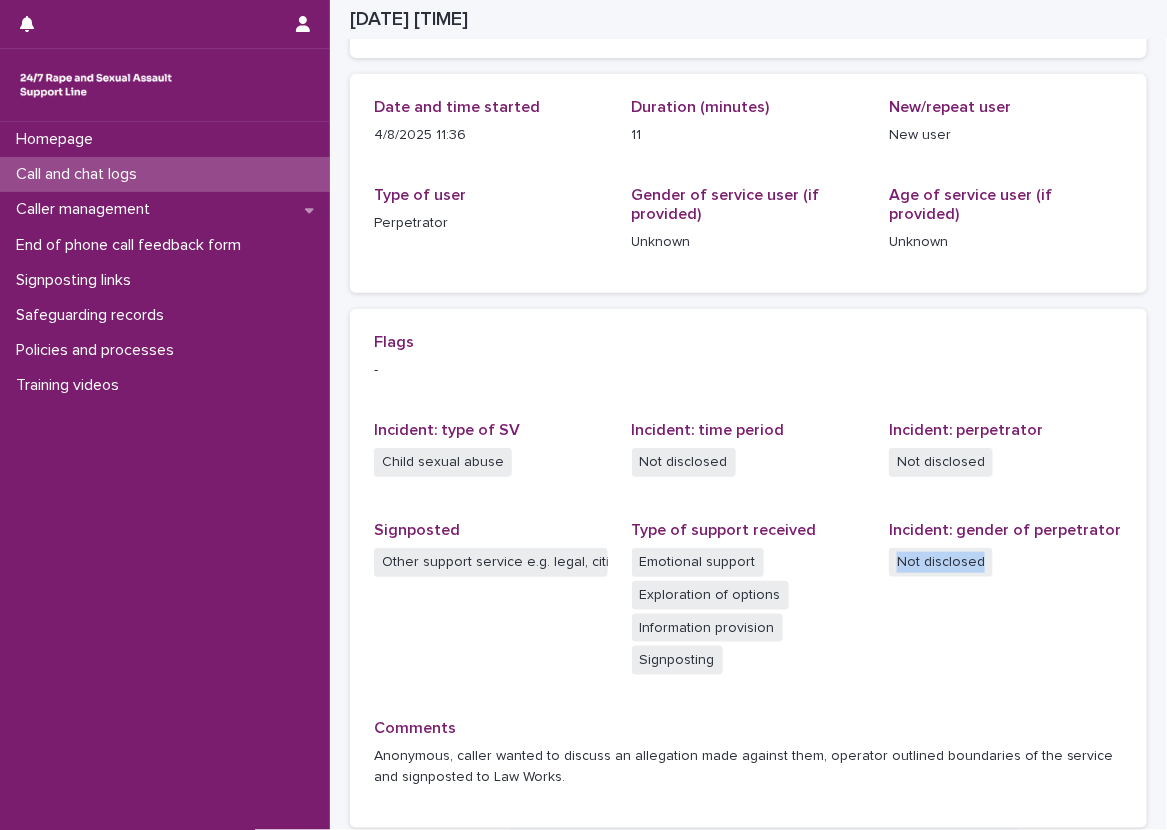 scroll, scrollTop: 205, scrollLeft: 0, axis: vertical 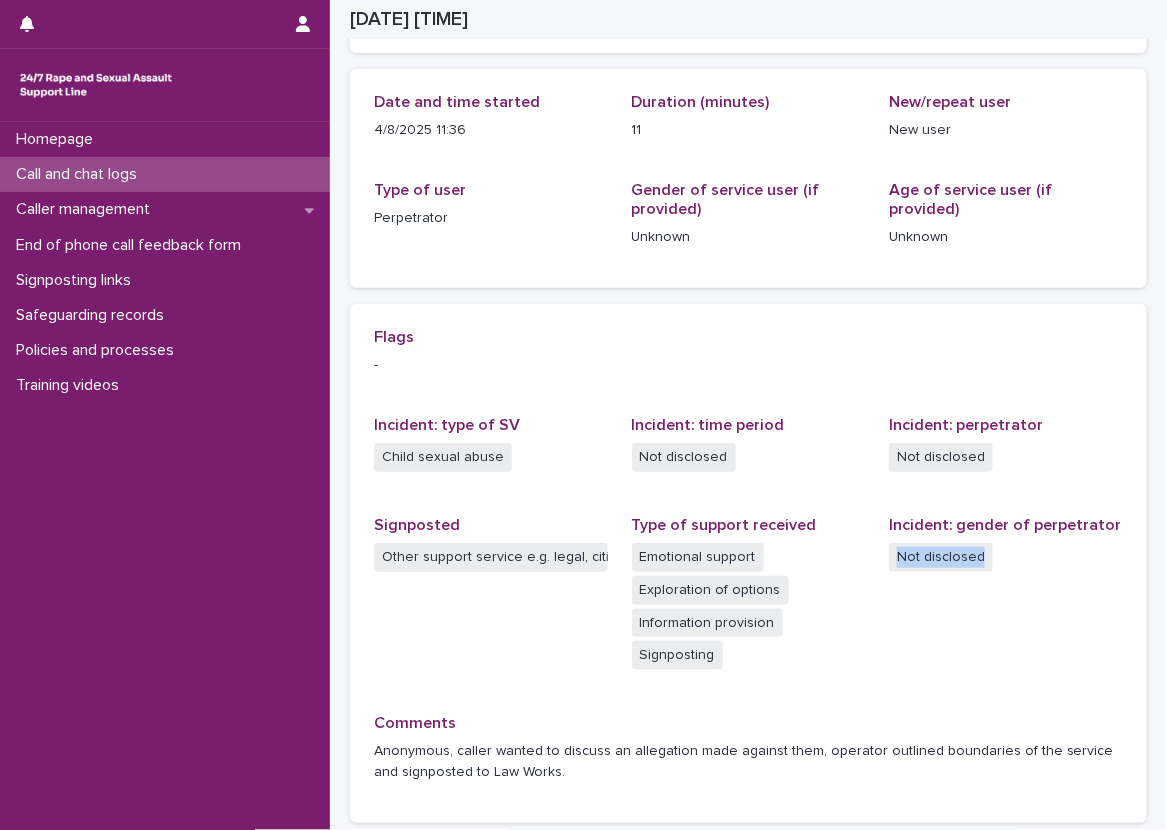 click on "Incident: gender of perpetrator Not disclosed" at bounding box center [1006, 603] 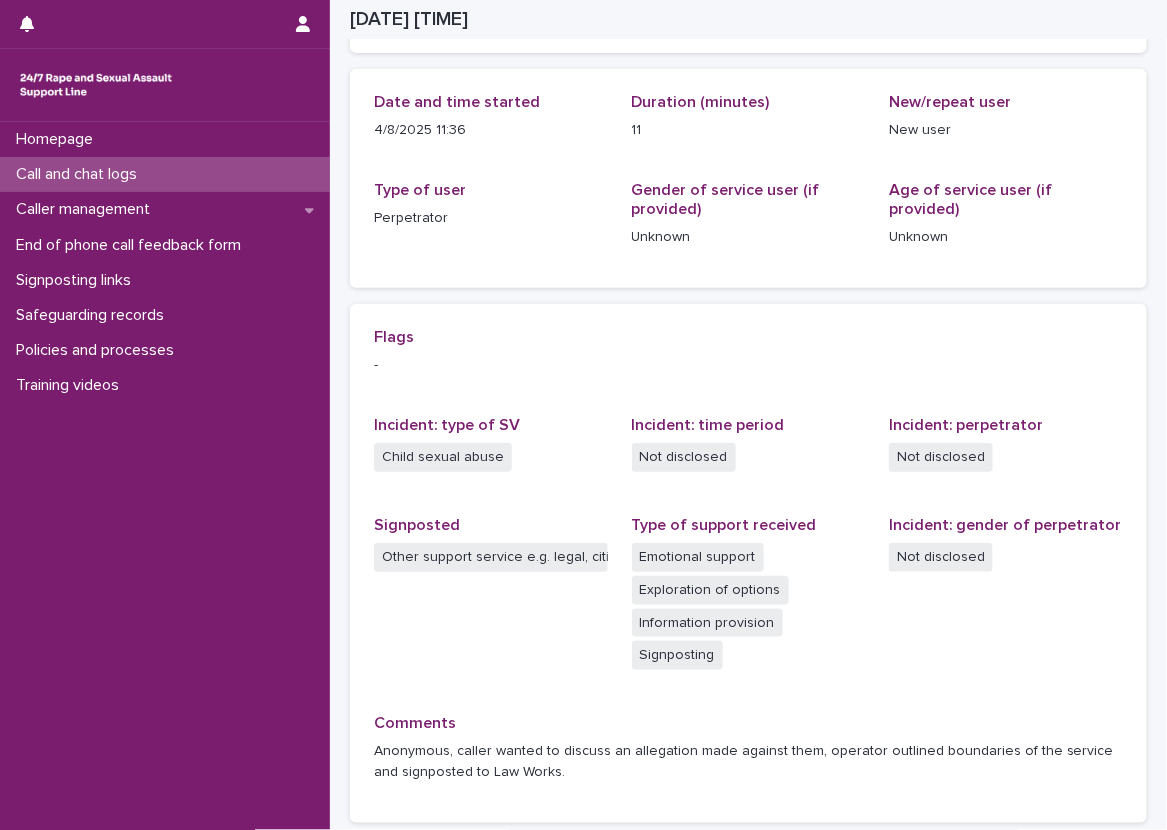 click on "Incident: time period Not disclosed" at bounding box center [749, 454] 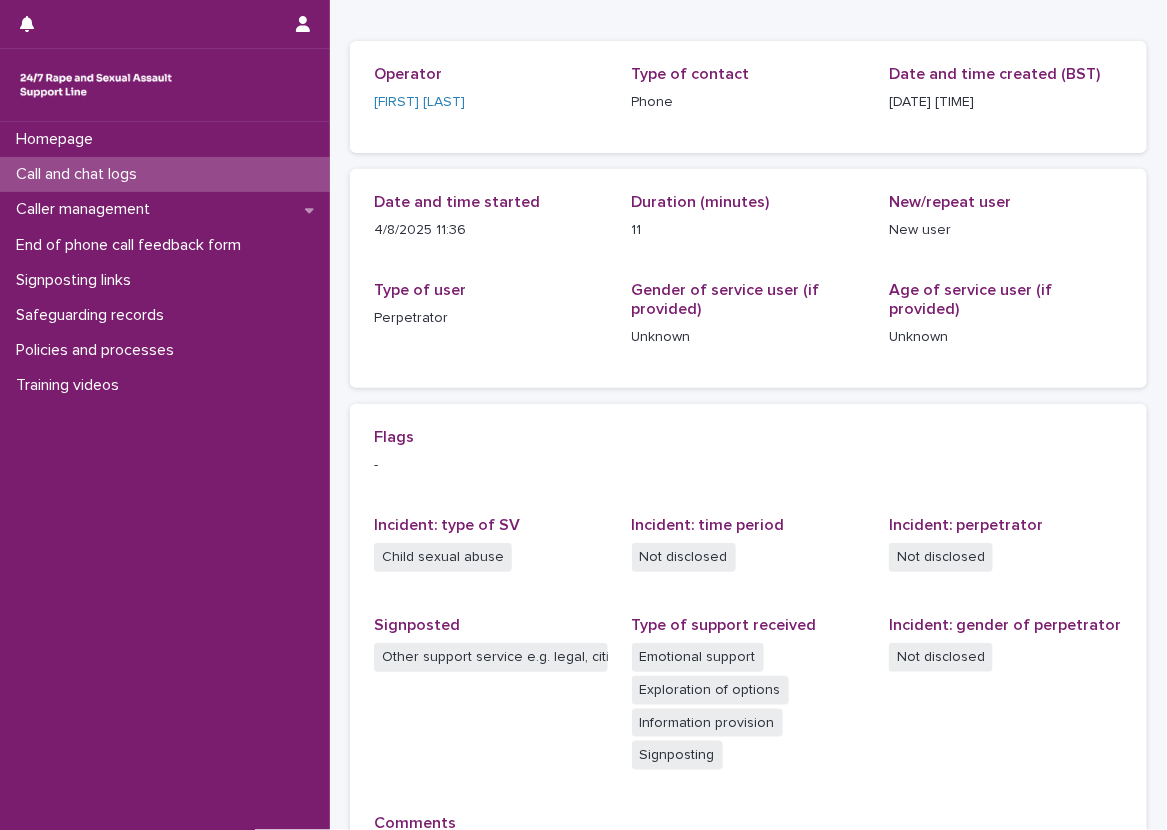 scroll, scrollTop: 205, scrollLeft: 0, axis: vertical 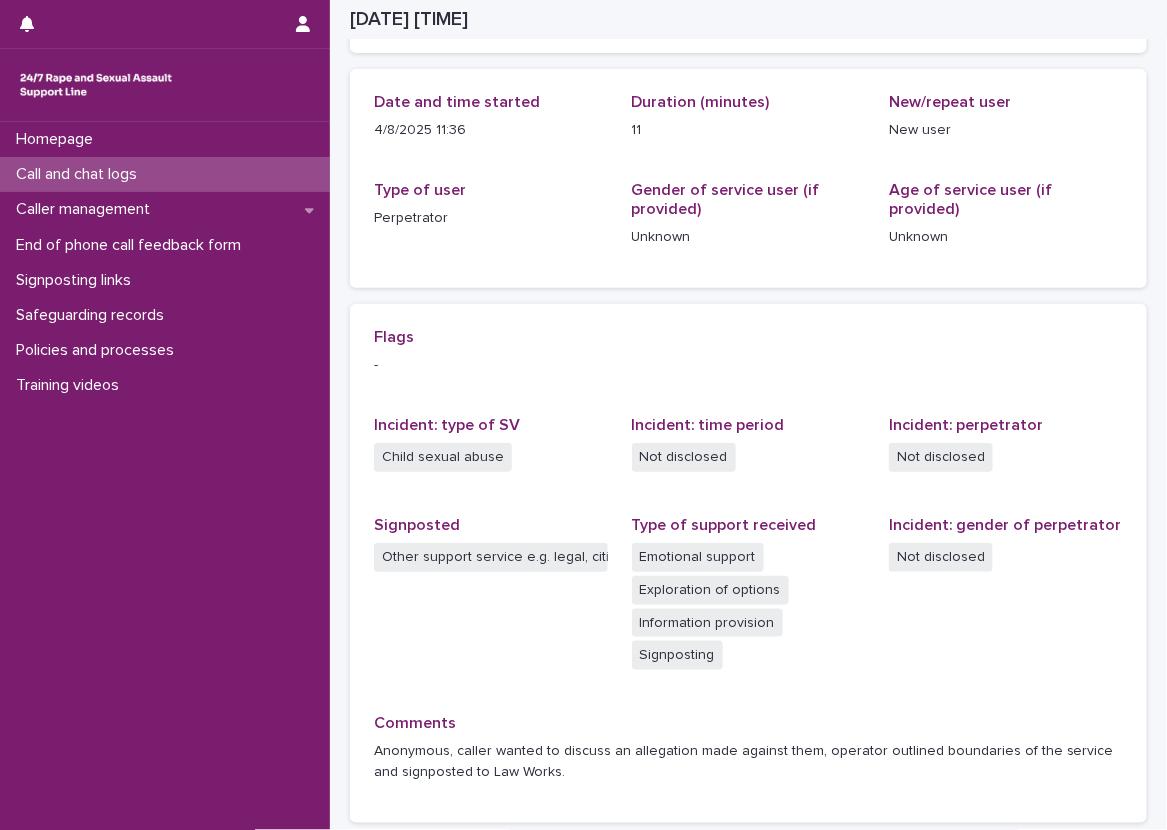 click on "Loading... Saving… Loading... Saving… [YEAR]-[MONTH]-[DATE] [TIME]+00:00 [DATE]/[MONTH]/[YEAR] [TIME] Sorry, there was an error saving your record. Please try again. Please fill out the required fields below. Loading... Saving… Loading... Saving… Loading... Saving… Operator [FIRST] [LAST]   Type of contact Phone Date and time created (BST) [DATE]/[MONTH]/[YEAR] [TIME] Loading... Saving… Date and time started [DATE]/[MONTH]/[YEAR] [TIME] Duration (minutes) [NUMBER] New/repeat user New user Type of user Perpetrator Gender of service user (if provided) Unknown Age of service user (if provided) Unknown Loading... Saving… Loading... Saving… Flags - Incident: type of SV Child sexual abuse Incident: time period Not disclosed Incident: perpetrator Not disclosed Signposted Other support service e.g. legal, citizens advice Type of support received Emotional support Information provision Signposting Incident: gender of perpetrator Not disclosed Comments" at bounding box center (748, 368) 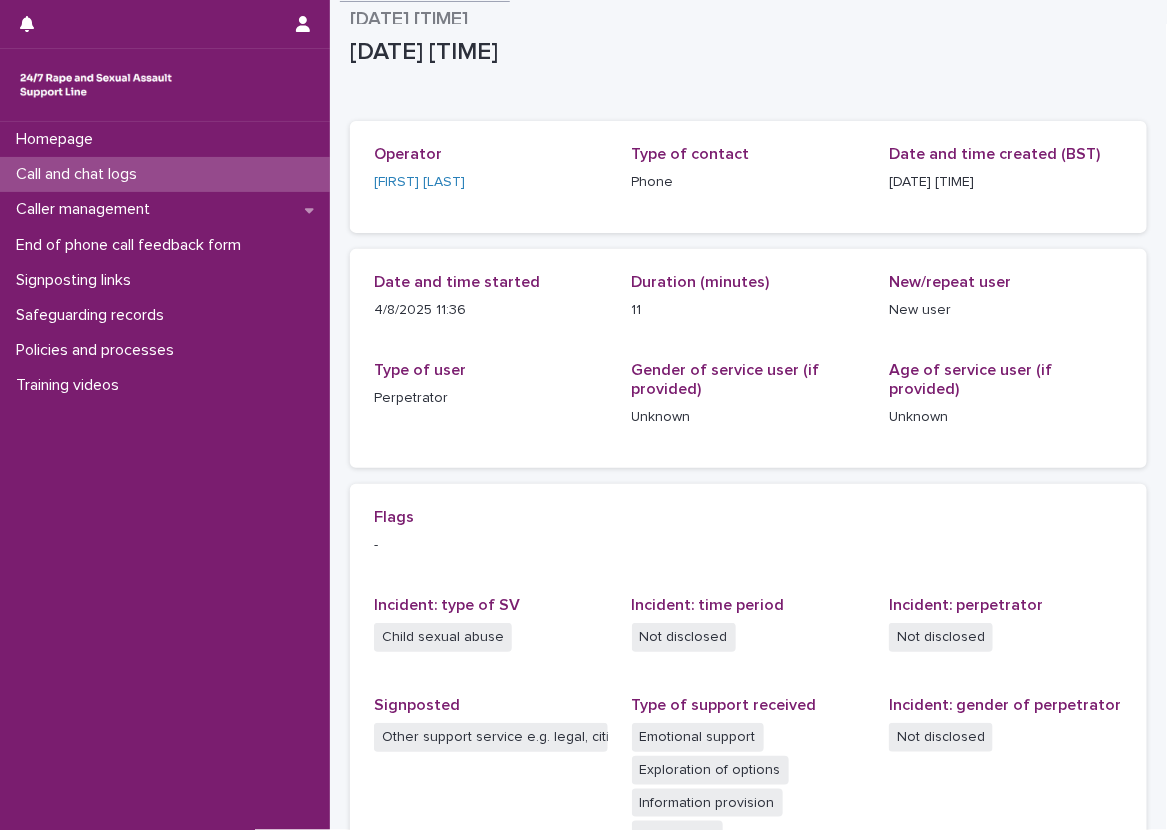 scroll, scrollTop: 0, scrollLeft: 0, axis: both 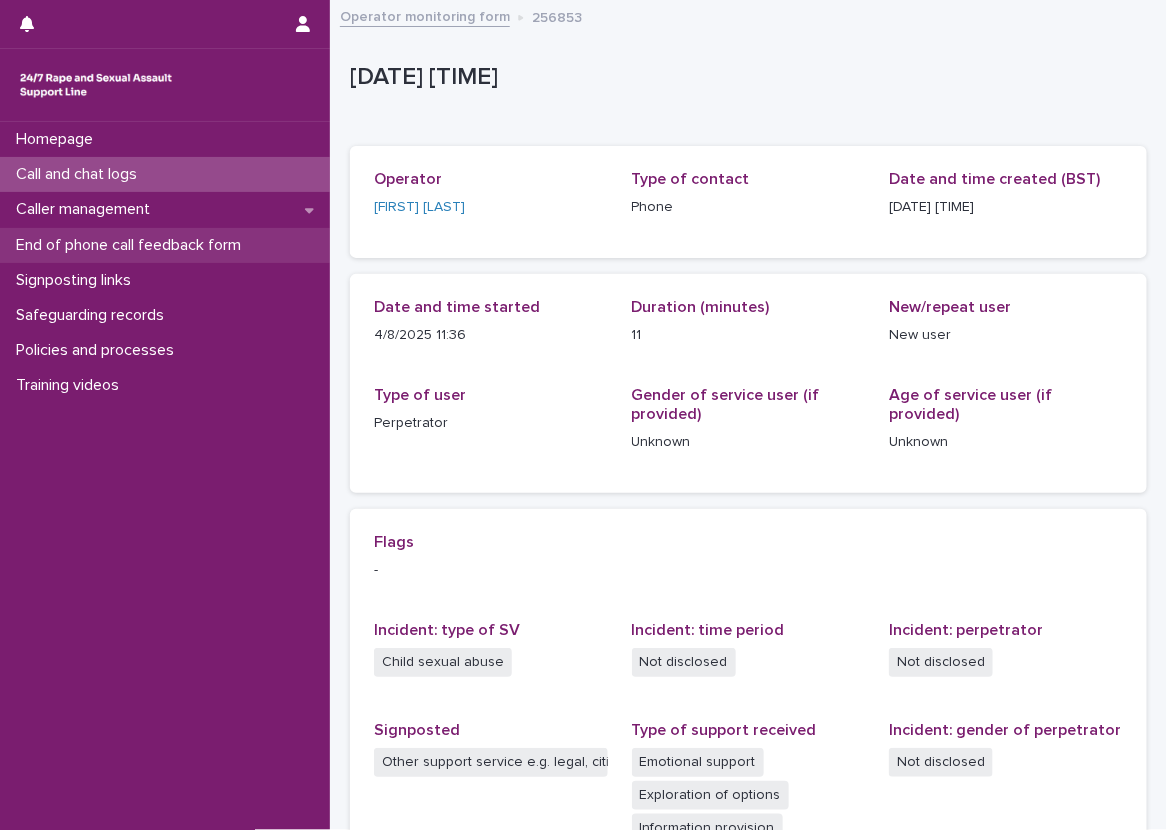 click on "End of phone call feedback form" at bounding box center (132, 245) 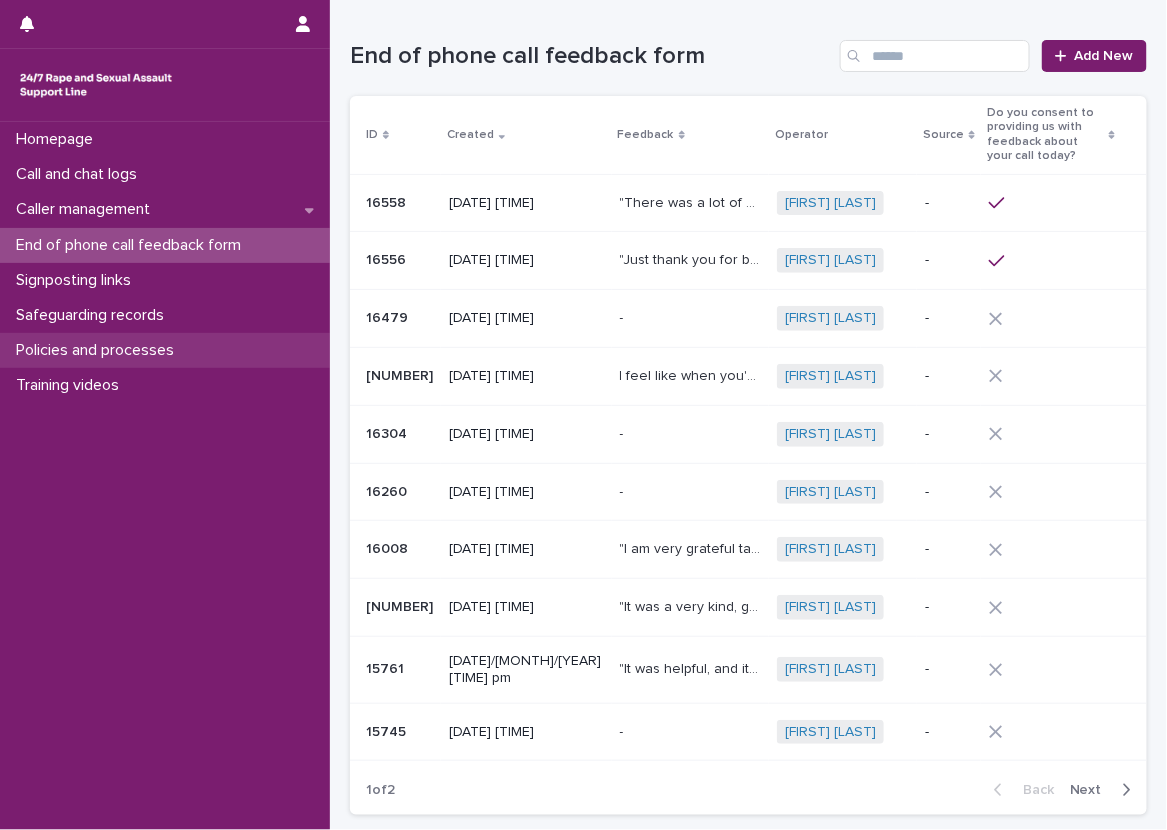 click on "Policies and processes" at bounding box center (165, 350) 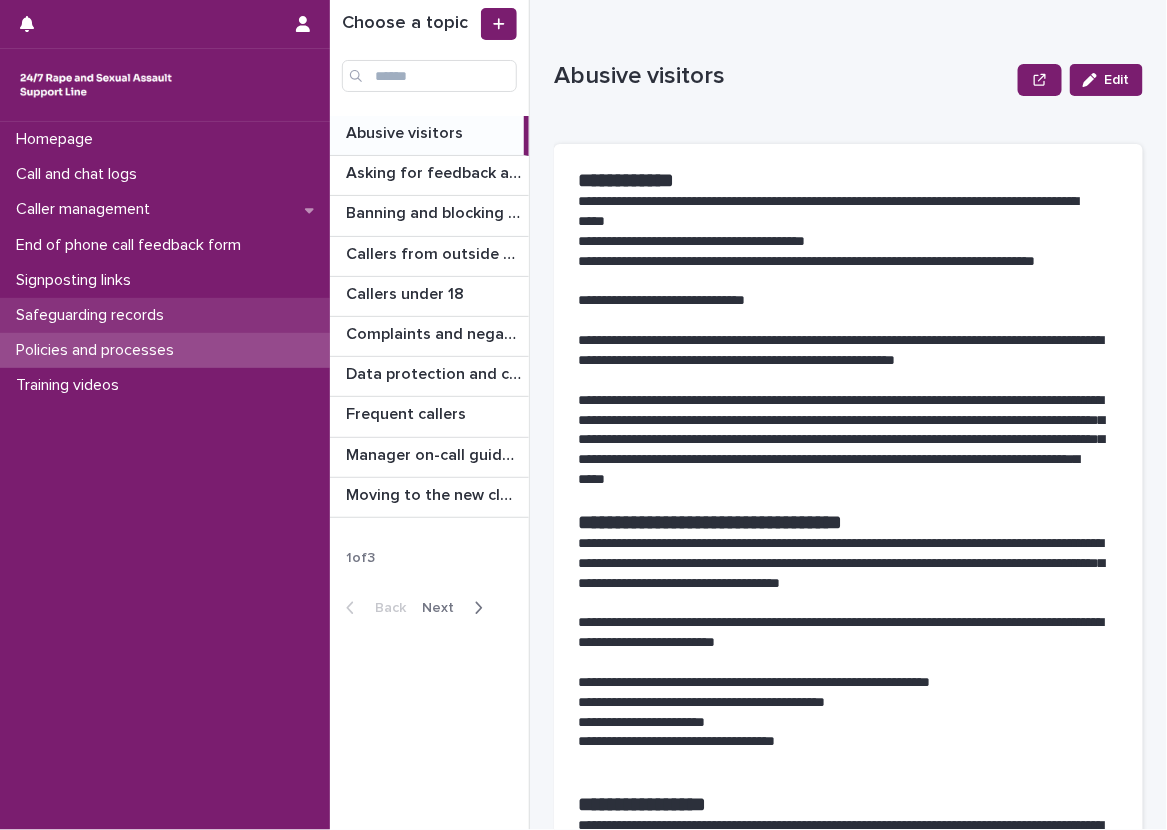 click on "Safeguarding records" at bounding box center (165, 315) 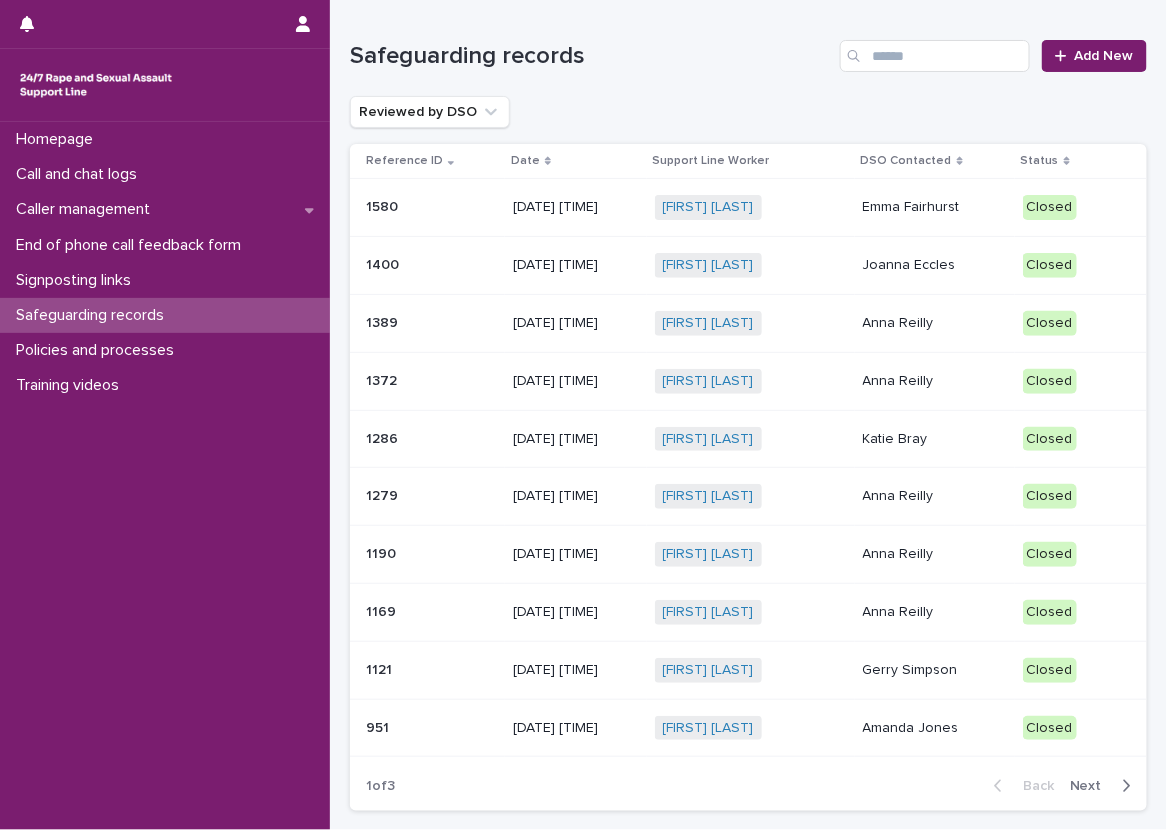 click on "Reviewed by DSO" at bounding box center (748, 112) 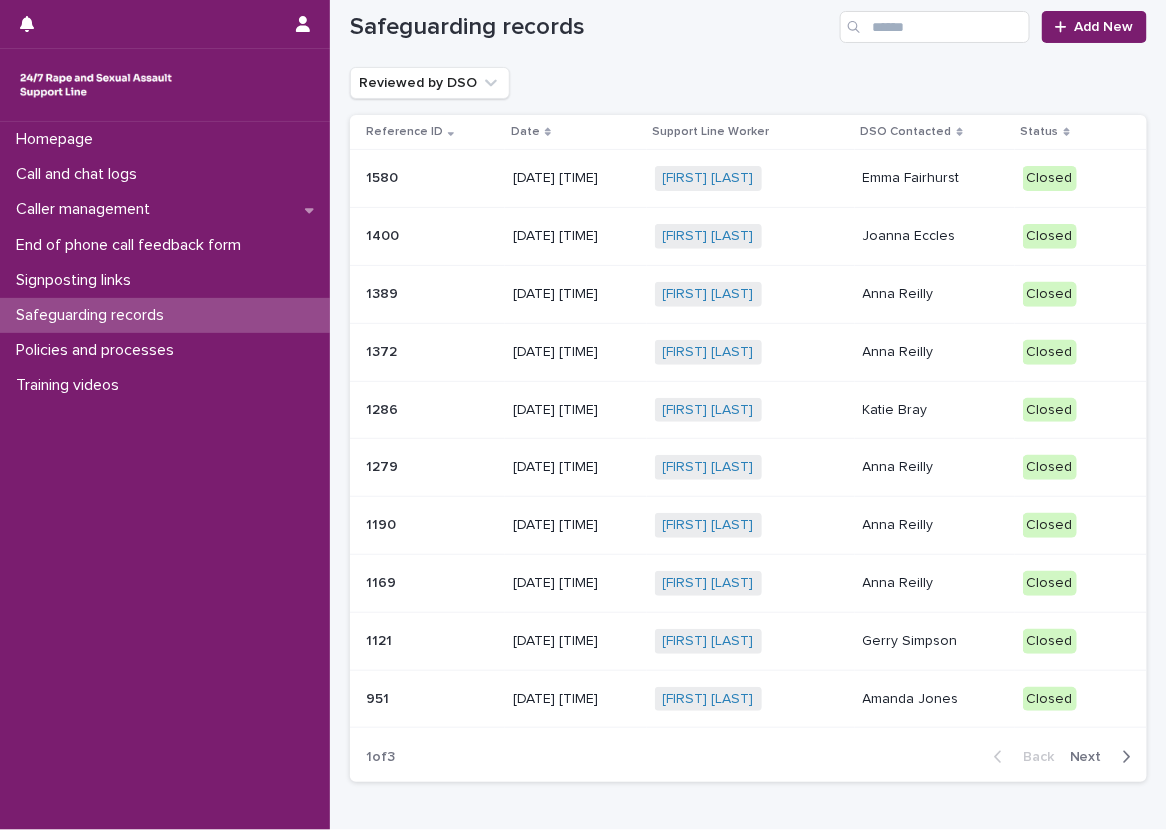 scroll, scrollTop: 0, scrollLeft: 0, axis: both 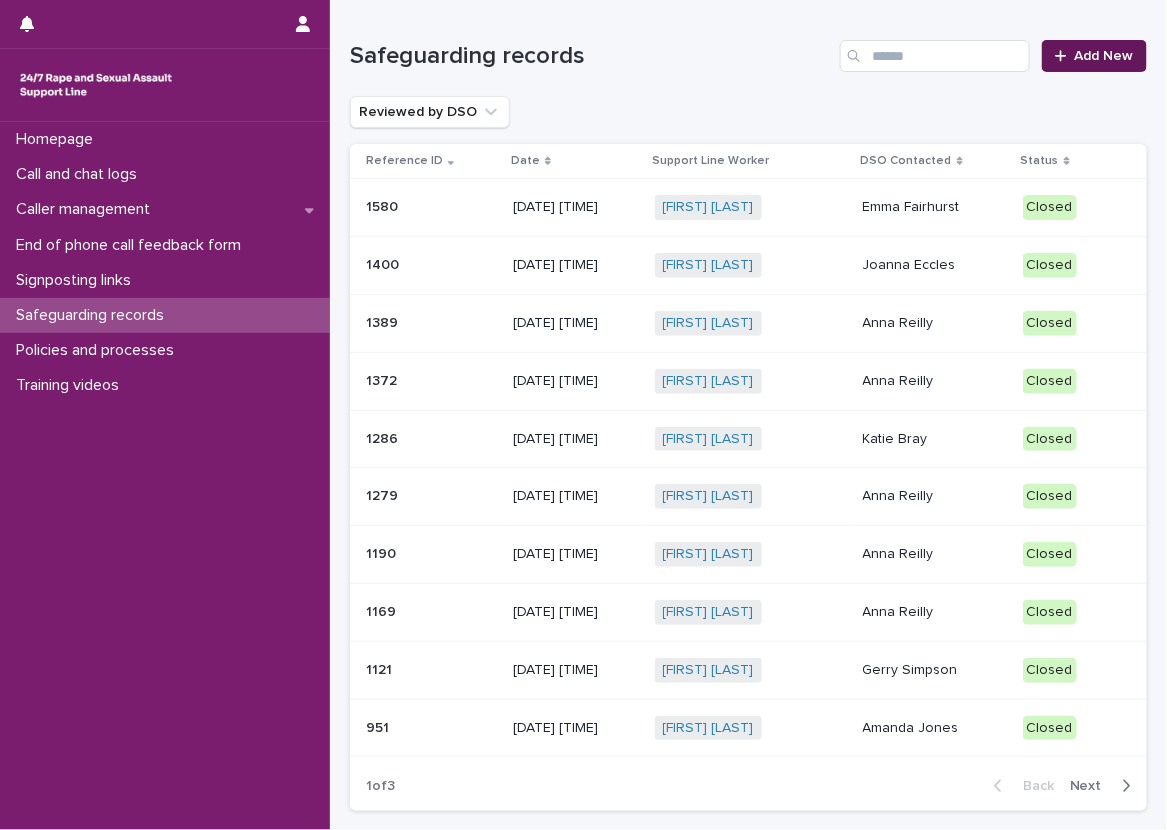 click at bounding box center [1065, 56] 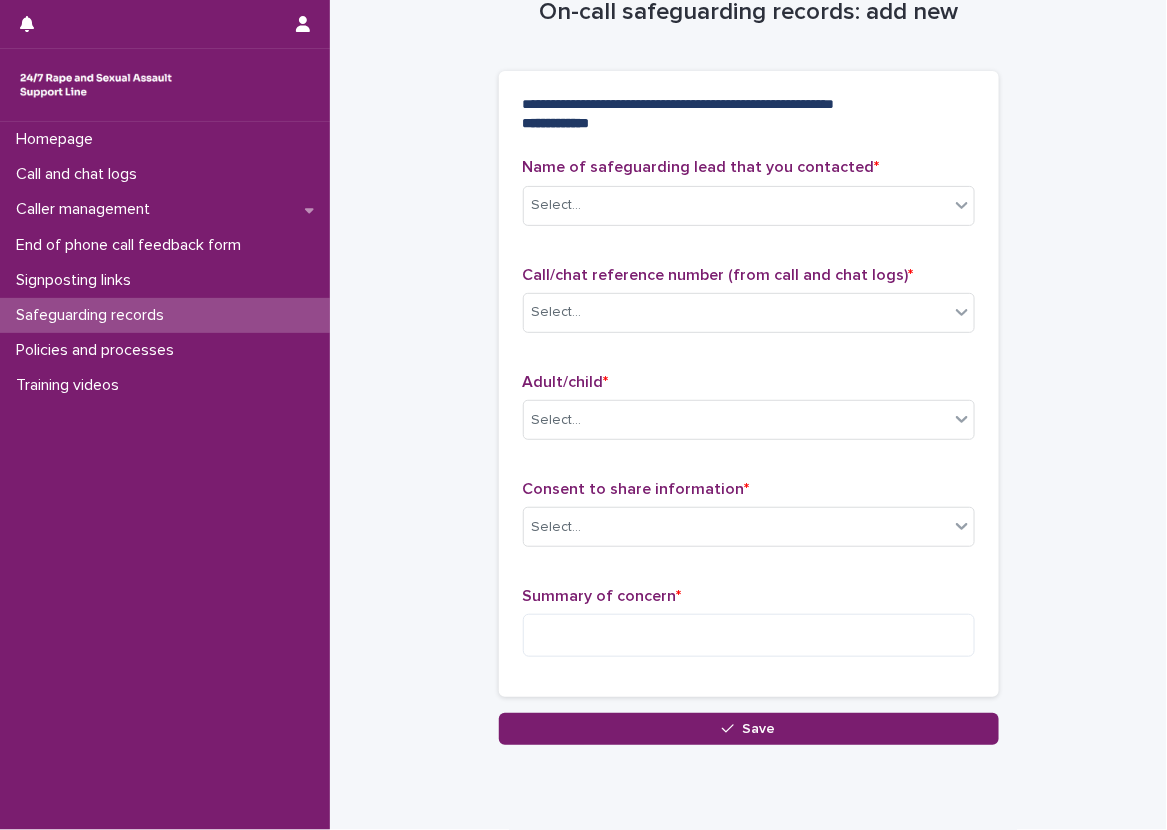 scroll, scrollTop: 0, scrollLeft: 0, axis: both 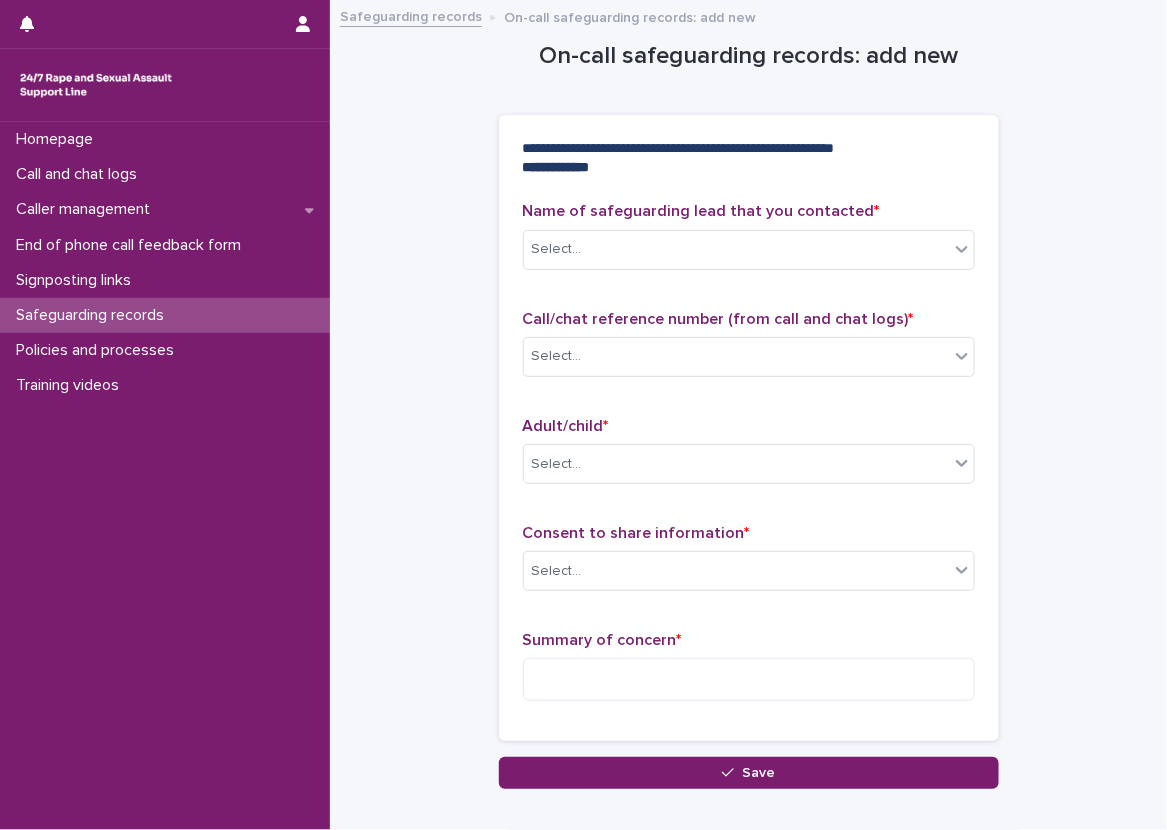 click on "Safeguarding records" at bounding box center [165, 315] 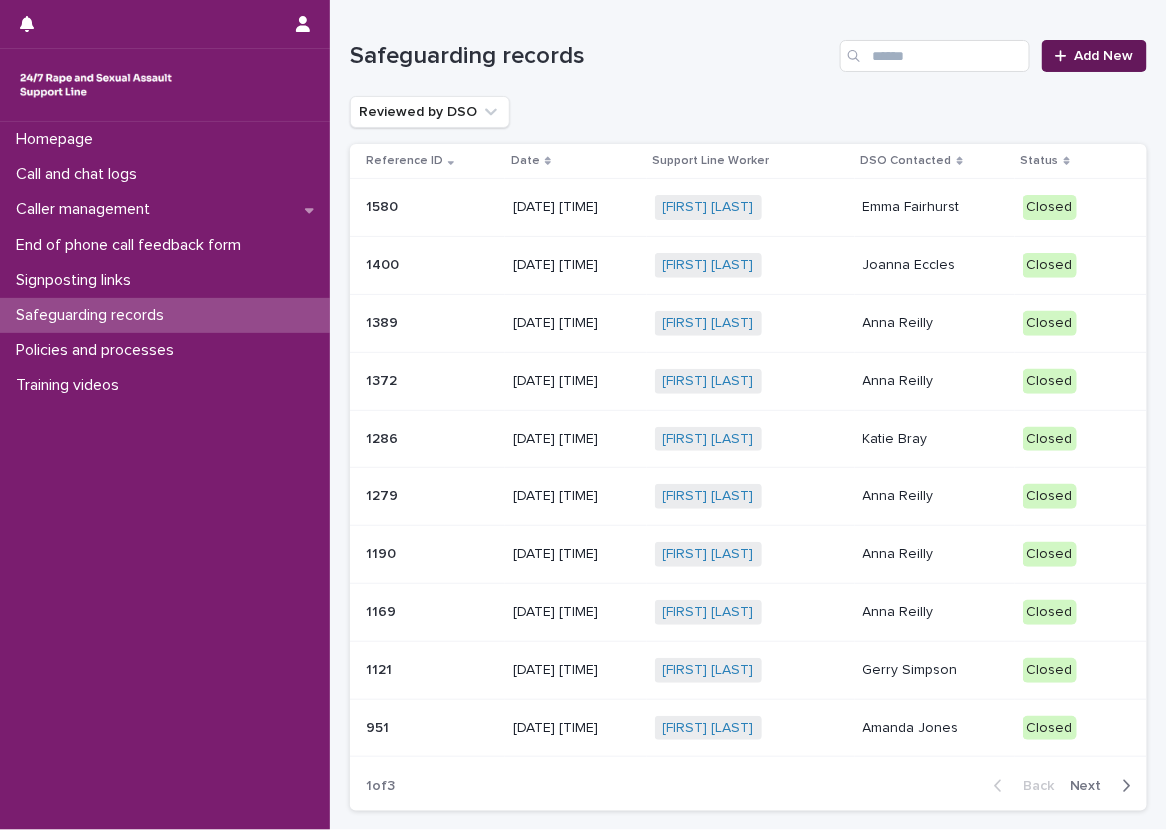 click on "Add New" at bounding box center [1104, 56] 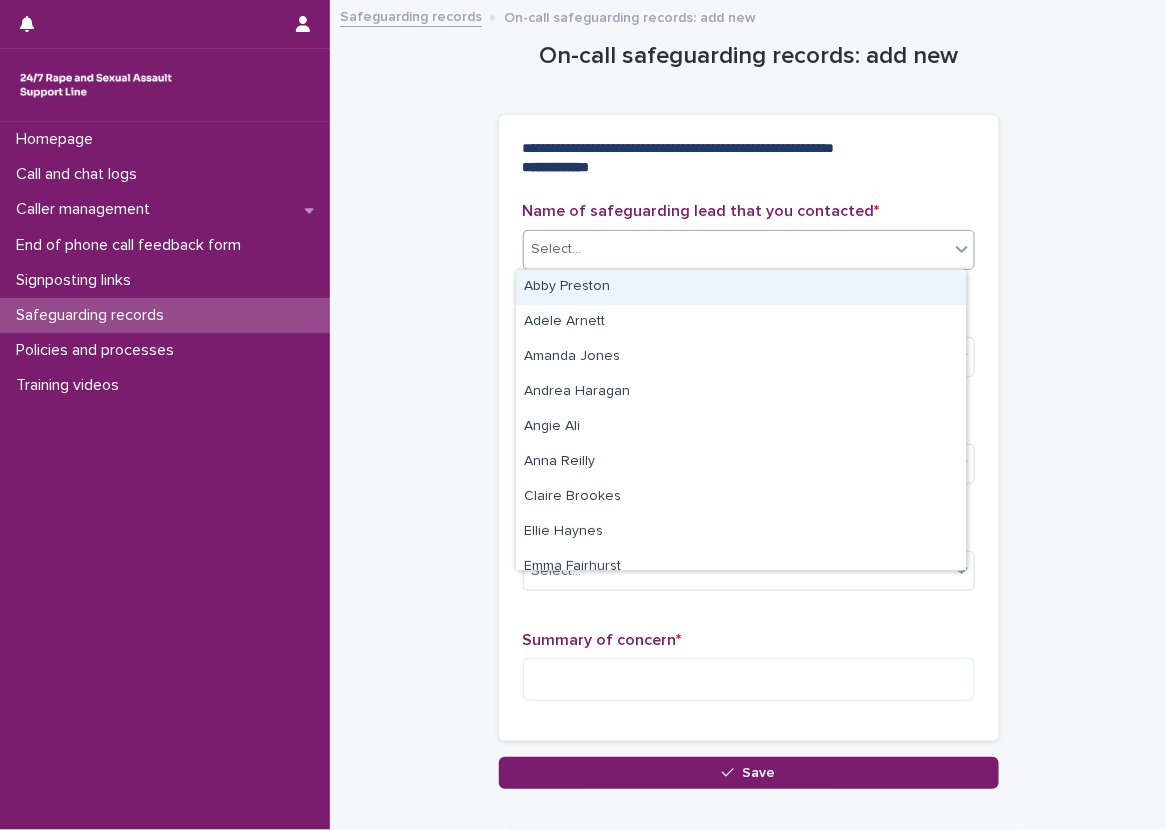 click on "Select..." at bounding box center [557, 249] 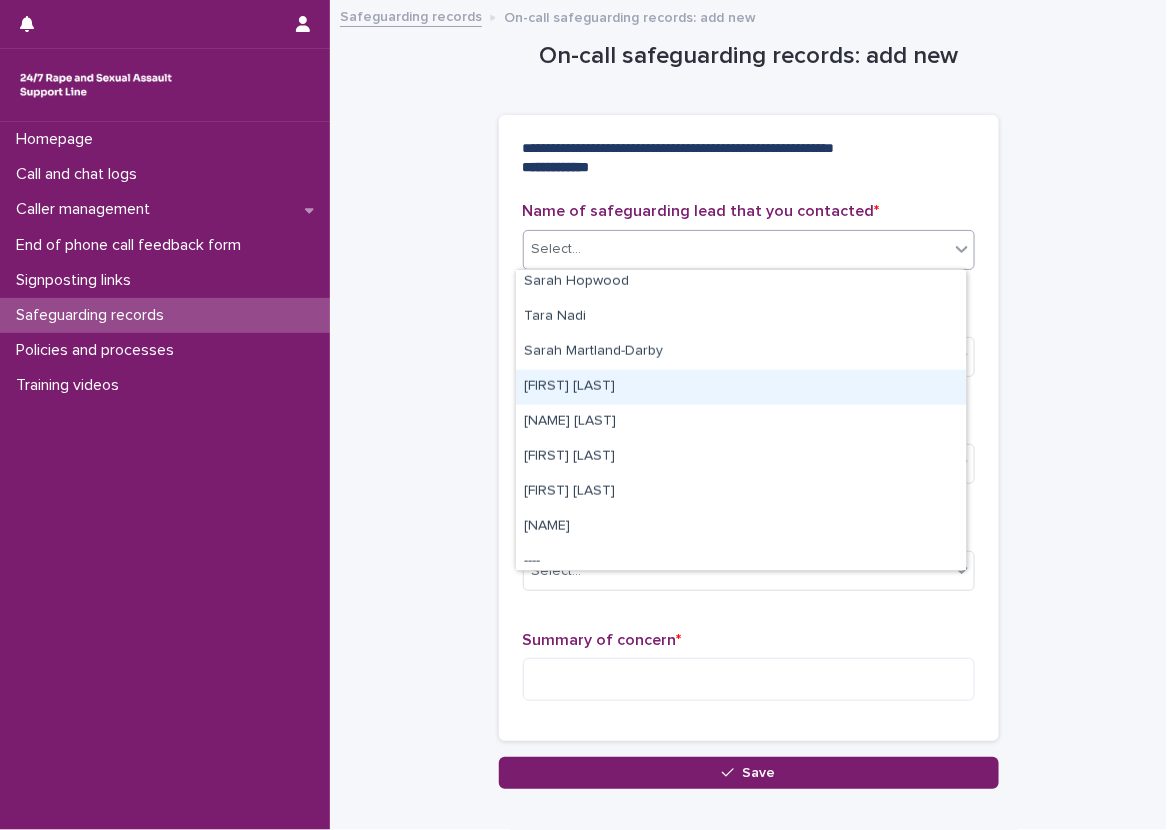 scroll, scrollTop: 500, scrollLeft: 0, axis: vertical 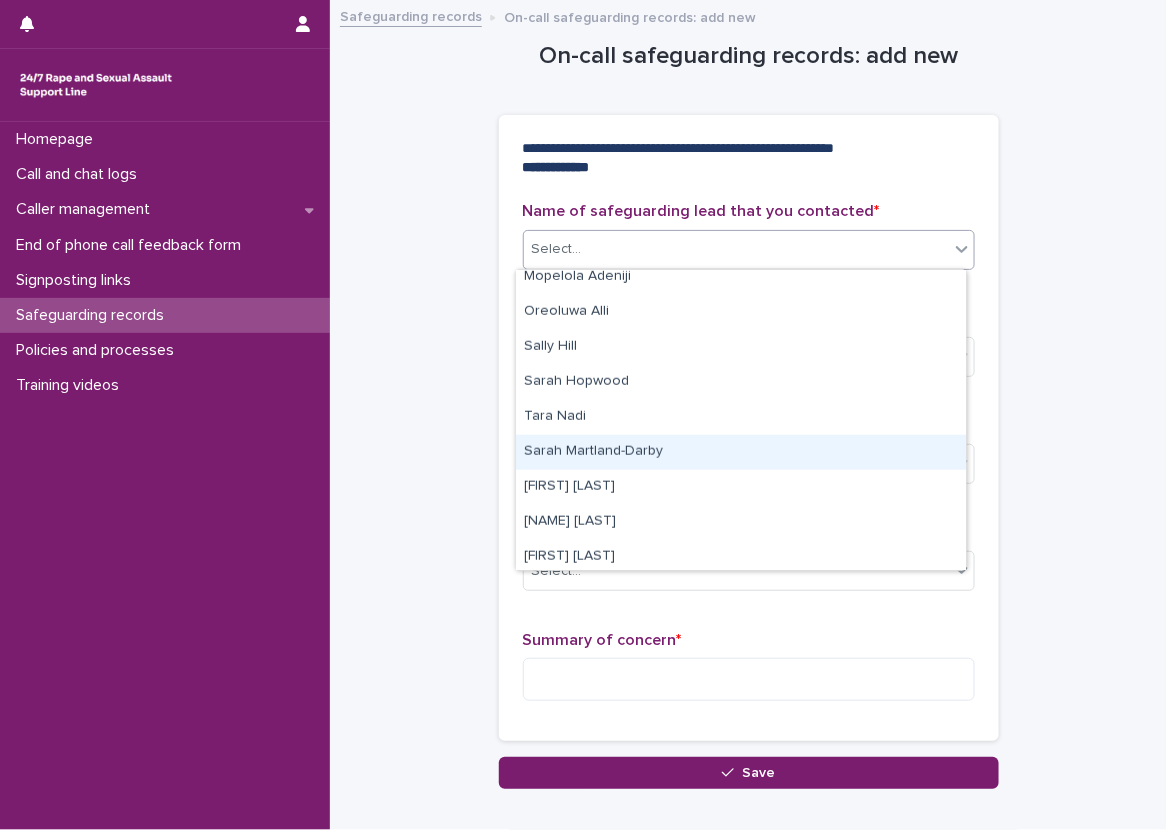 click on "Sarah Martland-Darby" at bounding box center [741, 452] 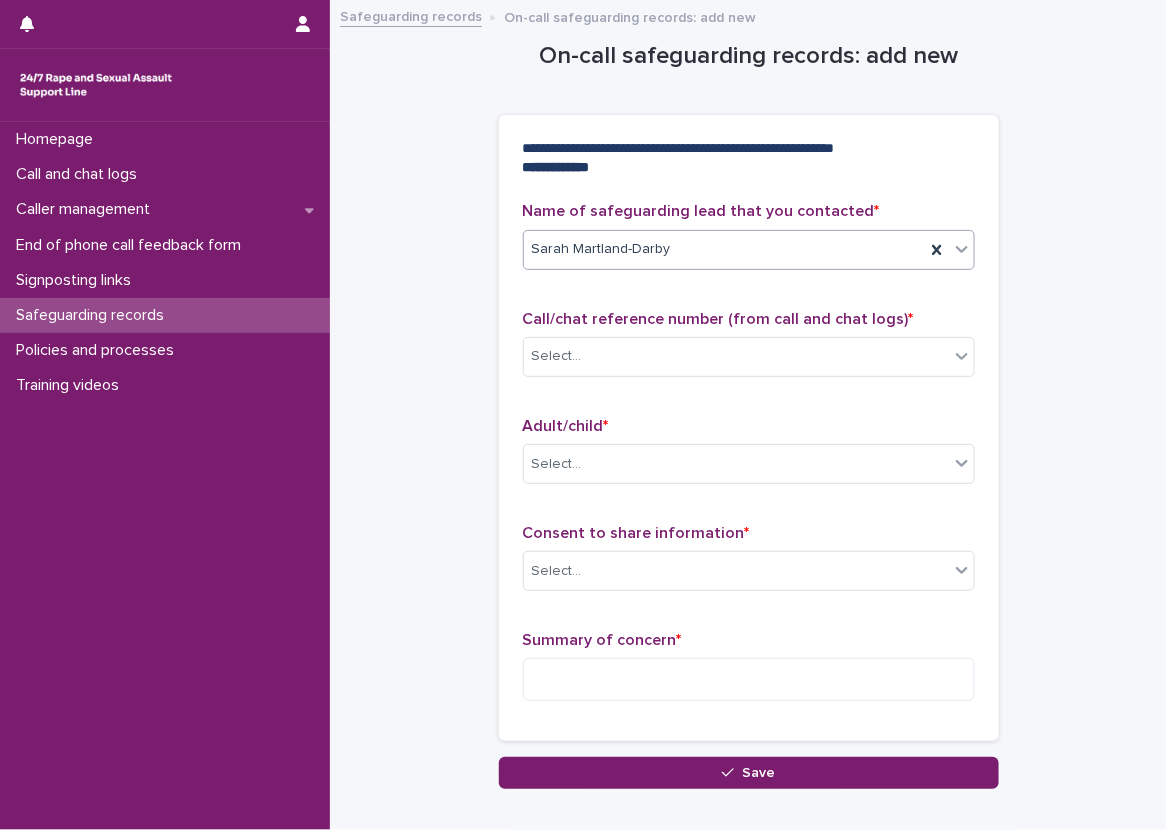 click on "Sarah Martland-Darby" at bounding box center (724, 249) 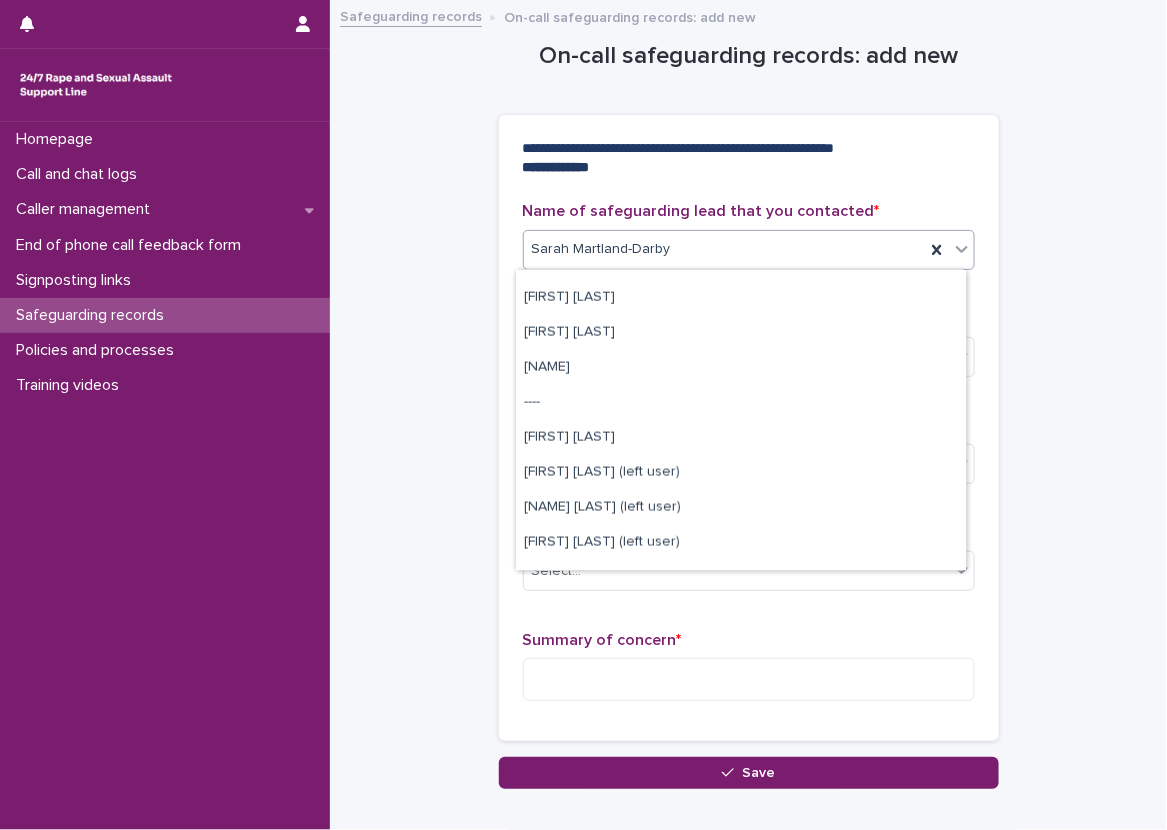 scroll, scrollTop: 785, scrollLeft: 0, axis: vertical 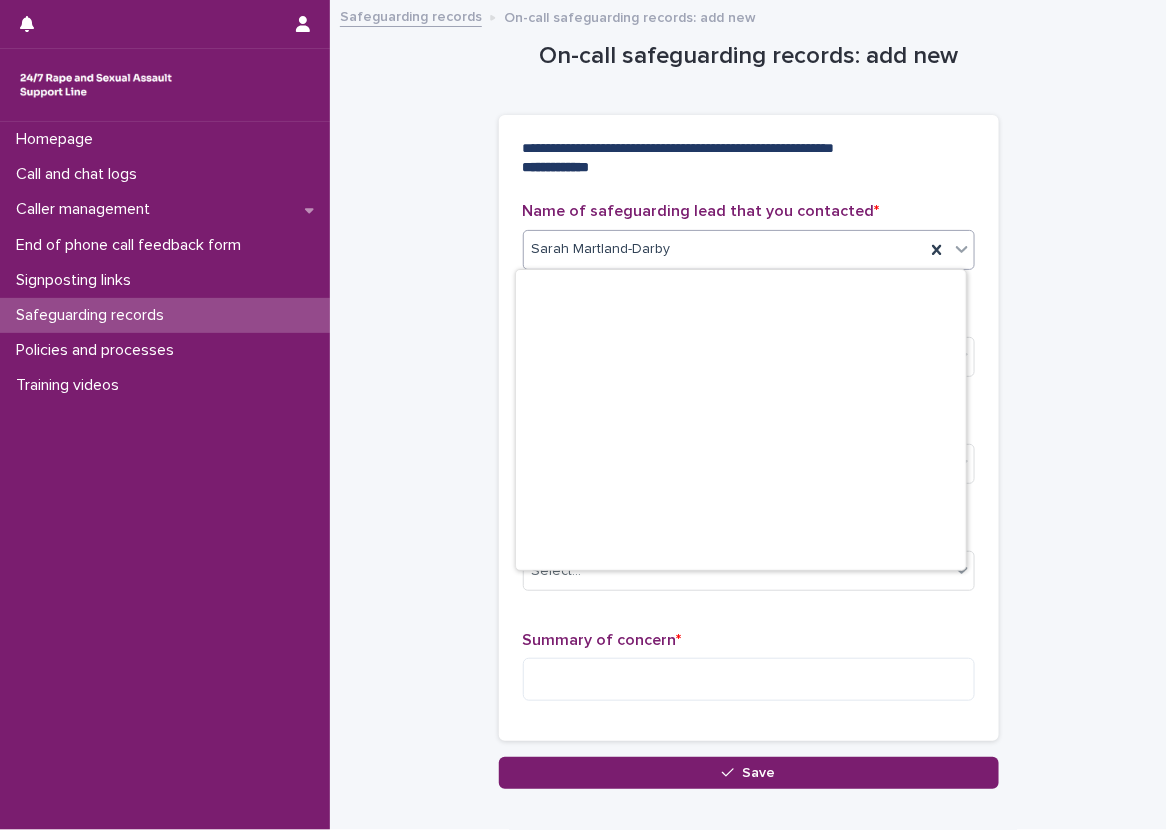 click on "Sarah Martland-Darby" at bounding box center [724, 249] 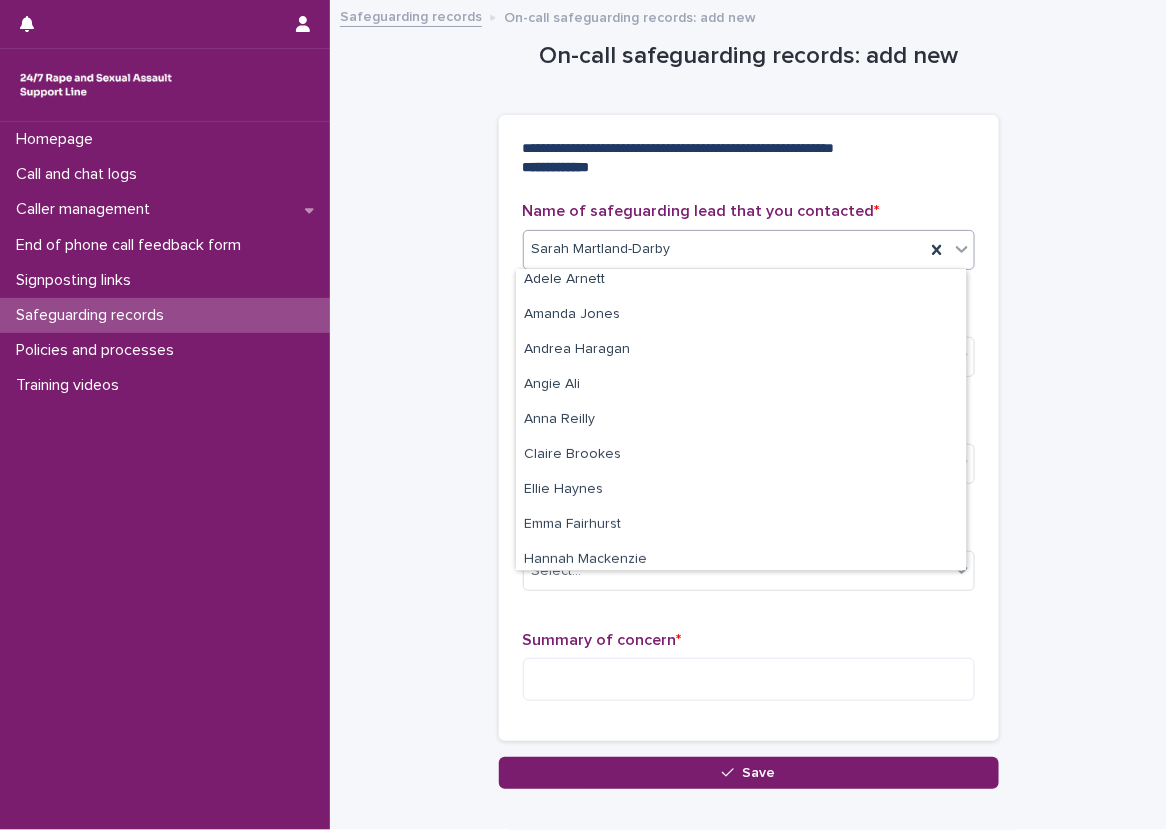 scroll, scrollTop: 0, scrollLeft: 0, axis: both 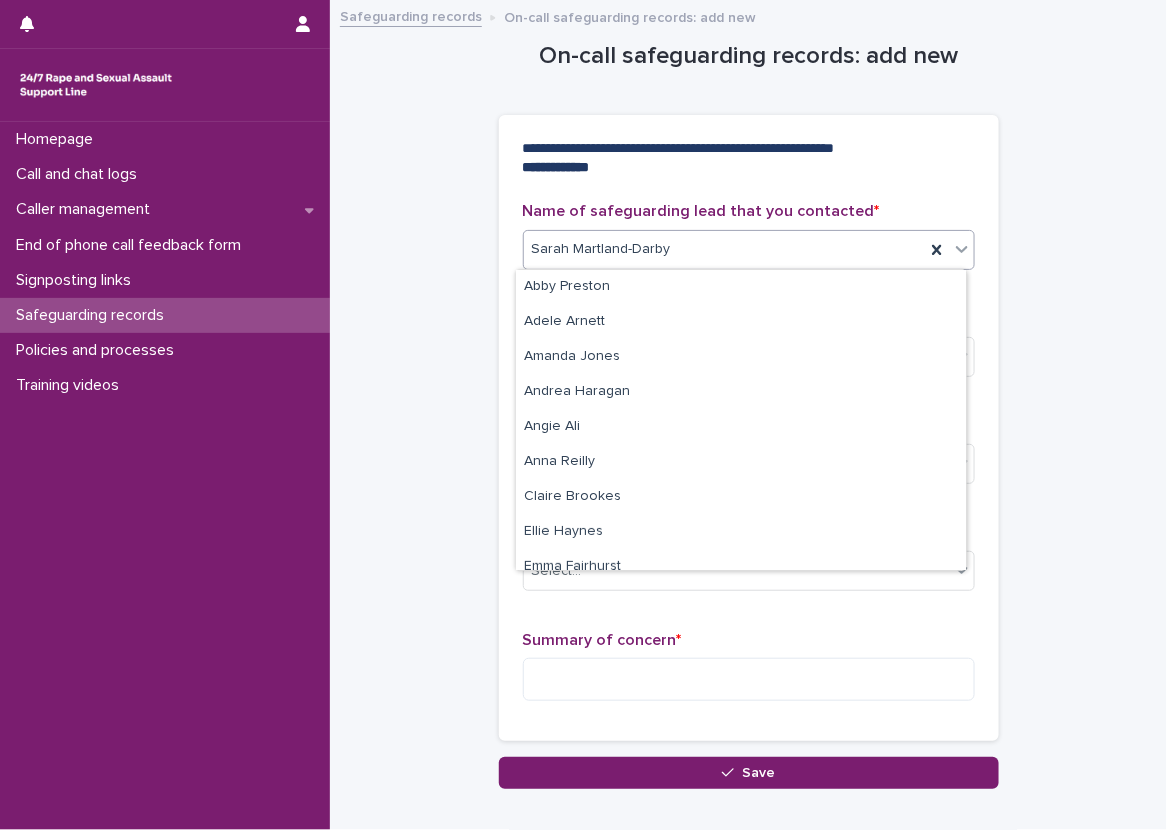 click on "Name of safeguarding lead that you contacted *   option [NAME], selected.    option ---- focused, 26 of 31. 31 results available. Use Up and Down to choose options, press Enter to select the currently focused option, press Escape to exit the menu, press Tab to select the option and exit the menu. [NAME] Call/chat reference number (from call and chat logs) * Select... Adult/child * Select... Consent to share information * Select... Summary of concern * Loading... Saving… Sorry, there was an error saving your record. Please try again. Please fill out the required fields above. Save" at bounding box center (748, 395) 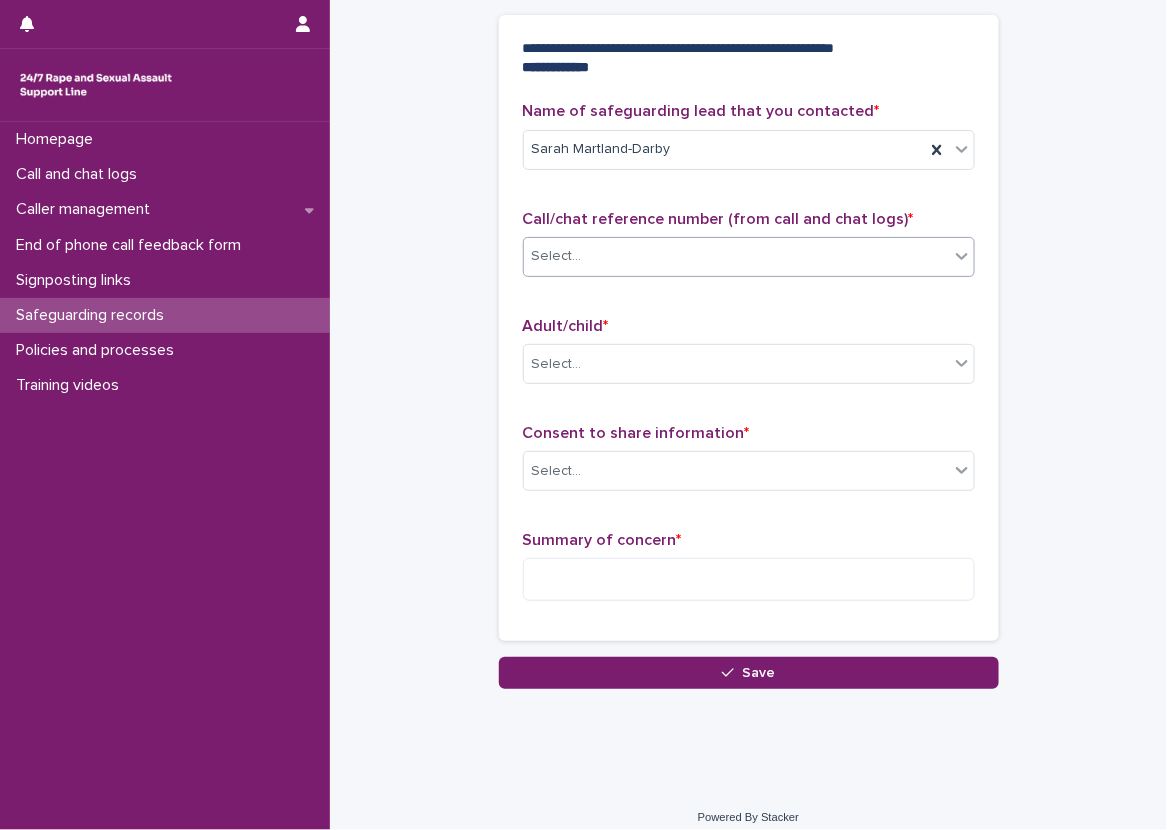 scroll, scrollTop: 114, scrollLeft: 0, axis: vertical 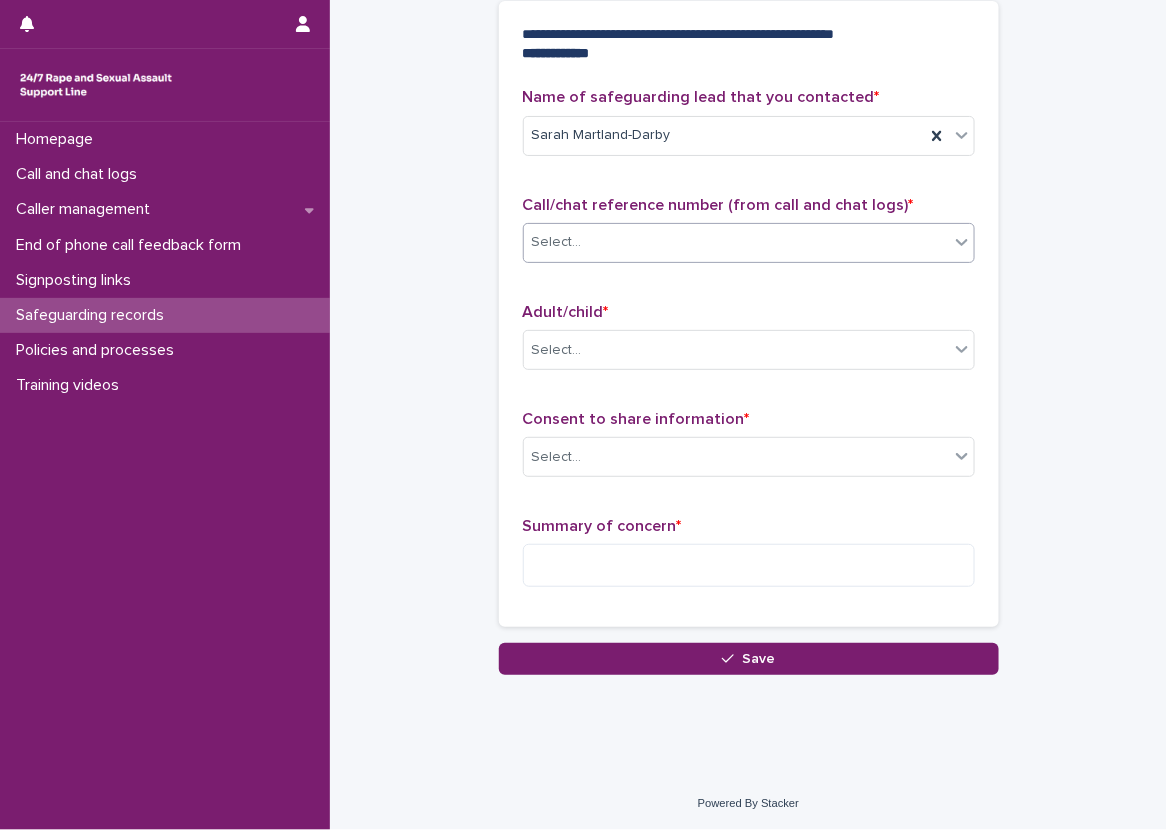 click on "Select..." at bounding box center [736, 242] 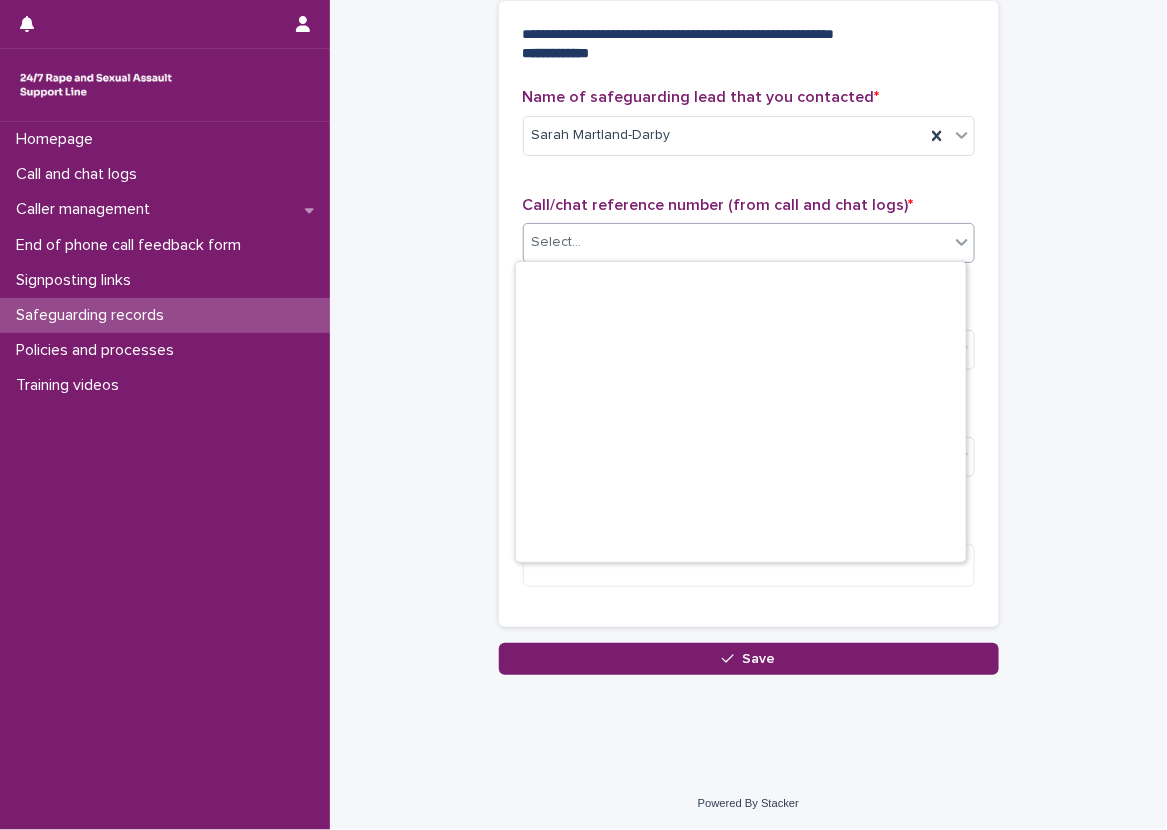scroll, scrollTop: 11844, scrollLeft: 0, axis: vertical 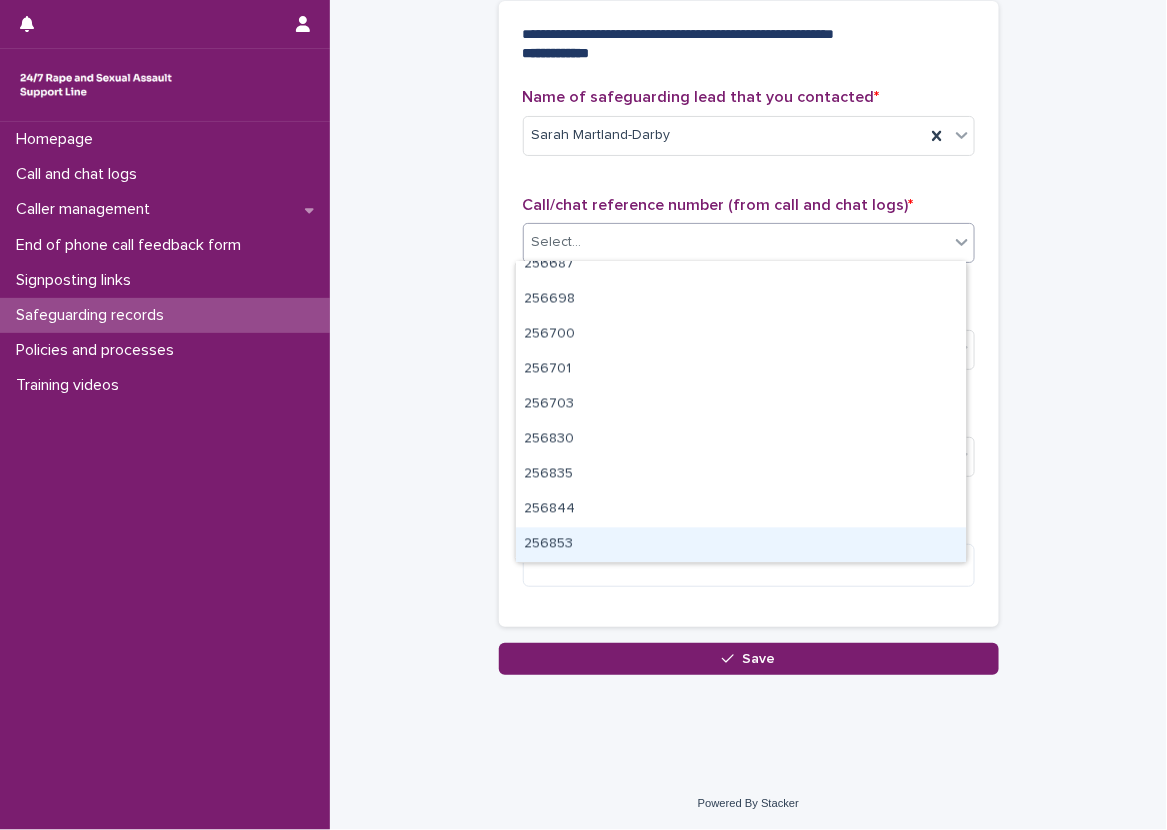 click on "256853" at bounding box center [741, 545] 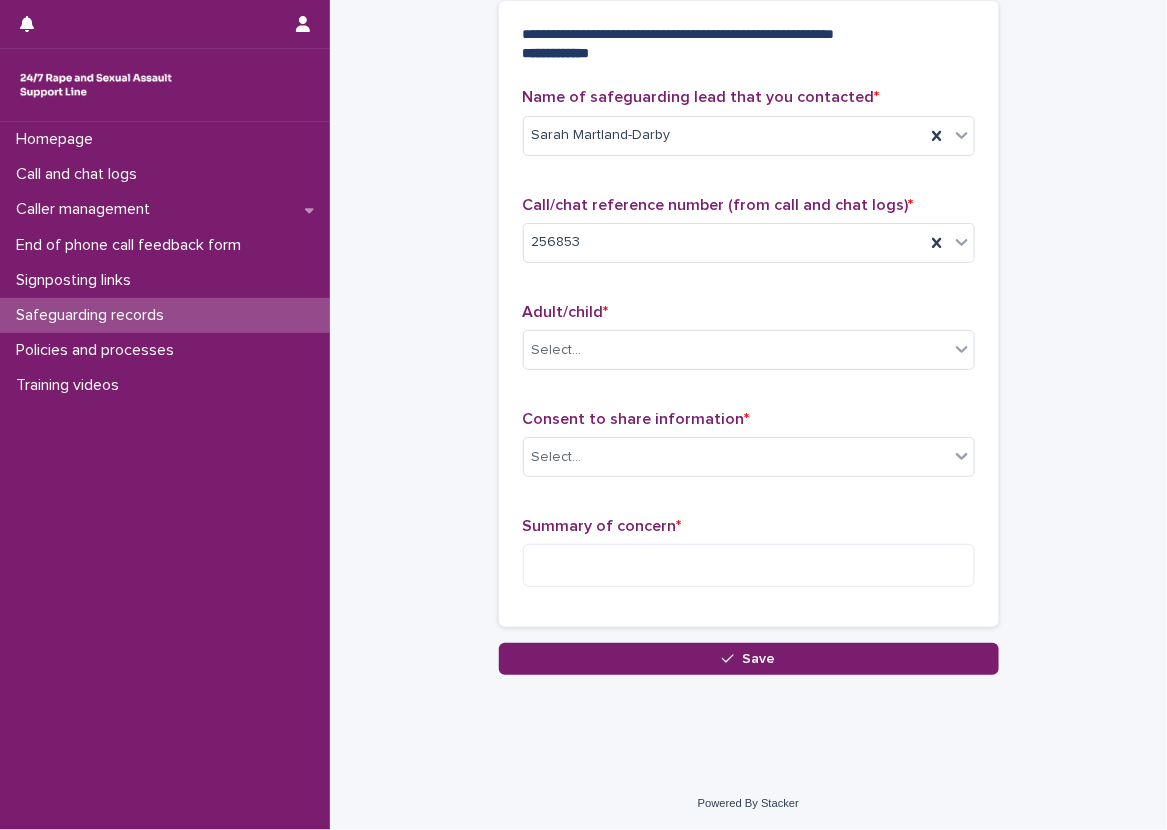 click on "Name of safeguarding lead that you contacted * [FIRST] [LAST] Call/chat reference number (from call and chat logs) * 256853 Adult/child * Select... Consent to share information * Select... Summary of concern *" at bounding box center (749, 357) 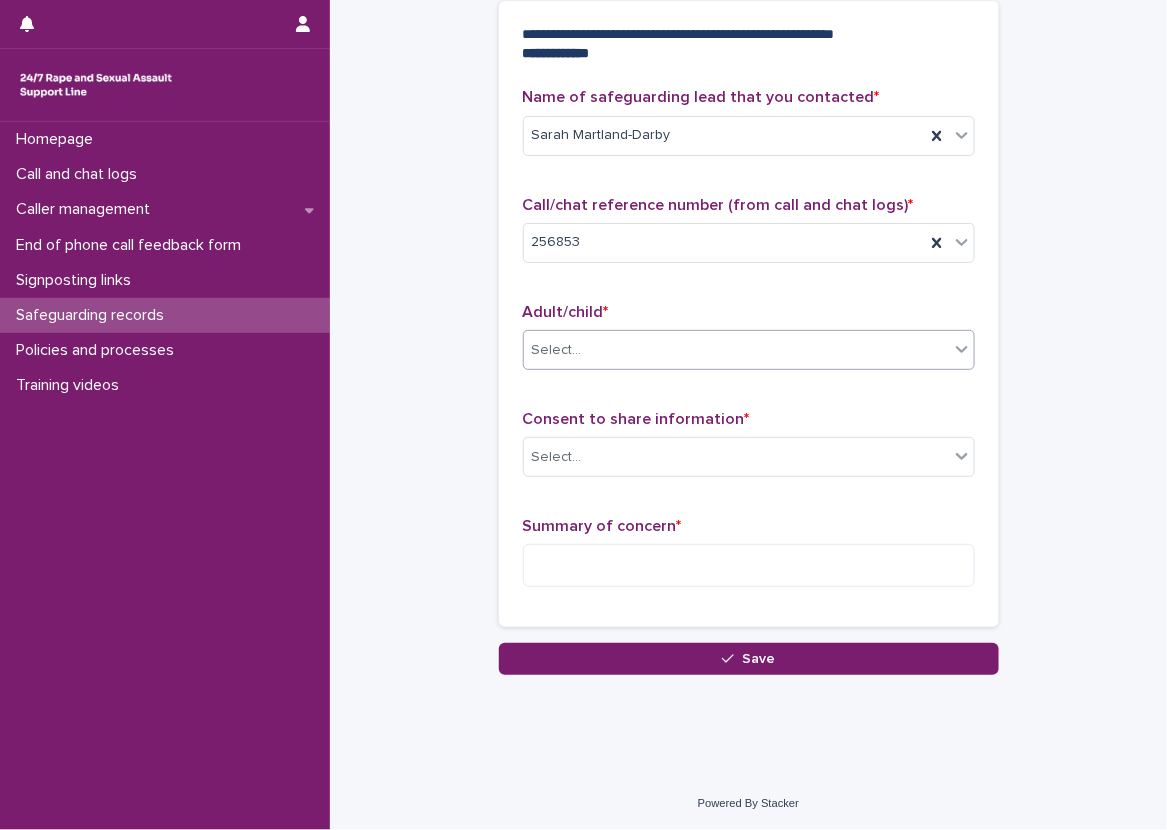 click at bounding box center [585, 350] 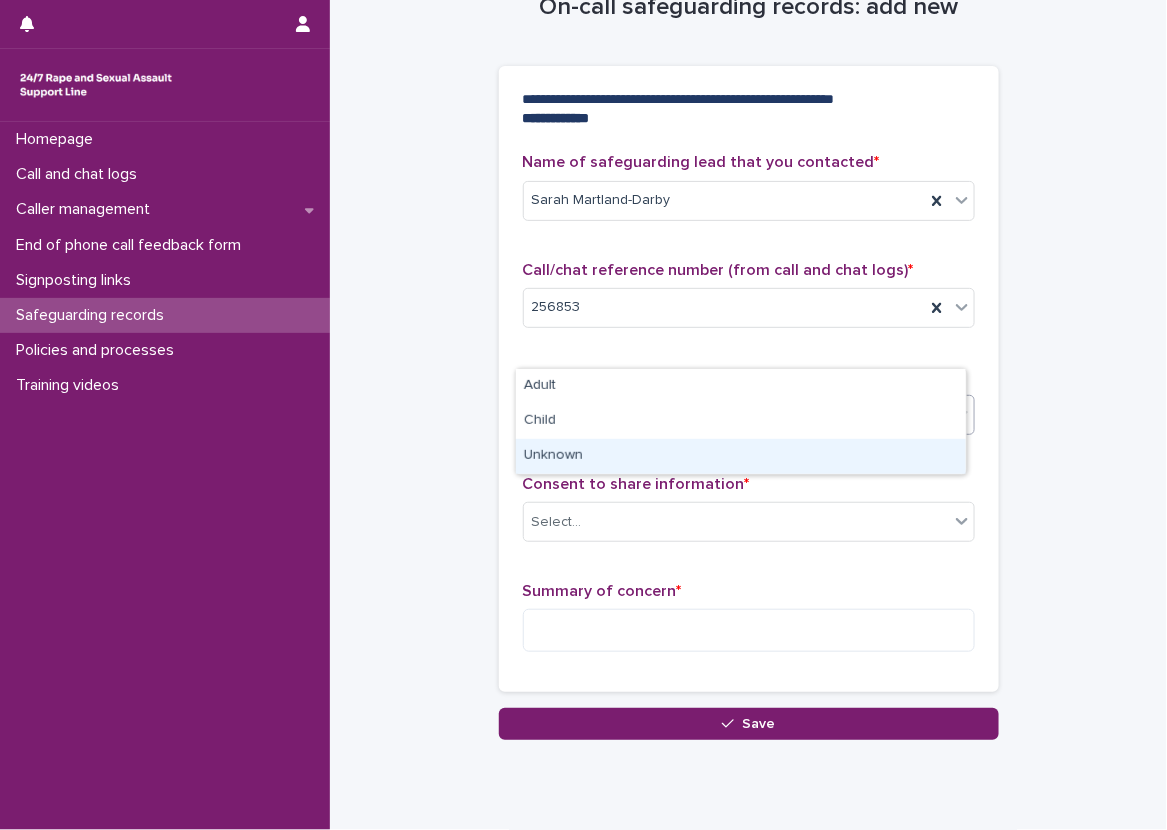 scroll, scrollTop: 44, scrollLeft: 0, axis: vertical 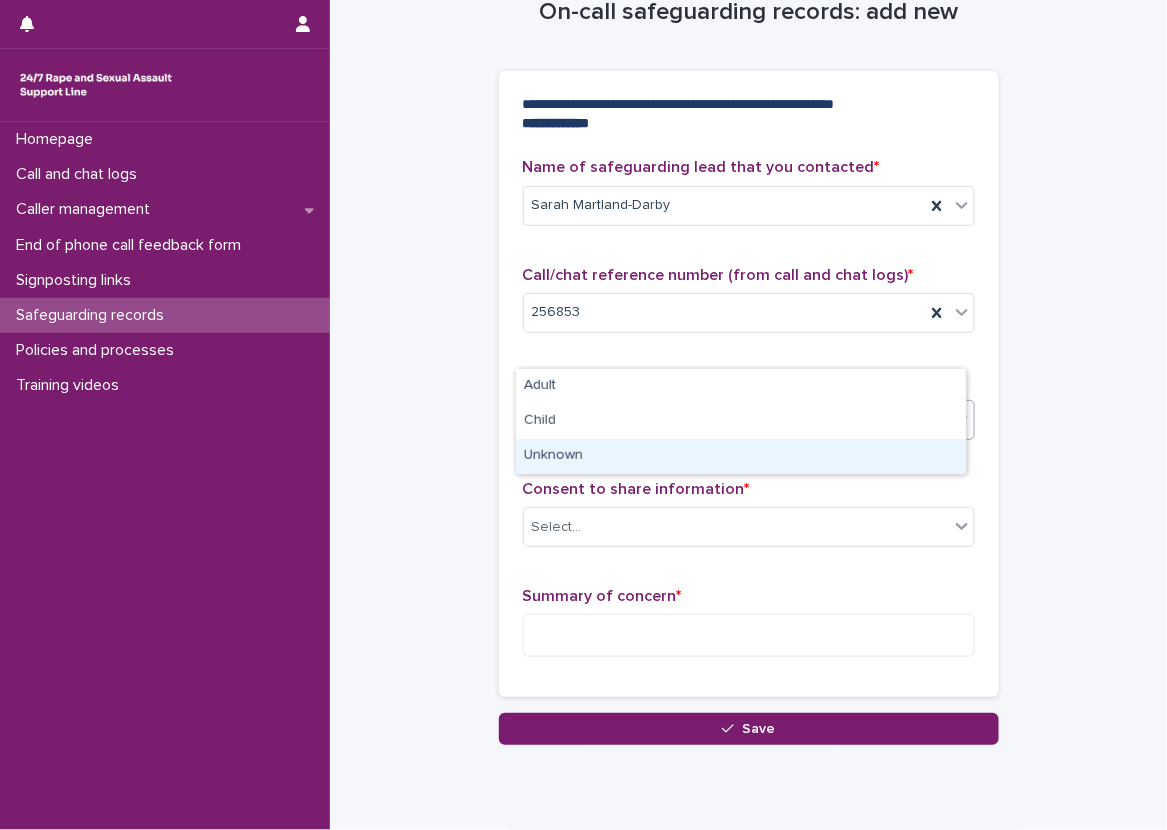 click on "**********" at bounding box center (748, 351) 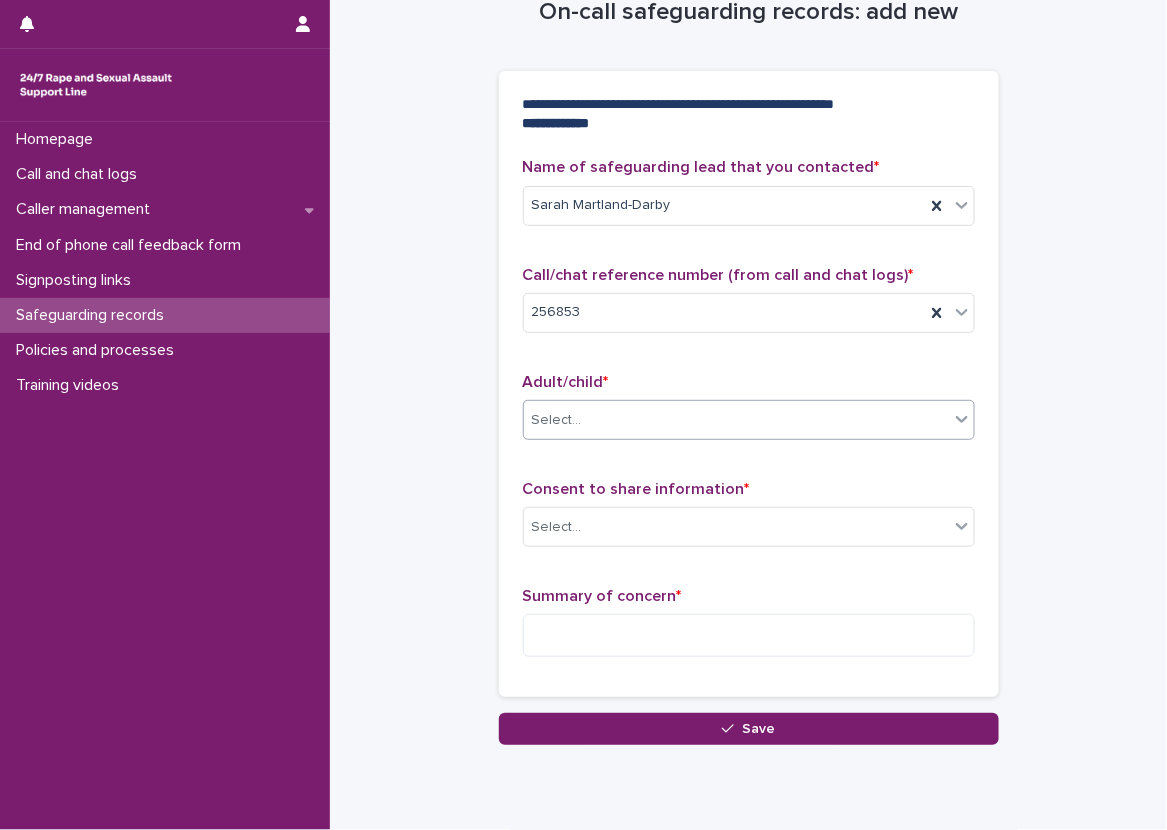 click on "Select..." at bounding box center (736, 420) 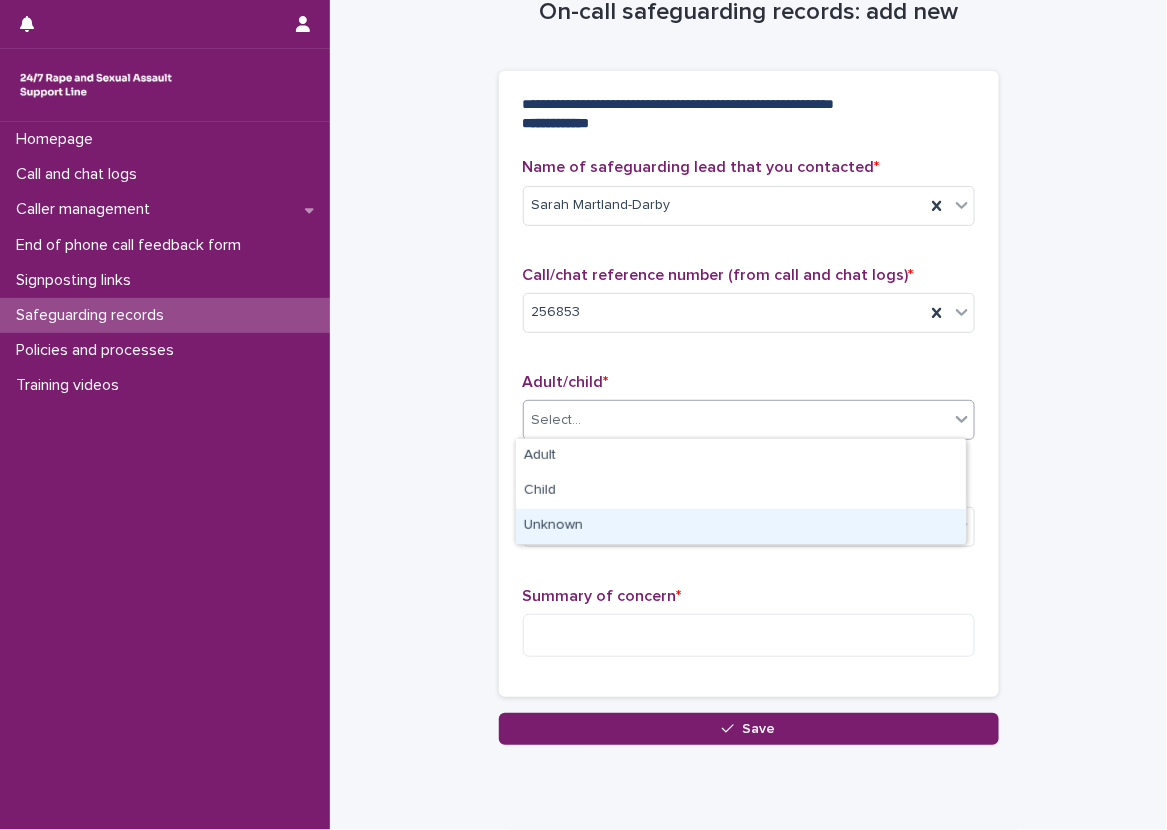 click on "Unknown" at bounding box center (741, 526) 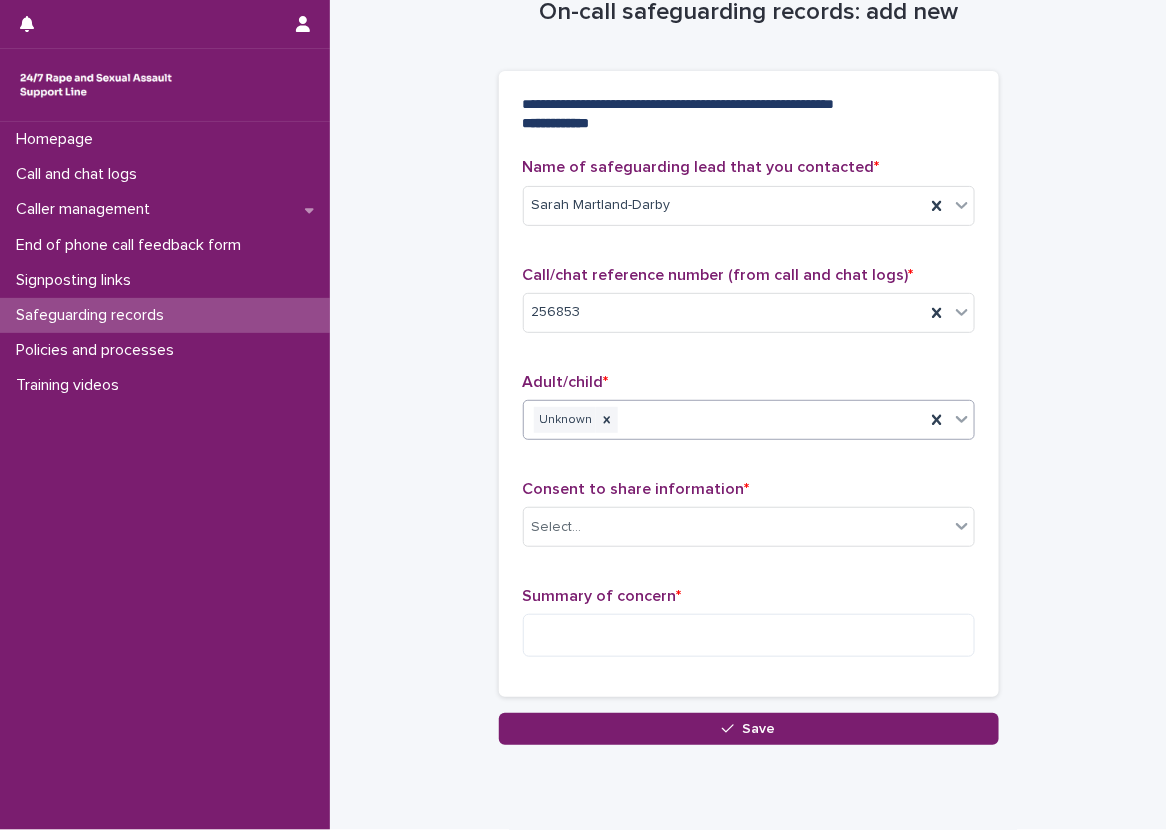 click on "Select..." at bounding box center (736, 527) 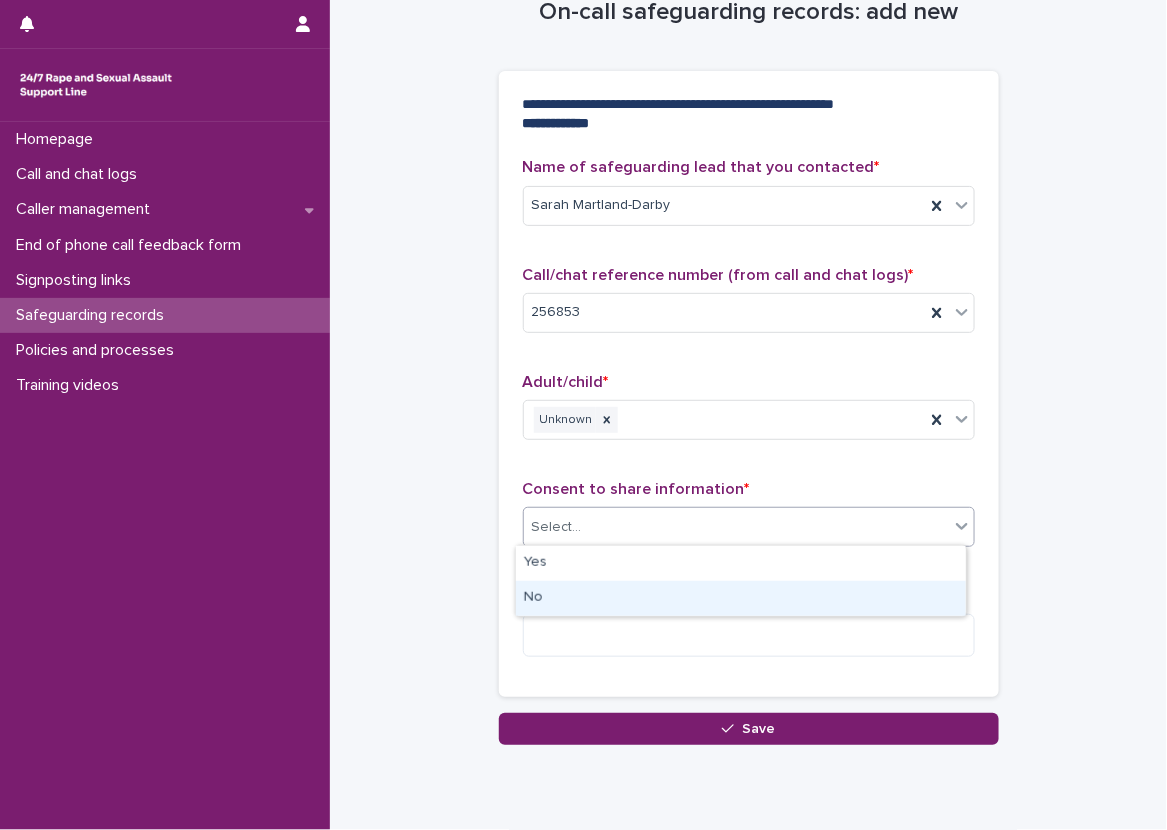 click on "No" at bounding box center (741, 598) 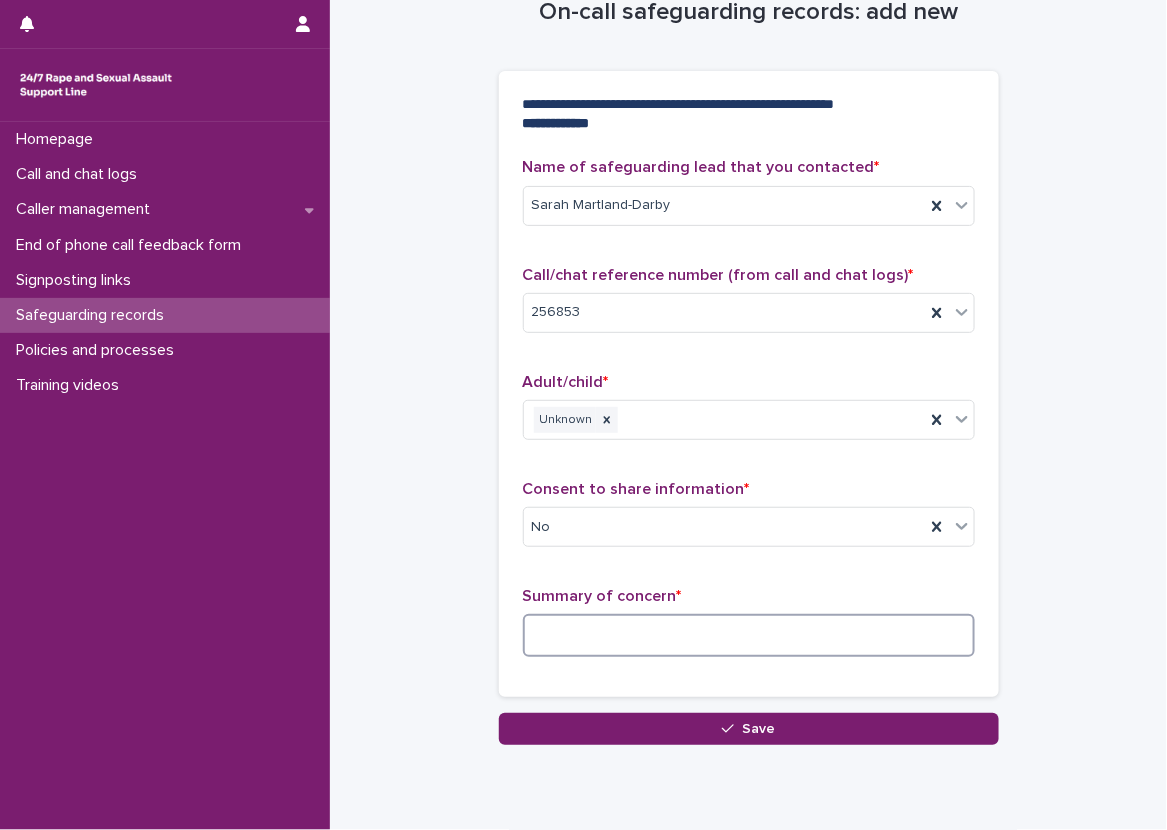 click at bounding box center [749, 635] 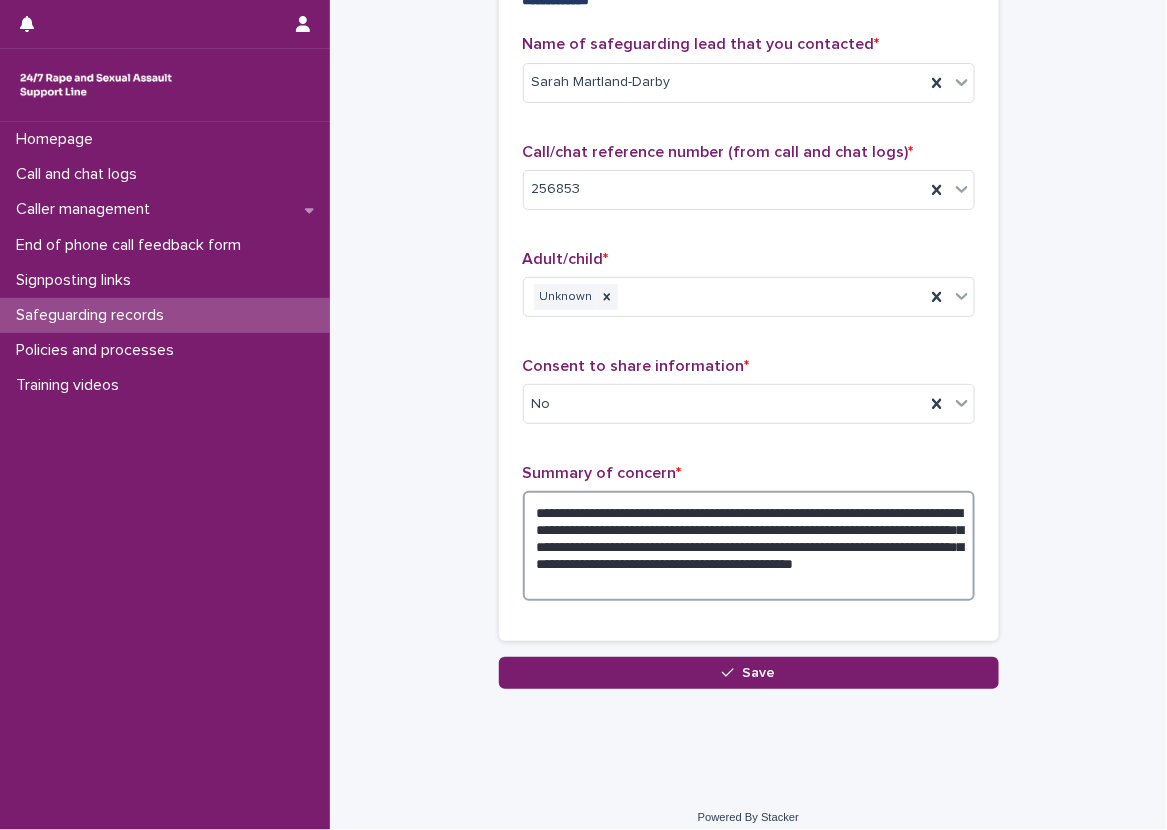 scroll, scrollTop: 181, scrollLeft: 0, axis: vertical 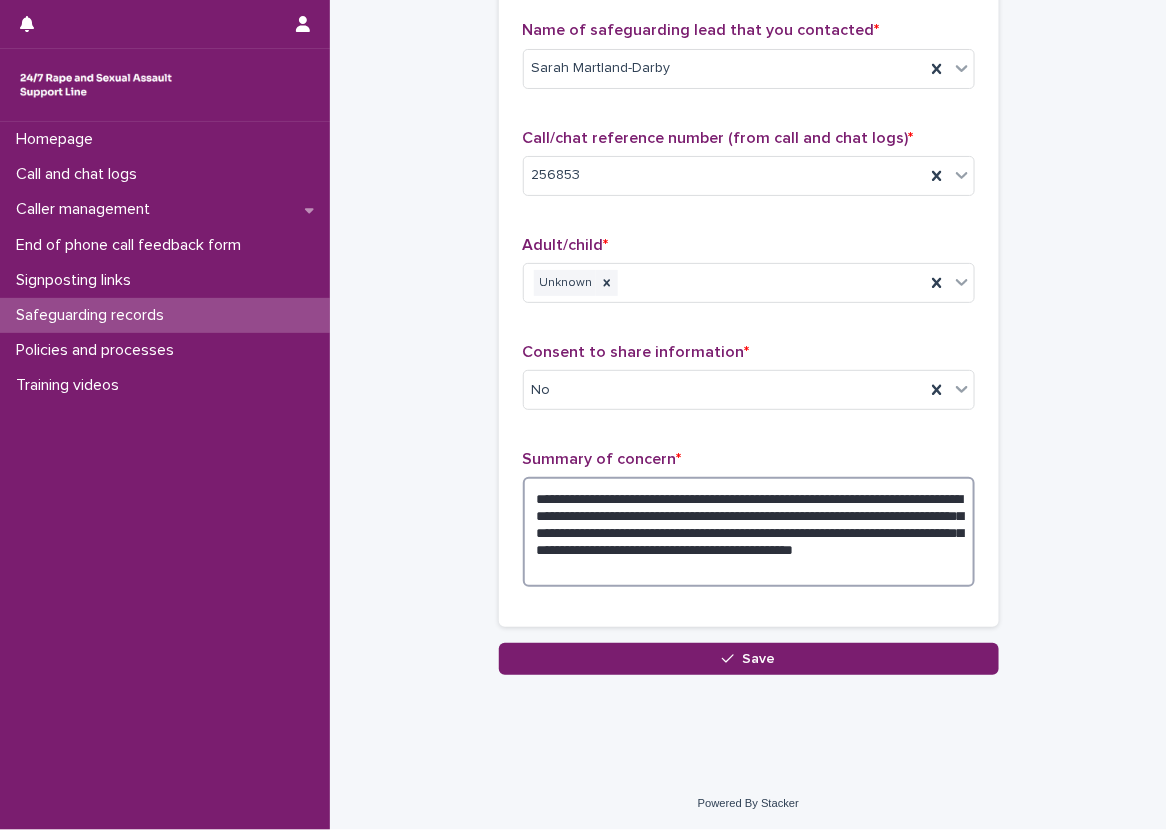 click on "**********" at bounding box center (749, 532) 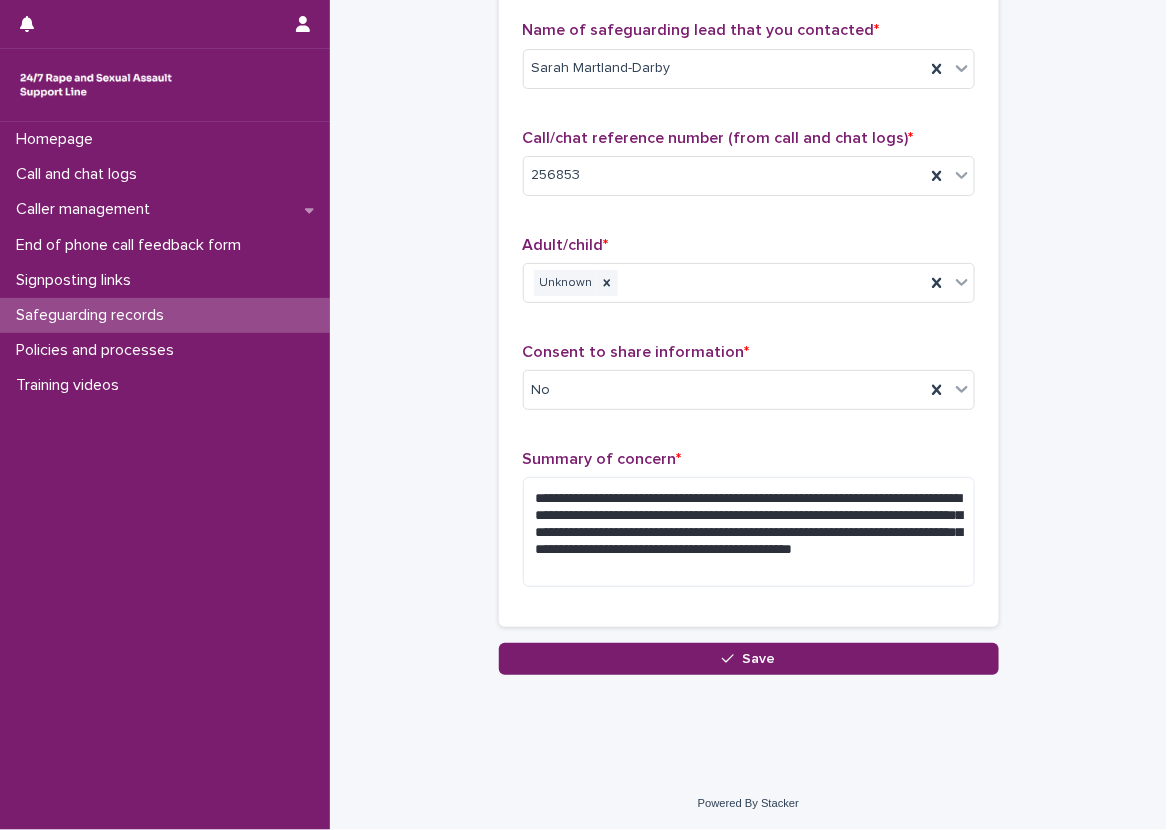 click on "**********" at bounding box center (749, 324) 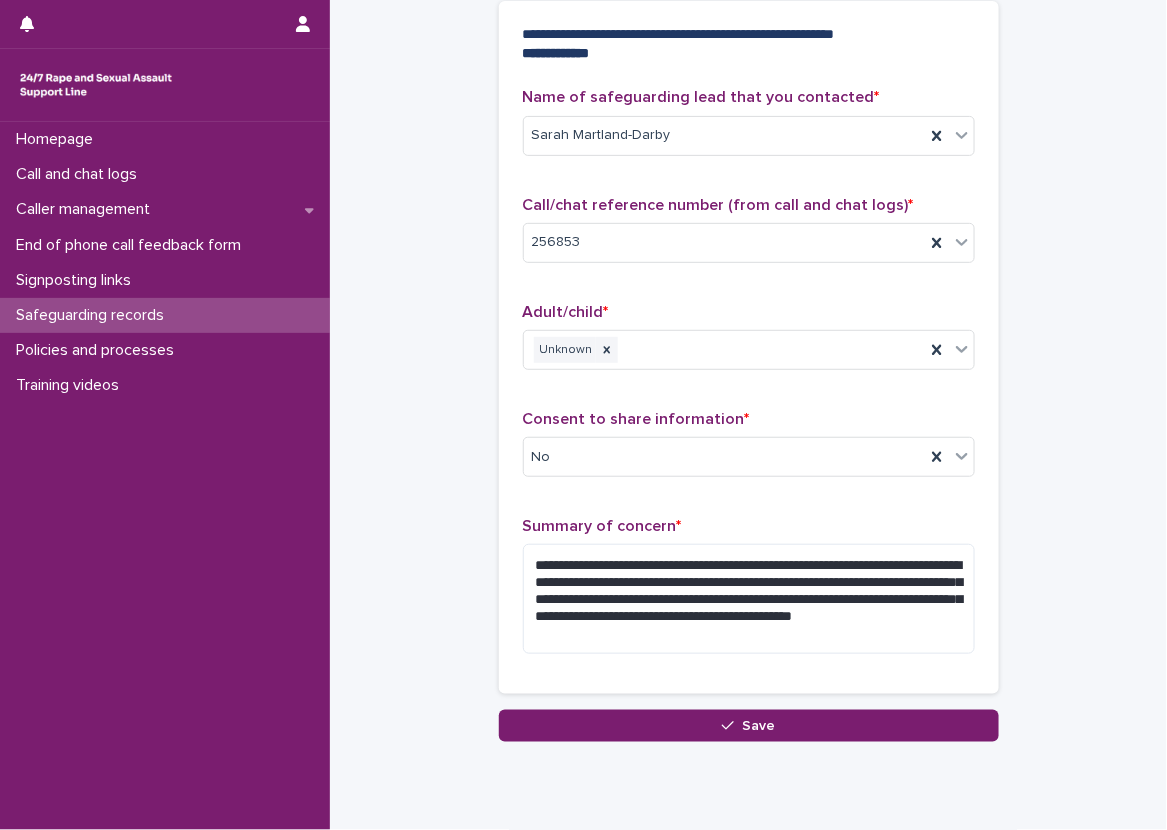 scroll, scrollTop: 81, scrollLeft: 0, axis: vertical 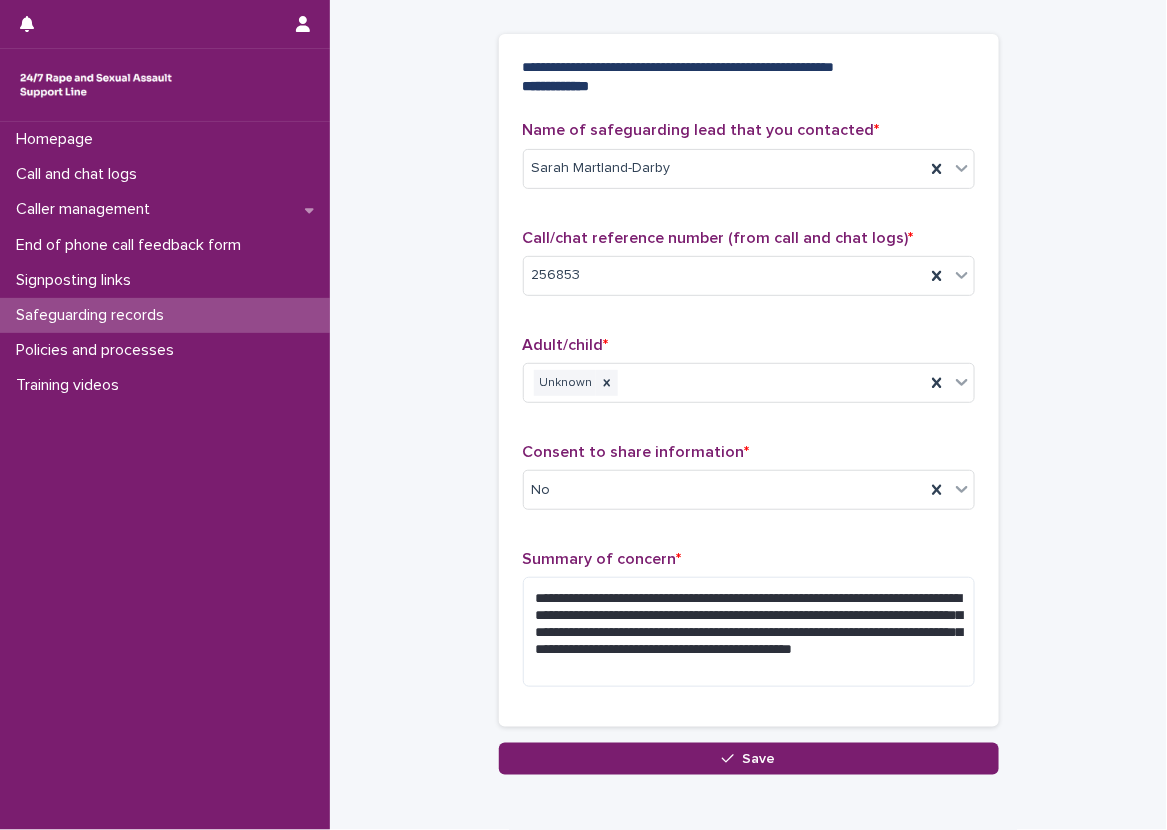 click on "**********" at bounding box center (748, 348) 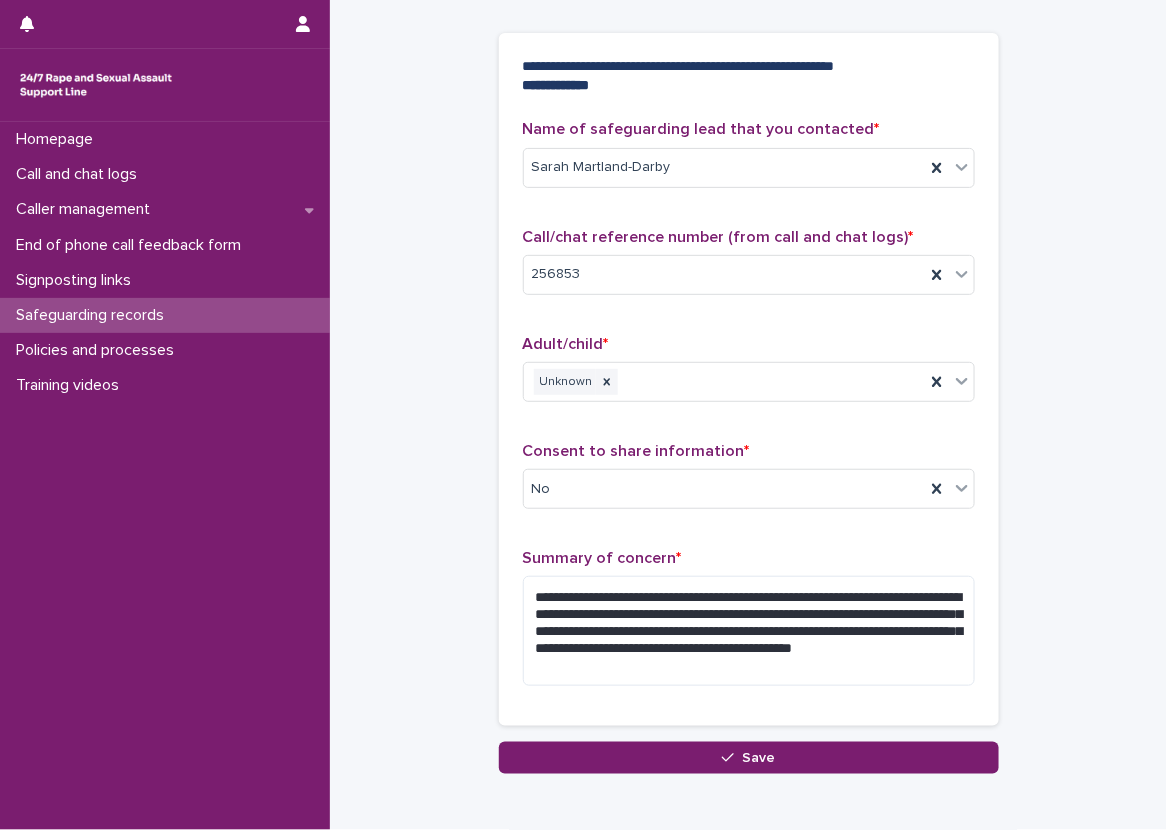 scroll, scrollTop: 81, scrollLeft: 0, axis: vertical 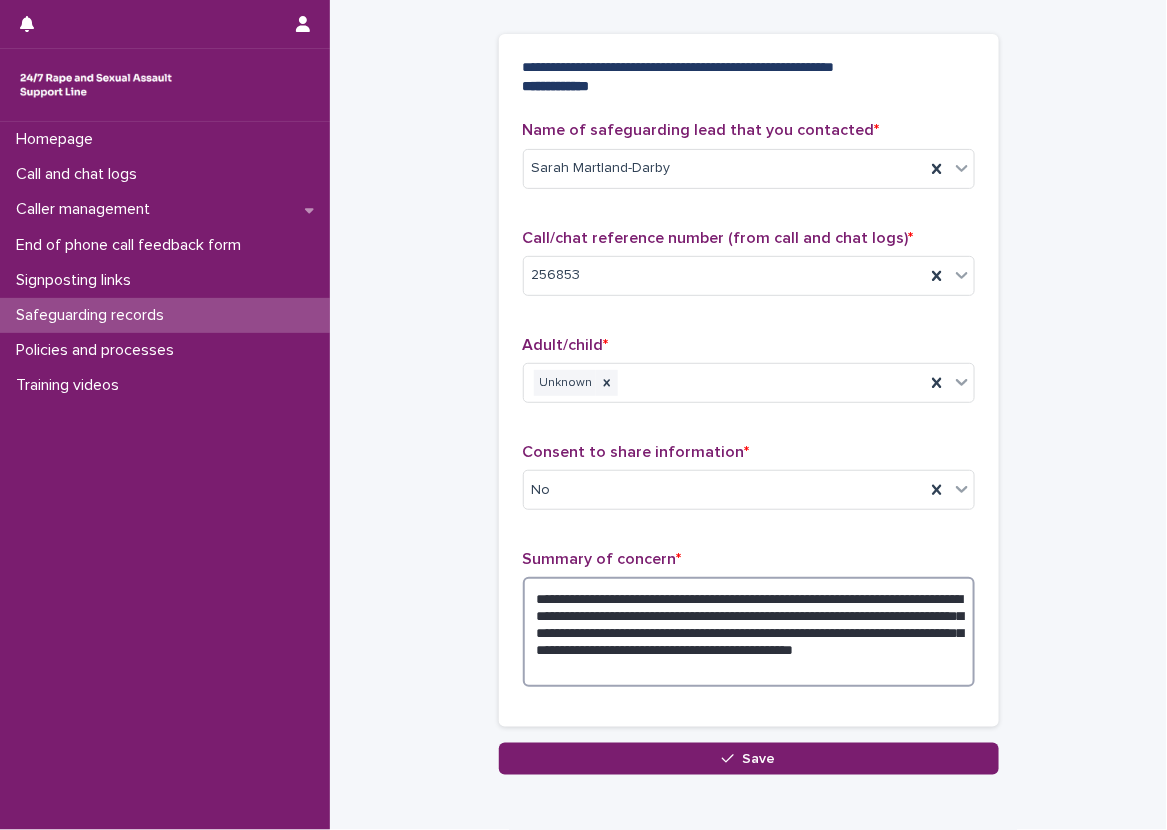 click on "**********" at bounding box center [749, 632] 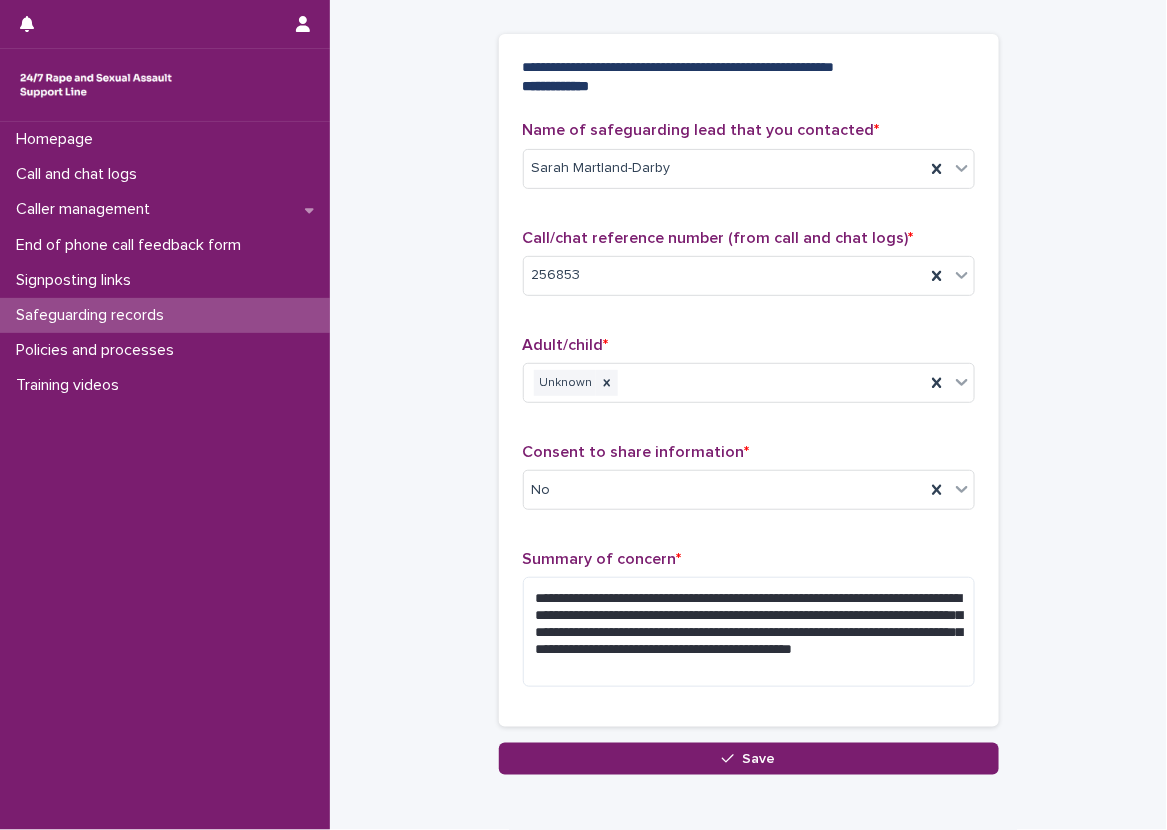 click on "**********" at bounding box center [749, 412] 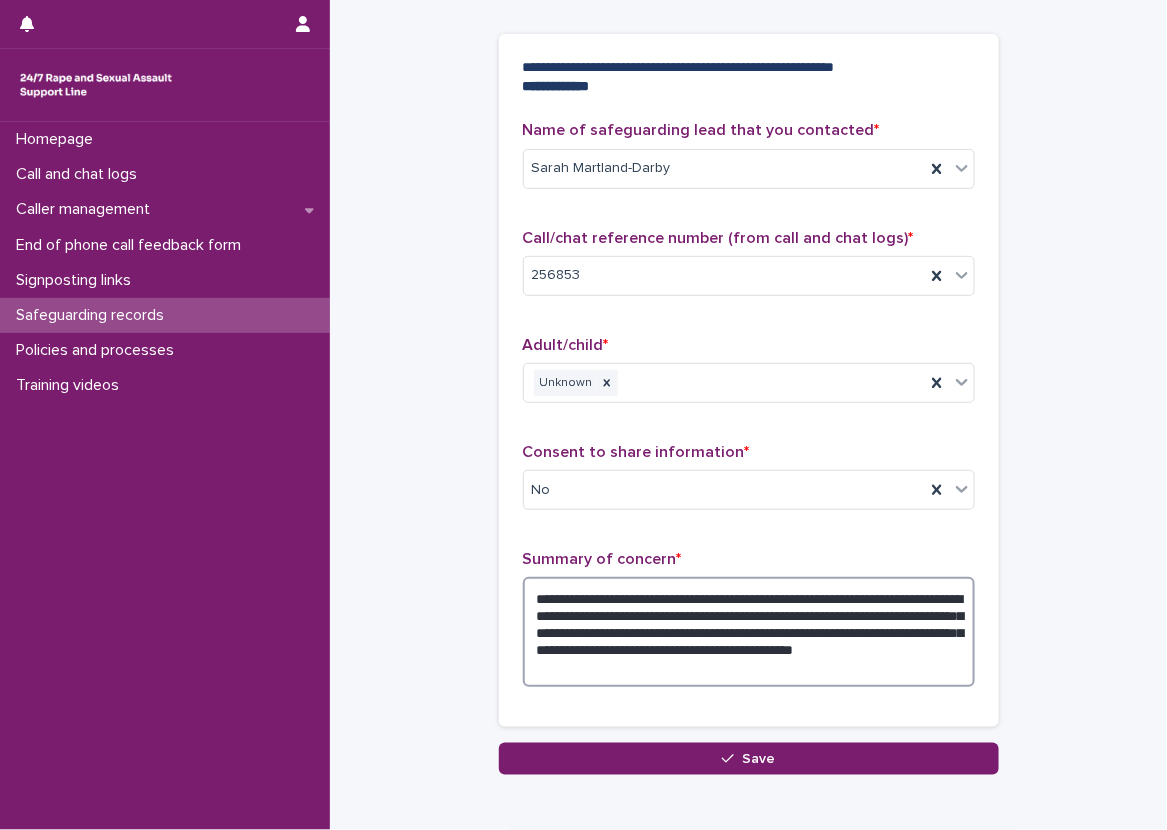 click on "**********" at bounding box center (749, 632) 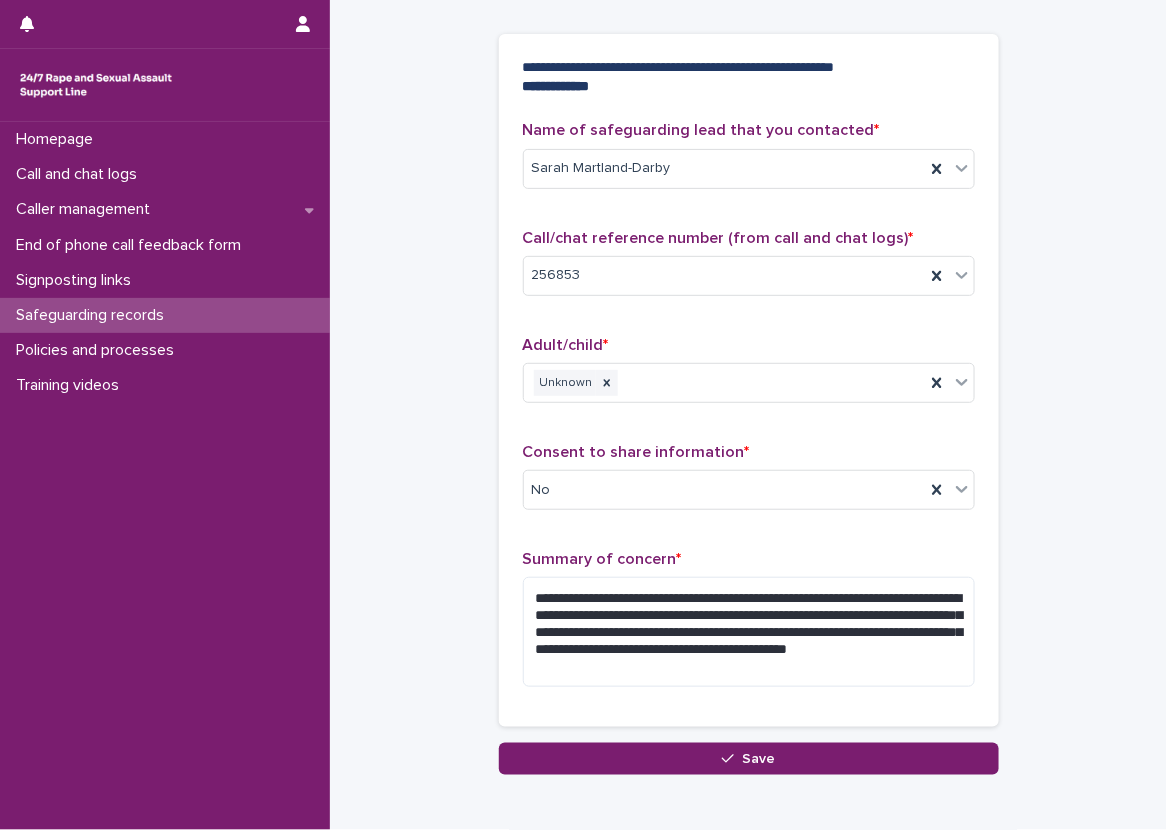 click on "Consent to share information * No" at bounding box center [749, 484] 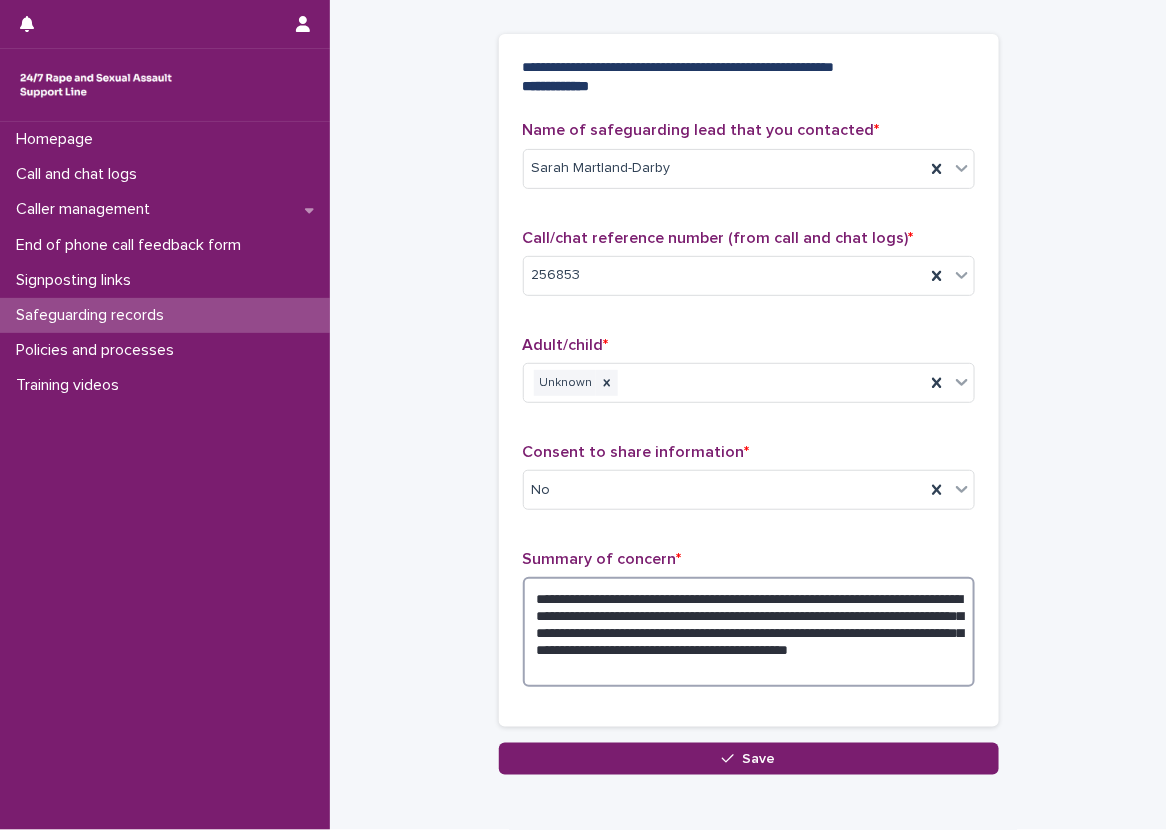 click on "**********" at bounding box center (749, 632) 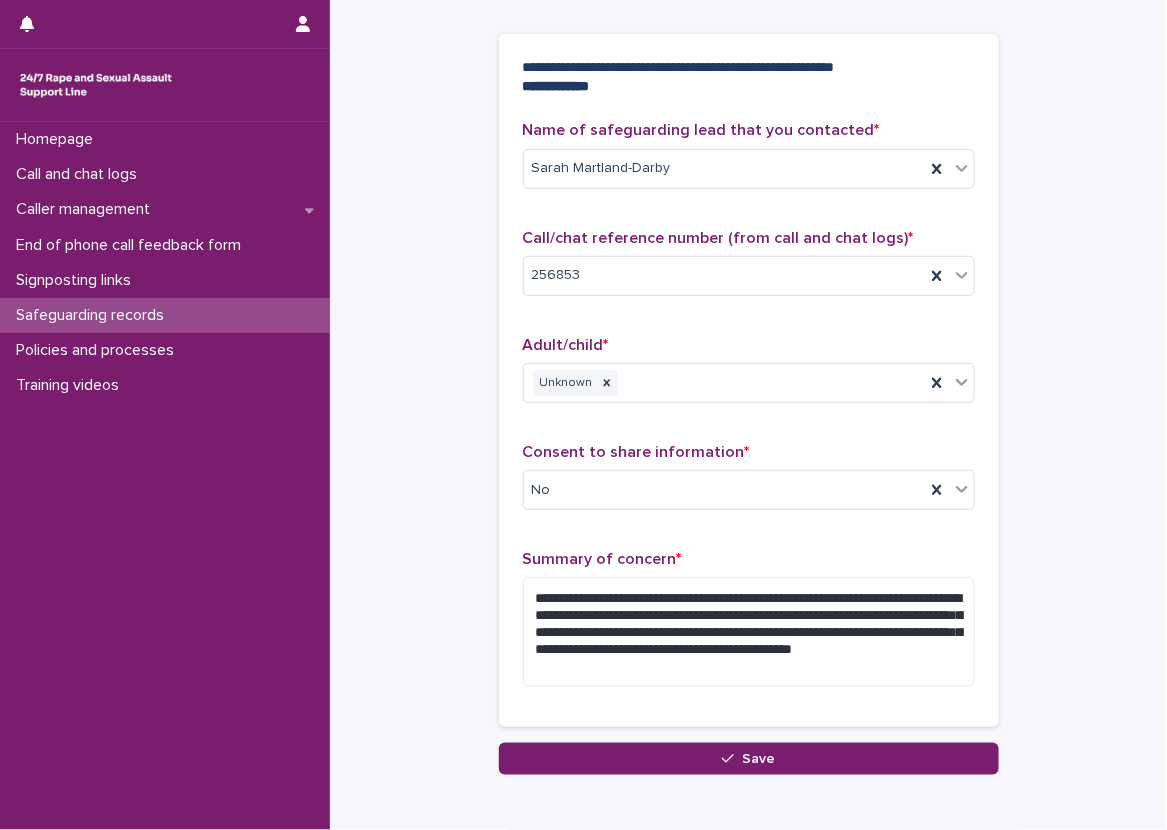 click on "Summary of concern *" at bounding box center (749, 559) 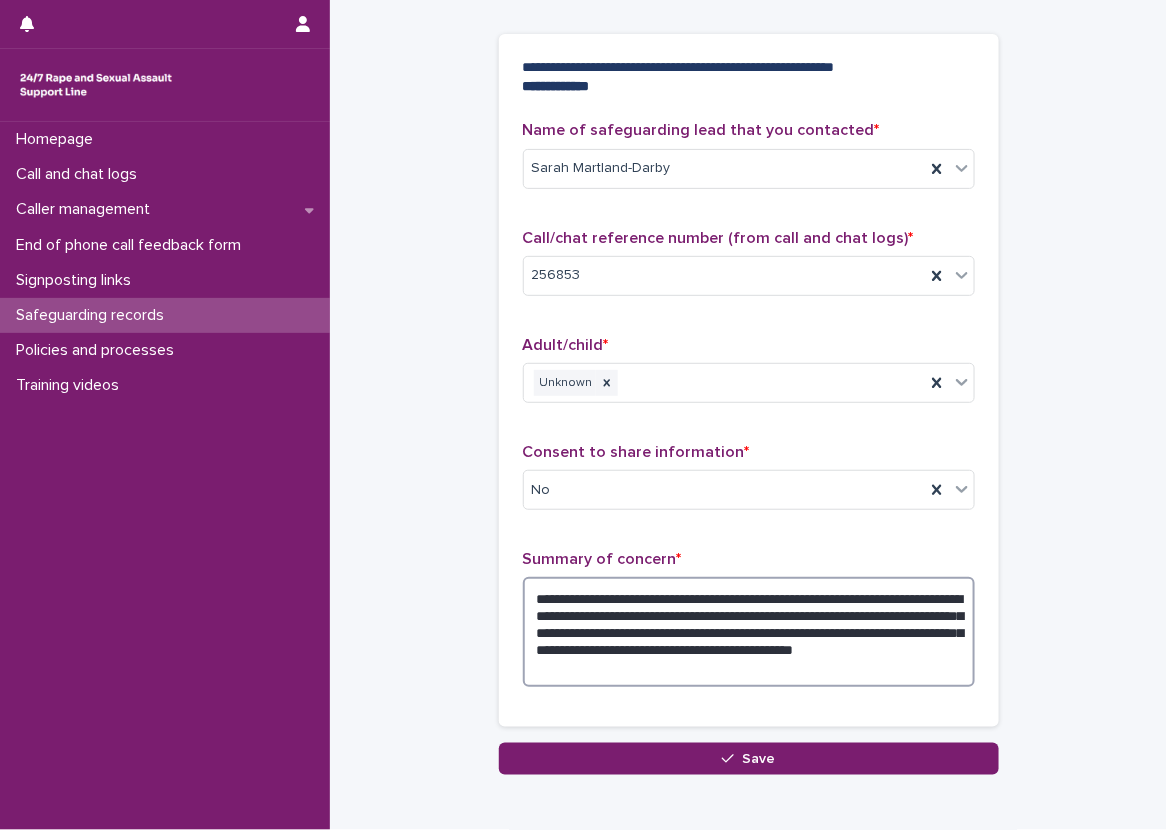 click on "**********" at bounding box center [749, 632] 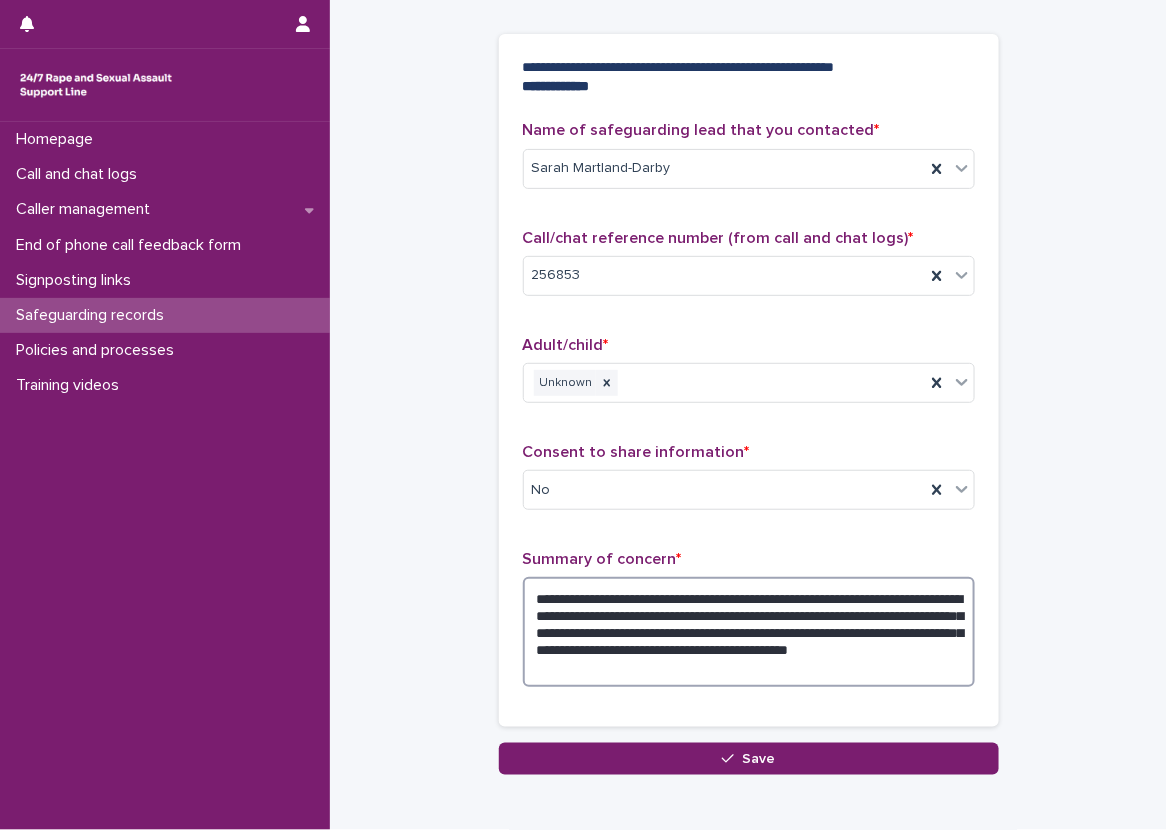 type on "**********" 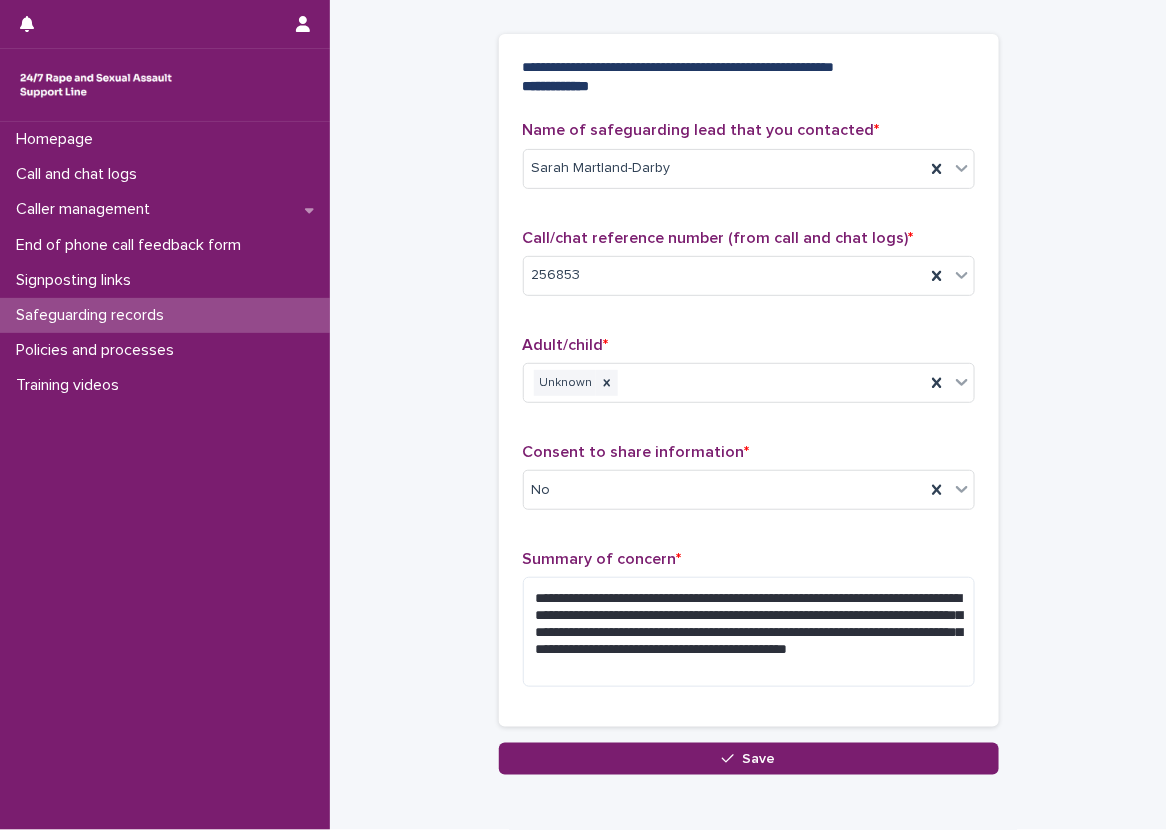 click on "**********" at bounding box center (749, 412) 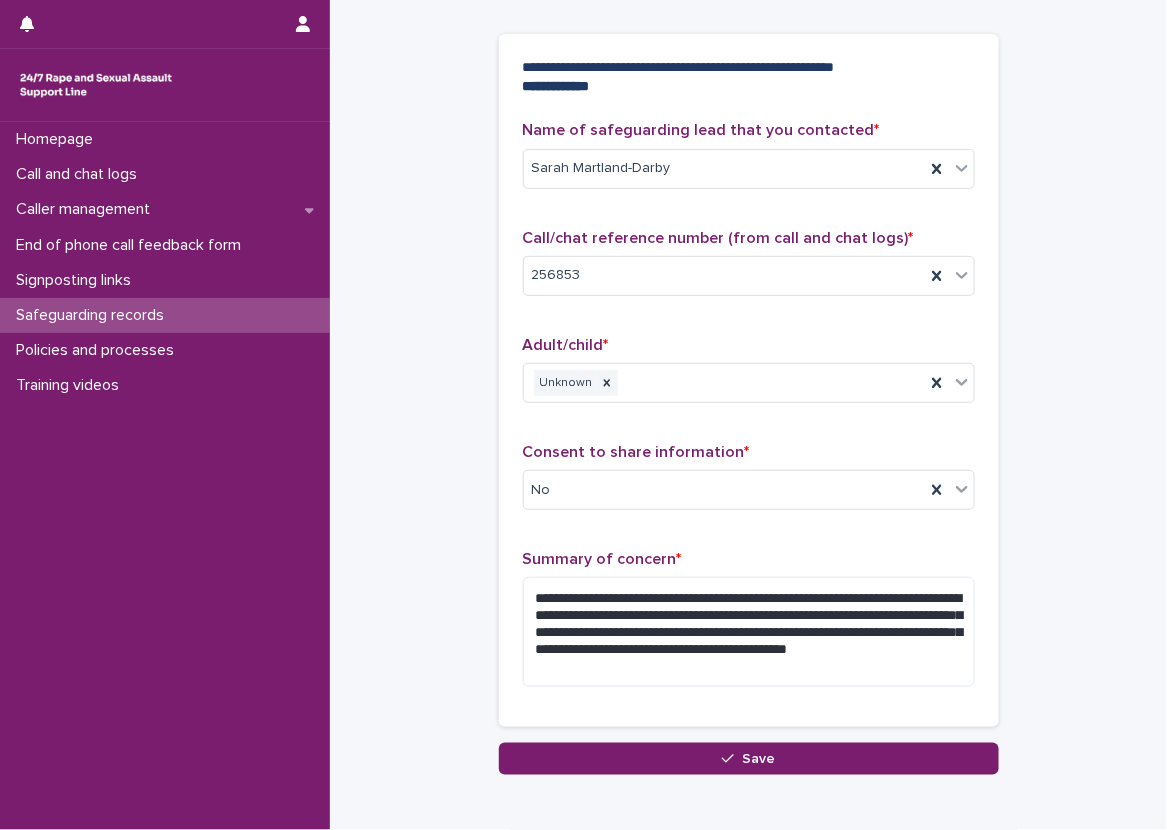 click on "**********" at bounding box center (748, 348) 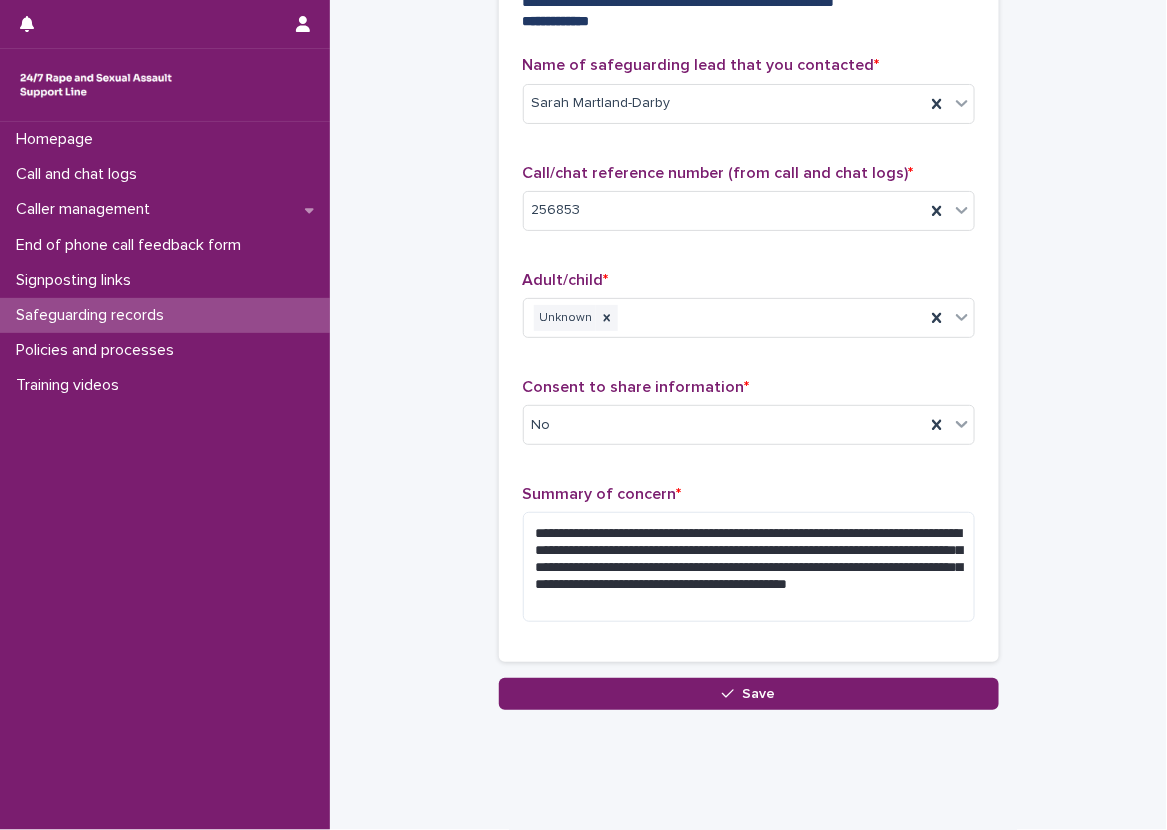 scroll, scrollTop: 181, scrollLeft: 0, axis: vertical 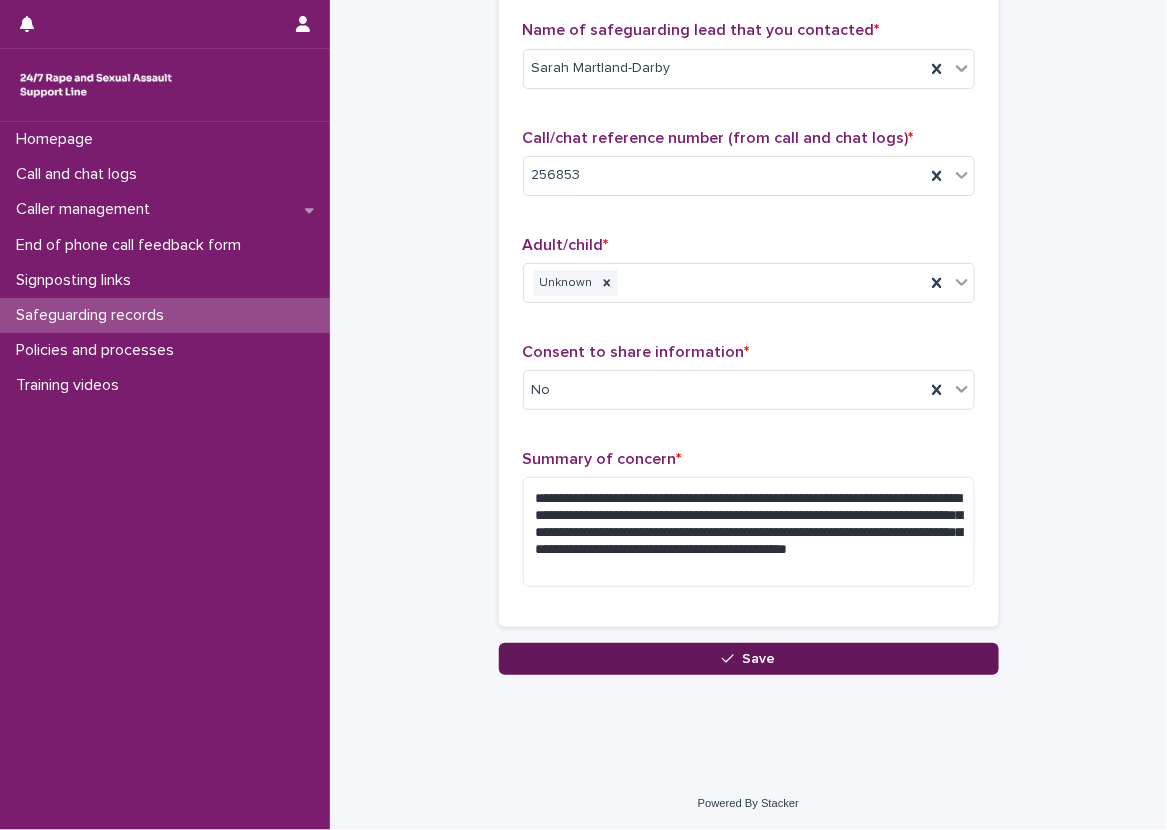 click on "Save" at bounding box center [749, 659] 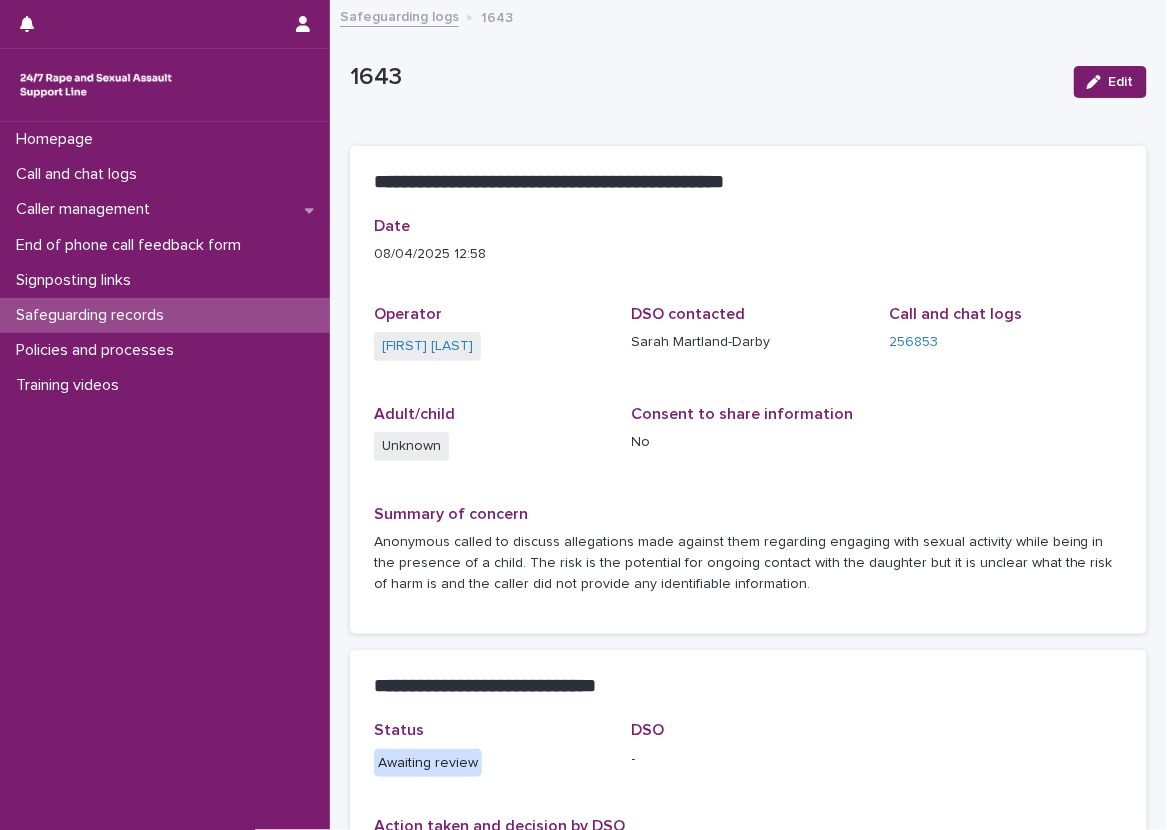 scroll, scrollTop: 100, scrollLeft: 0, axis: vertical 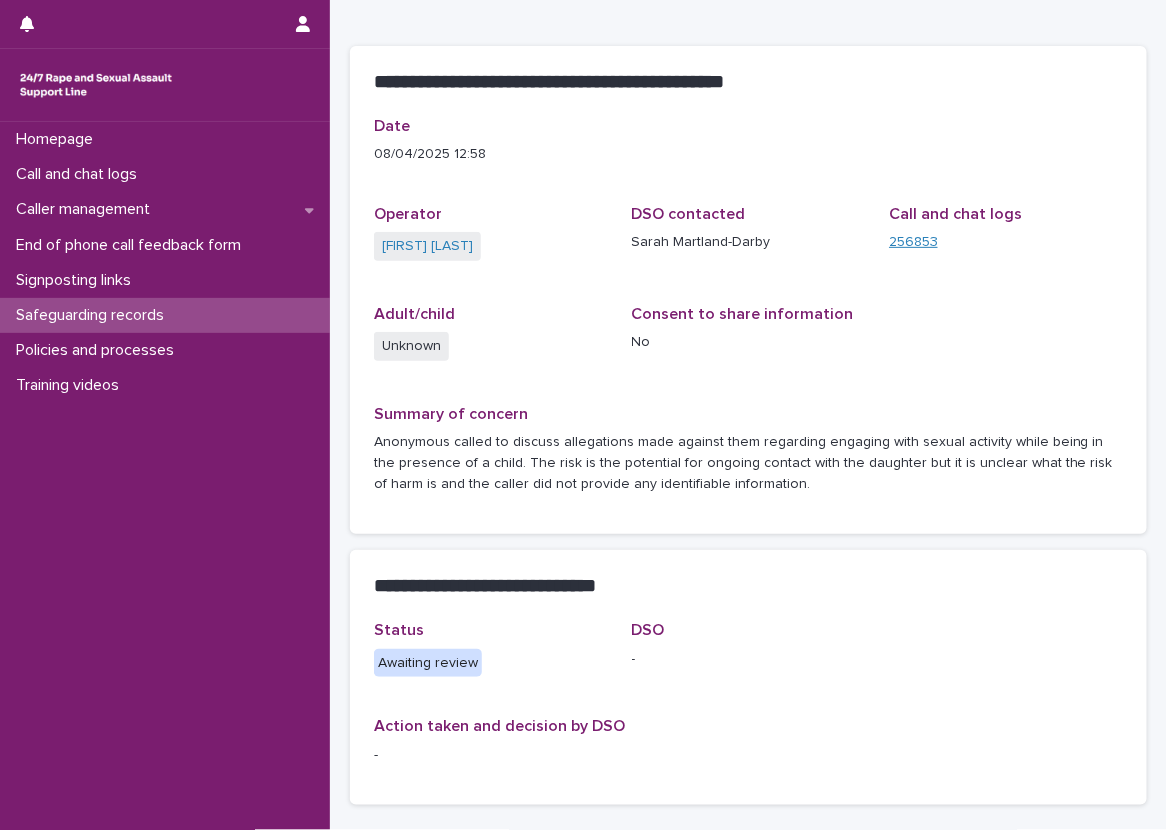 click on "256853" at bounding box center (913, 242) 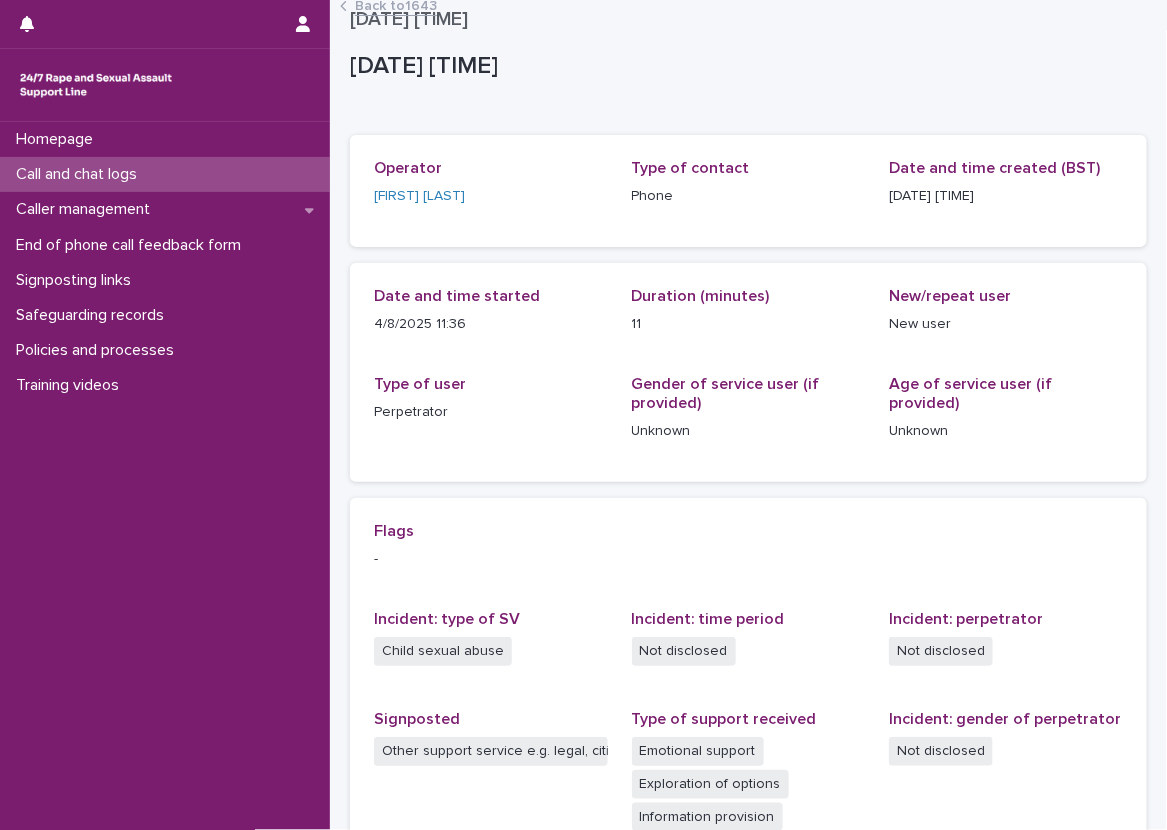 scroll, scrollTop: 0, scrollLeft: 0, axis: both 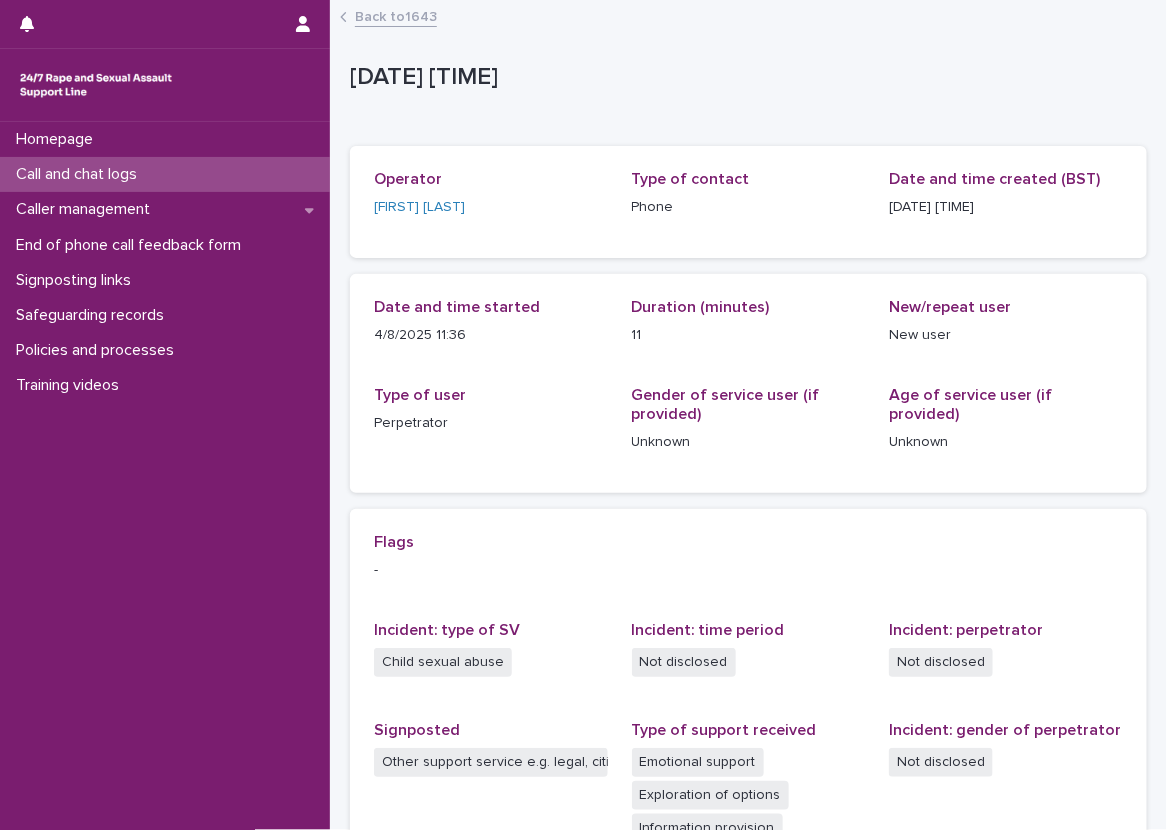click on "Call and chat logs" at bounding box center (165, 174) 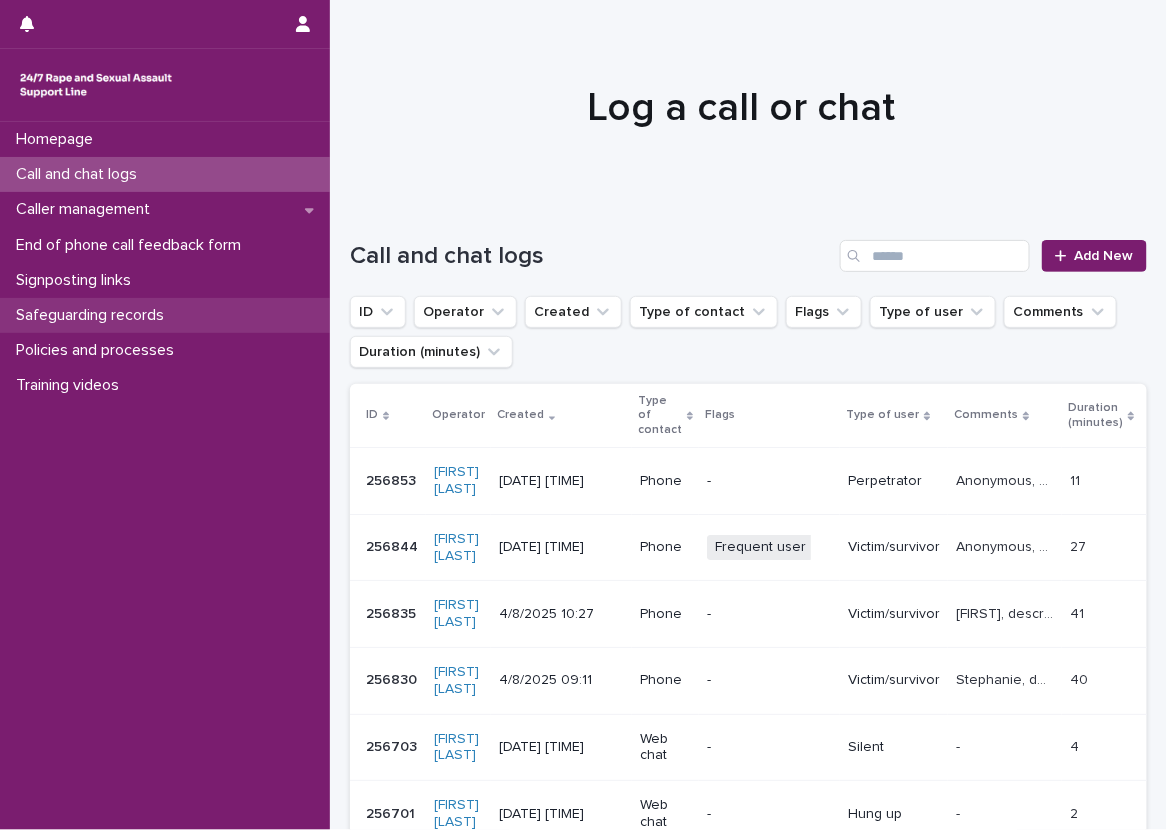 click on "Safeguarding records" at bounding box center [165, 315] 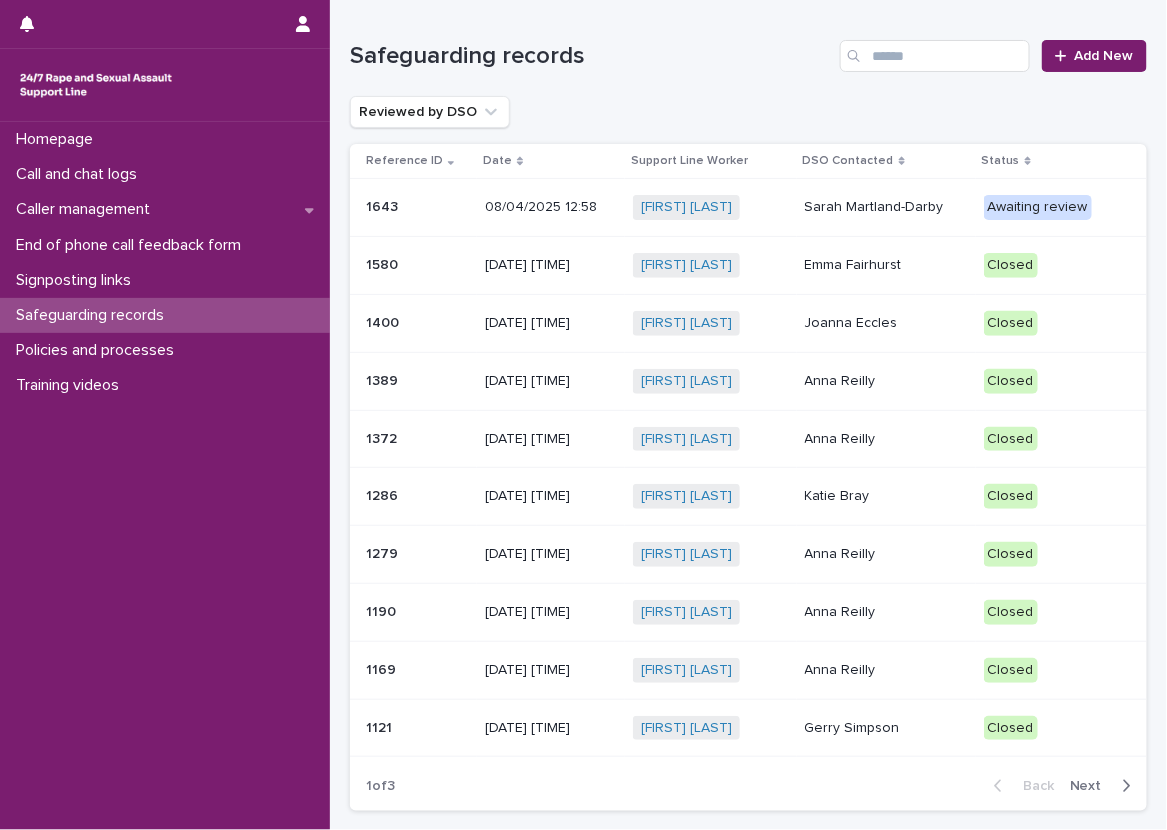 click on "Sarah Martland-Darby" at bounding box center [886, 207] 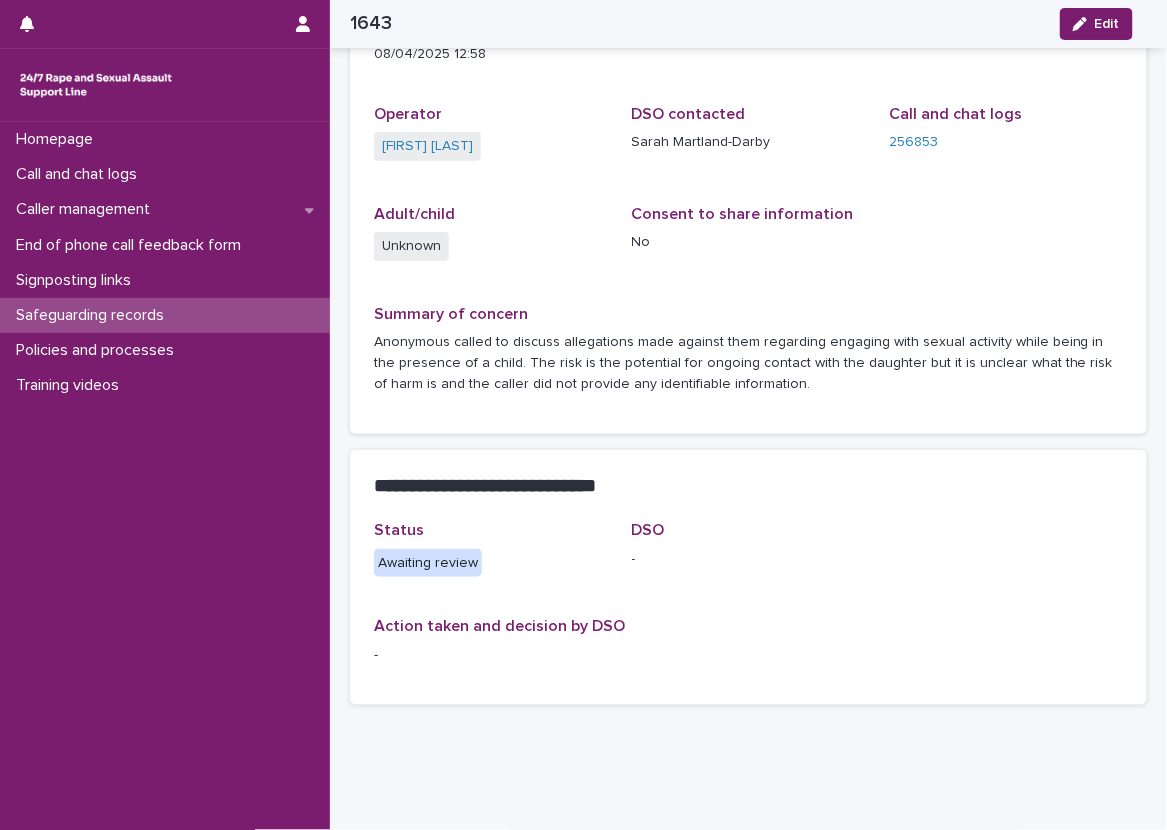 scroll, scrollTop: 100, scrollLeft: 0, axis: vertical 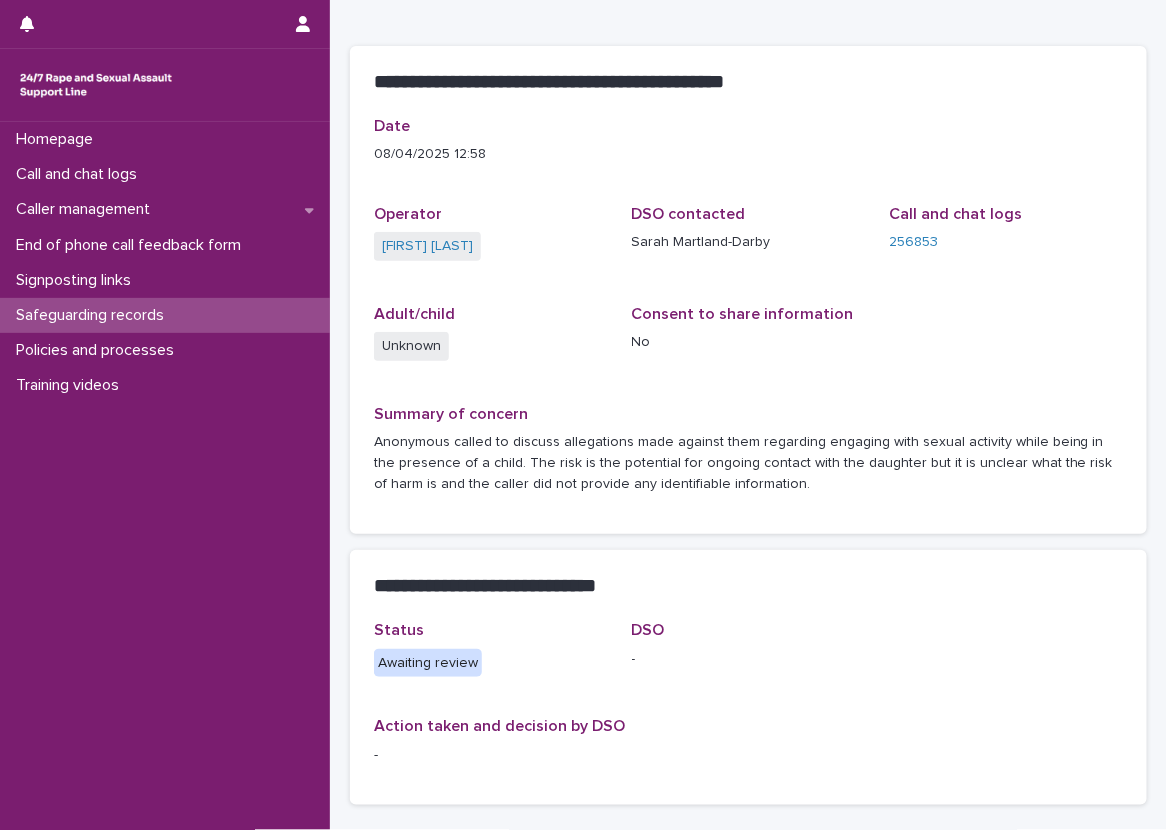 click on "Summary of concern" at bounding box center [748, 414] 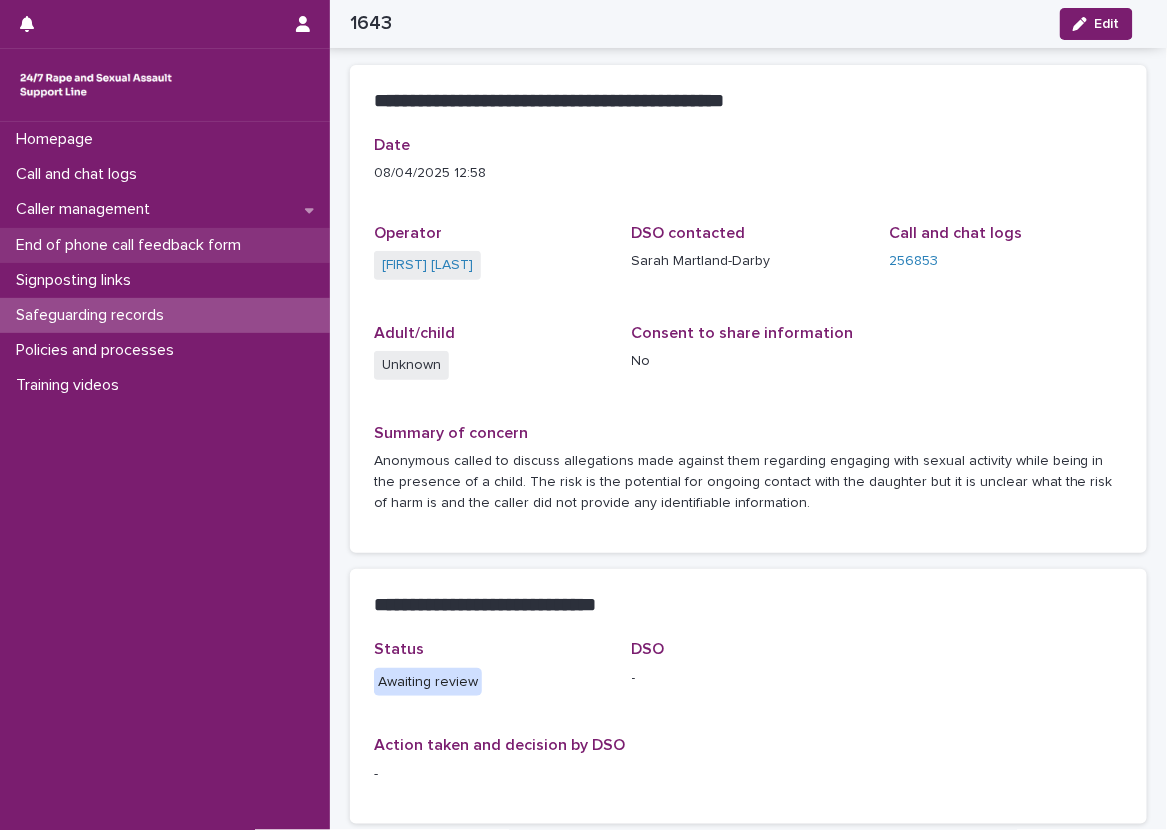 scroll, scrollTop: 0, scrollLeft: 0, axis: both 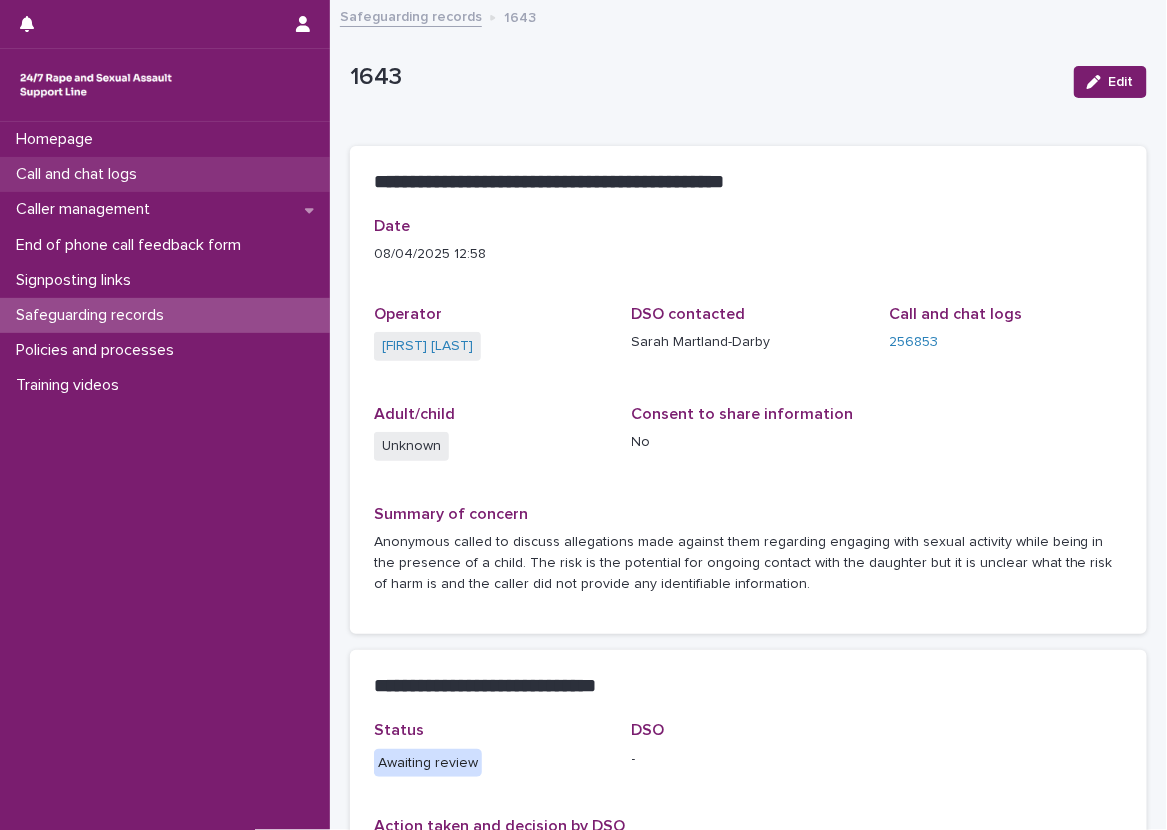 click on "Call and chat logs" at bounding box center [165, 174] 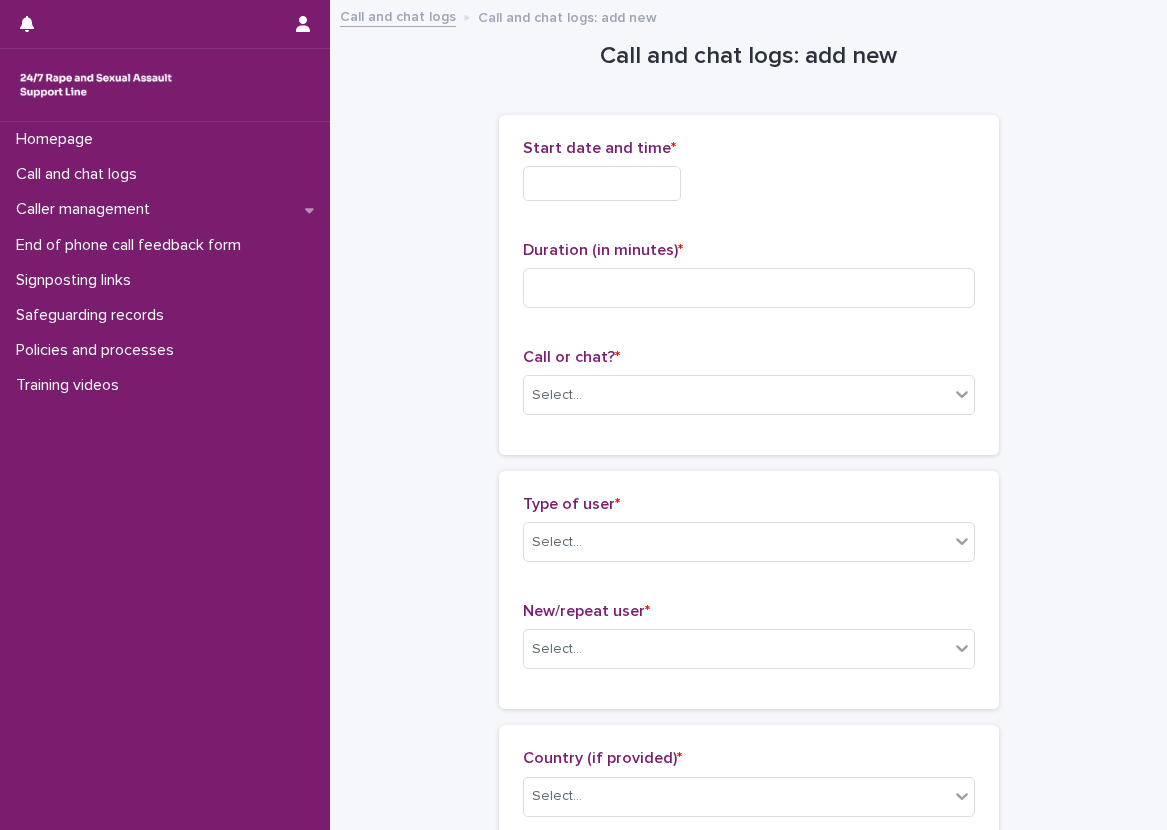 scroll, scrollTop: 0, scrollLeft: 0, axis: both 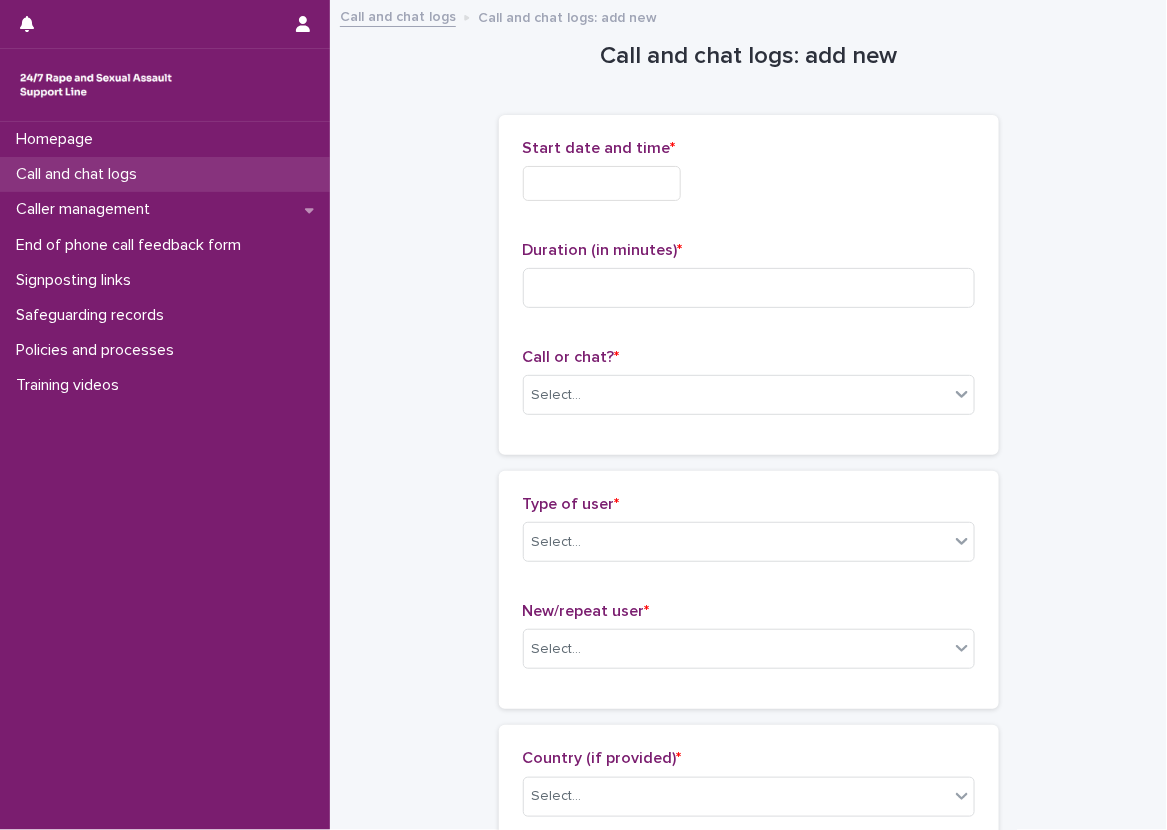 click on "Call and chat logs" at bounding box center (165, 174) 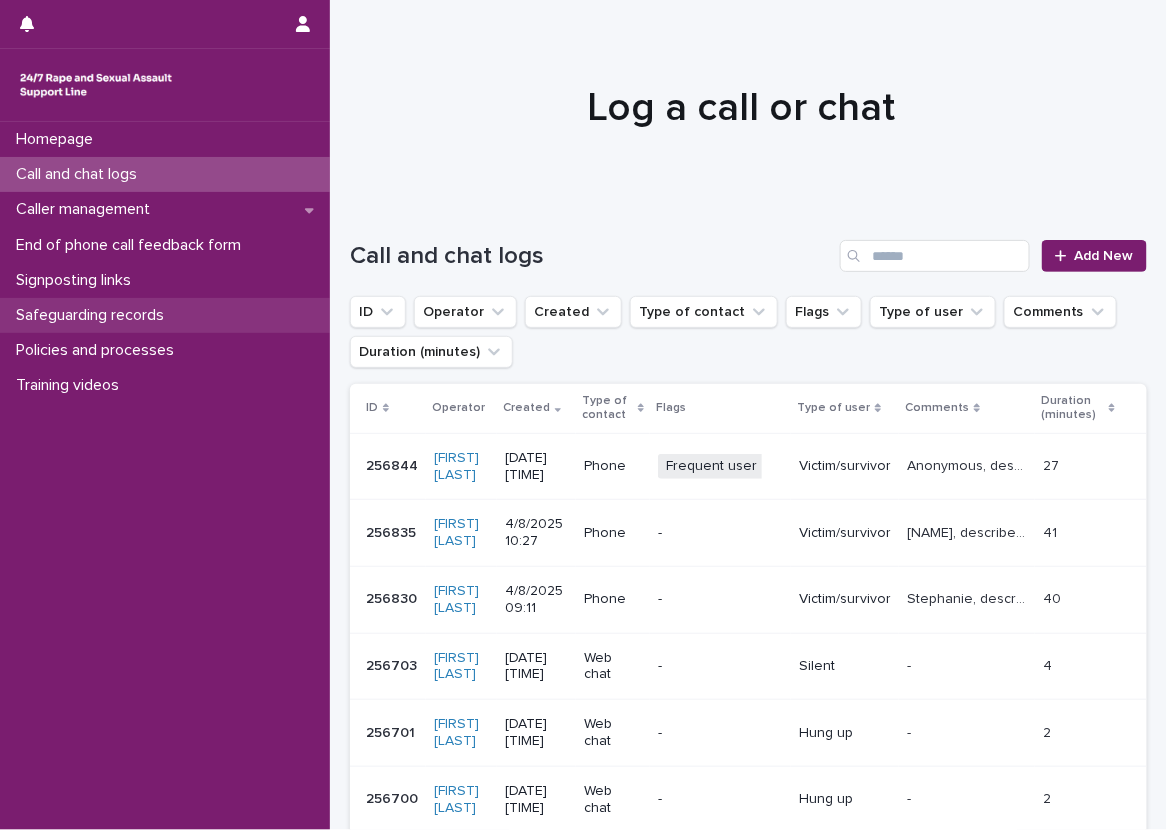 click on "Safeguarding records" at bounding box center [165, 315] 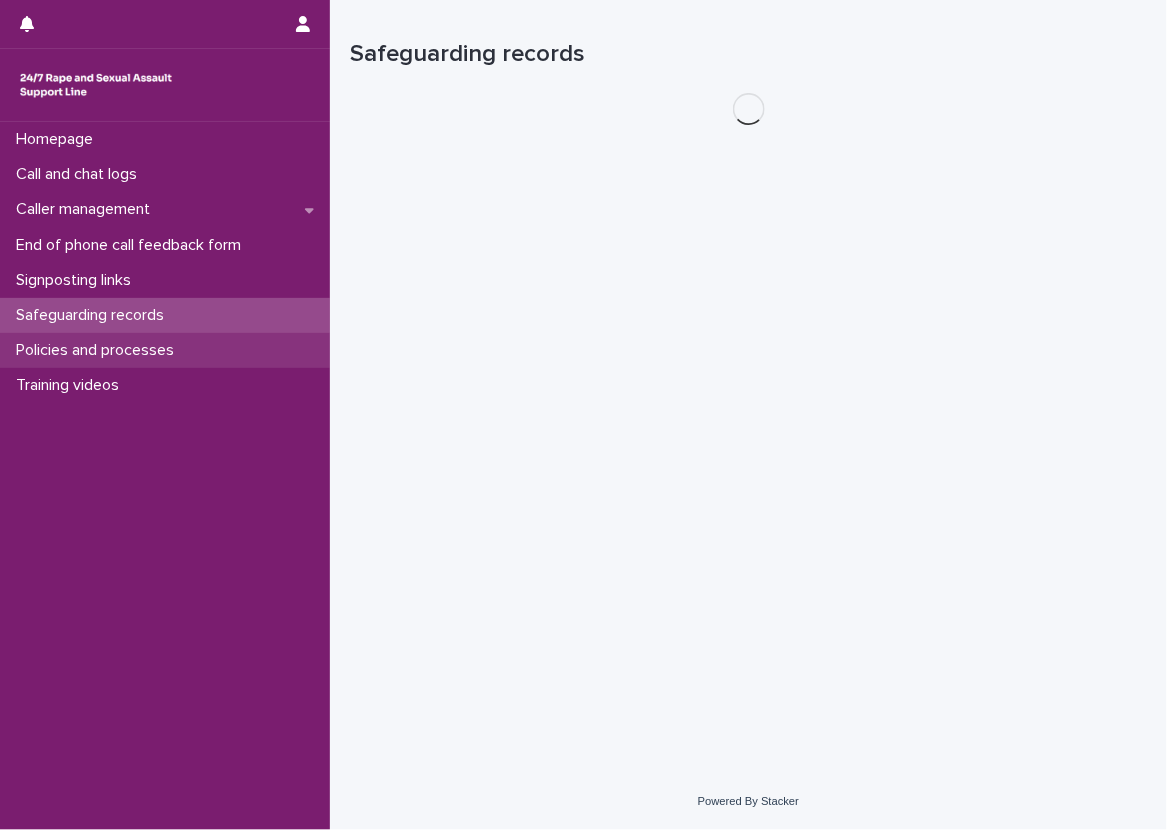 click on "Policies and processes" at bounding box center [165, 350] 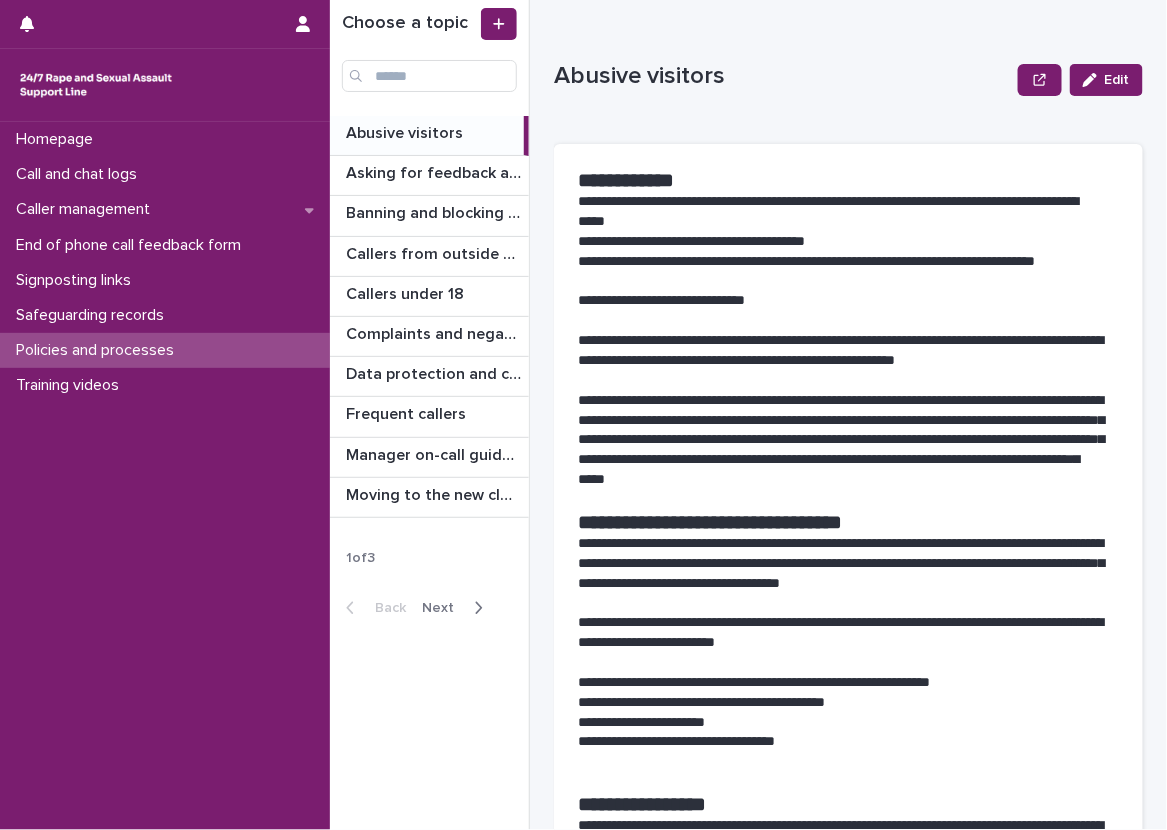 click on "Next" at bounding box center (444, 608) 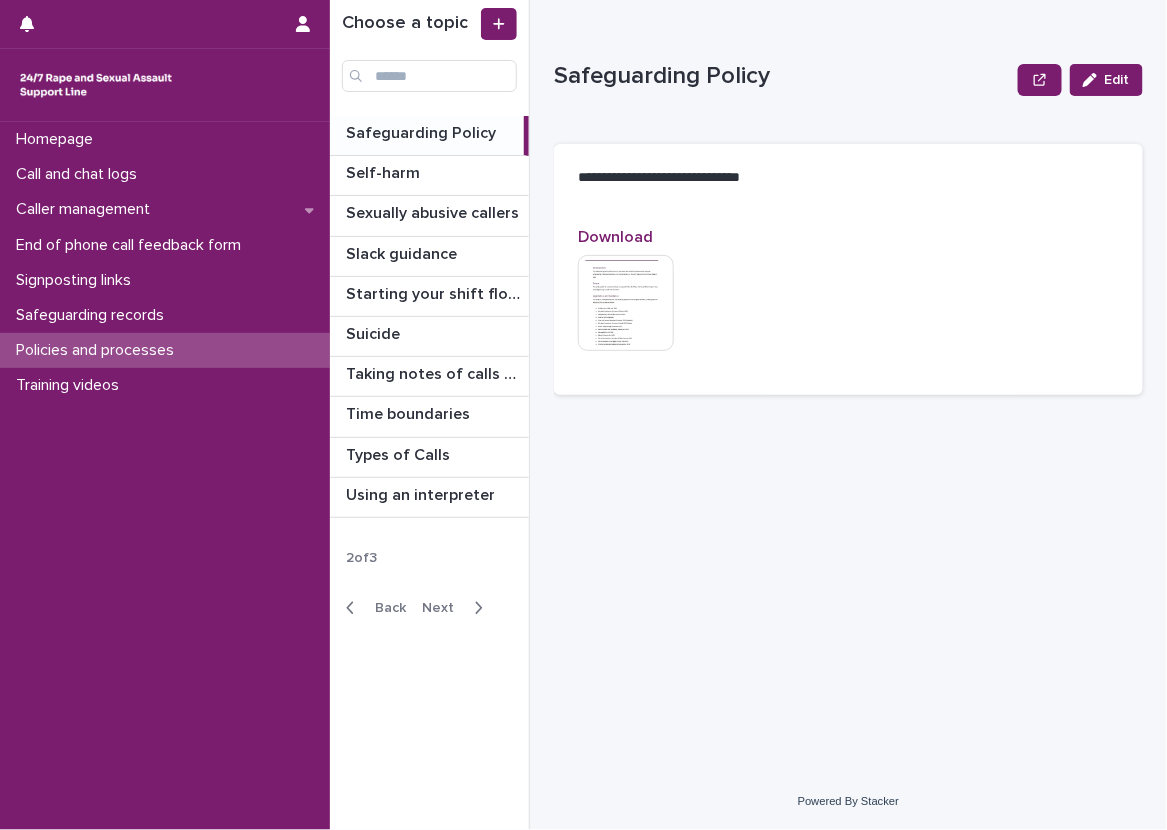 click on "Next" at bounding box center [444, 608] 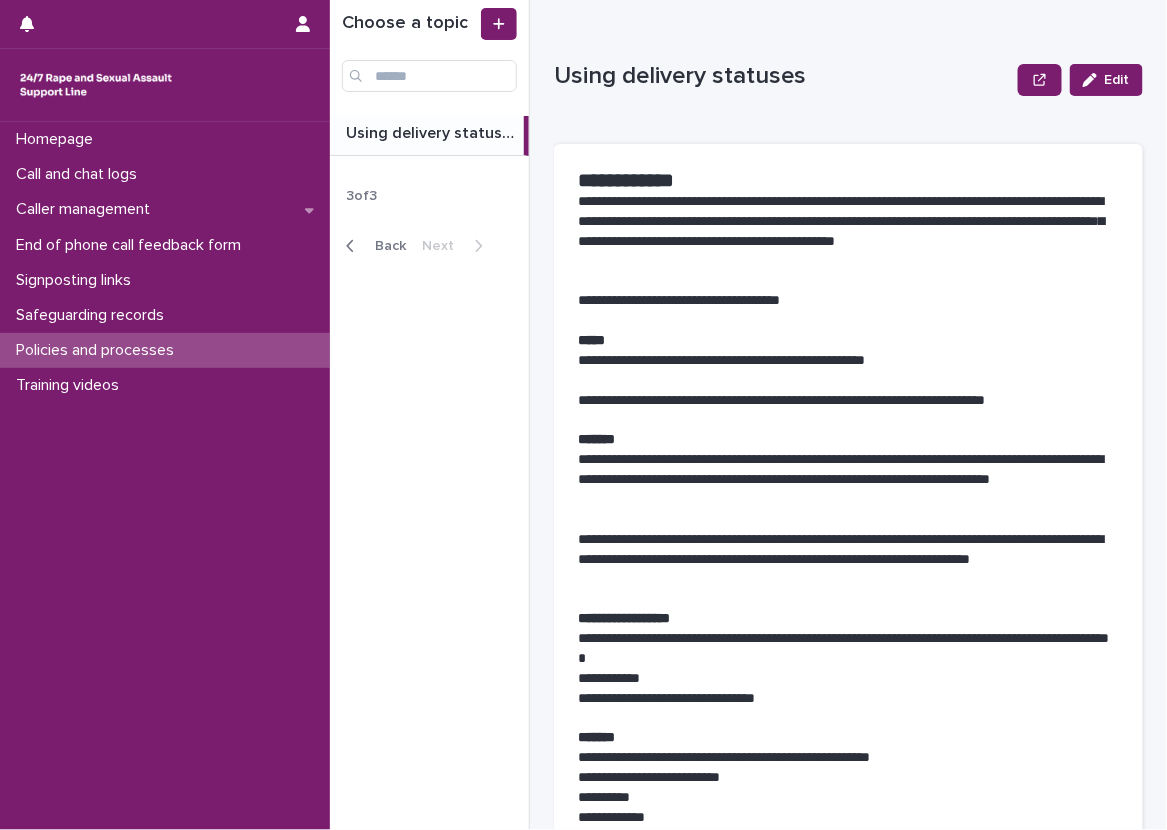 click on "Back" at bounding box center (384, 246) 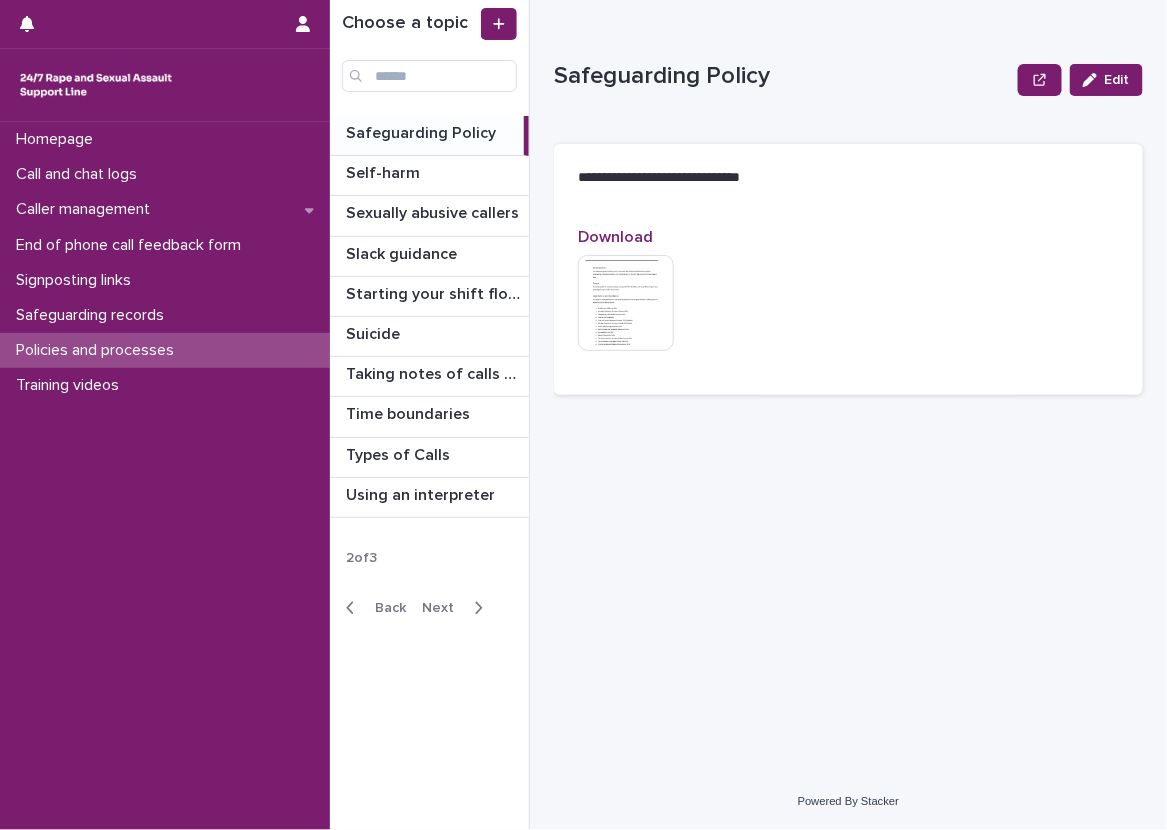 click on "Back" at bounding box center [384, 608] 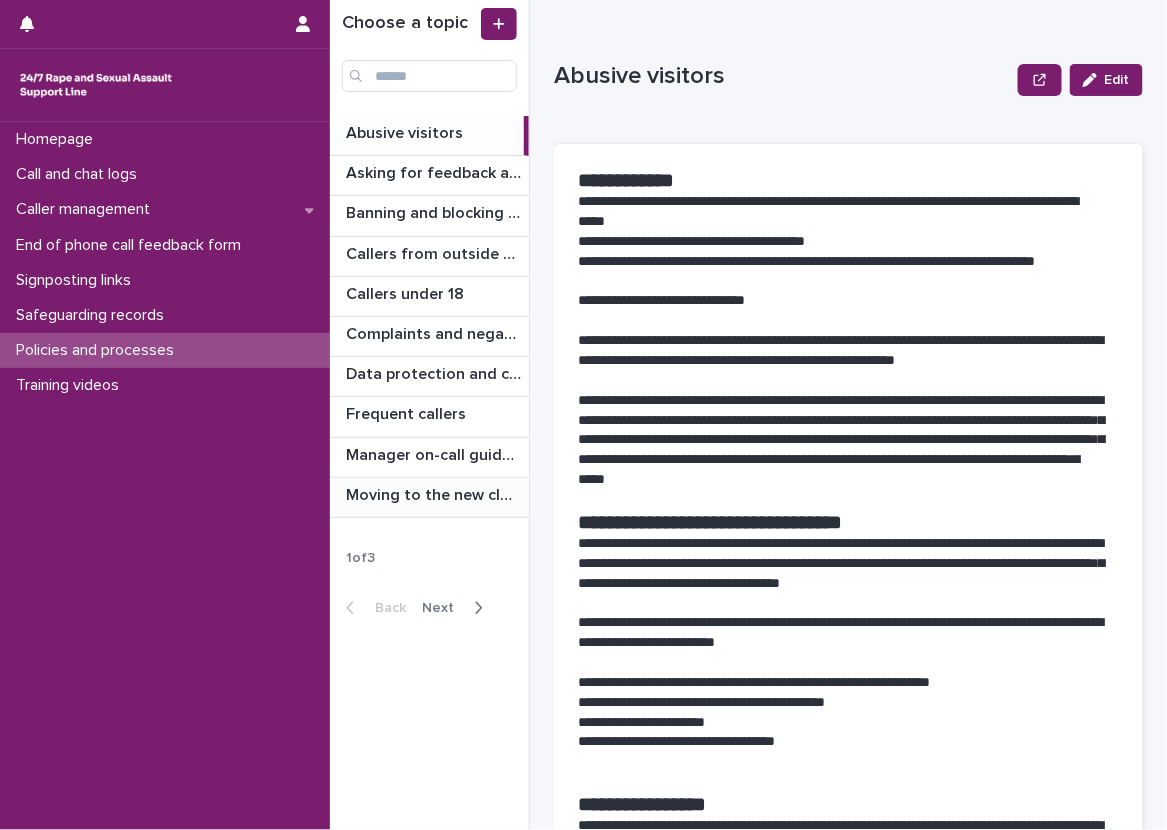 click on "Moving to the new cloud contact centre" at bounding box center [435, 493] 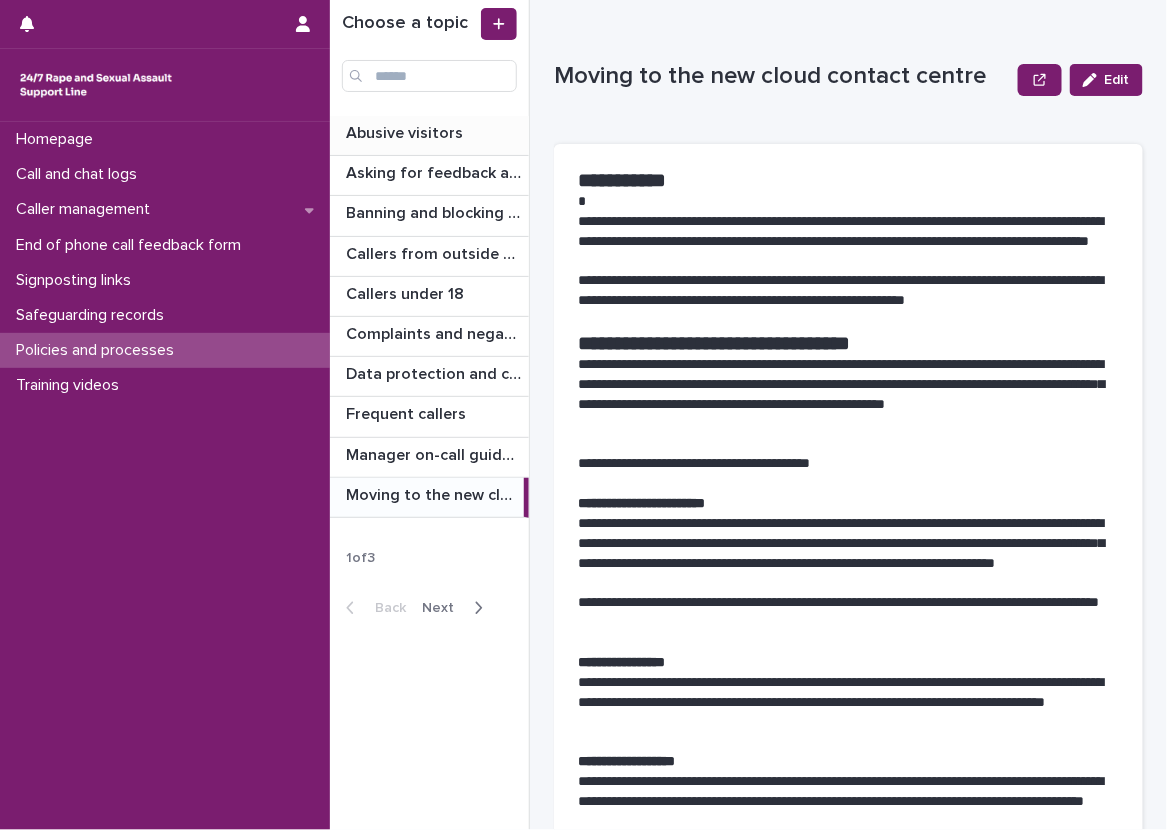 click on "Abusive visitors" at bounding box center [406, 131] 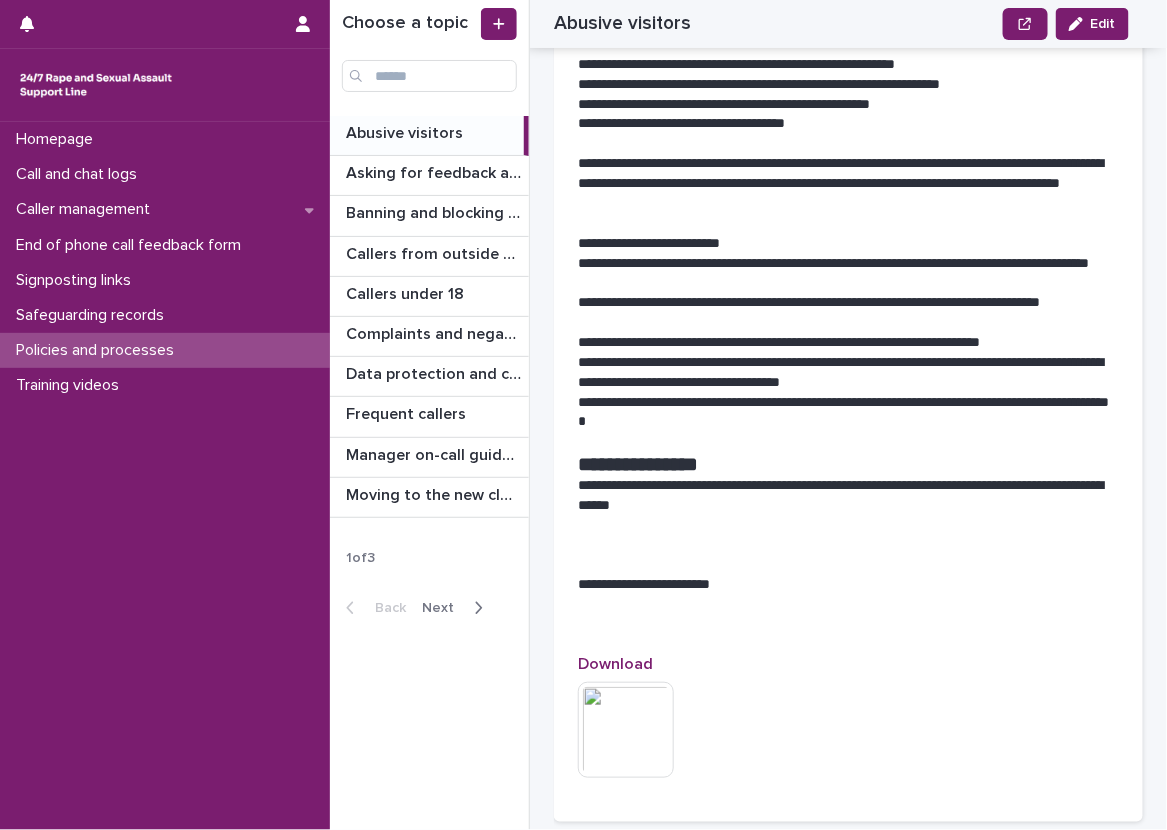 scroll, scrollTop: 2185, scrollLeft: 0, axis: vertical 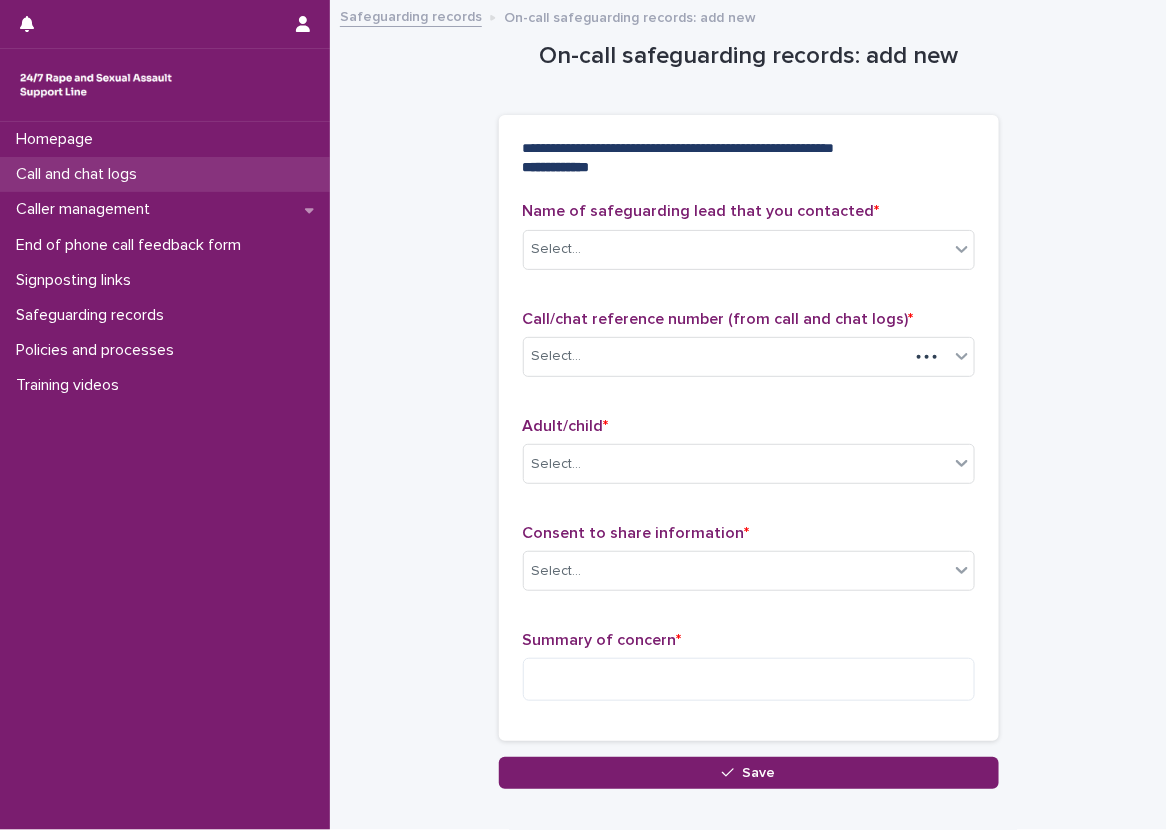 click on "Call and chat logs" at bounding box center [165, 174] 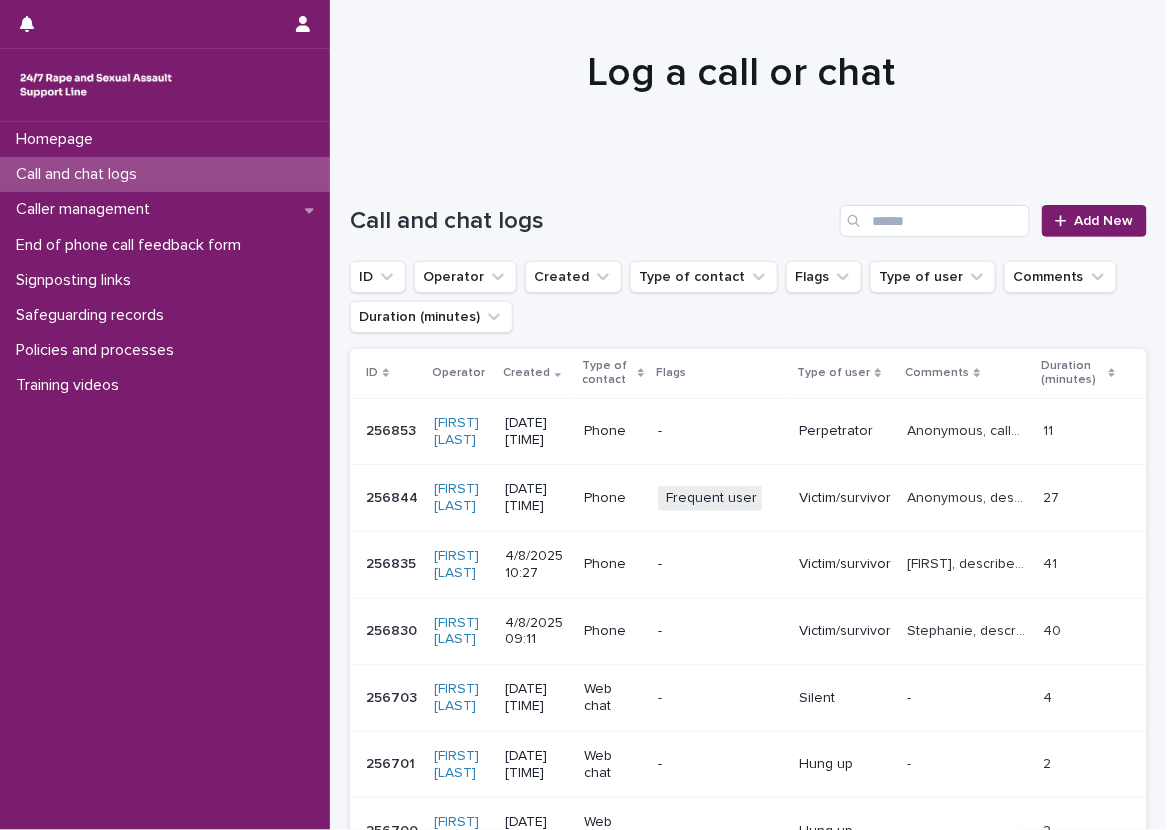 scroll, scrollTop: 0, scrollLeft: 0, axis: both 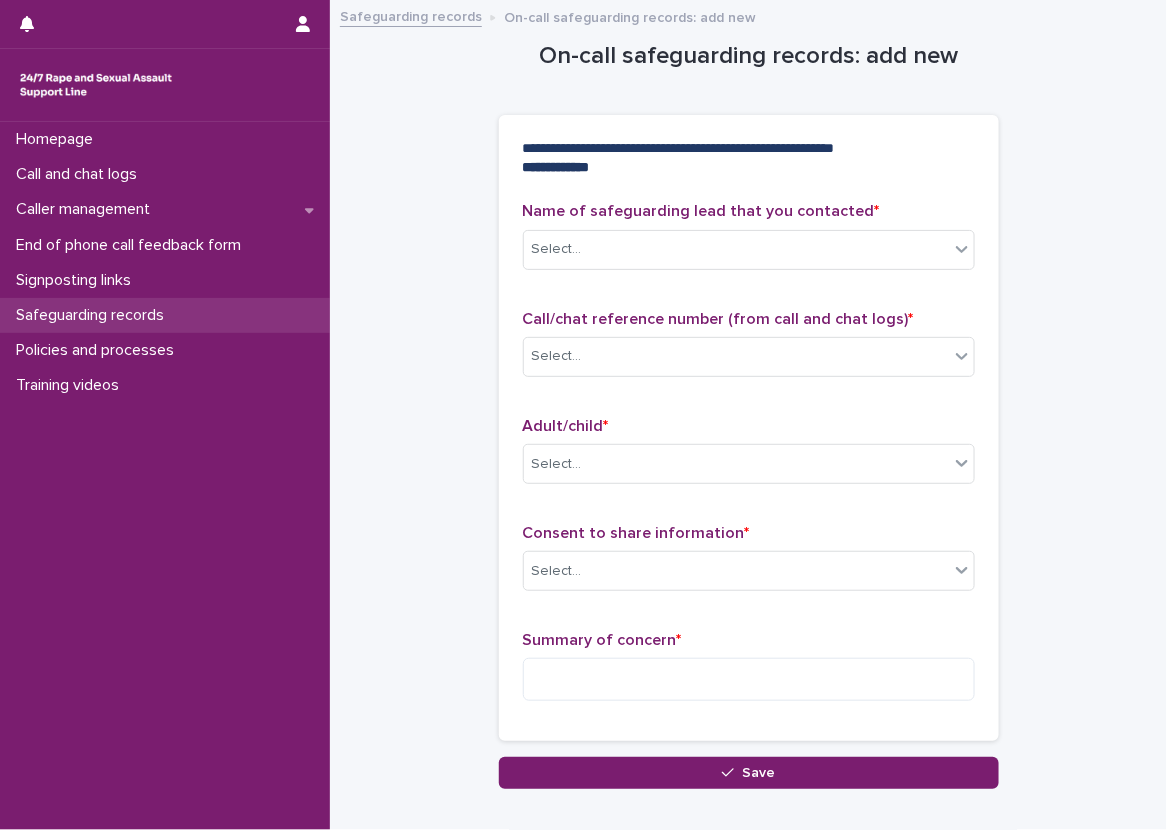click on "Safeguarding records" at bounding box center [94, 315] 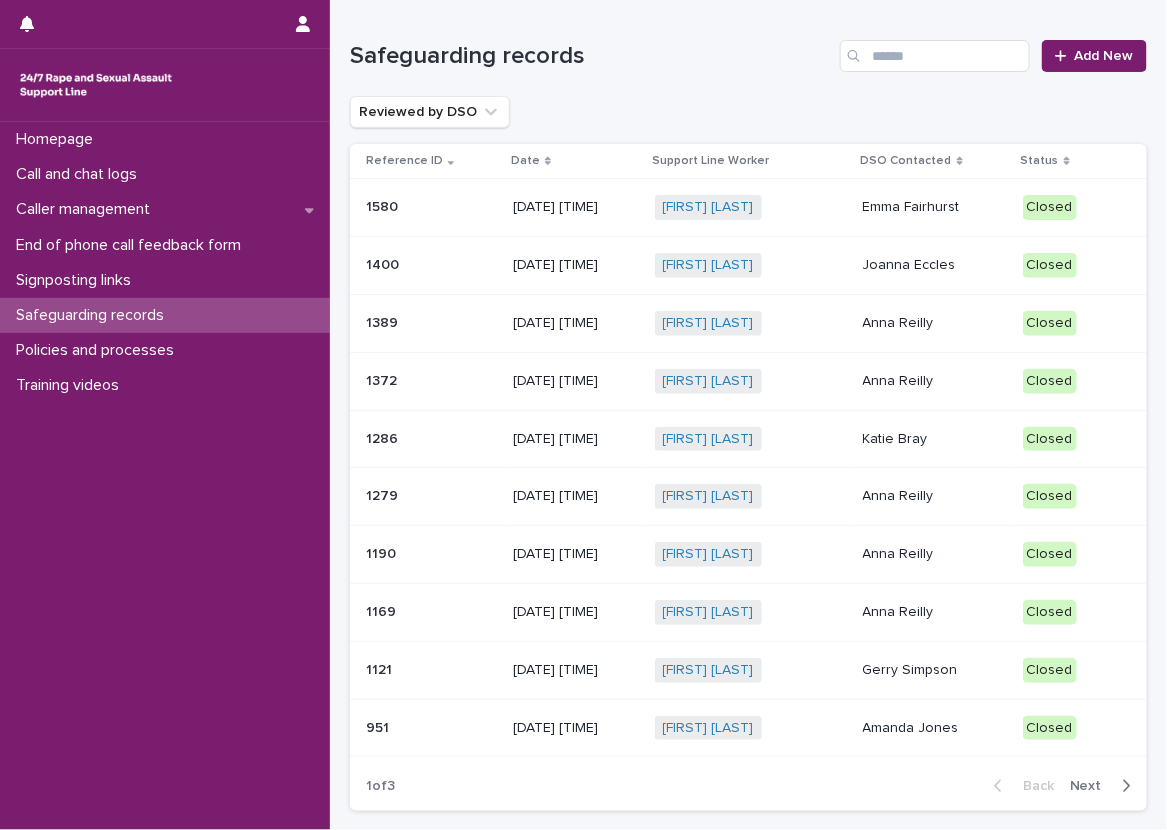 click on "Emma Fairhurst" at bounding box center [935, 208] 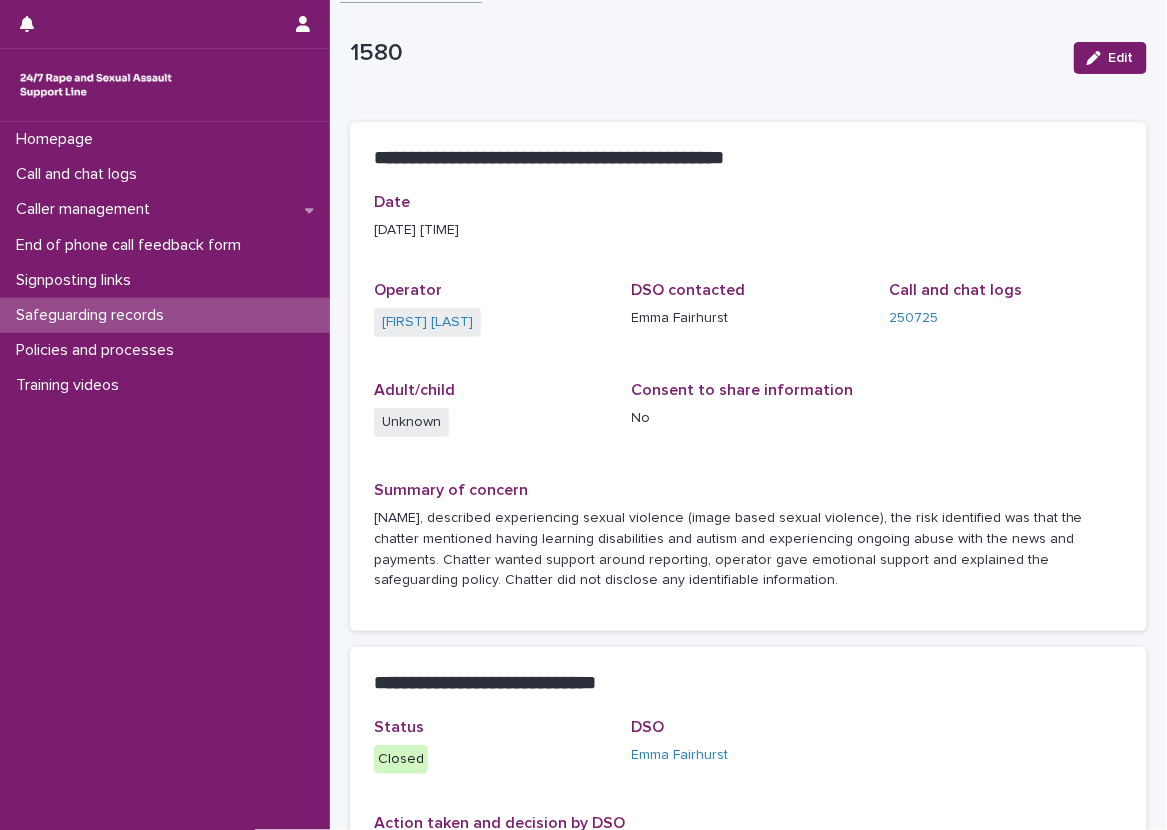 scroll, scrollTop: 0, scrollLeft: 0, axis: both 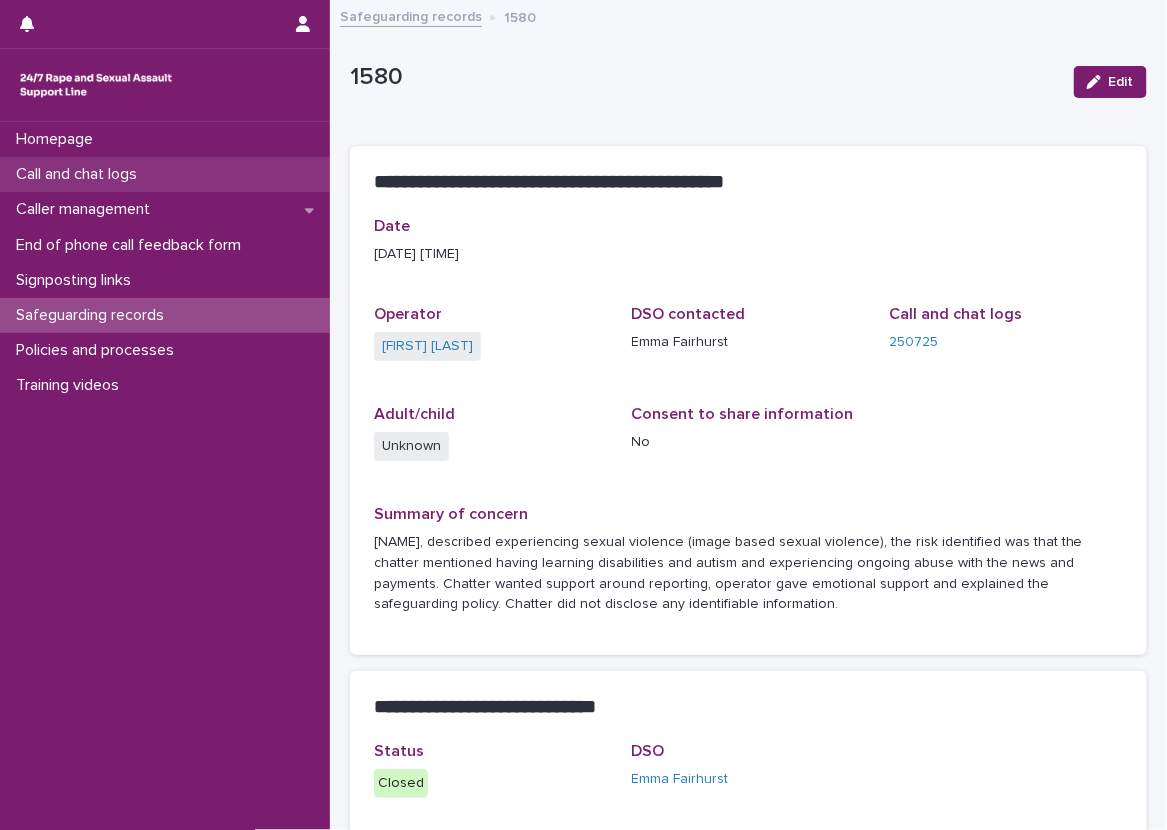 click on "Call and chat logs" at bounding box center (165, 174) 